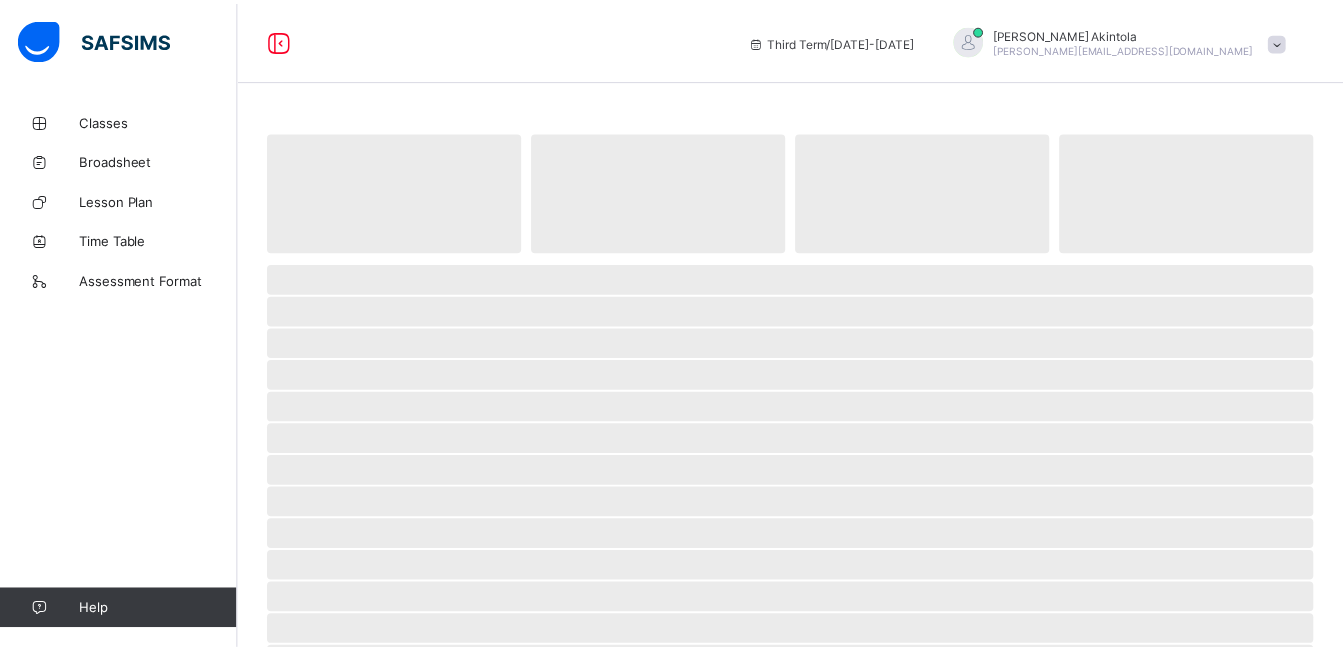 scroll, scrollTop: 0, scrollLeft: 0, axis: both 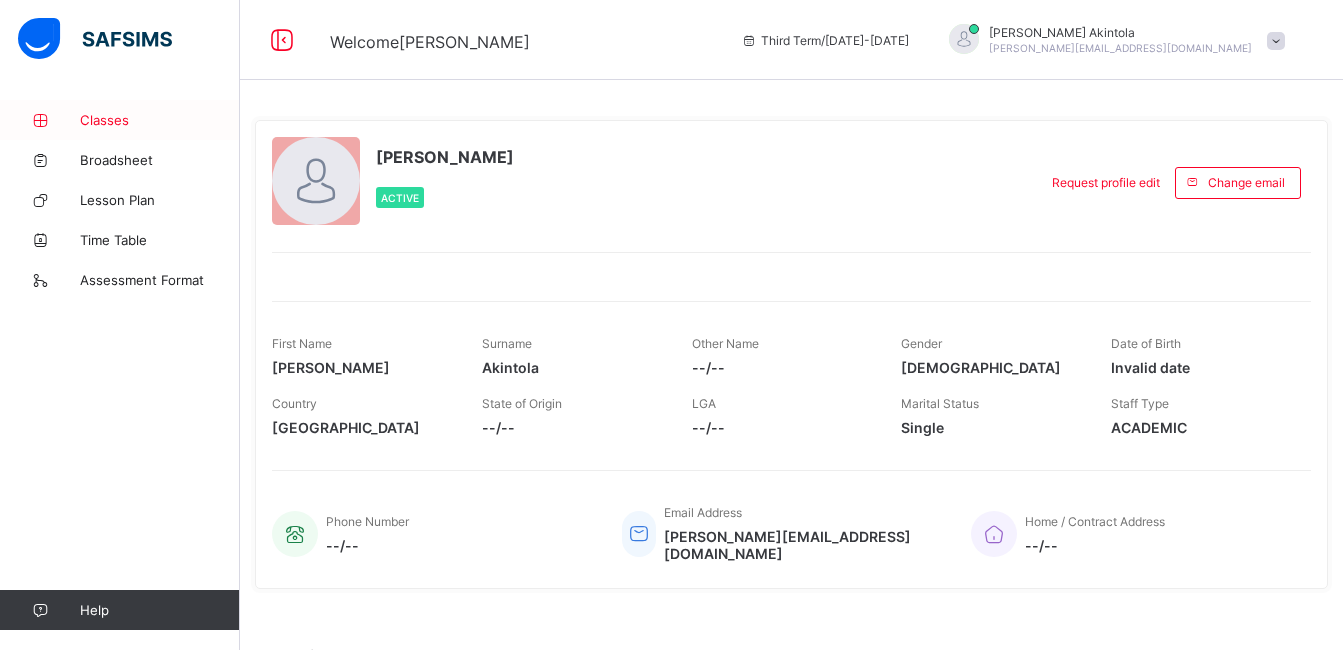 click on "Classes" at bounding box center [160, 120] 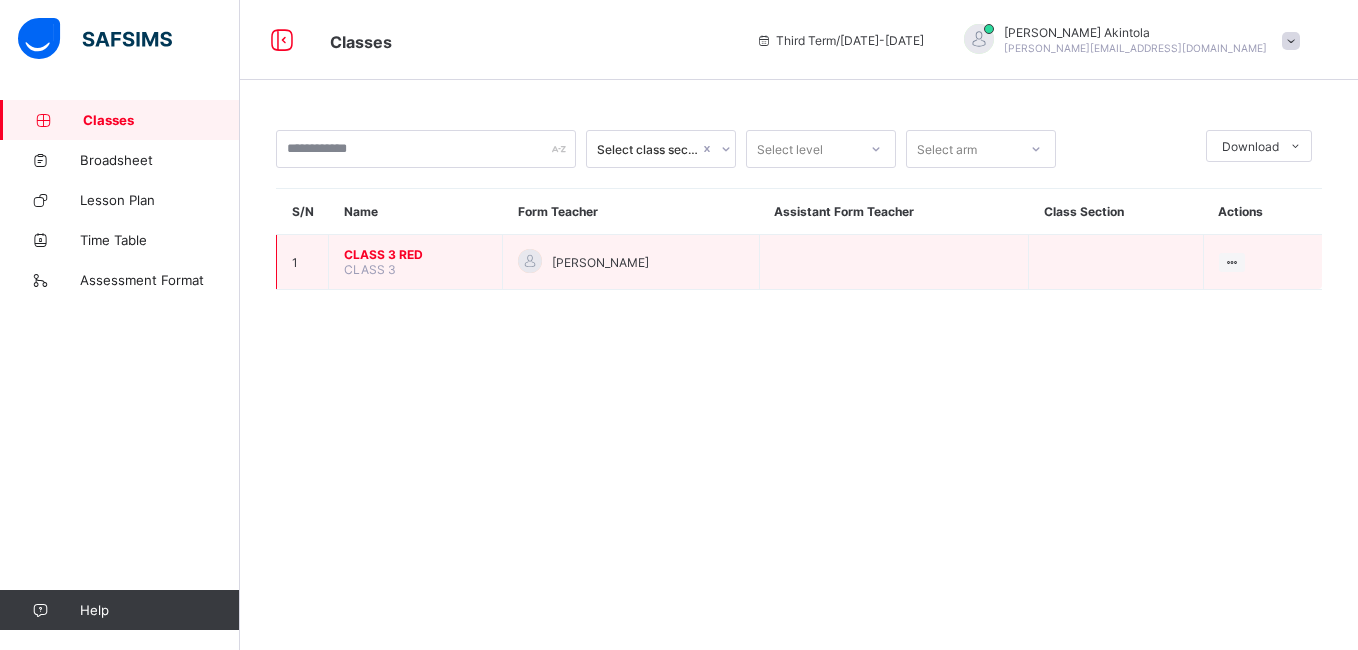click on "CLASS 3   RED" at bounding box center [415, 254] 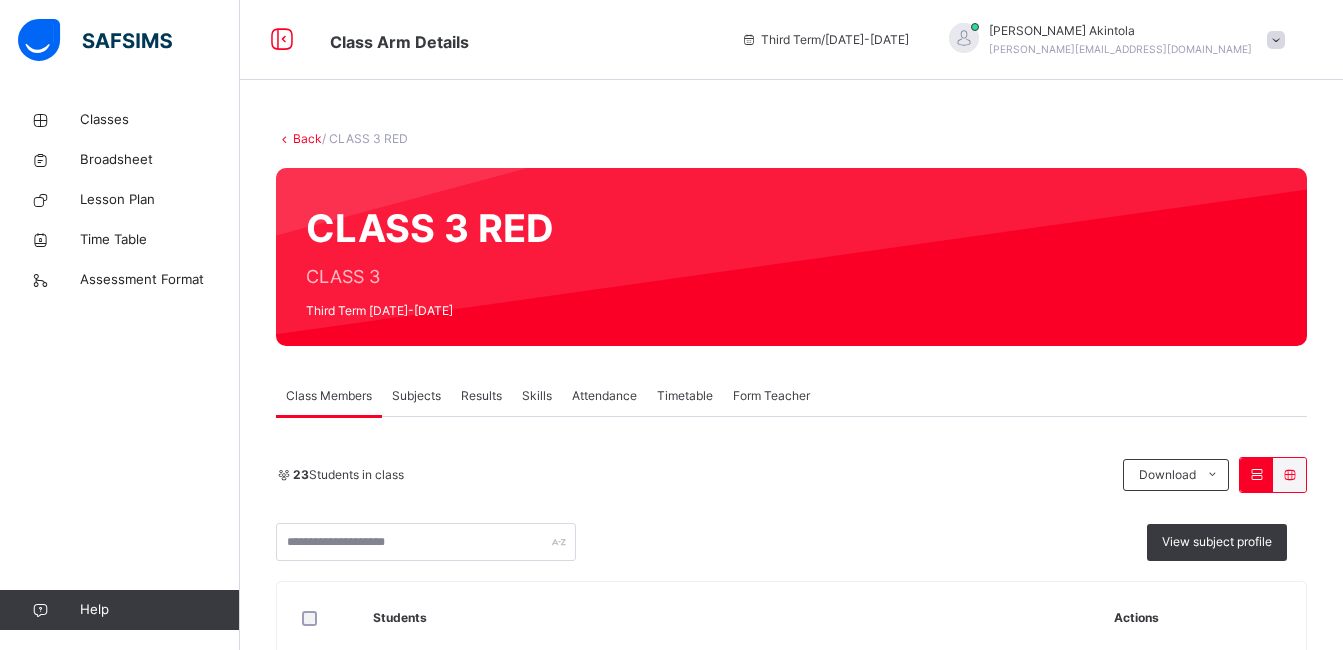 click on "Subjects" at bounding box center [416, 396] 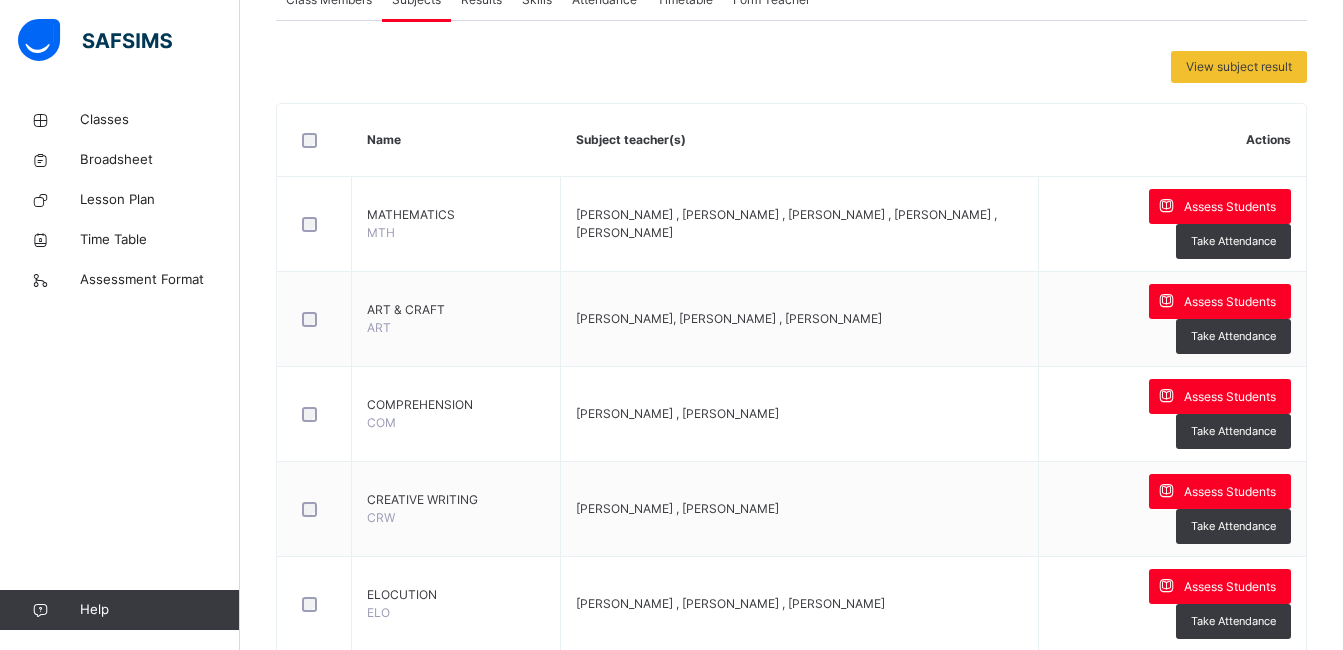 scroll, scrollTop: 436, scrollLeft: 0, axis: vertical 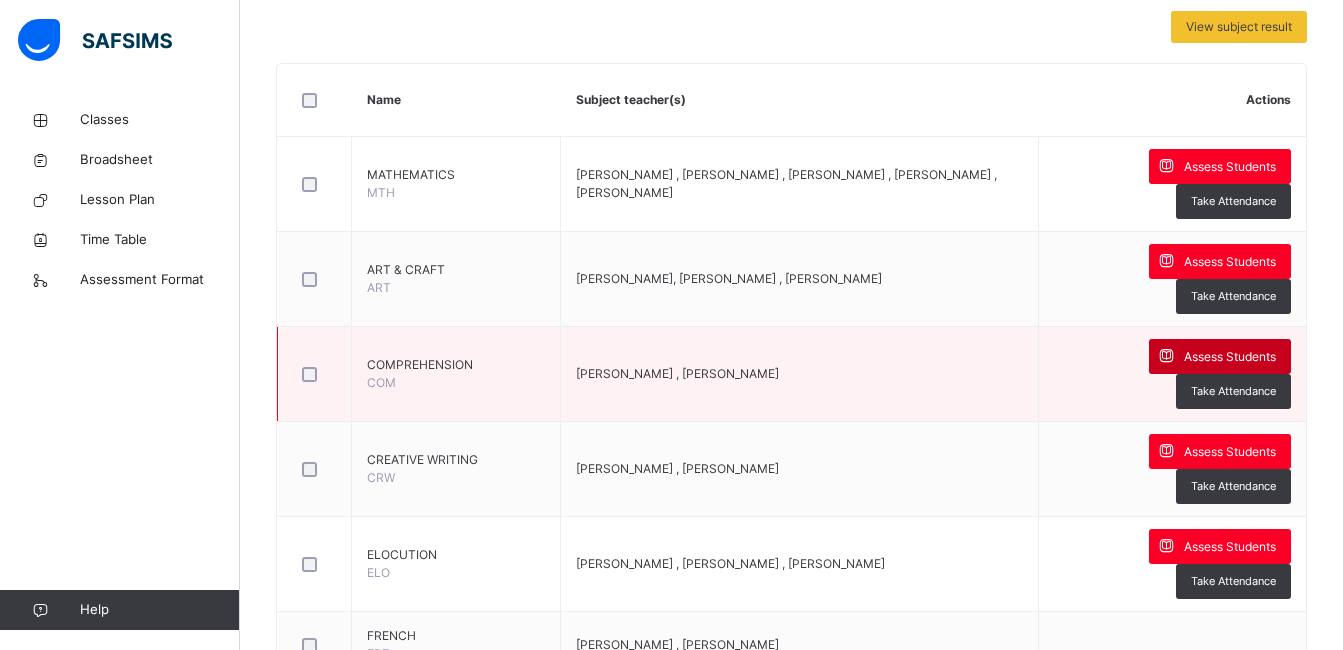 click on "Assess Students" at bounding box center [1230, 357] 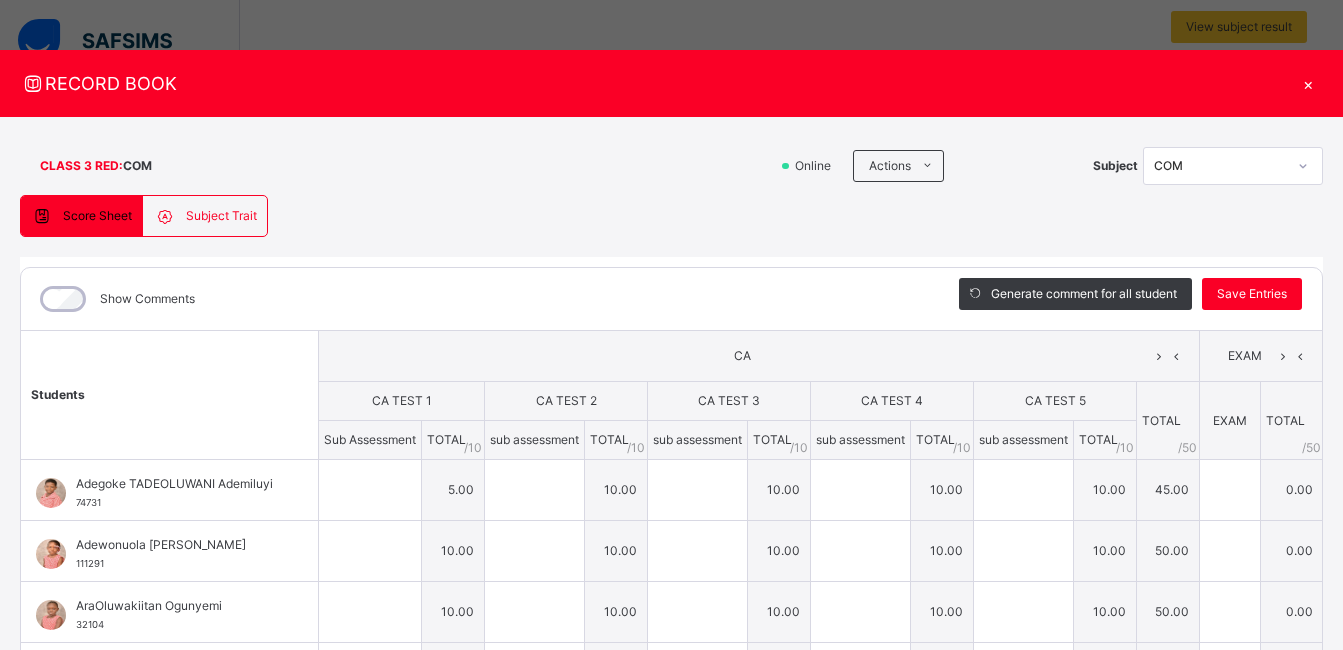 type on "**" 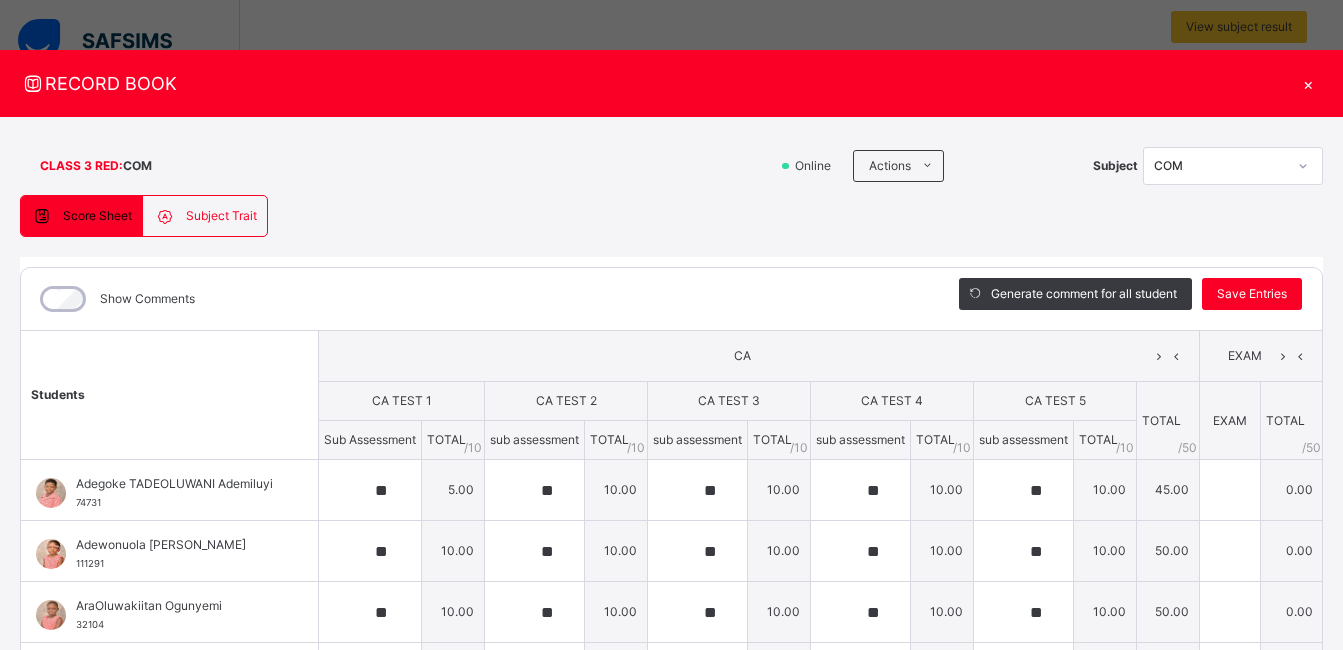 type on "**" 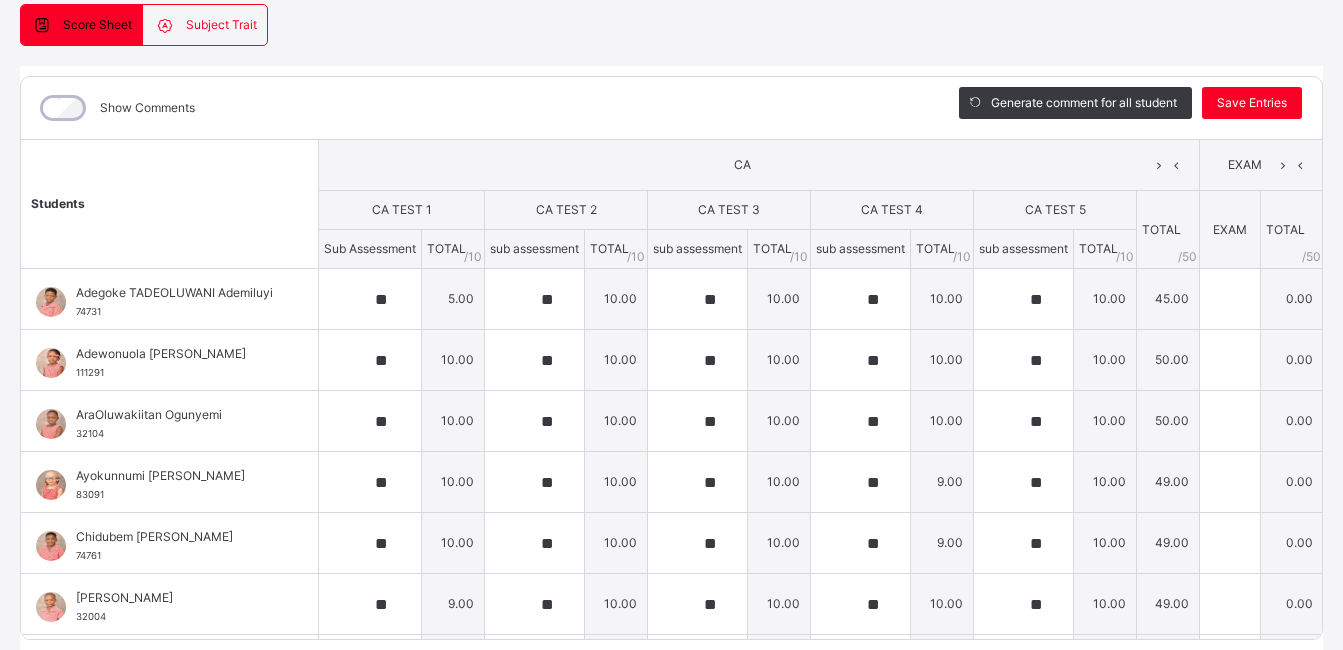 scroll, scrollTop: 194, scrollLeft: 0, axis: vertical 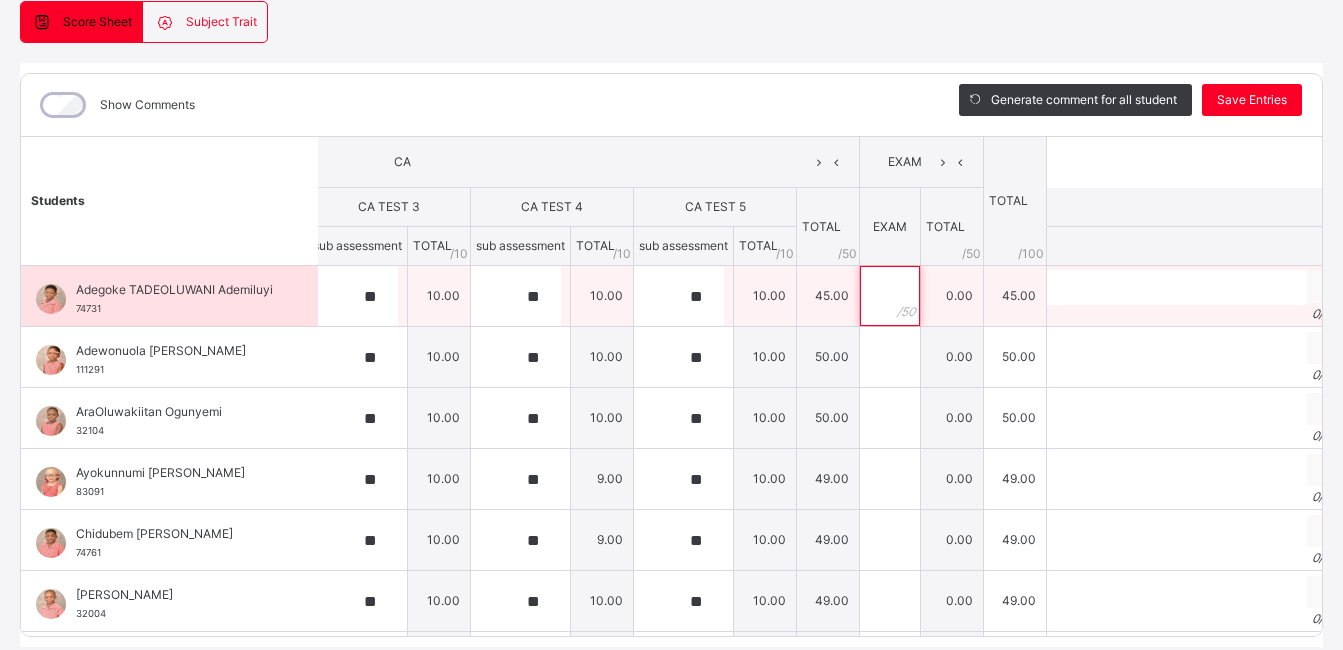 click at bounding box center [890, 296] 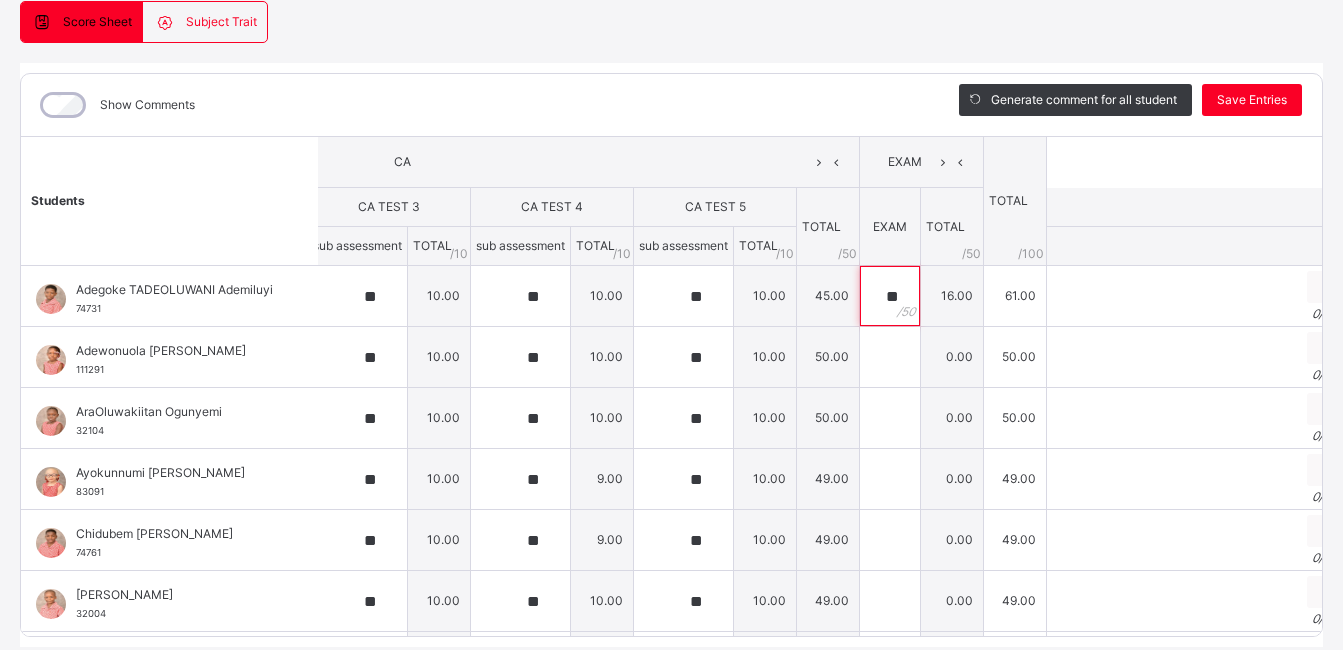 type on "**" 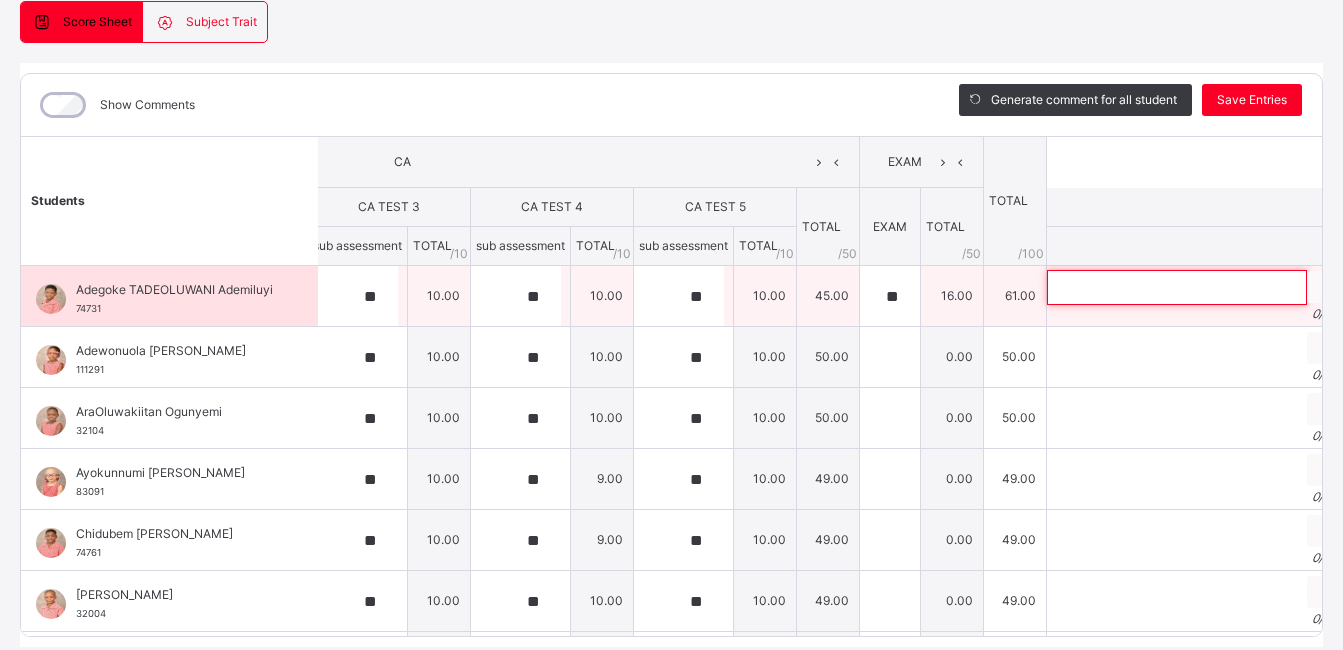 click at bounding box center [1177, 287] 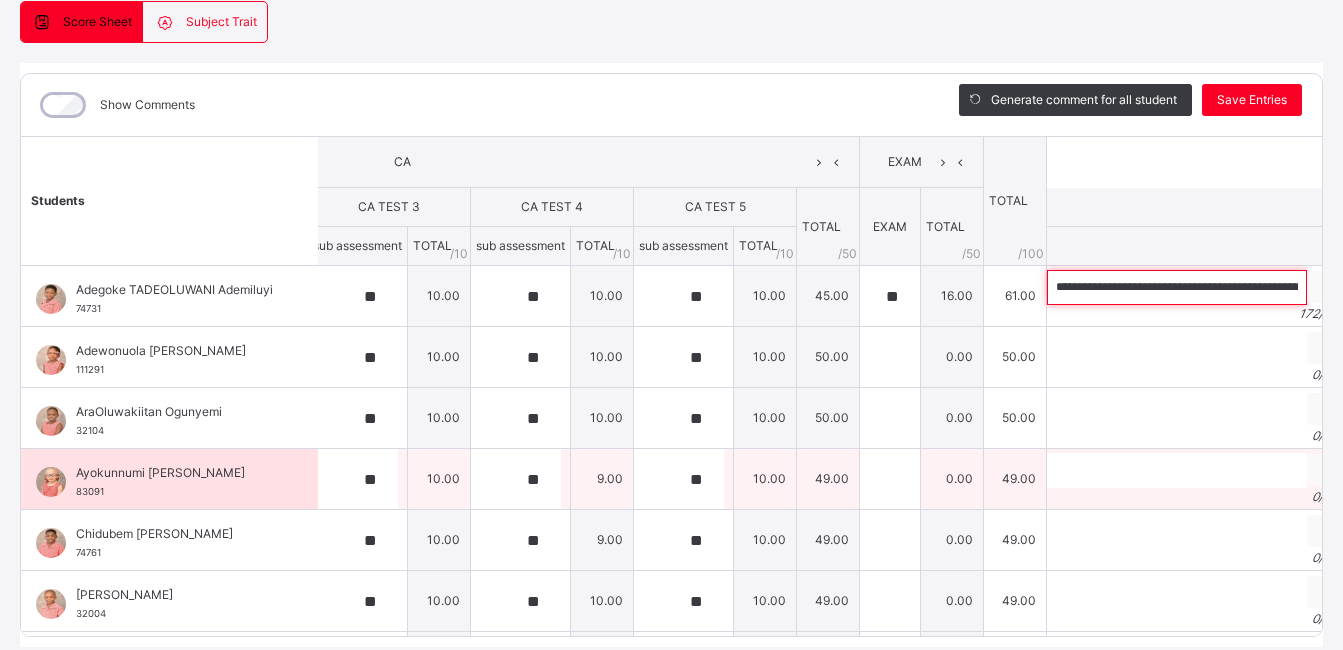 scroll, scrollTop: 0, scrollLeft: 749, axis: horizontal 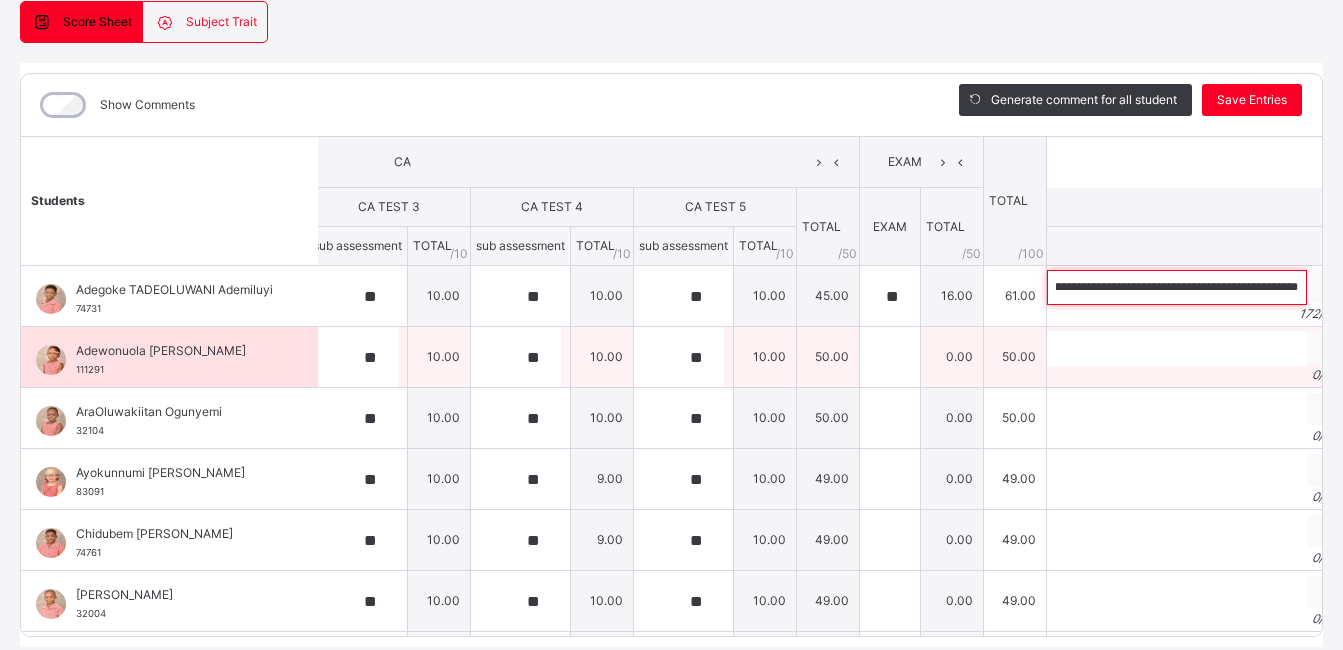 type on "**********" 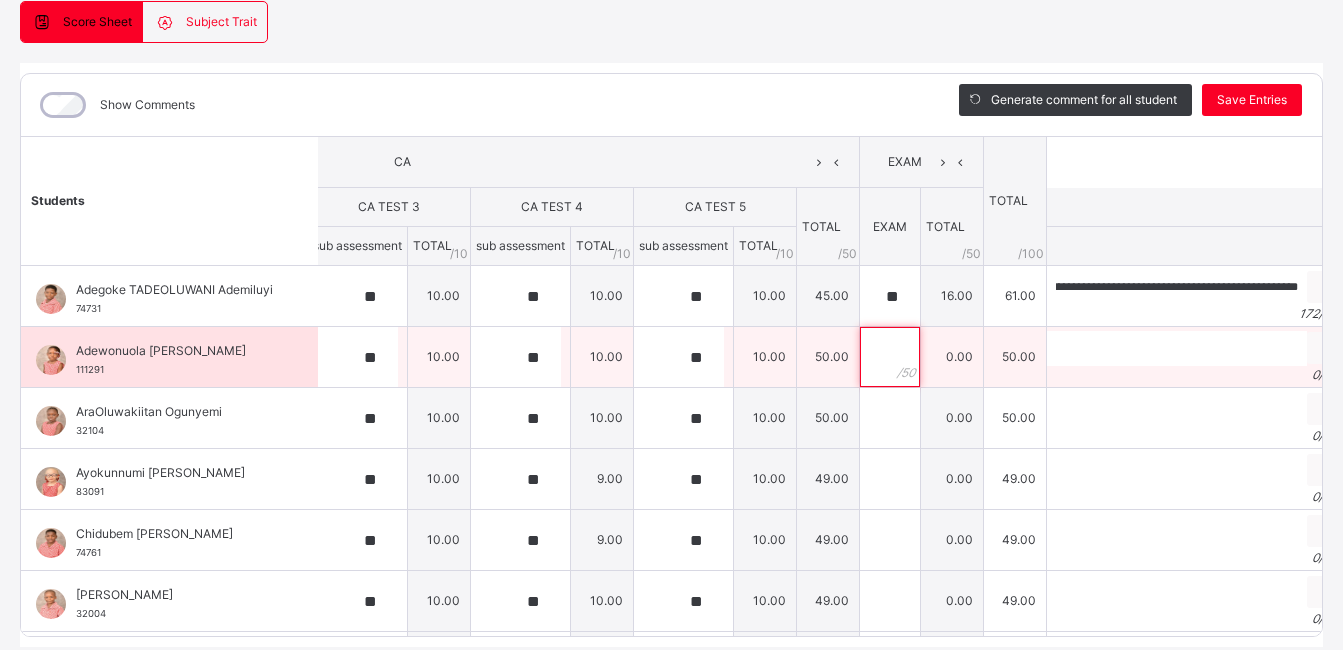 scroll, scrollTop: 0, scrollLeft: 0, axis: both 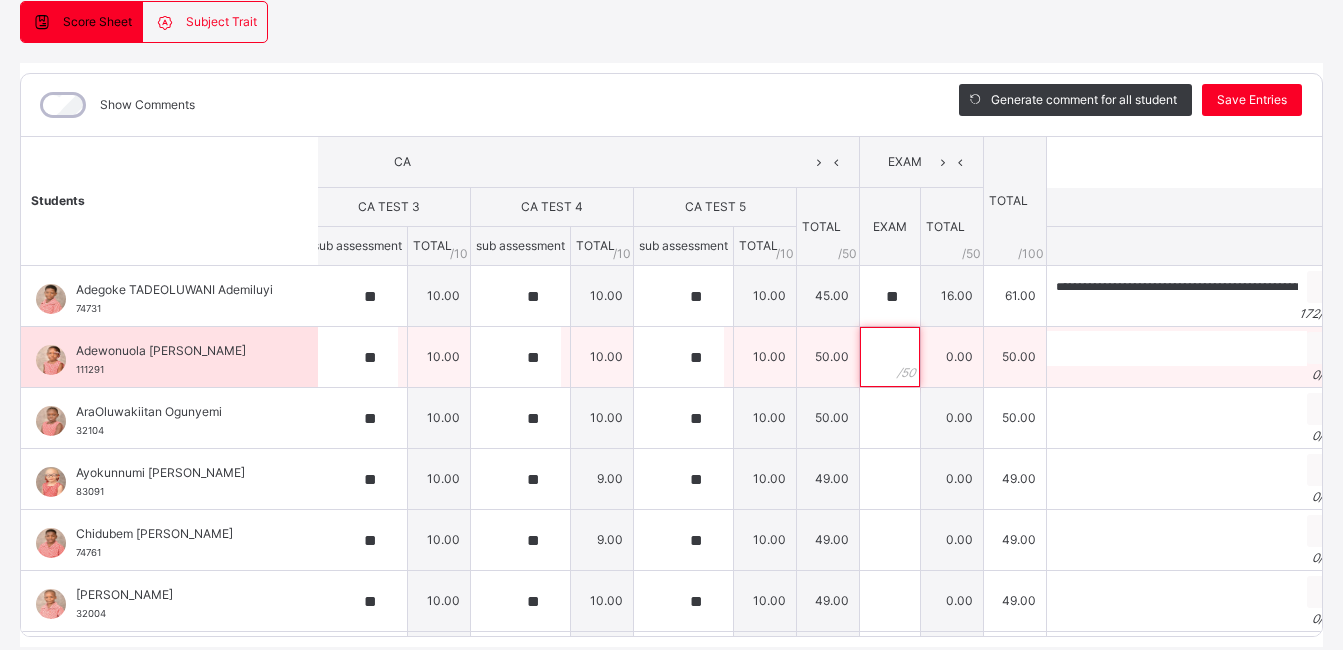 click at bounding box center (890, 357) 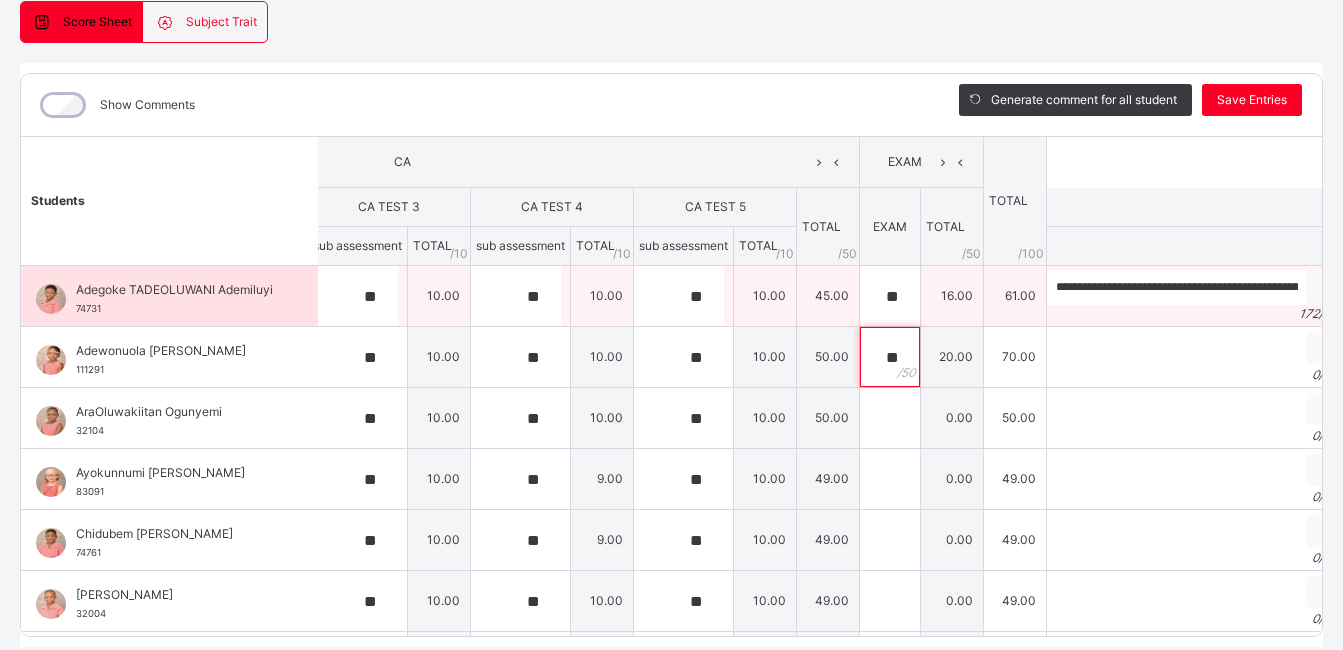 type on "**" 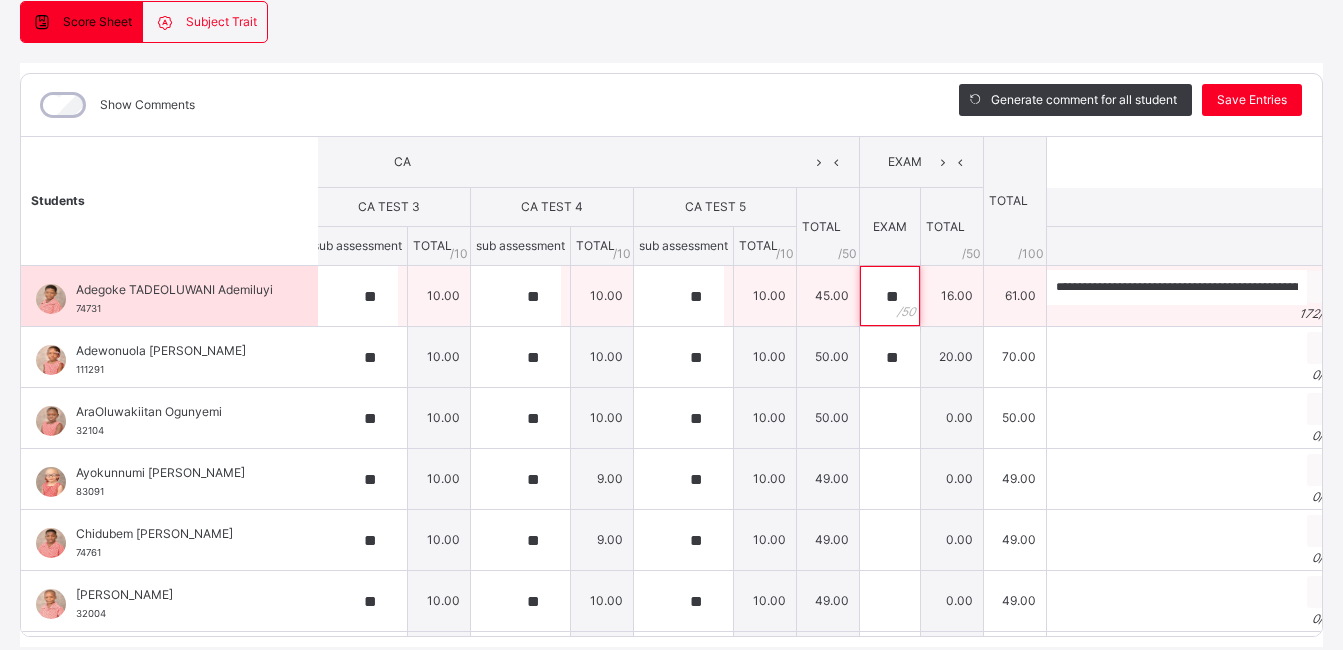 click on "**" at bounding box center (890, 296) 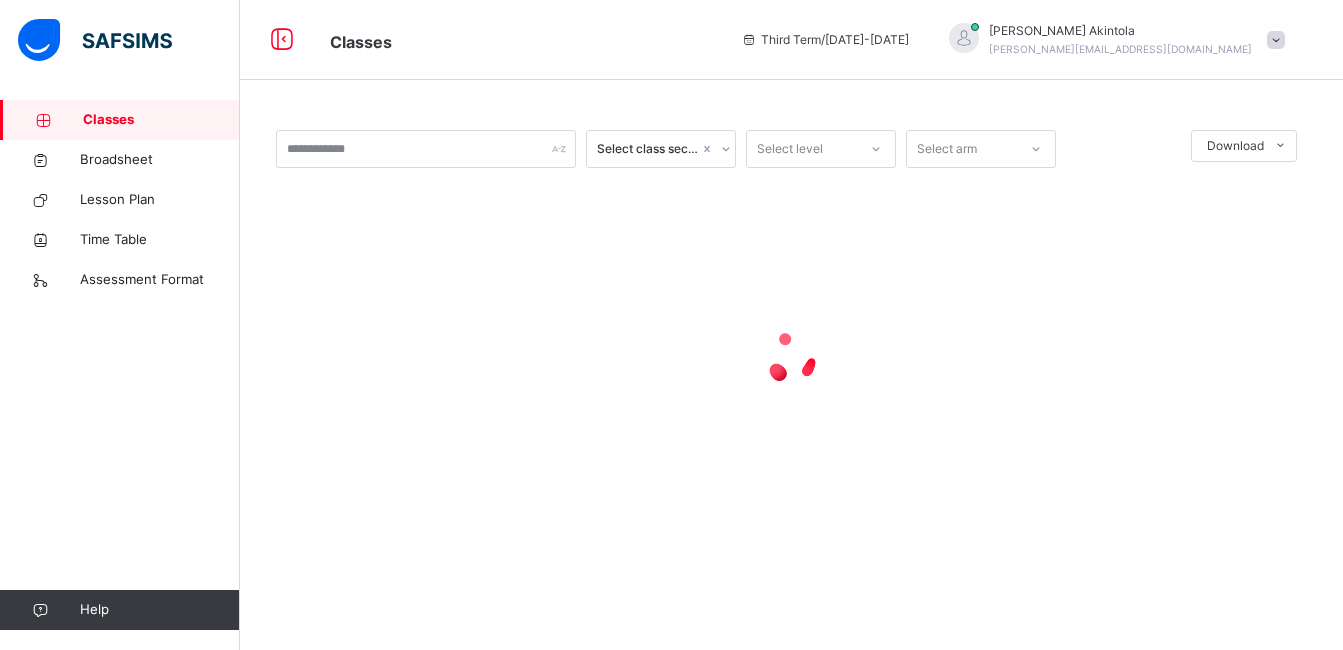 scroll, scrollTop: 0, scrollLeft: 0, axis: both 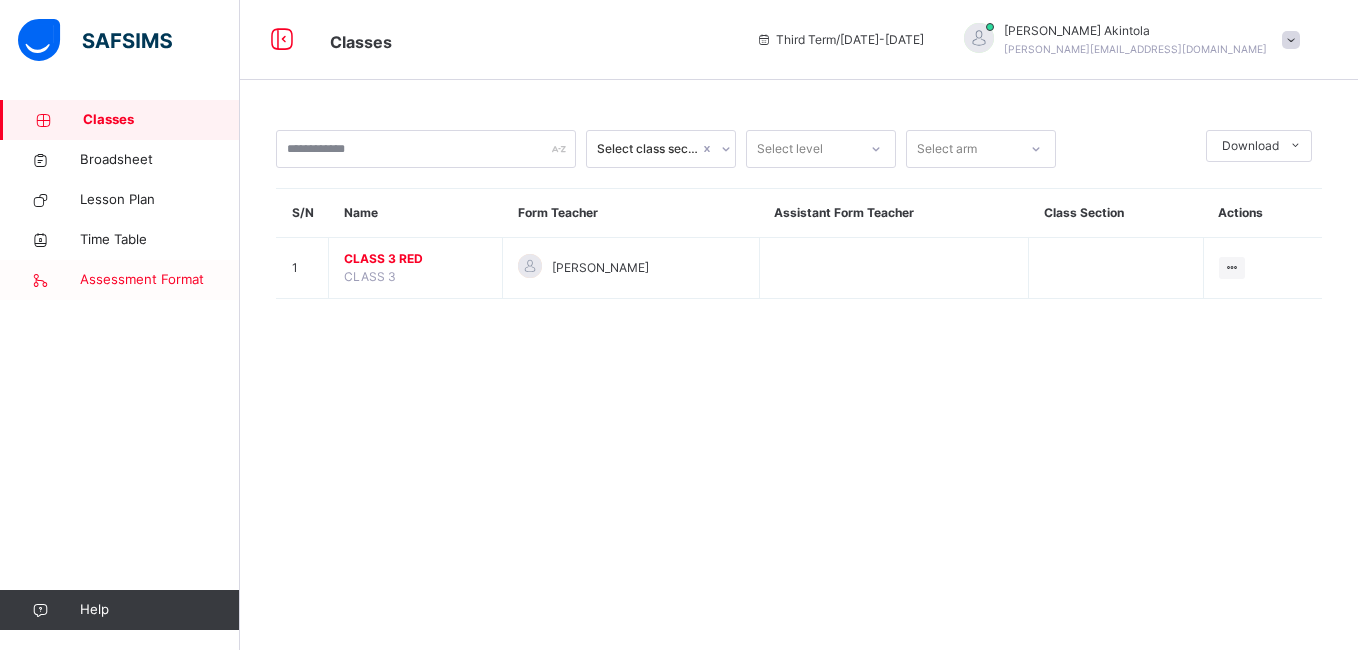 click on "Assessment Format" at bounding box center [160, 280] 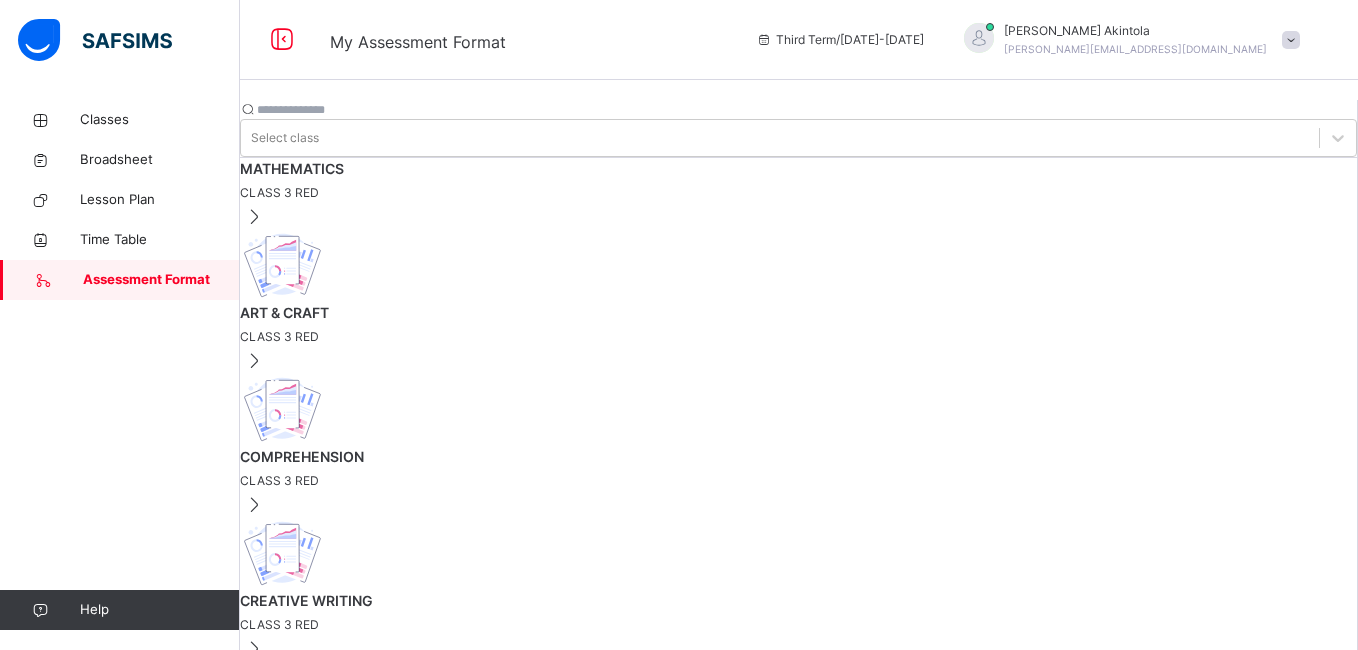 click on "CLASS 3 RED" at bounding box center (798, 481) 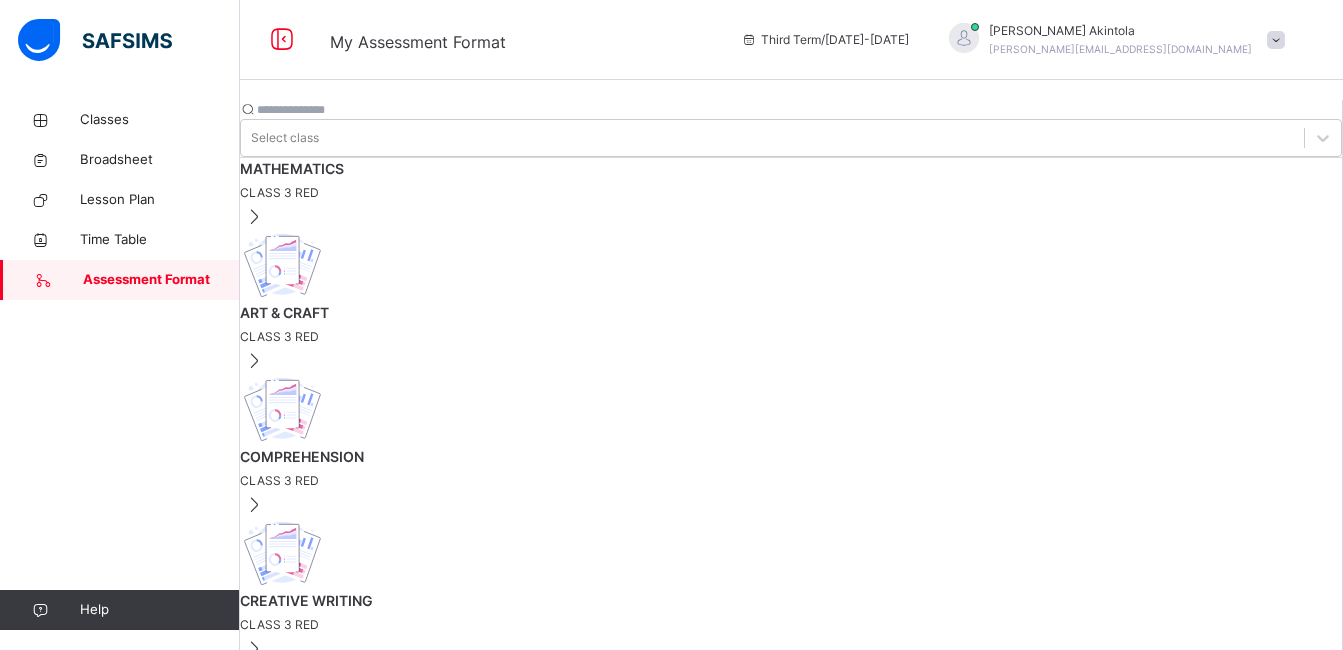 click on "[ 50 %]" at bounding box center (381, 724) 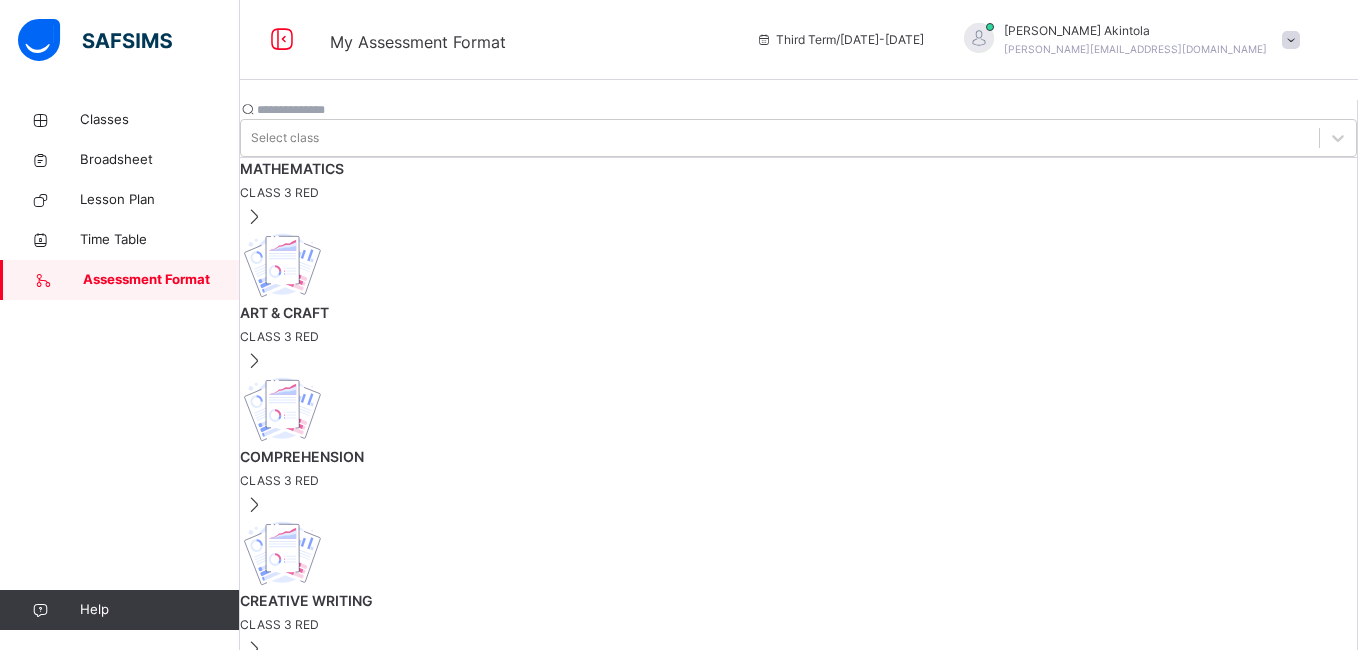 click at bounding box center [301, 1988] 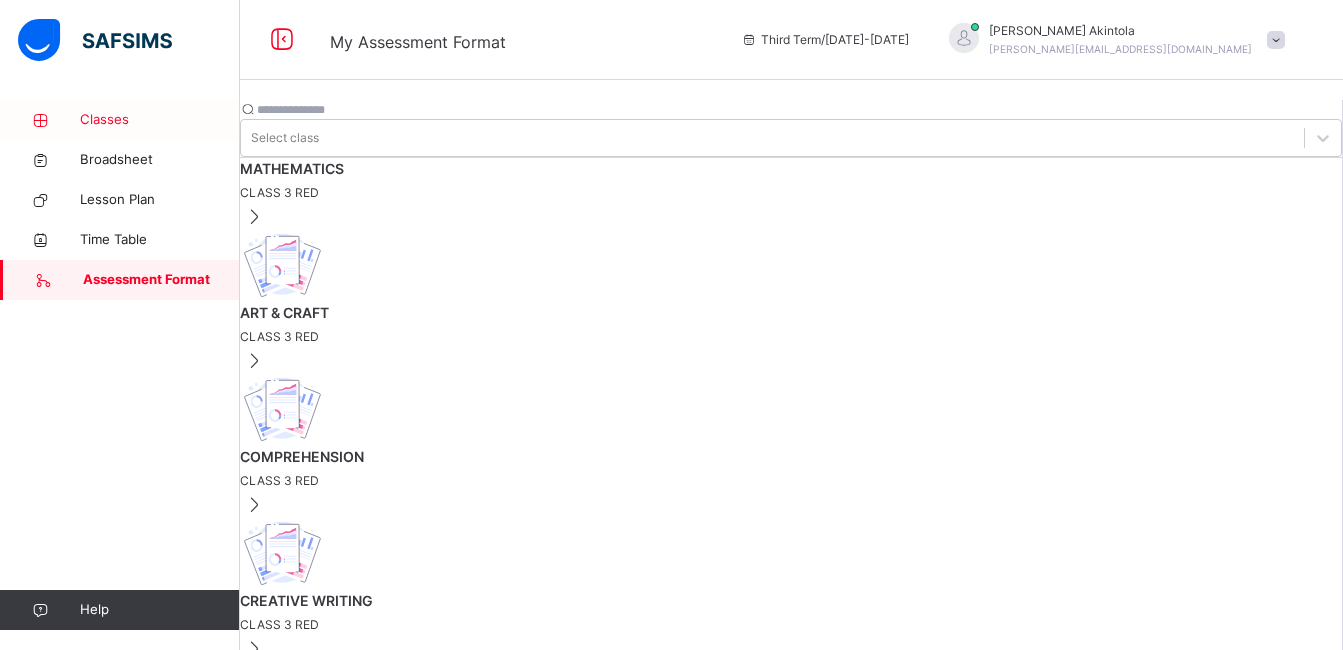 click on "Classes" at bounding box center [160, 120] 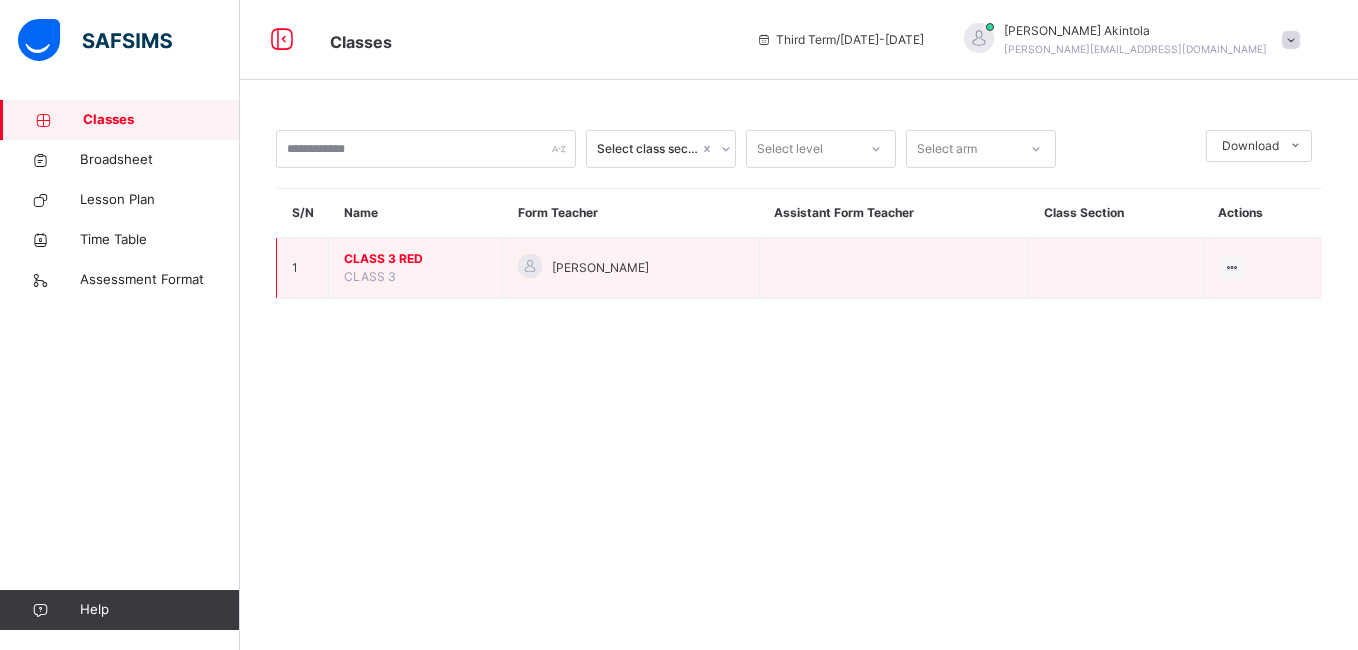 click on "CLASS 3   RED" at bounding box center [415, 259] 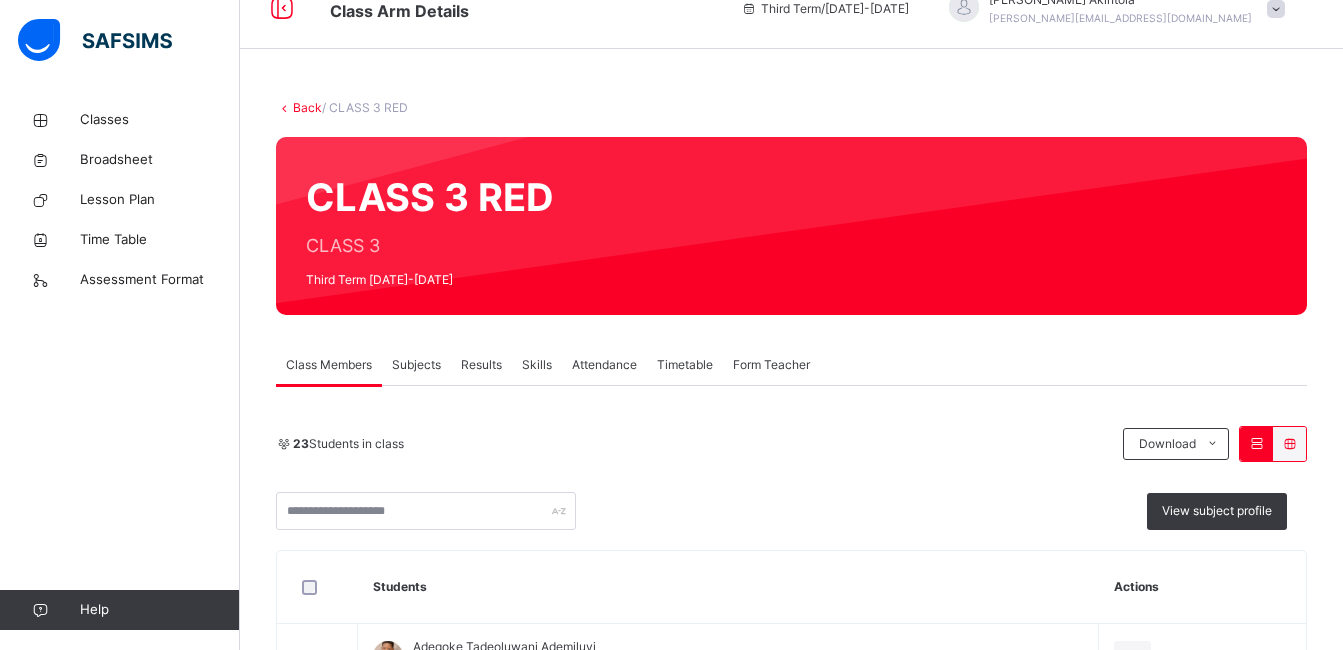 scroll, scrollTop: 23, scrollLeft: 0, axis: vertical 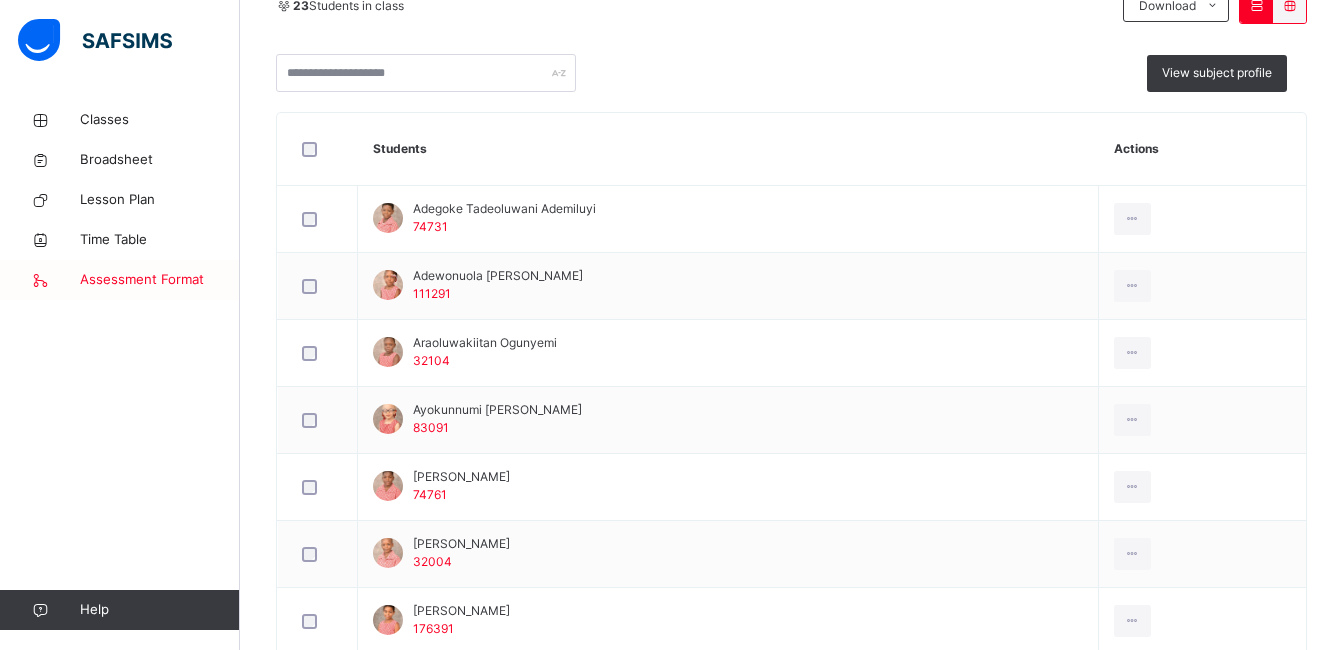 click on "Assessment Format" at bounding box center (160, 280) 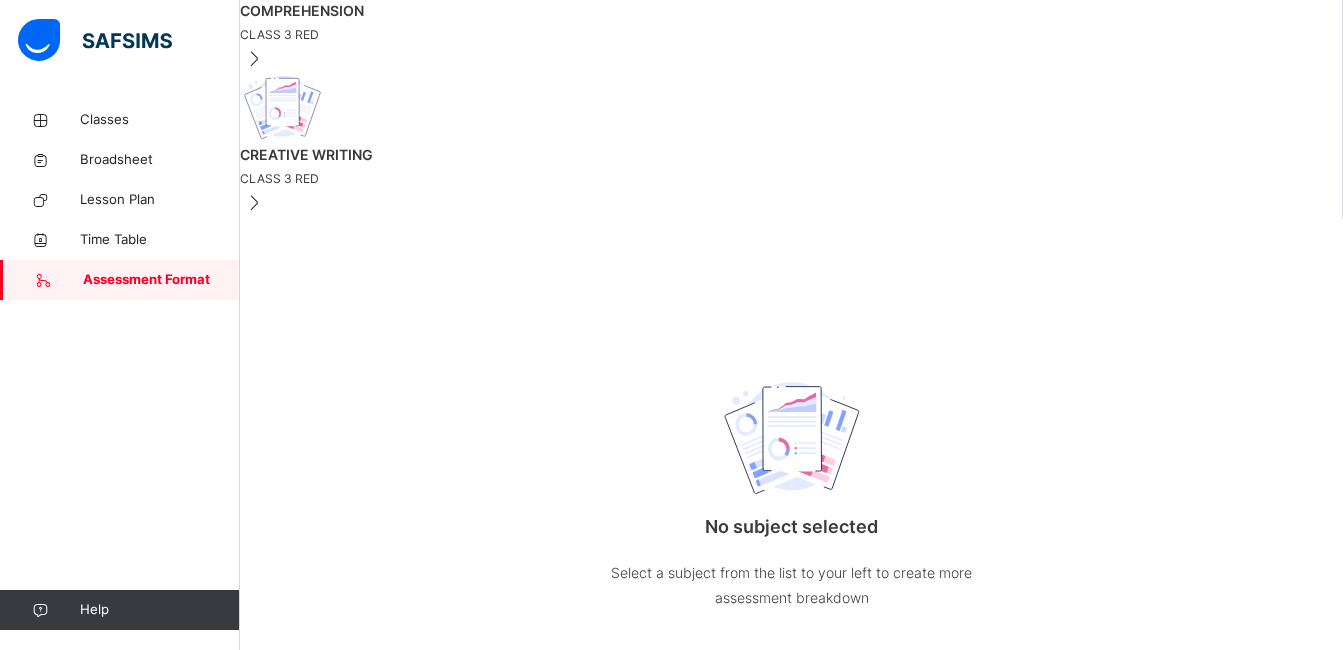 scroll, scrollTop: 0, scrollLeft: 0, axis: both 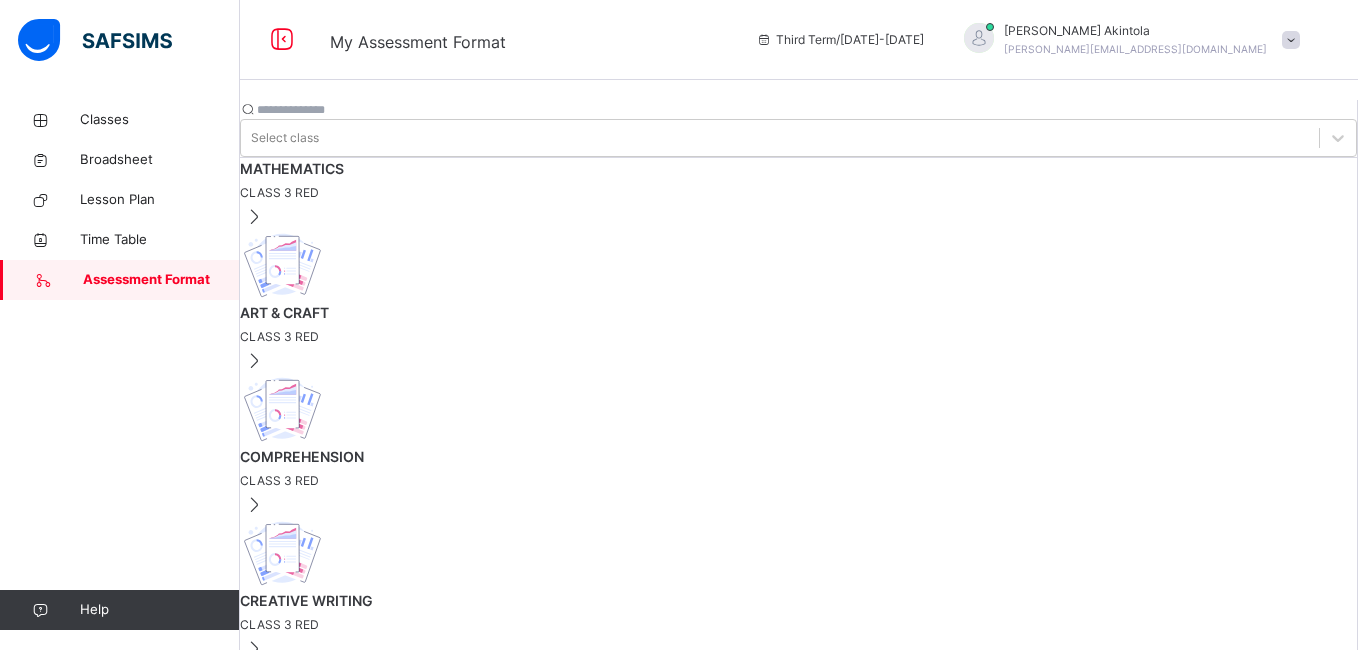 click on "GRAMMAR" at bounding box center (798, 888) 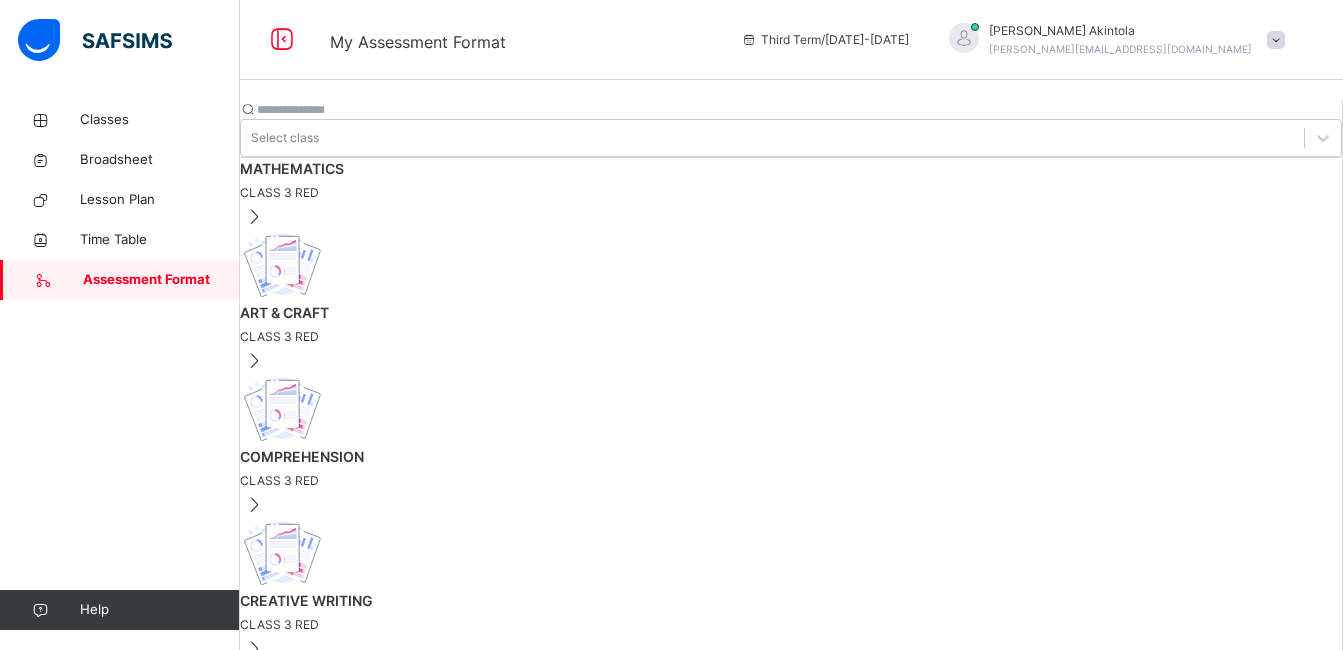 click on "[ 50 %]" at bounding box center (381, 724) 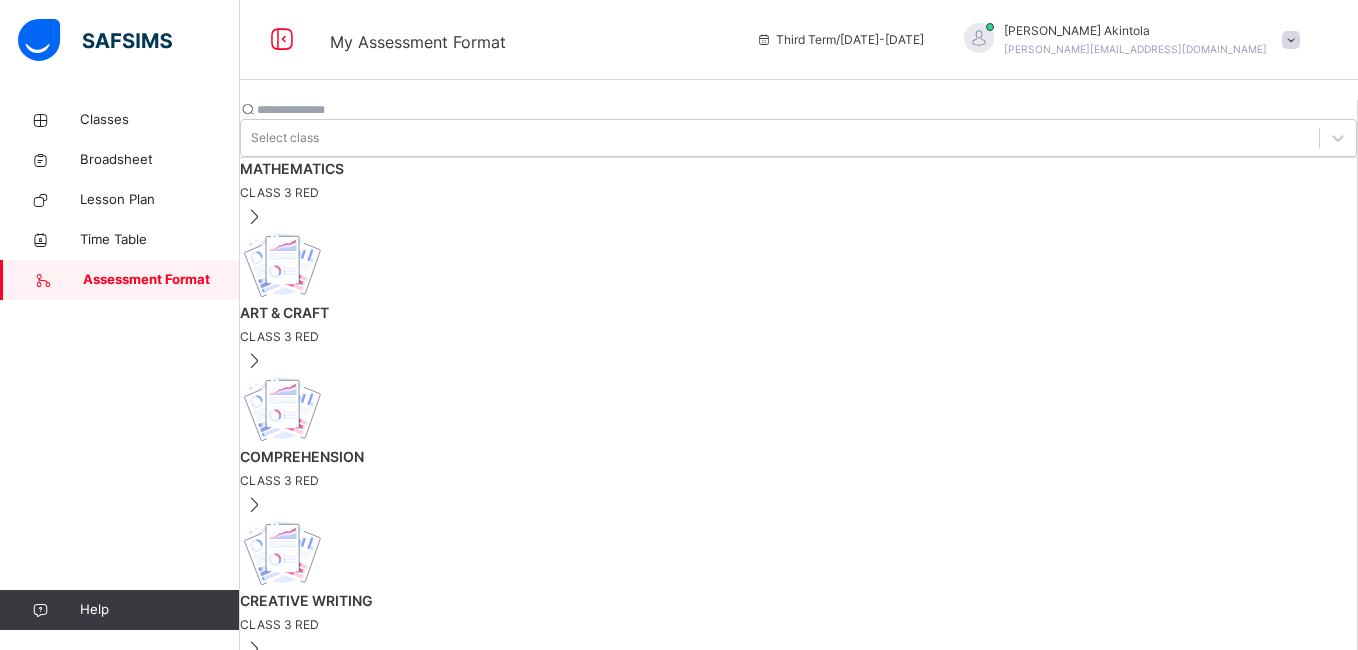 click at bounding box center (798, 613) 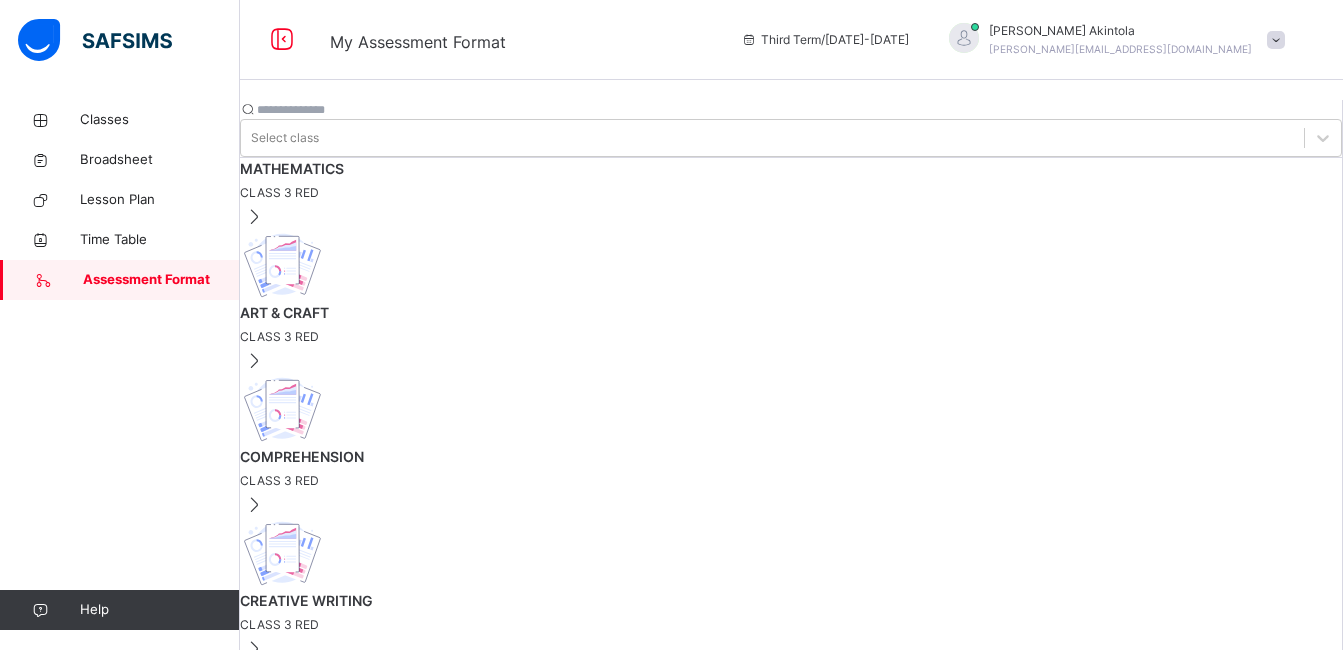 click on "[ 50 %]" at bounding box center (381, 724) 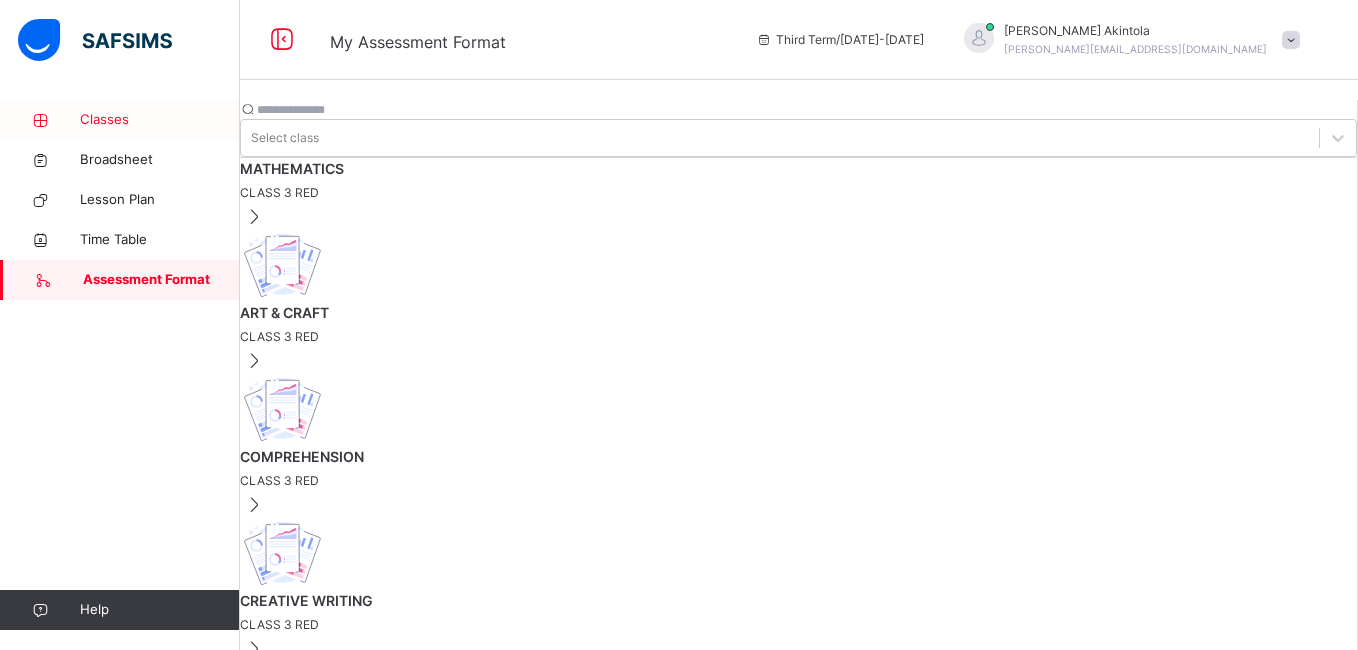 click on "Classes" at bounding box center [160, 120] 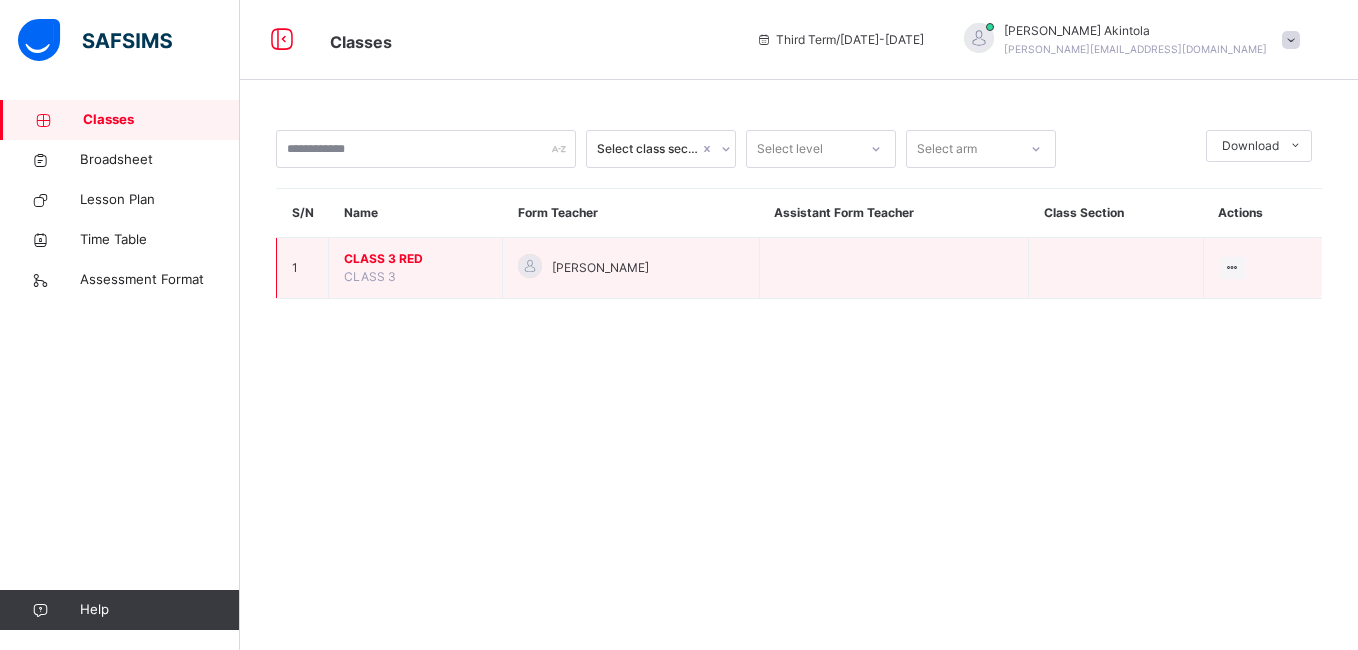click on "CLASS 3   RED" at bounding box center (415, 259) 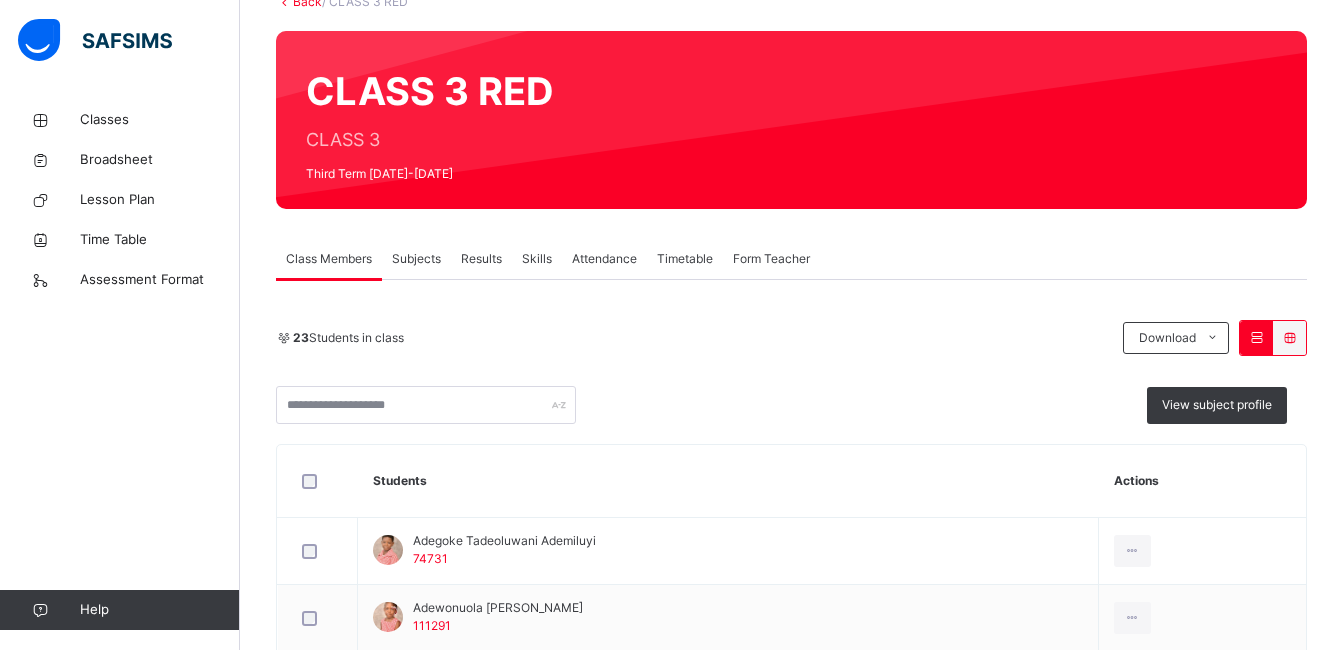 scroll, scrollTop: 134, scrollLeft: 0, axis: vertical 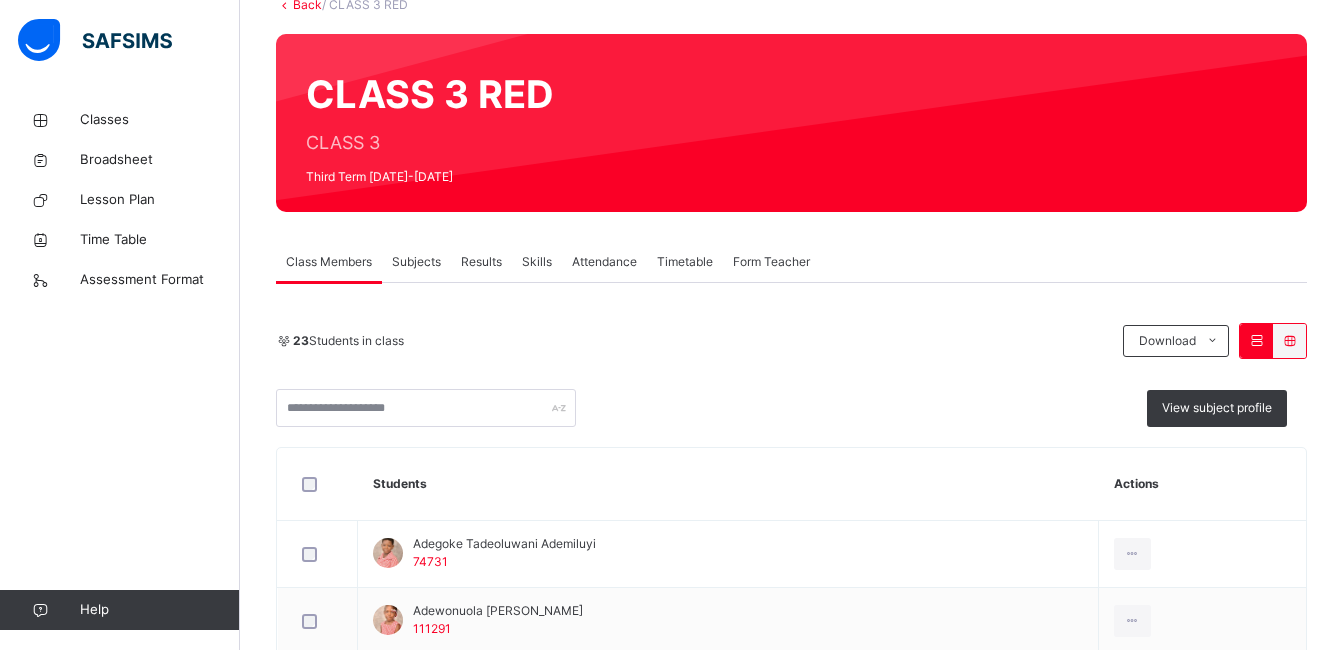 click on "Subjects" at bounding box center (416, 262) 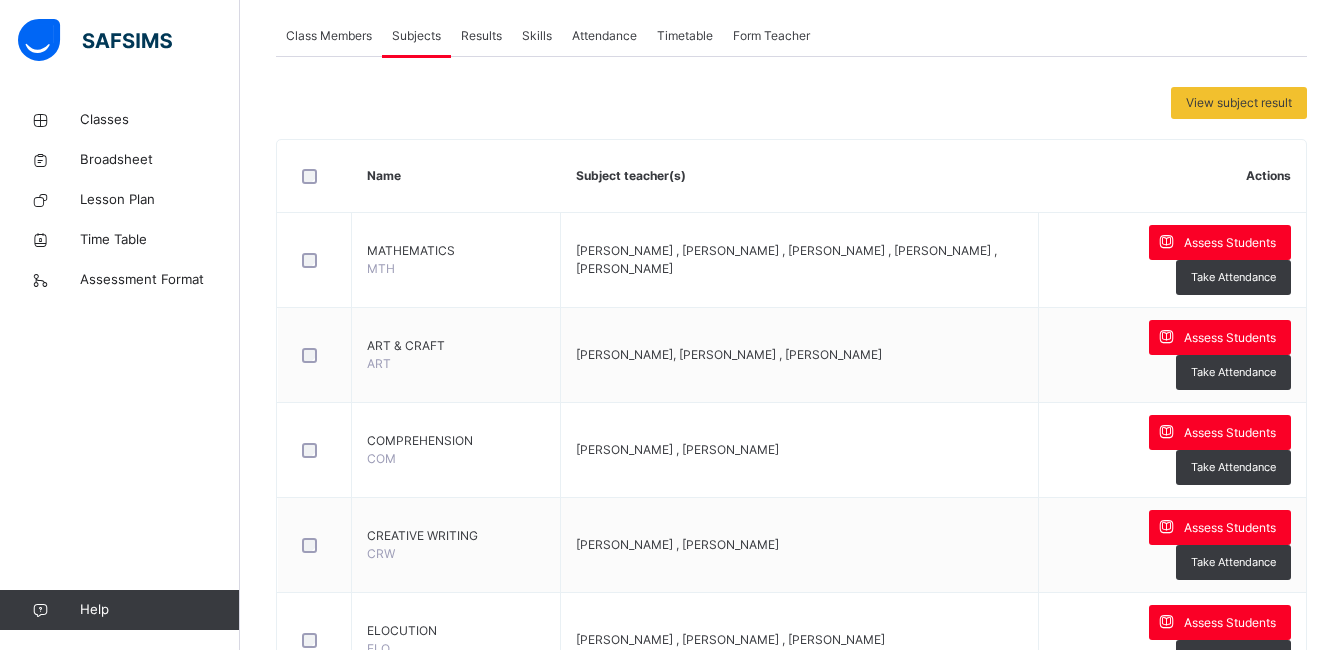 scroll, scrollTop: 414, scrollLeft: 0, axis: vertical 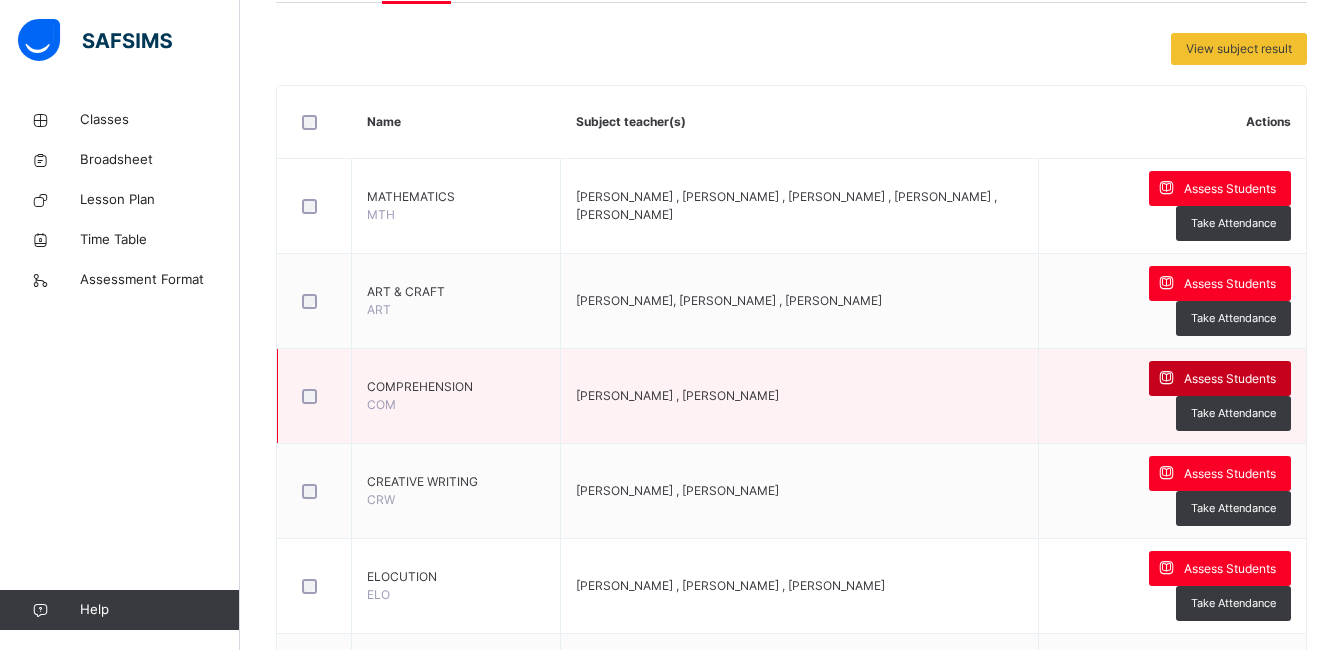 click on "Assess Students" at bounding box center (1230, 379) 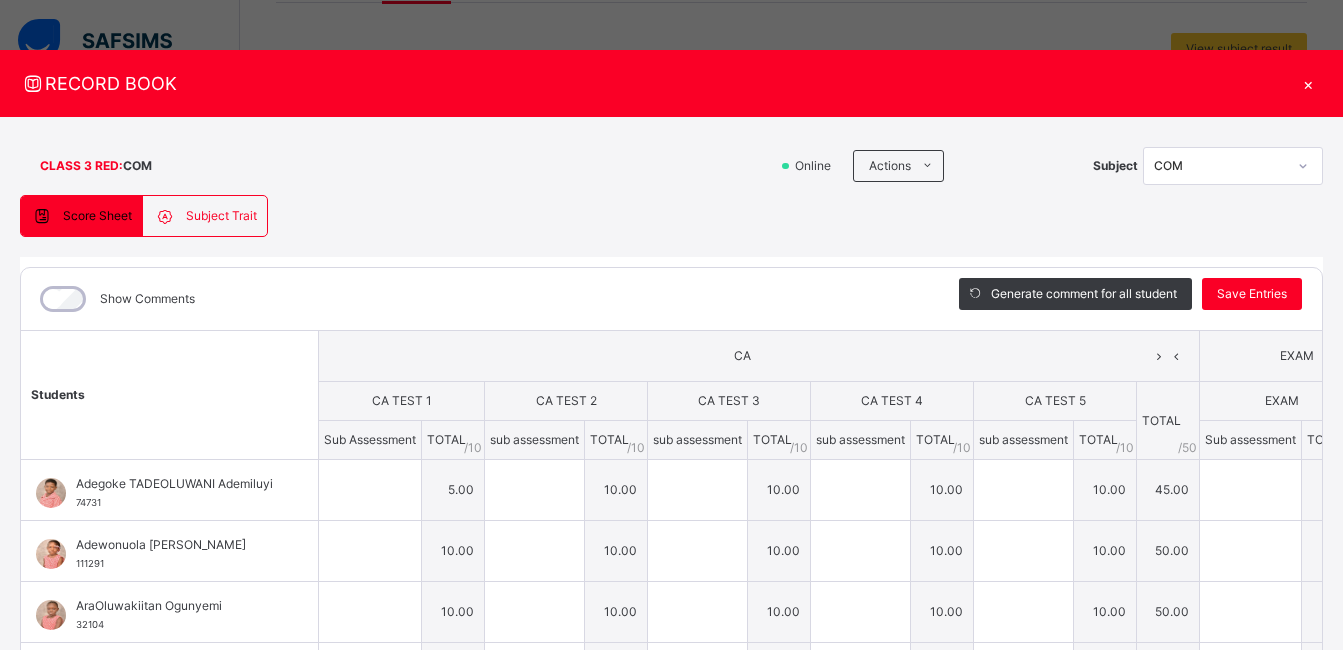 type on "**" 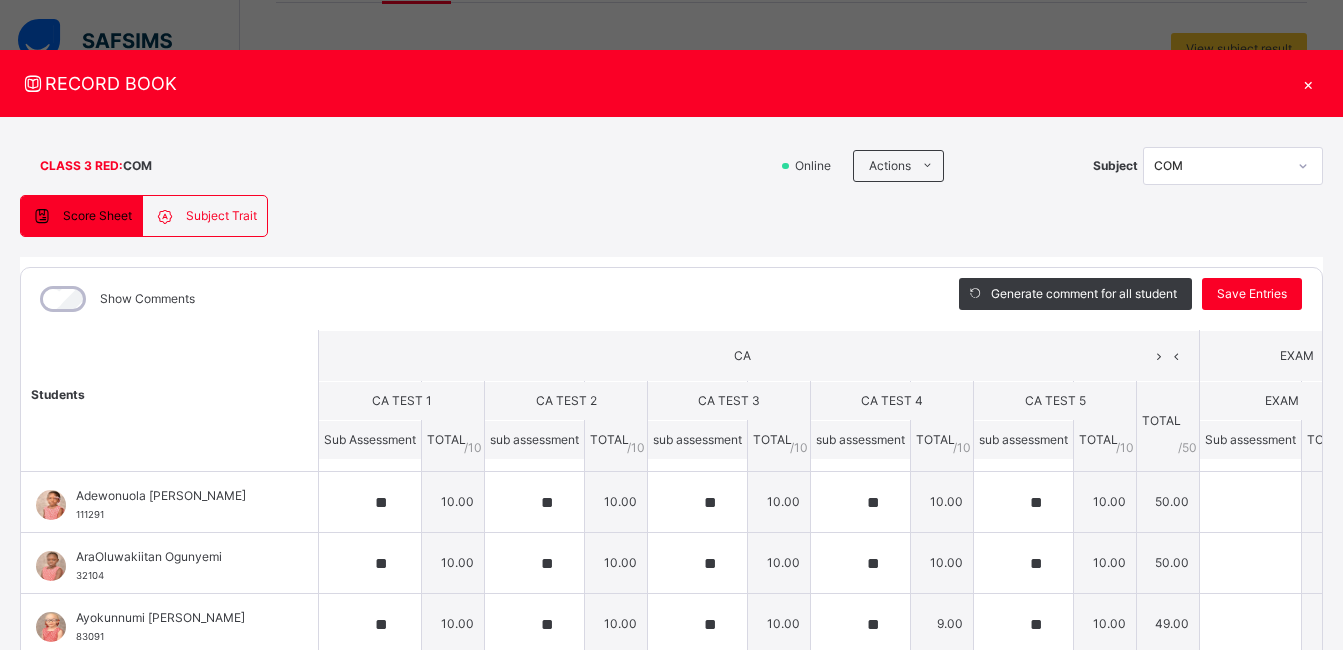 scroll, scrollTop: 0, scrollLeft: 0, axis: both 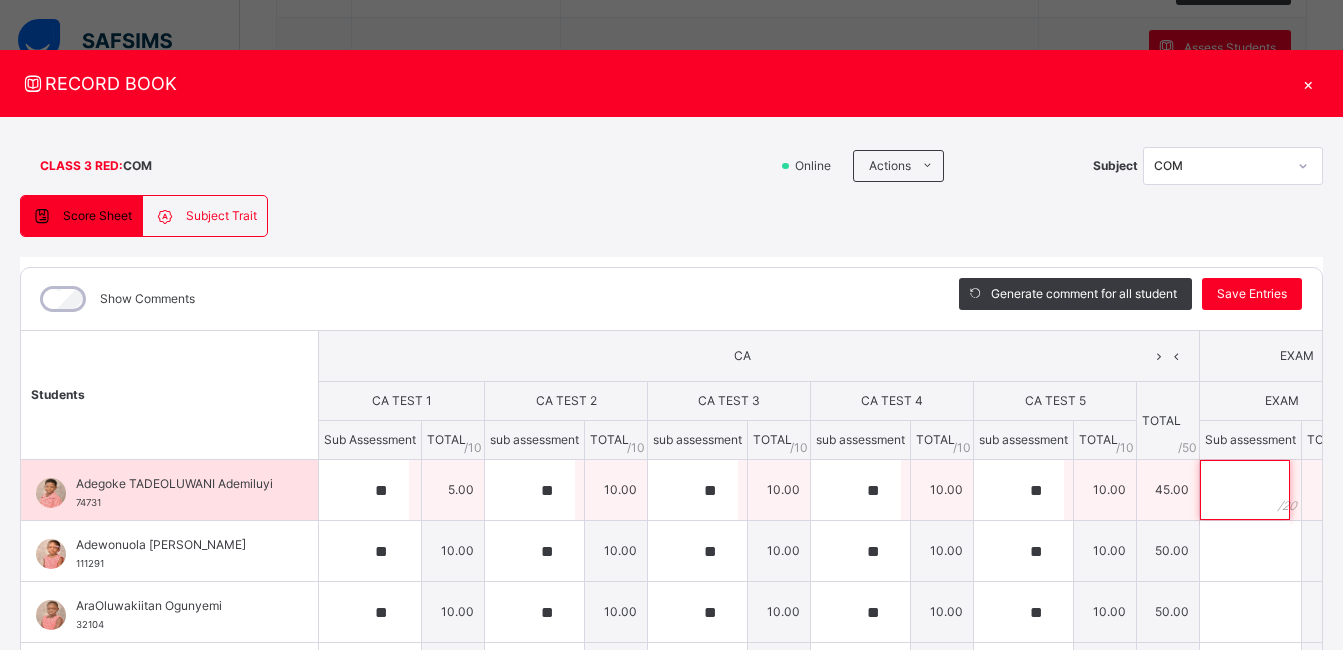 click at bounding box center (1245, 490) 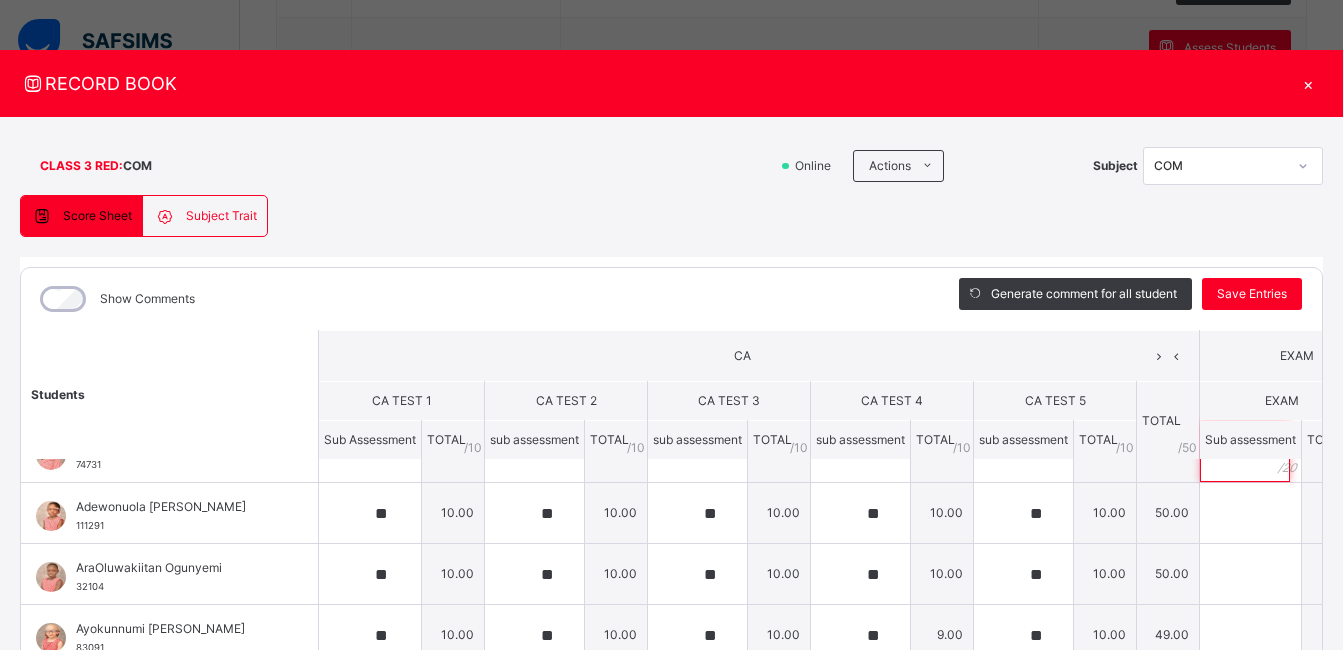 scroll, scrollTop: 0, scrollLeft: 0, axis: both 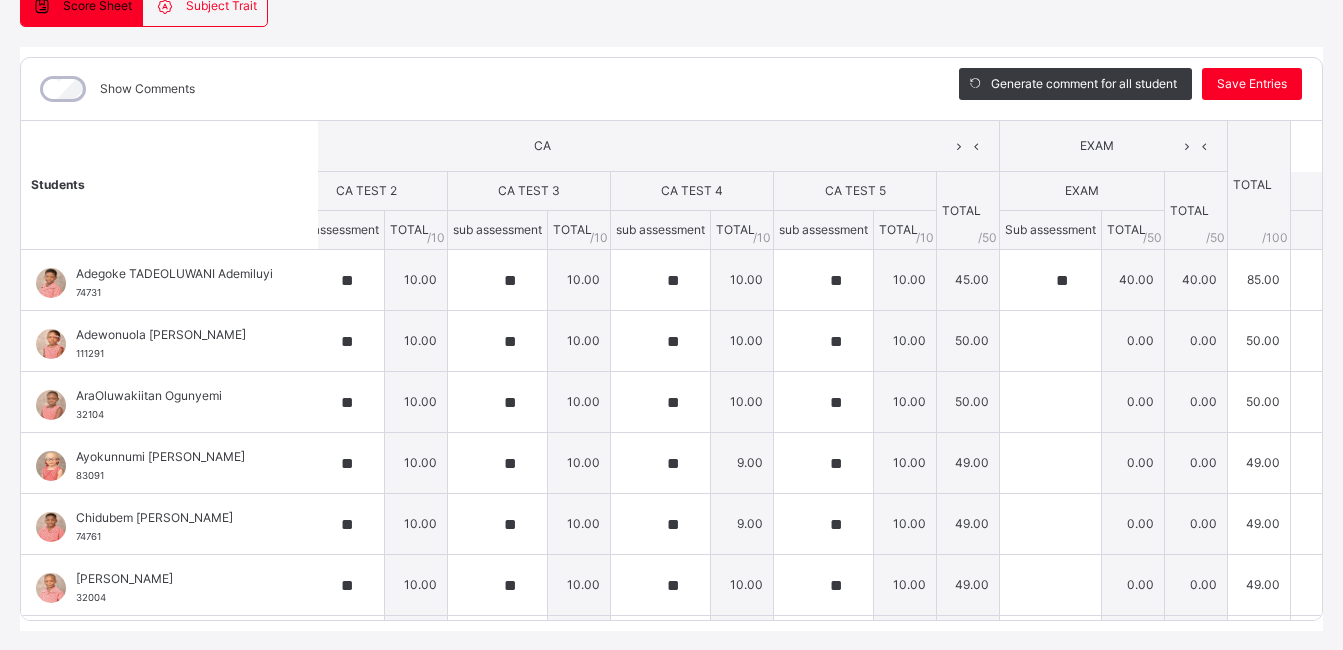 click on "Students CA  EXAM TOTAL /100 Comment CA TEST 1 CA TEST 2 CA TEST 3 CA TEST 4 CA TEST 5 TOTAL / 50 EXAM TOTAL / 50 Sub Assessment TOTAL / 10 sub assessment TOTAL / 10 sub assessment TOTAL / 10 sub assessment TOTAL / 10 sub assessment TOTAL / 10 Sub assessment TOTAL / 50 Adegoke TADEOLUWANI Ademiluyi 74731 Adegoke TADEOLUWANI Ademiluyi 74731 ** 5.00 ** 10.00 ** 10.00 ** 10.00 ** 10.00 45.00 ** 40.00 40.00 85.00 Generate comment 0 / 250   ×   Subject Teacher’s Comment Generate and see in full the comment developed by the AI with an option to regenerate the comment [PERSON_NAME] TADEOLUWANI Ademiluyi   74731   Total 85.00  / 100.00 [PERSON_NAME] Bot   Regenerate     Use this comment   Adewonuola [PERSON_NAME] 111291 Adewonuola [PERSON_NAME] 111291 ** 10.00 ** 10.00 ** 10.00 ** 10.00 ** 10.00 50.00 0.00 0.00 50.00 Generate comment 0 / 250   ×   Subject Teacher’s Comment Generate and see in full the comment developed by the AI with an option to regenerate the comment JS   111291   Total 50.00  /" at bounding box center [671, 370] 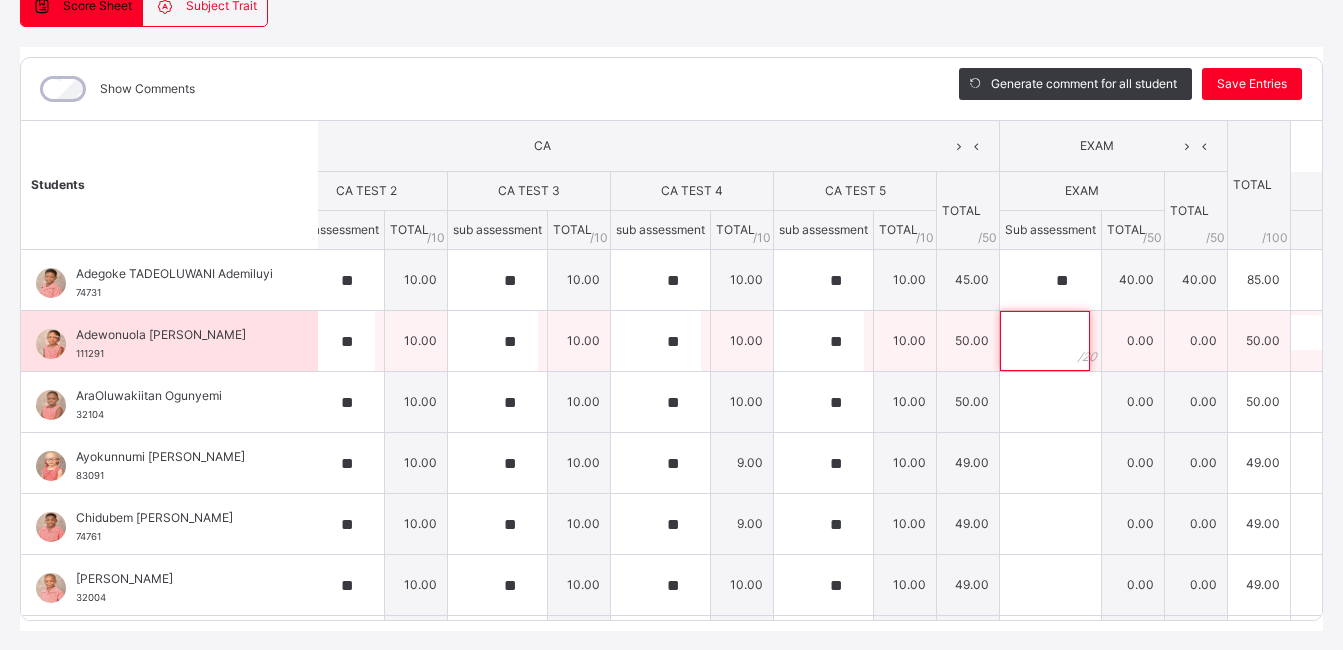 click at bounding box center [1045, 341] 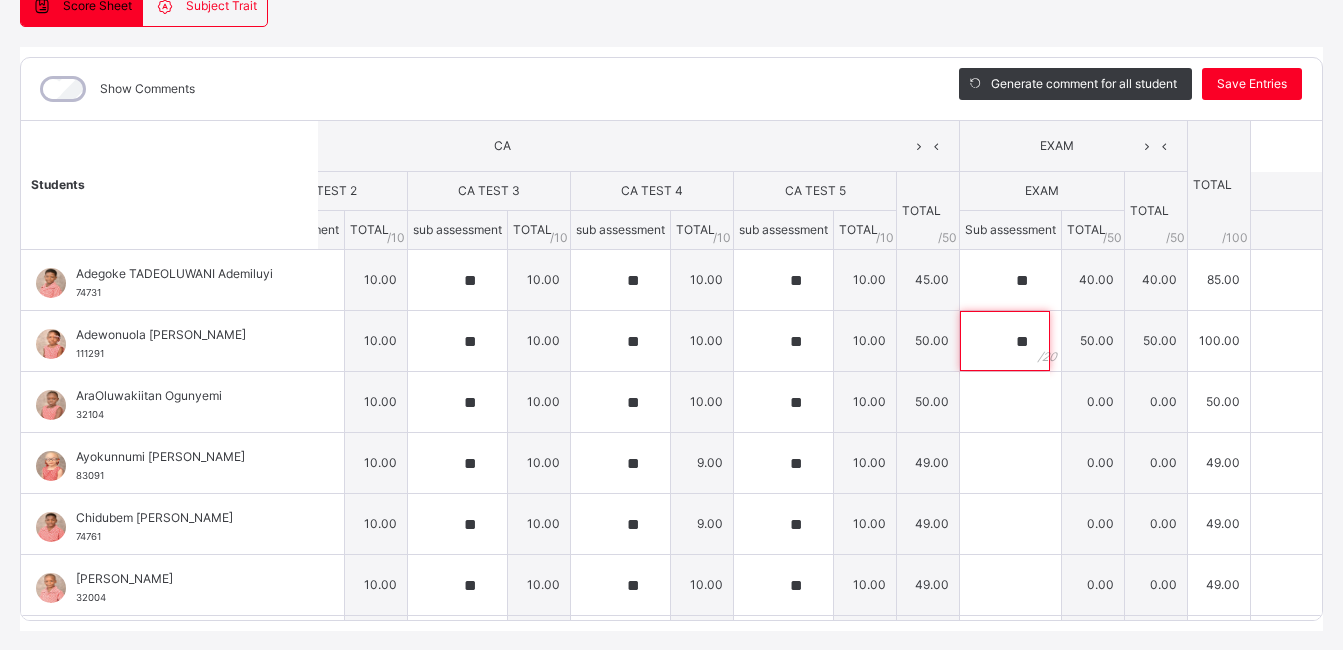 scroll, scrollTop: 0, scrollLeft: 347, axis: horizontal 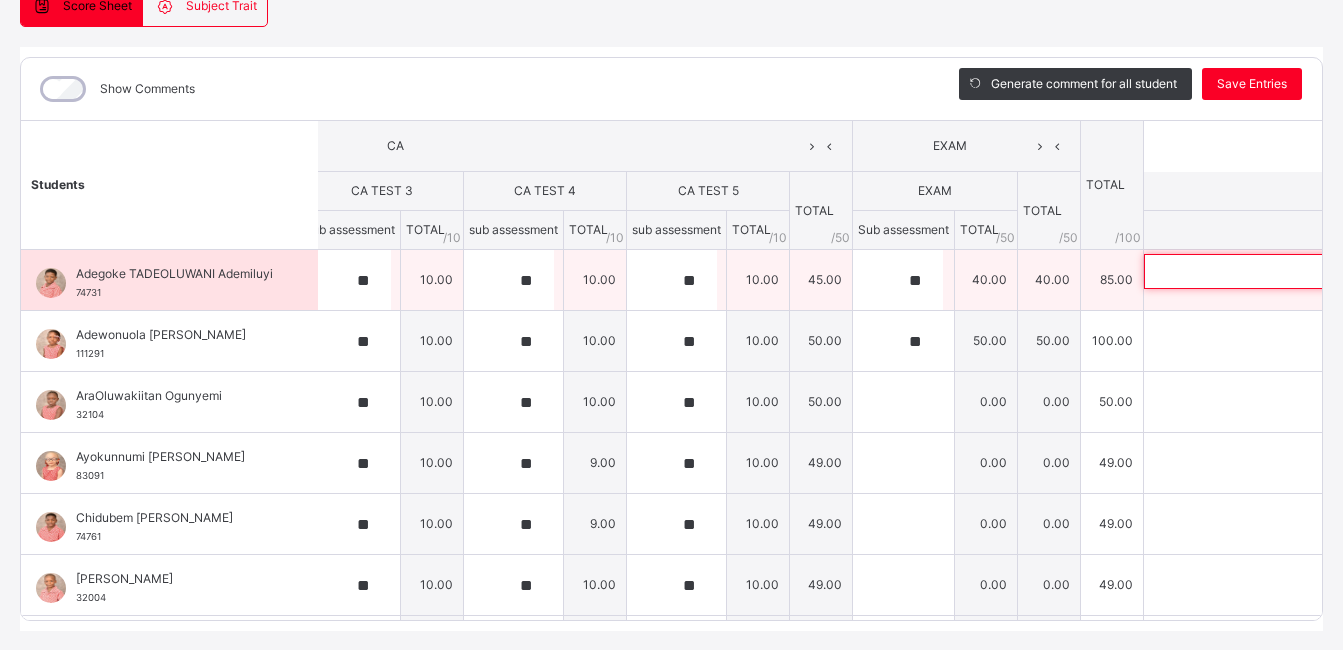 click at bounding box center (1274, 271) 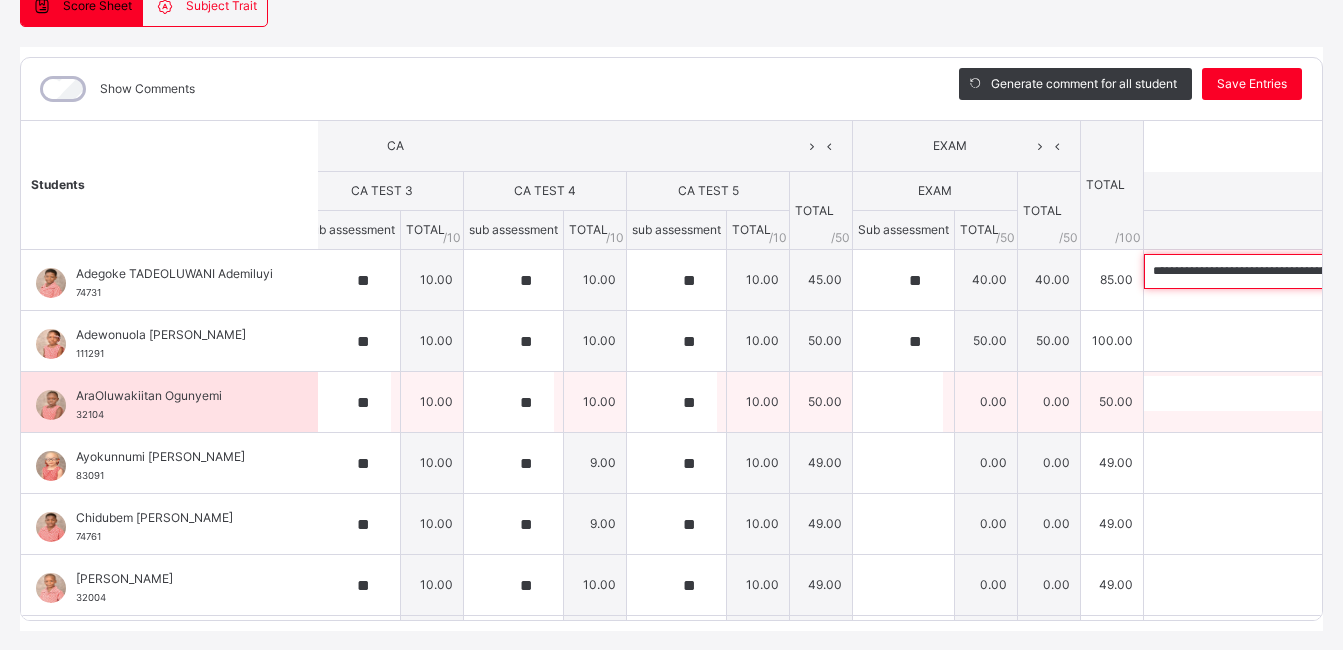 scroll, scrollTop: 0, scrollLeft: 748, axis: horizontal 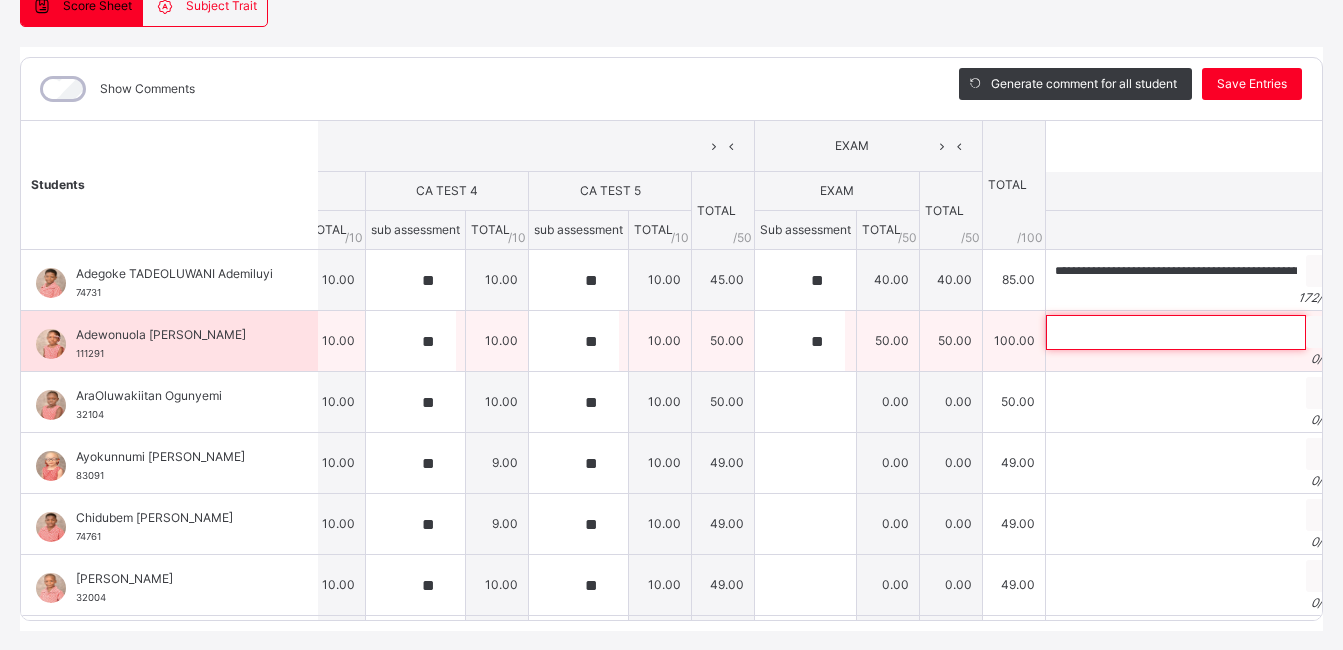 click at bounding box center [1176, 332] 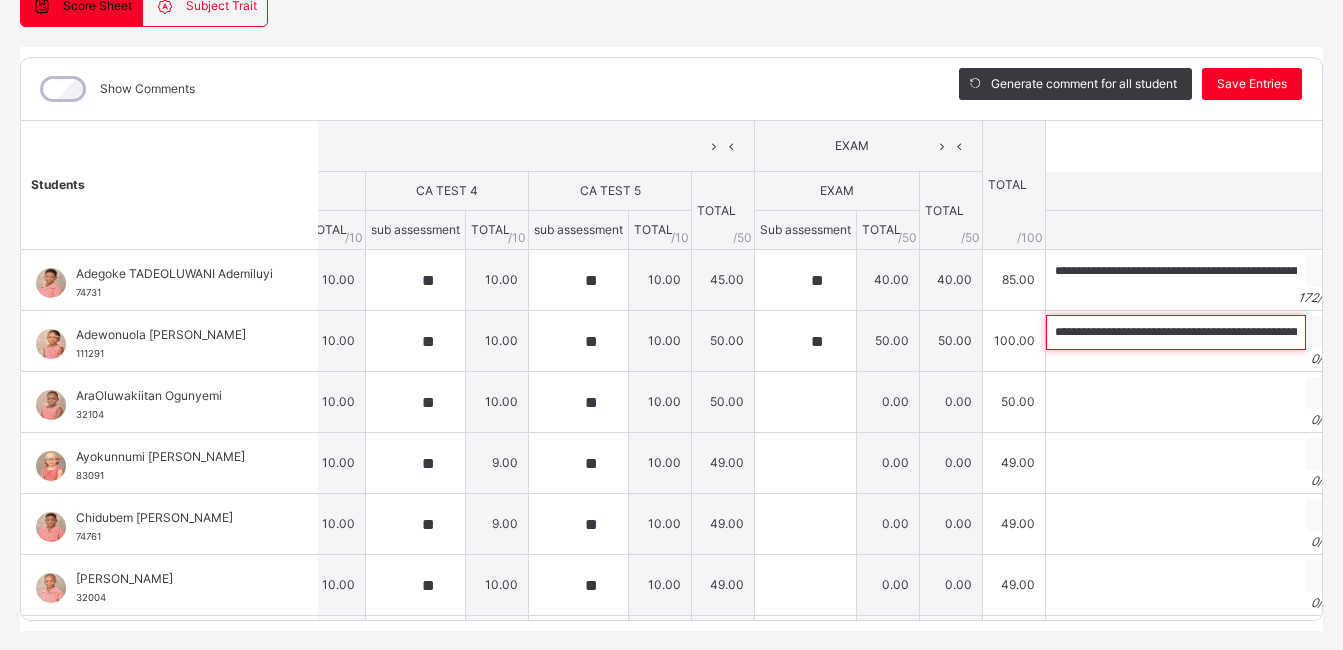 scroll, scrollTop: 0, scrollLeft: 997, axis: horizontal 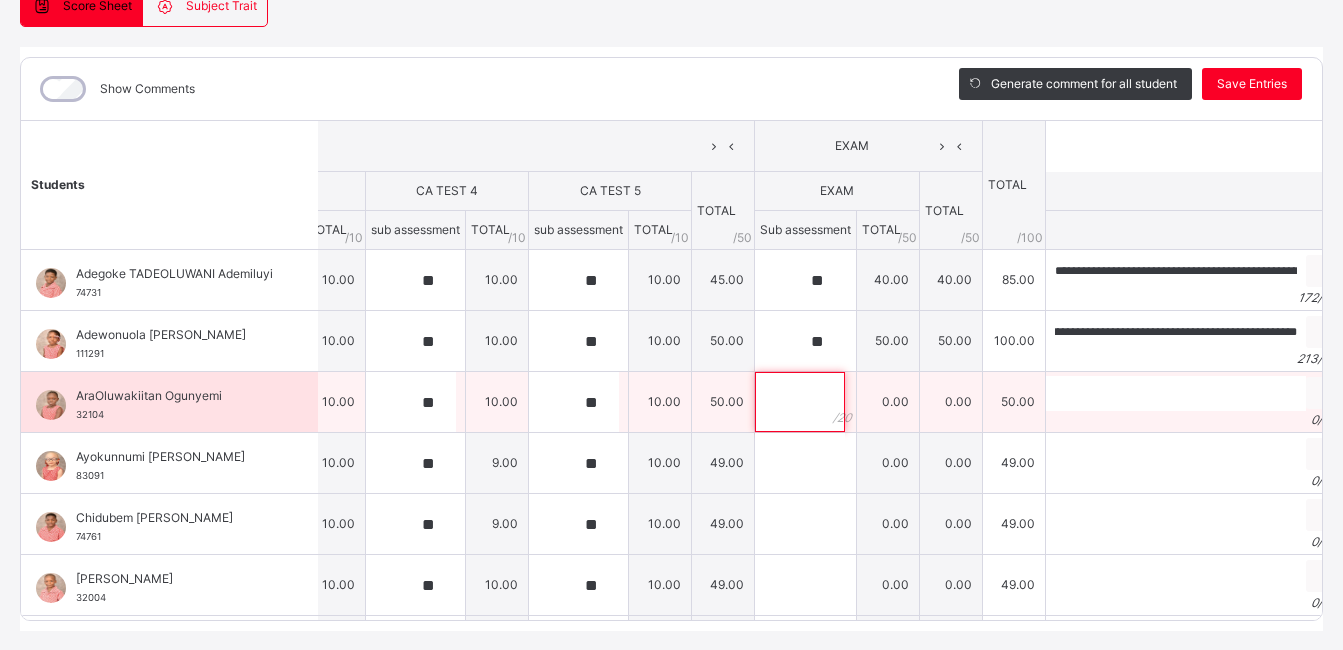 click at bounding box center (800, 402) 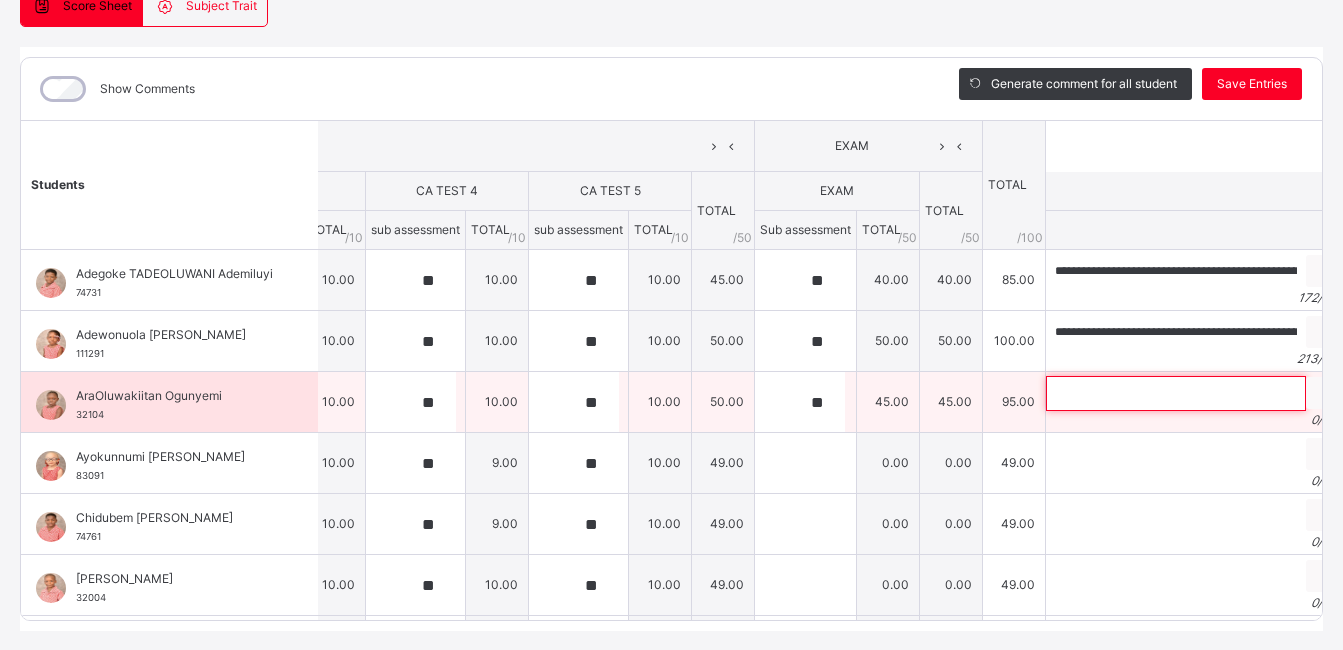 click at bounding box center (1176, 393) 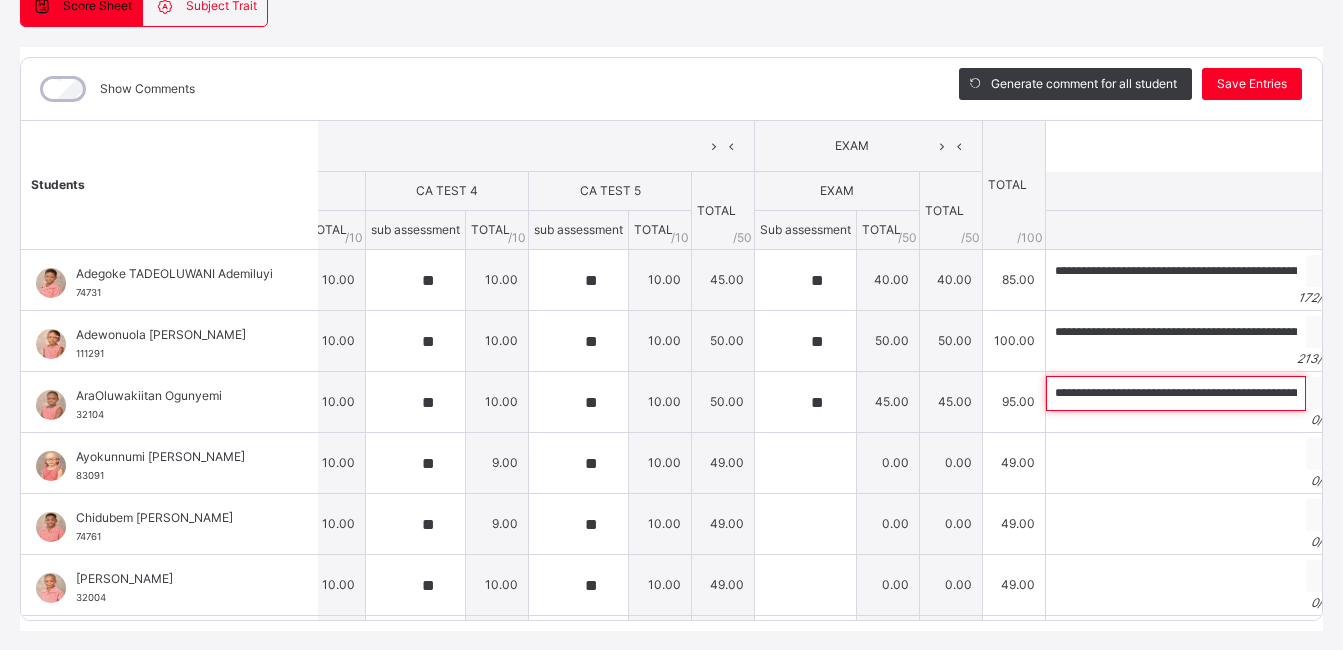 scroll, scrollTop: 0, scrollLeft: 638, axis: horizontal 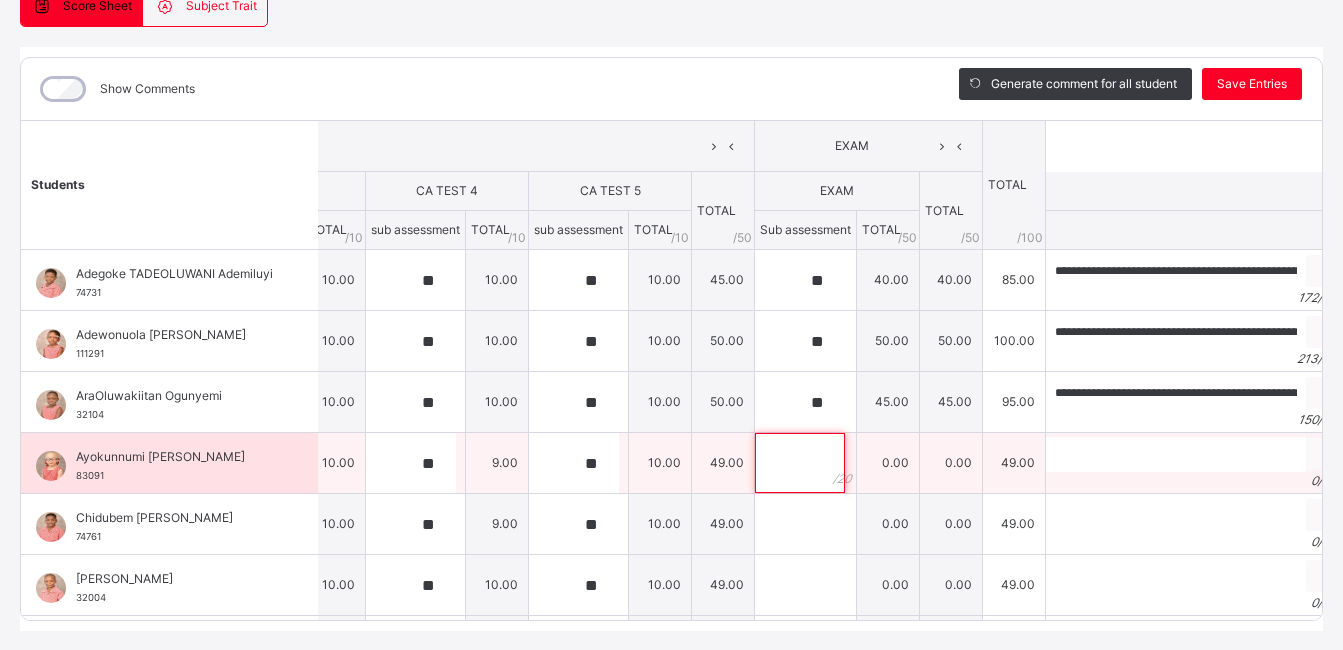 click at bounding box center [800, 463] 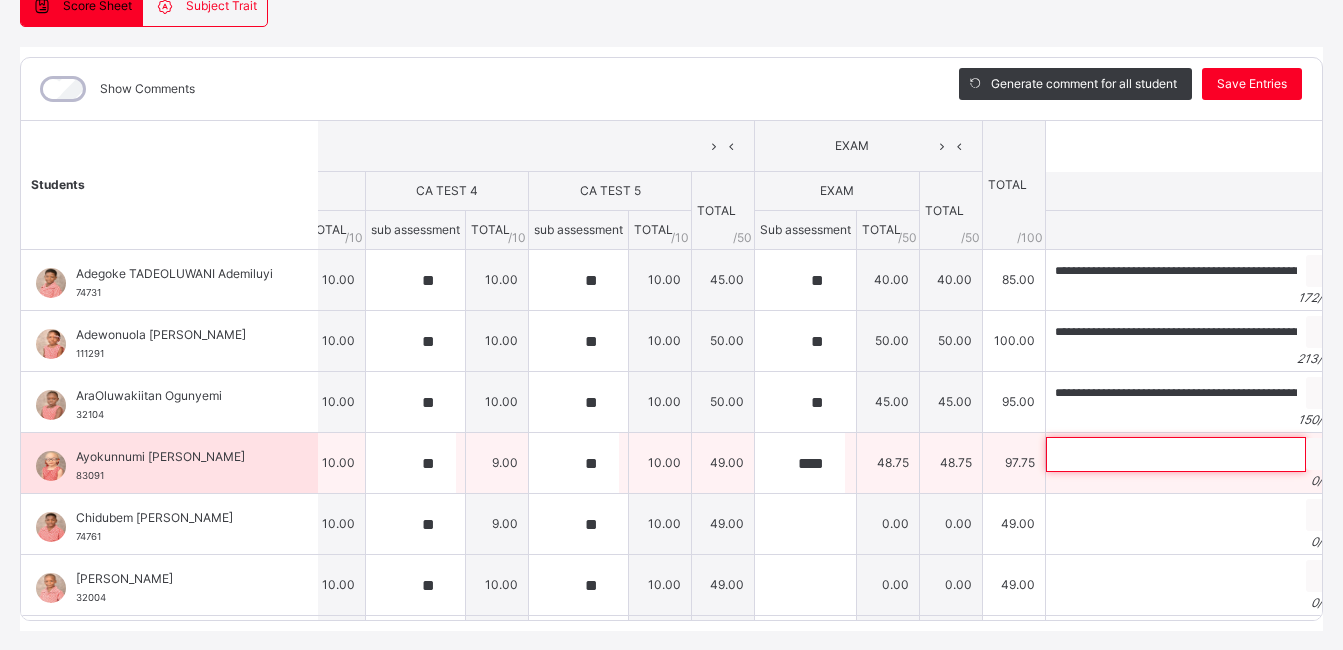 click at bounding box center (1176, 454) 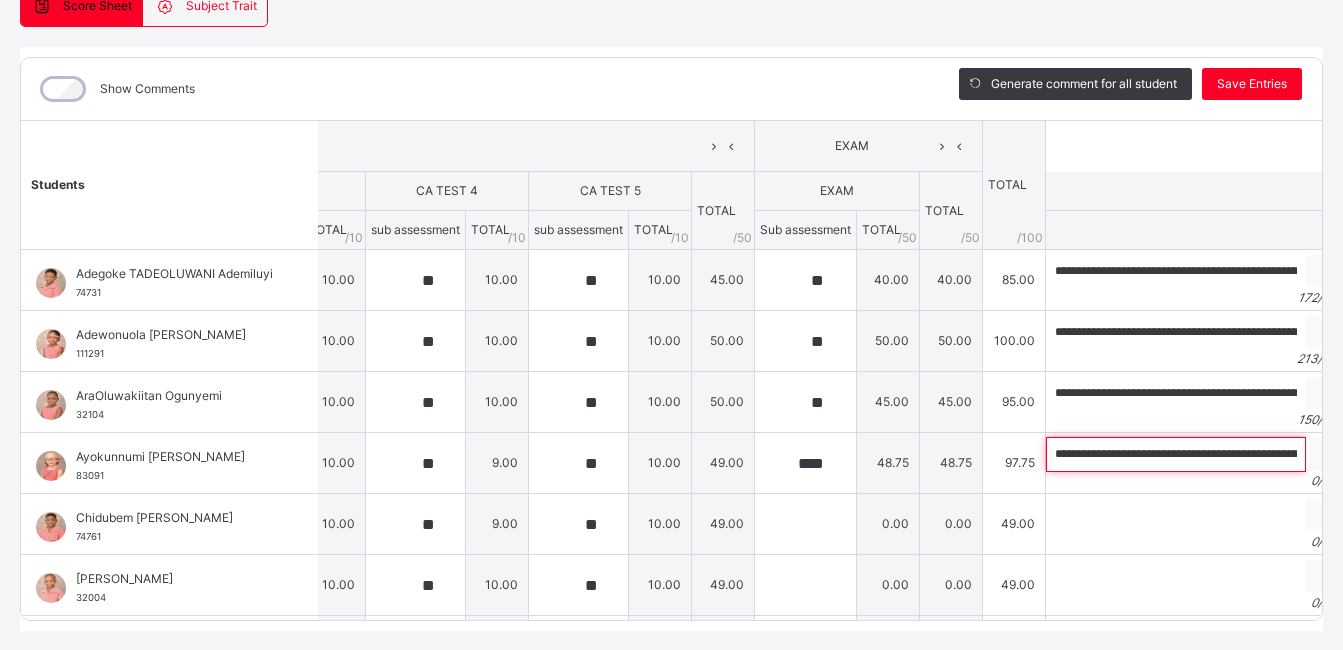 scroll, scrollTop: 0, scrollLeft: 411, axis: horizontal 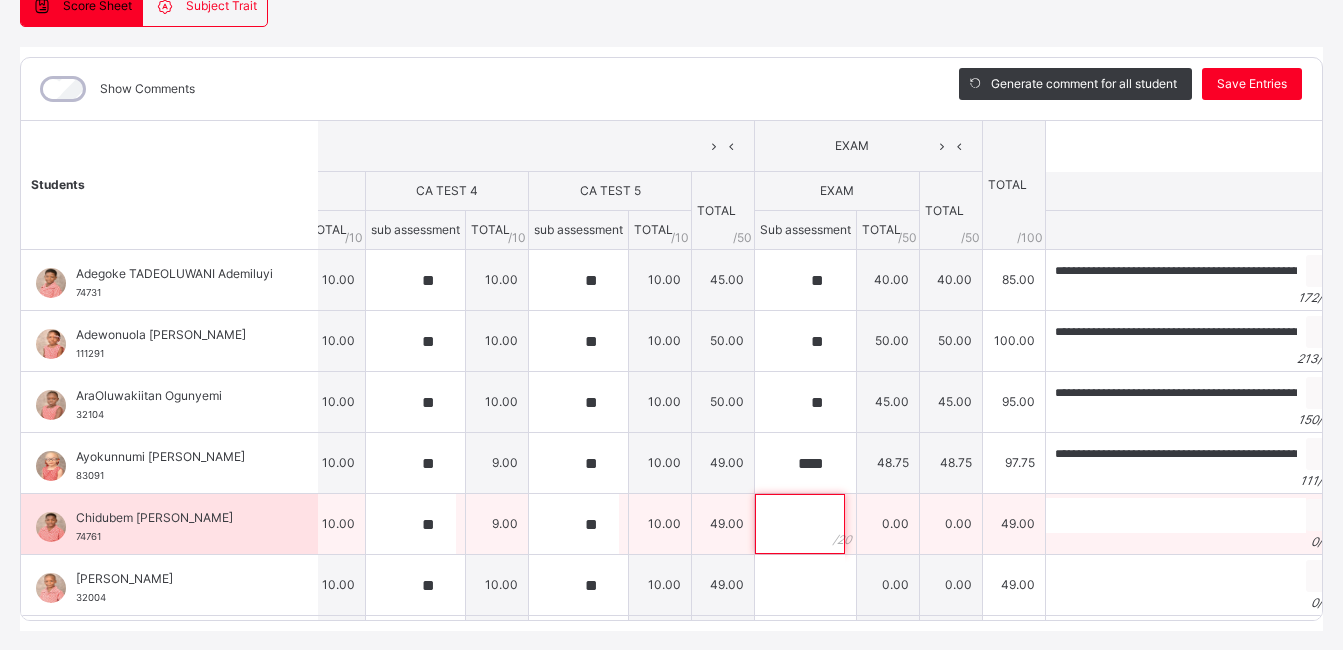 click at bounding box center (800, 524) 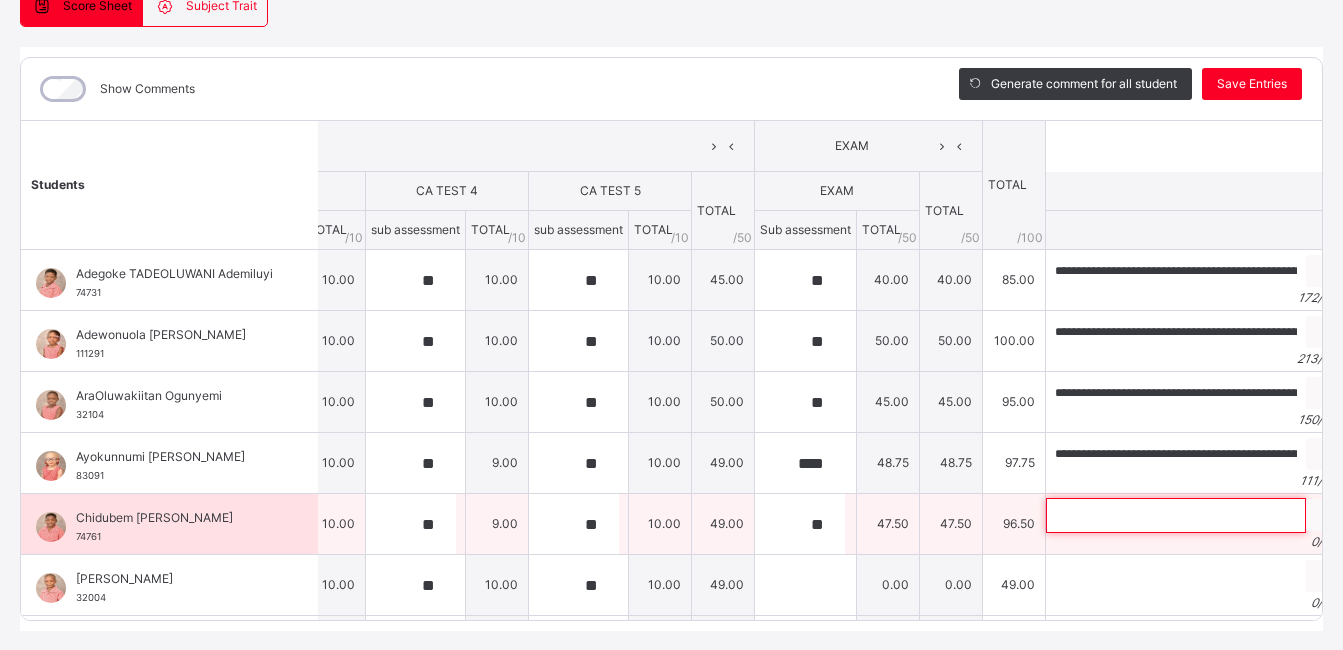 click at bounding box center [1176, 515] 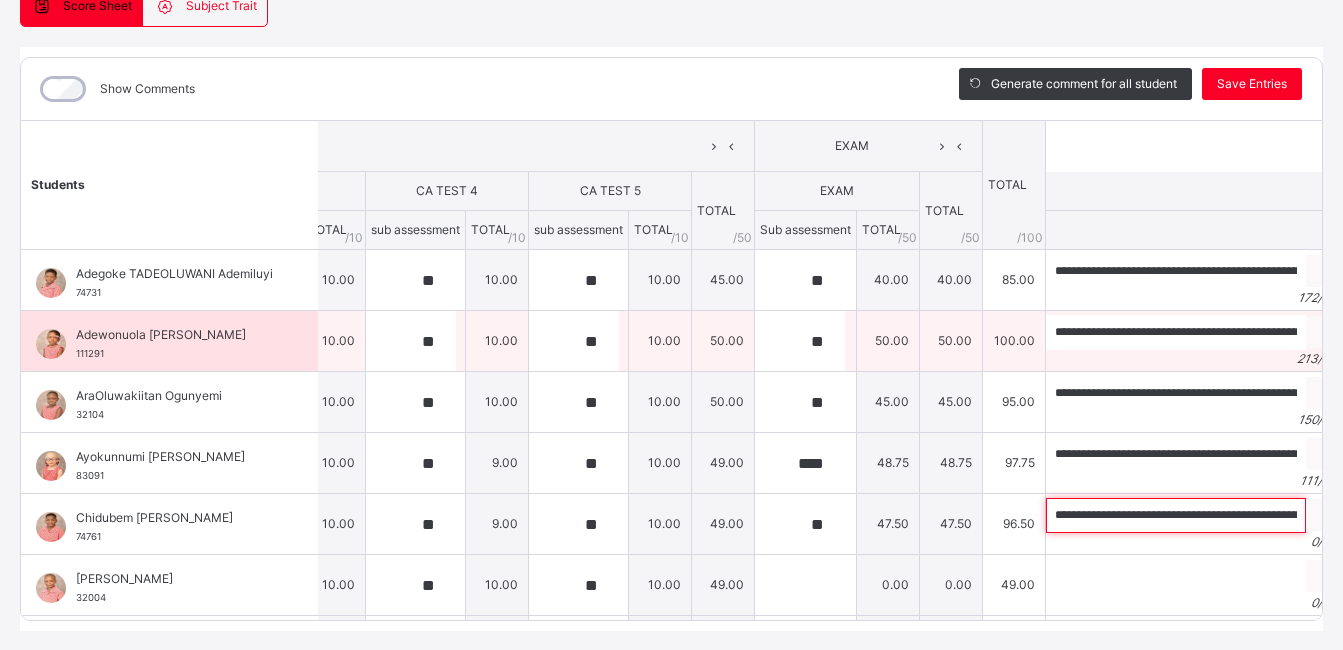 scroll, scrollTop: 0, scrollLeft: 760, axis: horizontal 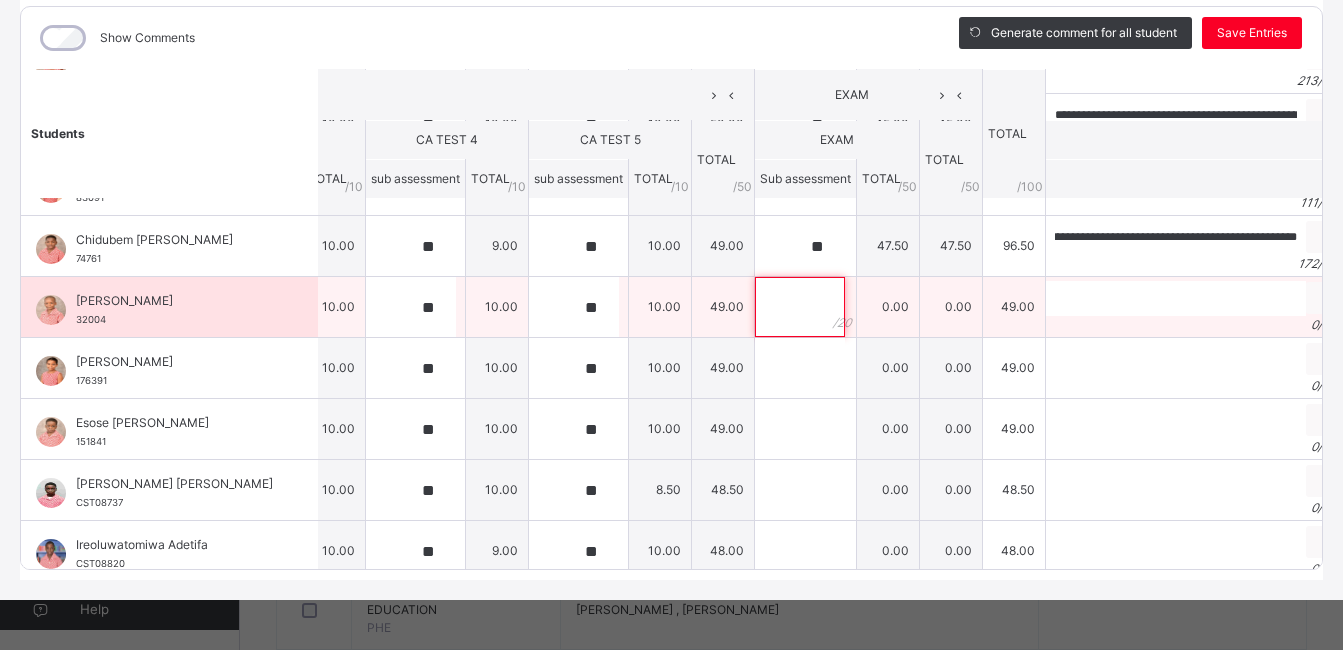 click at bounding box center [800, 307] 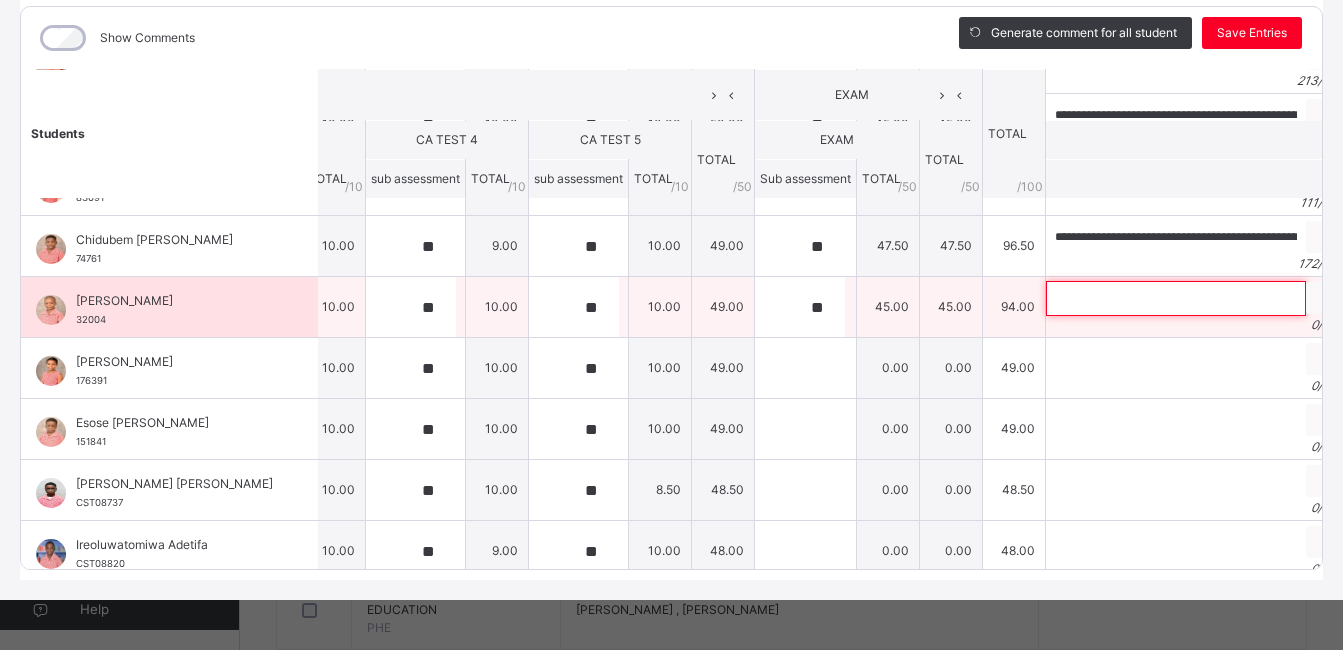 click at bounding box center [1176, 298] 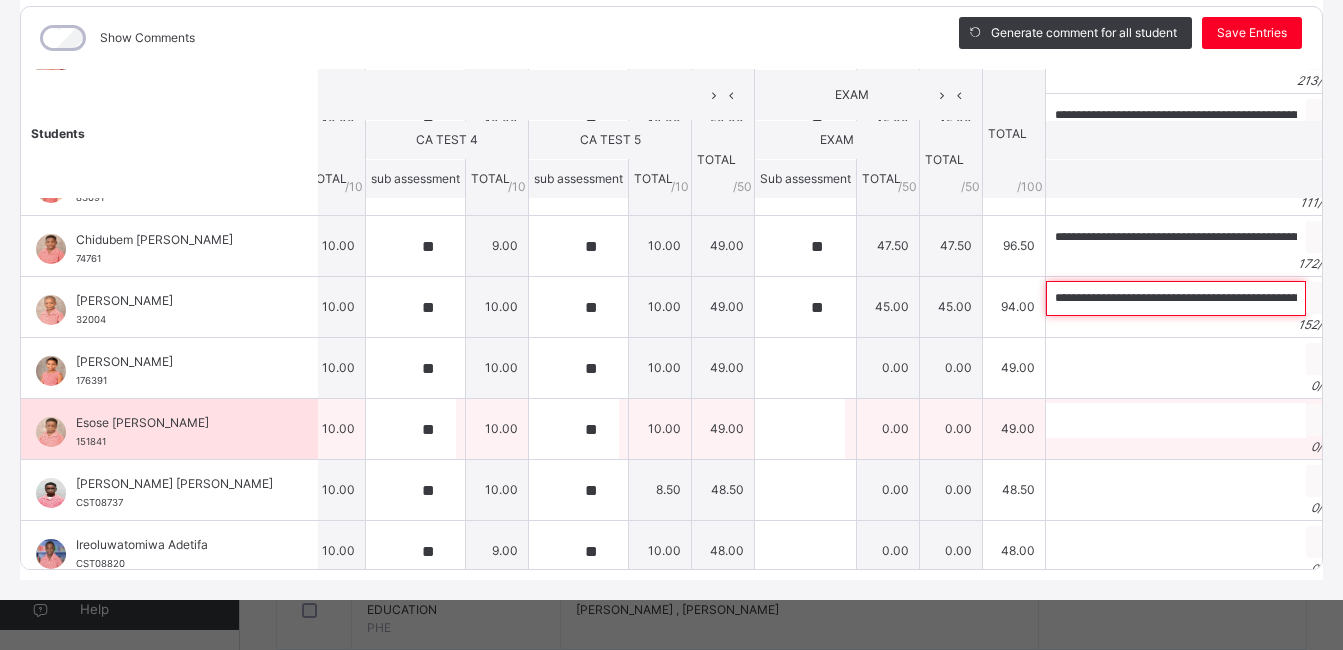 scroll, scrollTop: 0, scrollLeft: 685, axis: horizontal 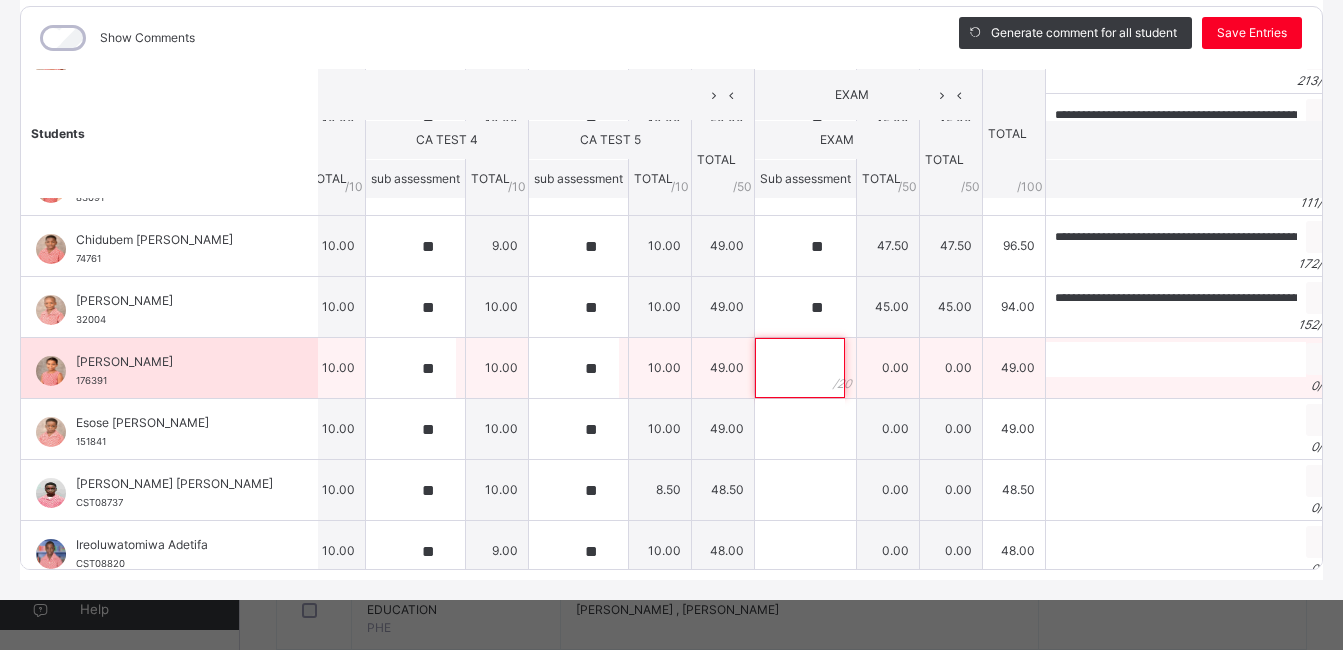 click at bounding box center (800, 368) 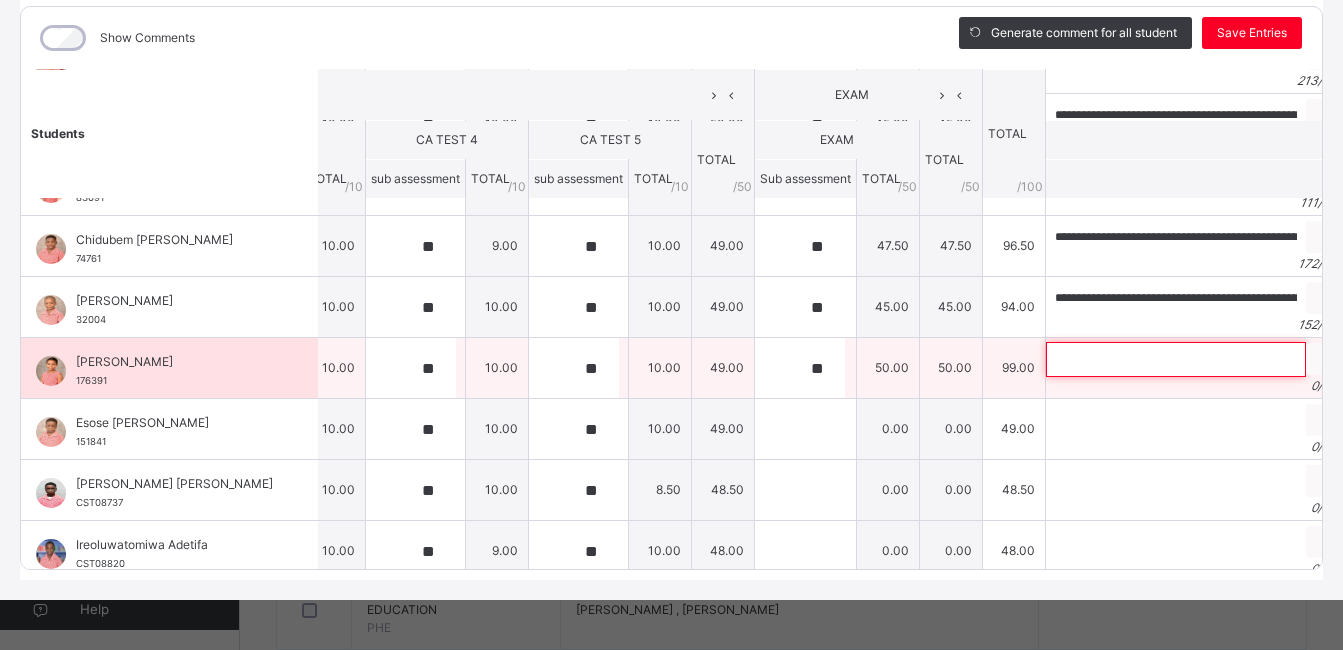 click at bounding box center (1176, 359) 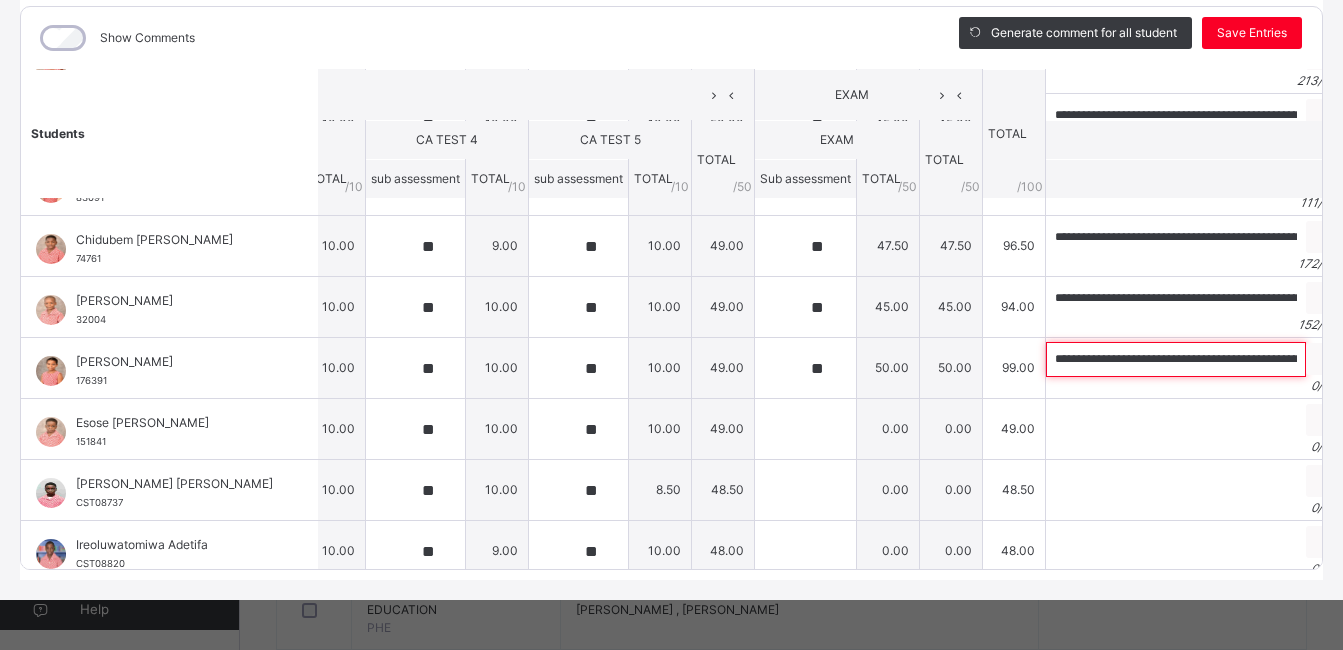 scroll, scrollTop: 0, scrollLeft: 742, axis: horizontal 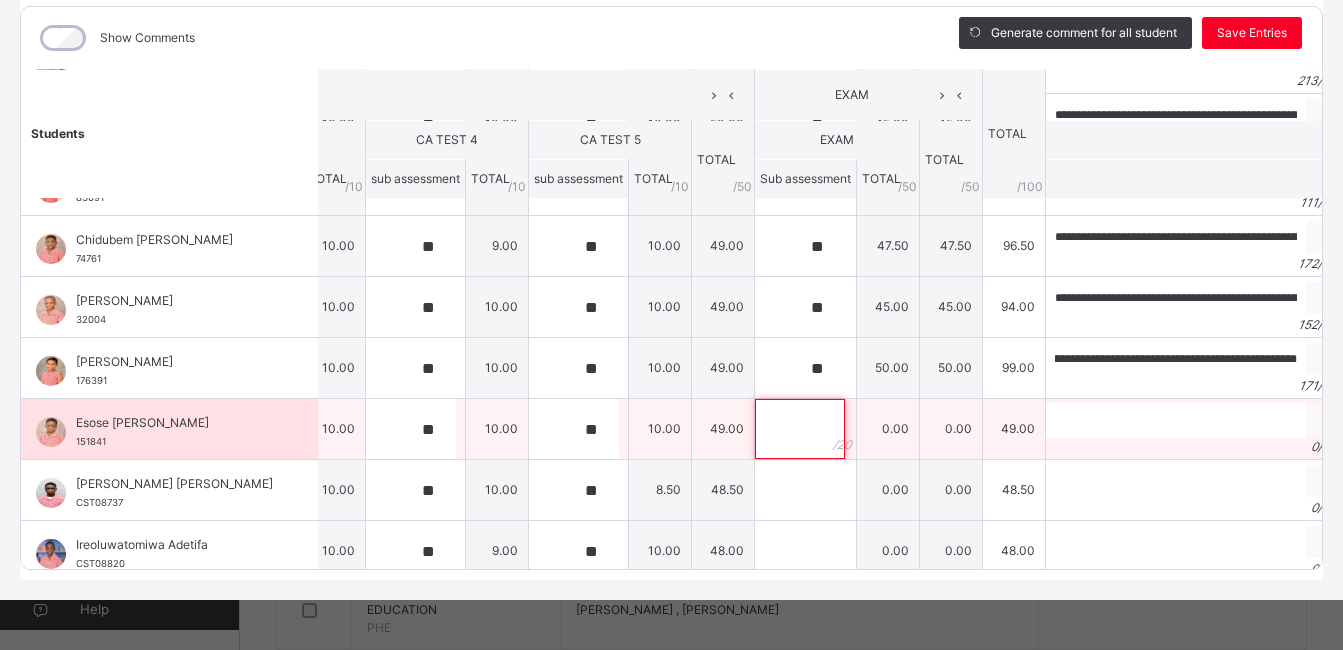 click at bounding box center [800, 429] 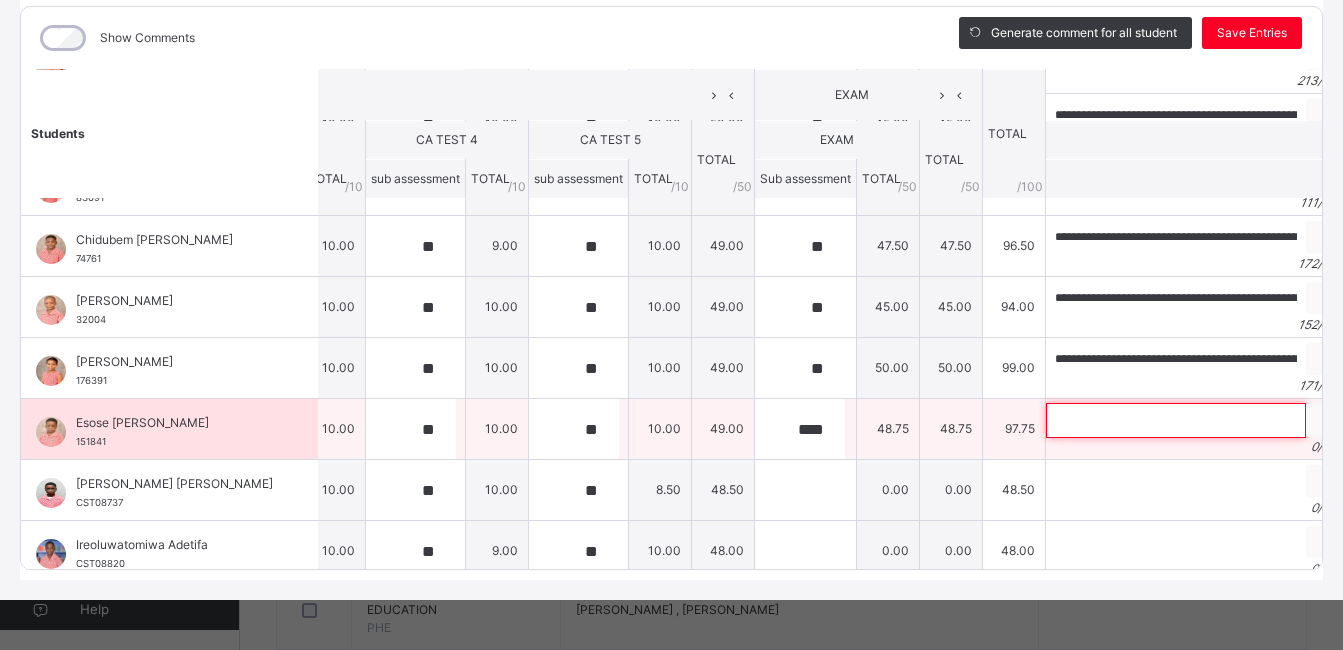 click at bounding box center [1176, 420] 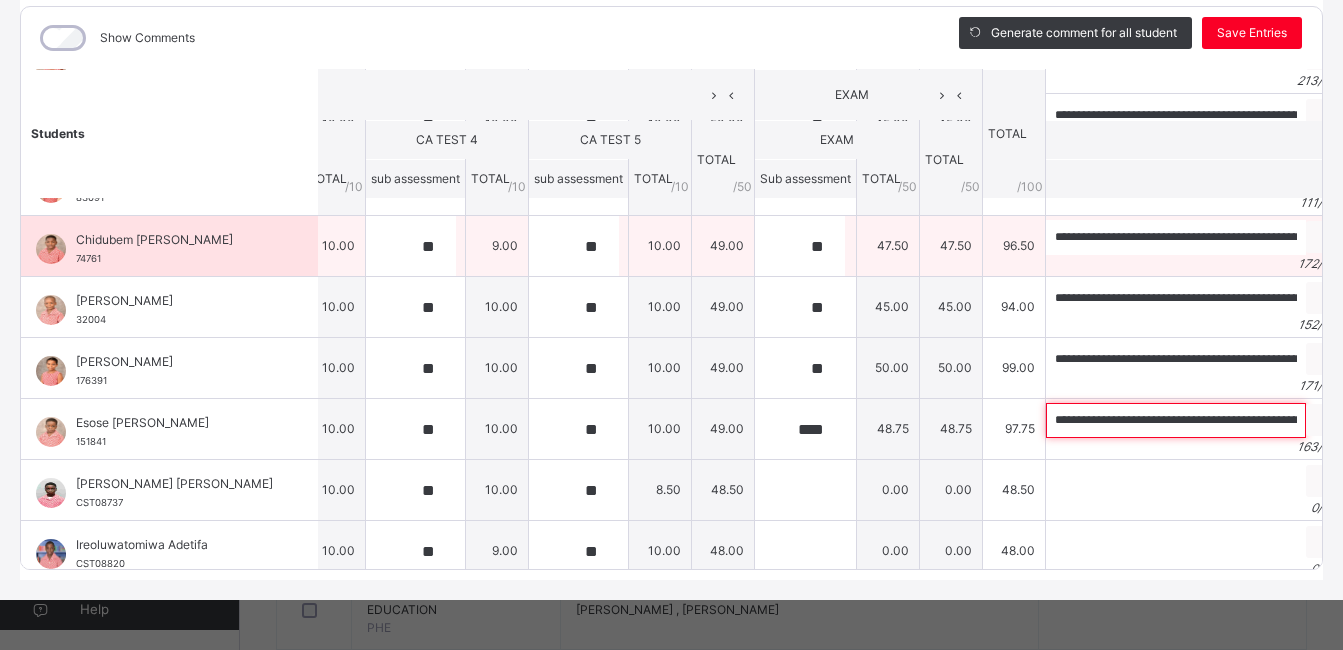 scroll, scrollTop: 0, scrollLeft: 712, axis: horizontal 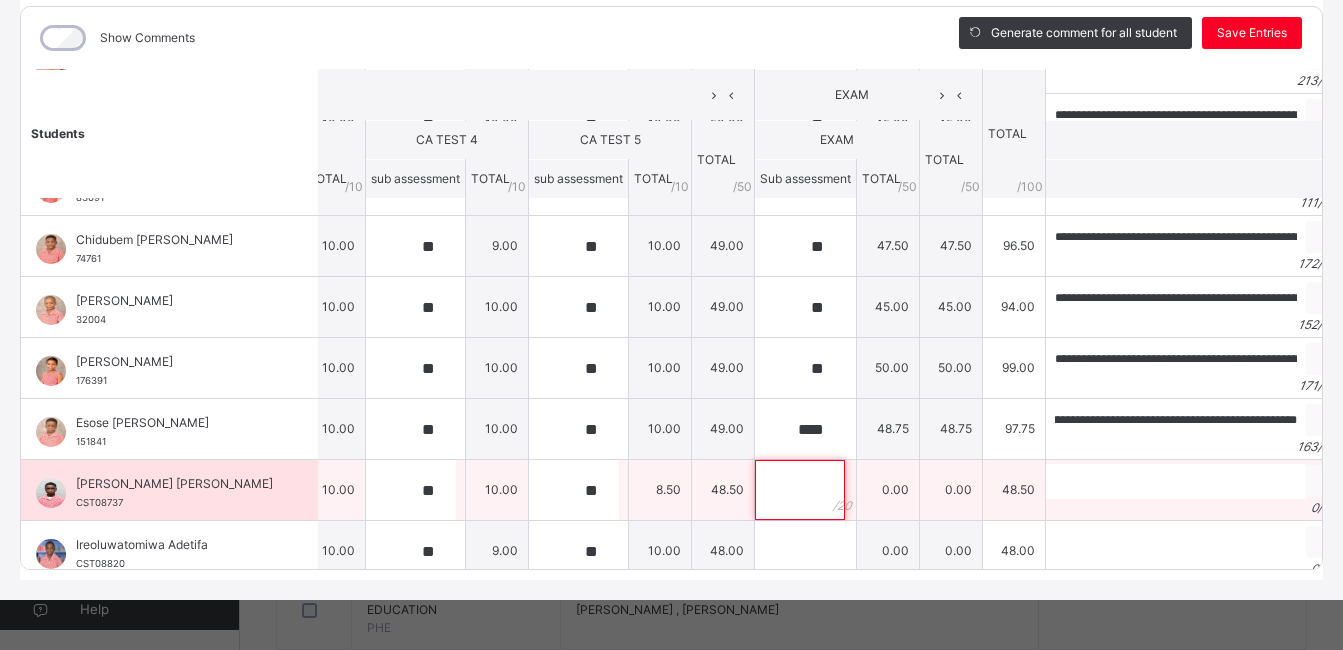 click at bounding box center (800, 490) 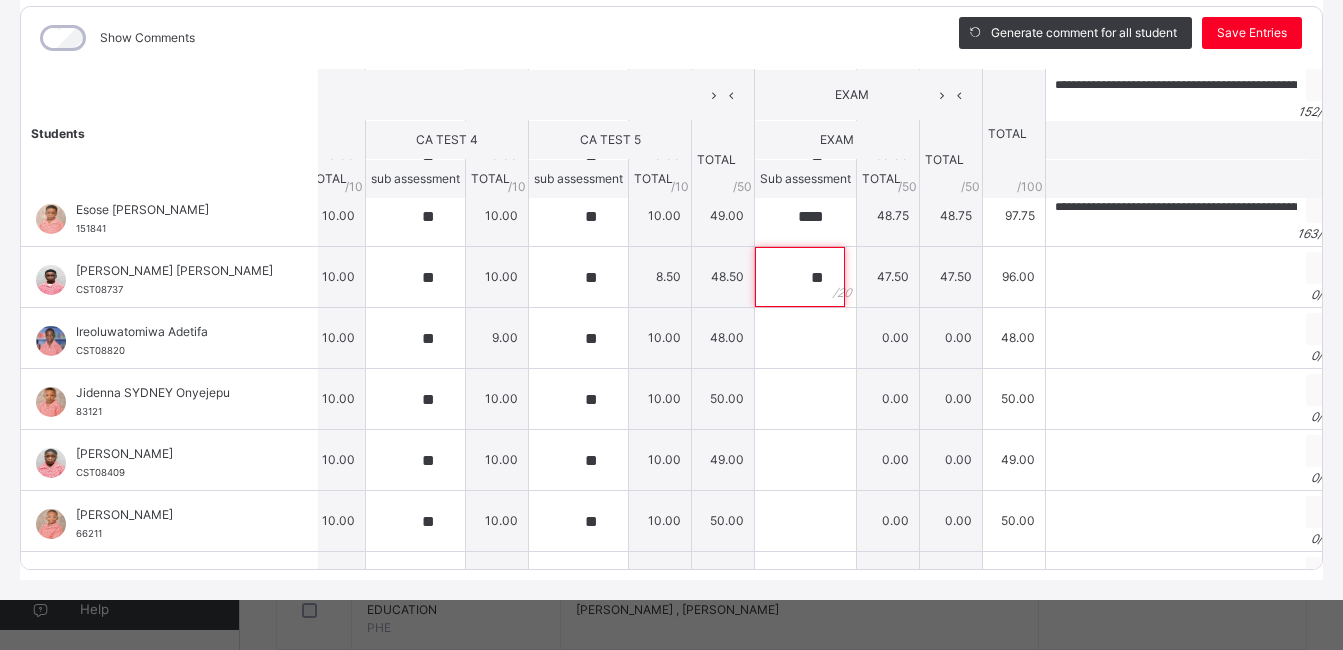 scroll, scrollTop: 453, scrollLeft: 445, axis: both 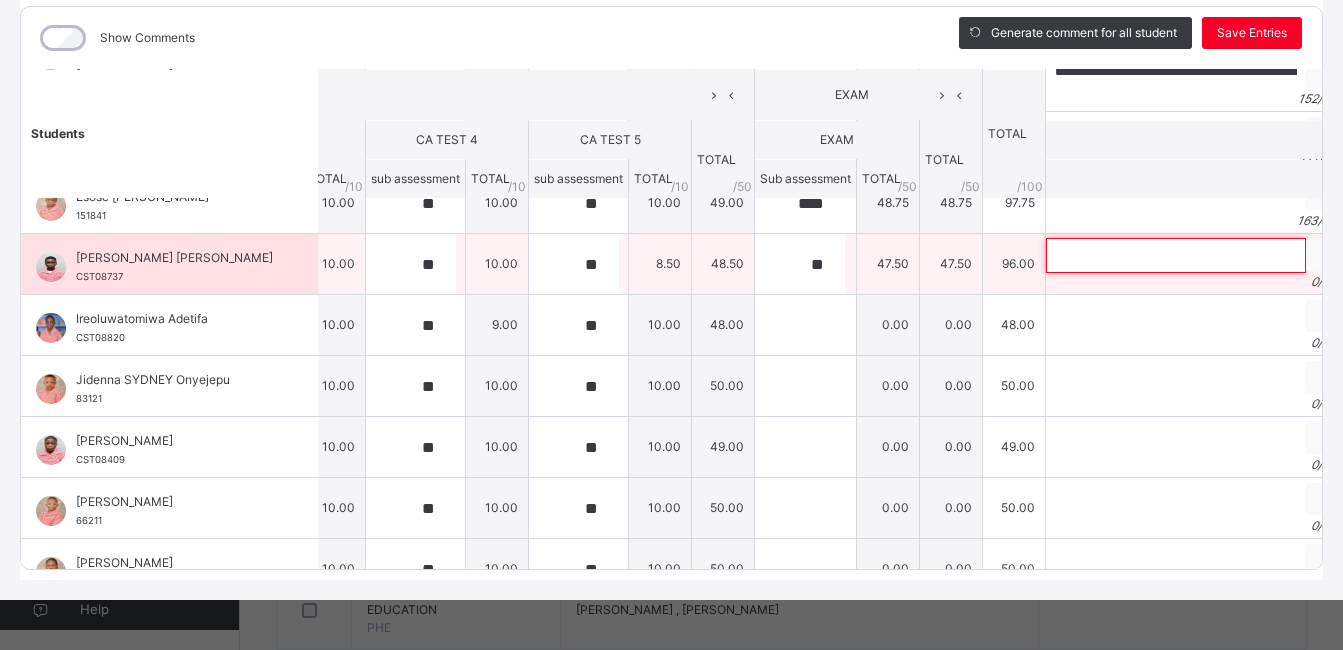 click at bounding box center (1176, 255) 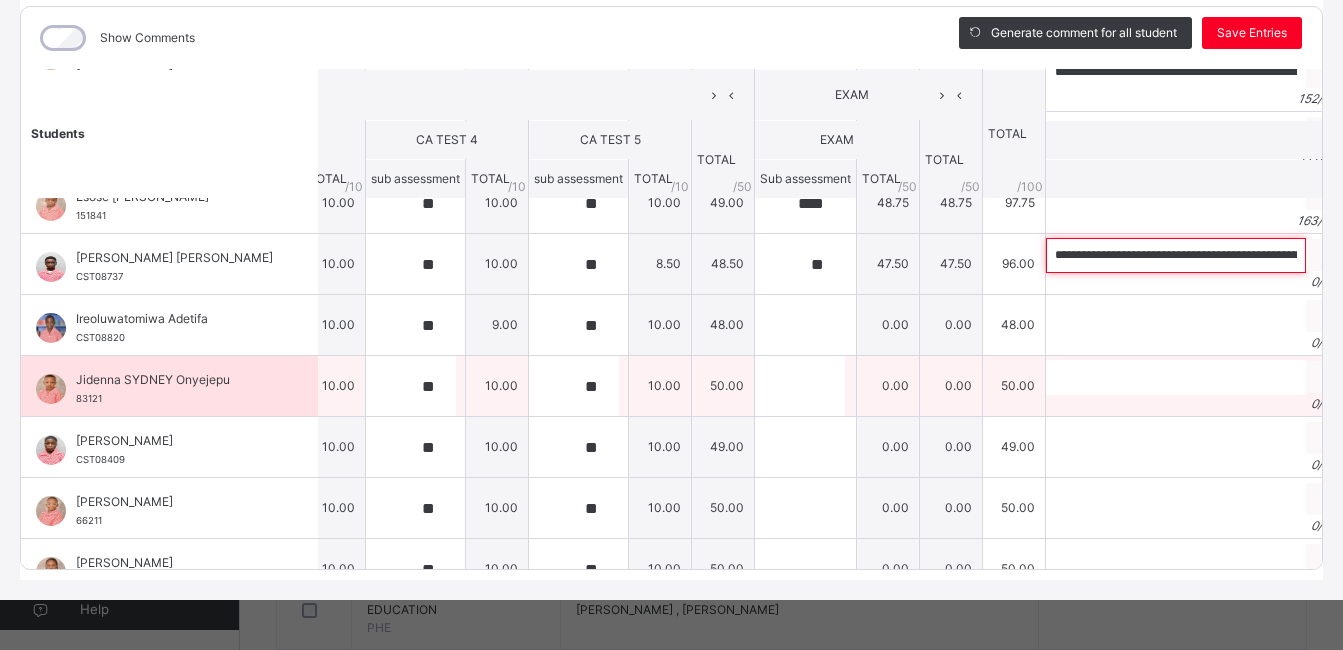 scroll, scrollTop: 0, scrollLeft: 528, axis: horizontal 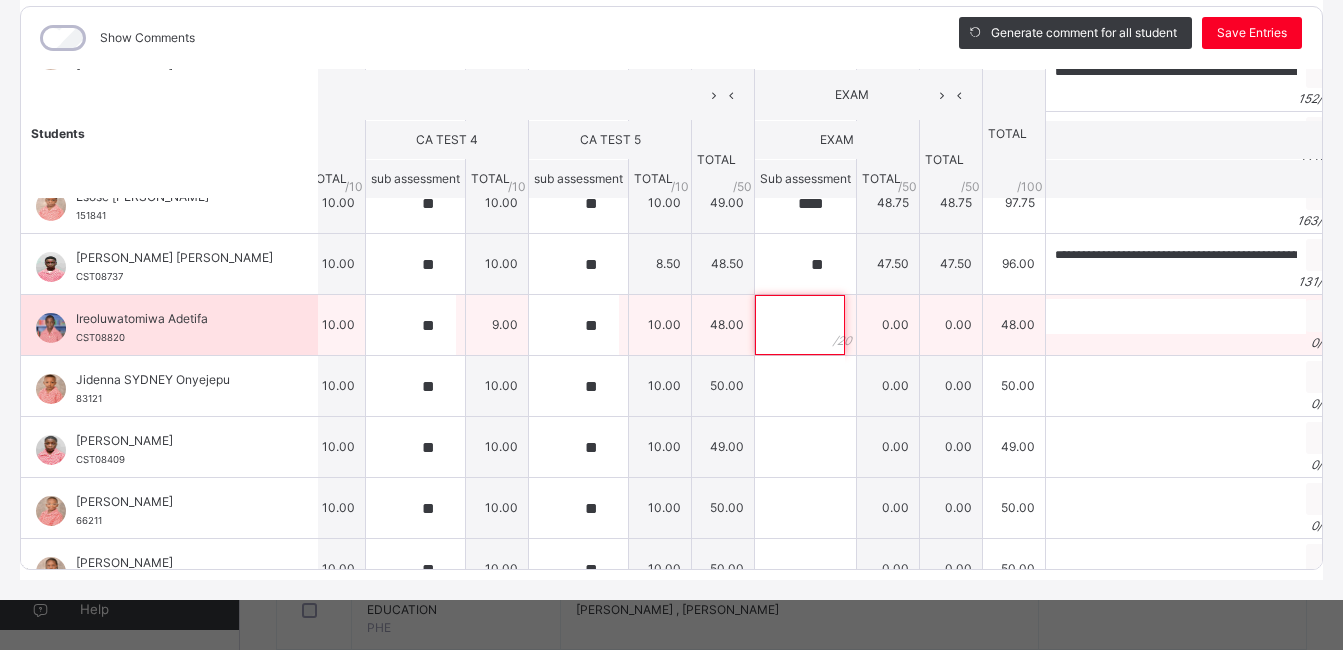 click at bounding box center [800, 325] 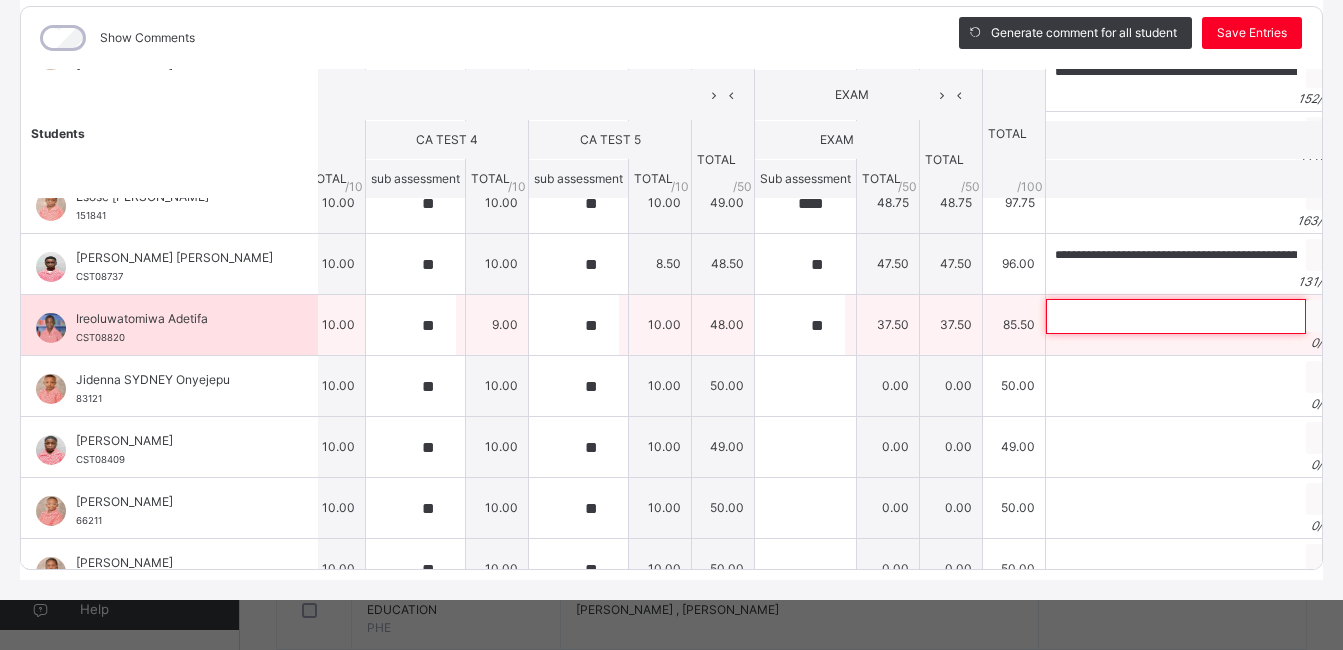 click at bounding box center (1176, 316) 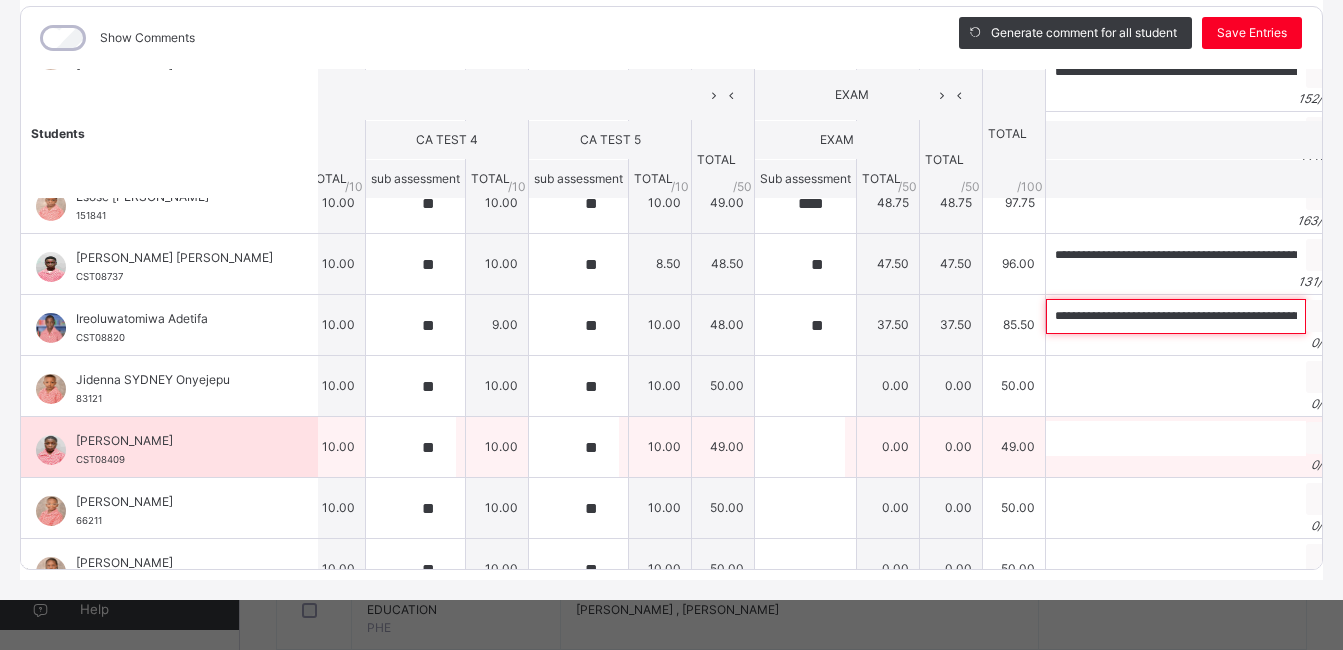 scroll, scrollTop: 0, scrollLeft: 415, axis: horizontal 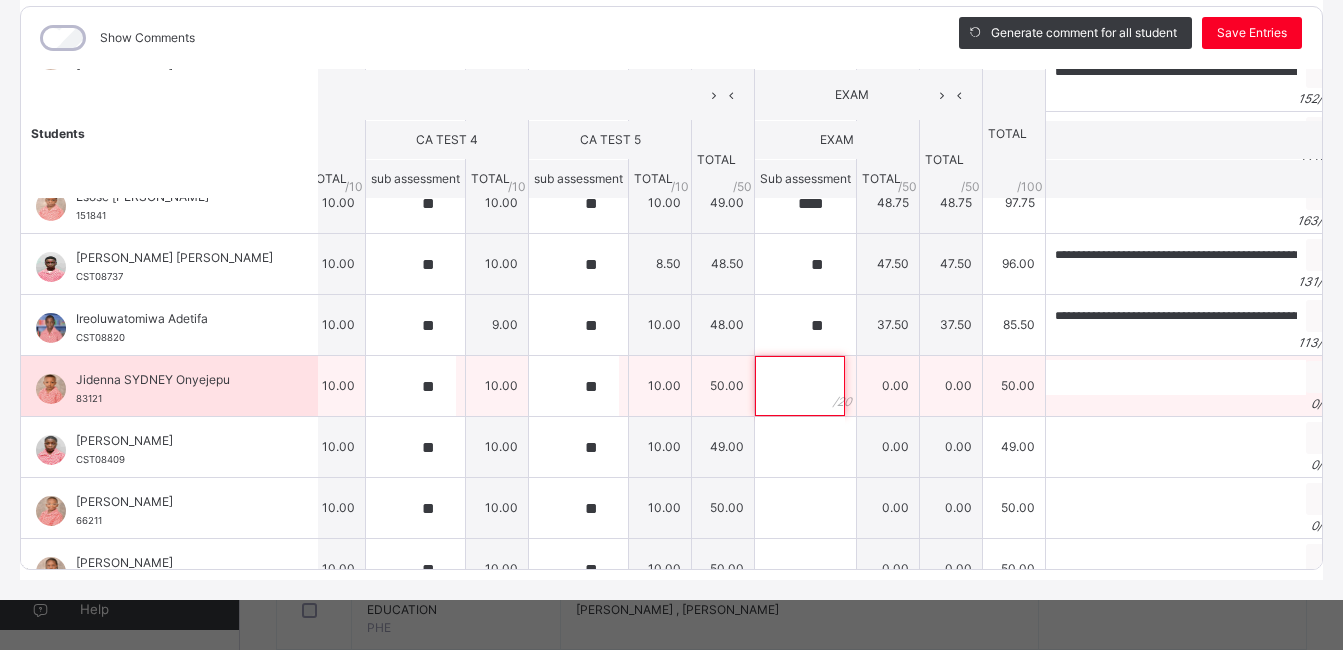 click at bounding box center [800, 386] 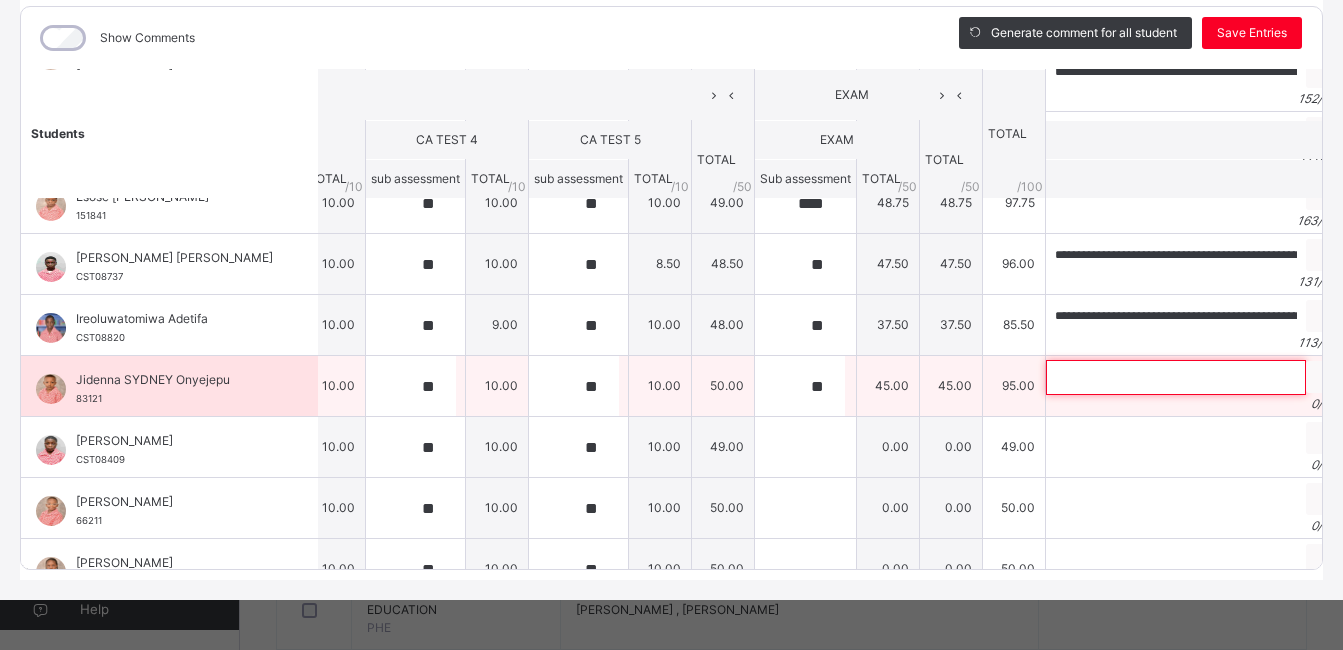 click at bounding box center [1176, 377] 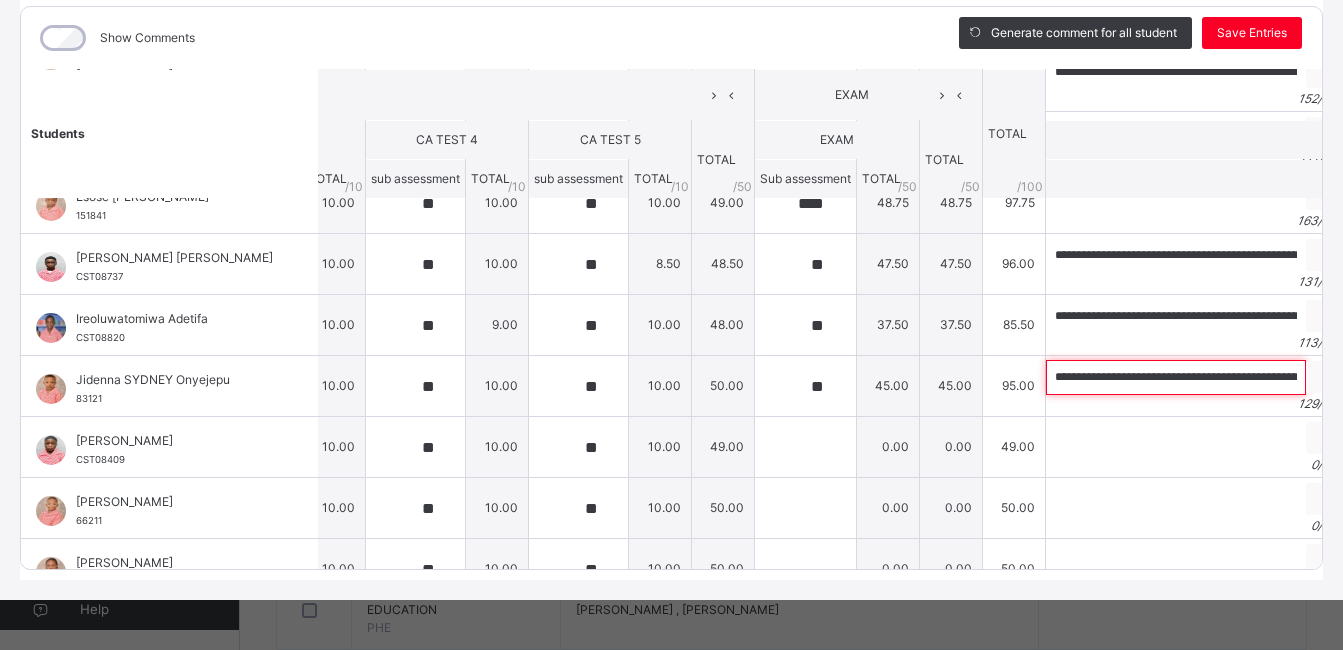 scroll, scrollTop: 0, scrollLeft: 526, axis: horizontal 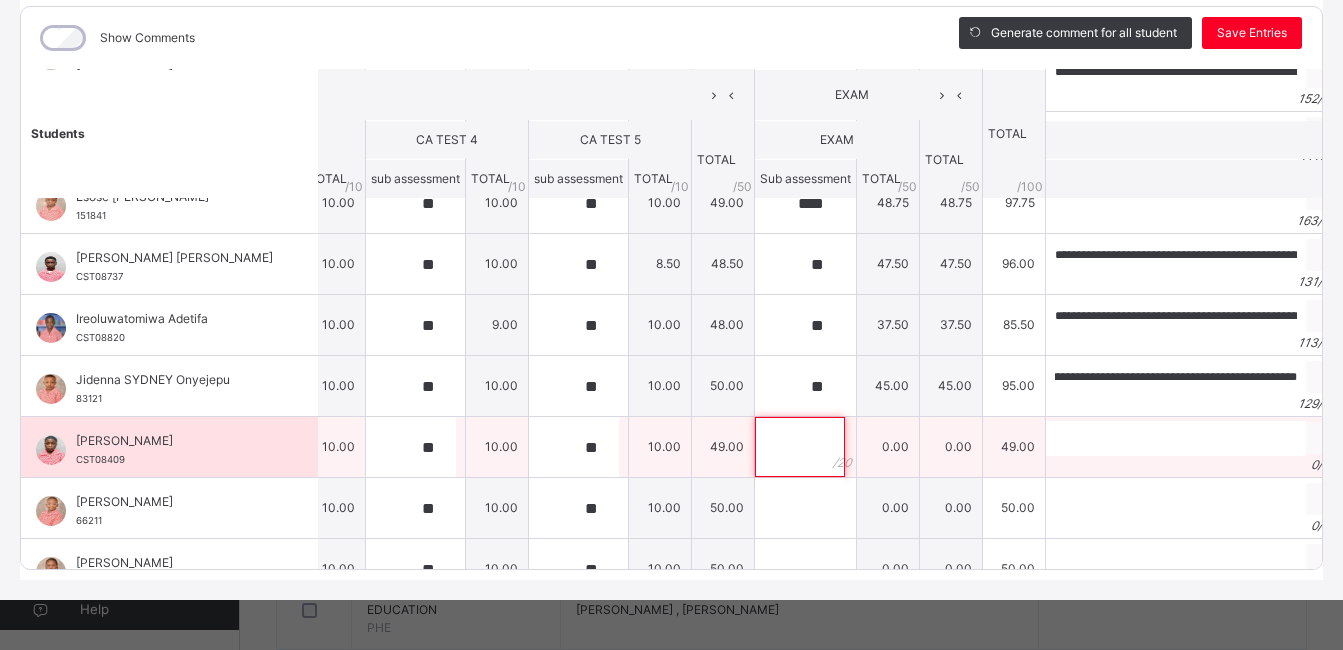 click at bounding box center (805, 447) 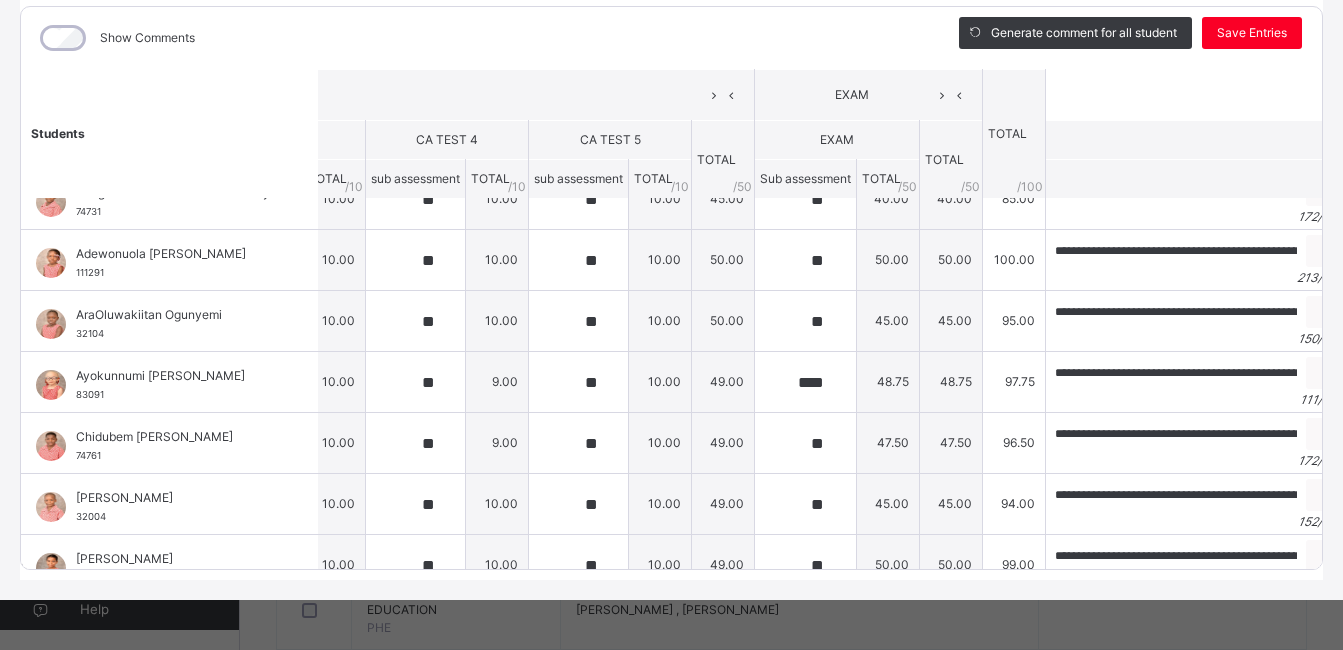 scroll, scrollTop: 0, scrollLeft: 445, axis: horizontal 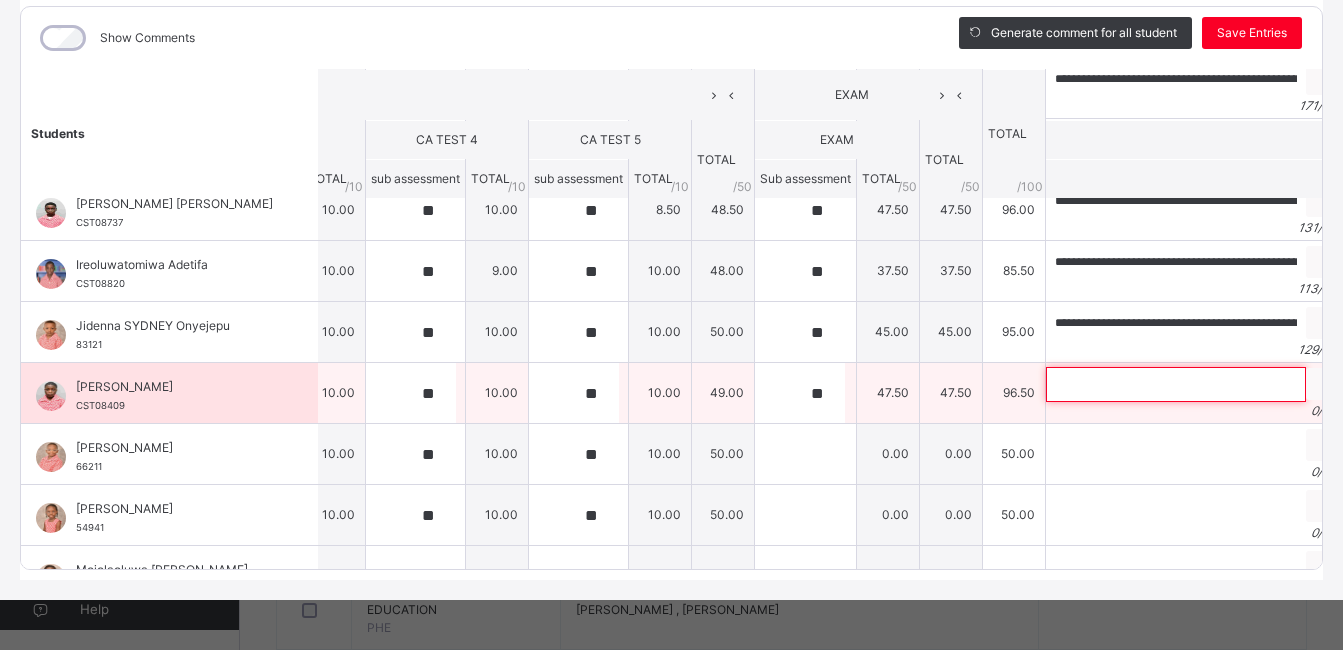 click at bounding box center [1176, 384] 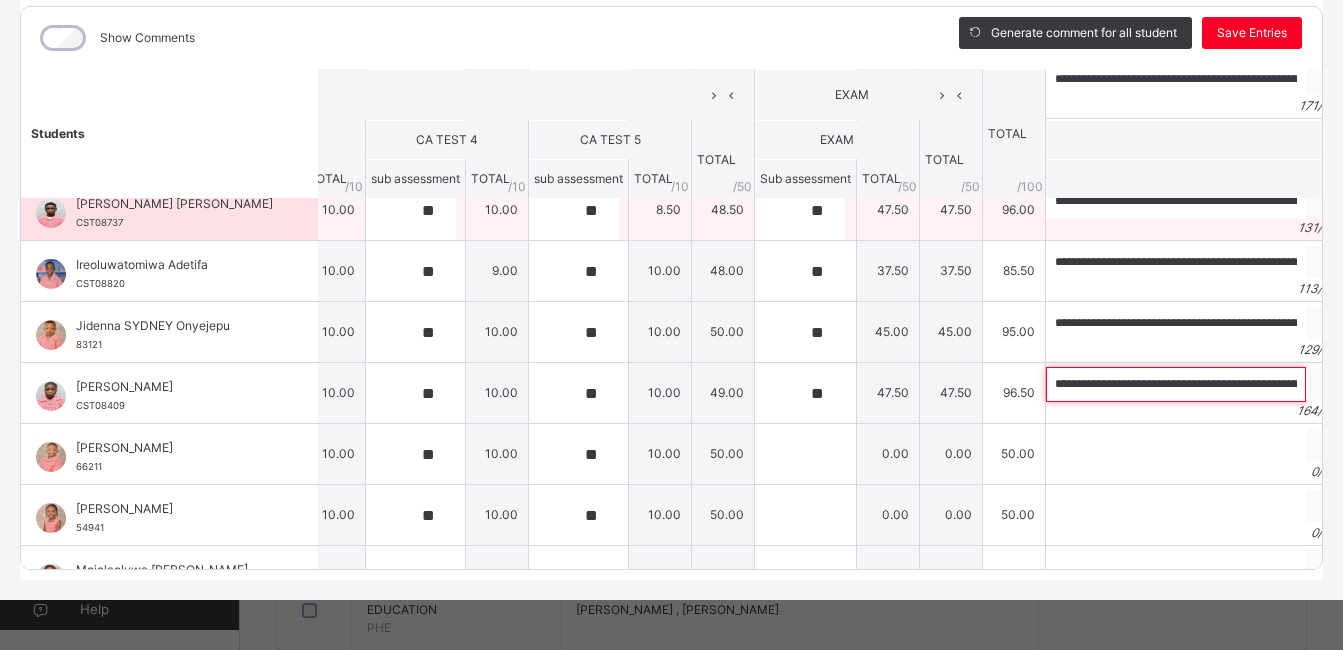 scroll, scrollTop: 0, scrollLeft: 692, axis: horizontal 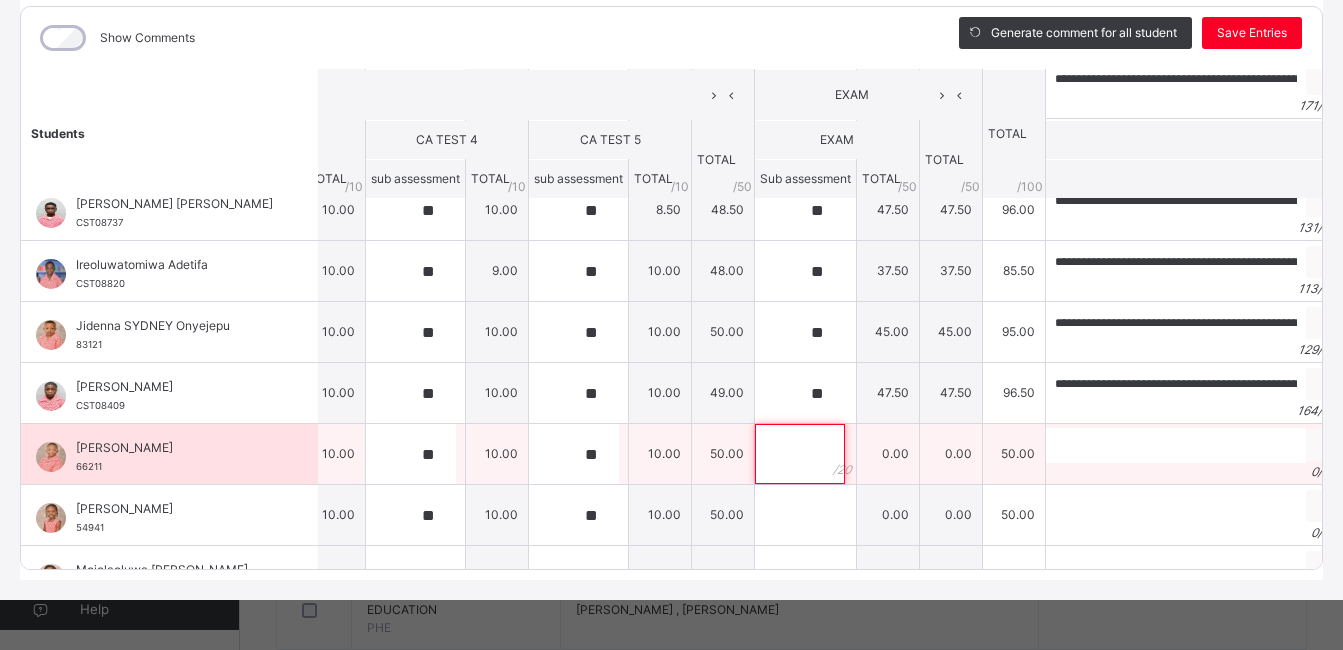 click at bounding box center (800, 454) 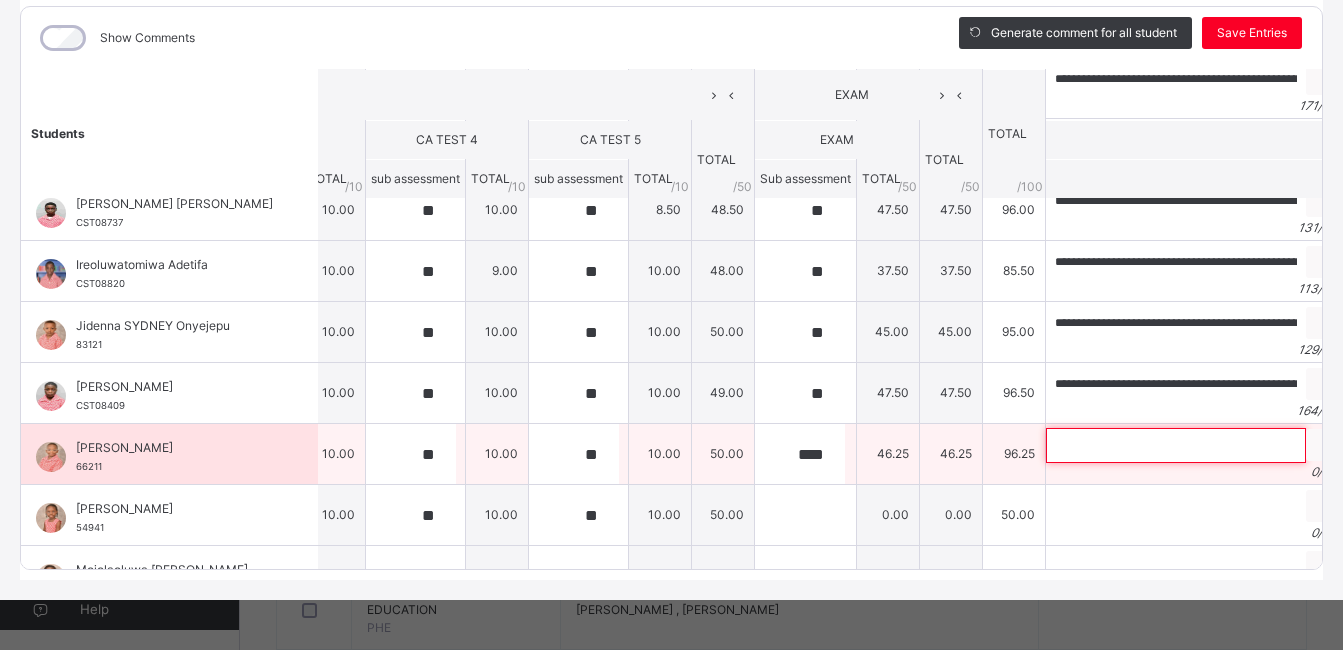 click at bounding box center (1176, 445) 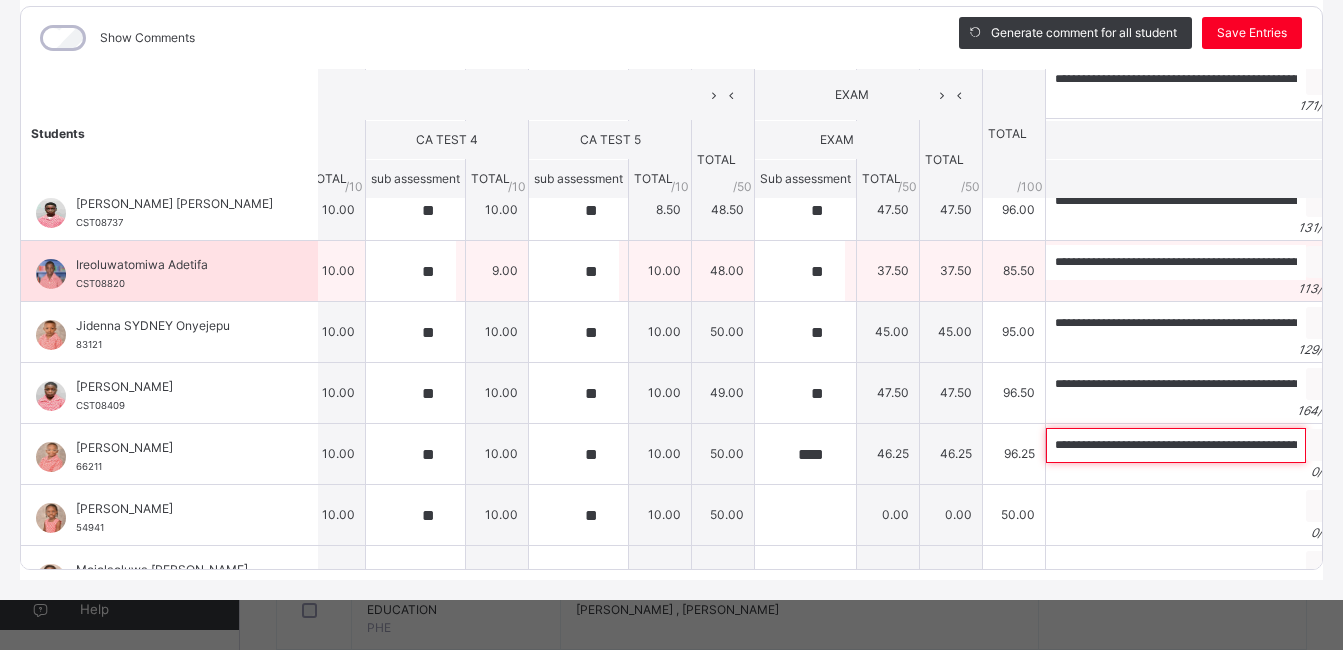 scroll, scrollTop: 0, scrollLeft: 583, axis: horizontal 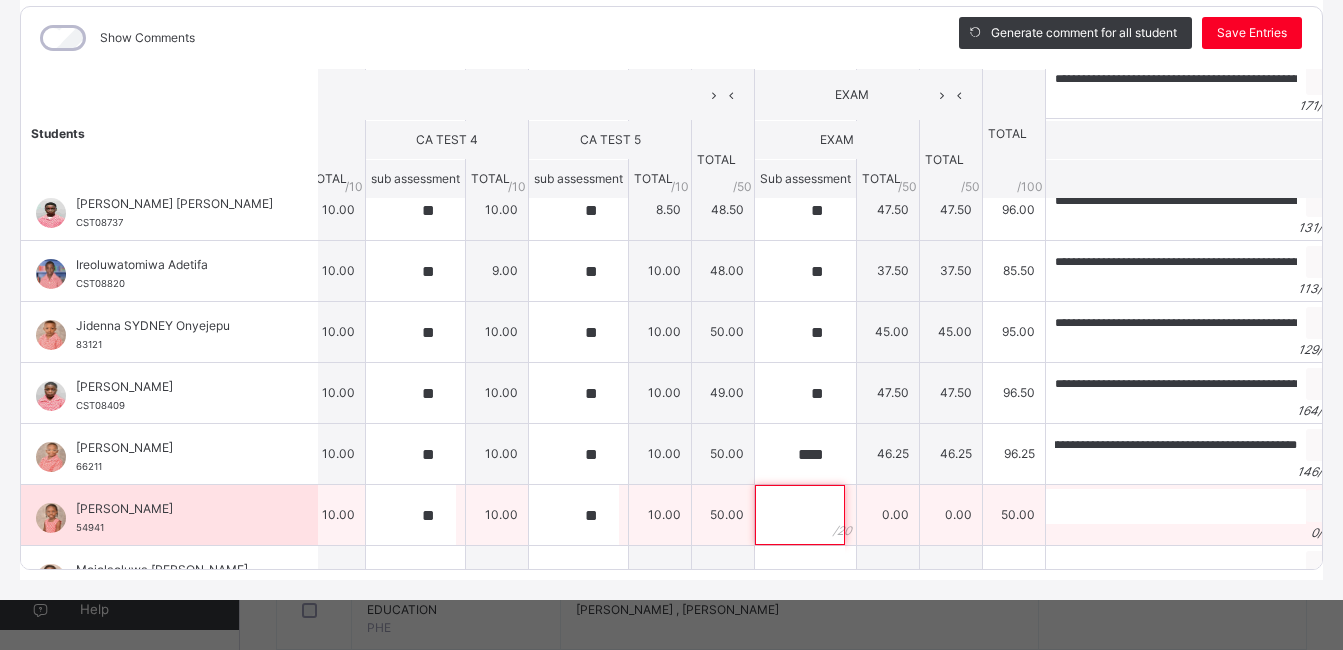 click at bounding box center [800, 515] 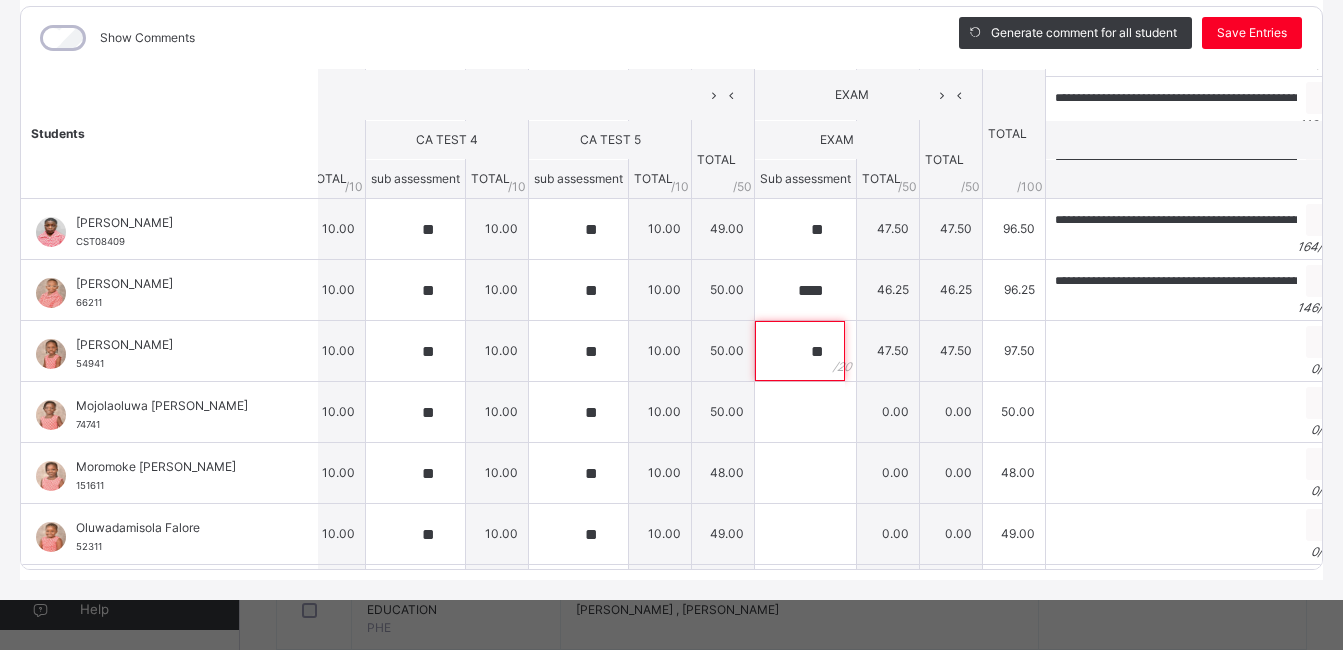 scroll, scrollTop: 674, scrollLeft: 445, axis: both 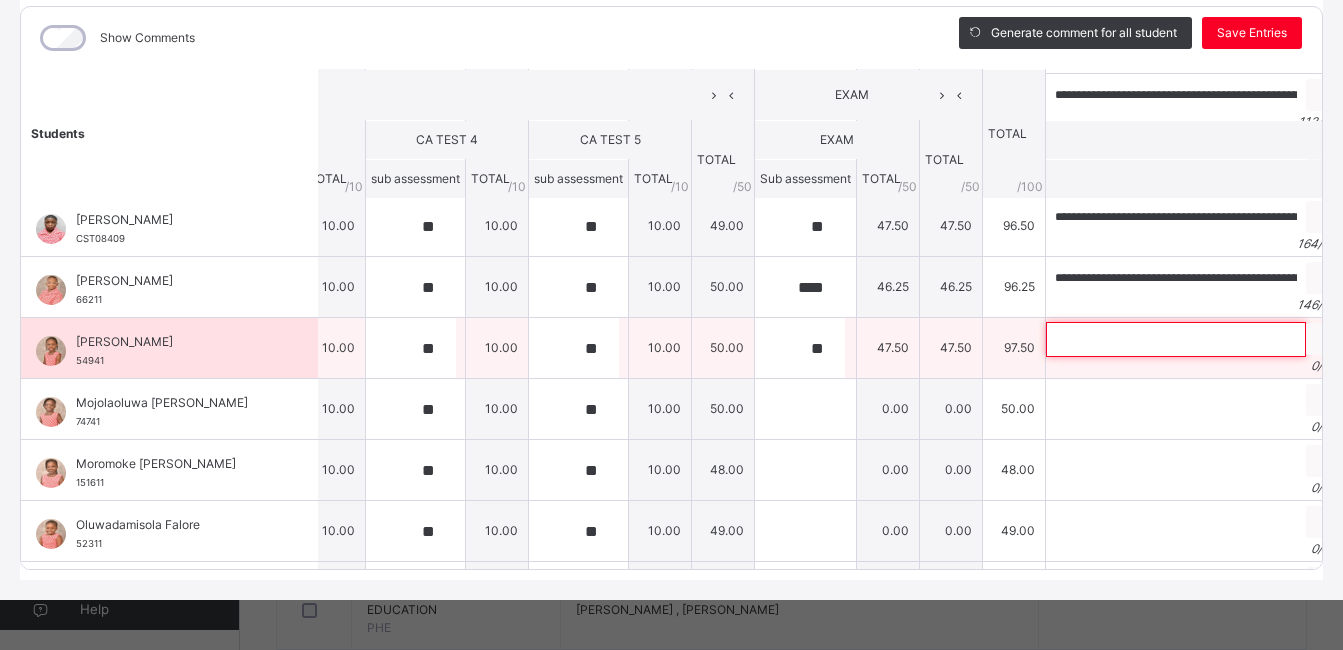 click at bounding box center [1176, 339] 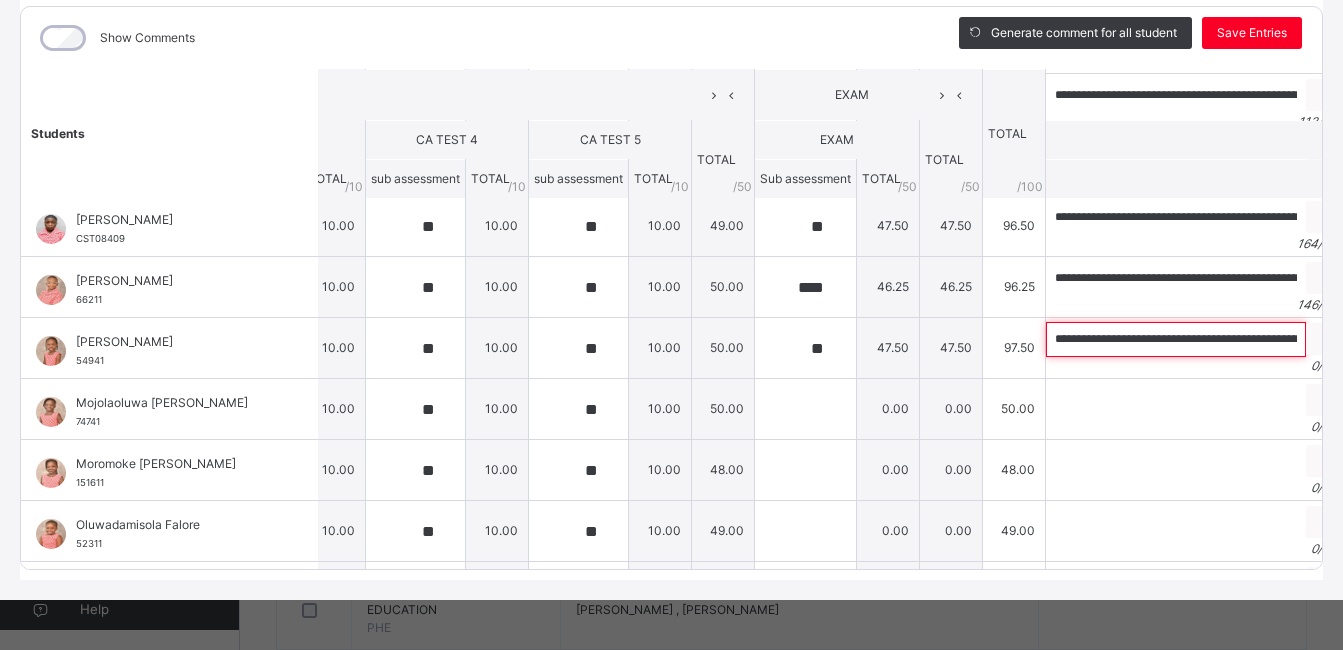 scroll, scrollTop: 0, scrollLeft: 938, axis: horizontal 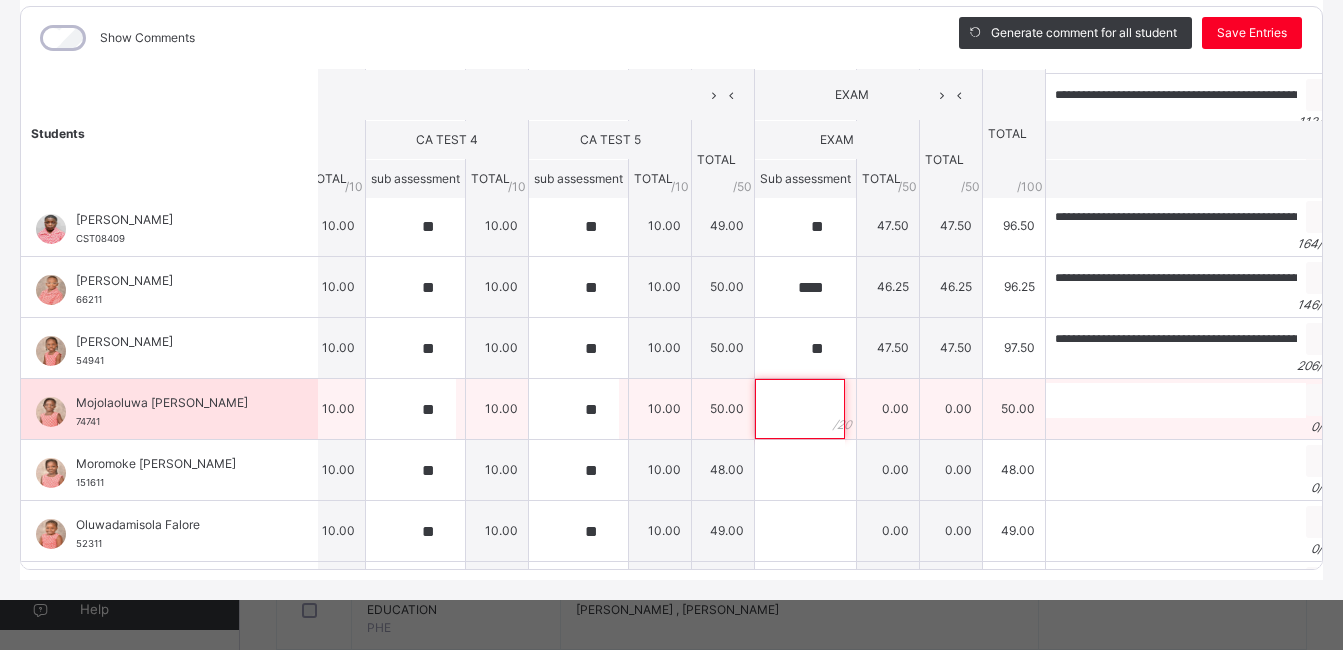 click at bounding box center [800, 409] 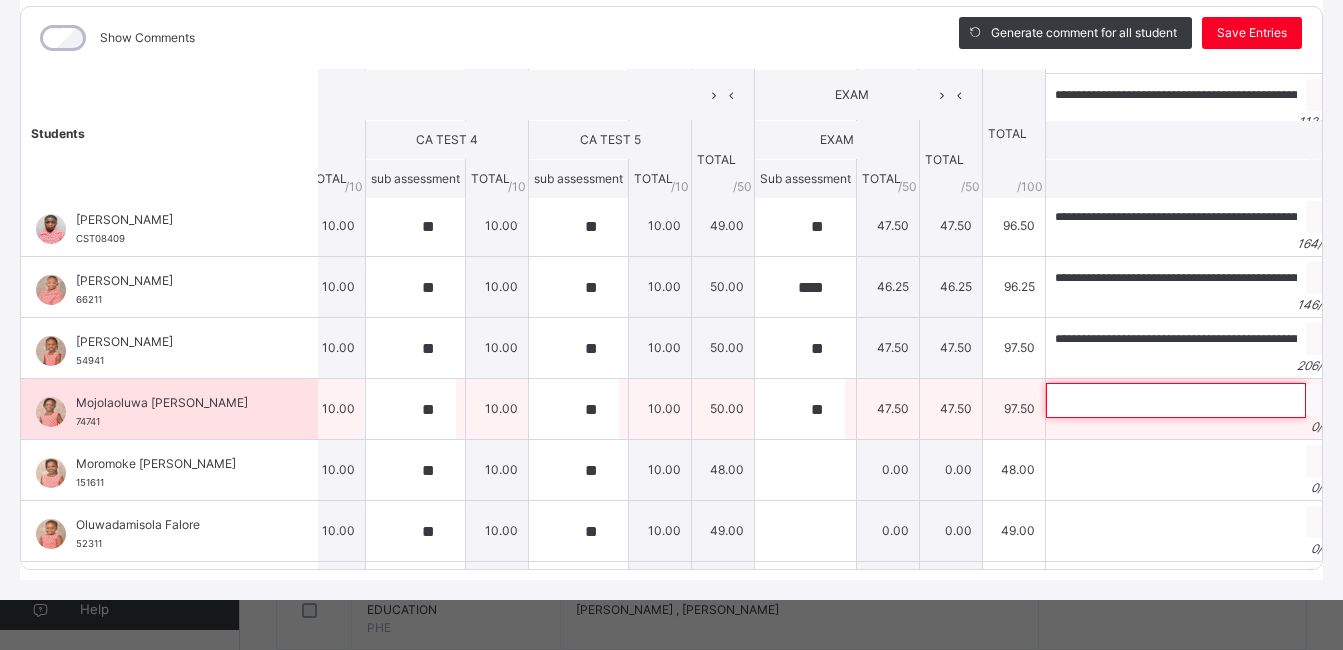 click at bounding box center (1176, 400) 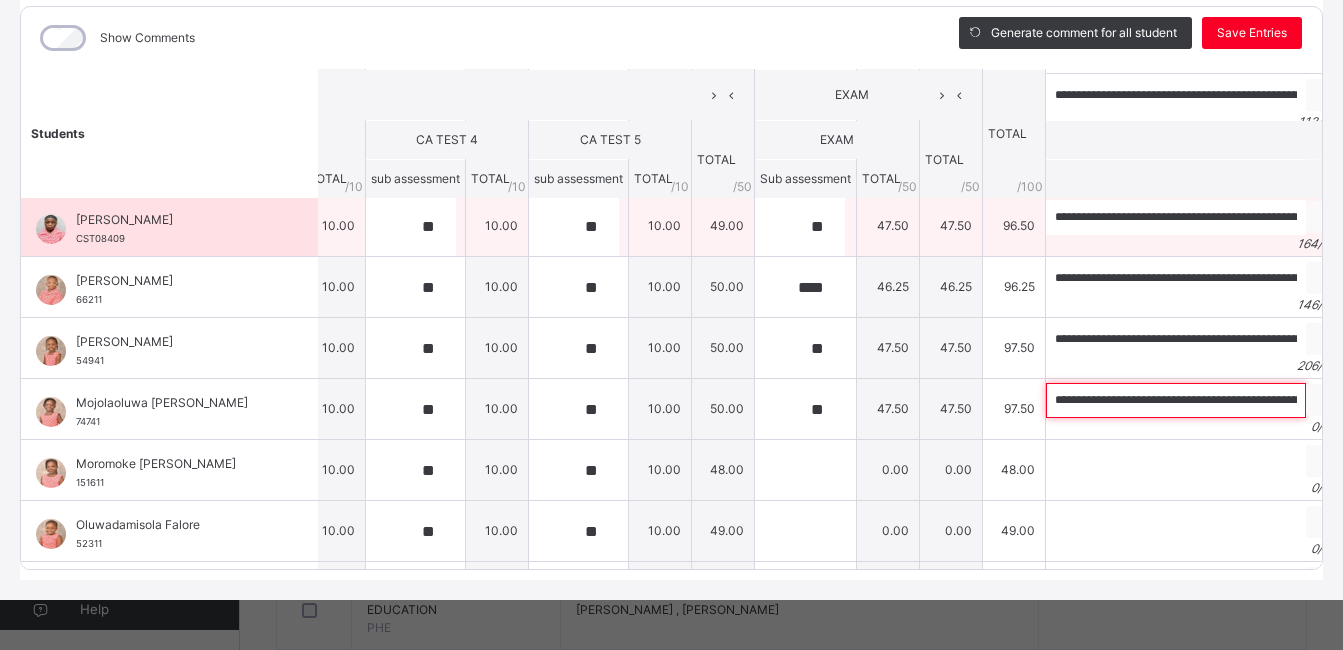 scroll, scrollTop: 0, scrollLeft: 532, axis: horizontal 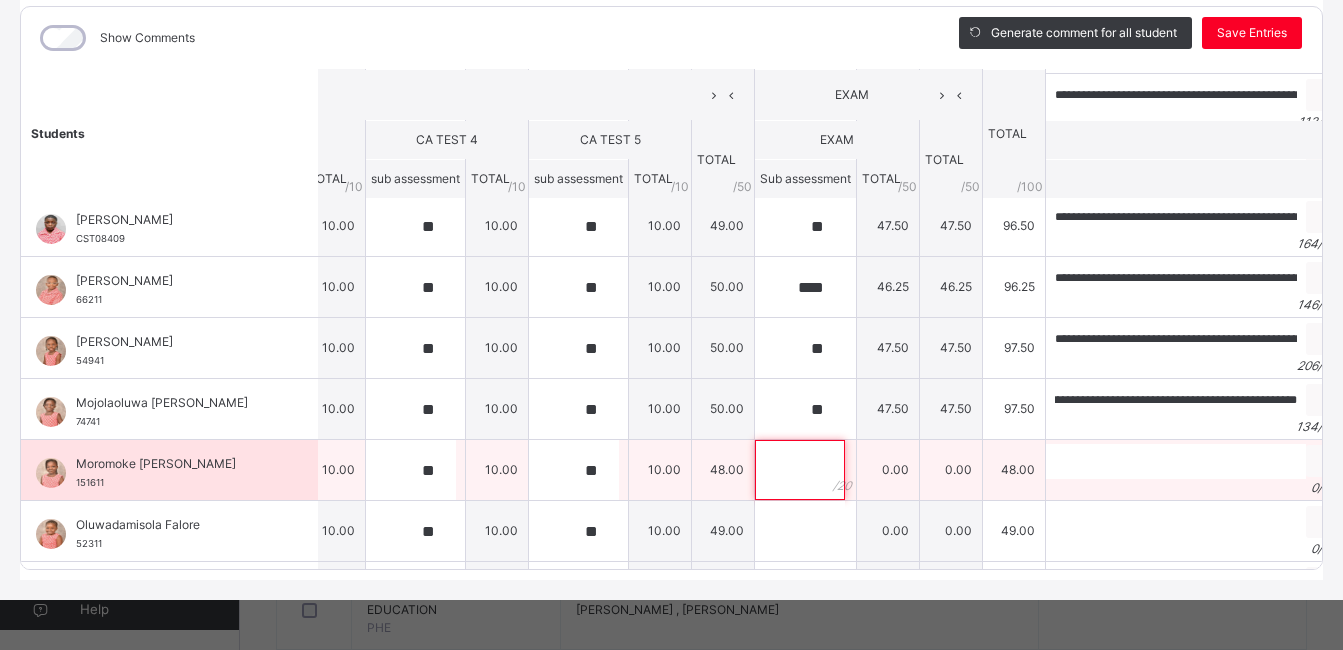 click at bounding box center (800, 470) 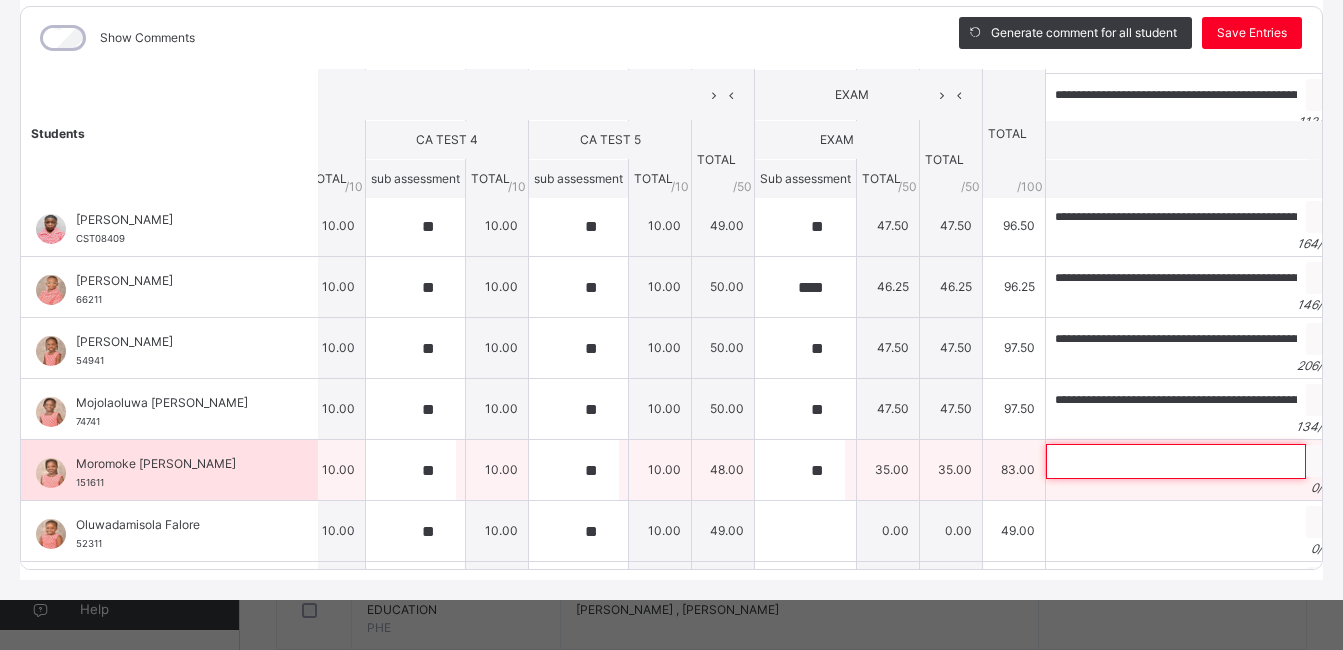 click at bounding box center (1176, 461) 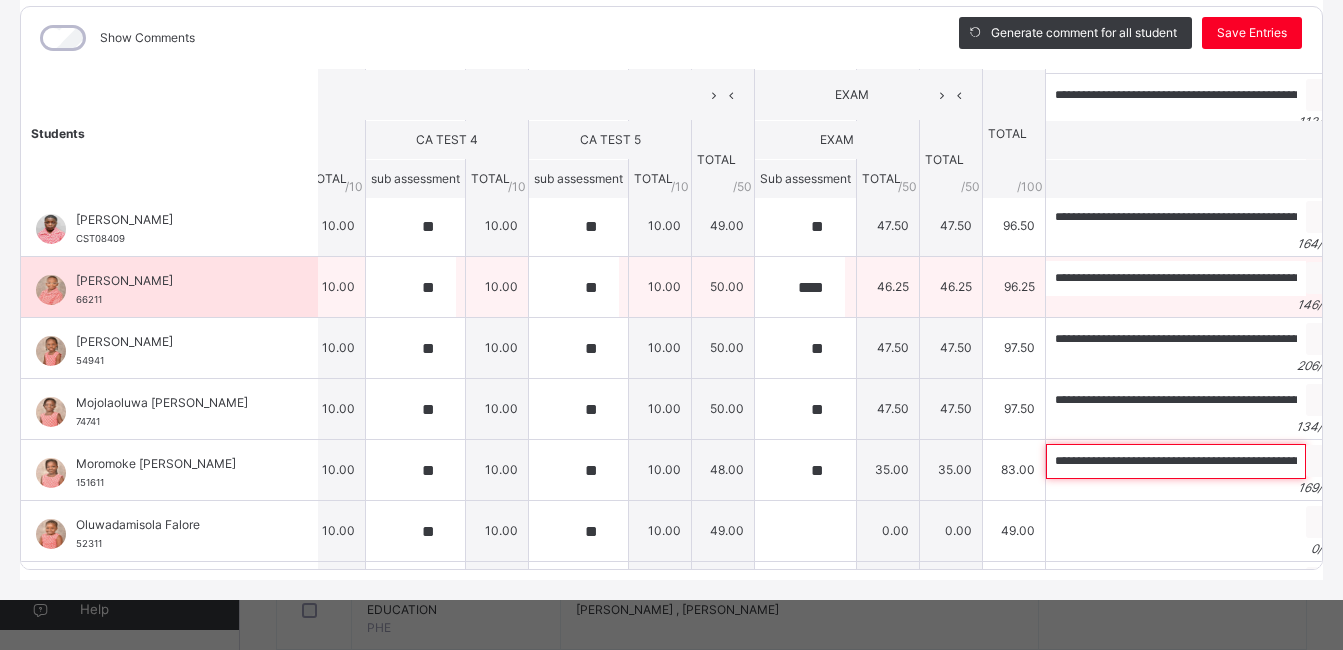 scroll, scrollTop: 0, scrollLeft: 753, axis: horizontal 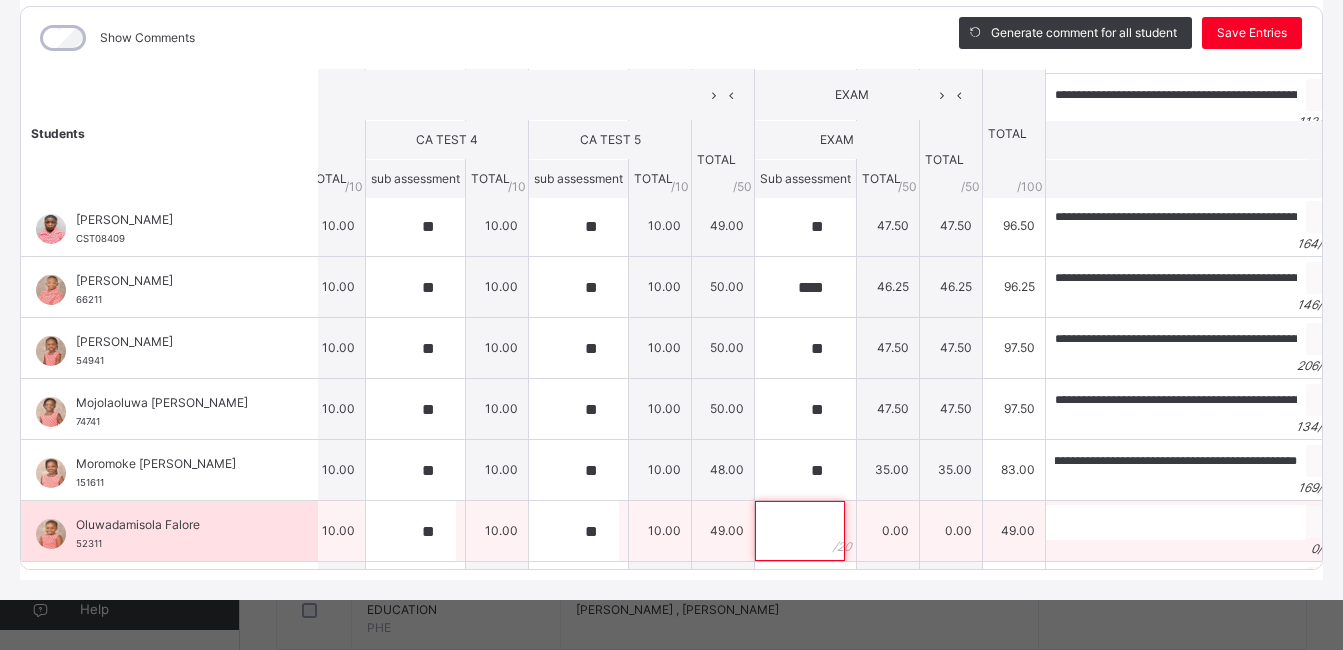 click at bounding box center (800, 531) 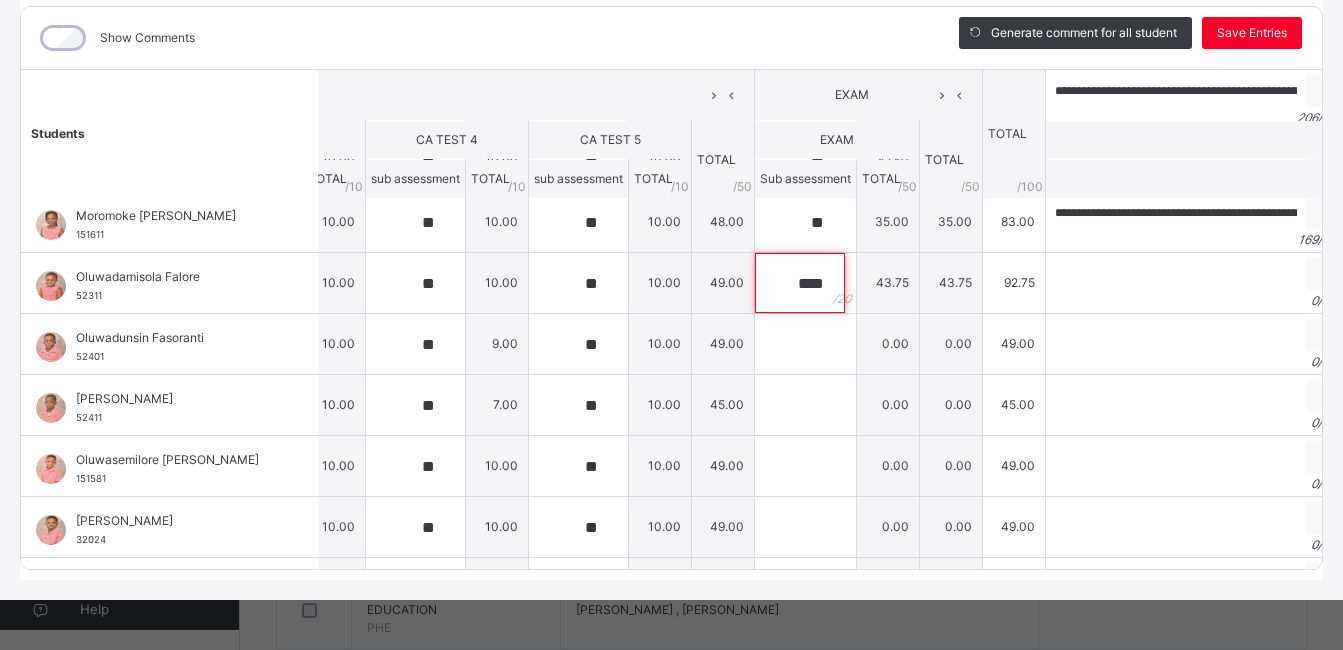scroll, scrollTop: 926, scrollLeft: 445, axis: both 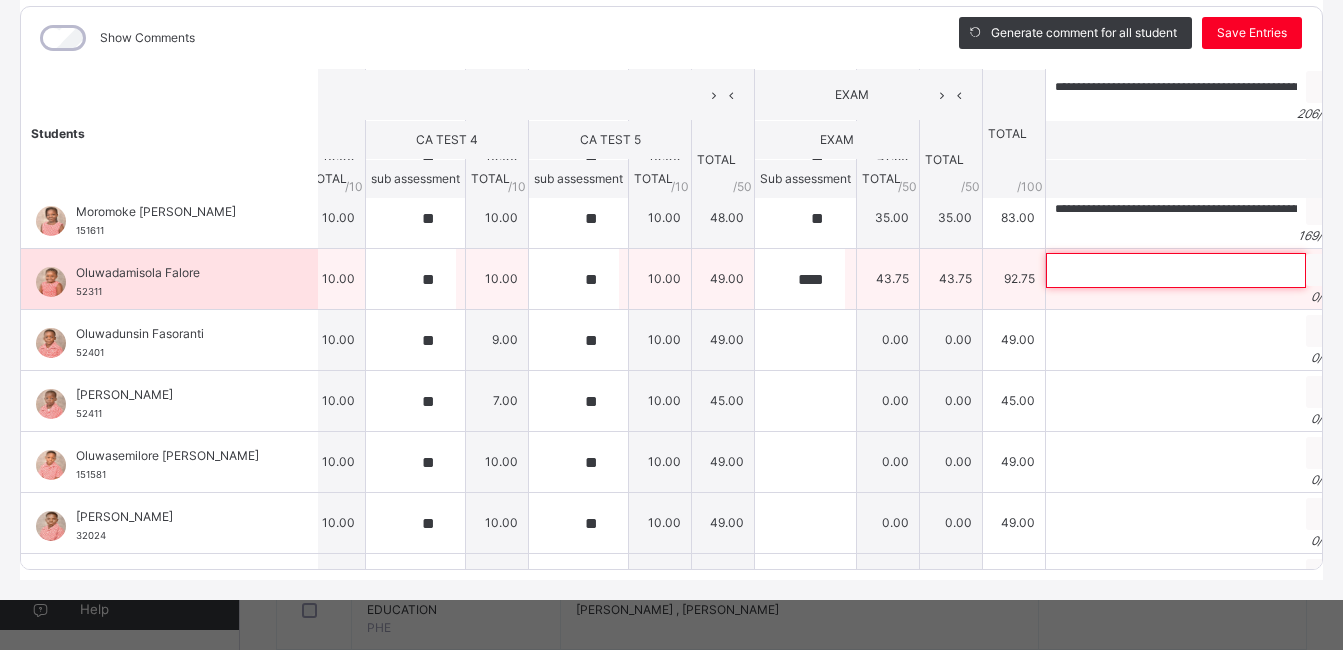 click at bounding box center (1176, 270) 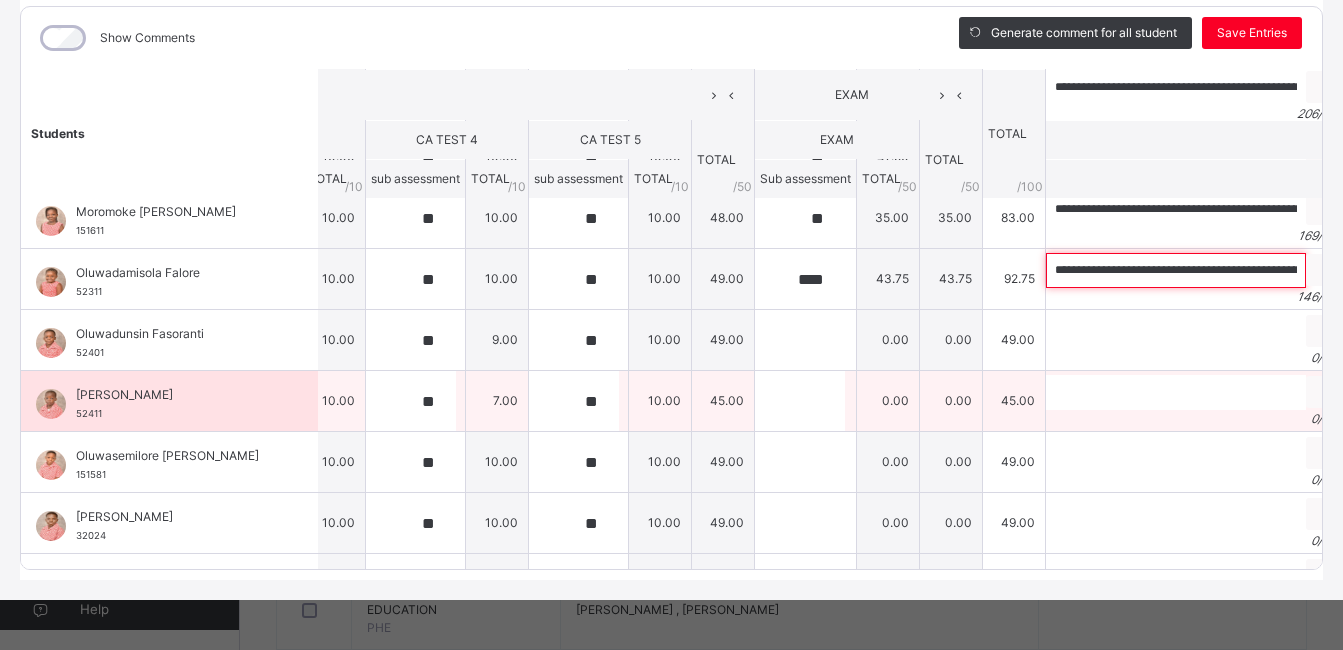 scroll, scrollTop: 0, scrollLeft: 629, axis: horizontal 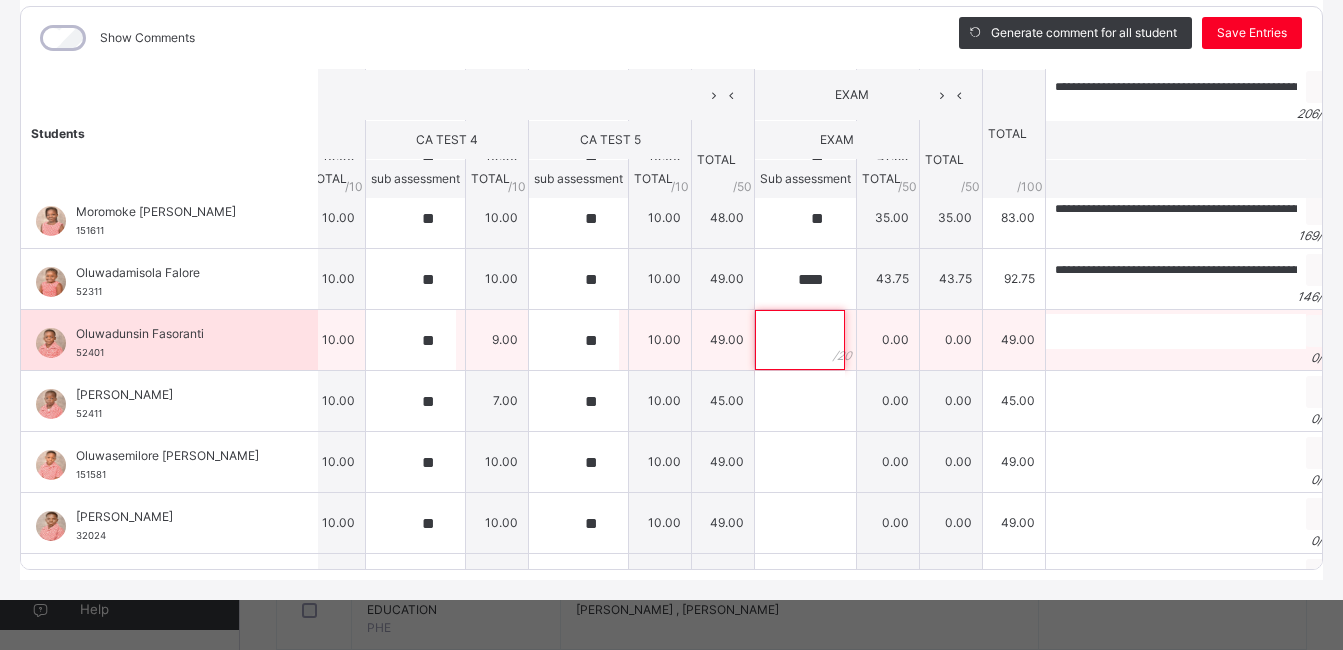 click at bounding box center (800, 340) 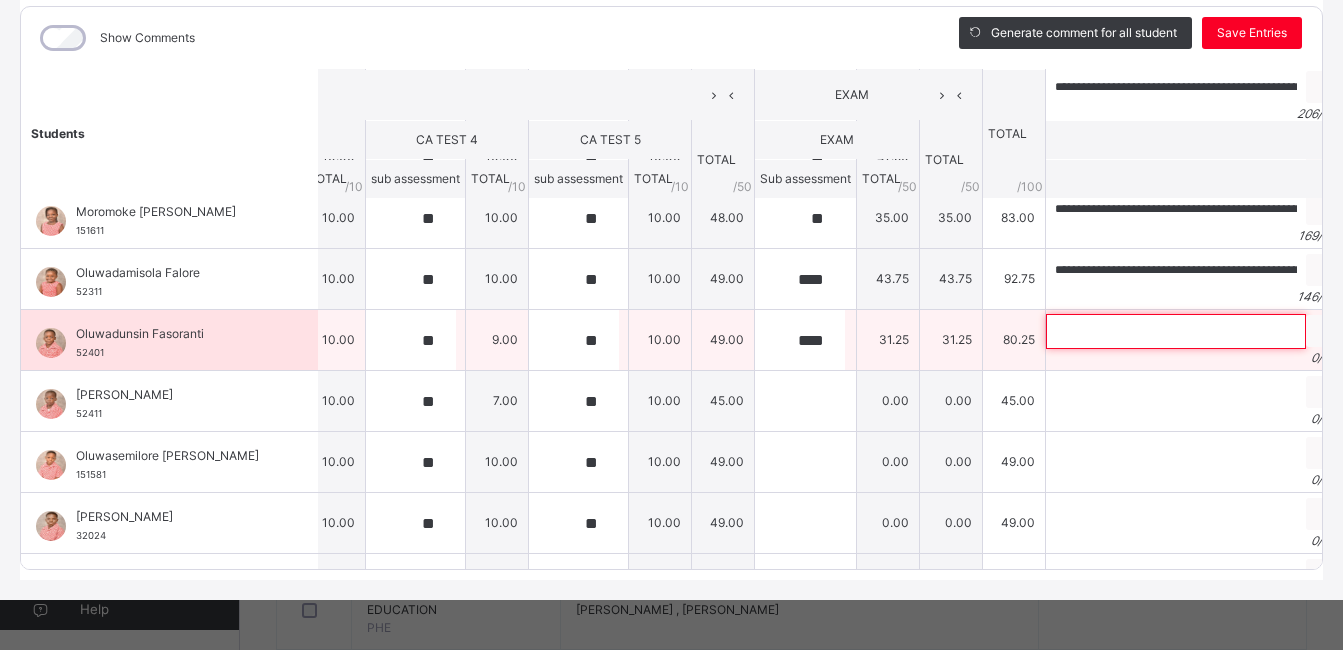 click at bounding box center [1176, 331] 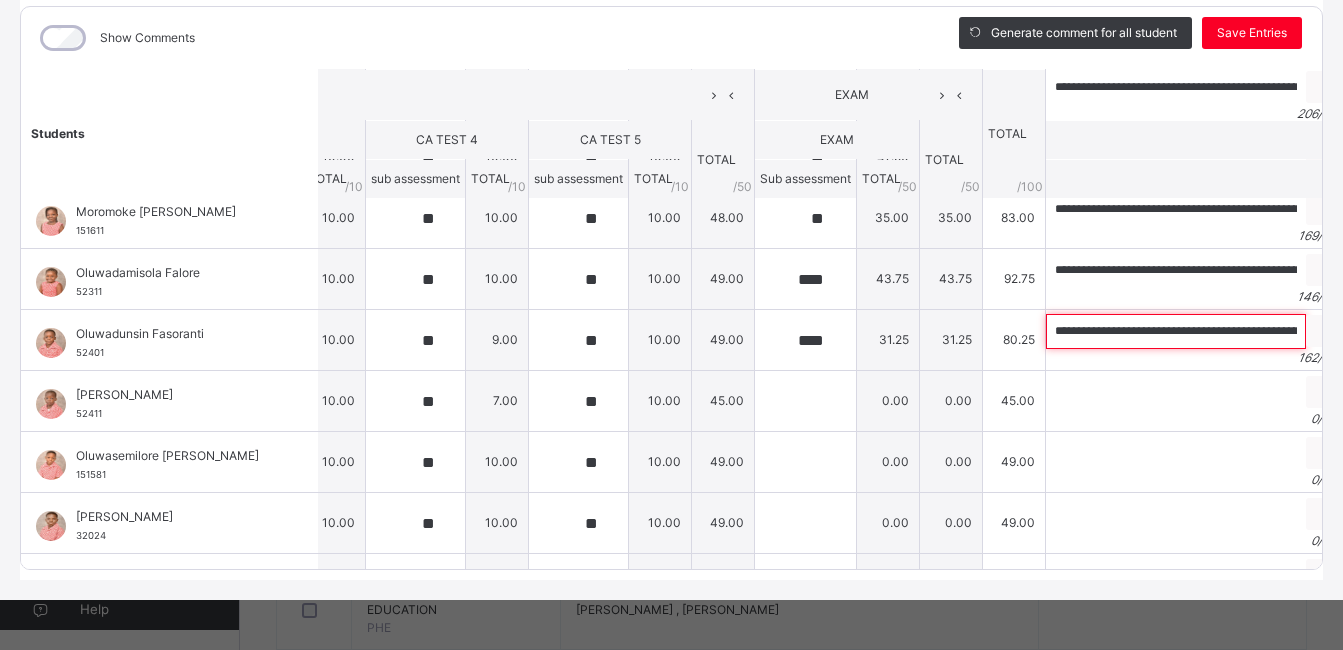 scroll, scrollTop: 0, scrollLeft: 692, axis: horizontal 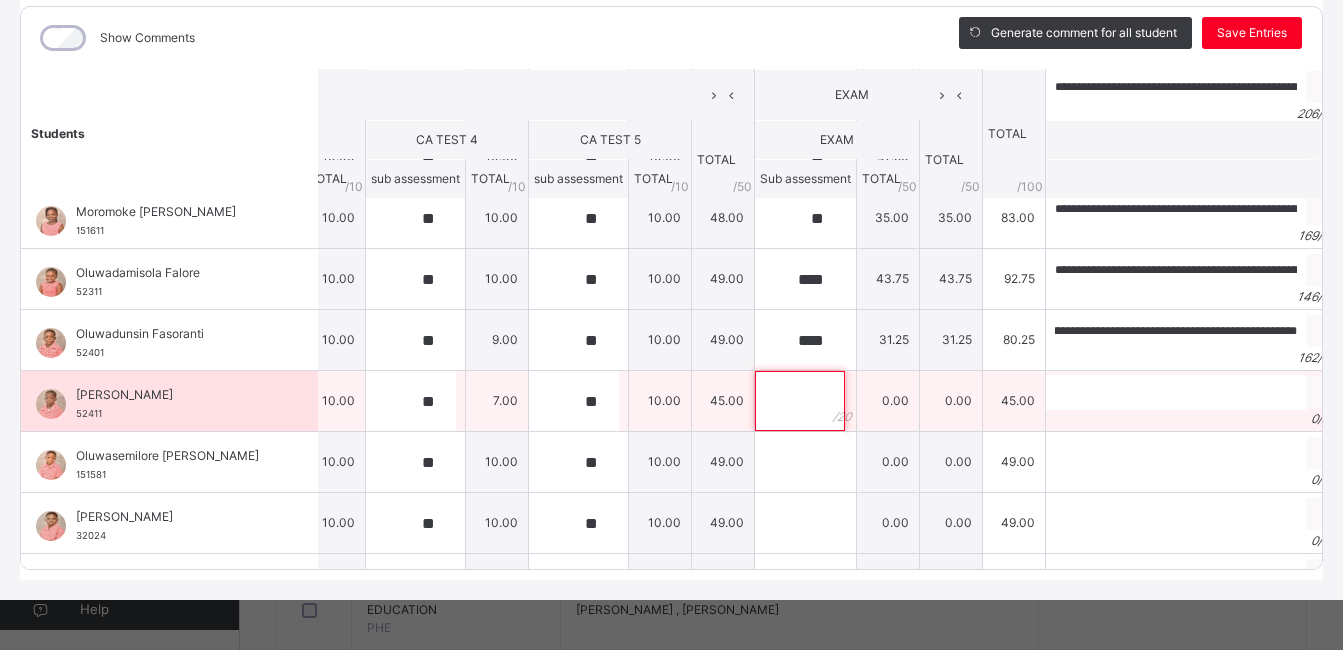 click at bounding box center (800, 401) 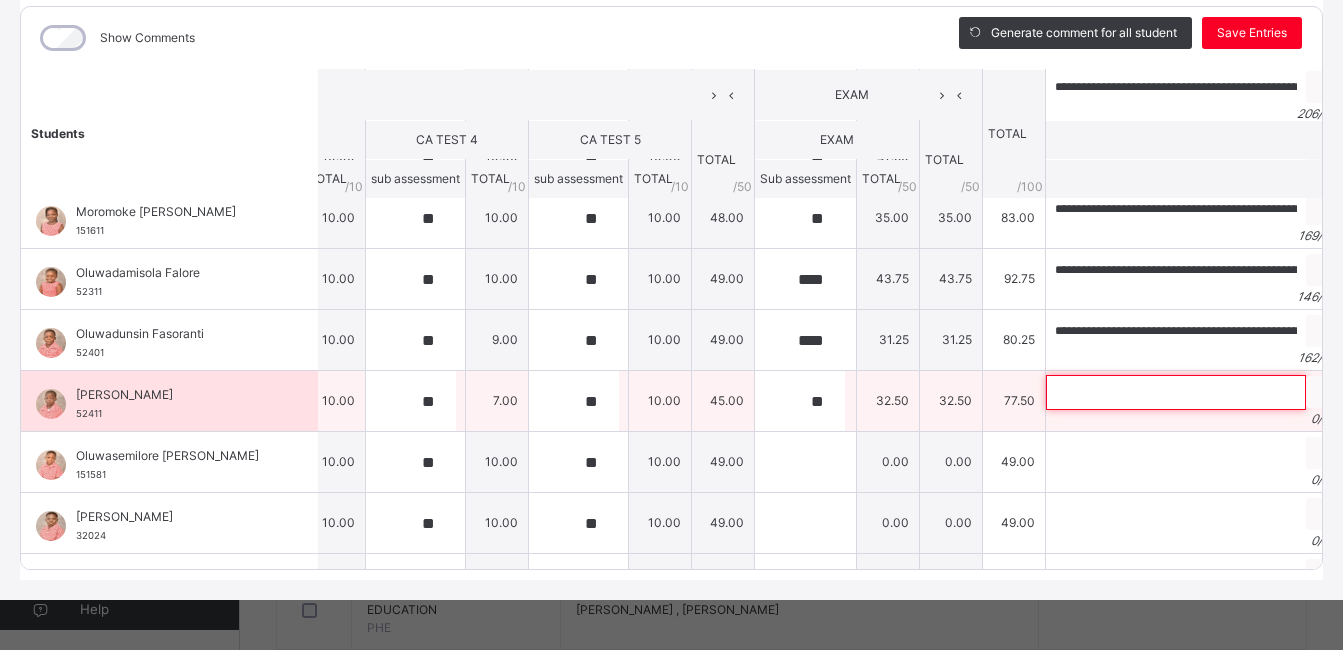 click at bounding box center (1176, 392) 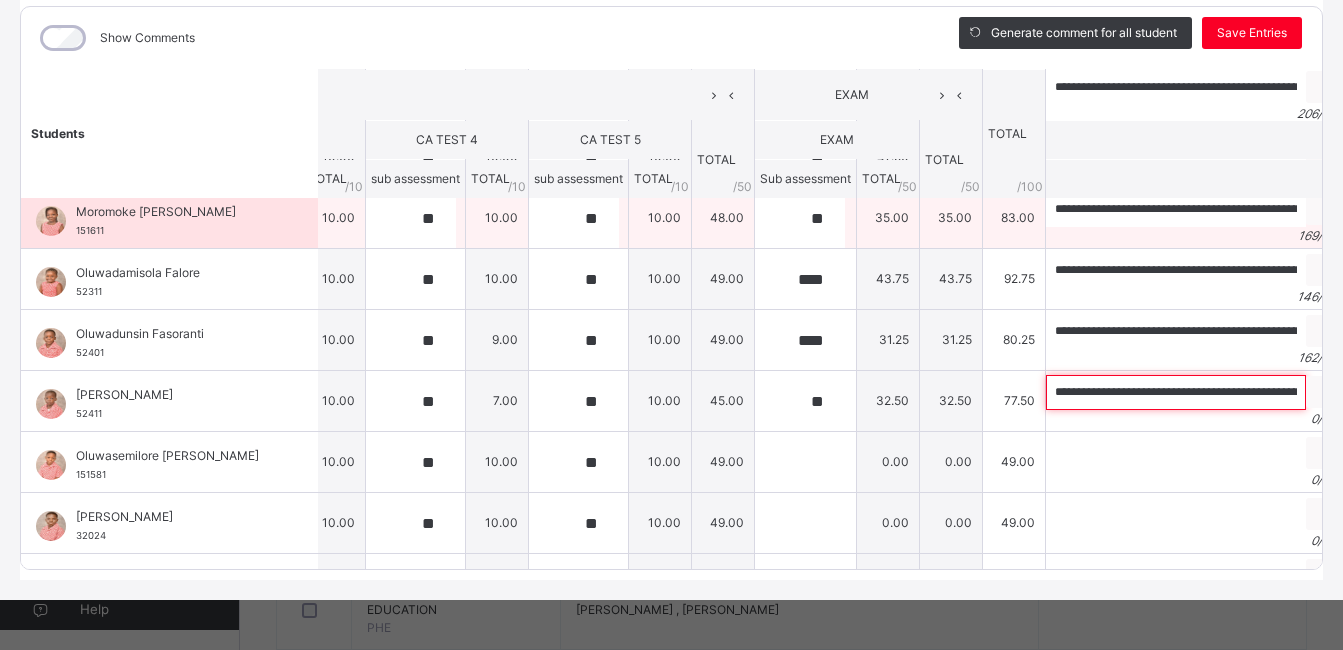 scroll, scrollTop: 0, scrollLeft: 633, axis: horizontal 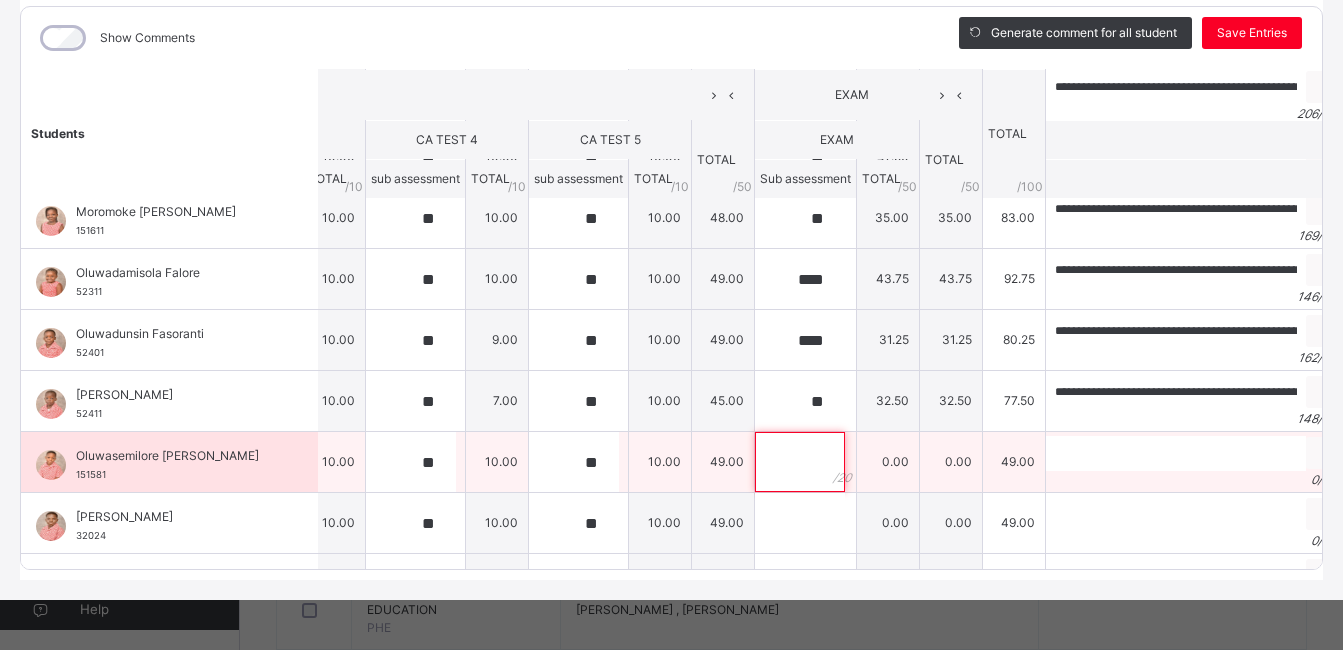 click at bounding box center (800, 462) 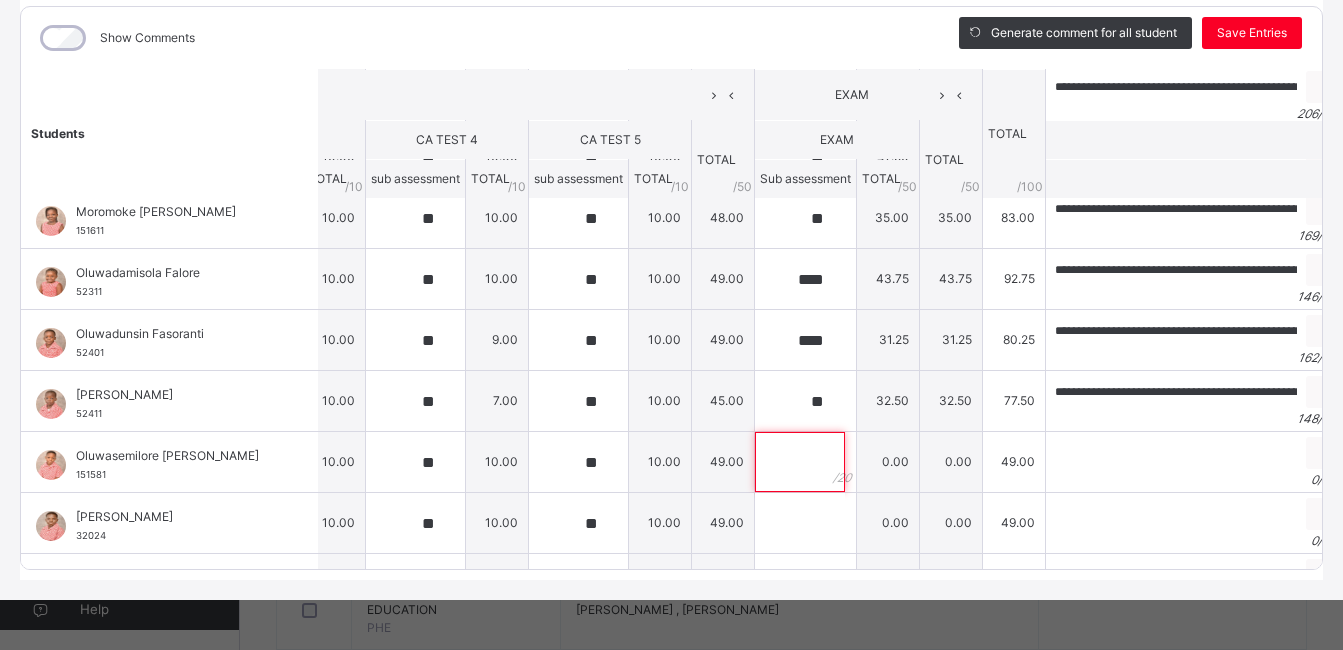 scroll, scrollTop: 966, scrollLeft: 445, axis: both 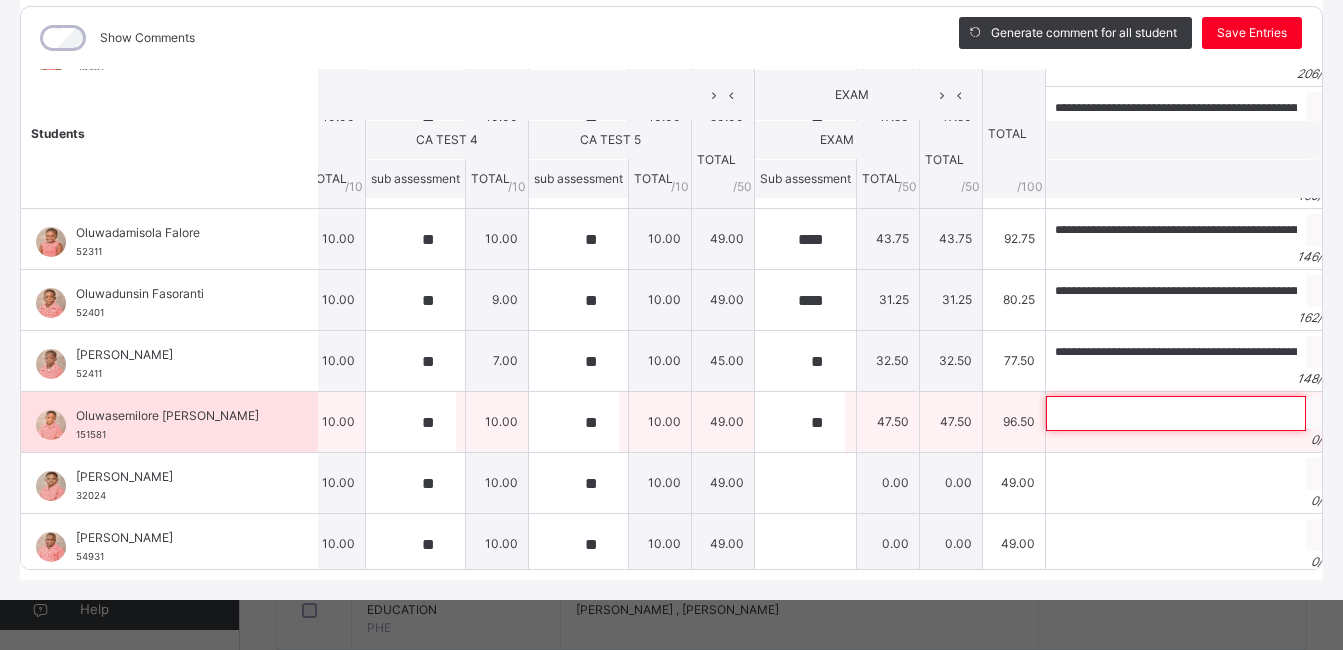 click at bounding box center (1176, 413) 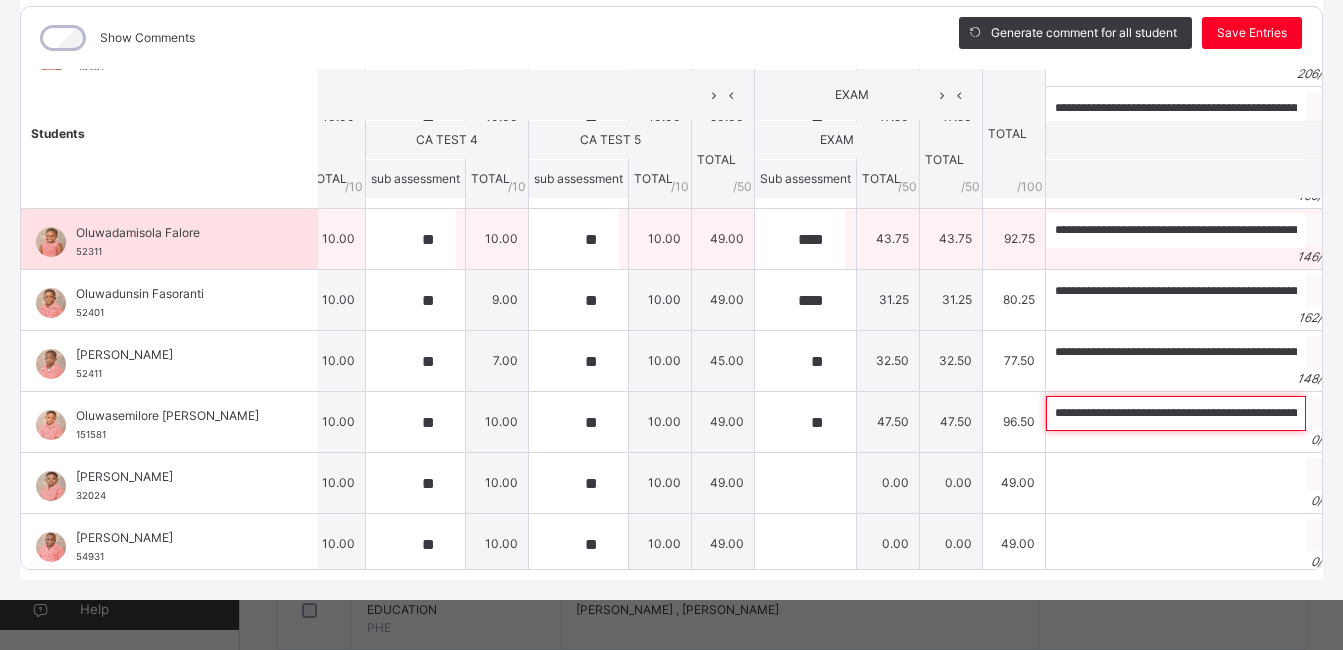 scroll, scrollTop: 0, scrollLeft: 825, axis: horizontal 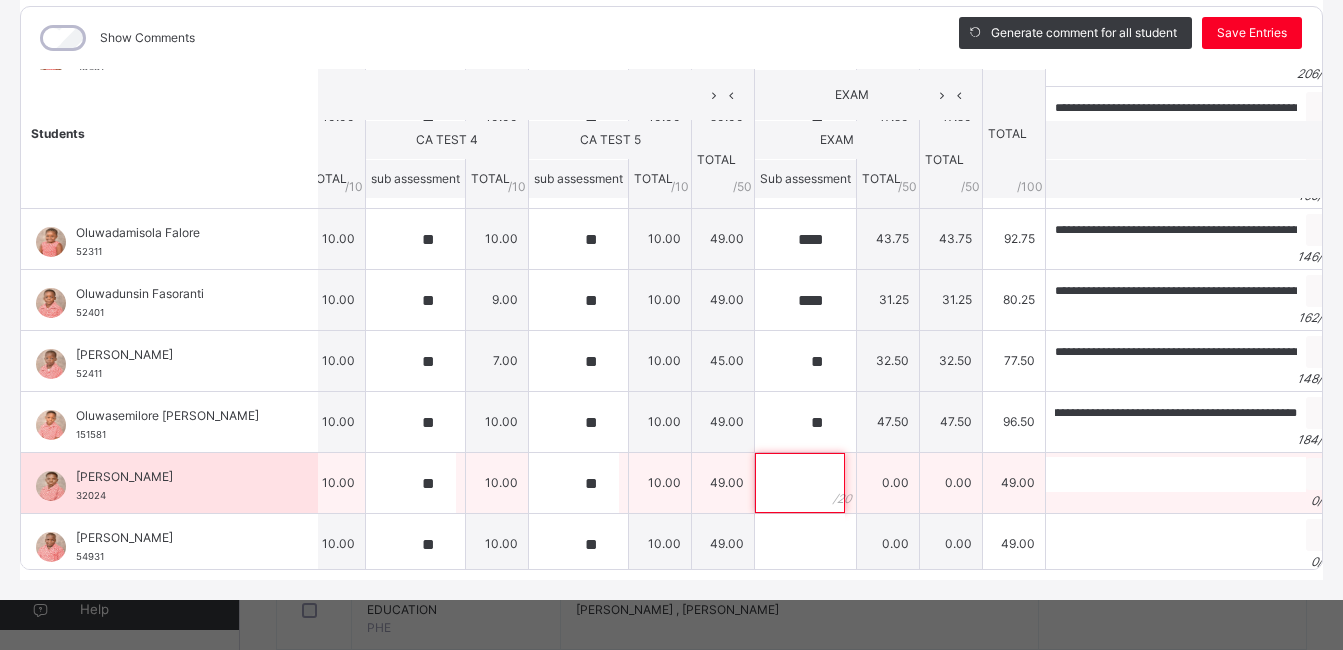 click at bounding box center (800, 483) 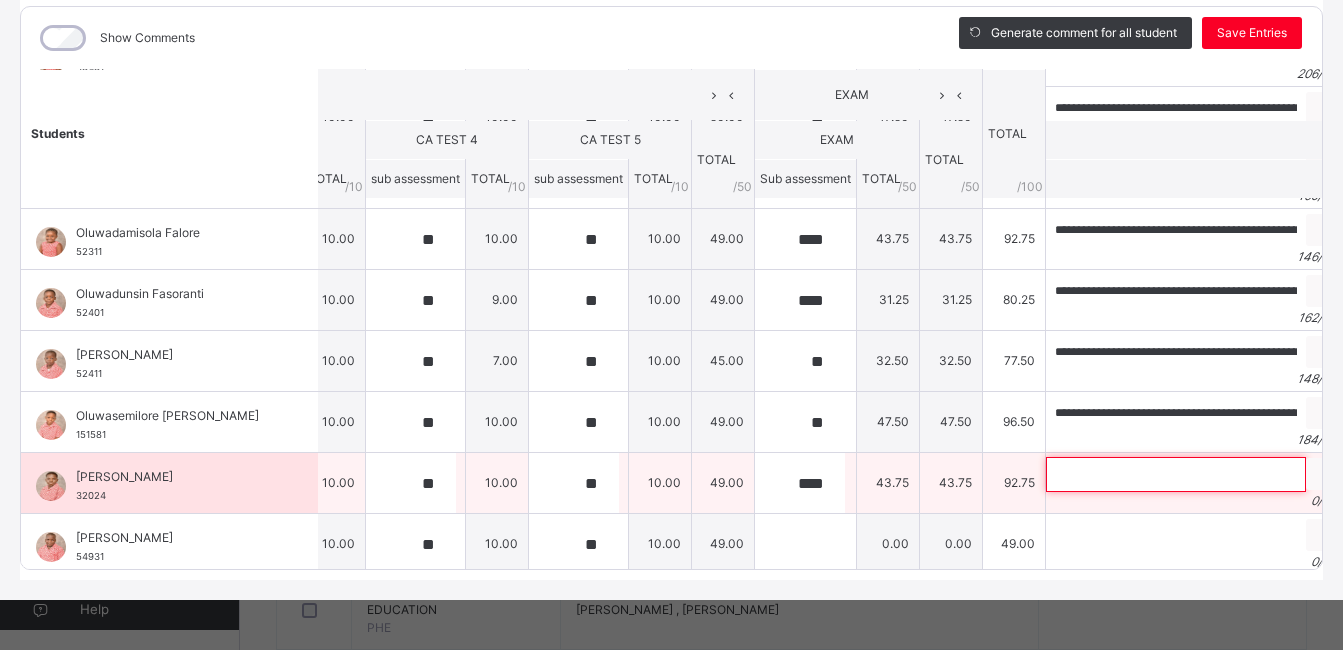 click at bounding box center [1176, 474] 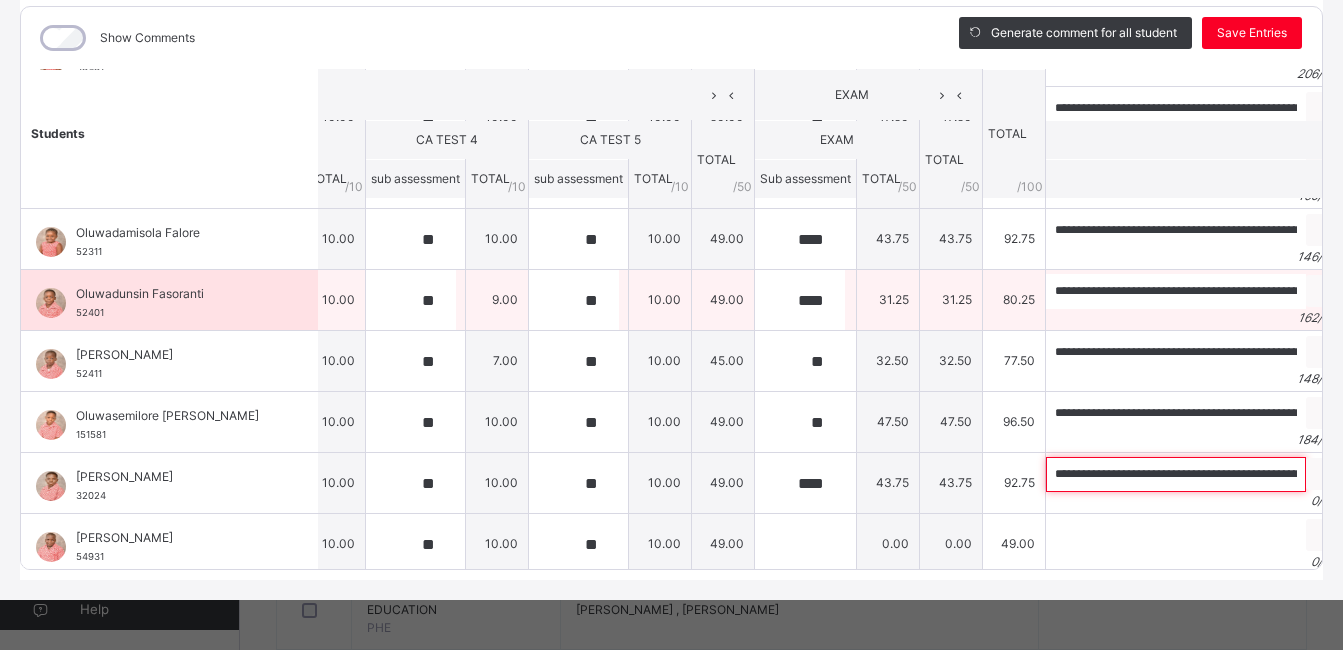 scroll, scrollTop: 0, scrollLeft: 816, axis: horizontal 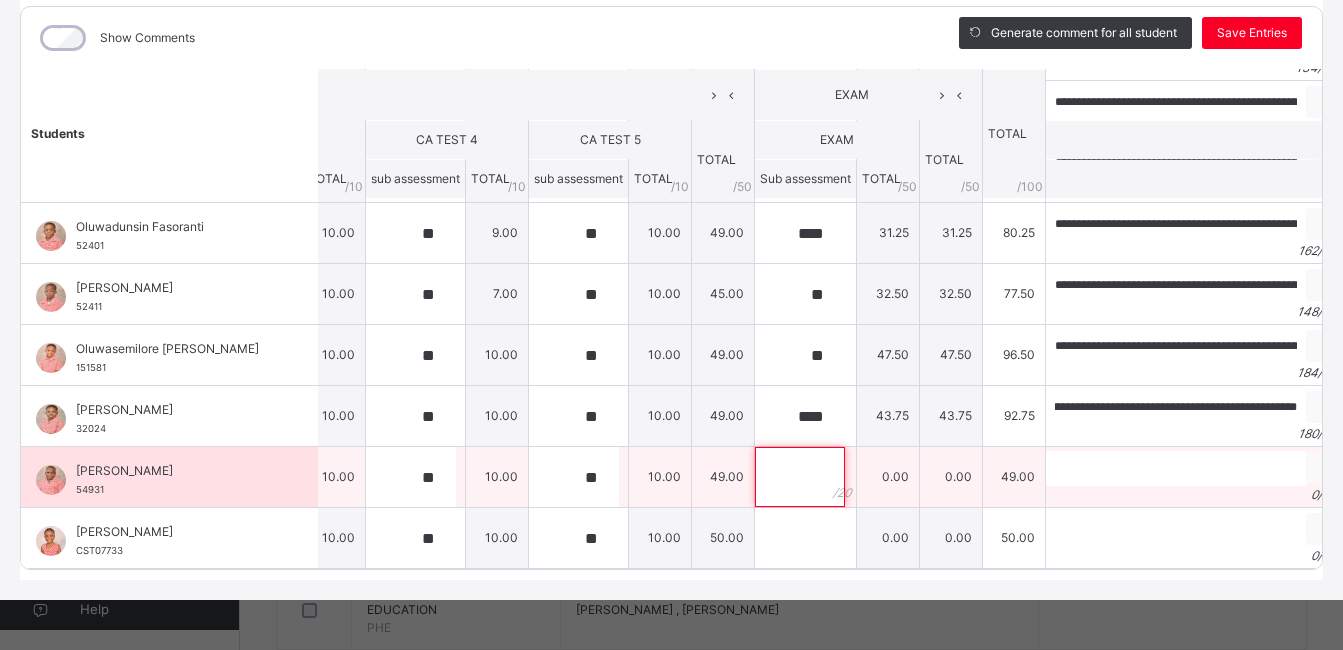 click at bounding box center [800, 477] 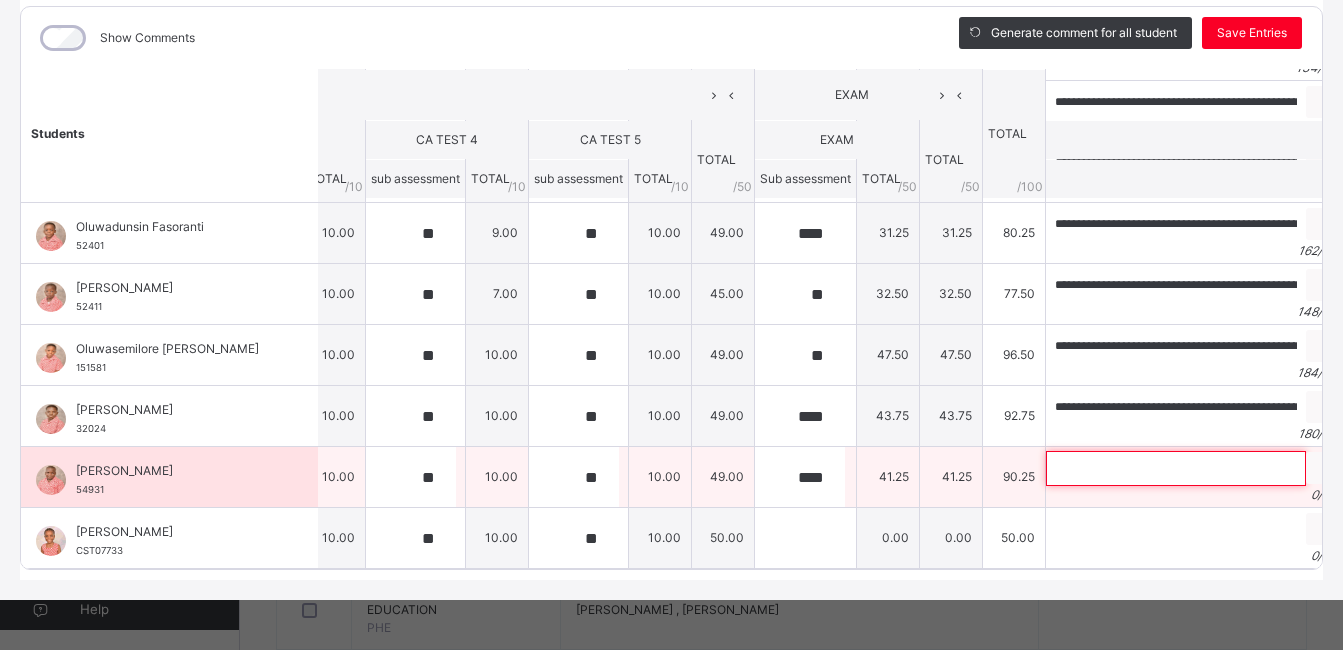 click at bounding box center (1176, 468) 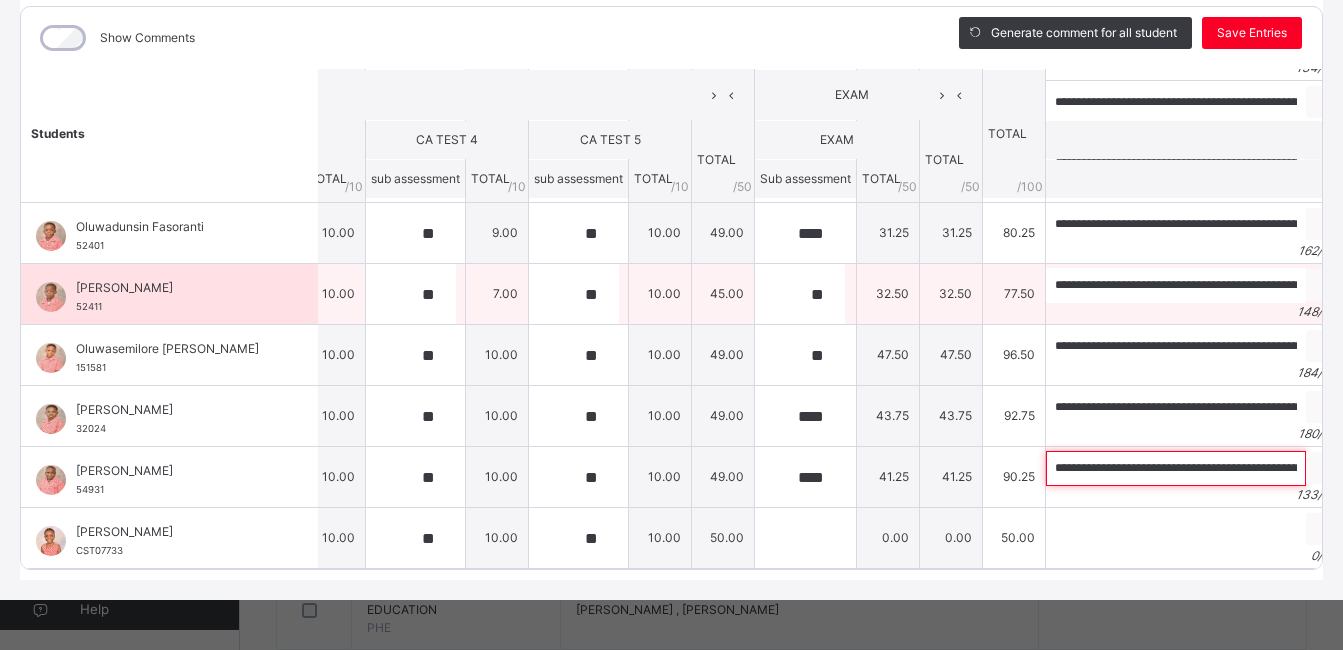 scroll, scrollTop: 0, scrollLeft: 523, axis: horizontal 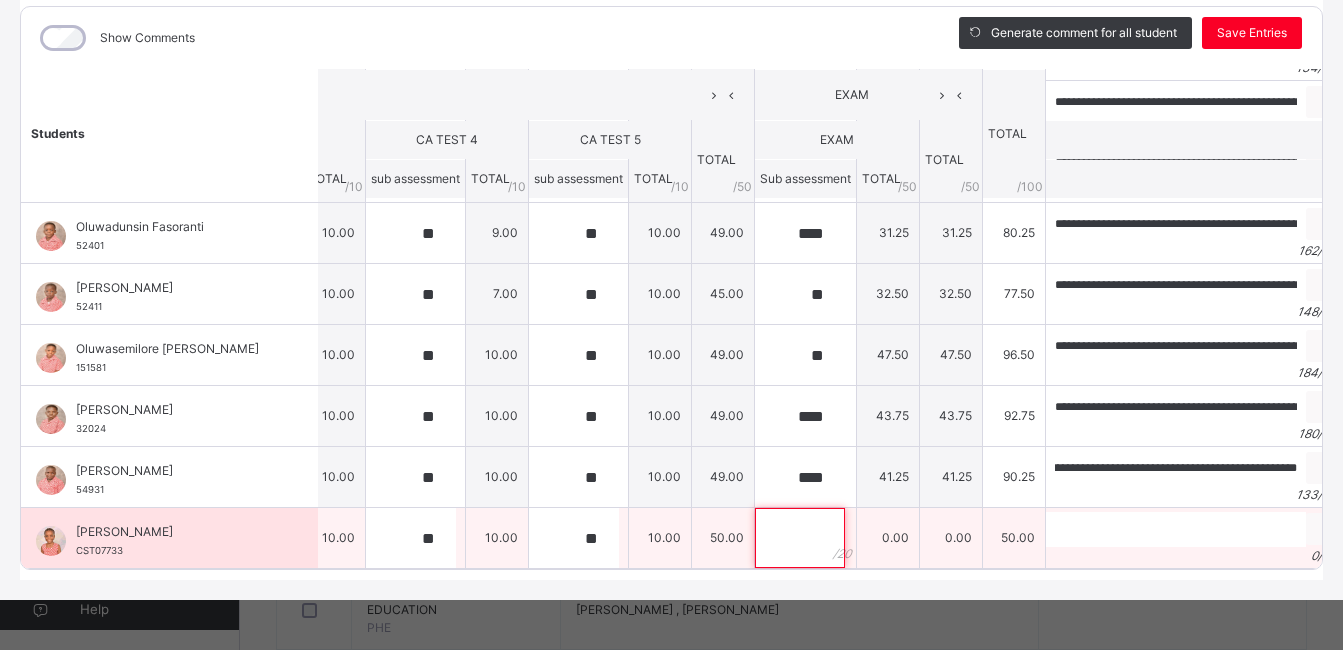 click at bounding box center (800, 538) 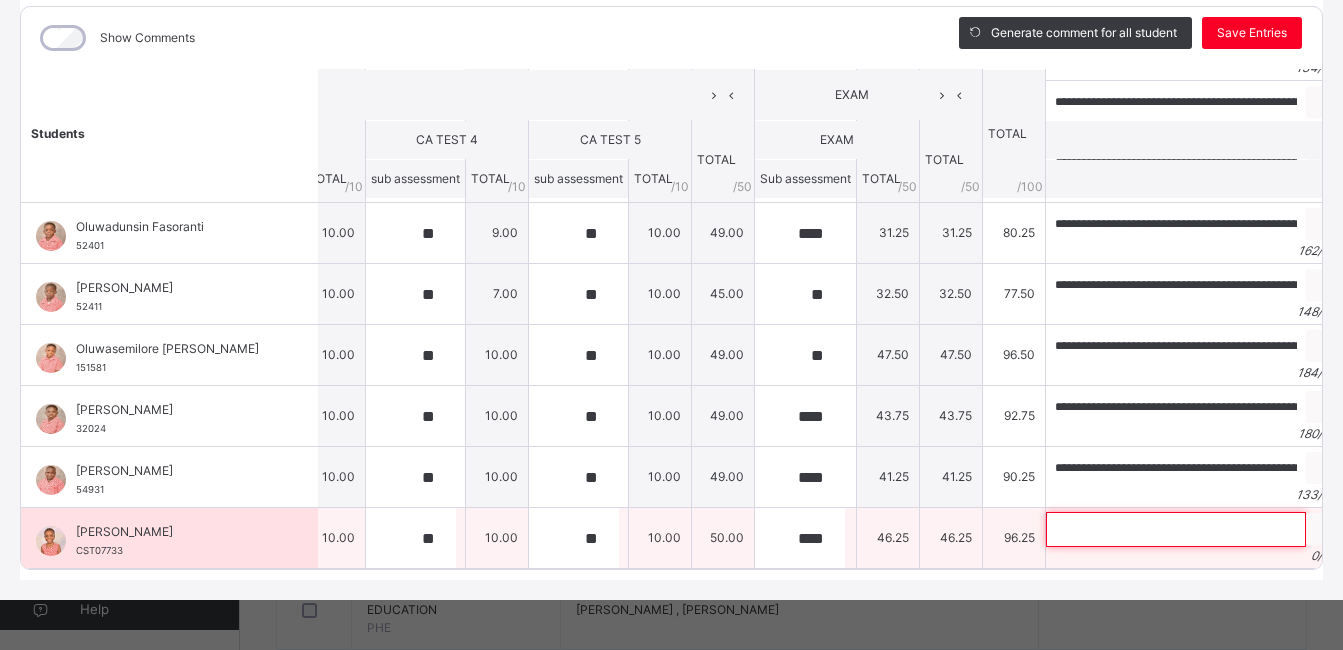 click at bounding box center [1176, 529] 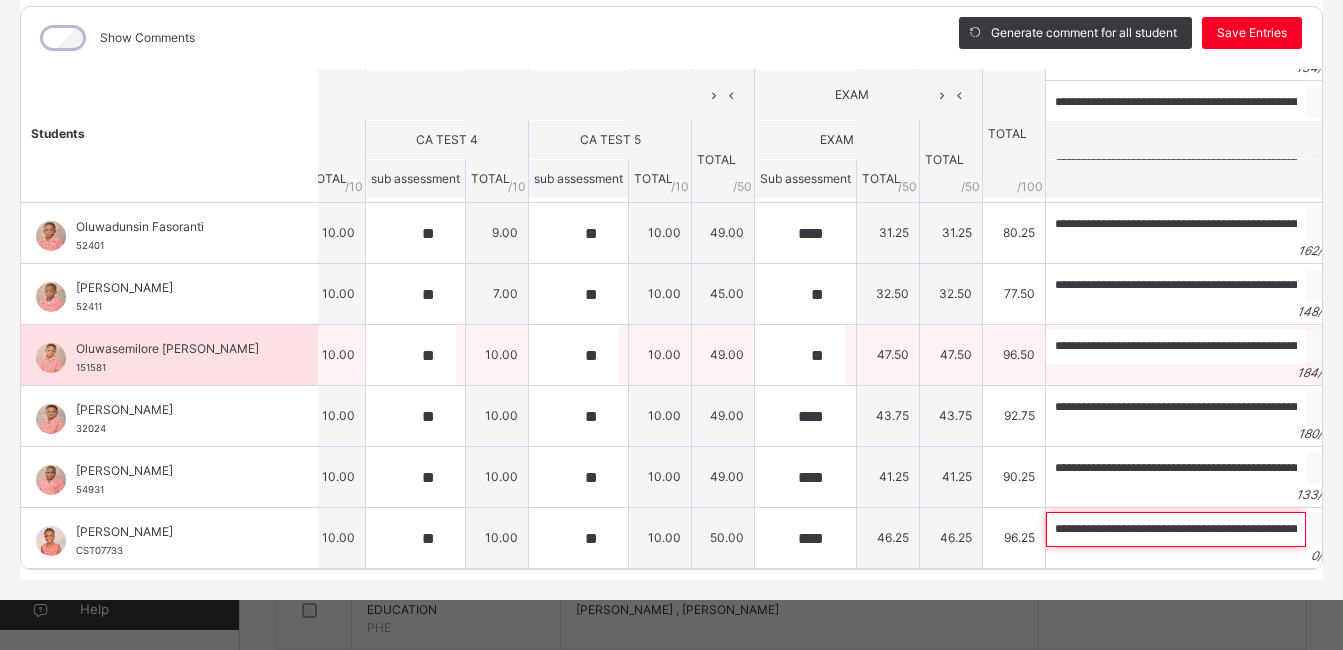 scroll, scrollTop: 0, scrollLeft: 601, axis: horizontal 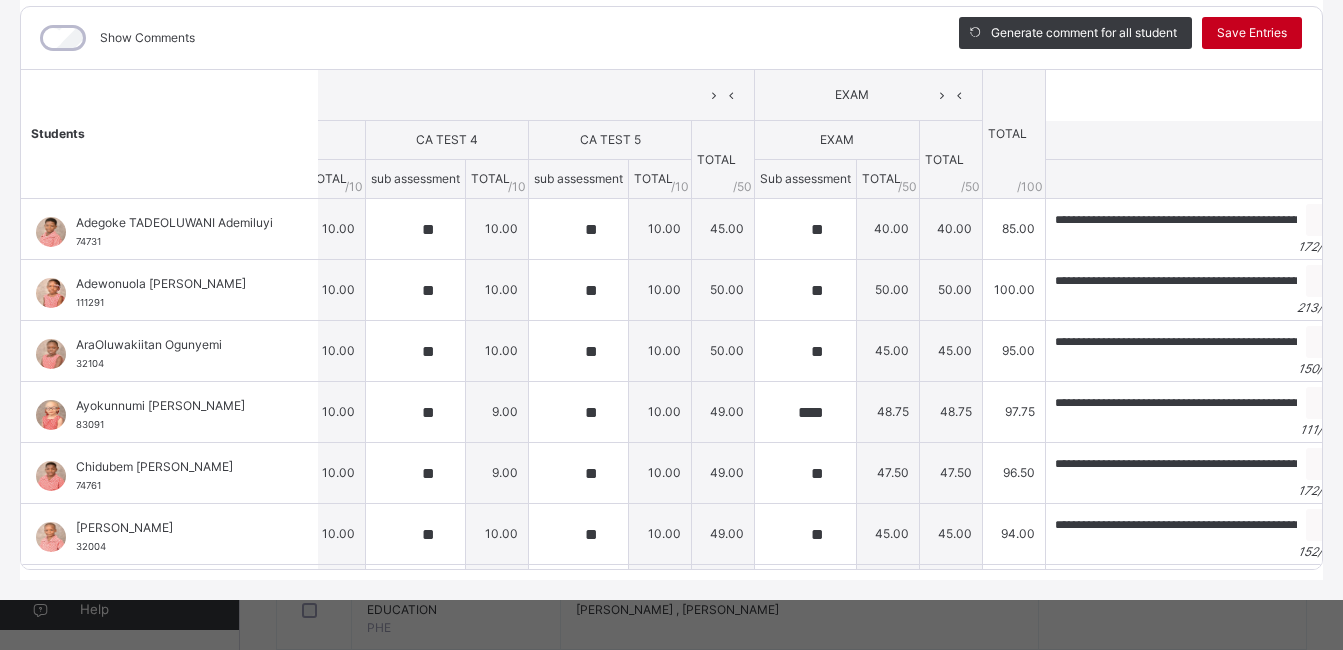 click on "Save Entries" at bounding box center (1252, 33) 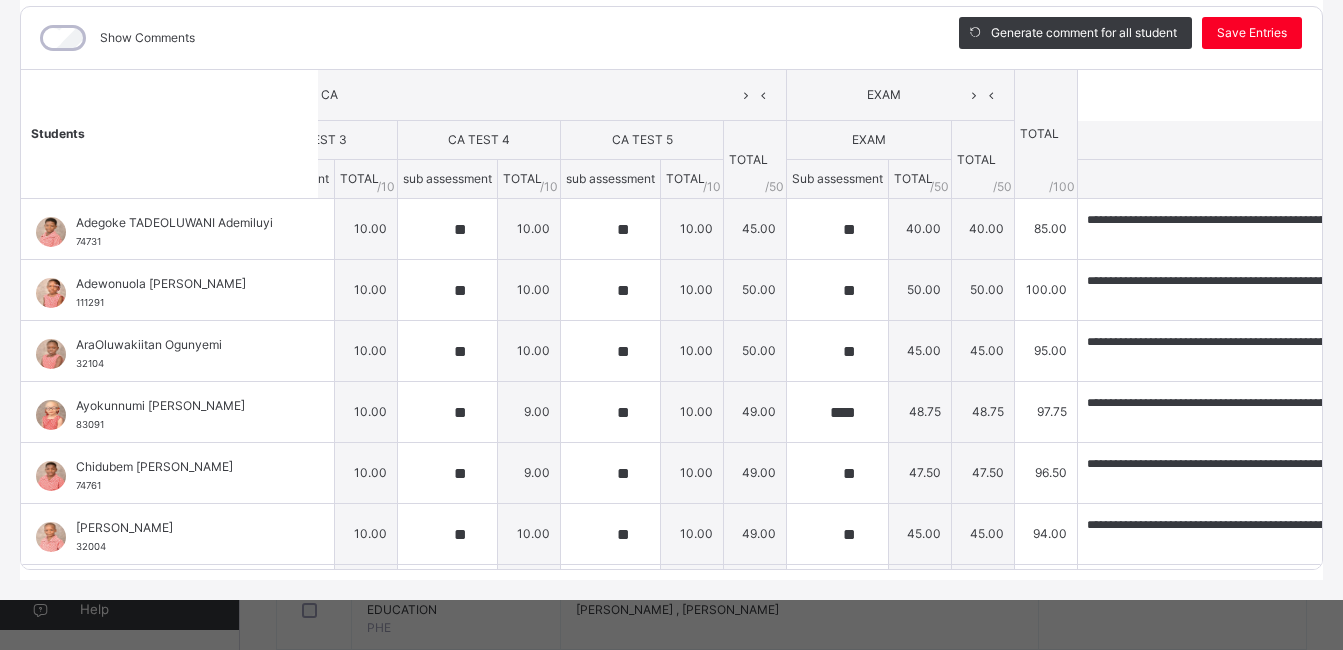 scroll, scrollTop: 0, scrollLeft: 537, axis: horizontal 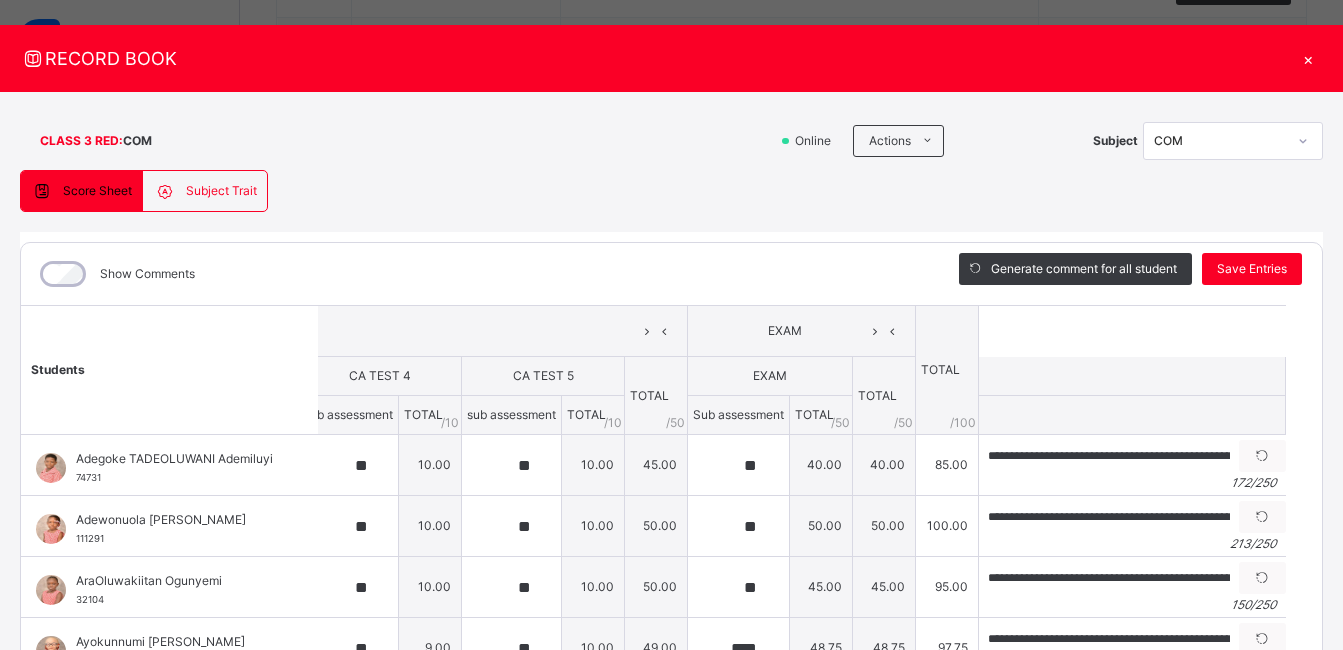 click 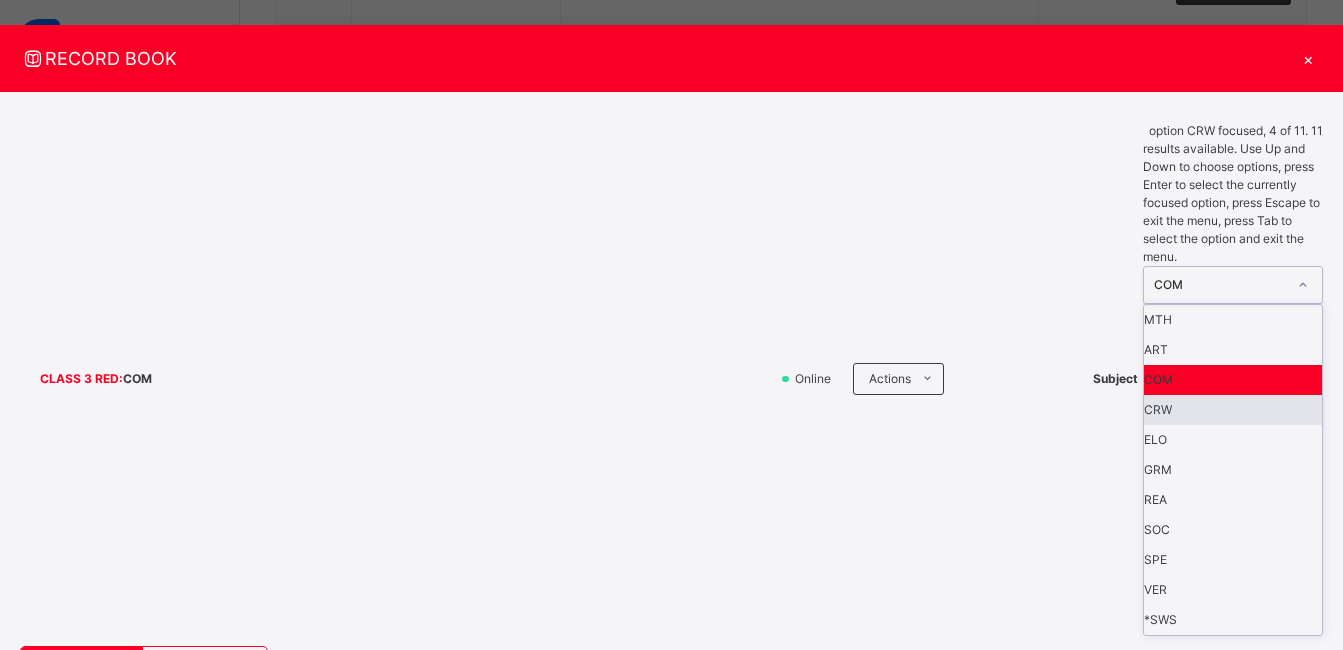 click on "CRW" at bounding box center (1233, 410) 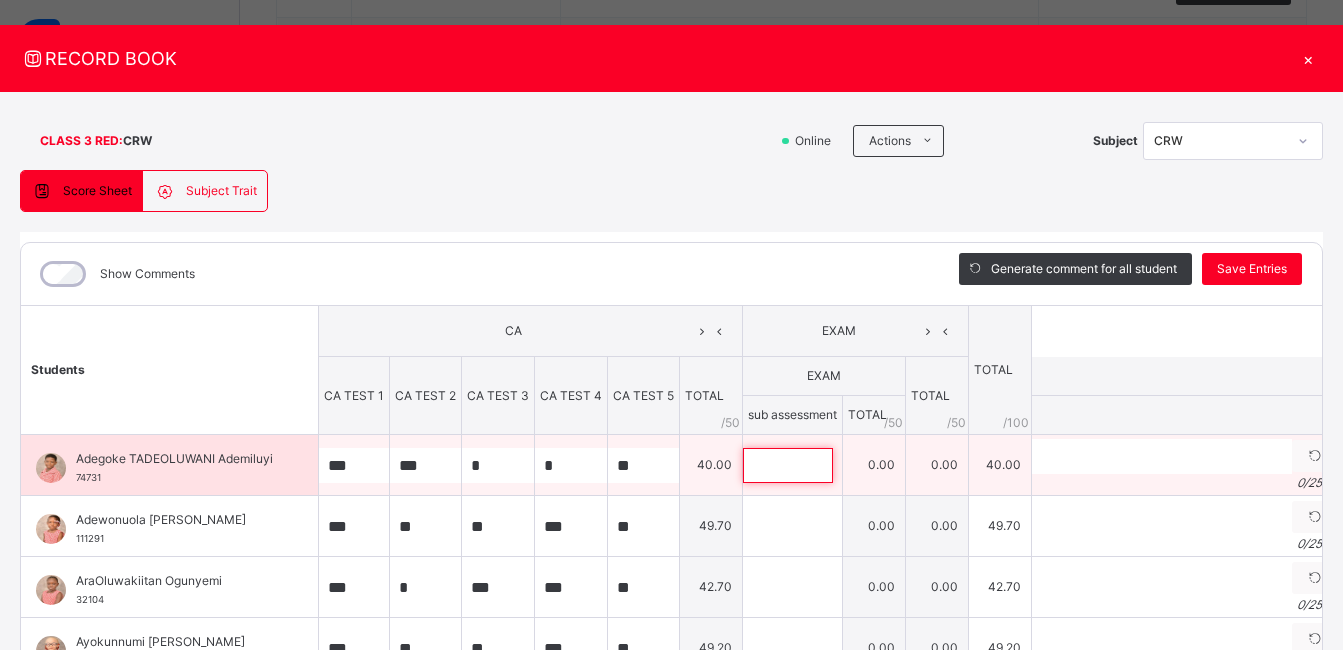 click at bounding box center [788, 465] 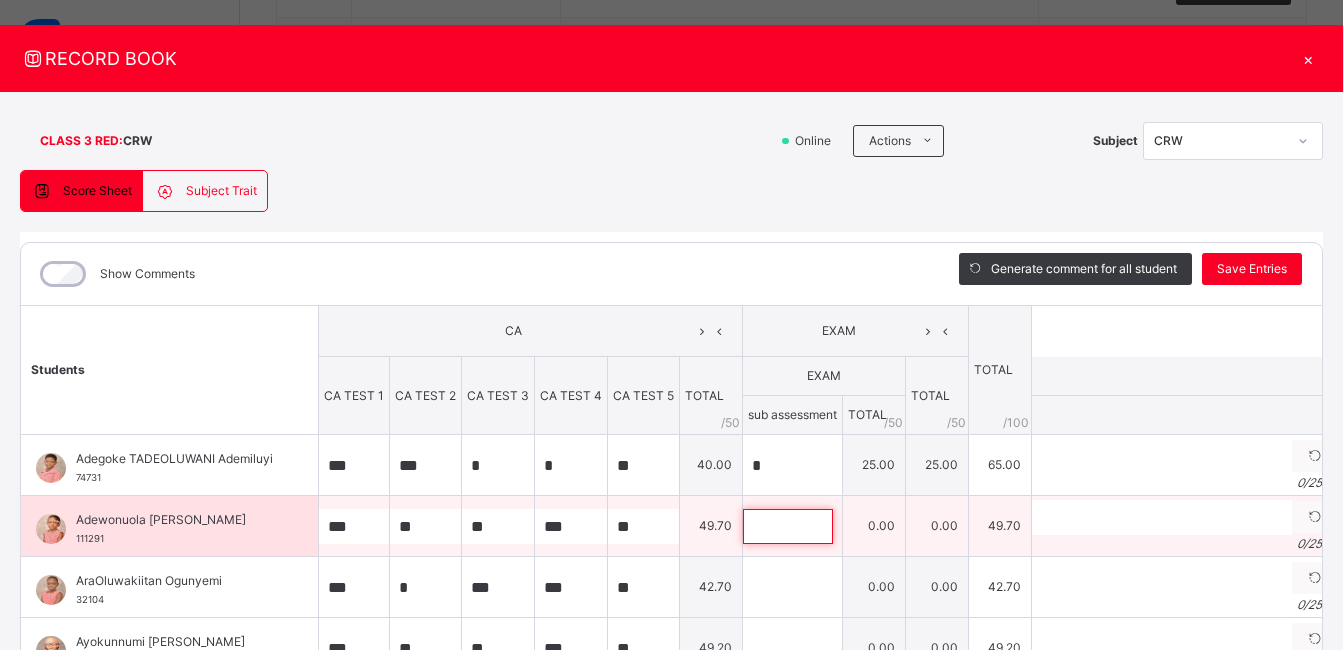 click at bounding box center [788, 526] 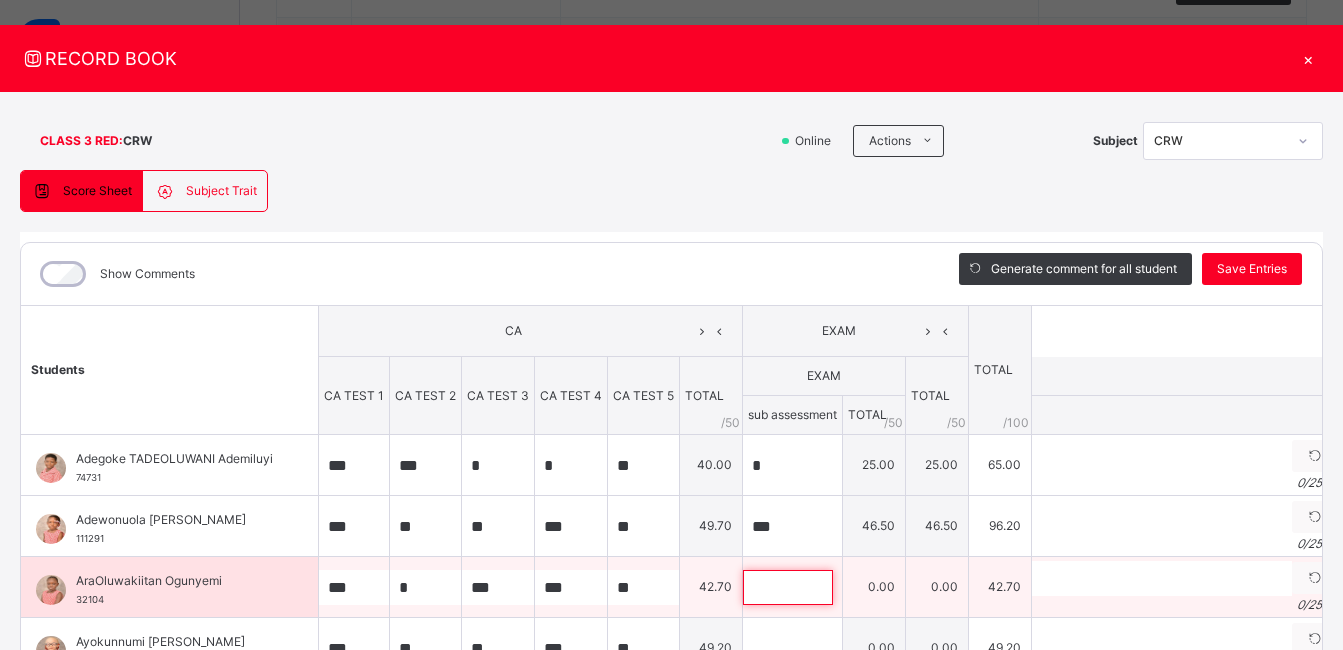 click at bounding box center (788, 587) 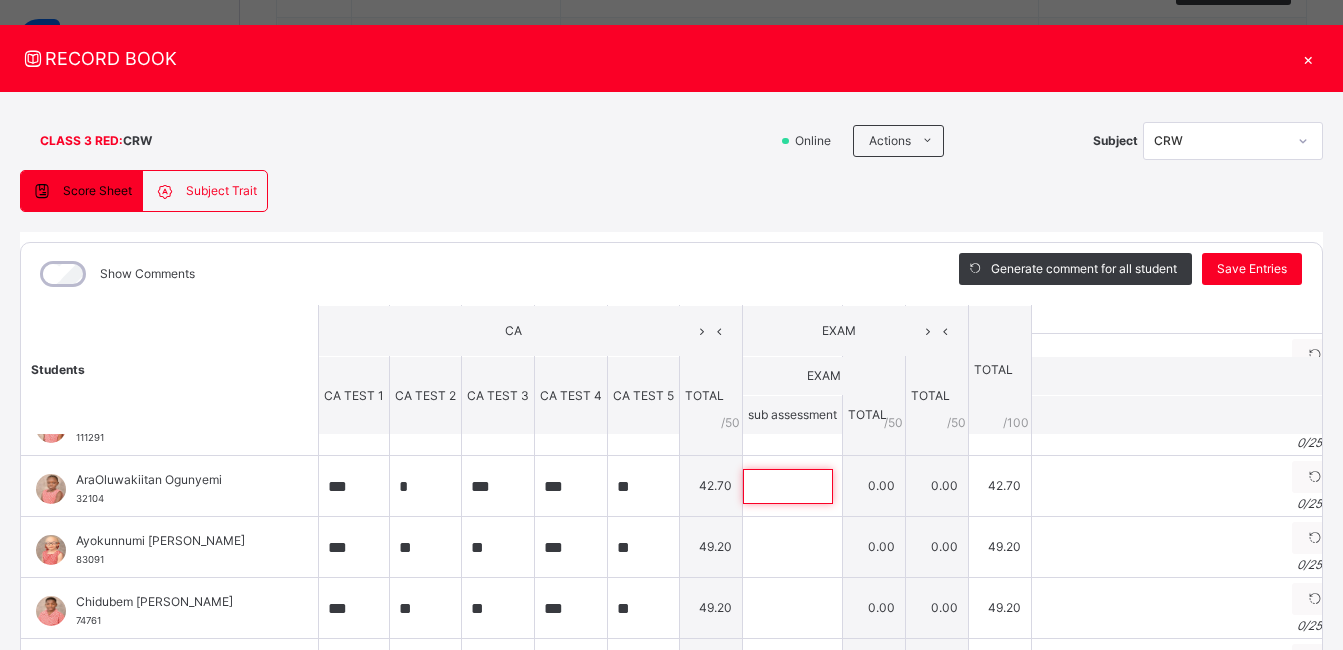 scroll, scrollTop: 87, scrollLeft: 0, axis: vertical 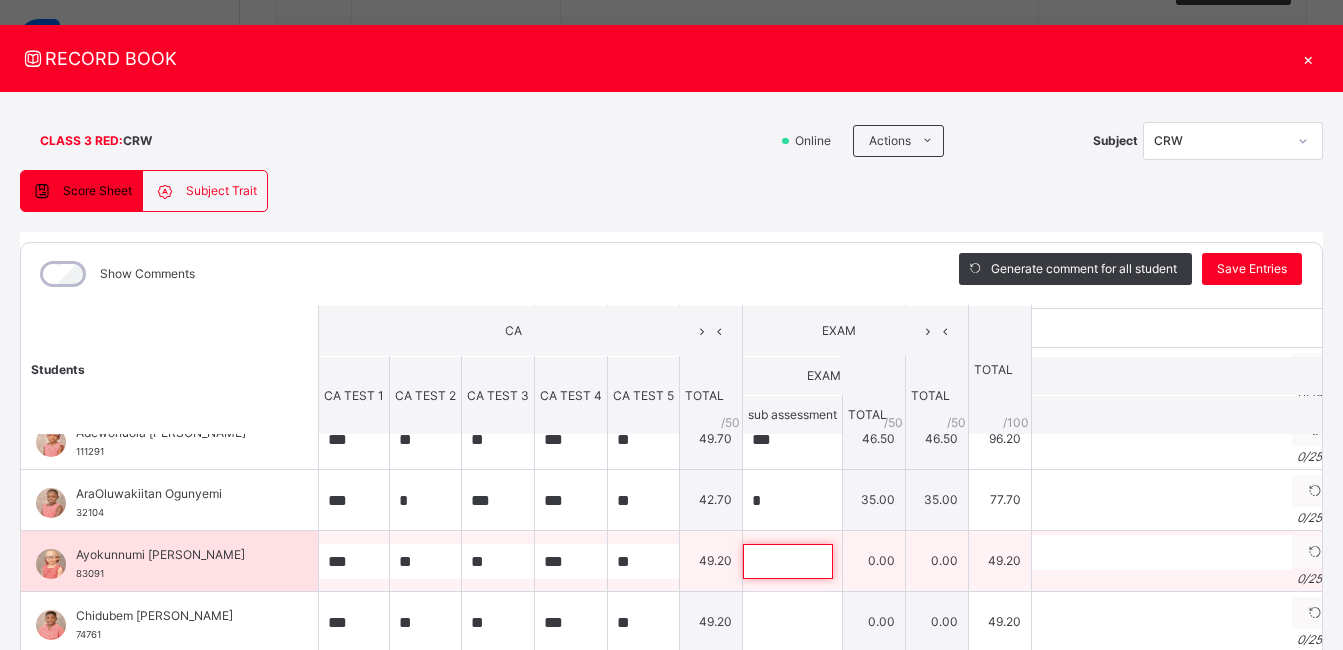 click at bounding box center (788, 561) 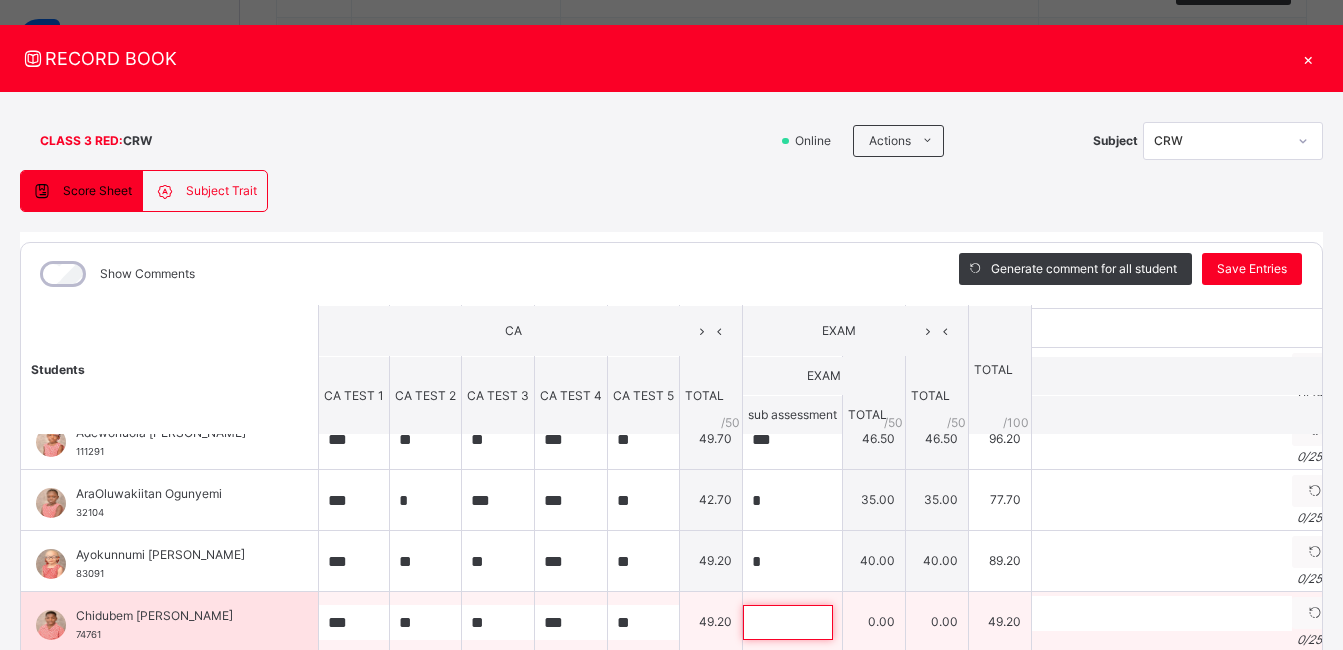 click at bounding box center [788, 622] 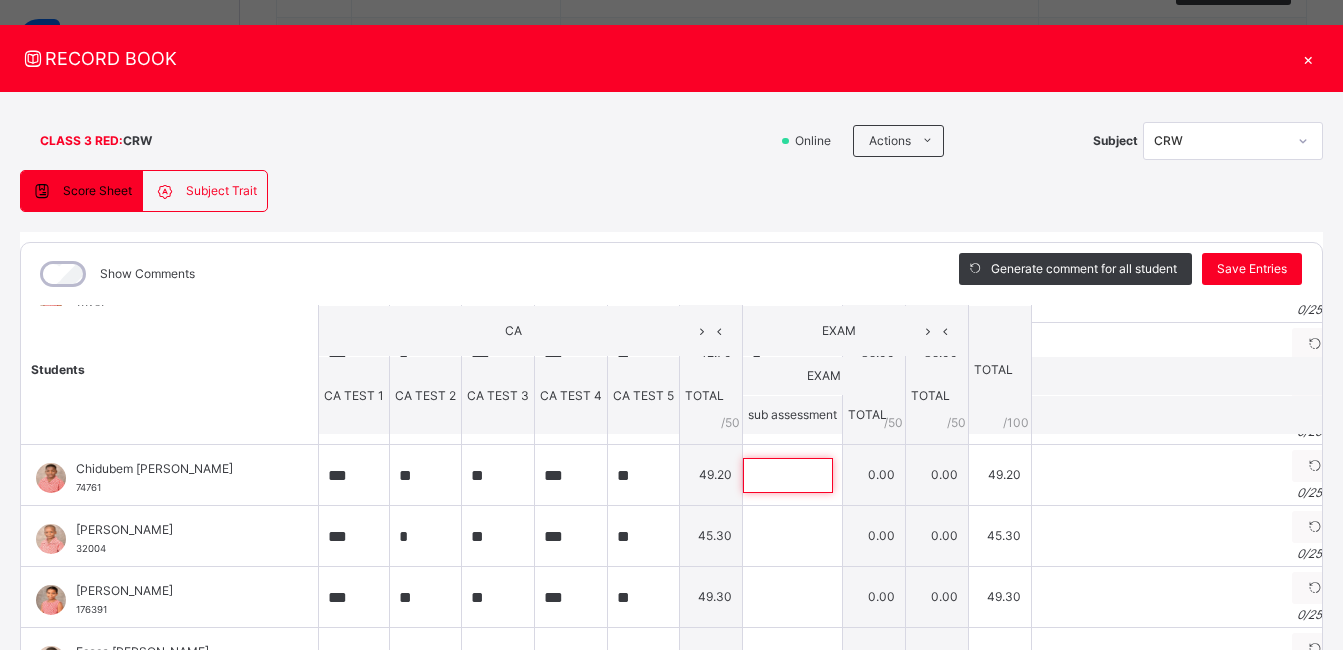 scroll, scrollTop: 224, scrollLeft: 0, axis: vertical 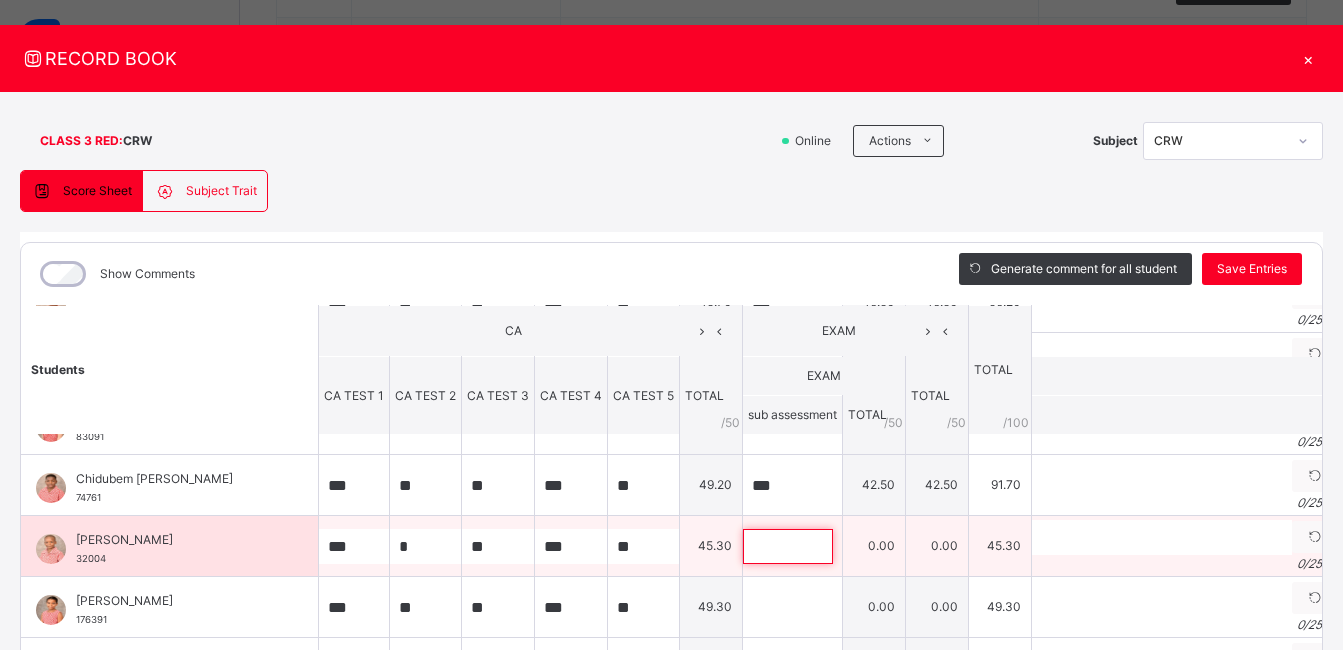 click at bounding box center [788, 546] 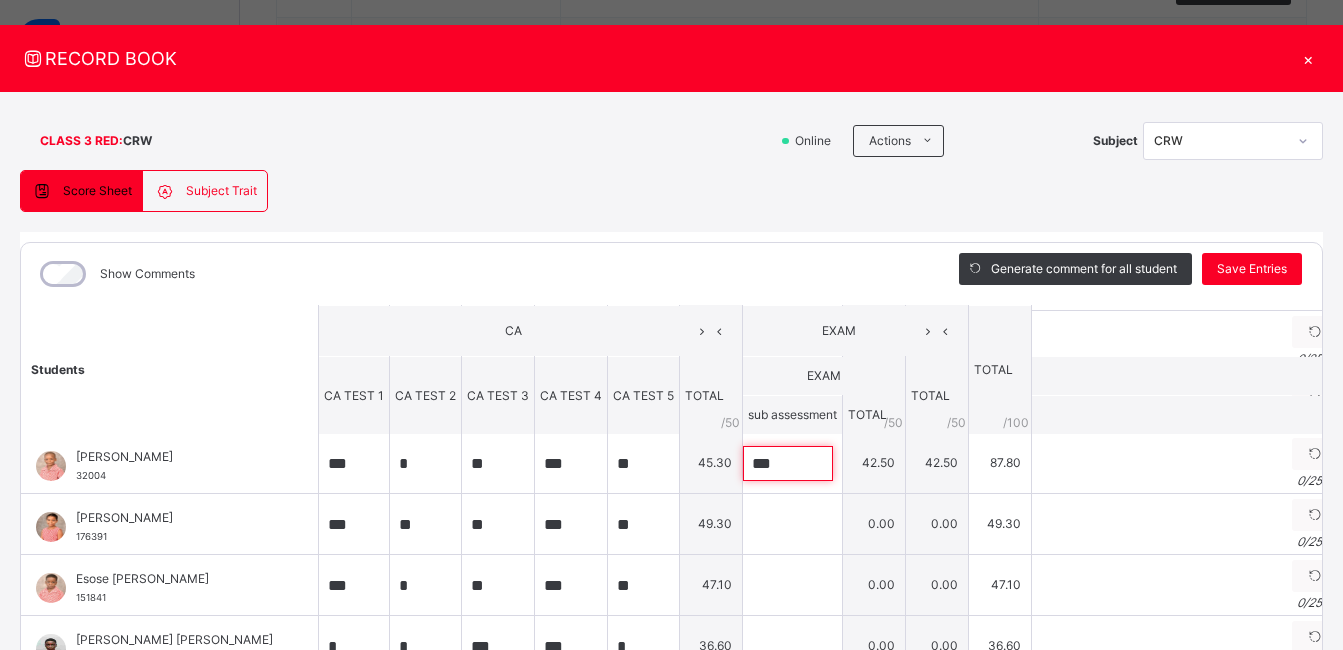 scroll, scrollTop: 304, scrollLeft: 0, axis: vertical 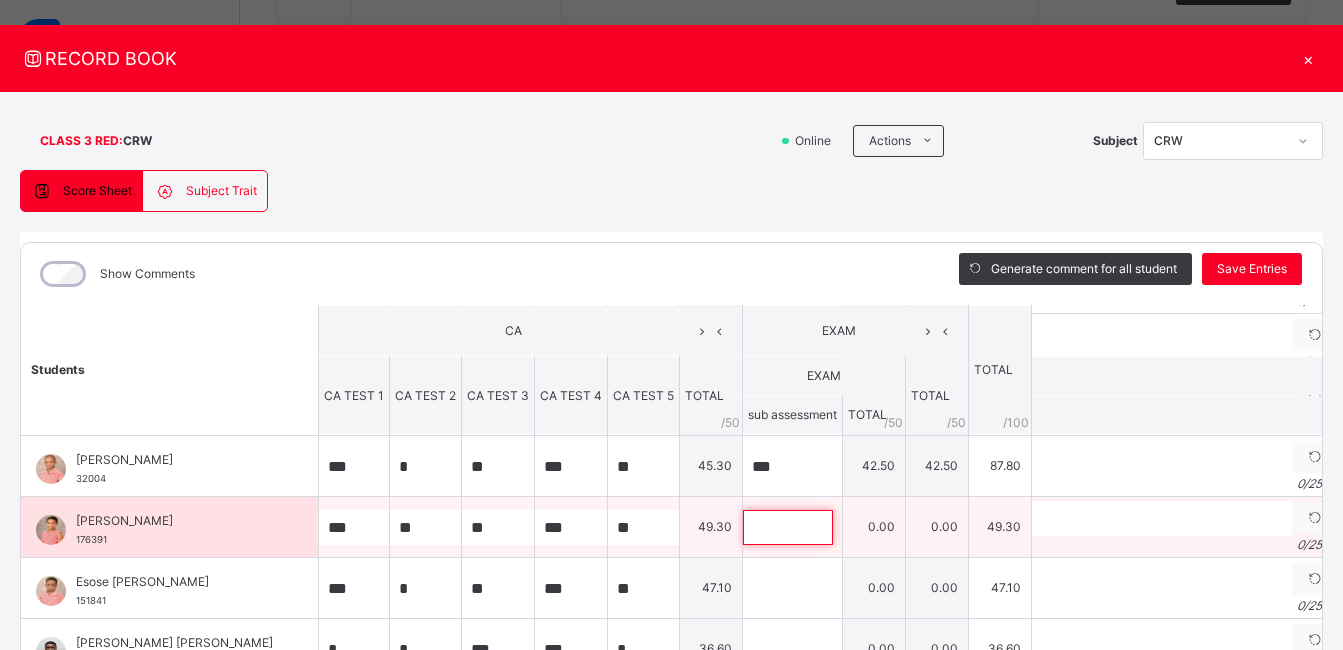 click at bounding box center (788, 527) 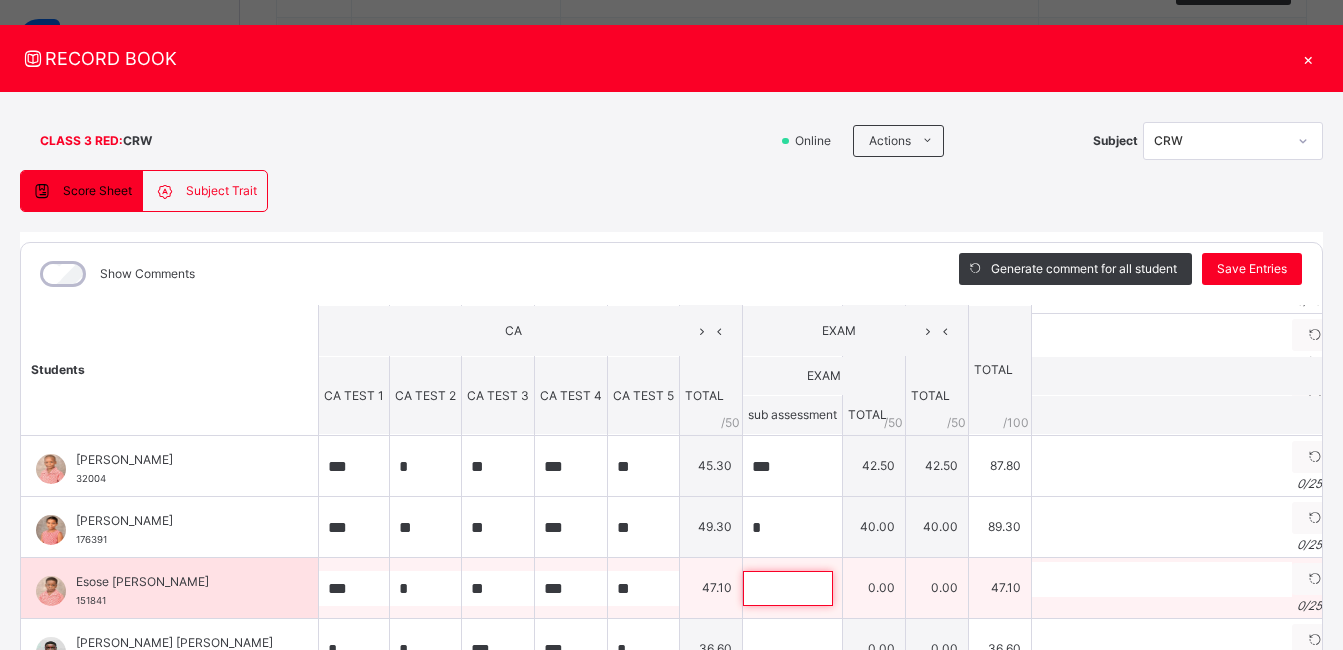 click at bounding box center [788, 588] 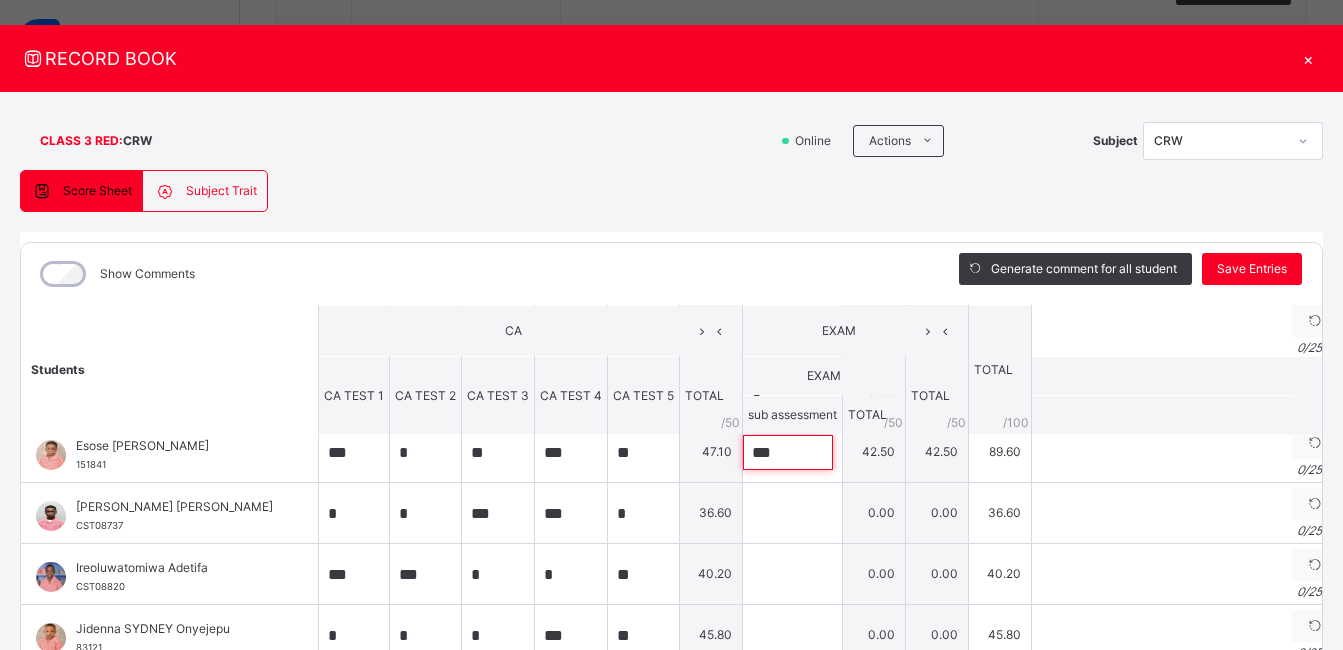 scroll, scrollTop: 447, scrollLeft: 0, axis: vertical 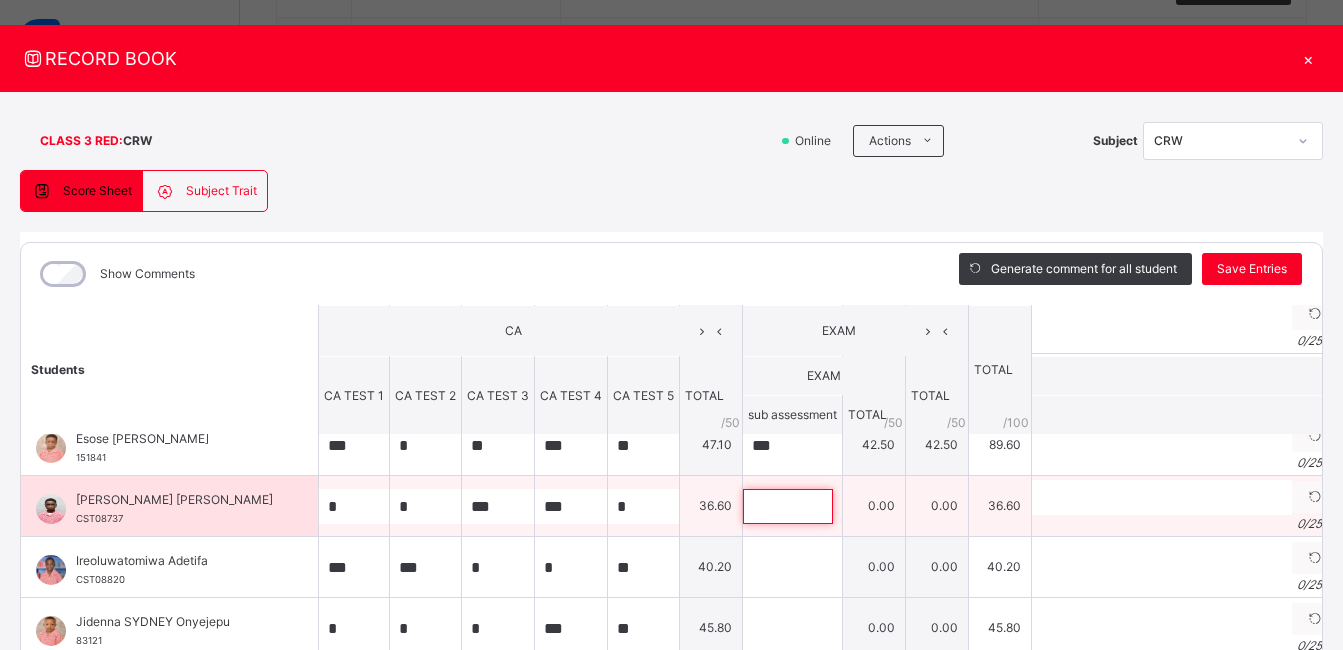 click at bounding box center (788, 506) 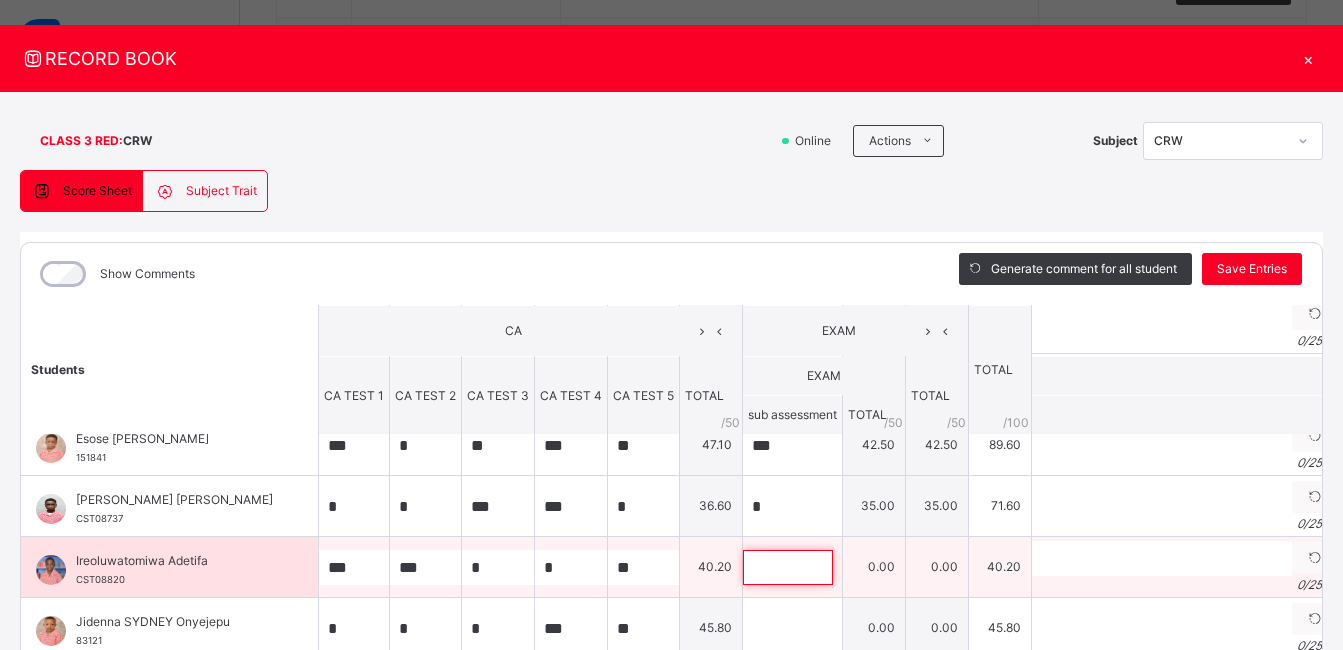 click at bounding box center (788, 567) 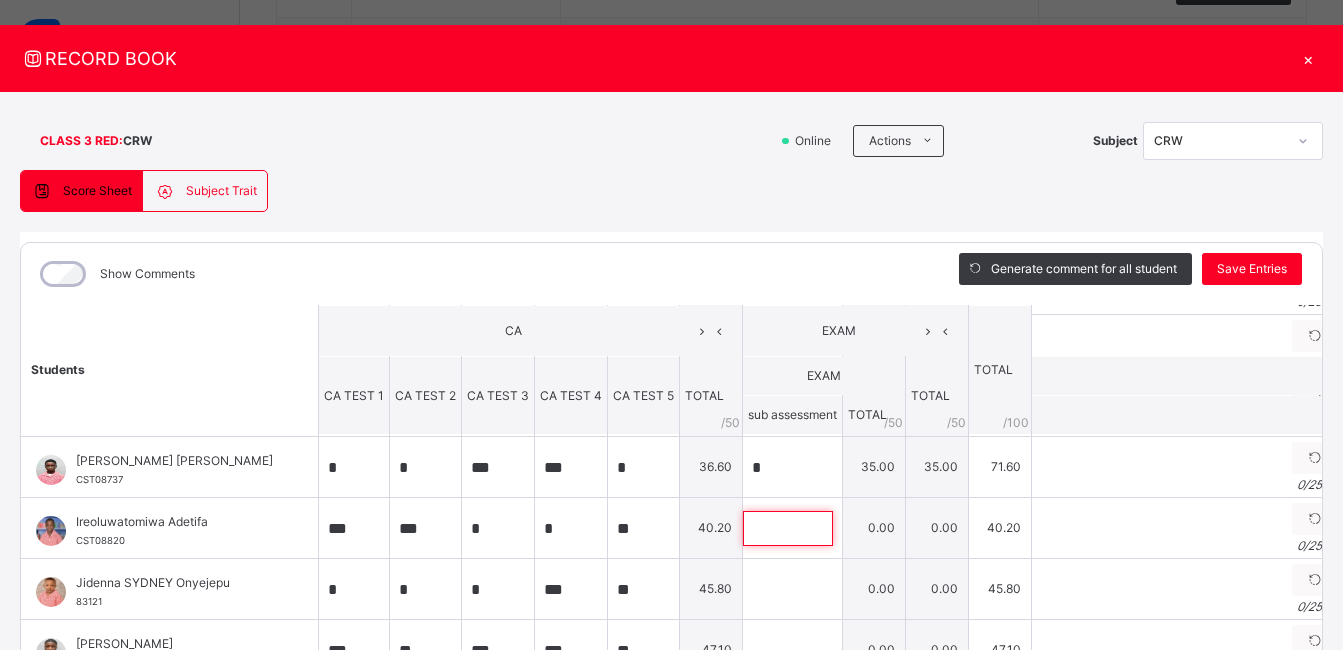 scroll, scrollTop: 493, scrollLeft: 0, axis: vertical 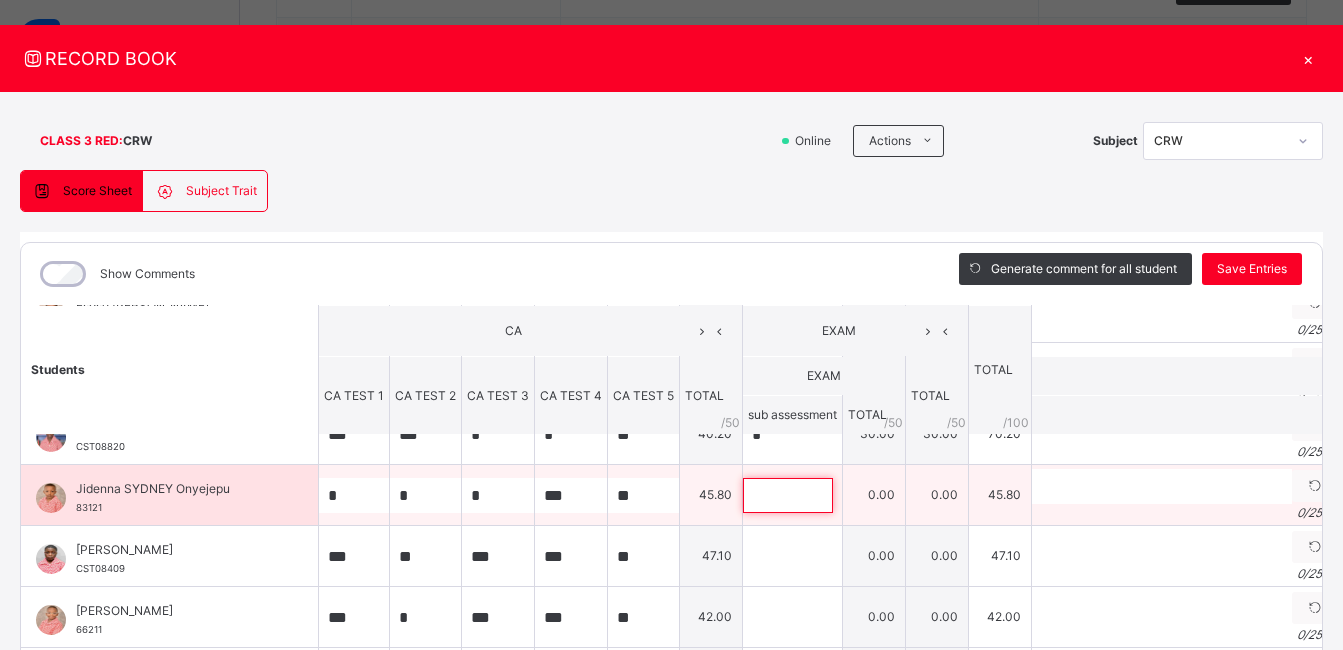 click at bounding box center (788, 495) 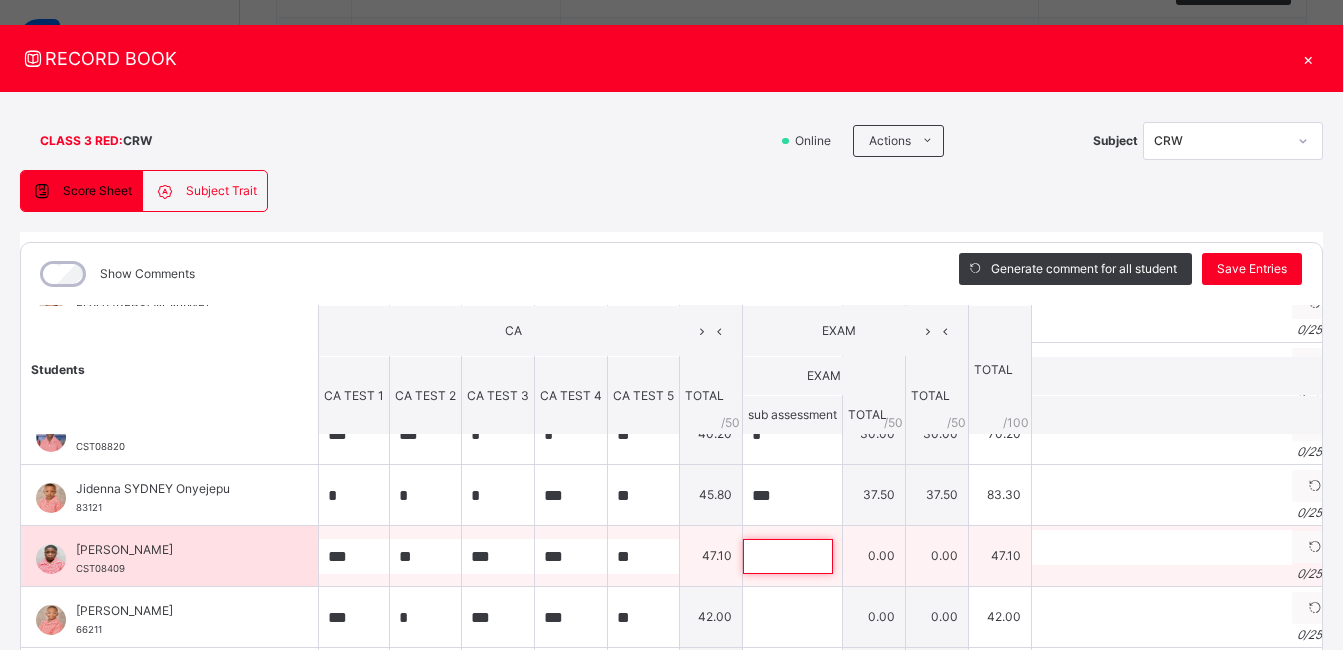 click at bounding box center [788, 556] 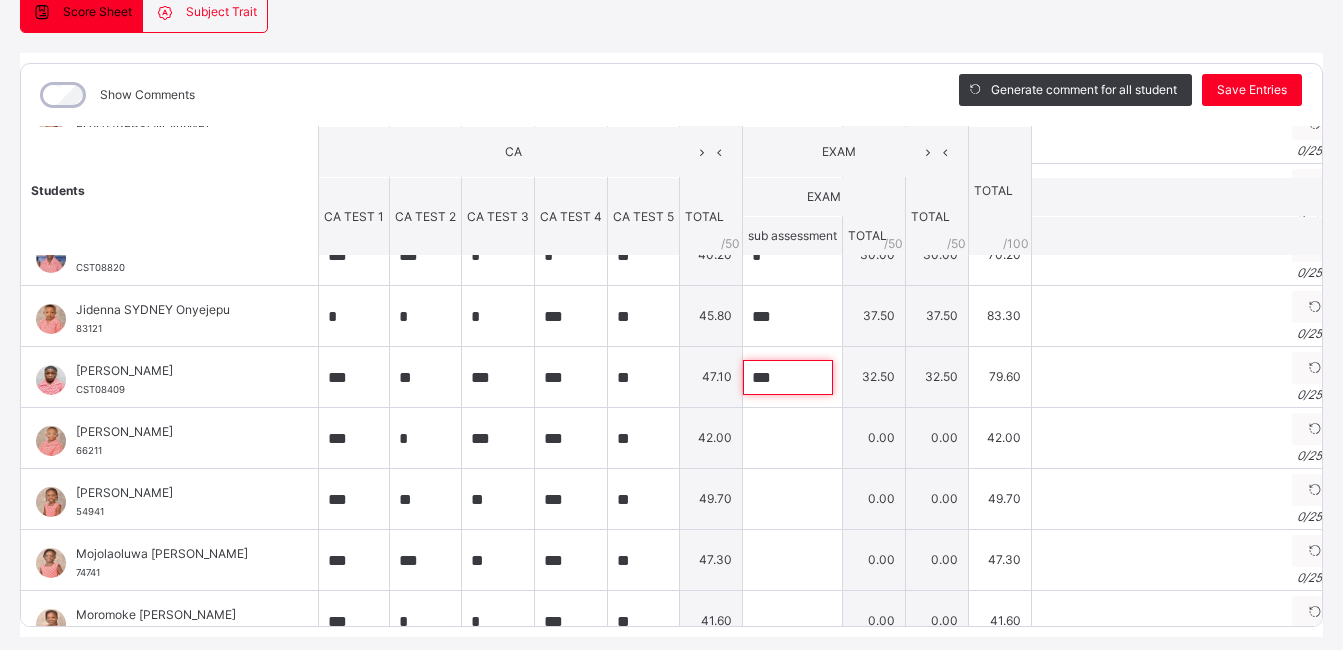 scroll, scrollTop: 276, scrollLeft: 0, axis: vertical 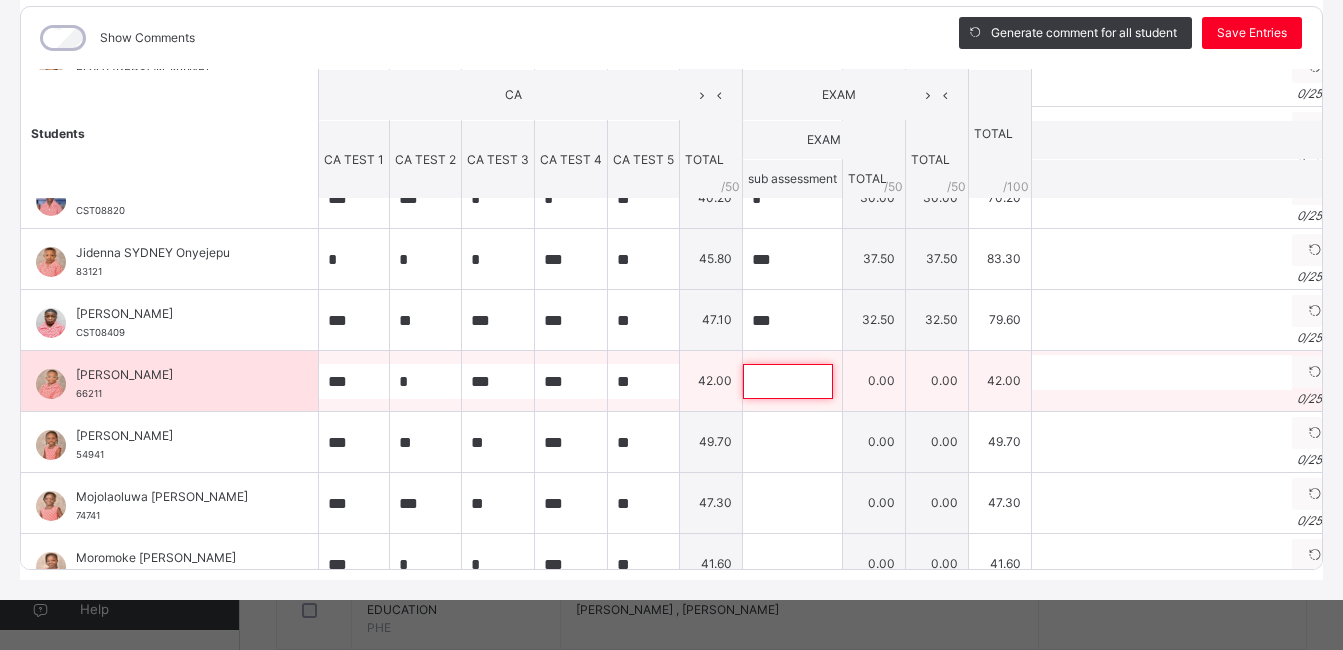 click at bounding box center (788, 381) 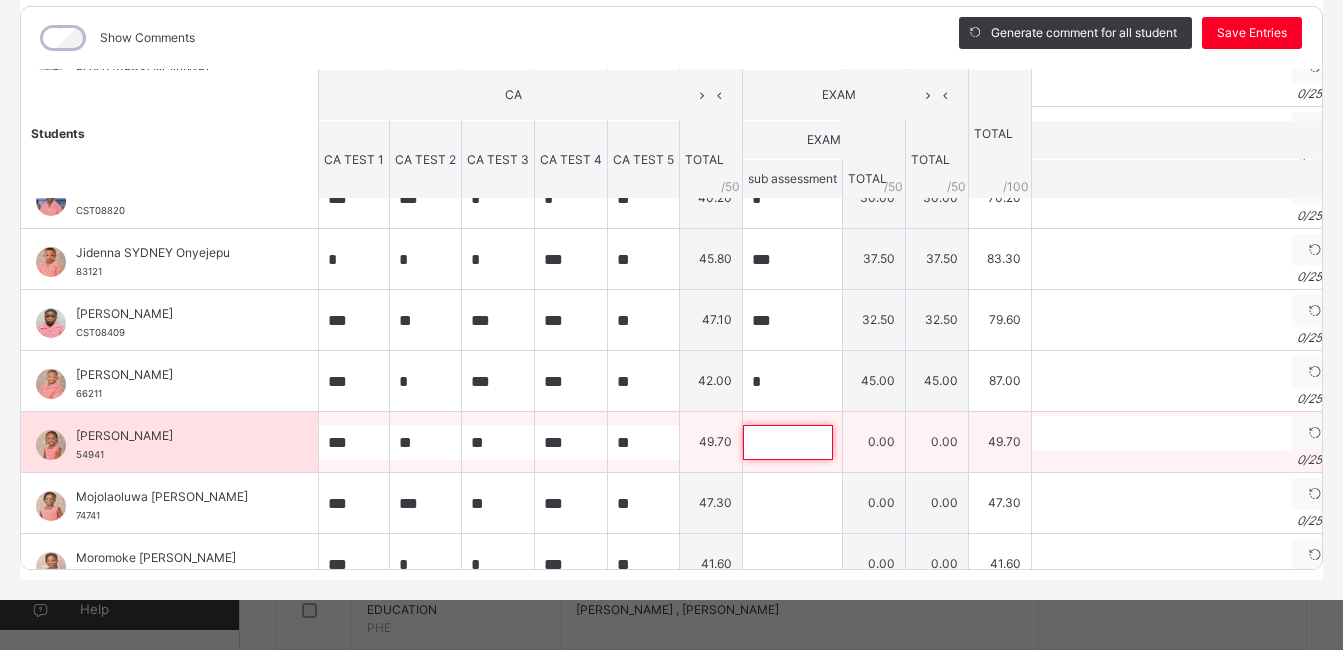 click at bounding box center (788, 442) 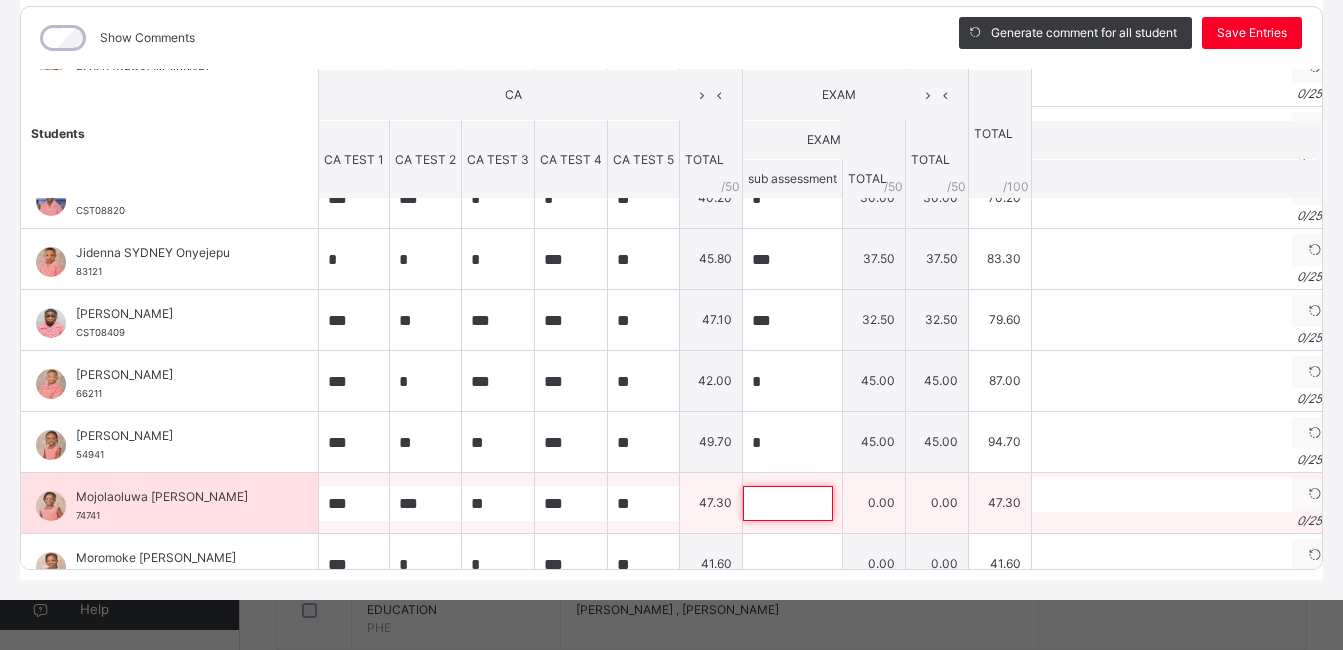 click at bounding box center [788, 503] 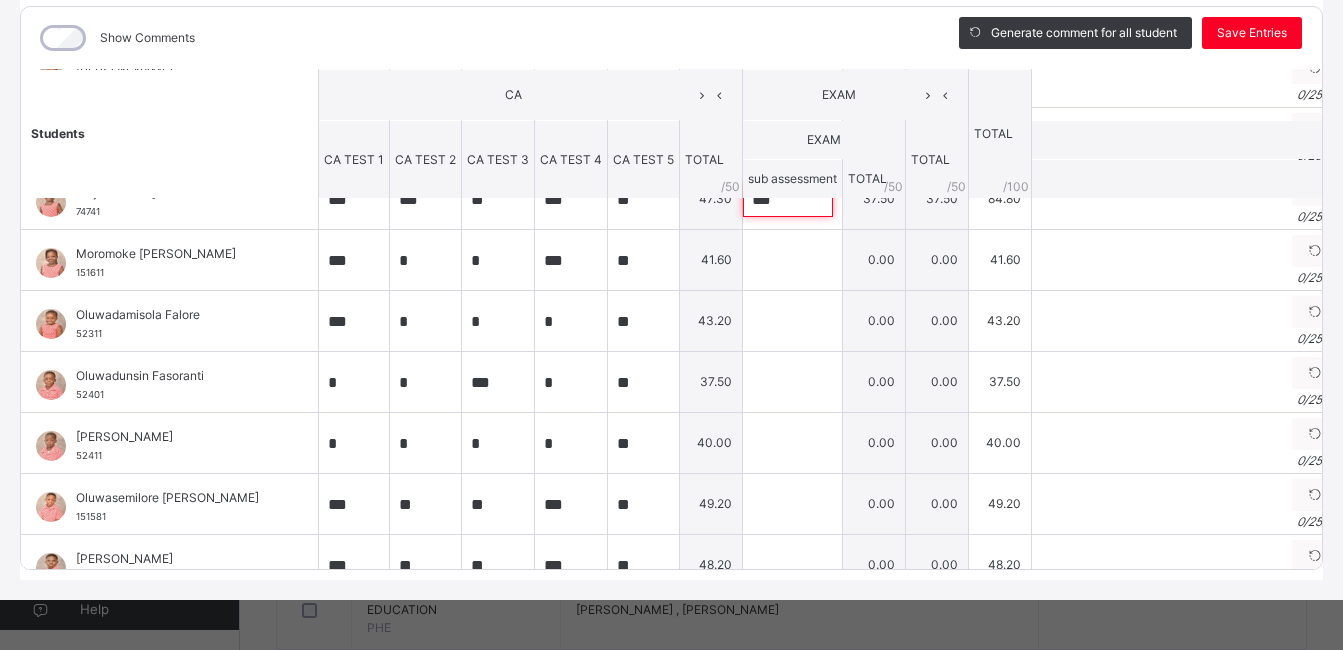 scroll, scrollTop: 887, scrollLeft: 0, axis: vertical 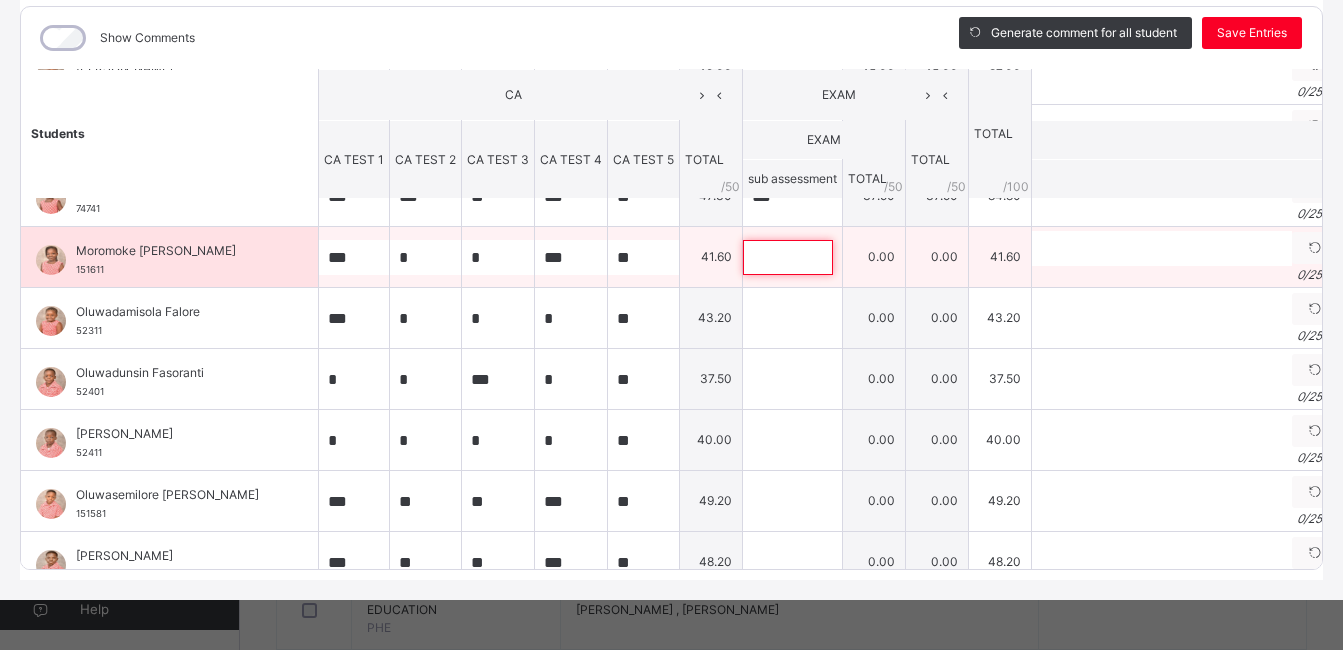 click at bounding box center (788, 257) 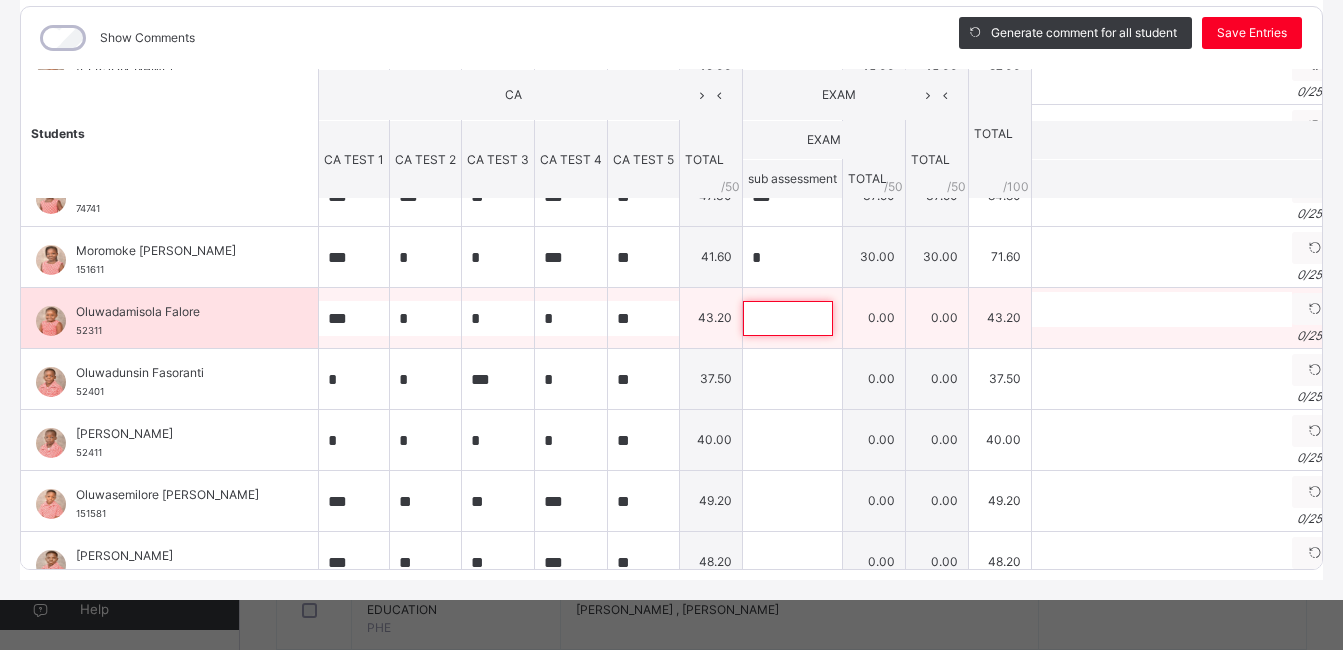 click at bounding box center (788, 318) 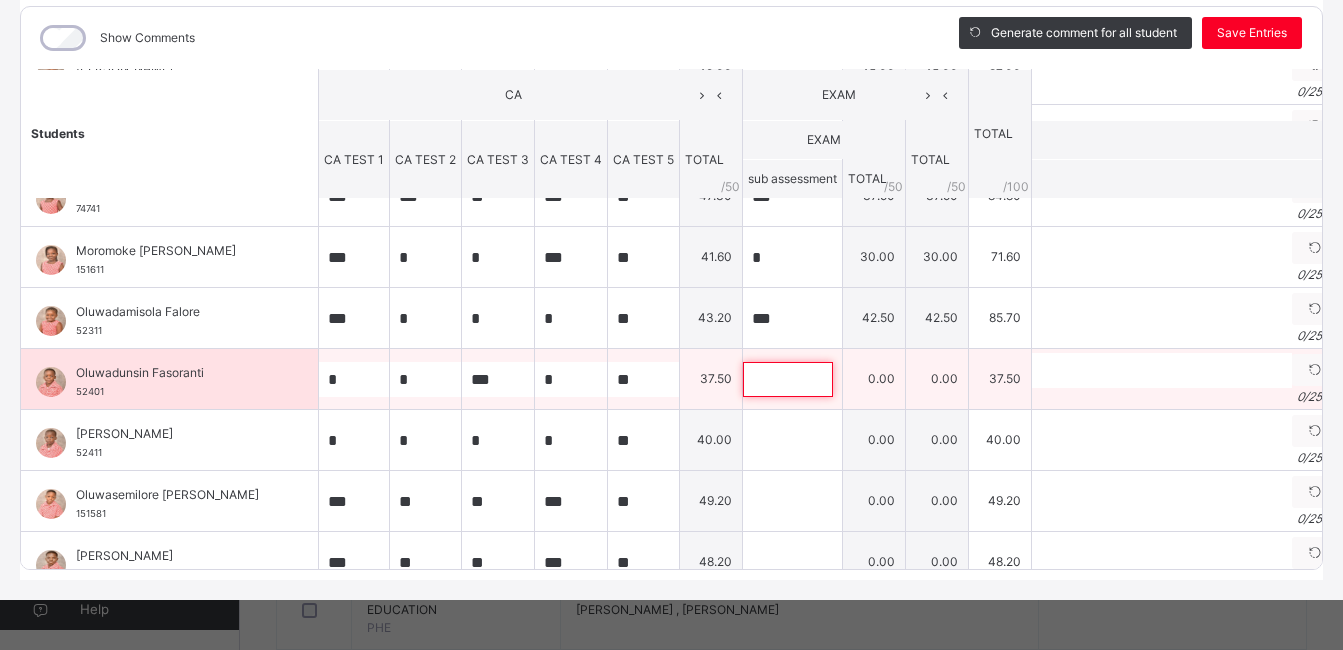 click at bounding box center [788, 379] 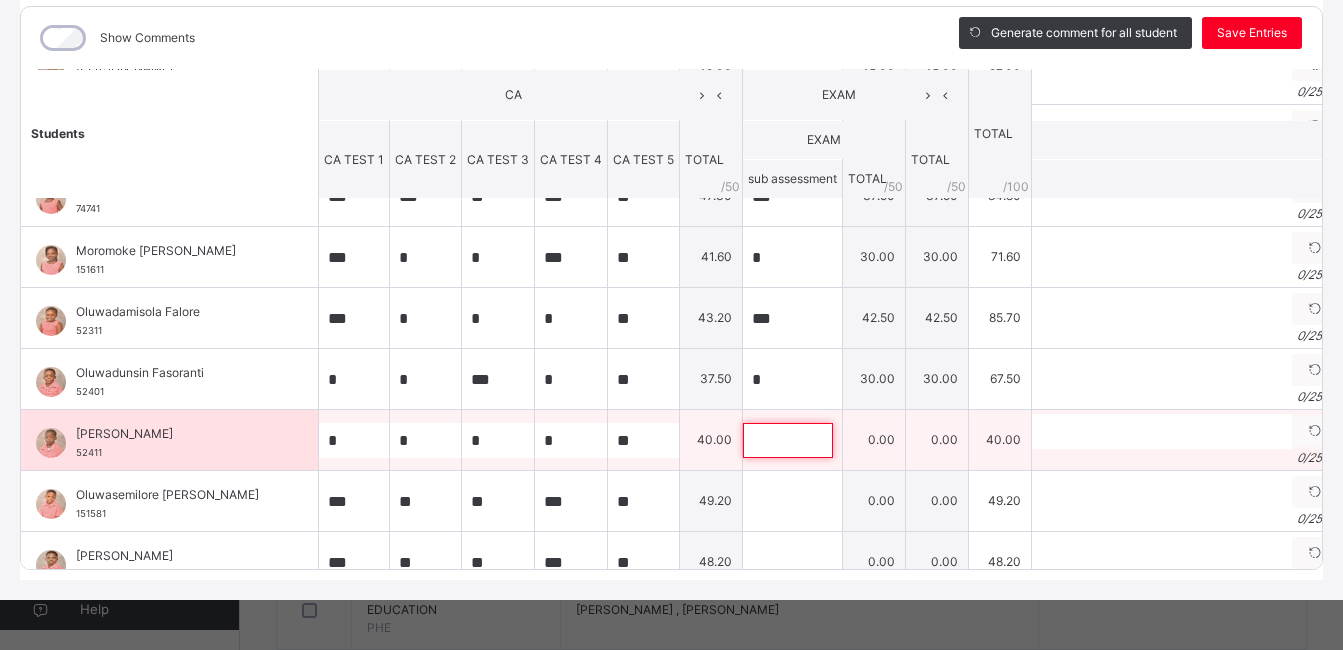click at bounding box center [788, 440] 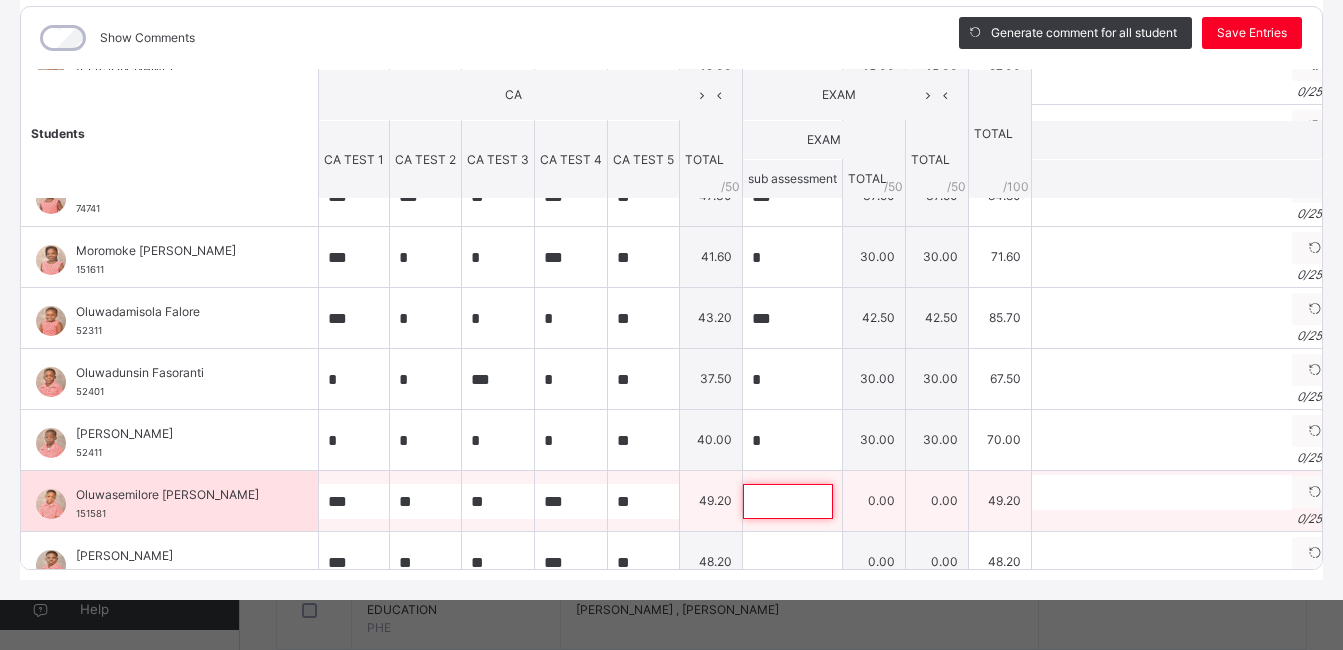 click at bounding box center (788, 501) 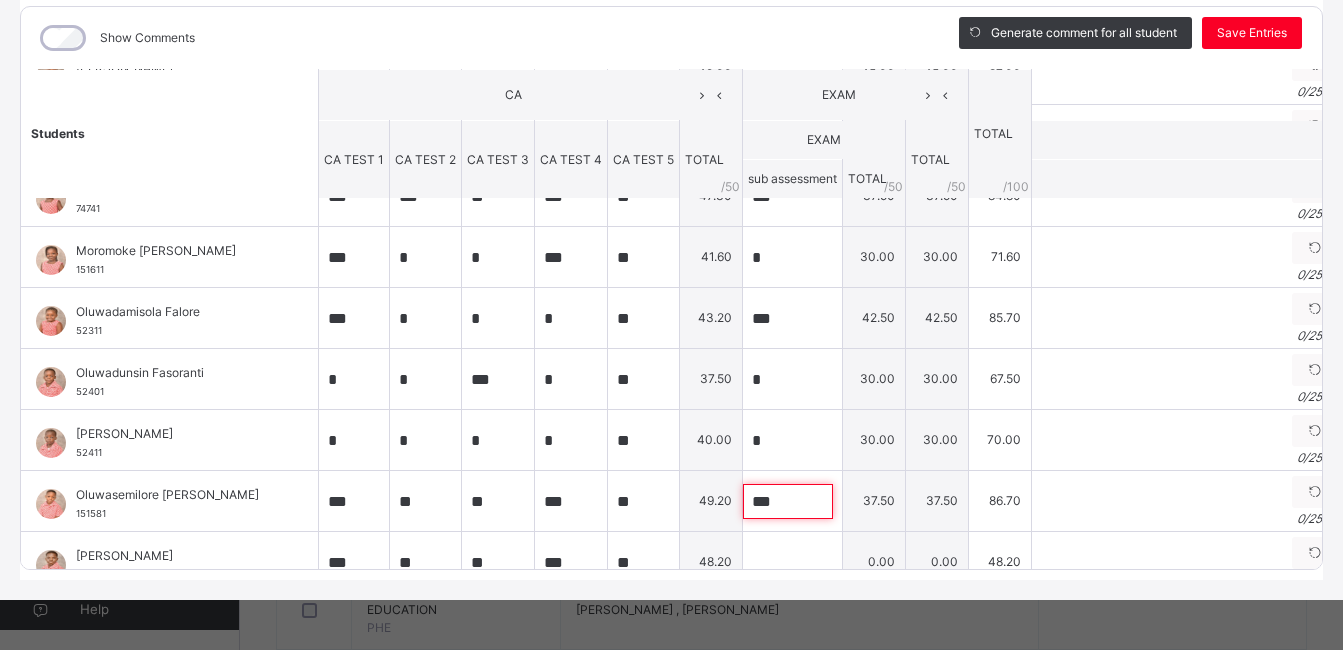 scroll, scrollTop: 1048, scrollLeft: 0, axis: vertical 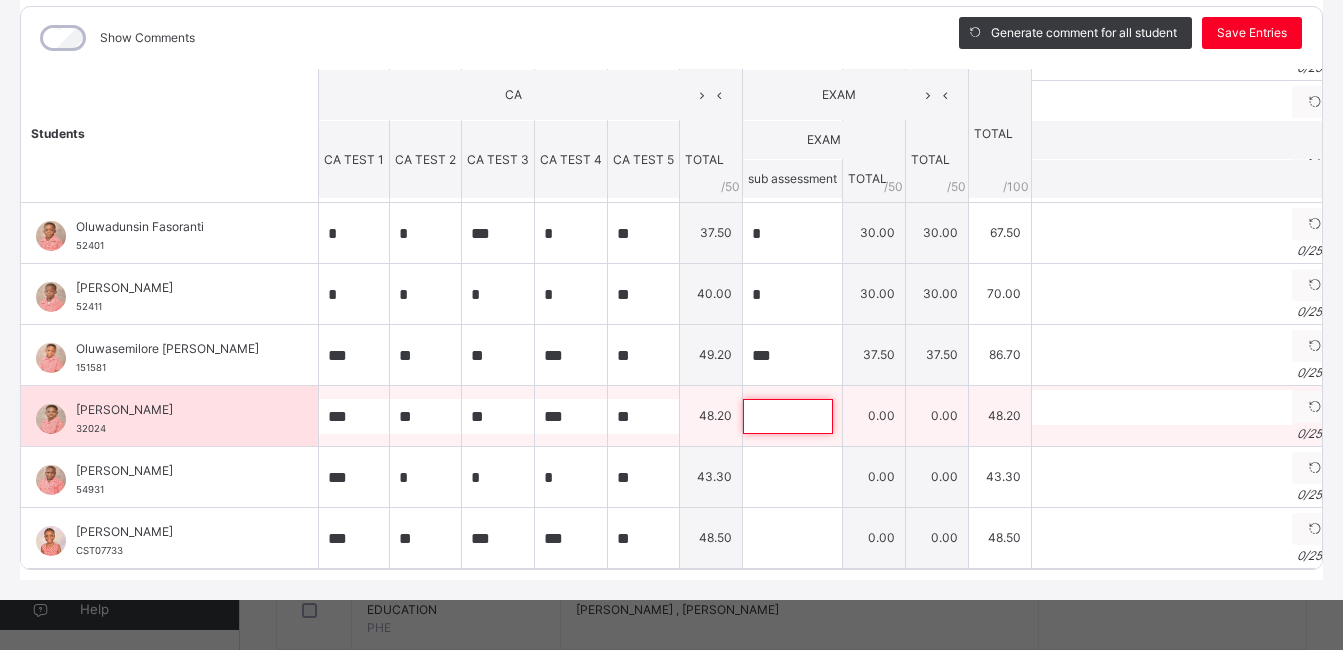 click at bounding box center [788, 416] 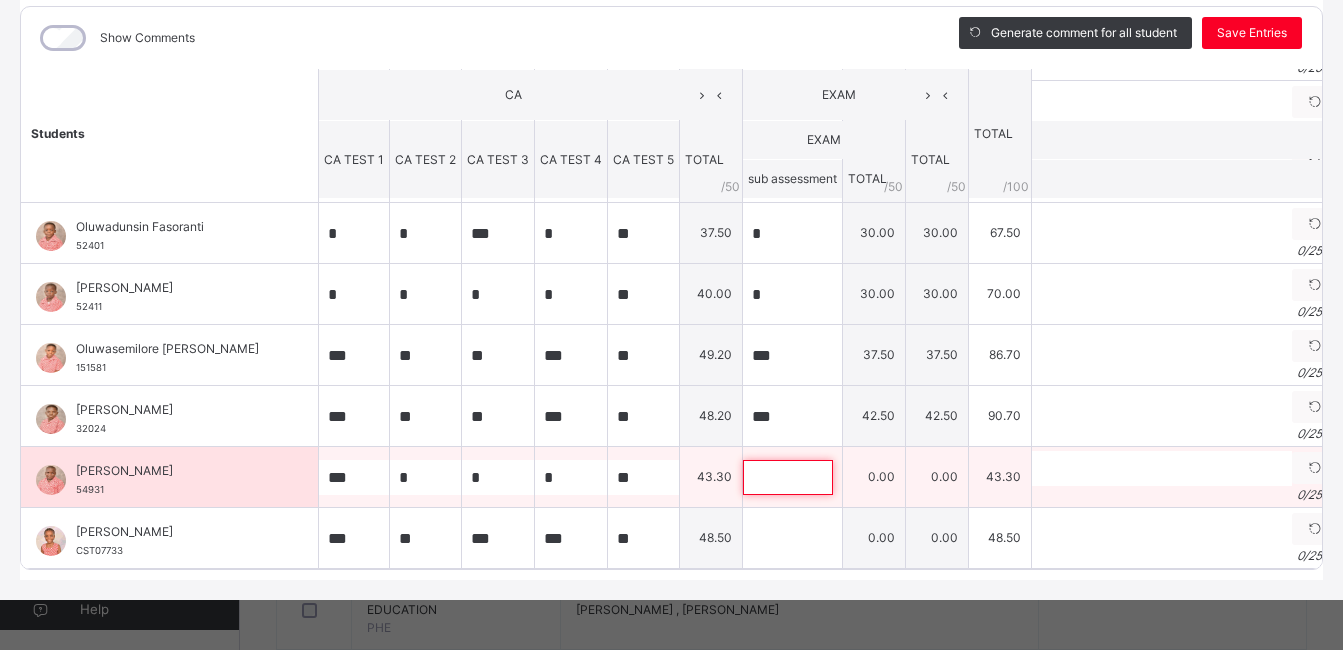 click at bounding box center (788, 477) 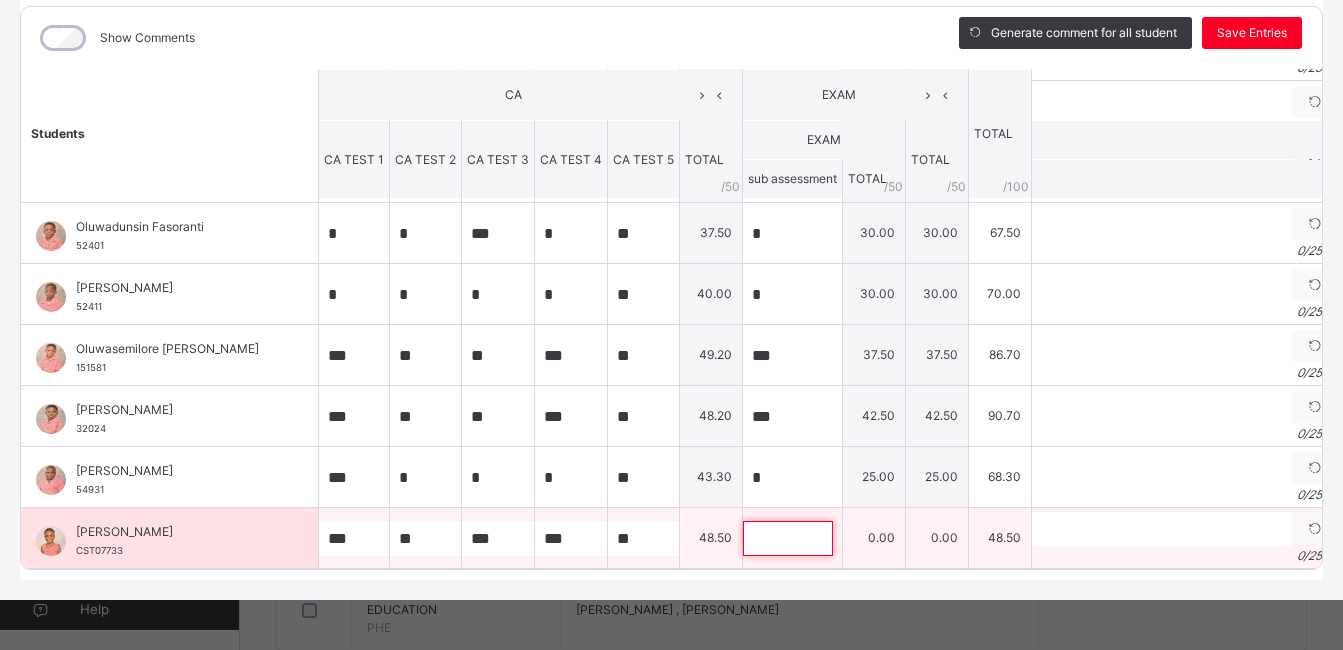 click at bounding box center (788, 538) 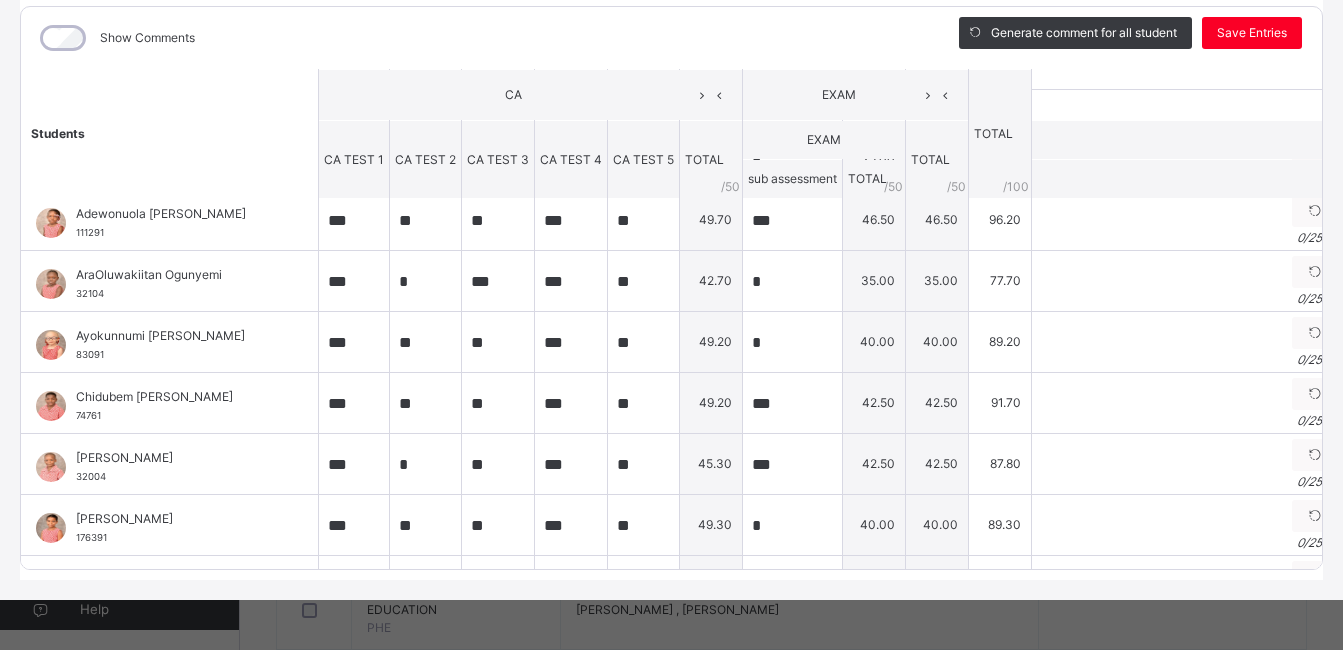 scroll, scrollTop: 0, scrollLeft: 0, axis: both 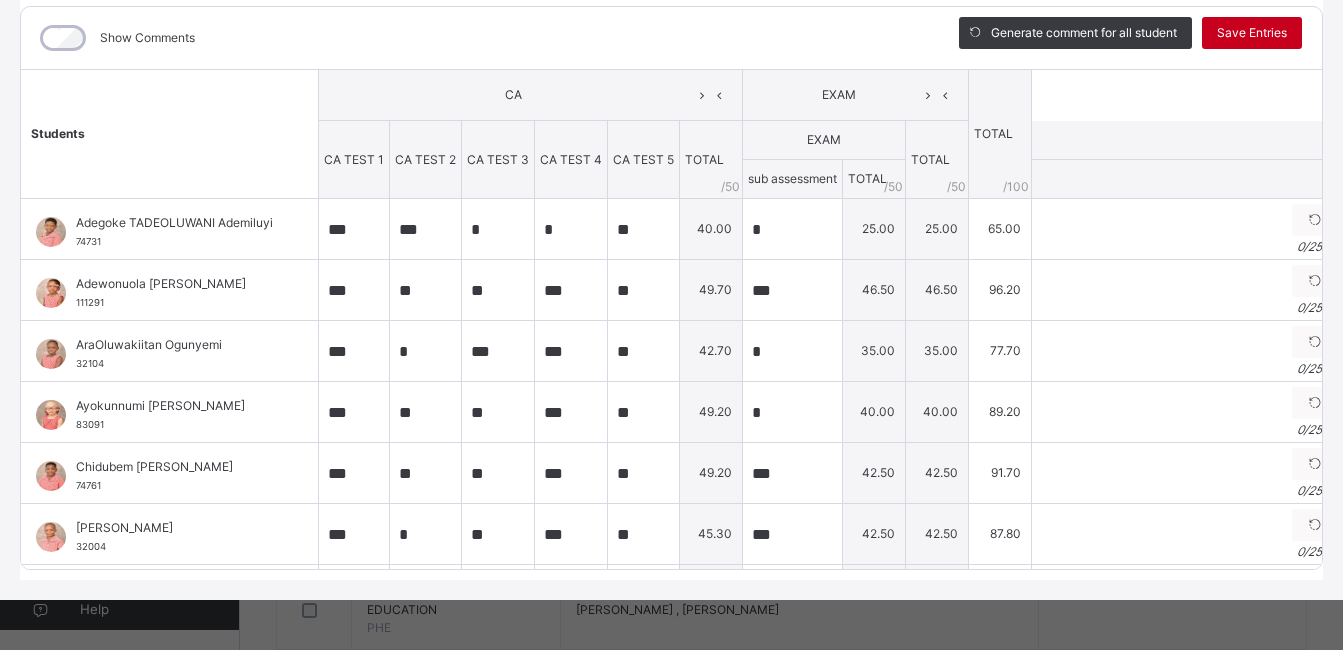 click on "Save Entries" at bounding box center [1252, 33] 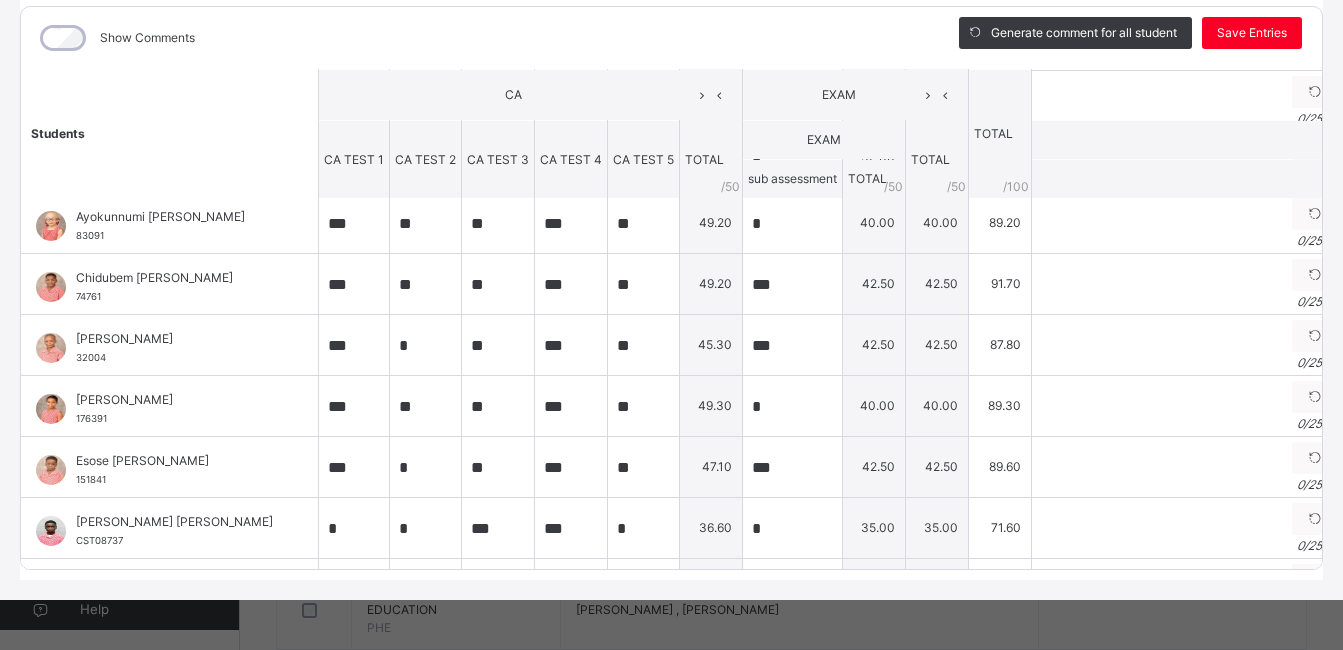 scroll, scrollTop: 0, scrollLeft: 0, axis: both 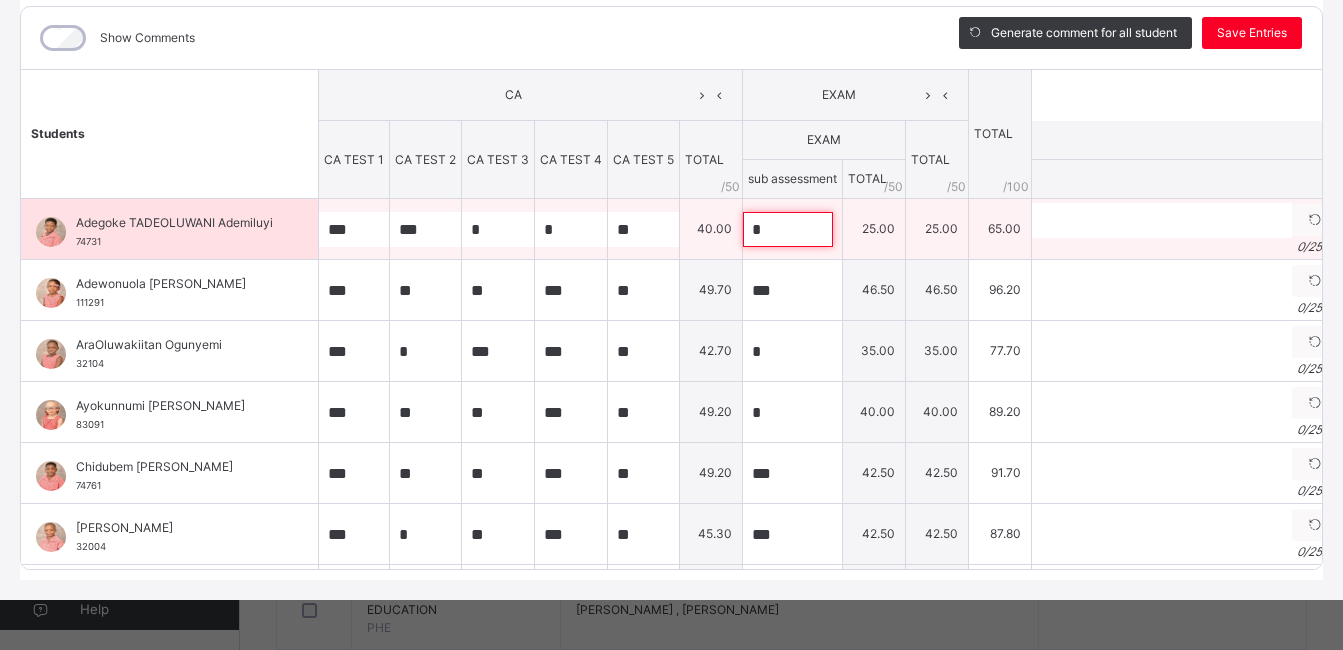 click on "*" at bounding box center (792, 229) 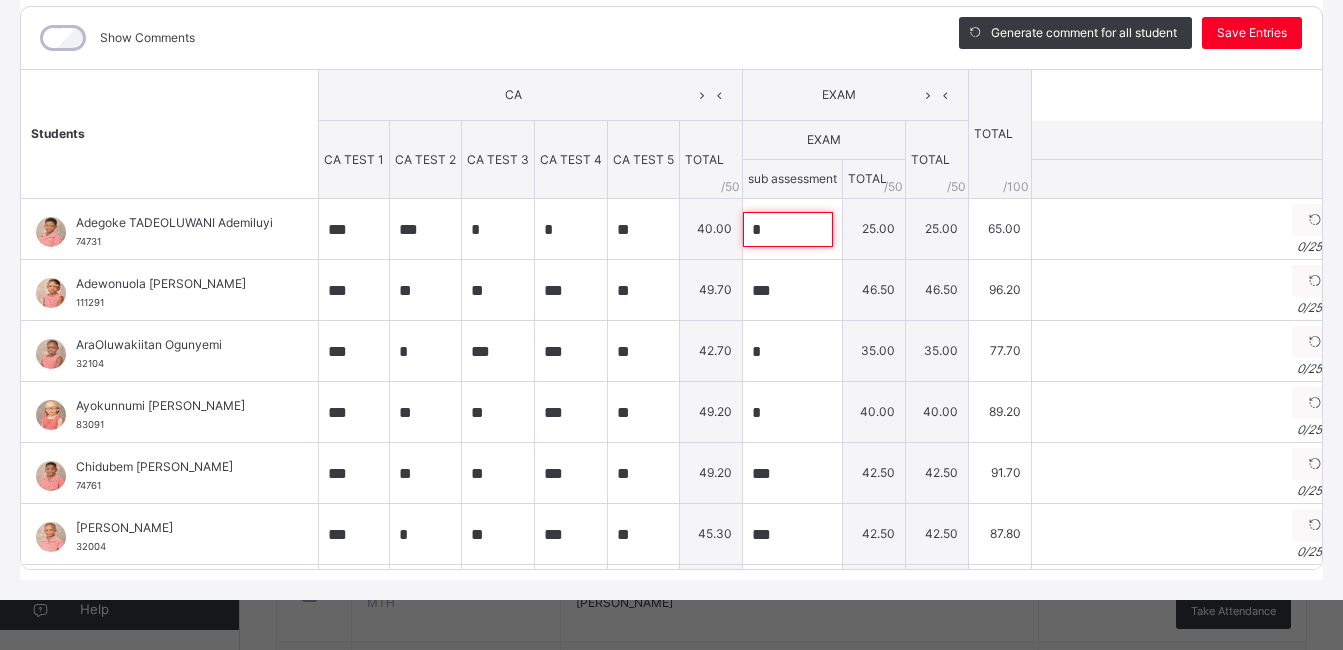 scroll, scrollTop: 0, scrollLeft: 0, axis: both 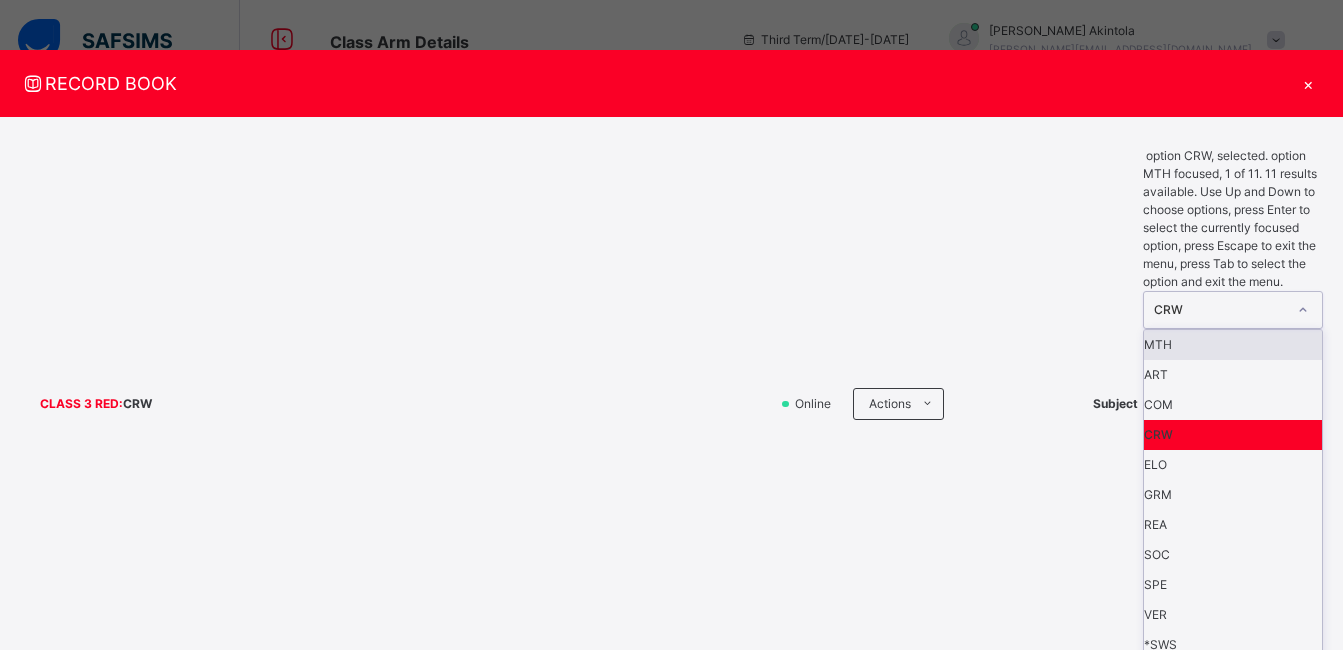click 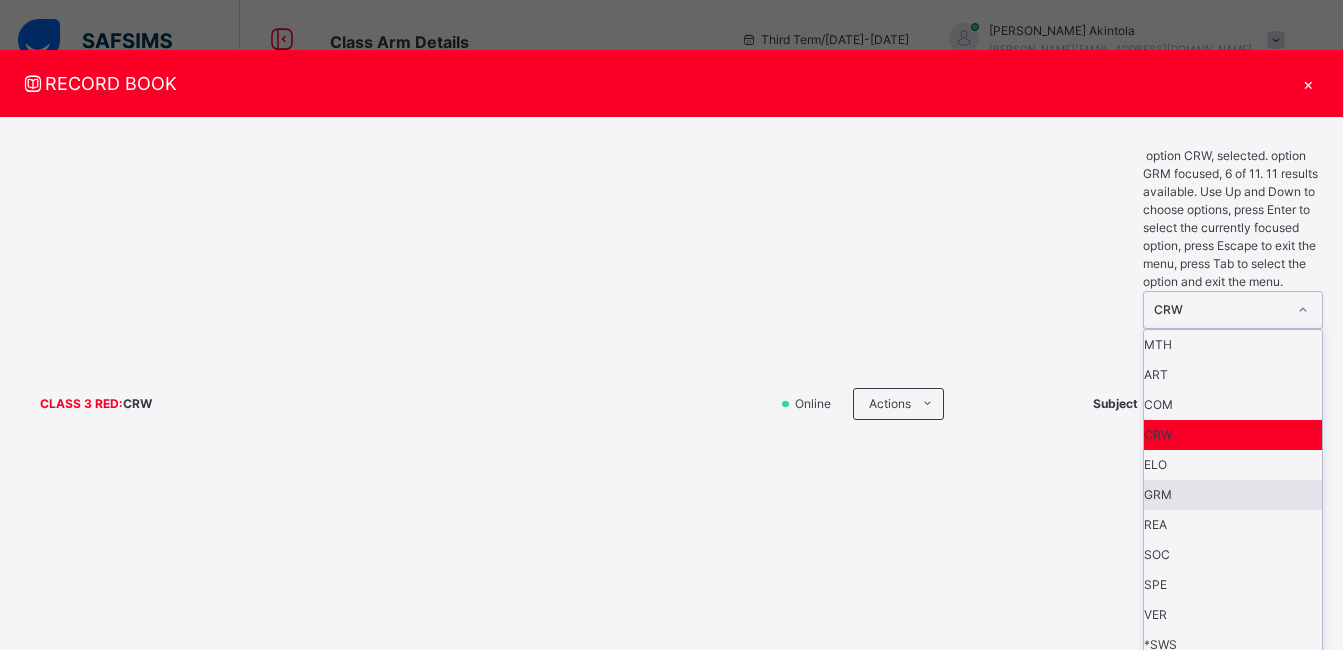 click on "GRM" at bounding box center [1233, 495] 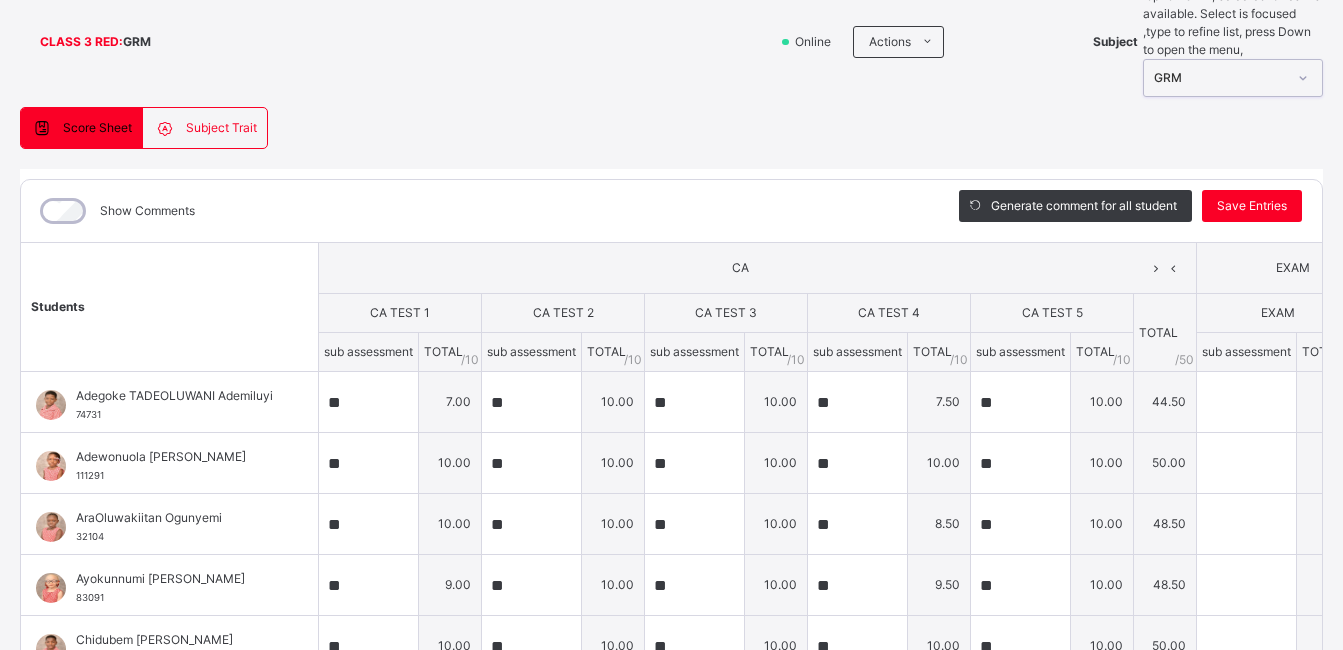 scroll, scrollTop: 170, scrollLeft: 0, axis: vertical 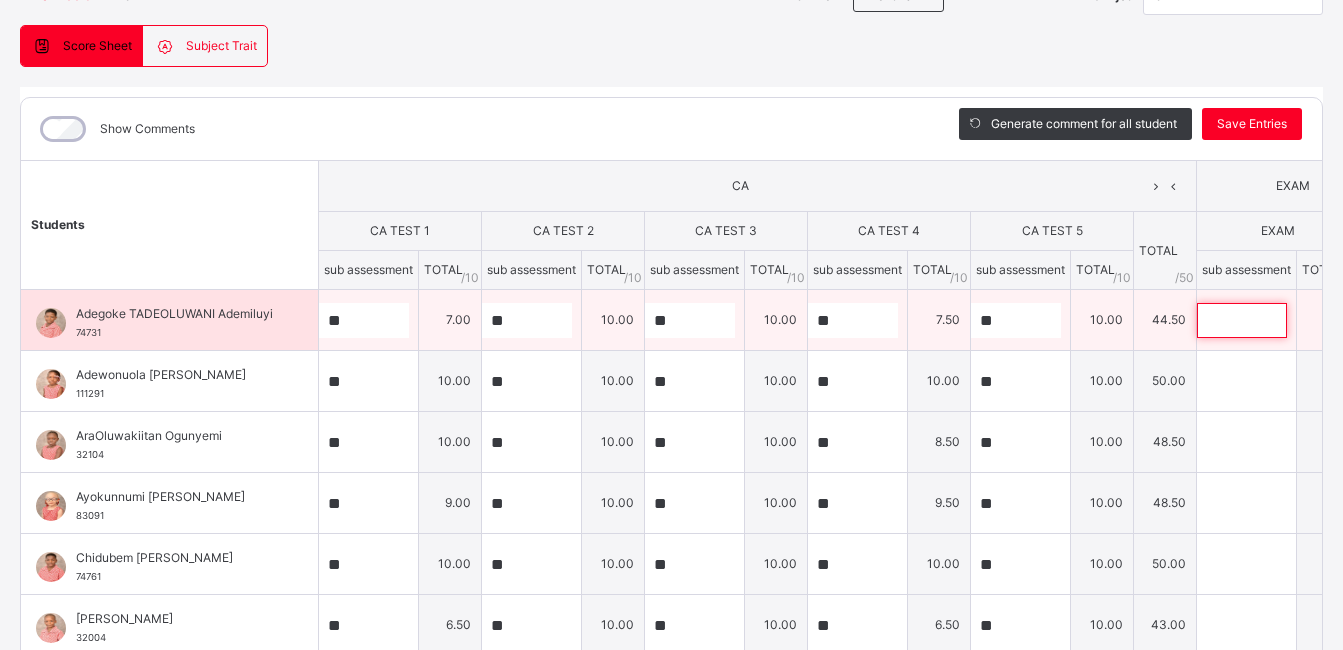 click at bounding box center (1242, 320) 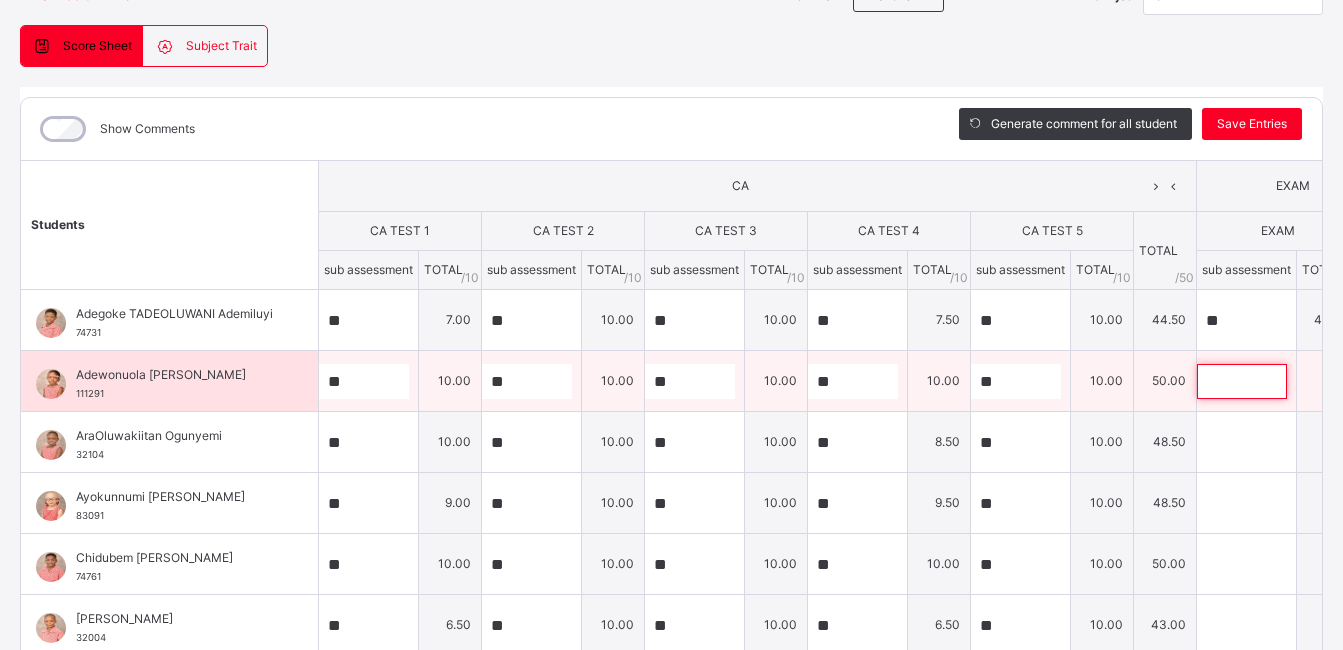 click at bounding box center (1242, 381) 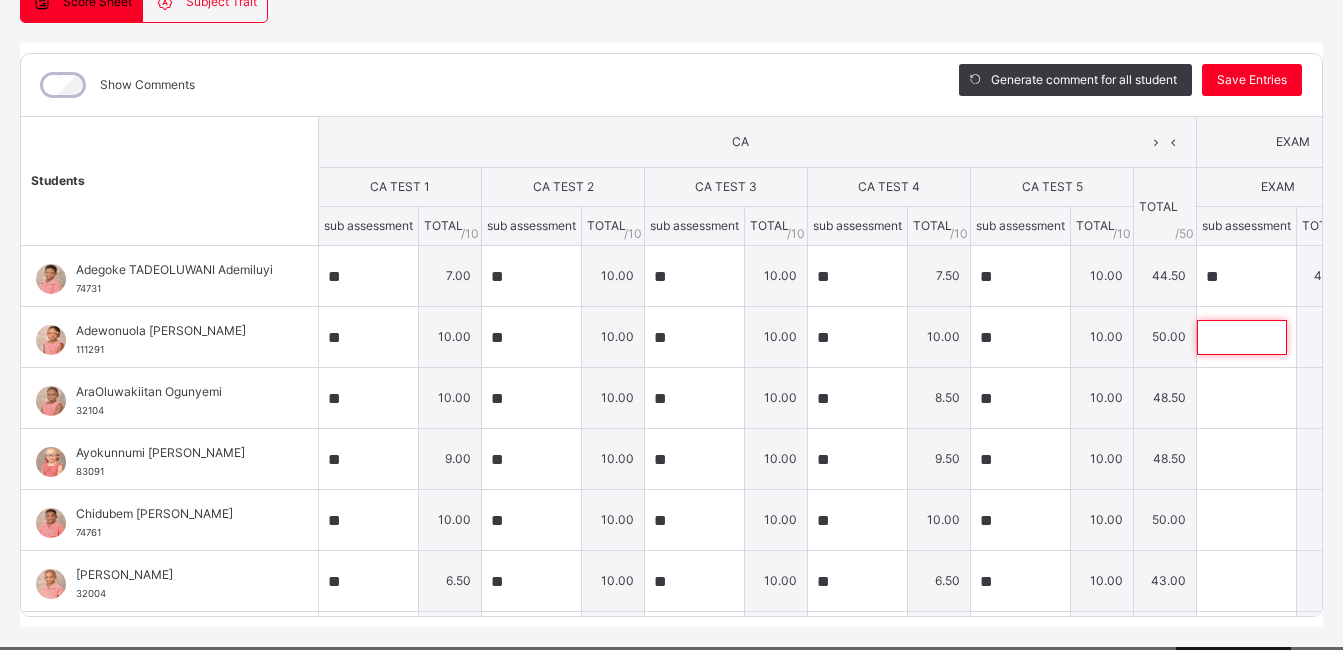 scroll, scrollTop: 231, scrollLeft: 0, axis: vertical 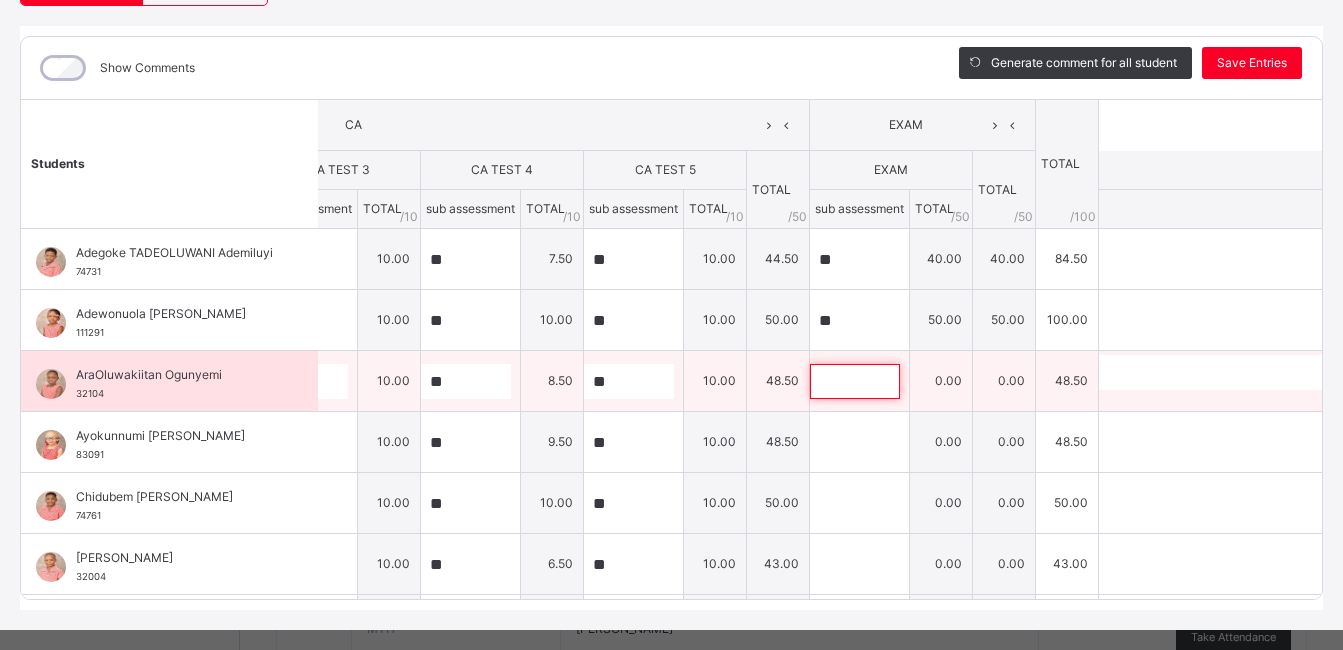 click at bounding box center [855, 381] 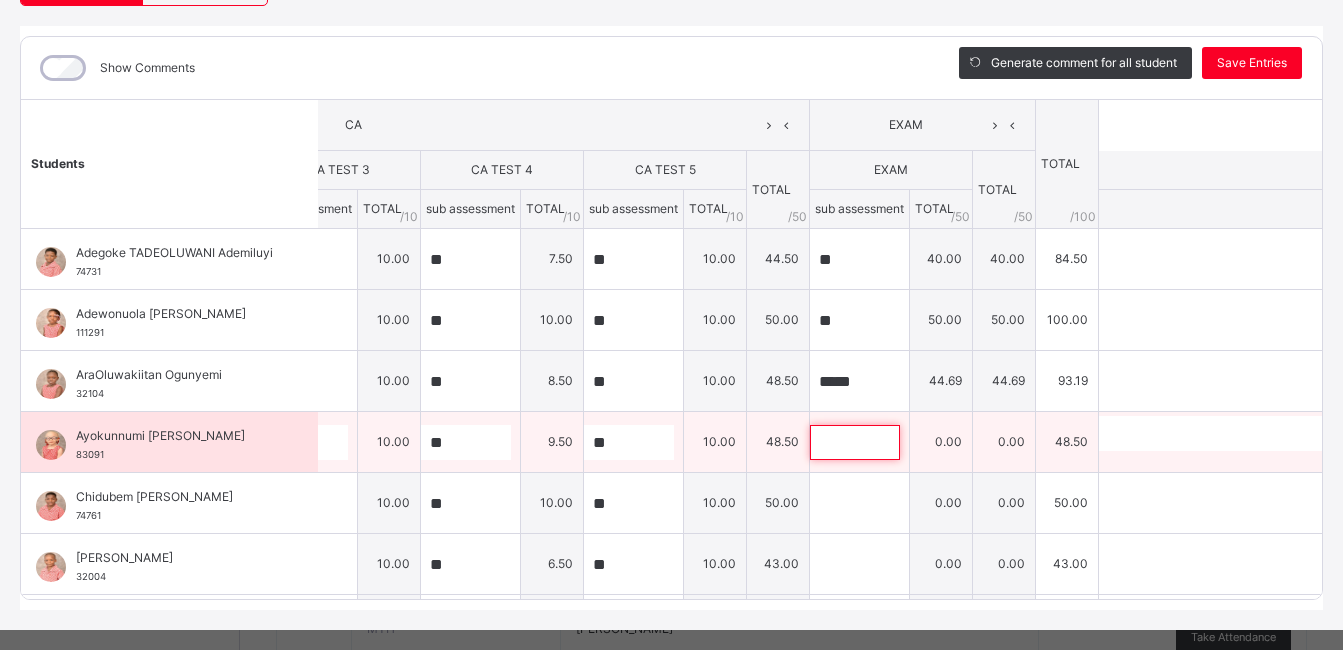 click at bounding box center [855, 442] 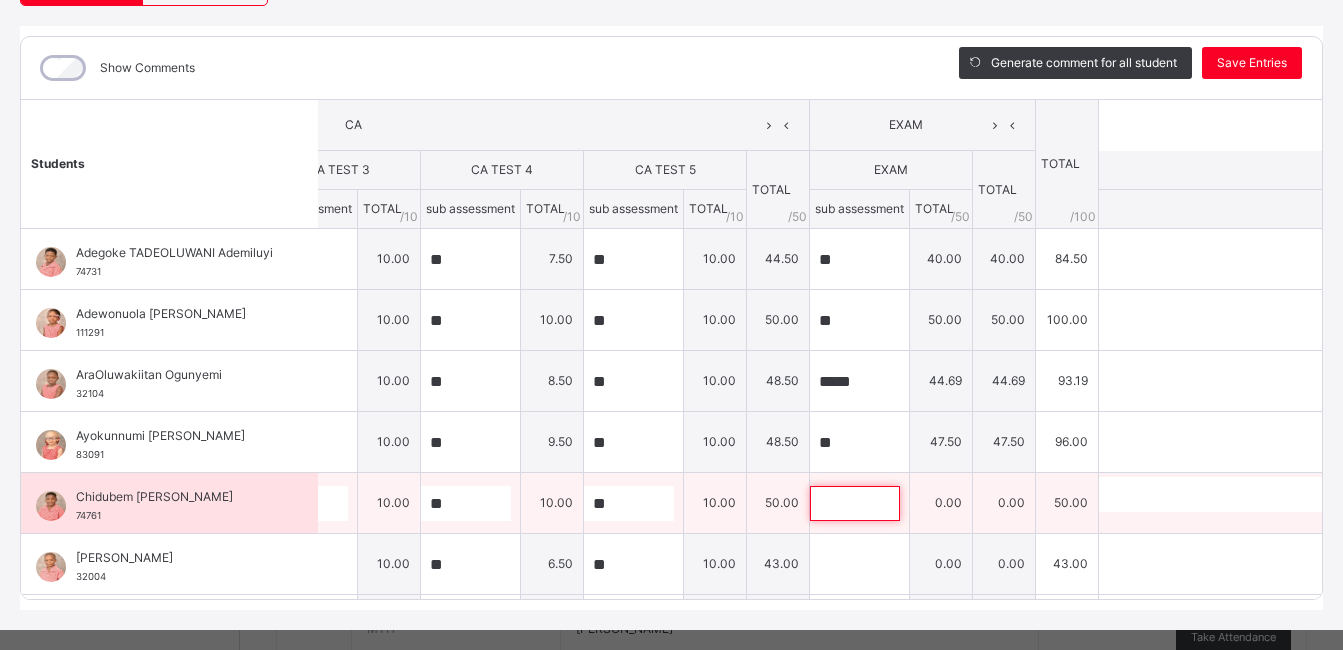 click at bounding box center (855, 503) 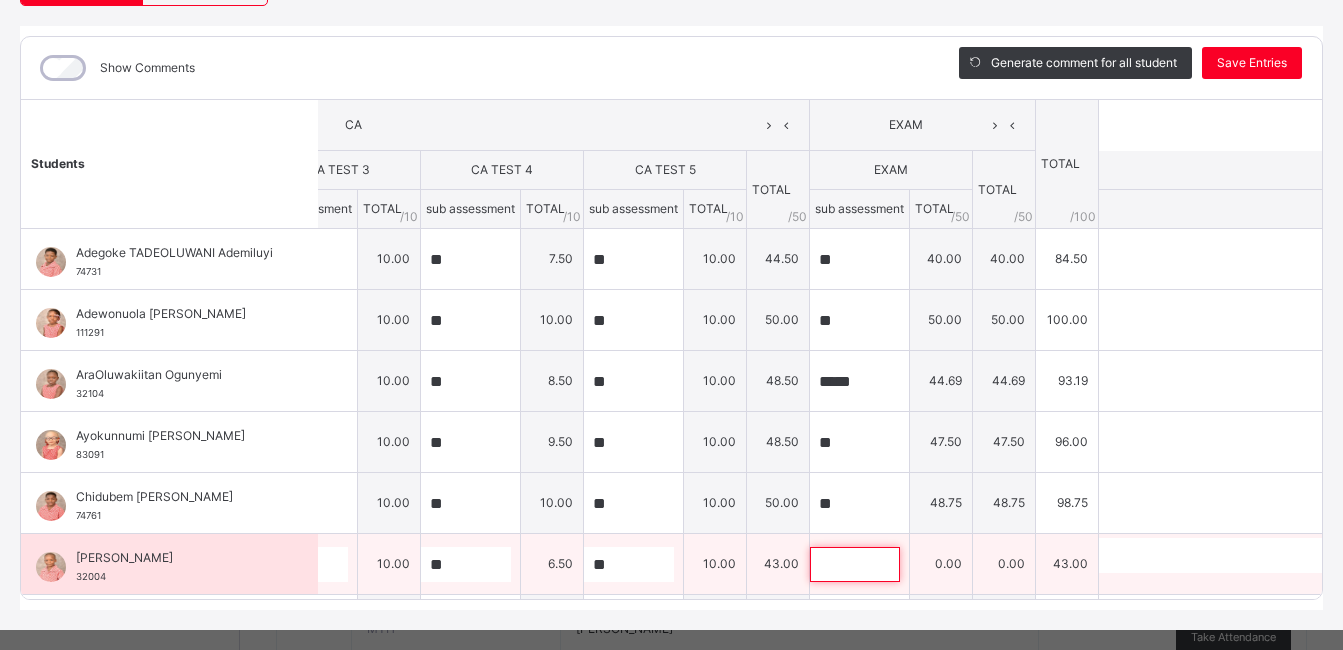 click at bounding box center (859, 564) 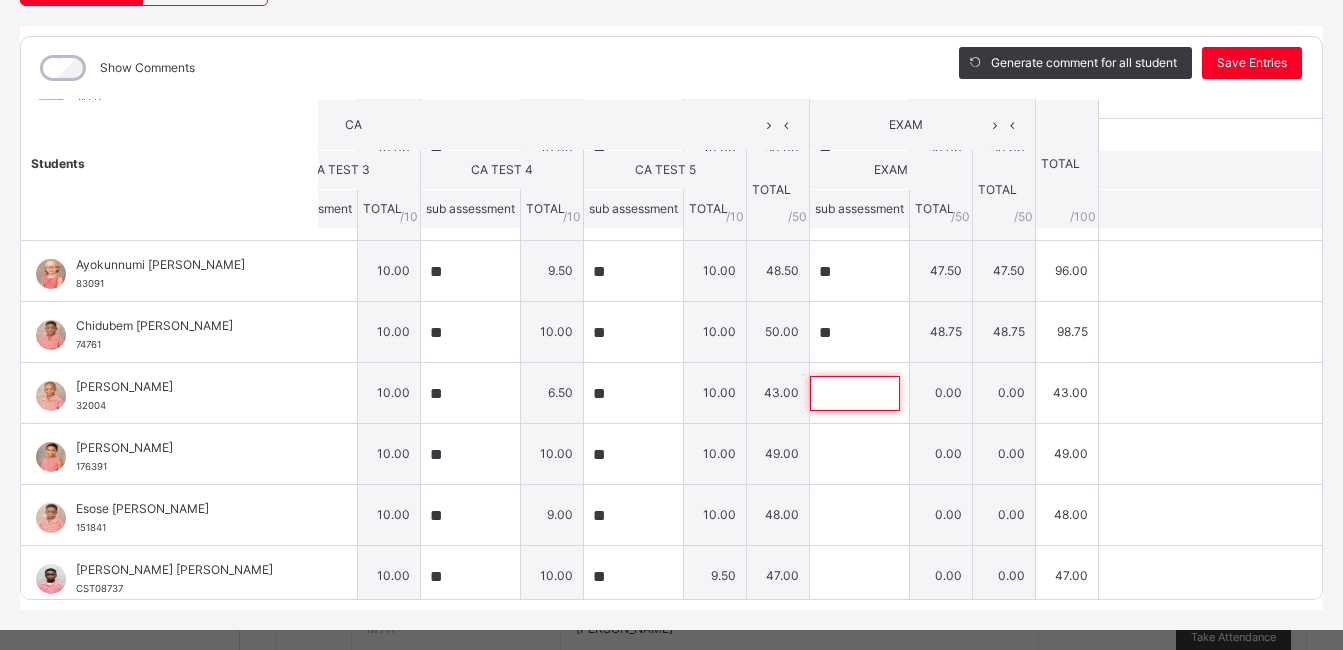 scroll, scrollTop: 189, scrollLeft: 387, axis: both 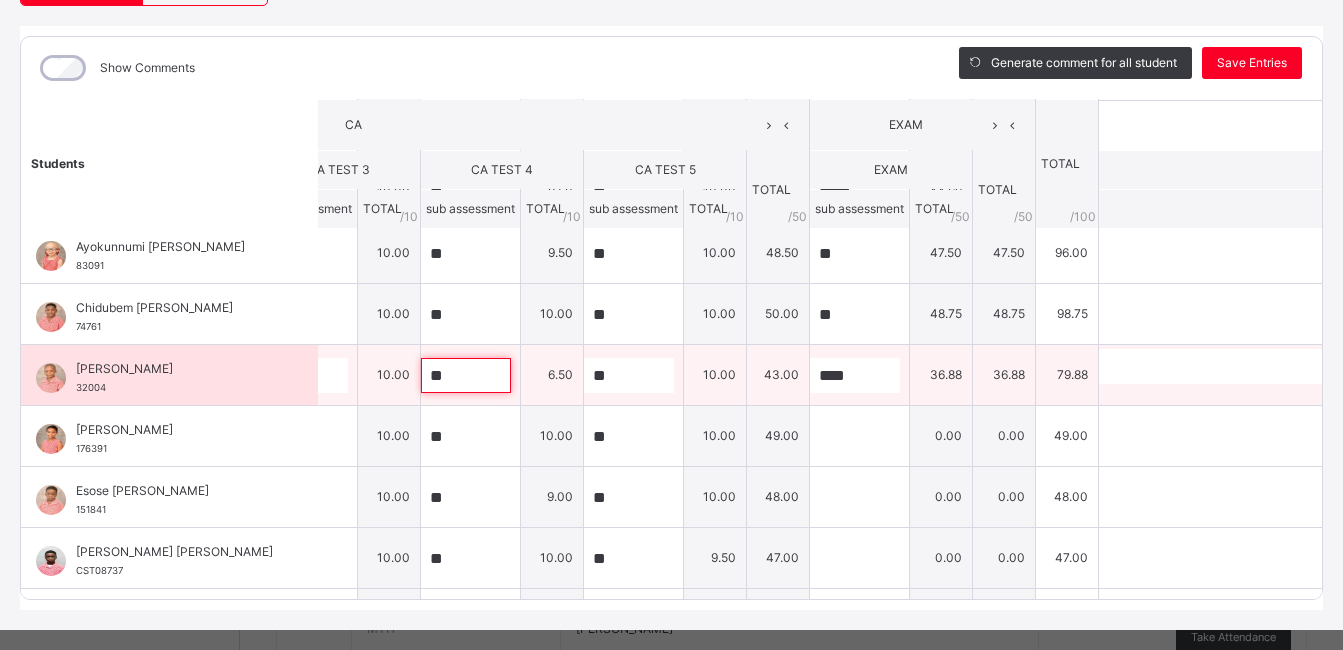 click on "**" at bounding box center [470, 375] 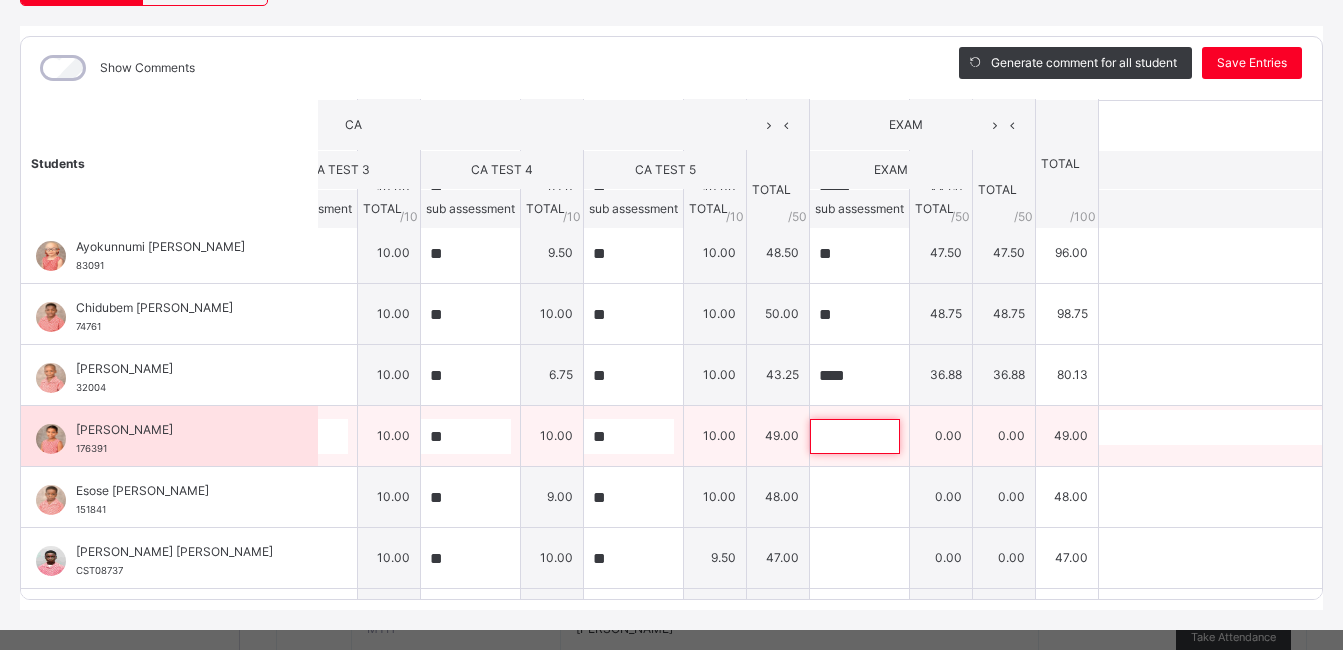 click at bounding box center [855, 436] 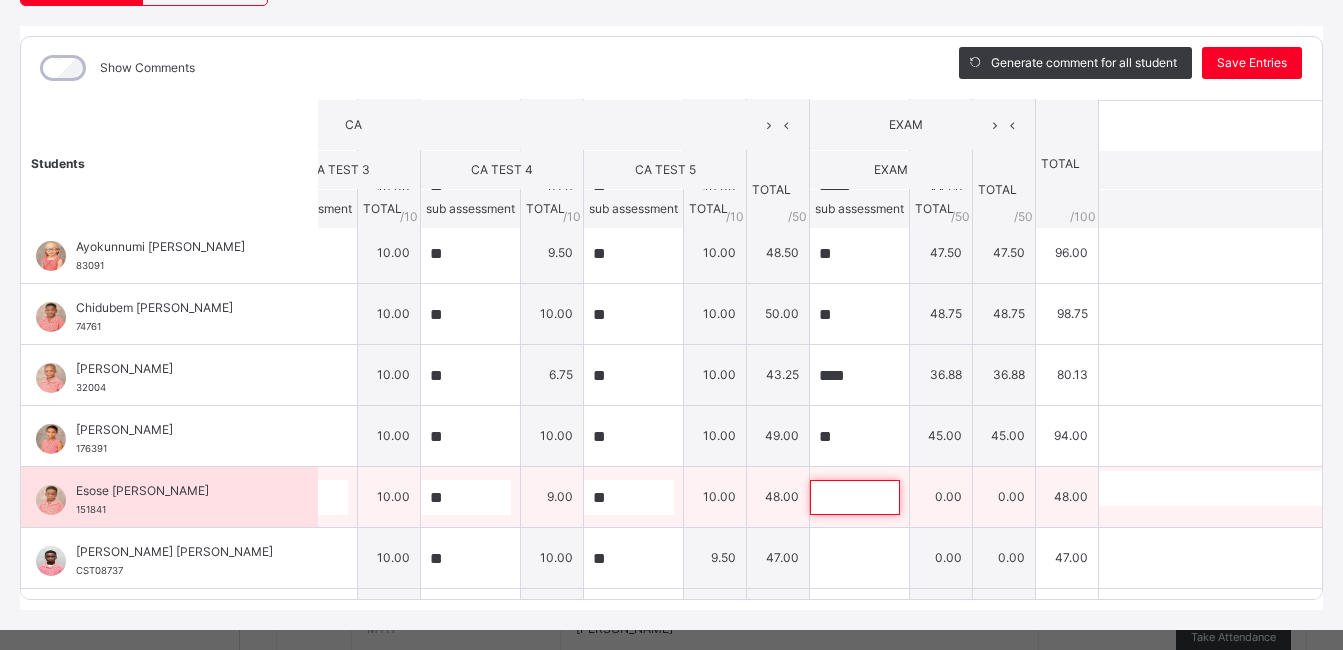 click at bounding box center (855, 497) 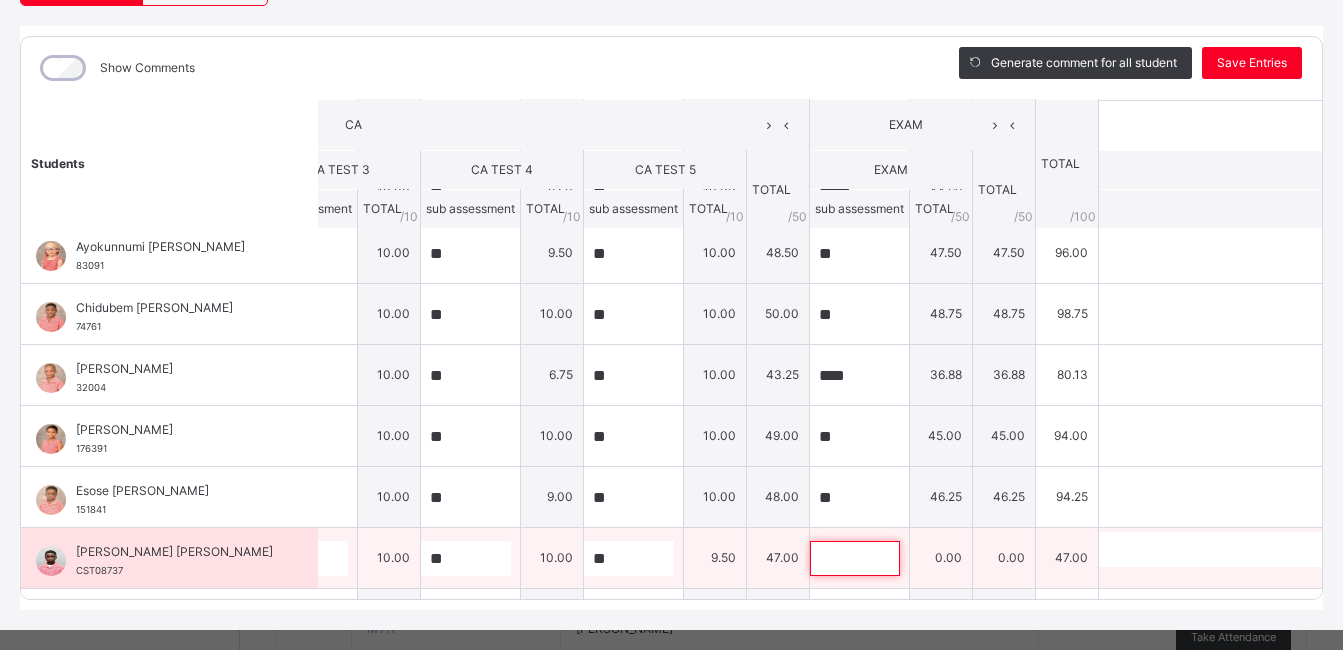 click at bounding box center [855, 558] 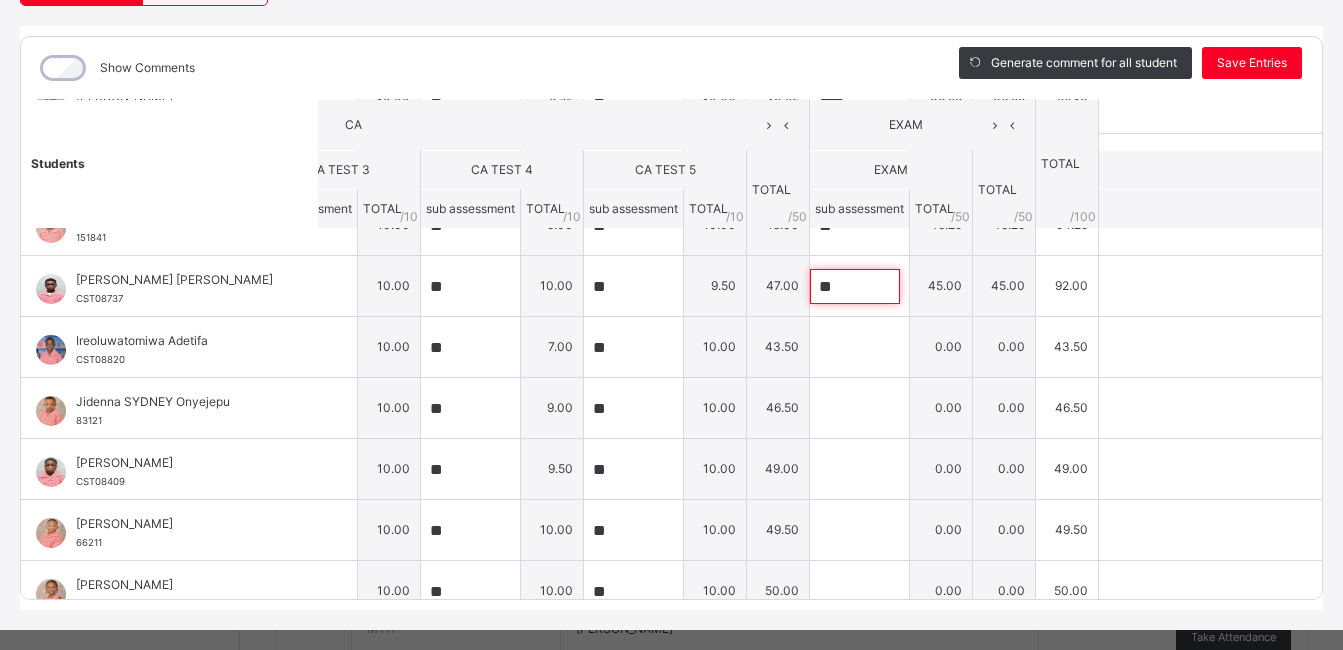 scroll, scrollTop: 496, scrollLeft: 387, axis: both 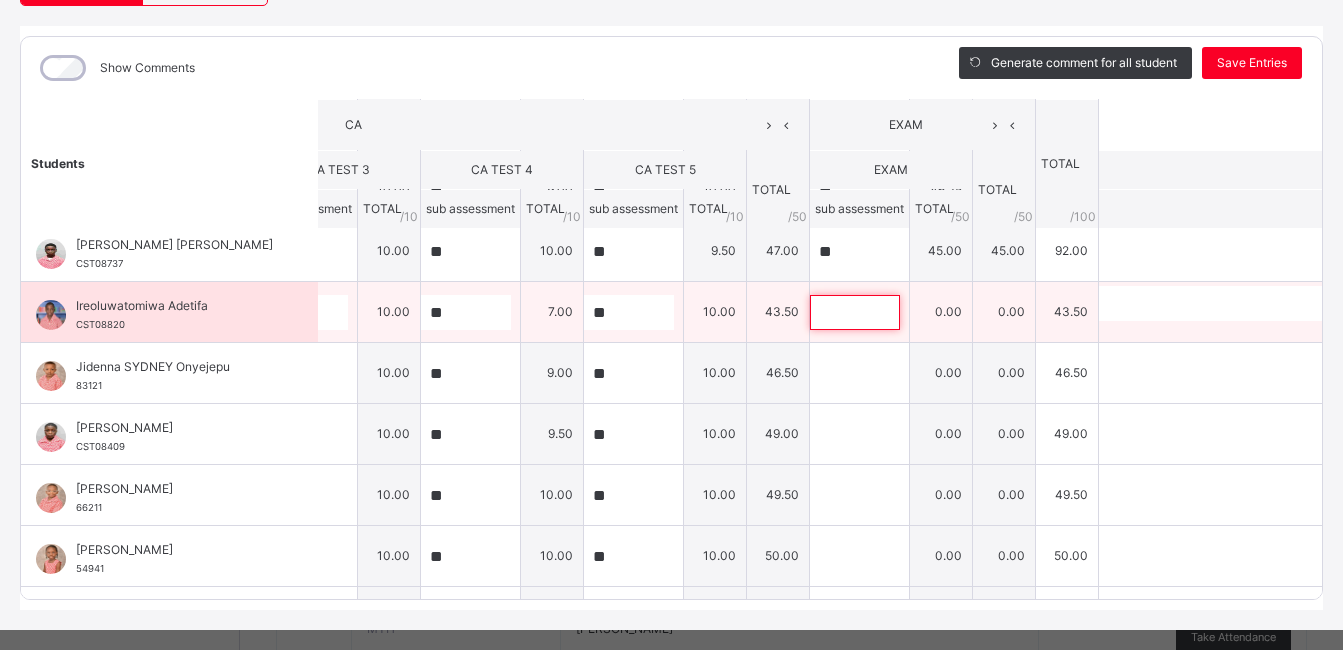 click at bounding box center [855, 312] 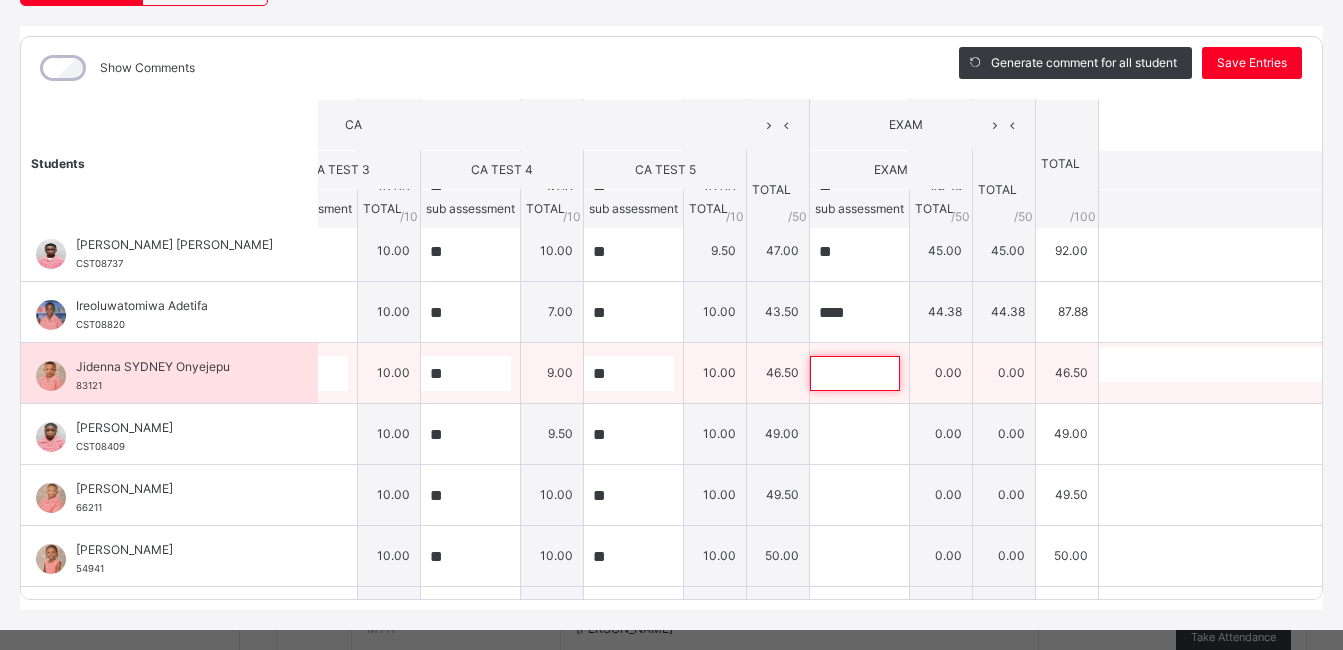 click at bounding box center (855, 373) 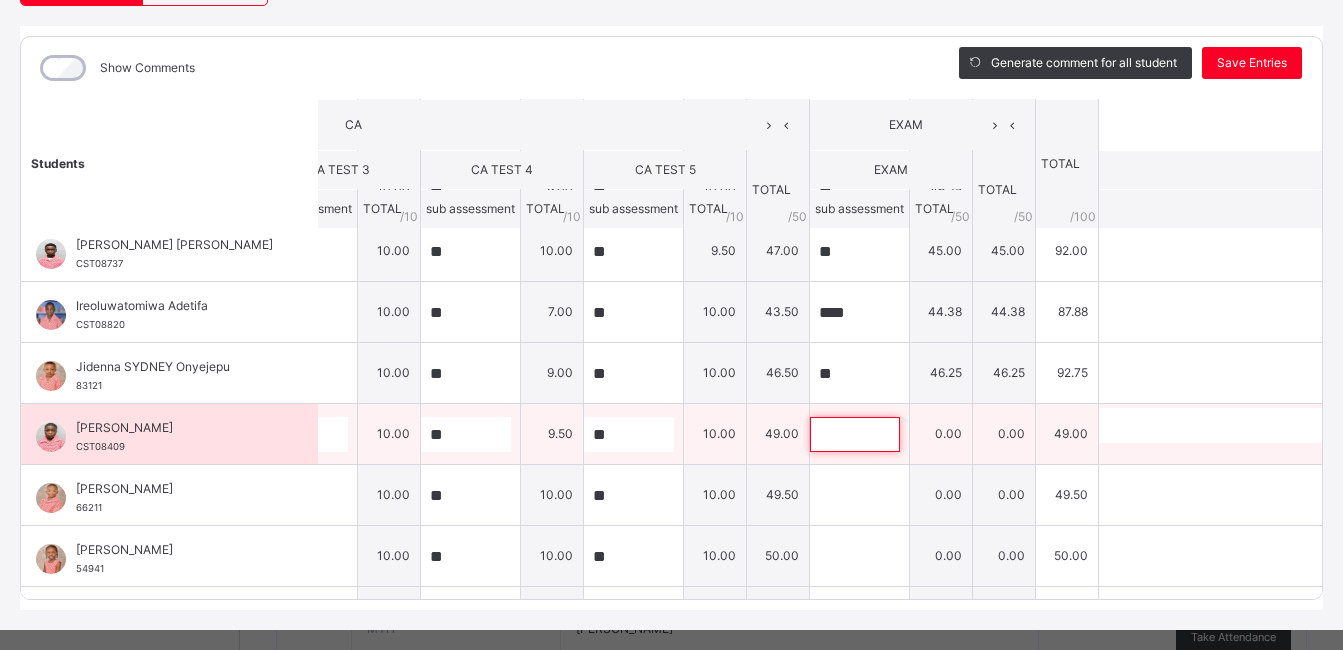click at bounding box center (855, 434) 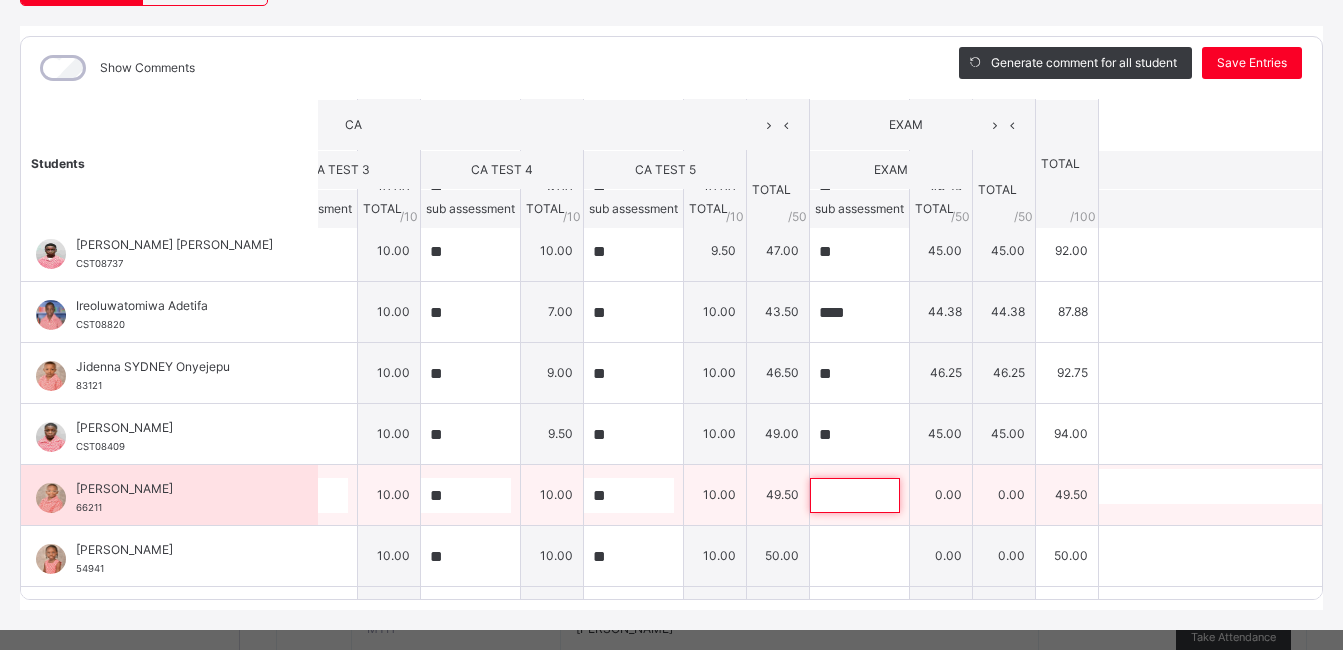click at bounding box center (855, 495) 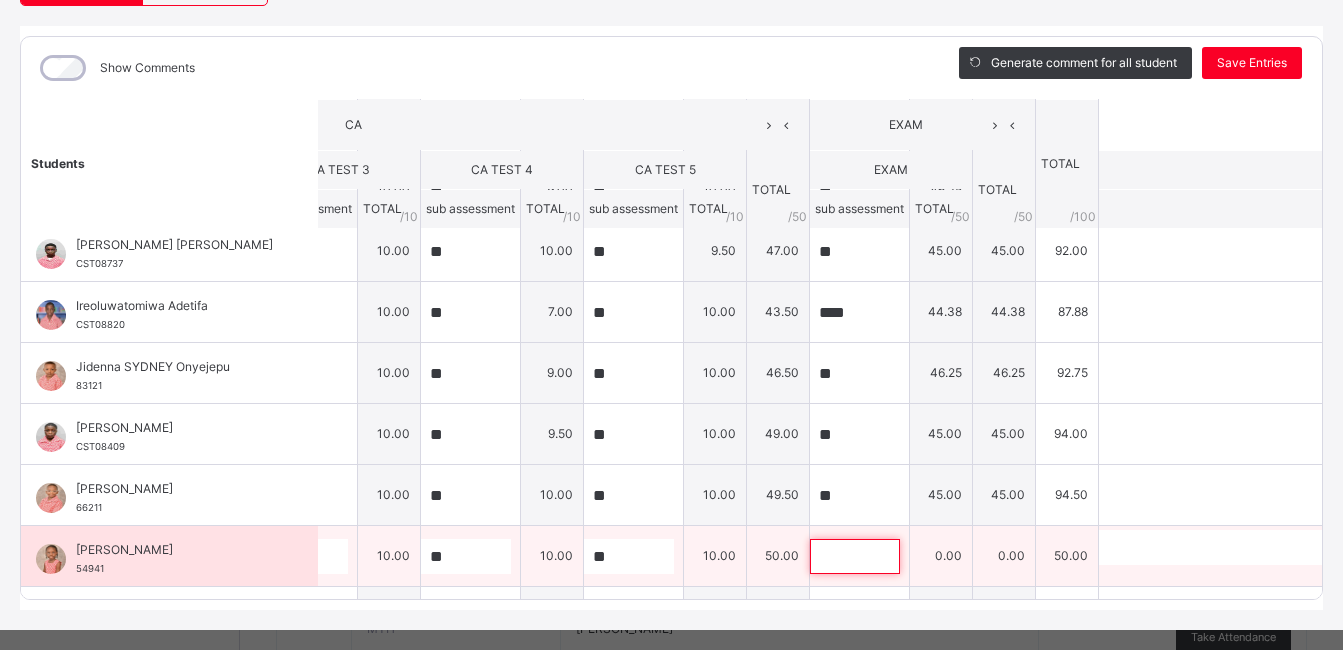 click at bounding box center (855, 556) 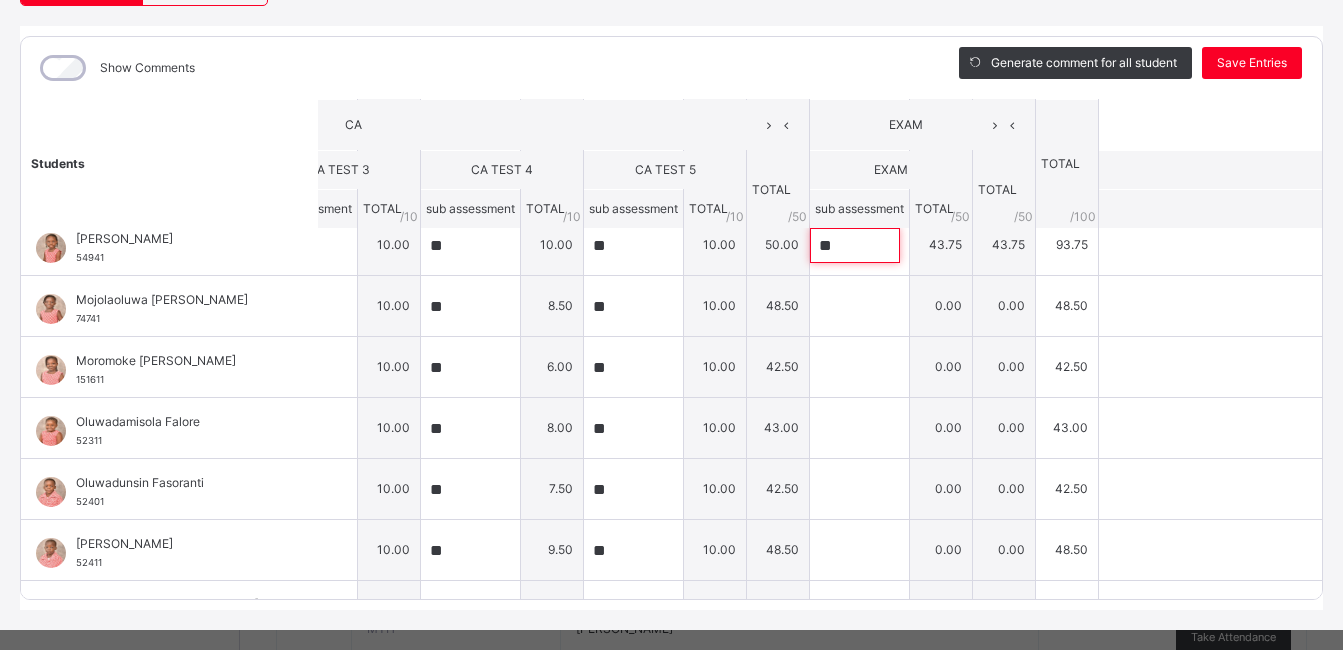 scroll, scrollTop: 789, scrollLeft: 387, axis: both 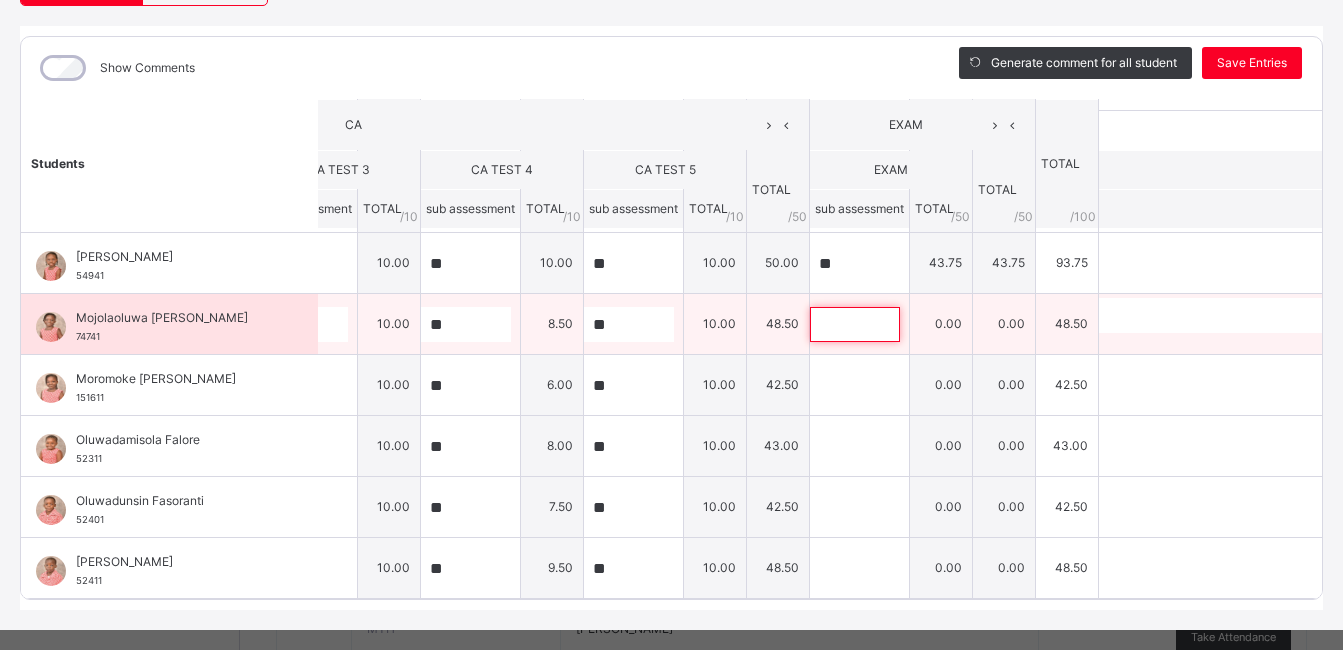 click at bounding box center [855, 324] 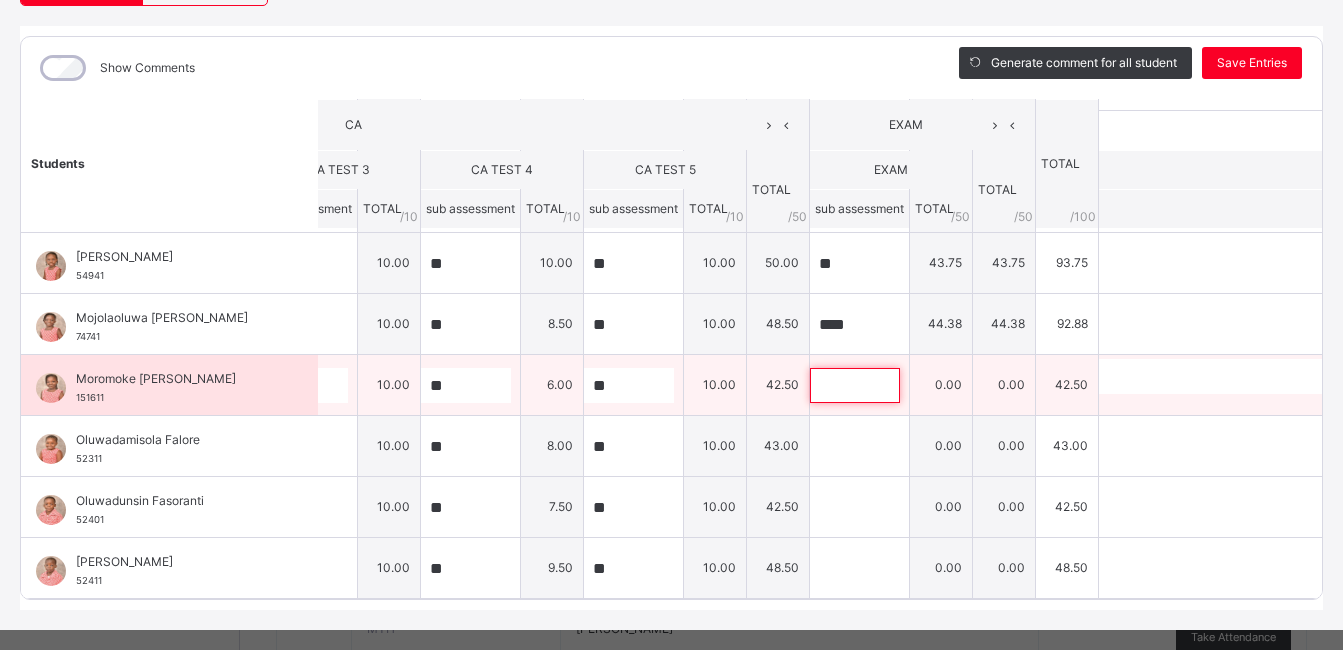 click at bounding box center (855, 385) 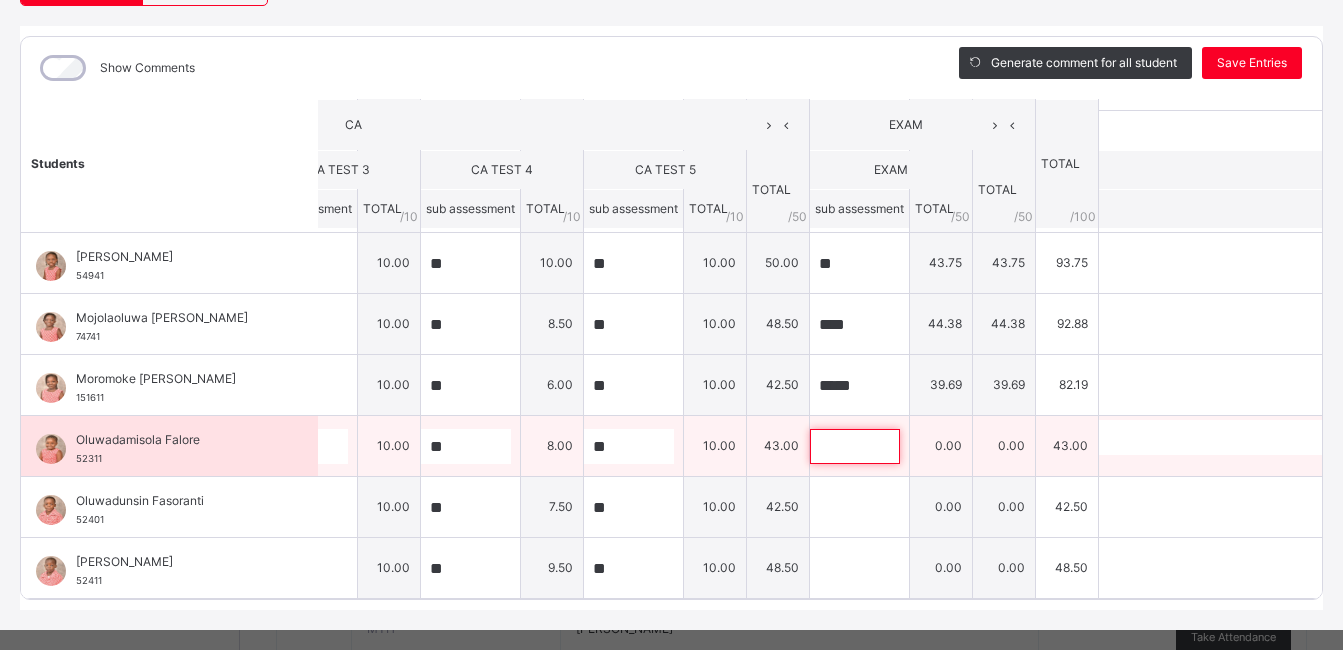 click at bounding box center (855, 446) 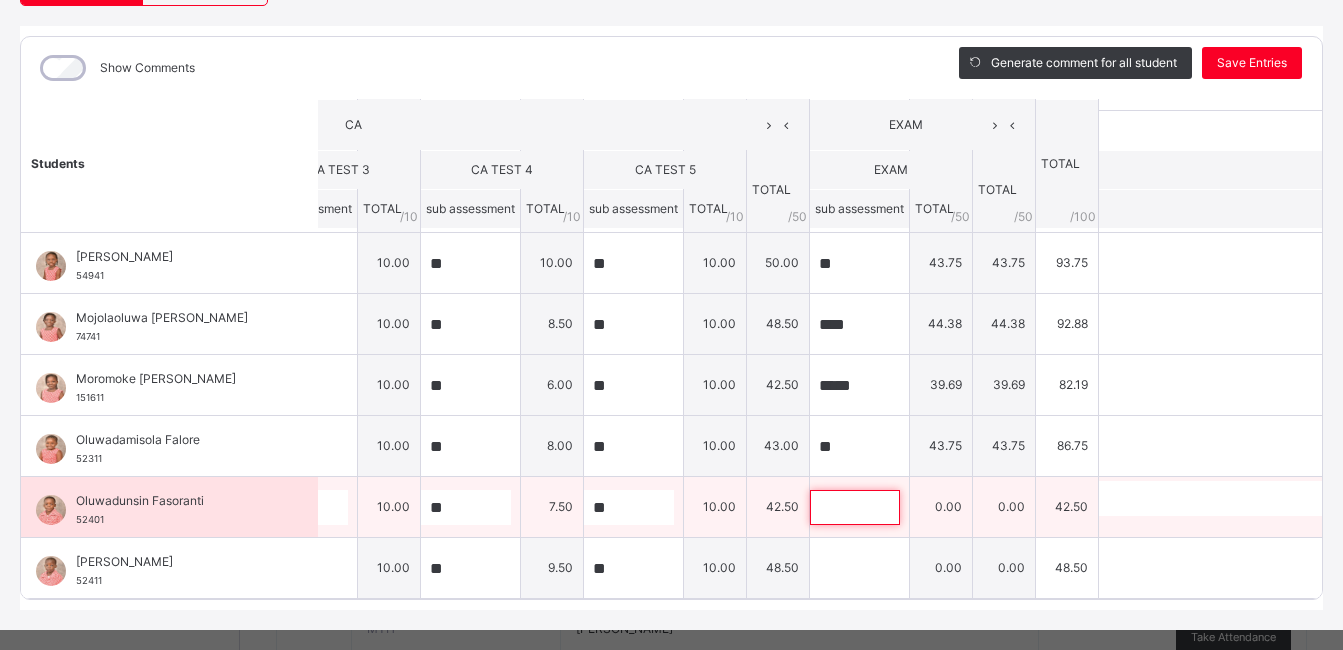 click at bounding box center [855, 507] 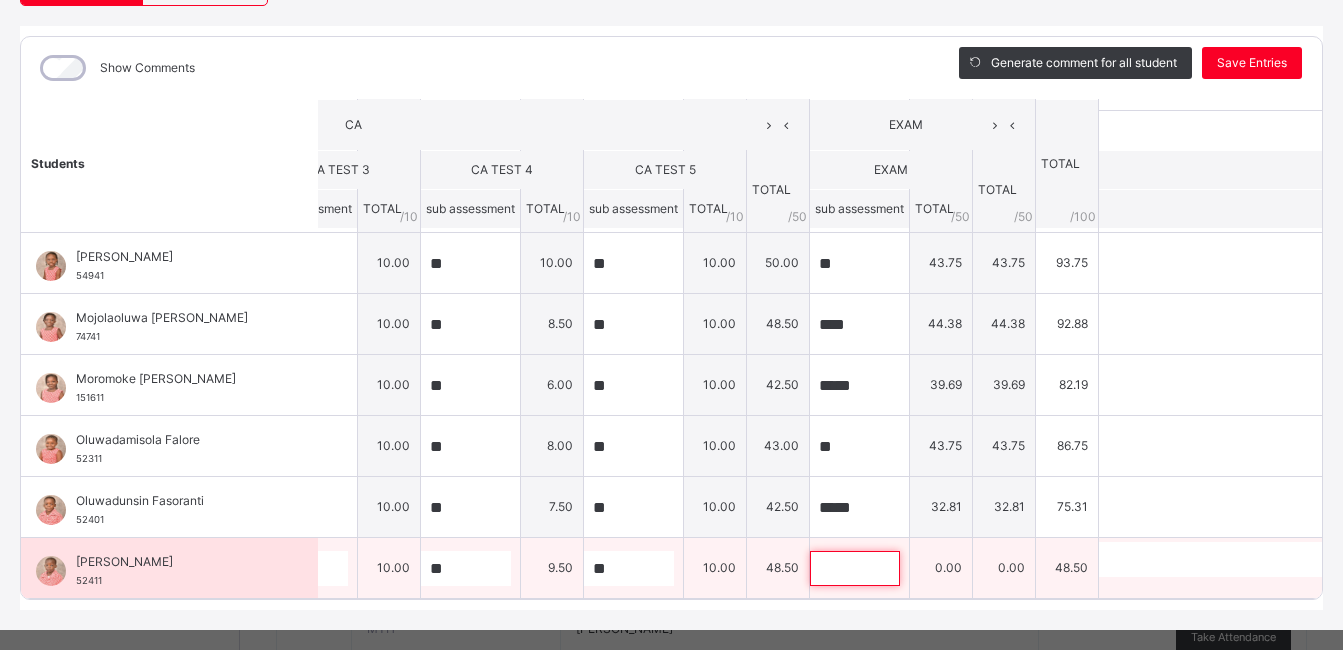 click at bounding box center (855, 568) 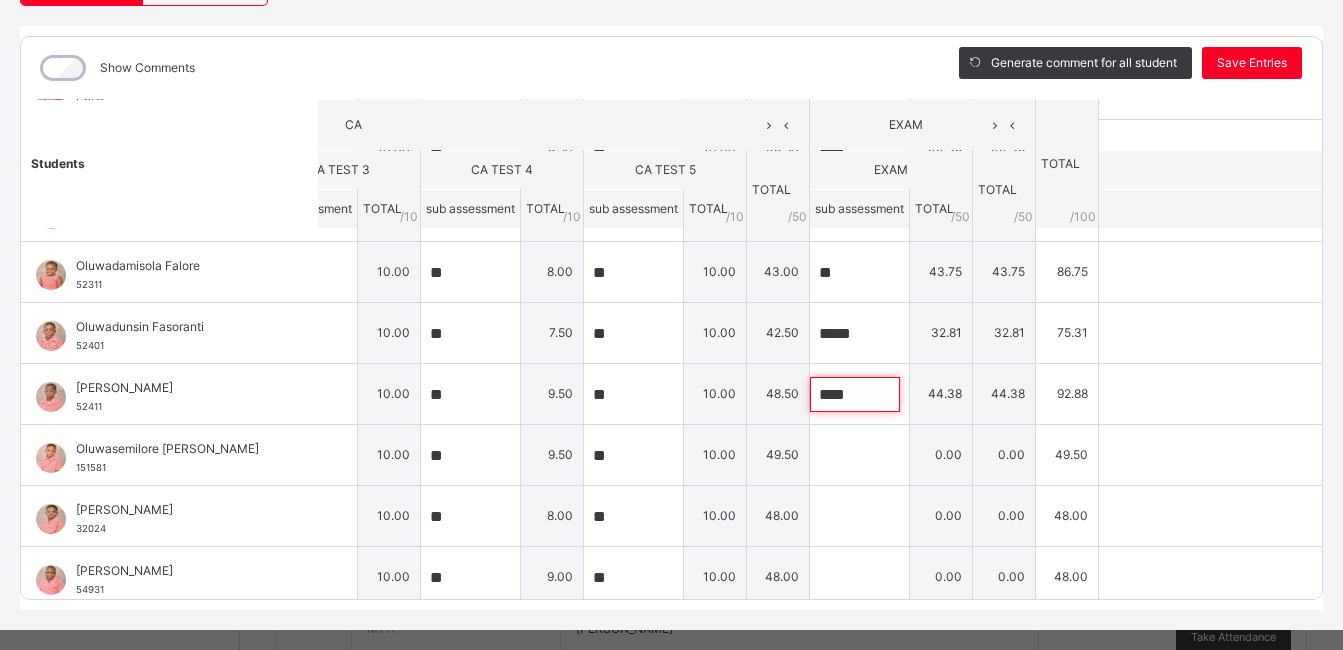 scroll, scrollTop: 1048, scrollLeft: 387, axis: both 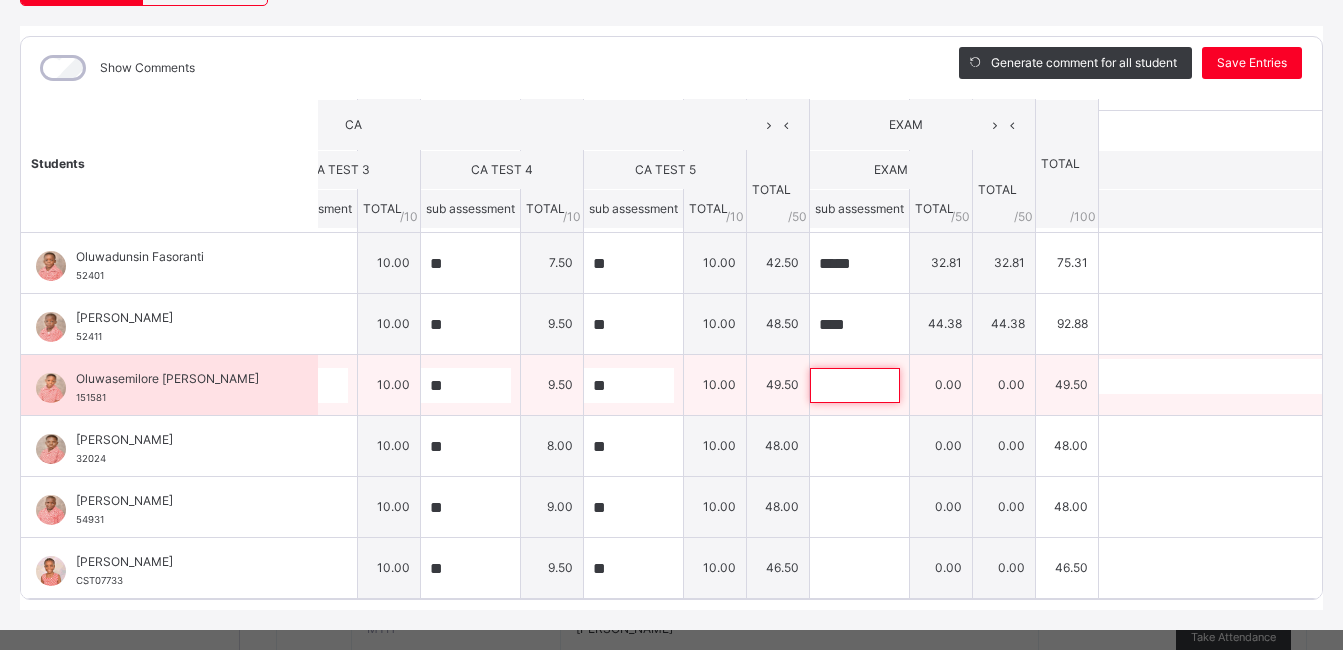 click at bounding box center (855, 385) 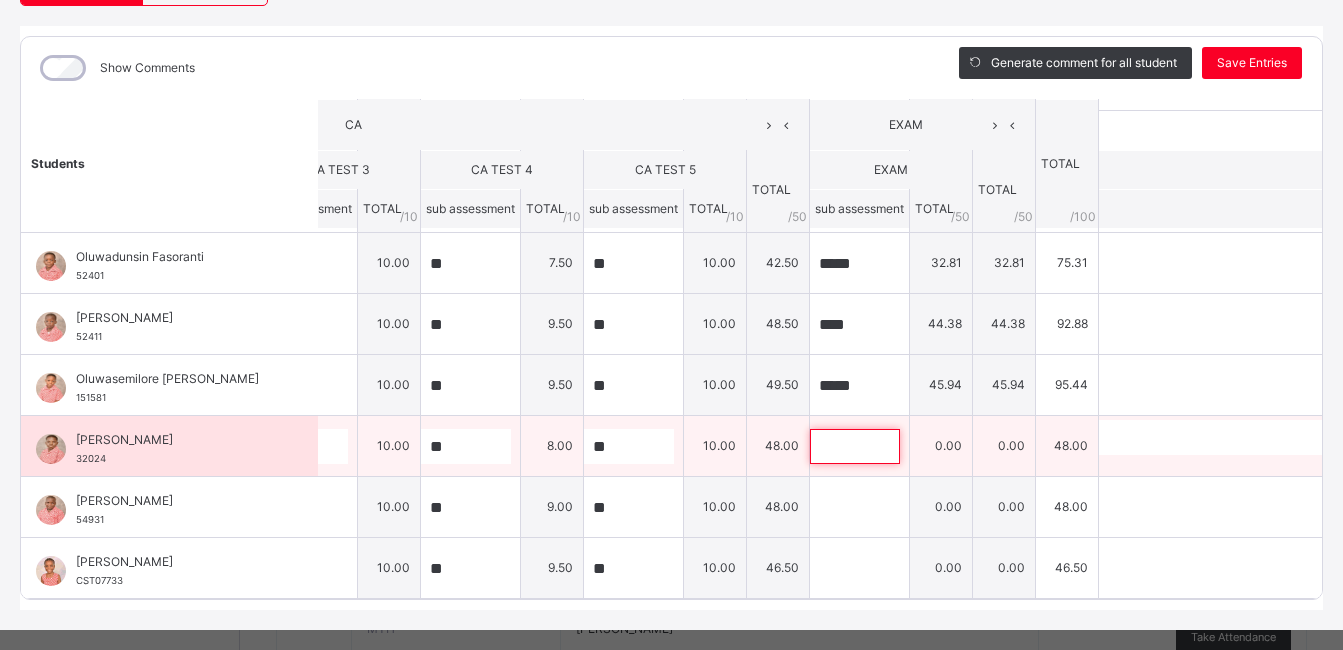 click at bounding box center (855, 446) 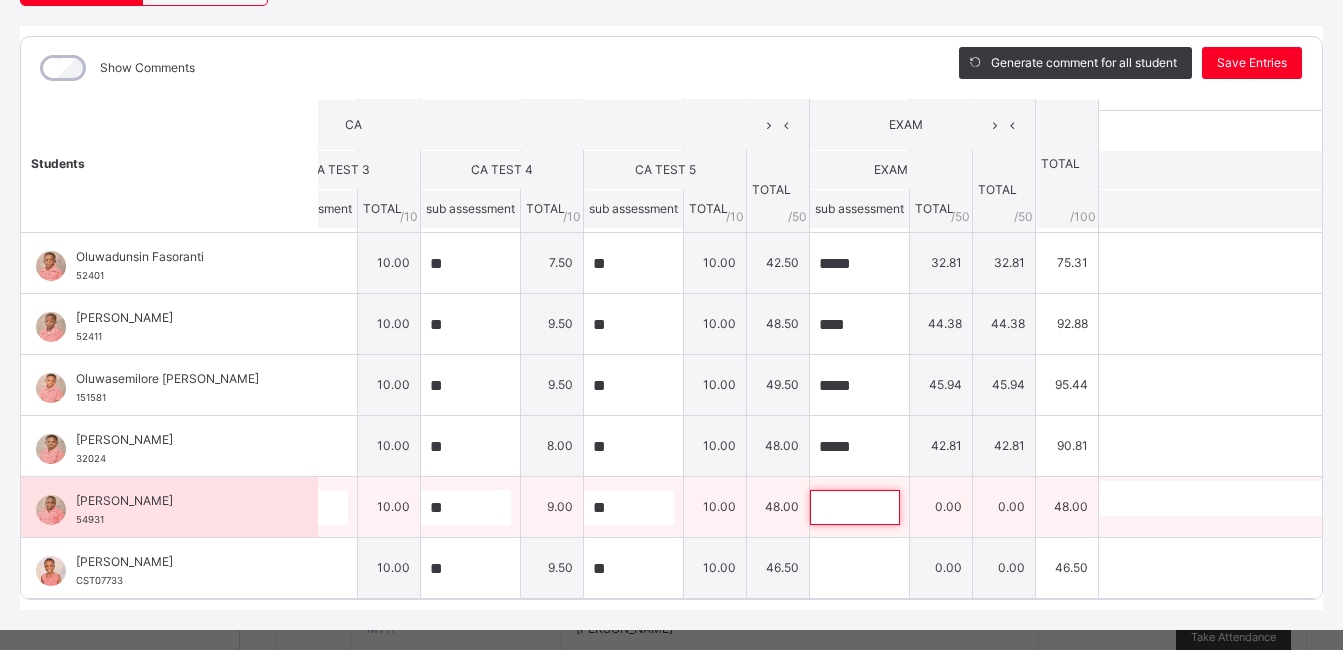 click at bounding box center (855, 507) 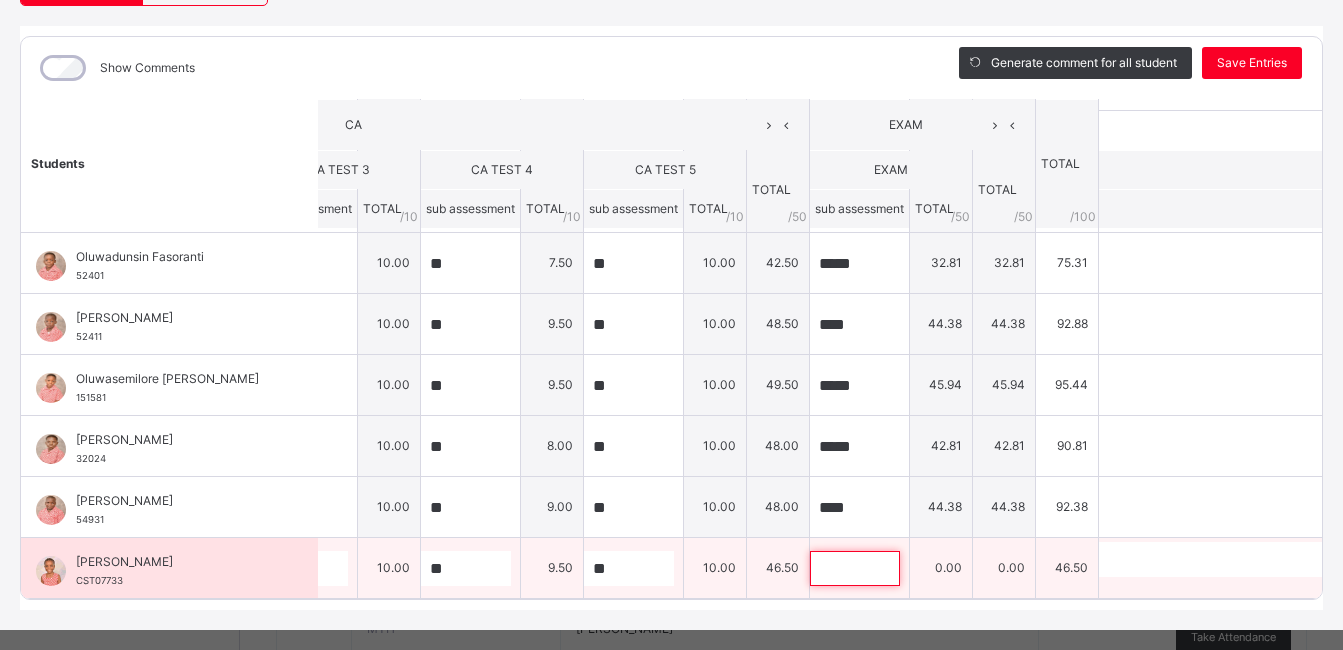 click at bounding box center (855, 568) 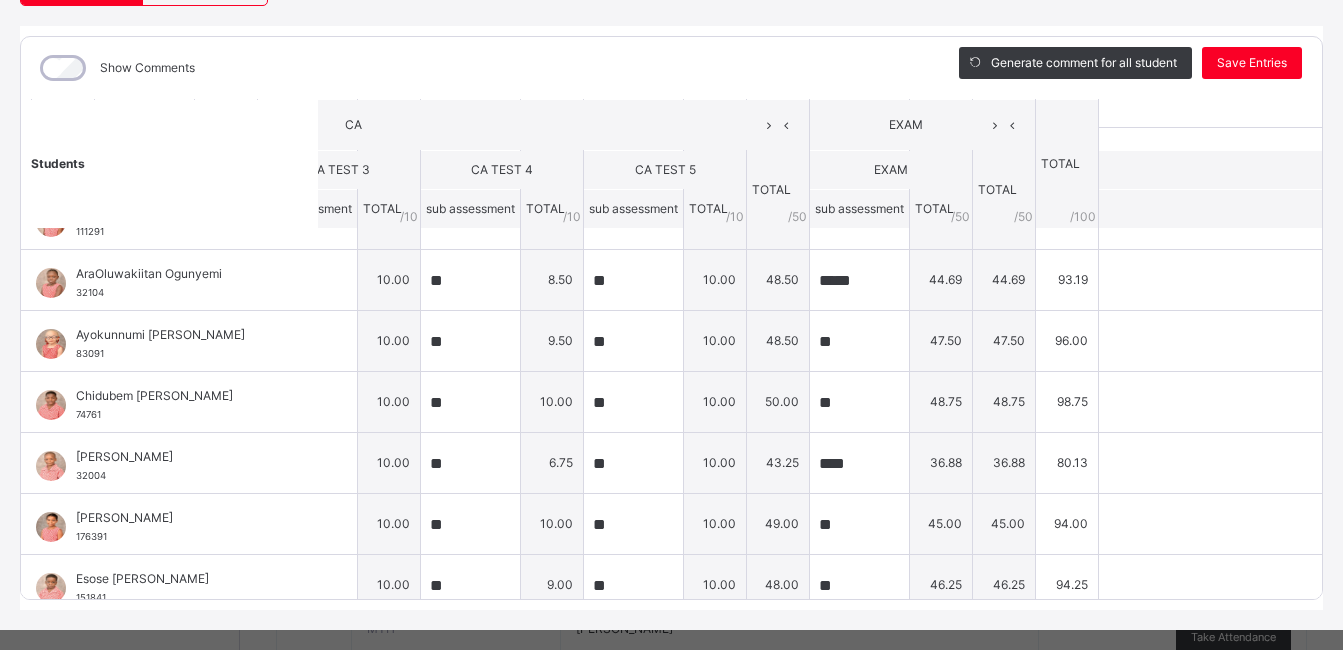 scroll, scrollTop: 0, scrollLeft: 387, axis: horizontal 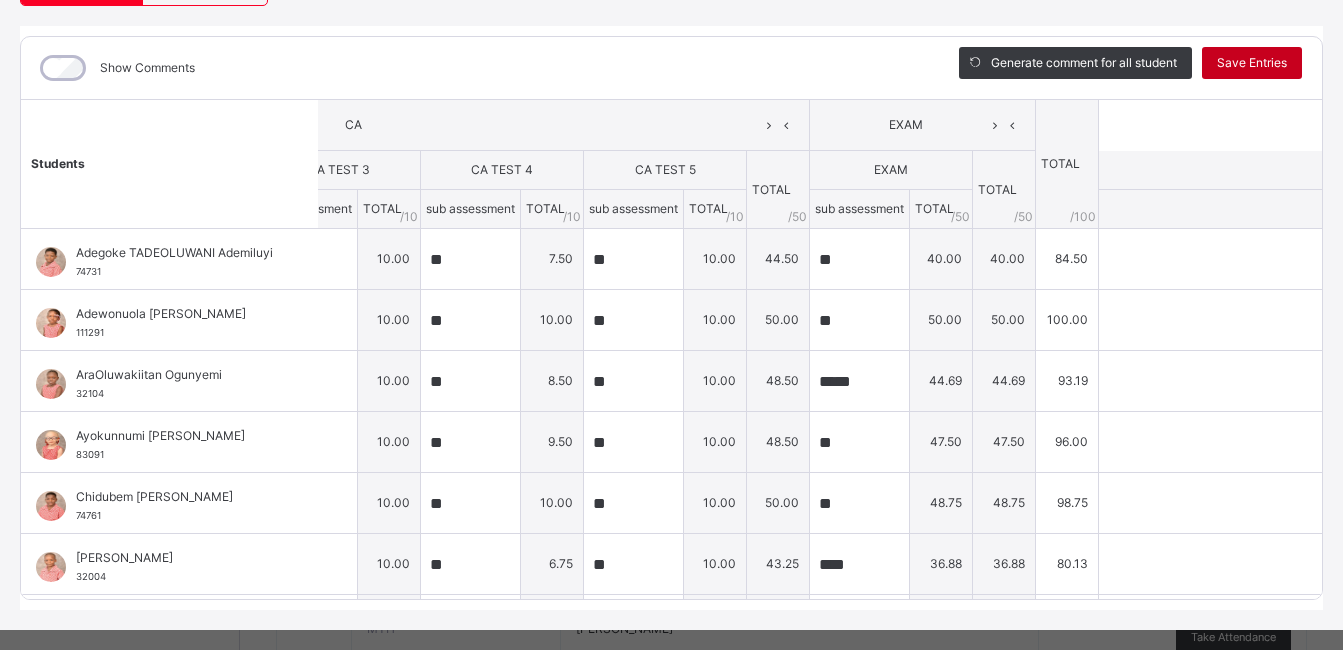 click on "Save Entries" at bounding box center [1252, 63] 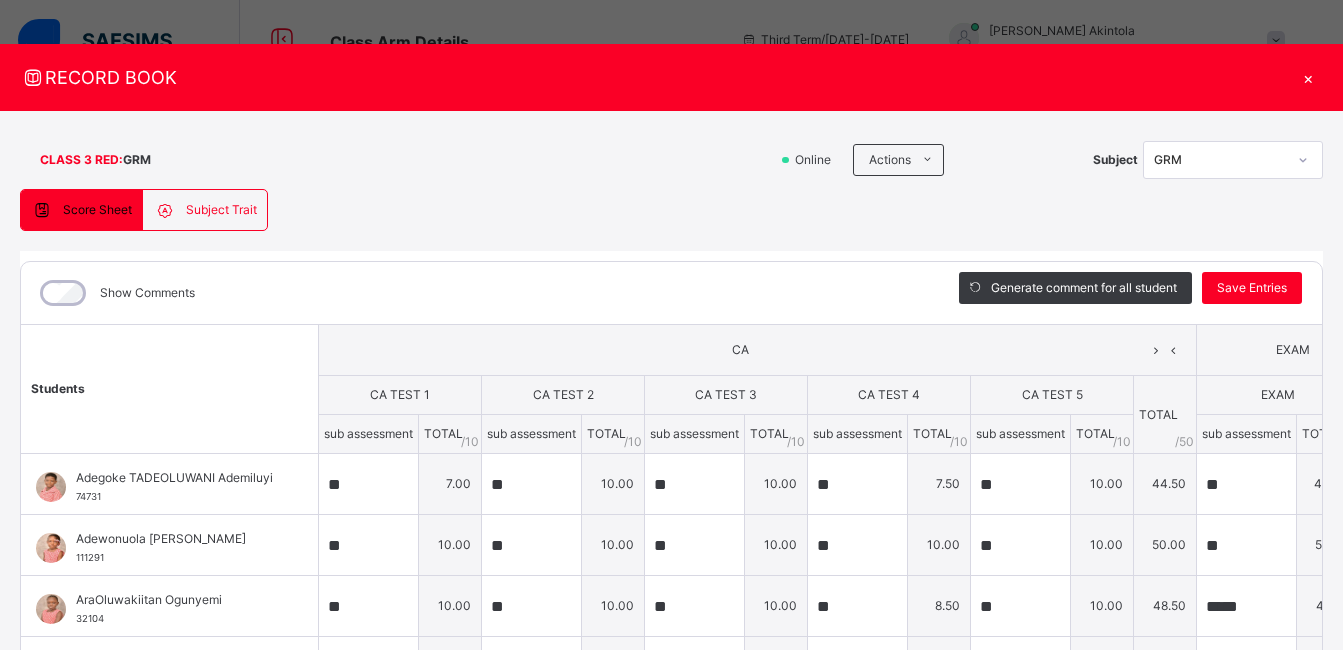 scroll, scrollTop: 0, scrollLeft: 0, axis: both 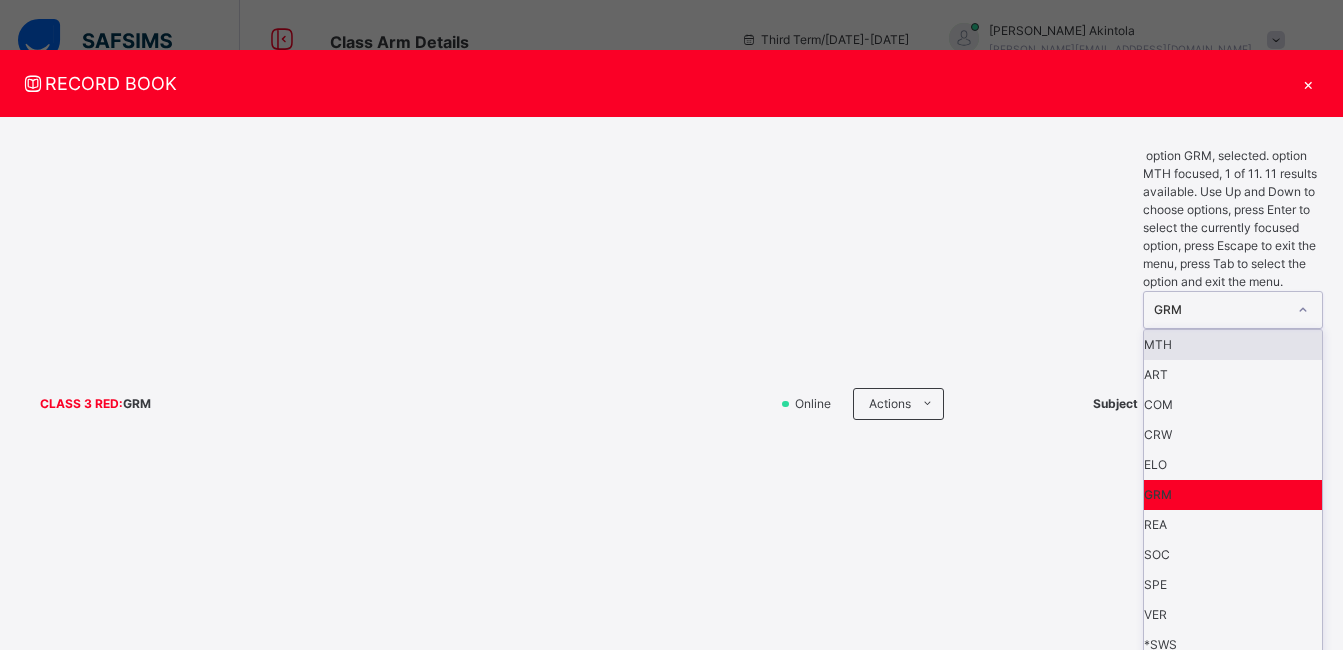 click at bounding box center [1303, 310] 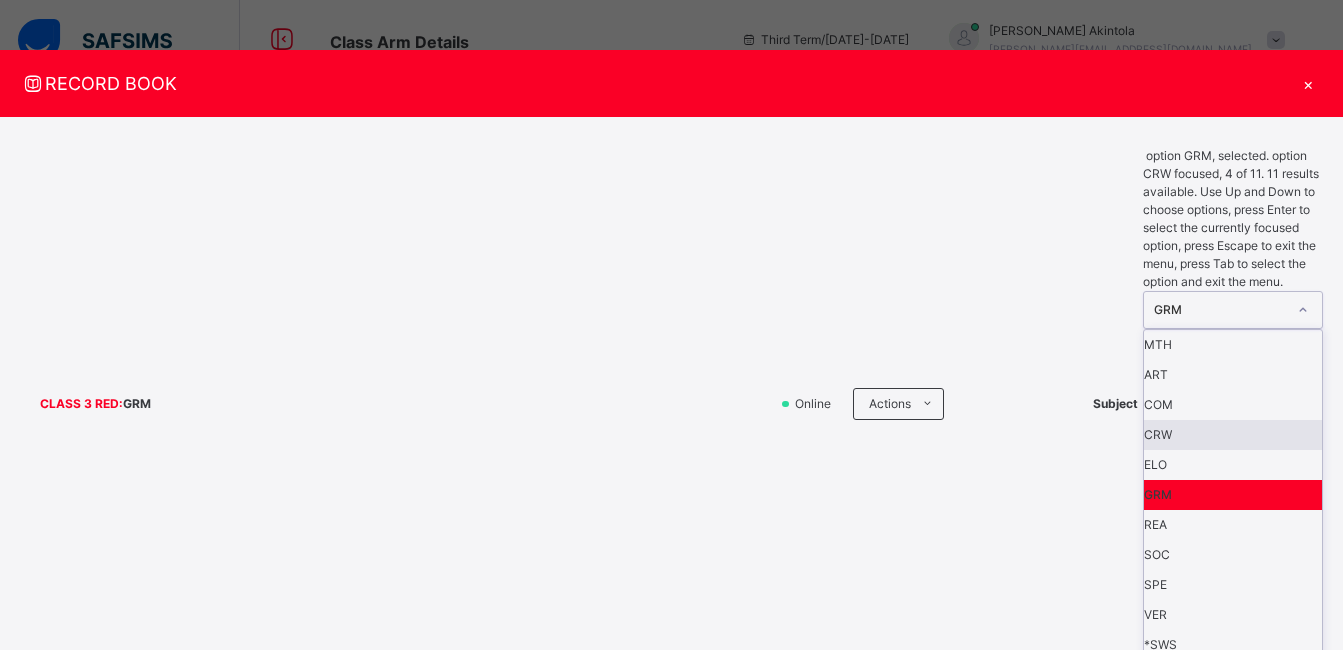 scroll, scrollTop: 43, scrollLeft: 0, axis: vertical 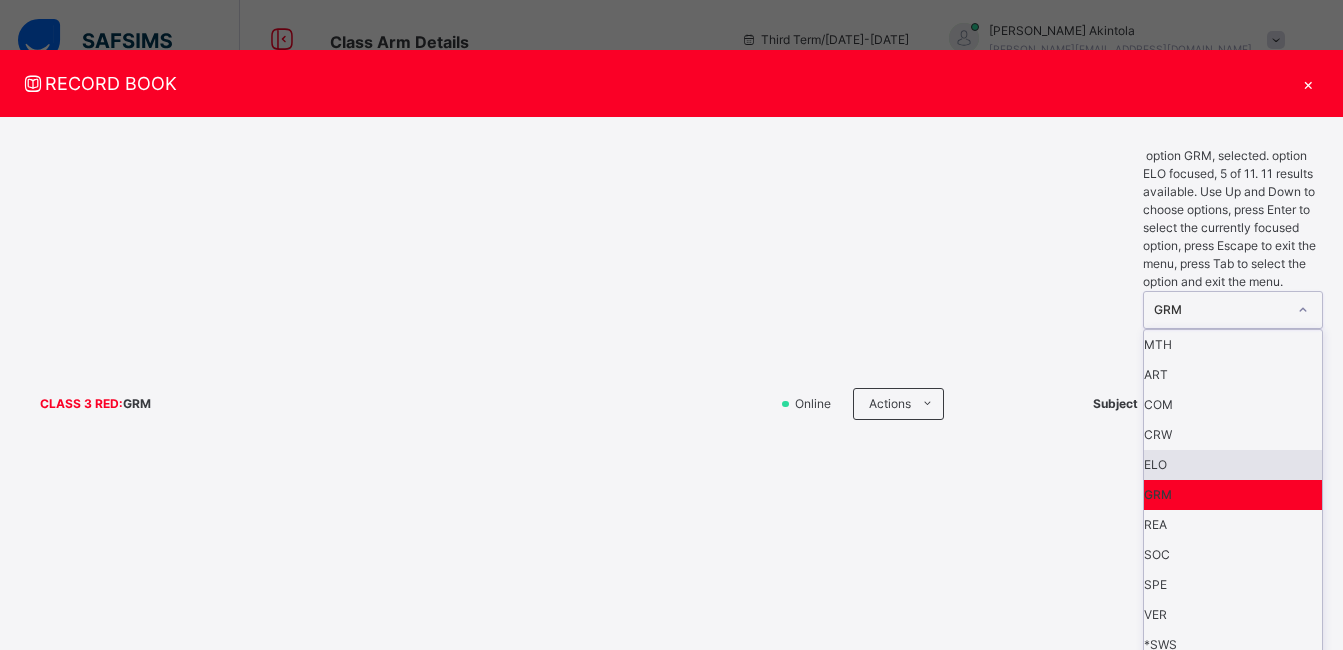 click on "ELO" at bounding box center [1233, 465] 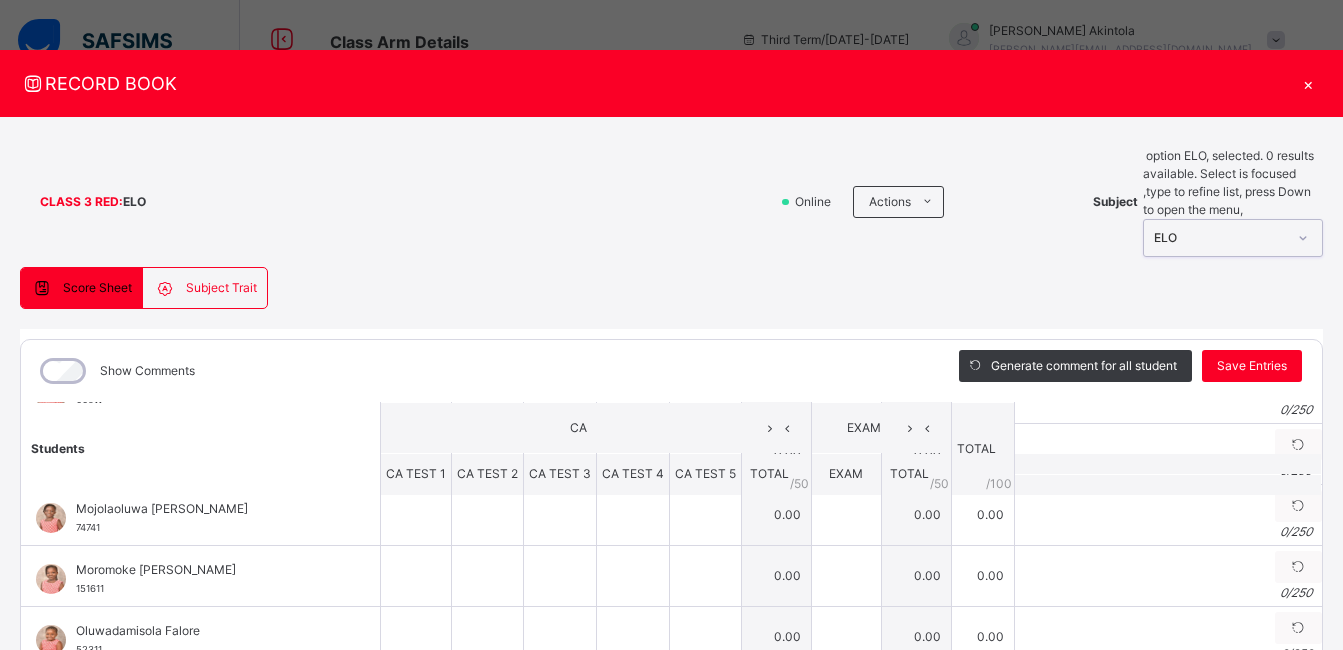 scroll, scrollTop: 872, scrollLeft: 0, axis: vertical 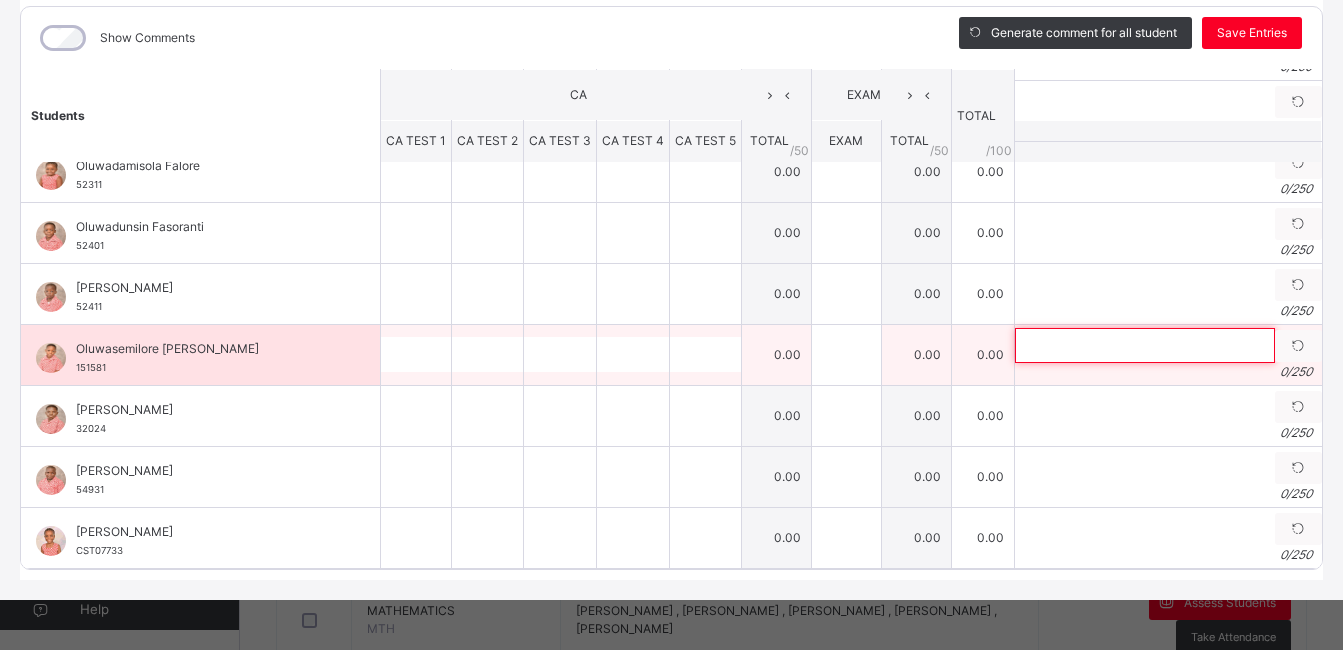 click at bounding box center [1145, 345] 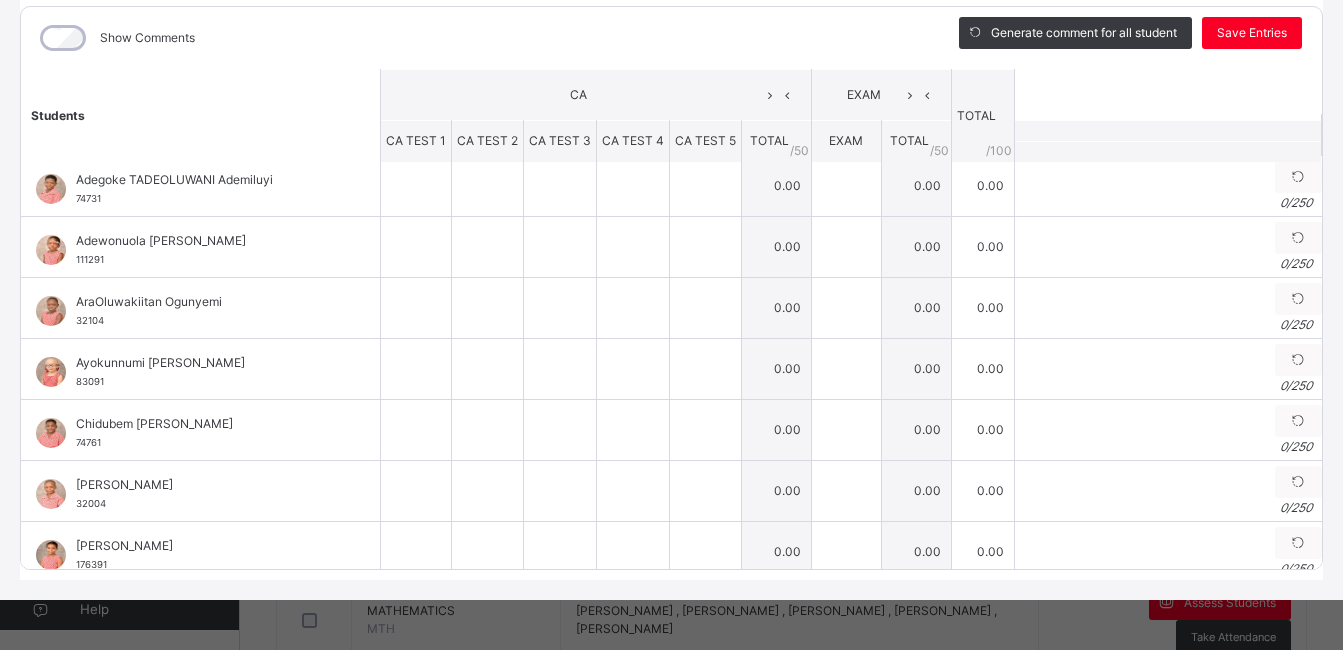 scroll, scrollTop: 0, scrollLeft: 0, axis: both 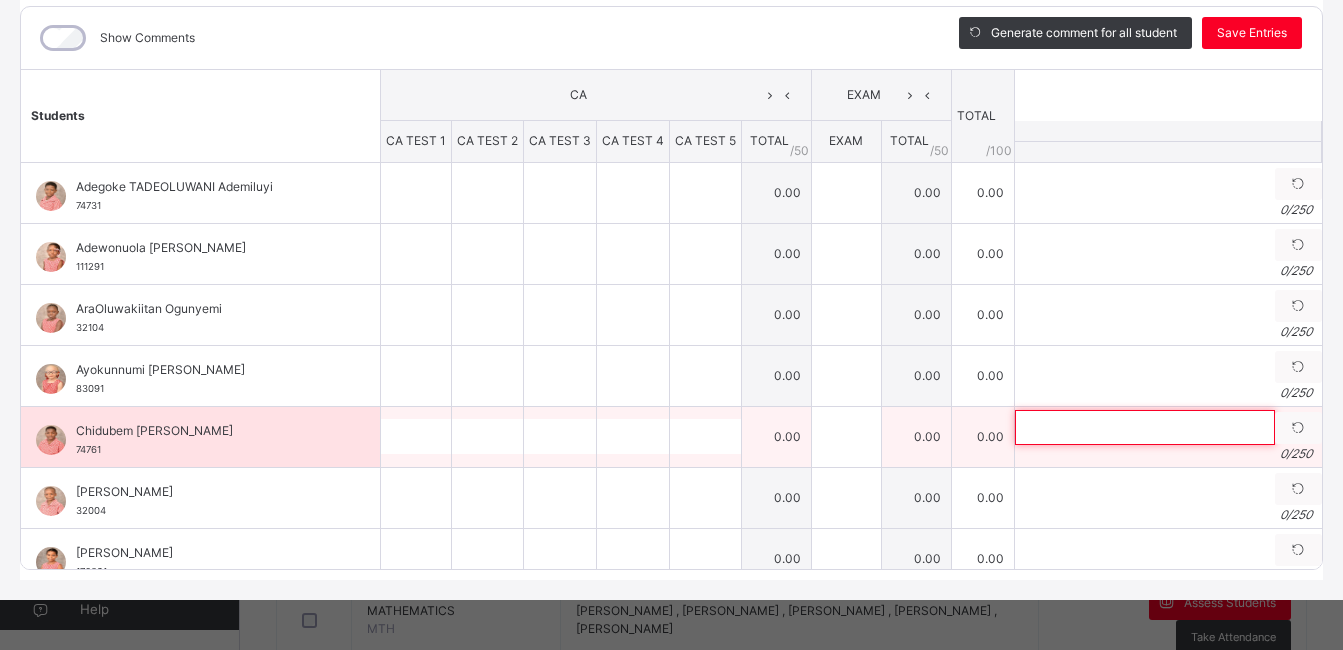 click at bounding box center (1145, 427) 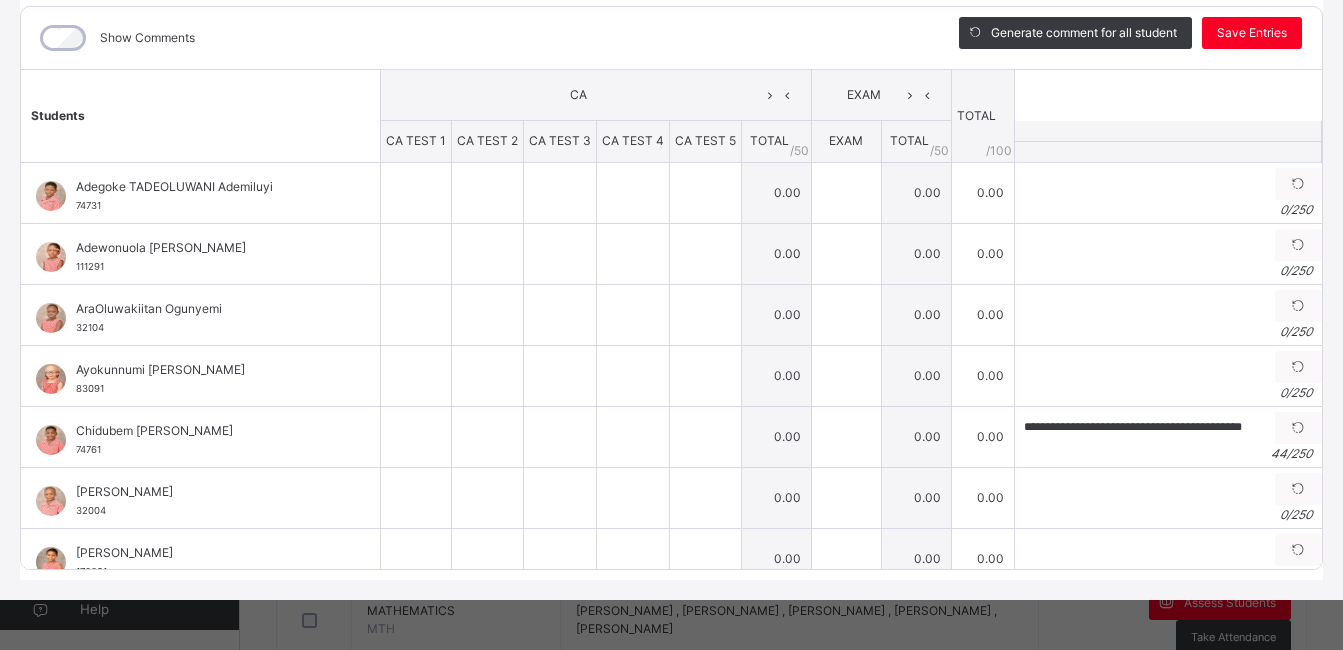 scroll, scrollTop: 0, scrollLeft: 0, axis: both 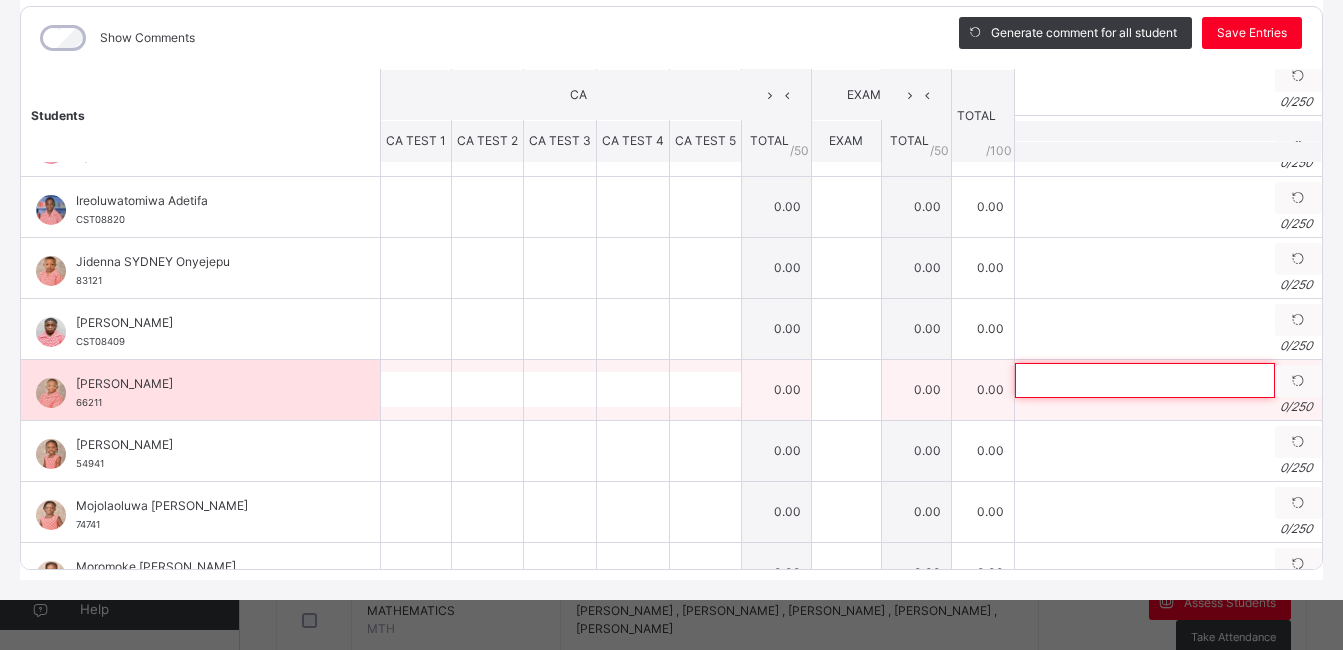 click at bounding box center (1145, 380) 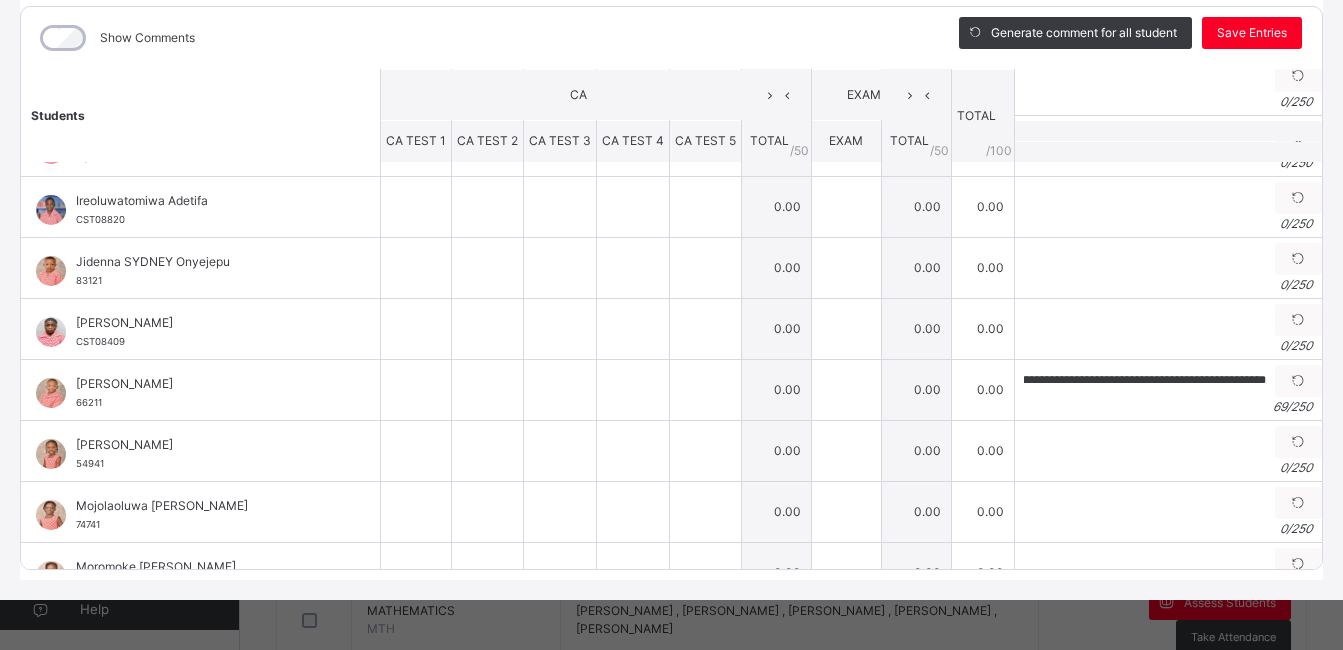 scroll, scrollTop: 0, scrollLeft: 0, axis: both 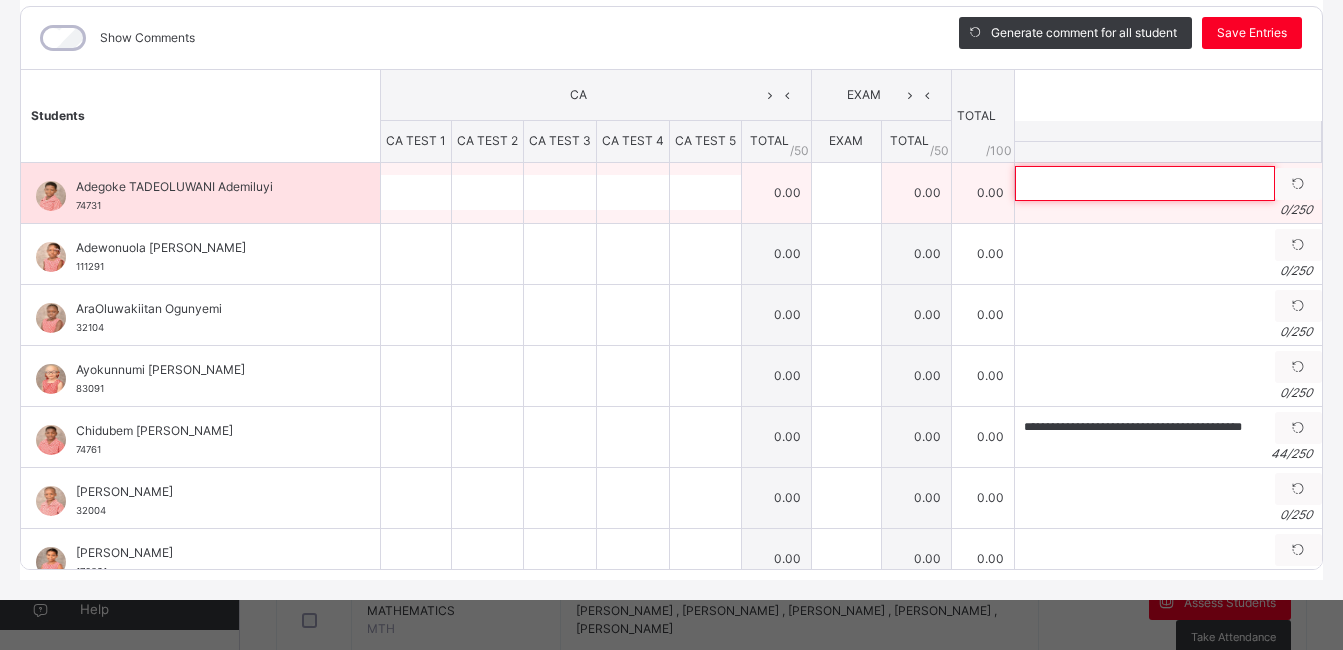 click at bounding box center (1145, 183) 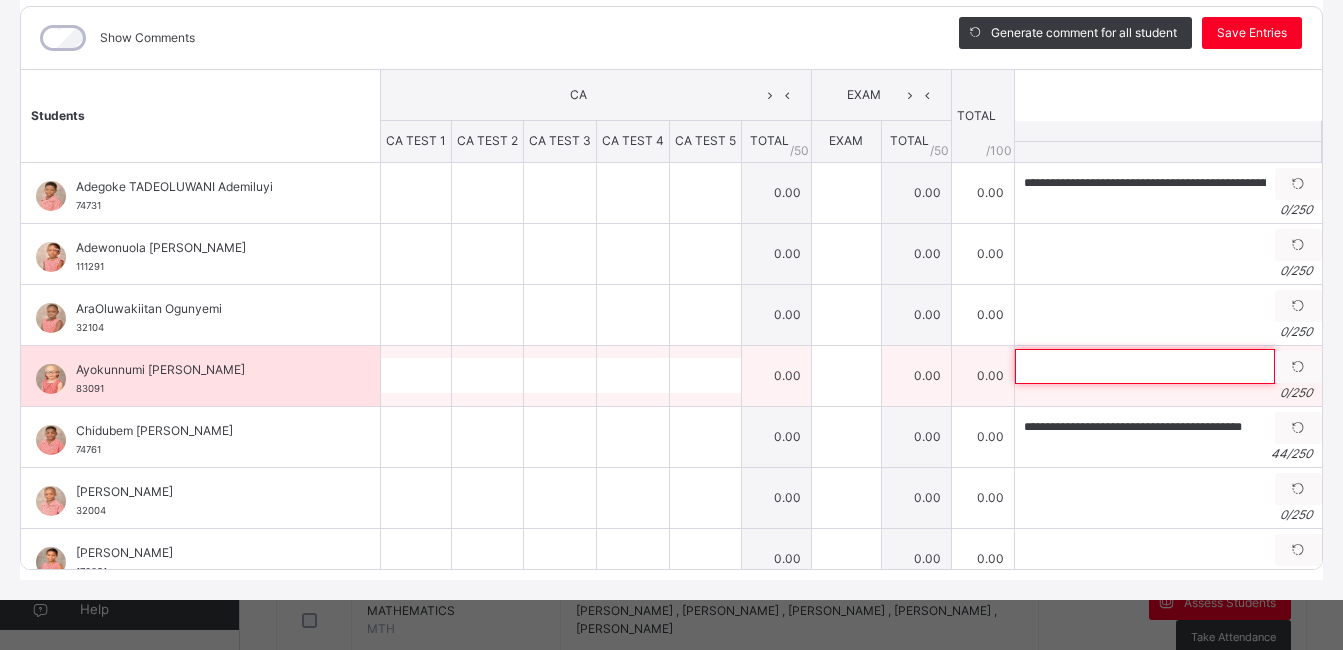drag, startPoint x: 1041, startPoint y: 189, endPoint x: 1100, endPoint y: 350, distance: 171.47011 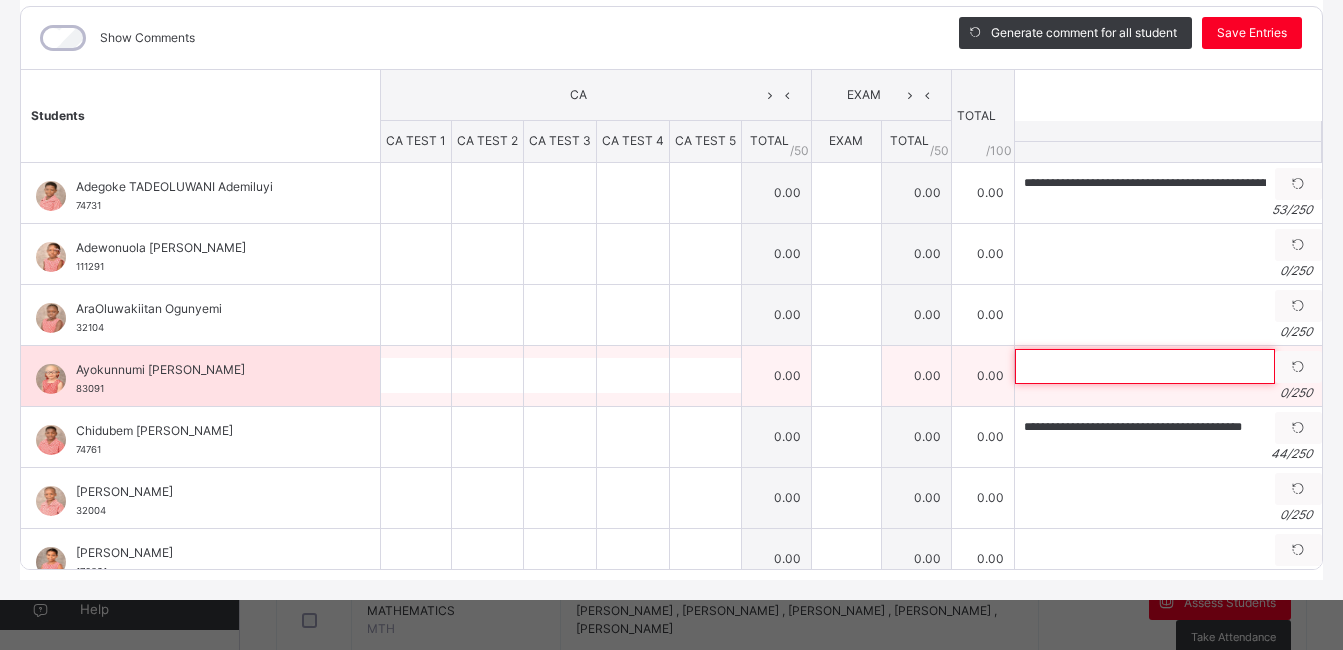 scroll, scrollTop: 0, scrollLeft: 0, axis: both 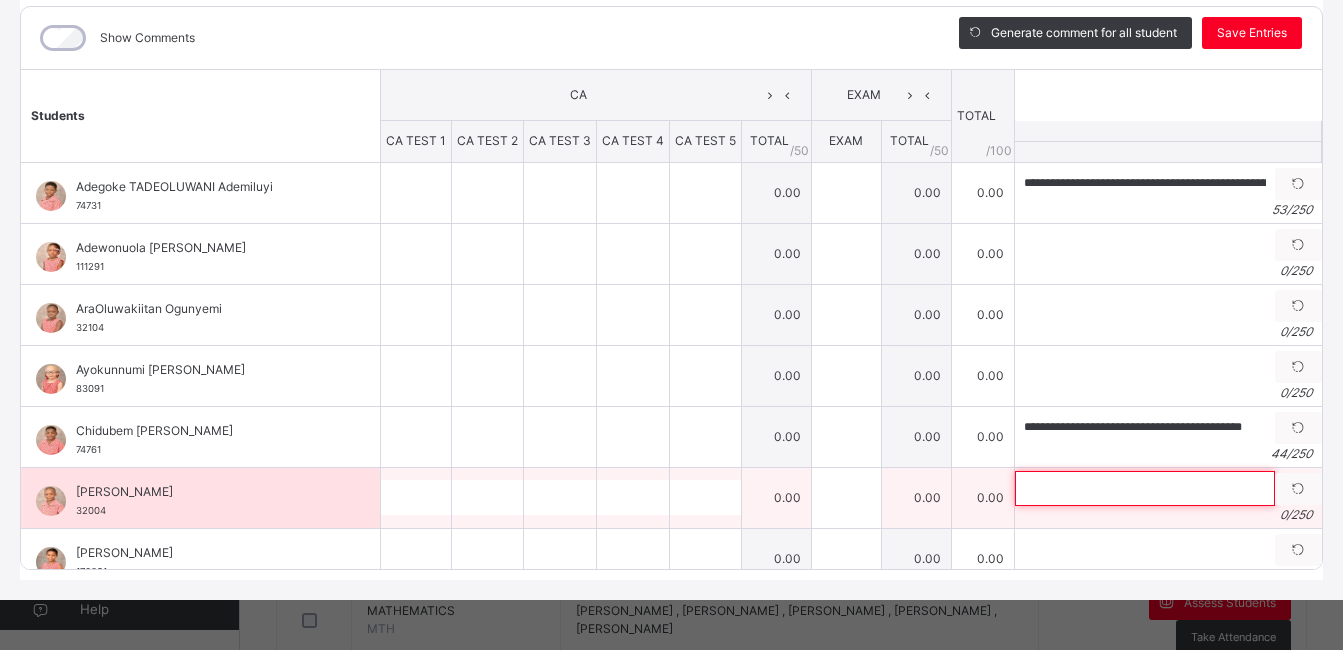 click at bounding box center [1145, 488] 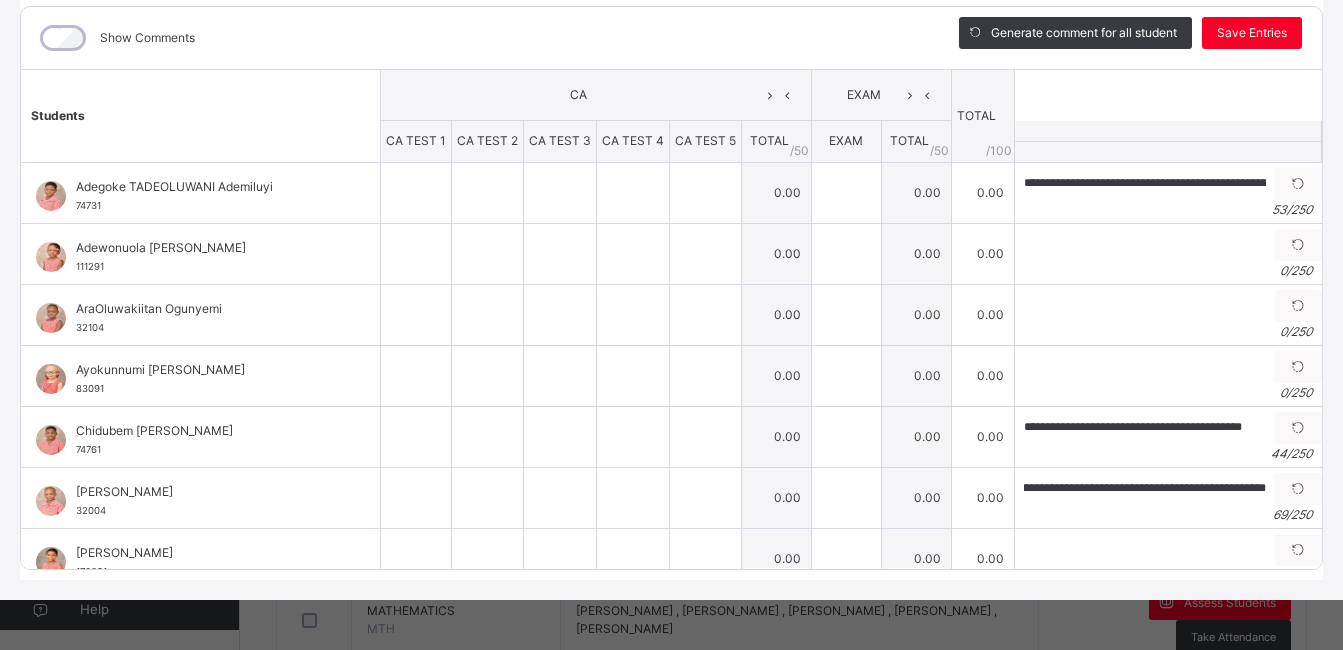 scroll, scrollTop: 0, scrollLeft: 0, axis: both 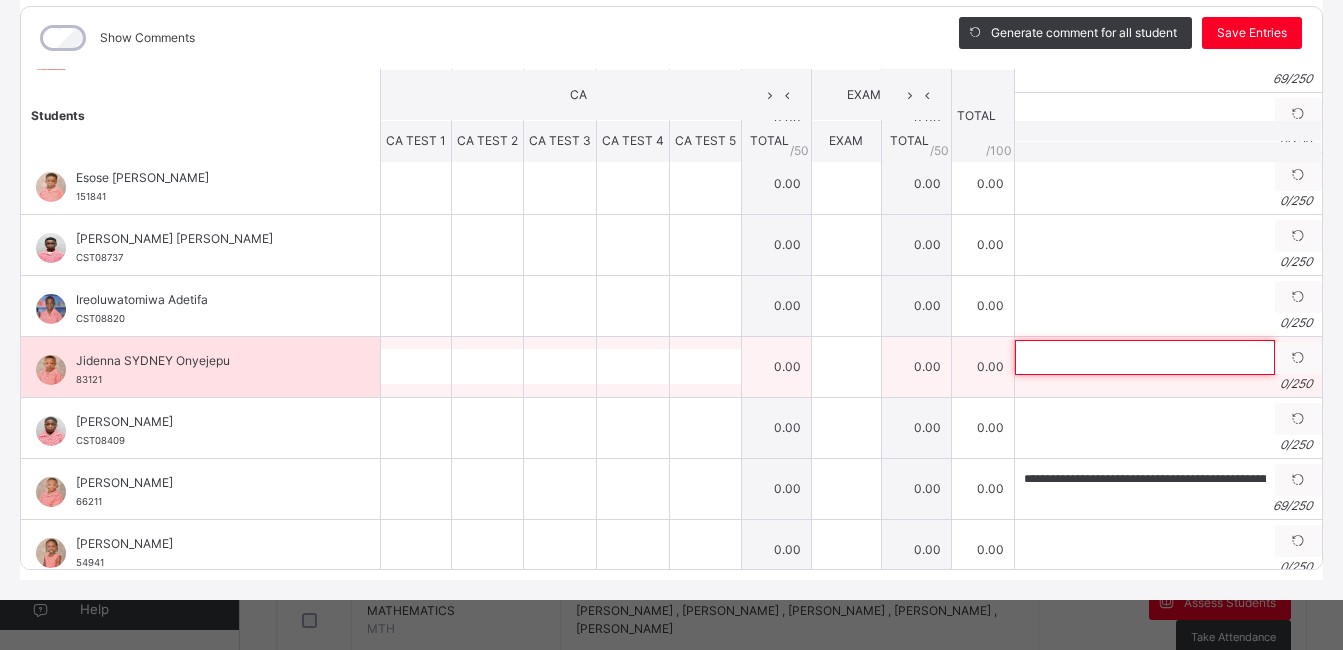 click at bounding box center [1145, 357] 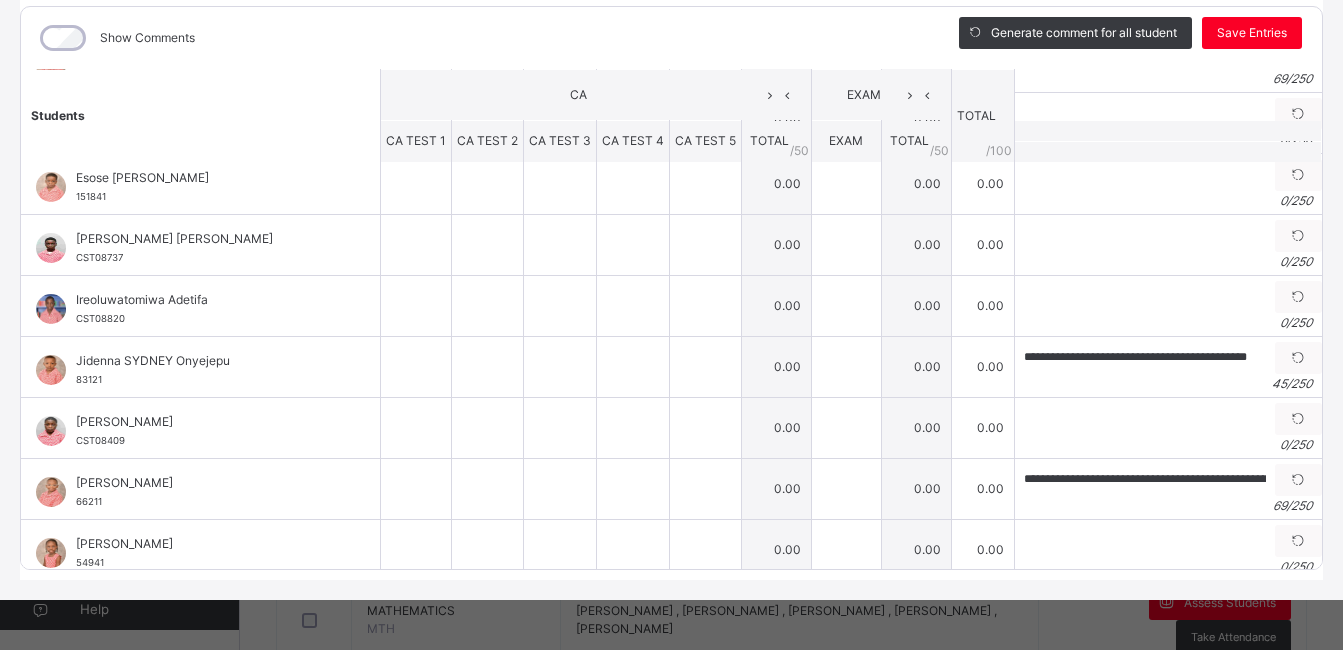 scroll, scrollTop: 0, scrollLeft: 0, axis: both 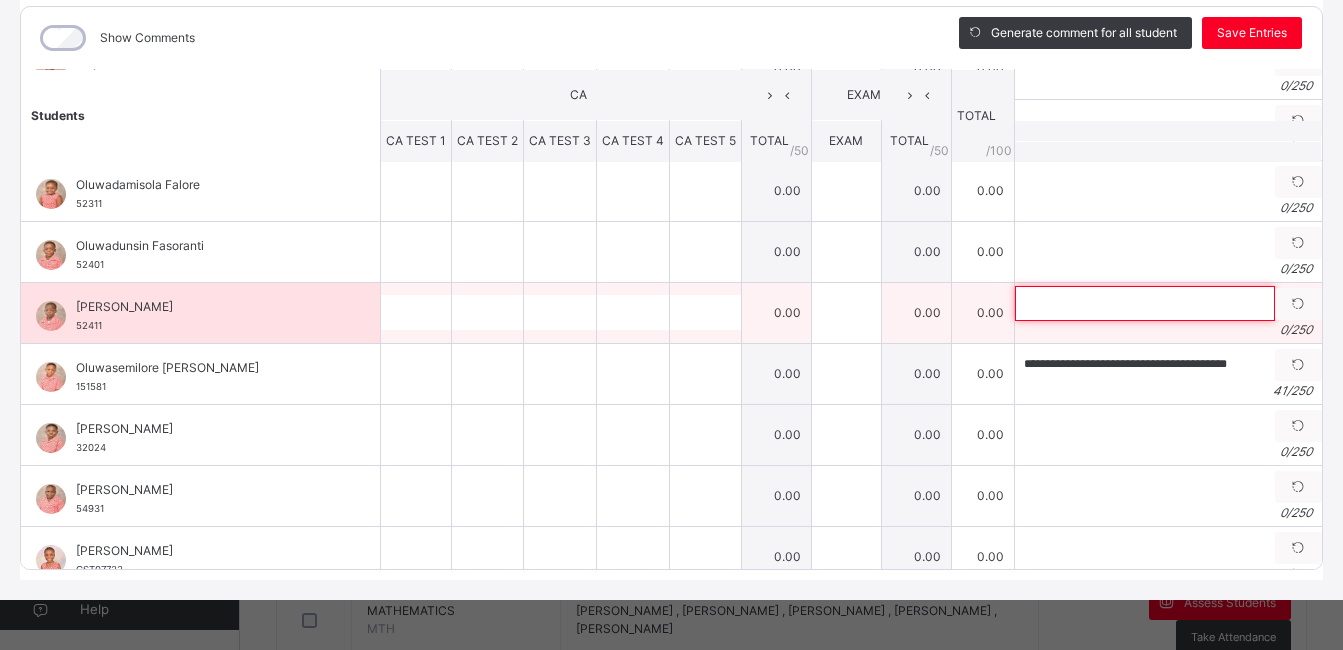 click at bounding box center (1145, 303) 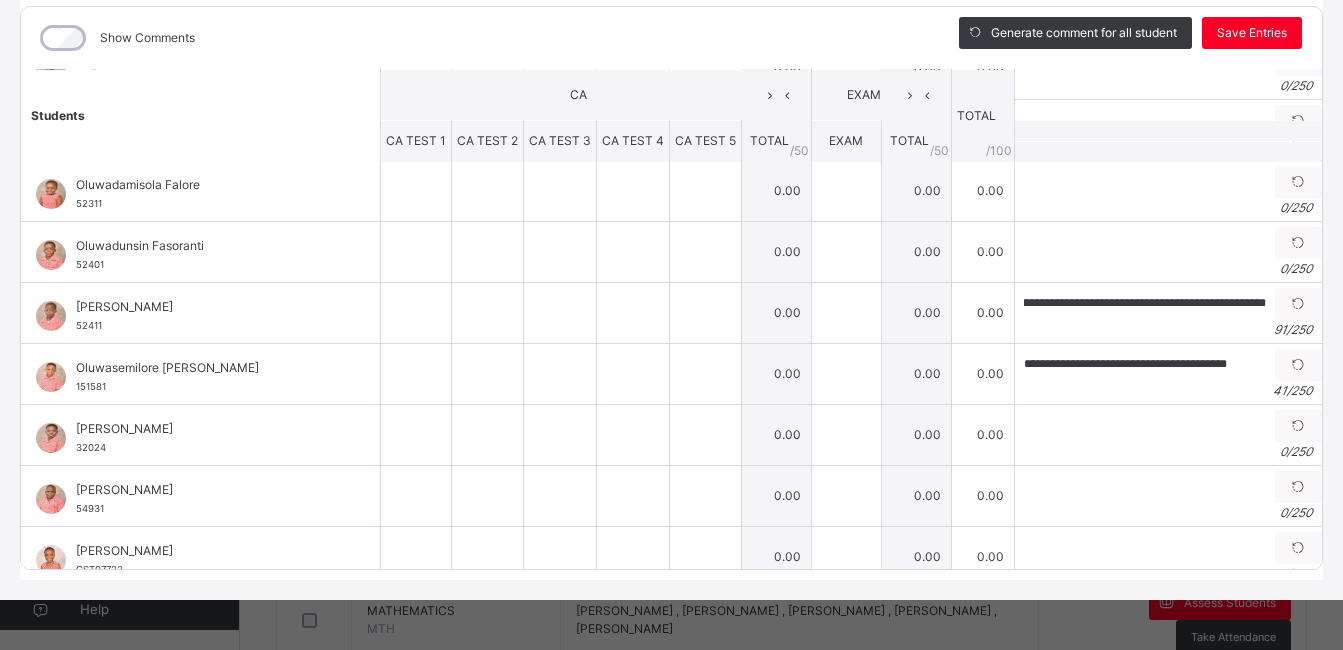 scroll, scrollTop: 0, scrollLeft: 0, axis: both 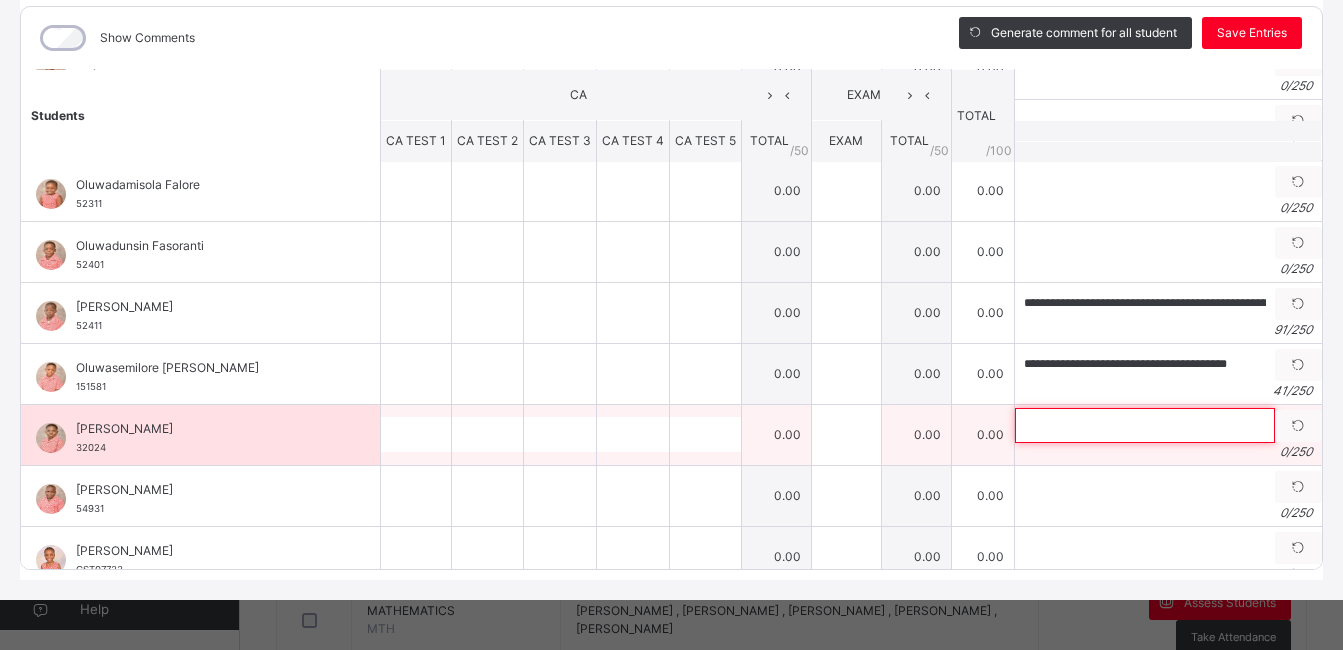 click at bounding box center [1145, 425] 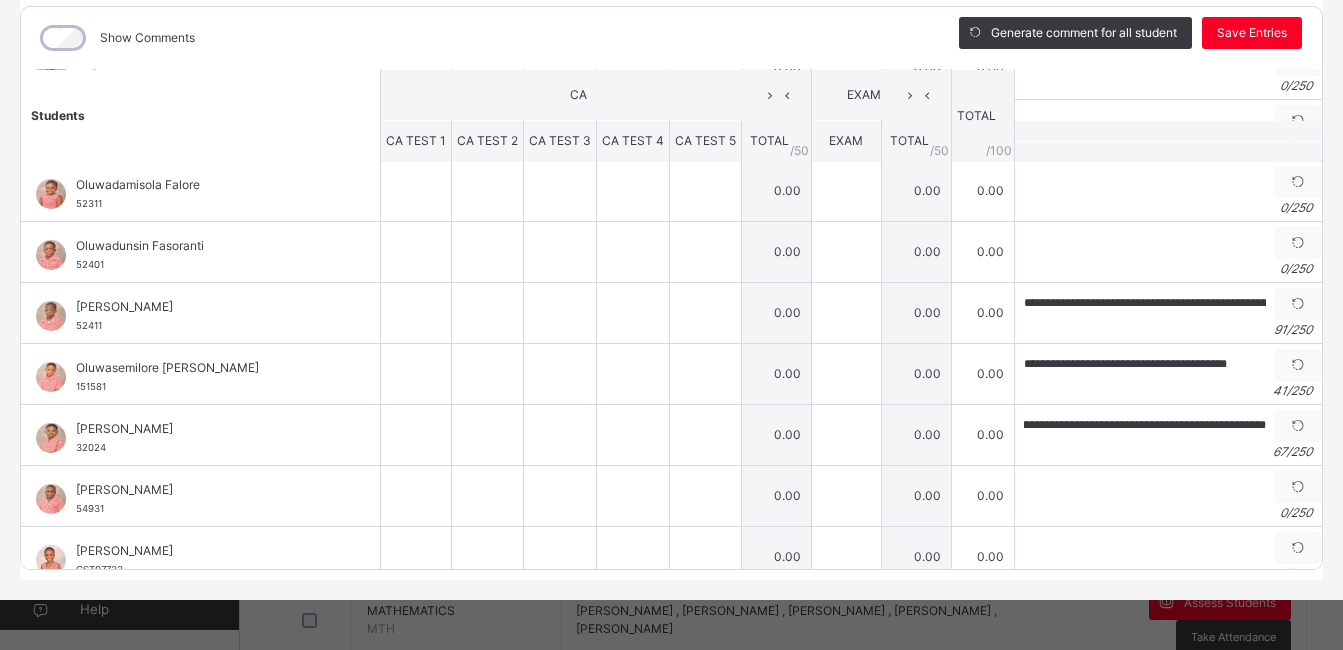 scroll, scrollTop: 0, scrollLeft: 0, axis: both 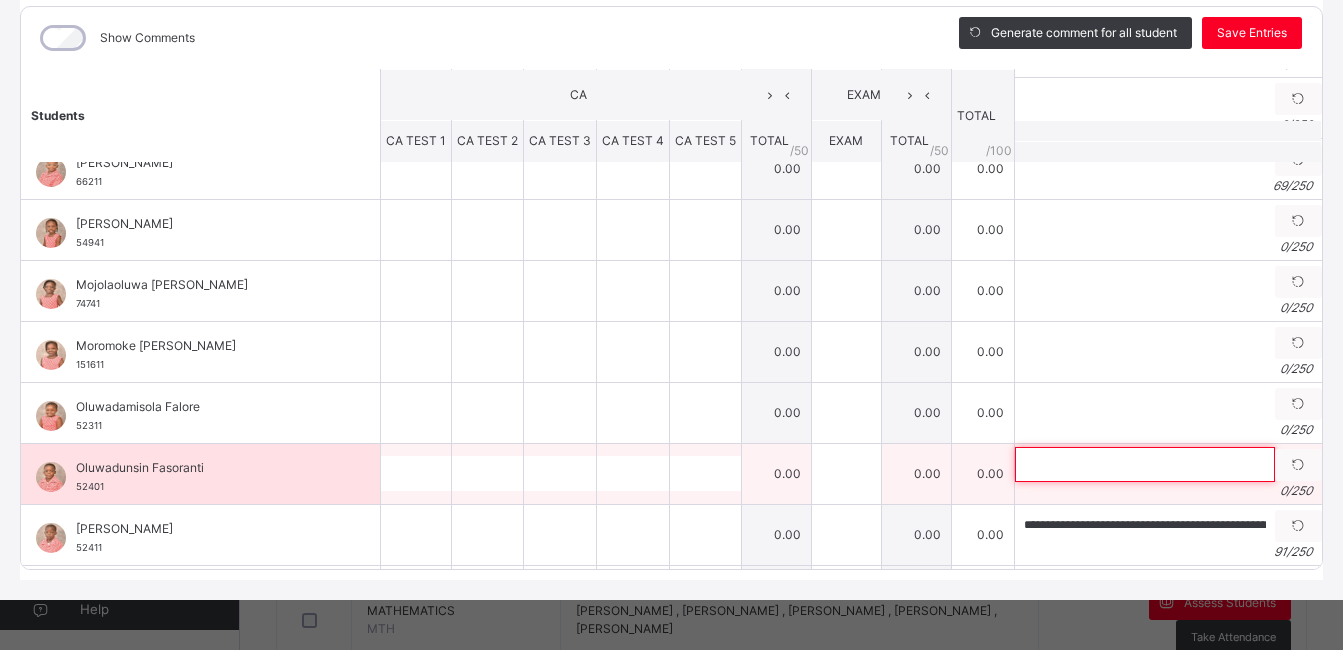 click at bounding box center (1145, 464) 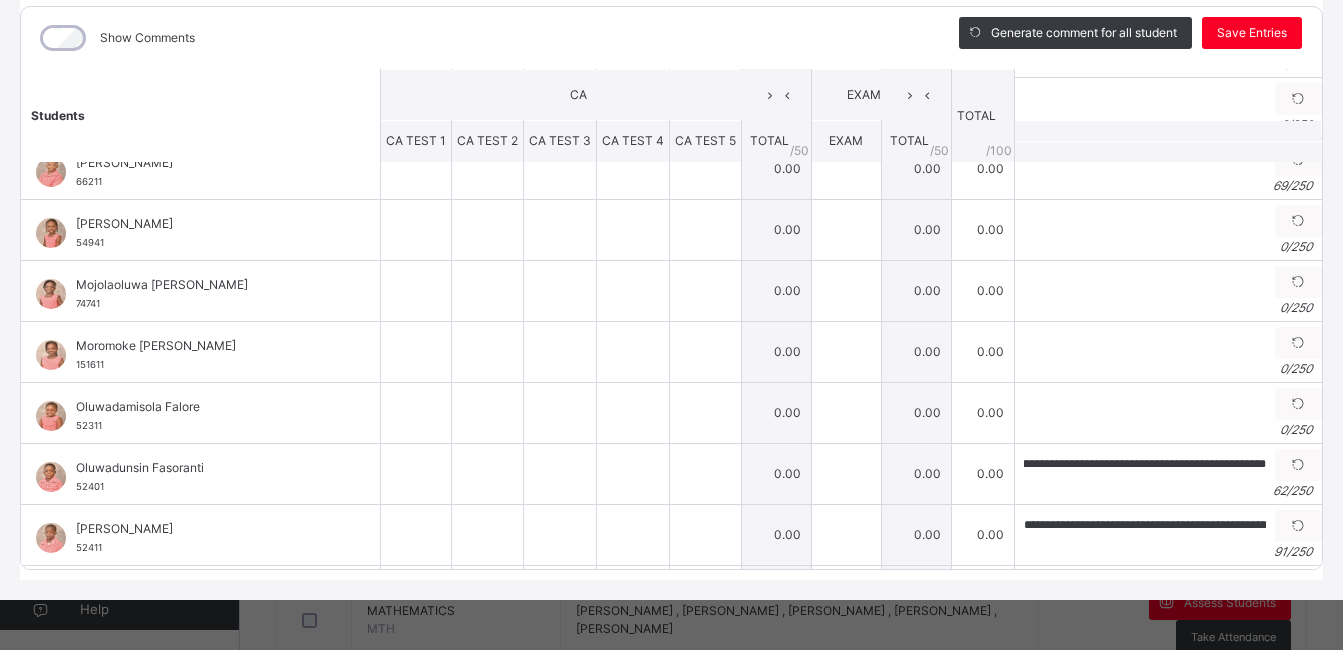 scroll, scrollTop: 0, scrollLeft: 0, axis: both 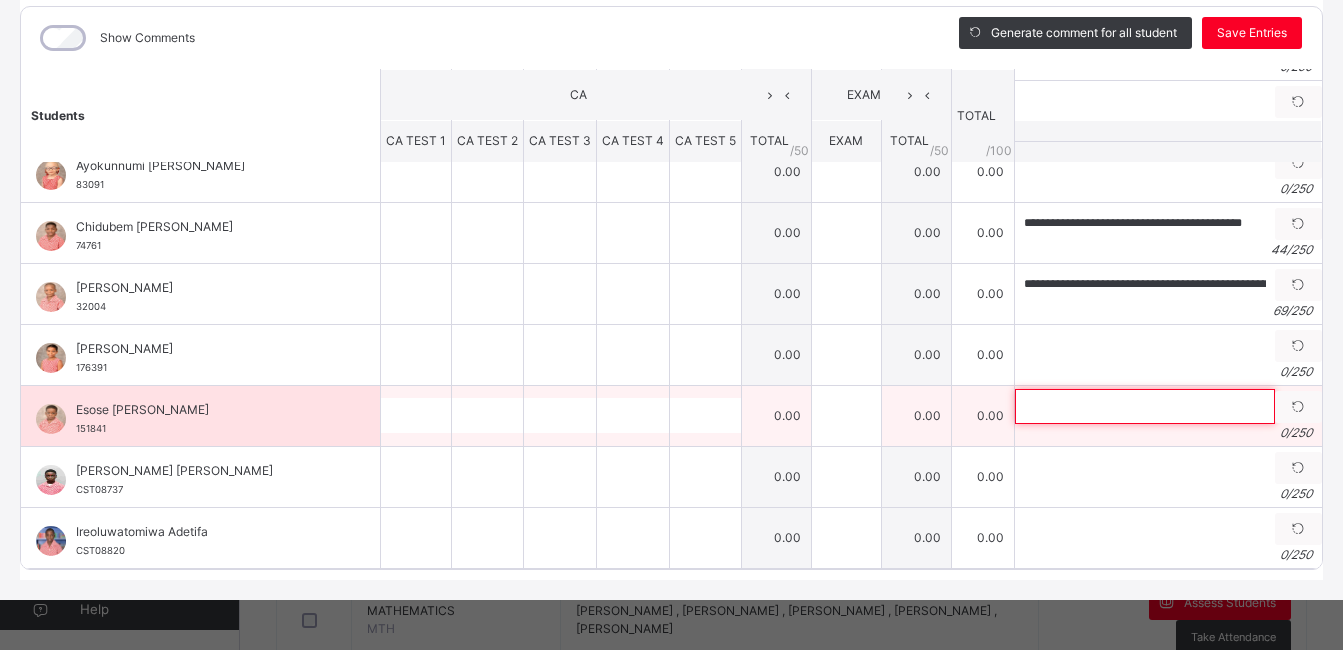 click at bounding box center [1145, 406] 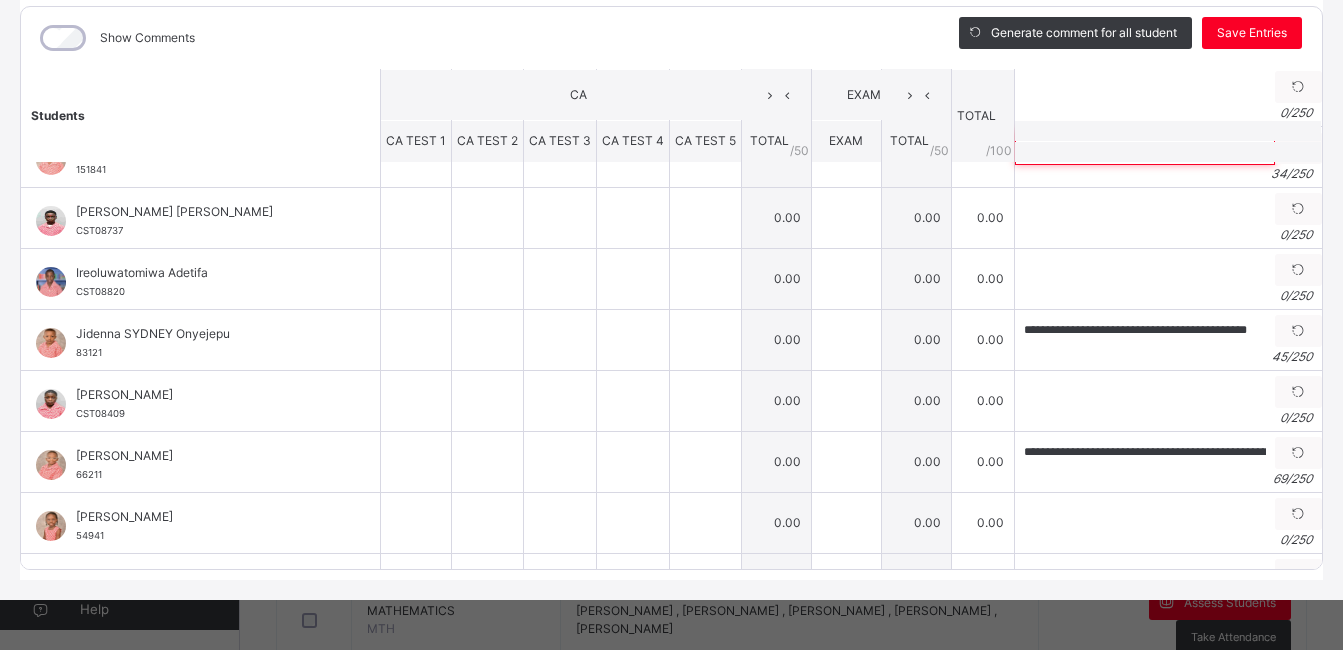 scroll, scrollTop: 467, scrollLeft: 0, axis: vertical 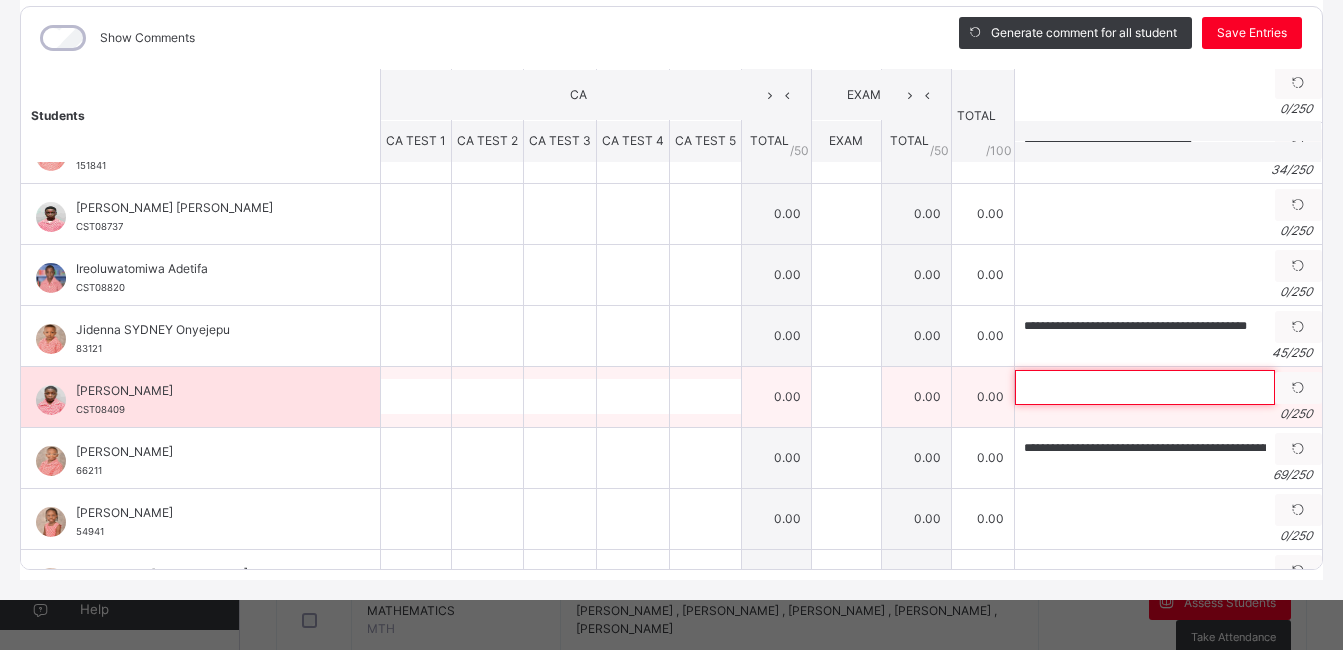 click at bounding box center [1145, 387] 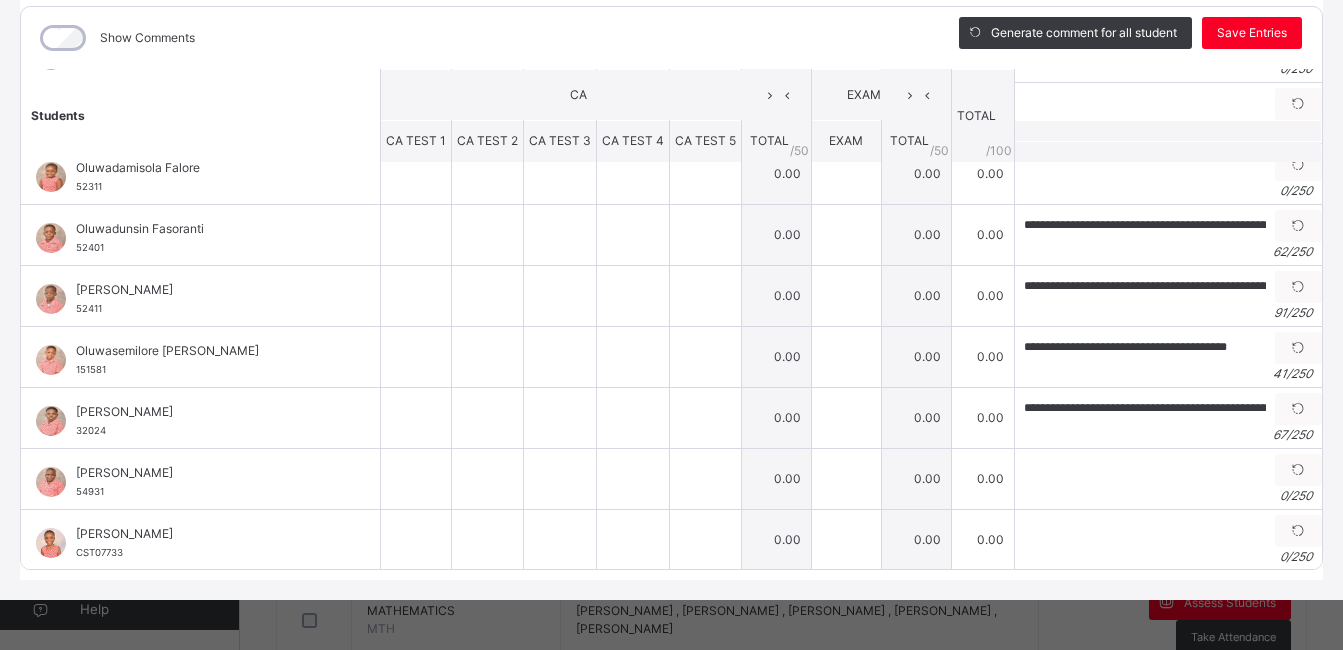 scroll, scrollTop: 1012, scrollLeft: 0, axis: vertical 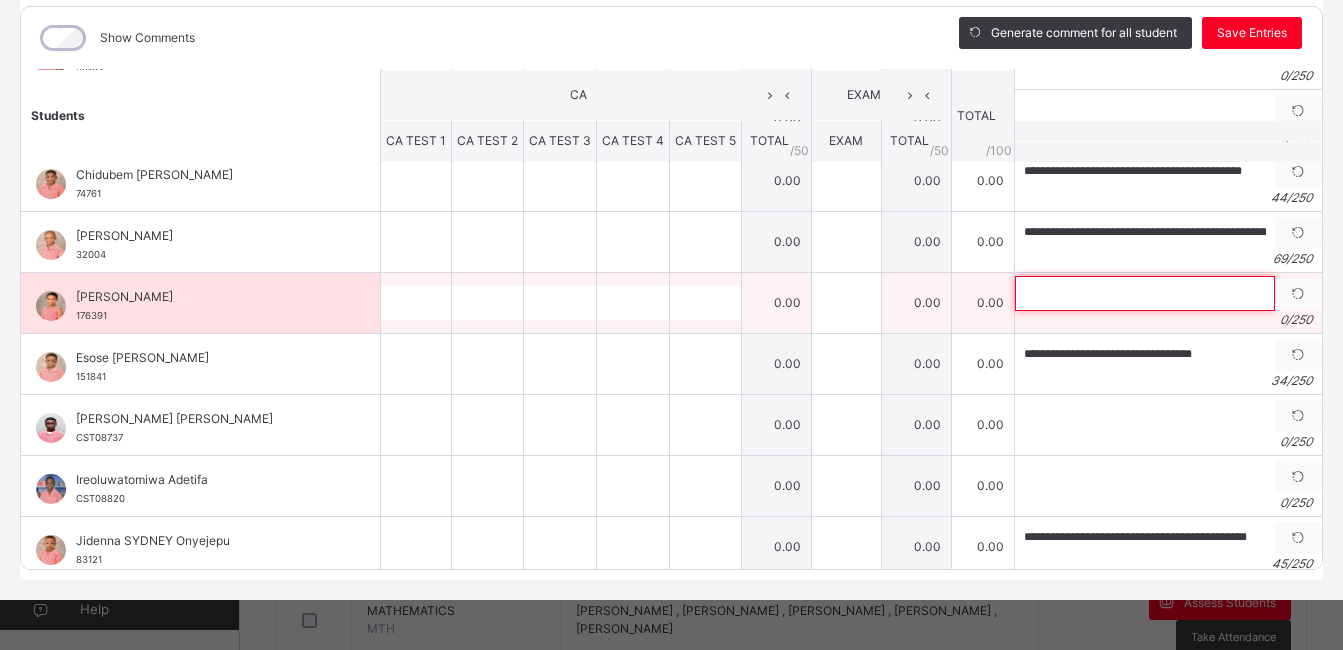 click at bounding box center [1145, 293] 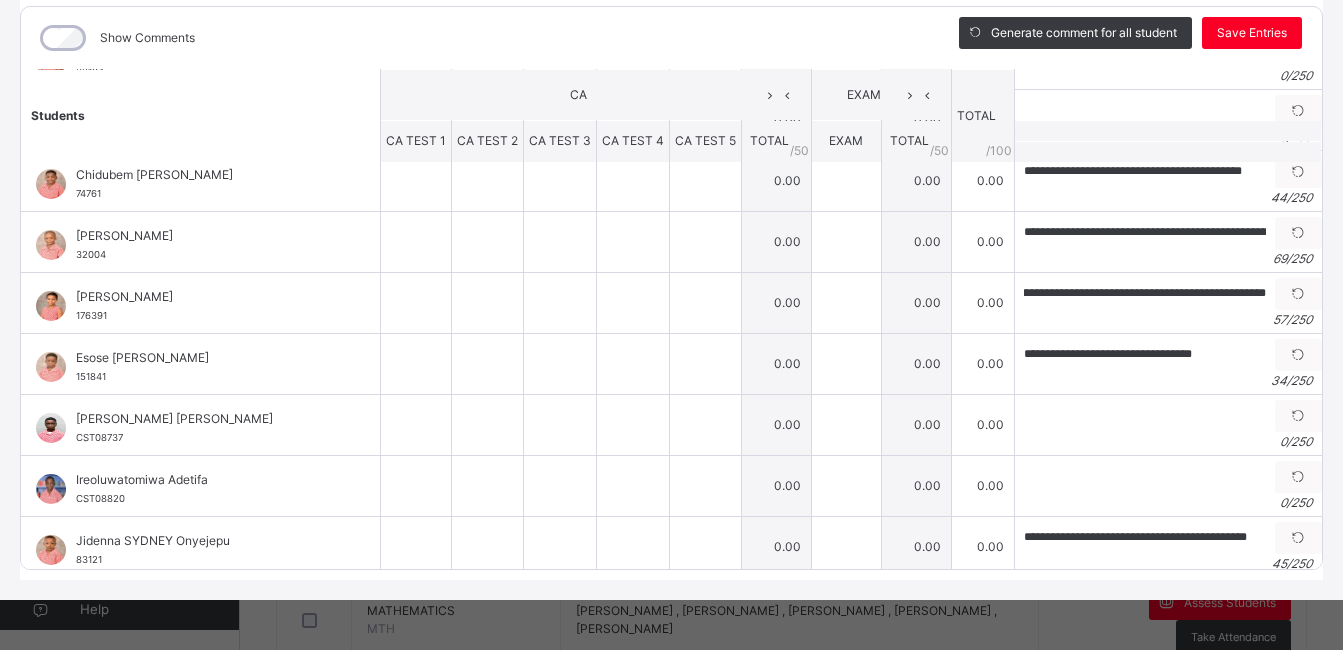scroll, scrollTop: 0, scrollLeft: 0, axis: both 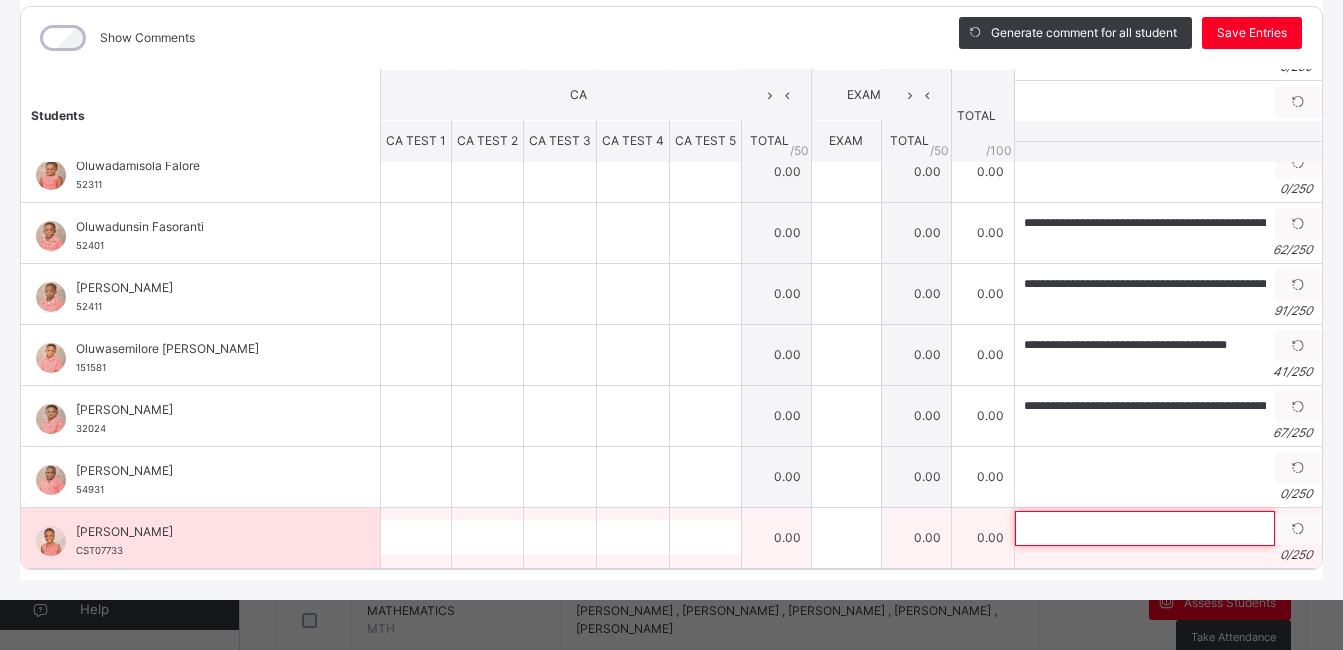 click at bounding box center [1145, 528] 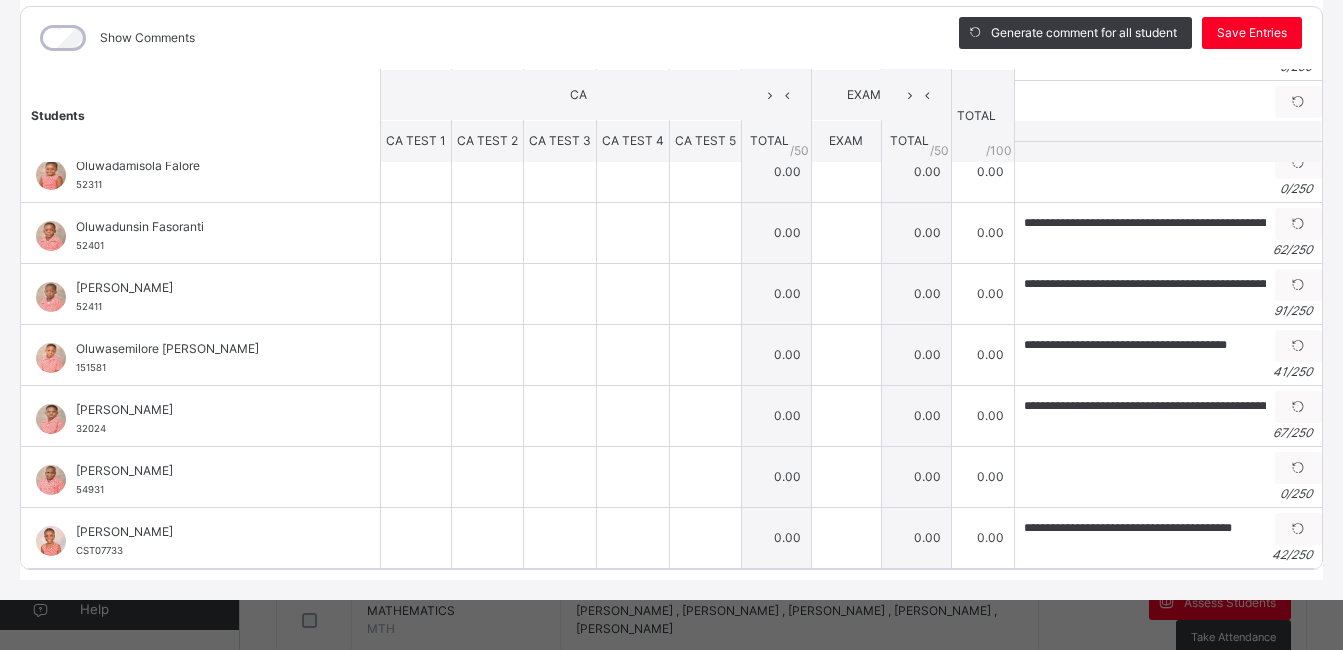 scroll, scrollTop: 0, scrollLeft: 0, axis: both 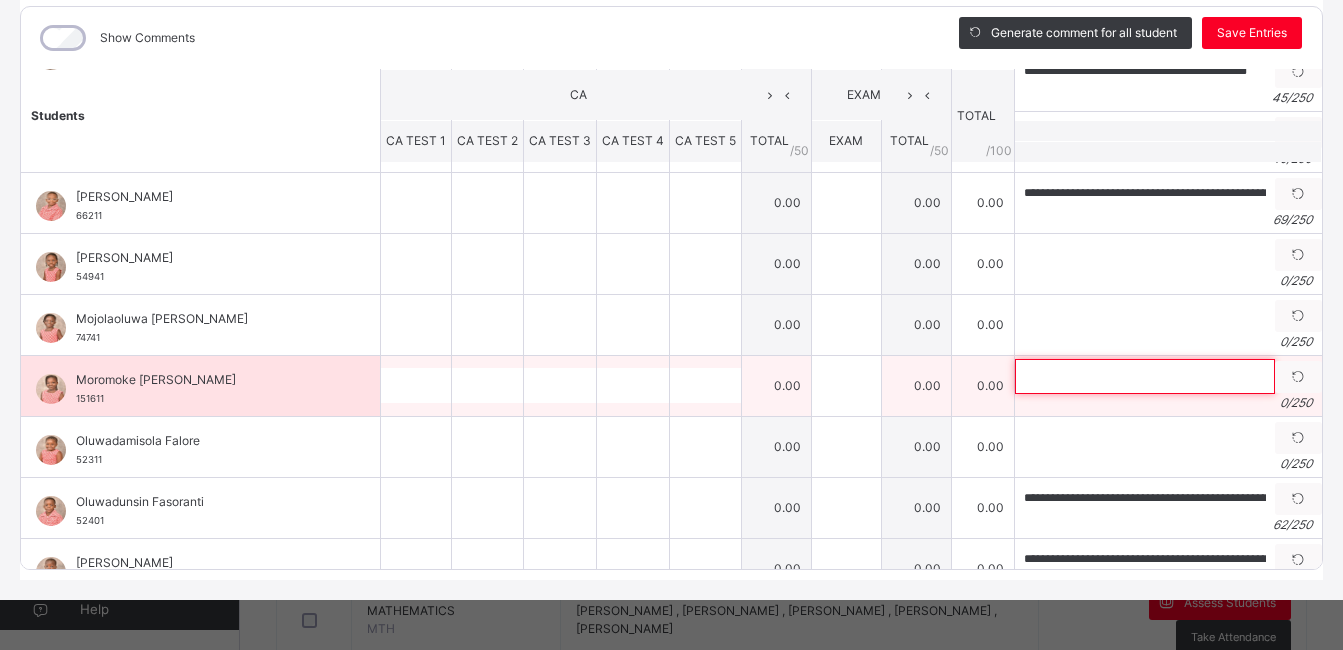 click at bounding box center [1145, 376] 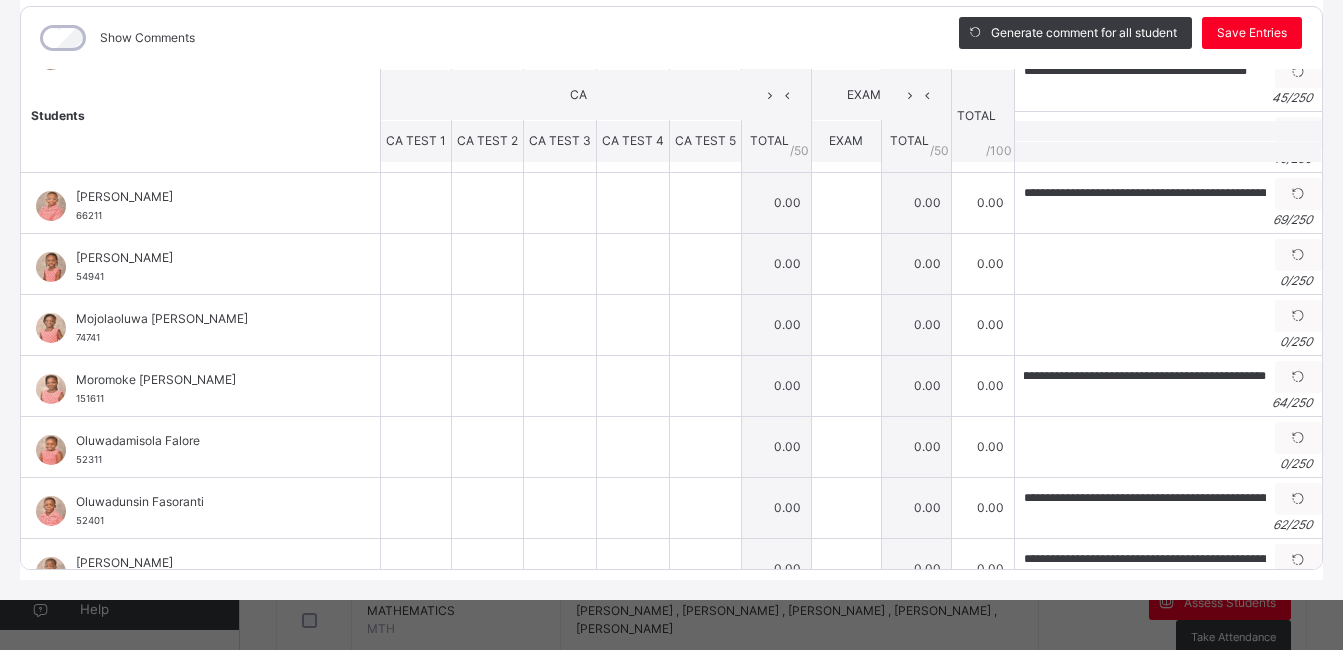 scroll, scrollTop: 0, scrollLeft: 0, axis: both 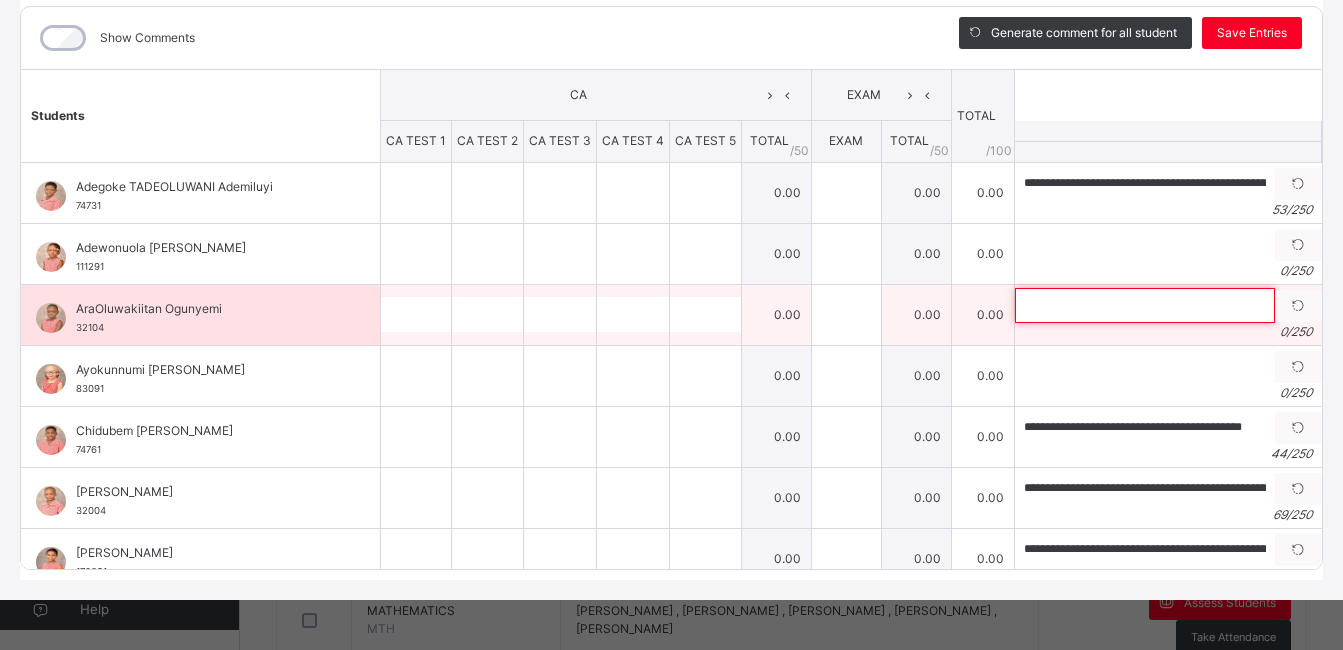 click at bounding box center [1145, 305] 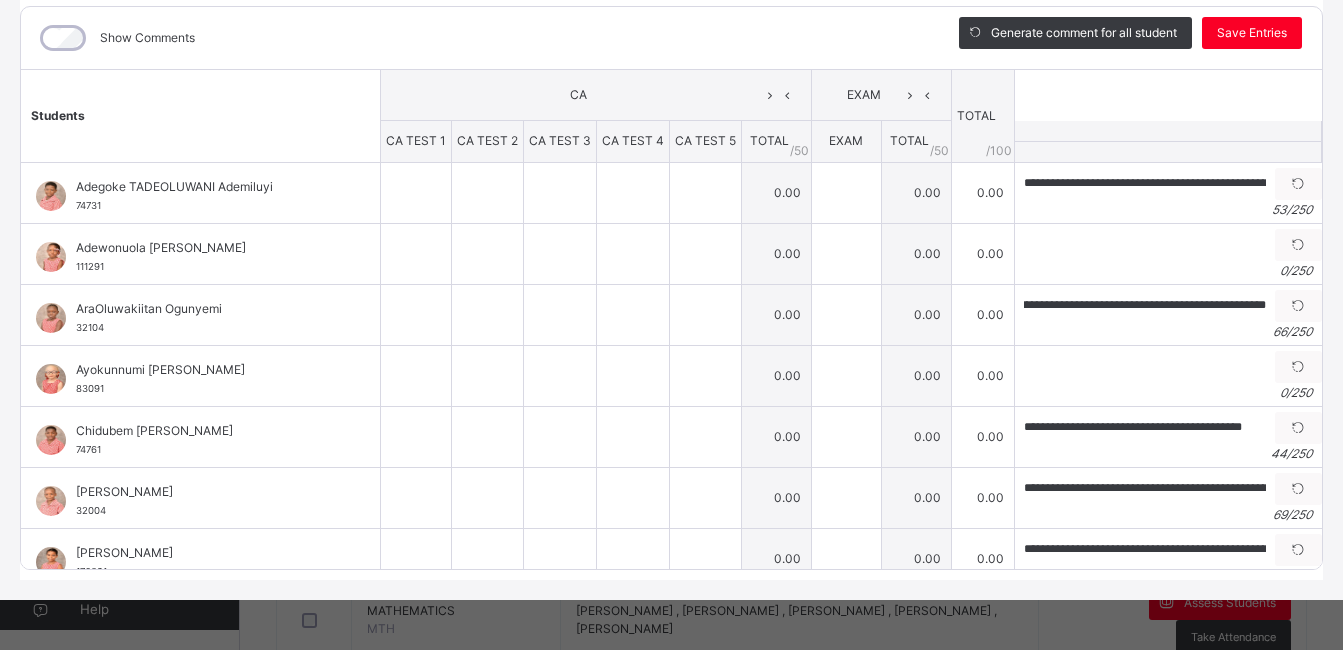 scroll, scrollTop: 0, scrollLeft: 0, axis: both 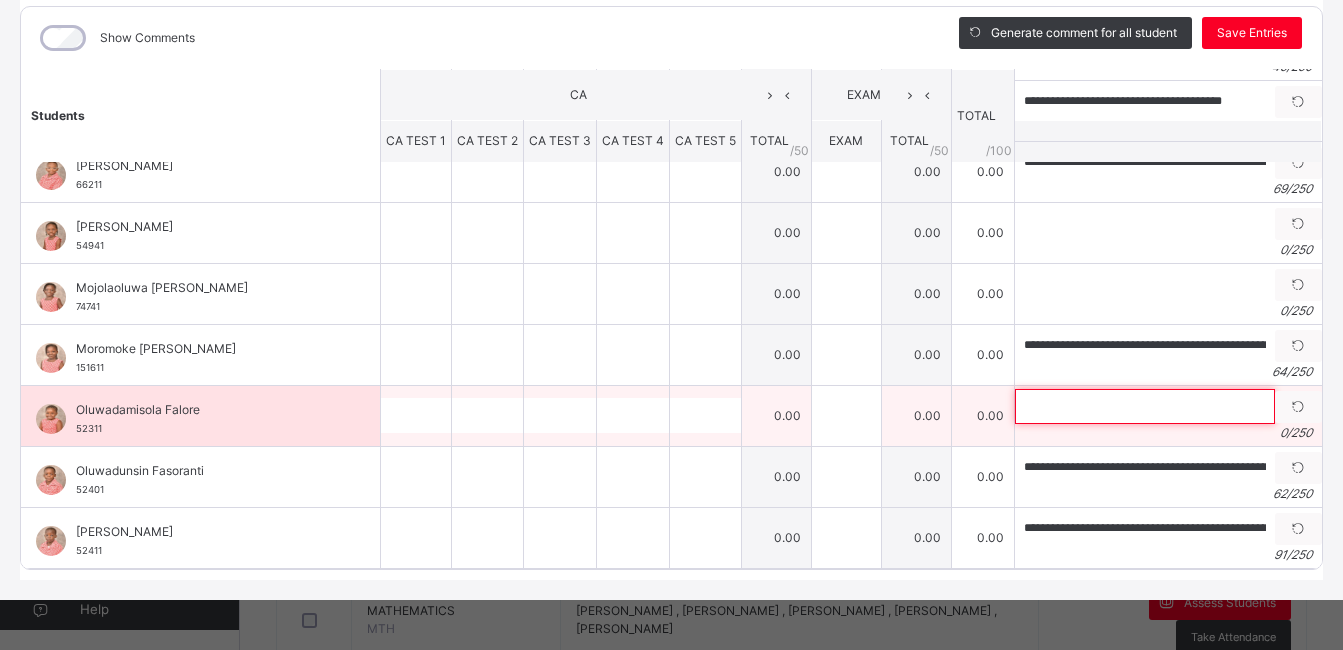 click at bounding box center [1145, 406] 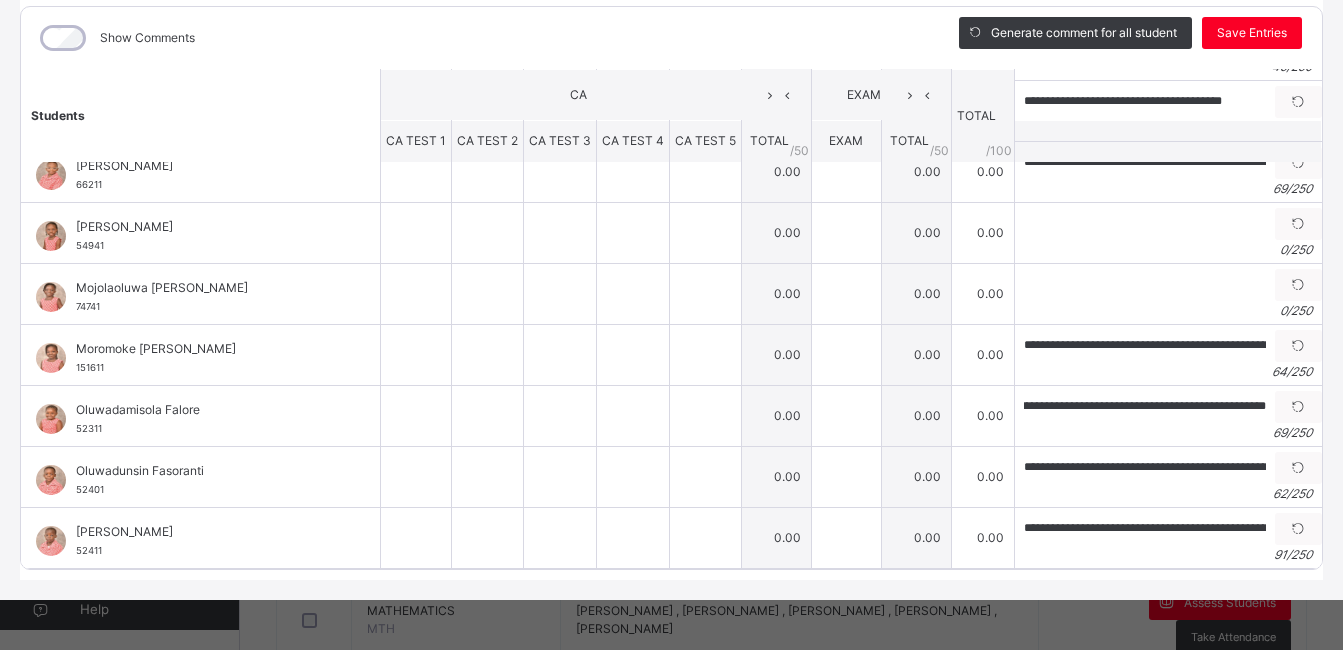 scroll, scrollTop: 0, scrollLeft: 0, axis: both 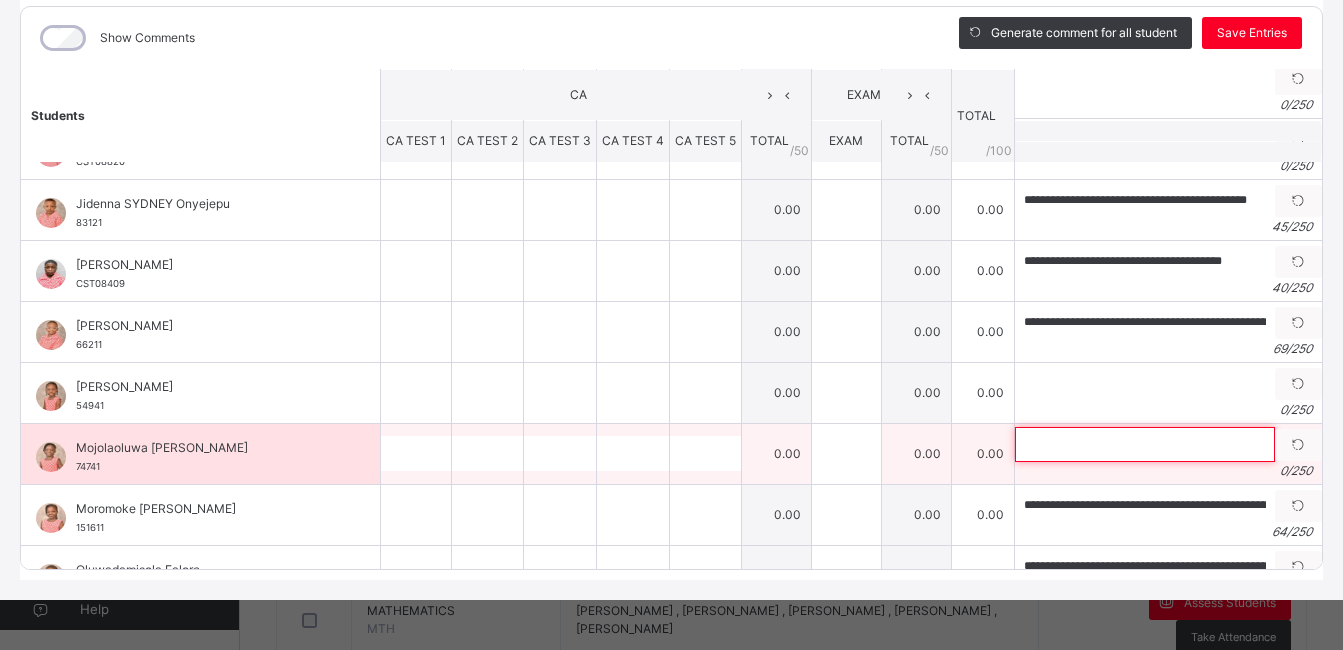 click at bounding box center (1145, 444) 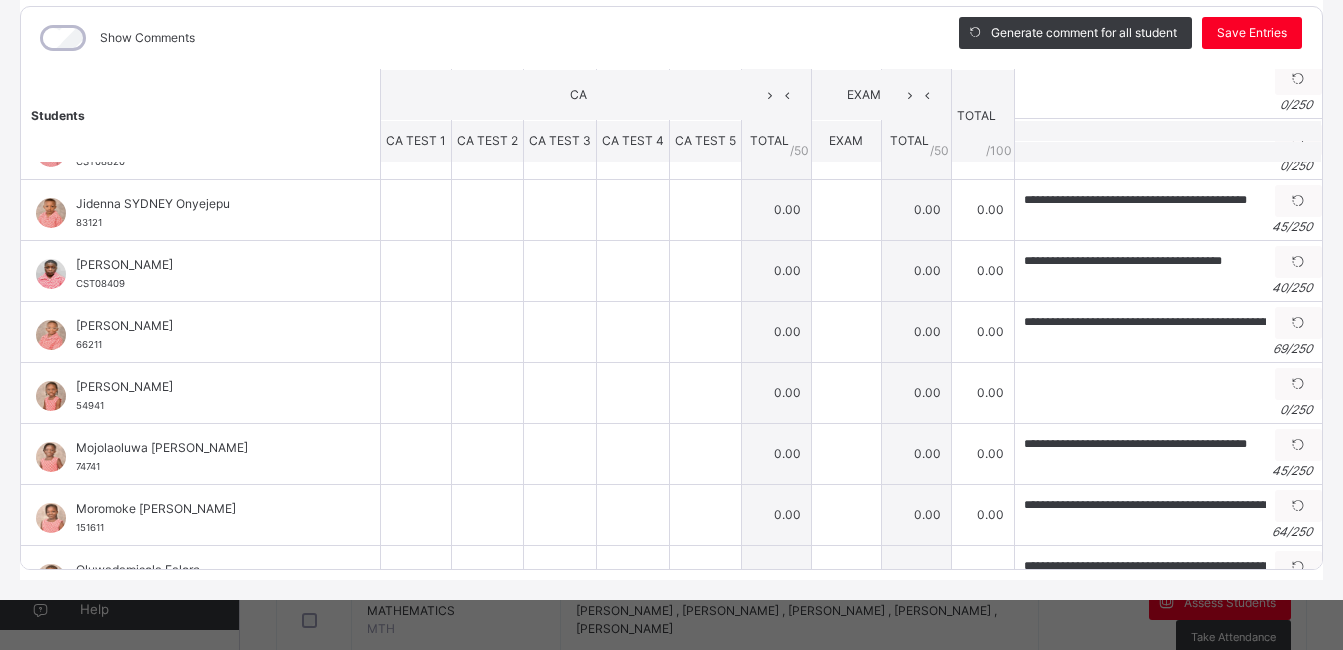 scroll, scrollTop: 0, scrollLeft: 0, axis: both 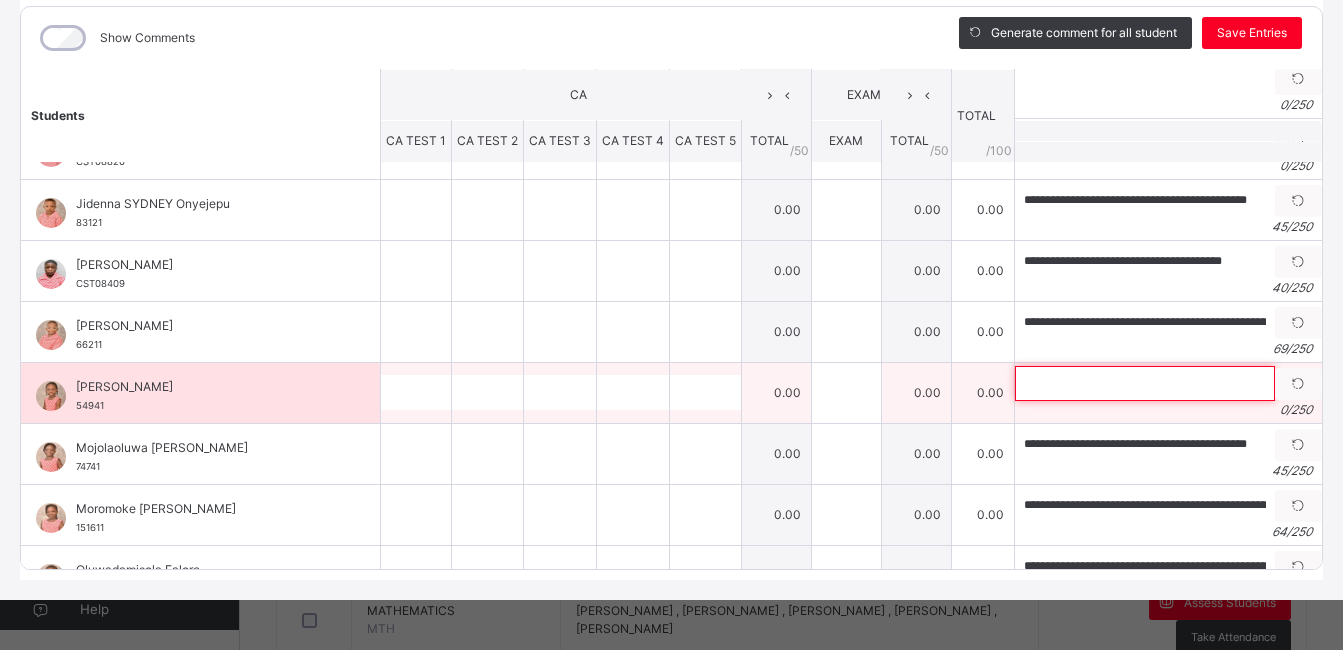 click at bounding box center [1145, 383] 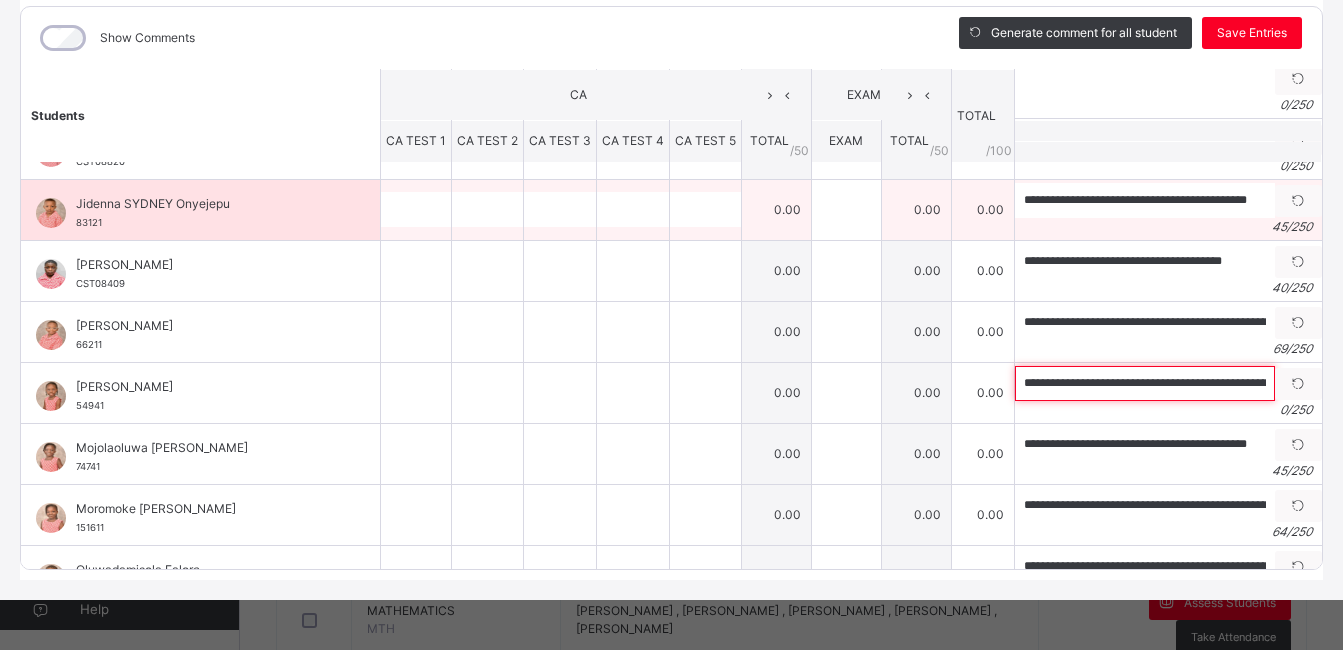scroll, scrollTop: 0, scrollLeft: 69, axis: horizontal 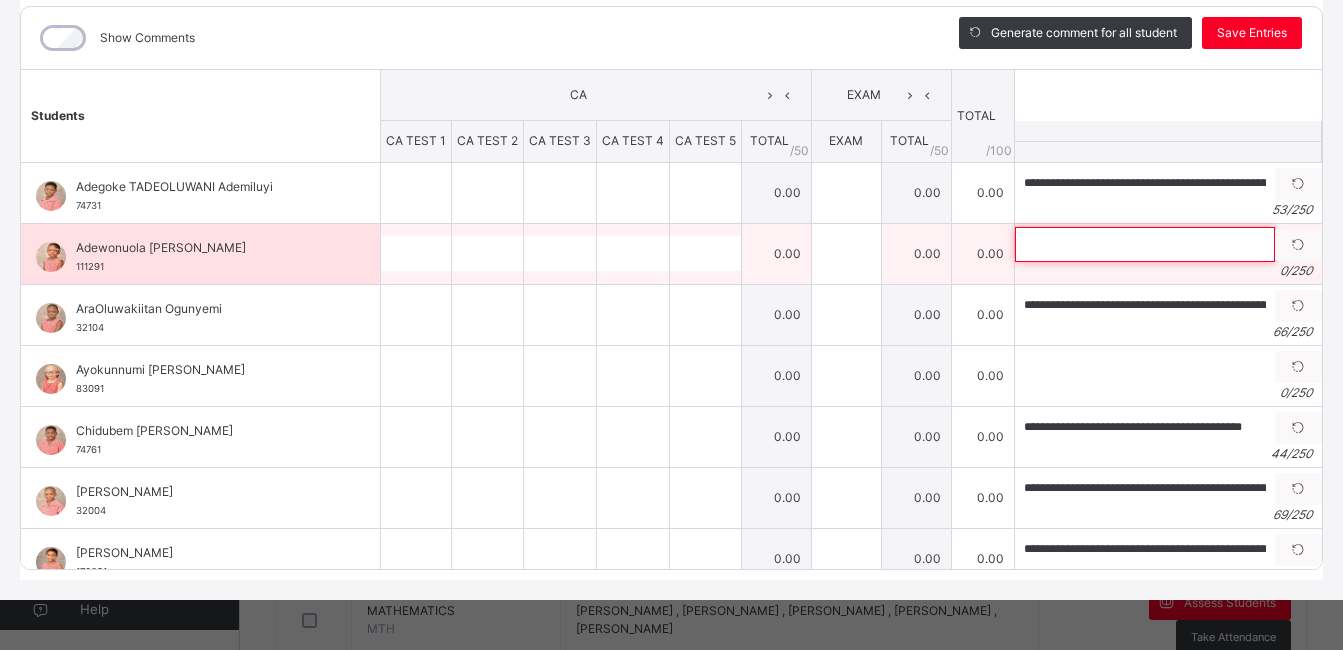 click at bounding box center (1145, 244) 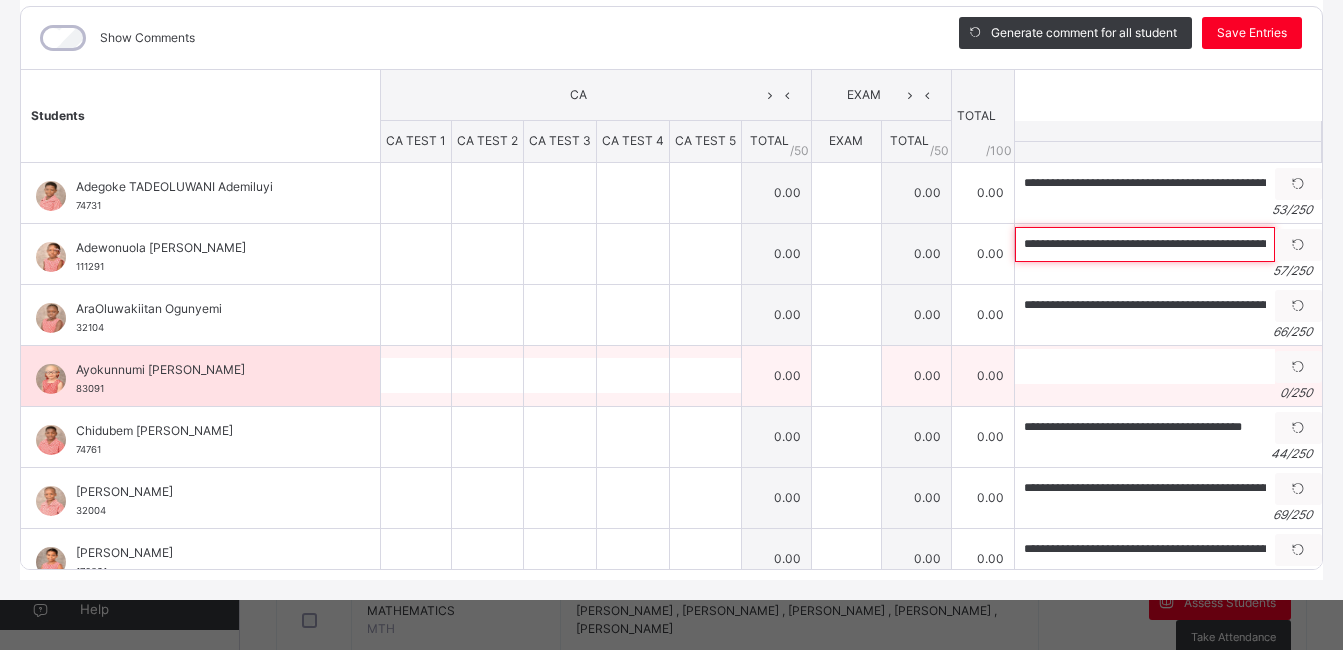 scroll, scrollTop: 0, scrollLeft: 92, axis: horizontal 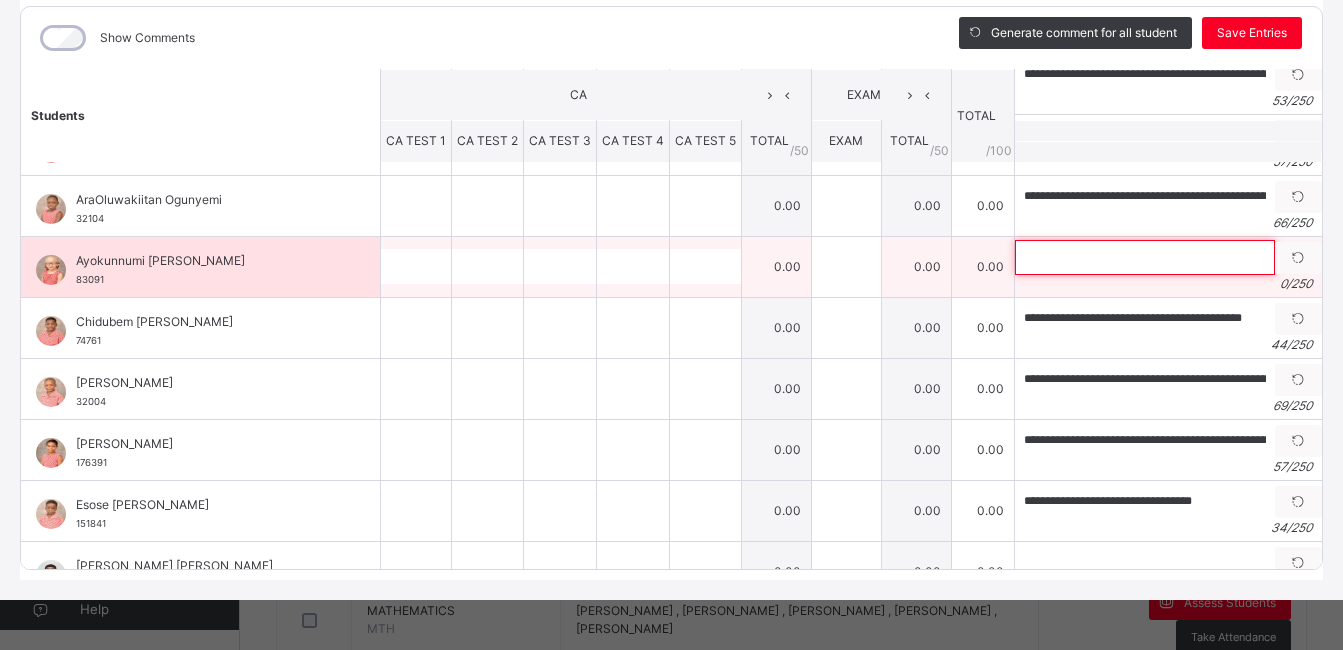click at bounding box center (1145, 257) 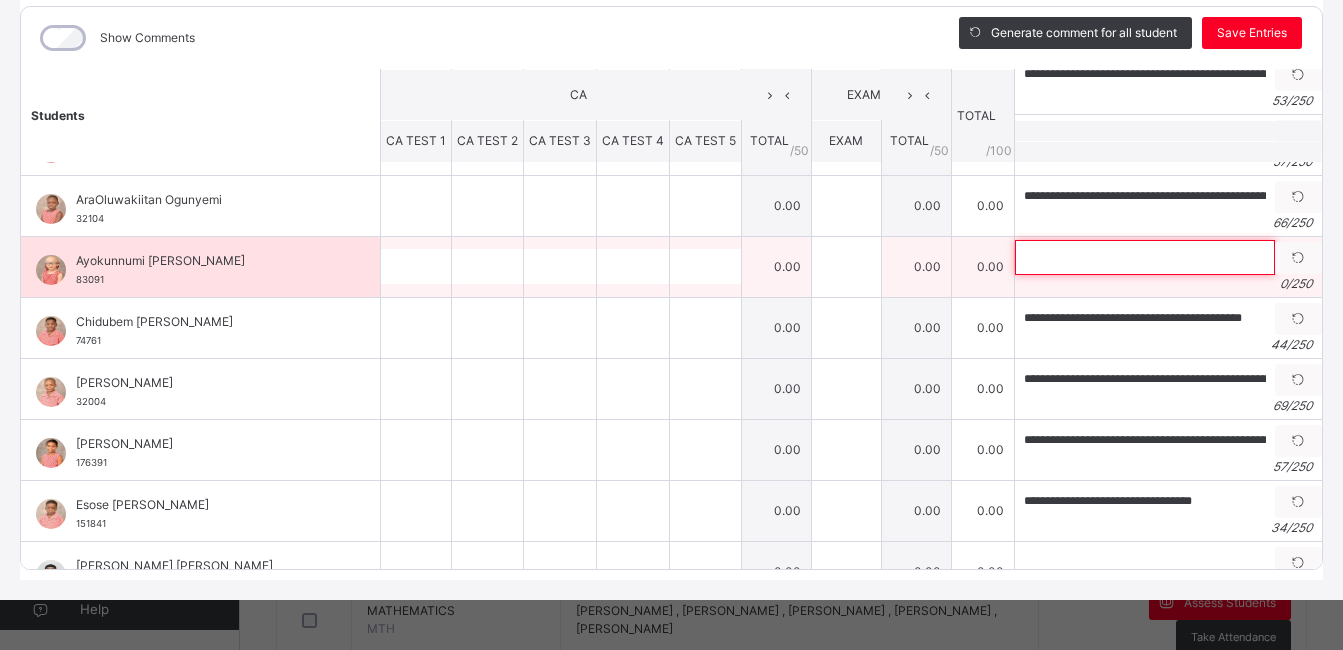click at bounding box center (1145, 257) 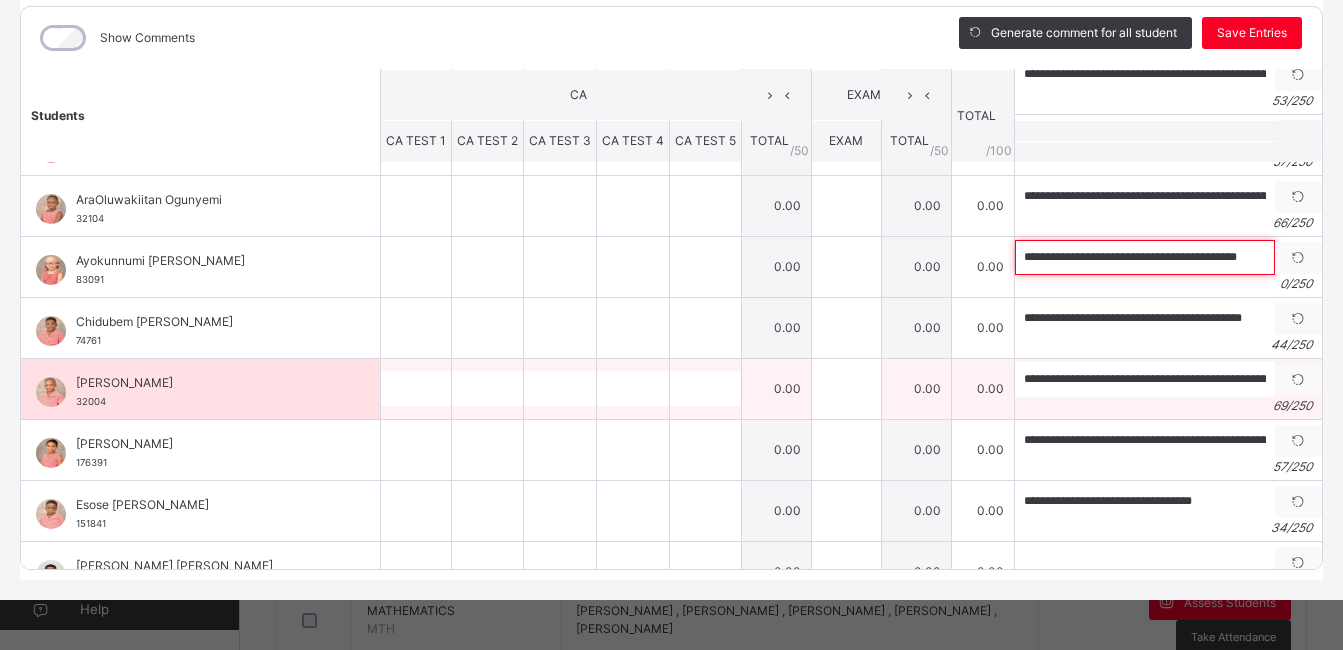 scroll, scrollTop: 0, scrollLeft: 12, axis: horizontal 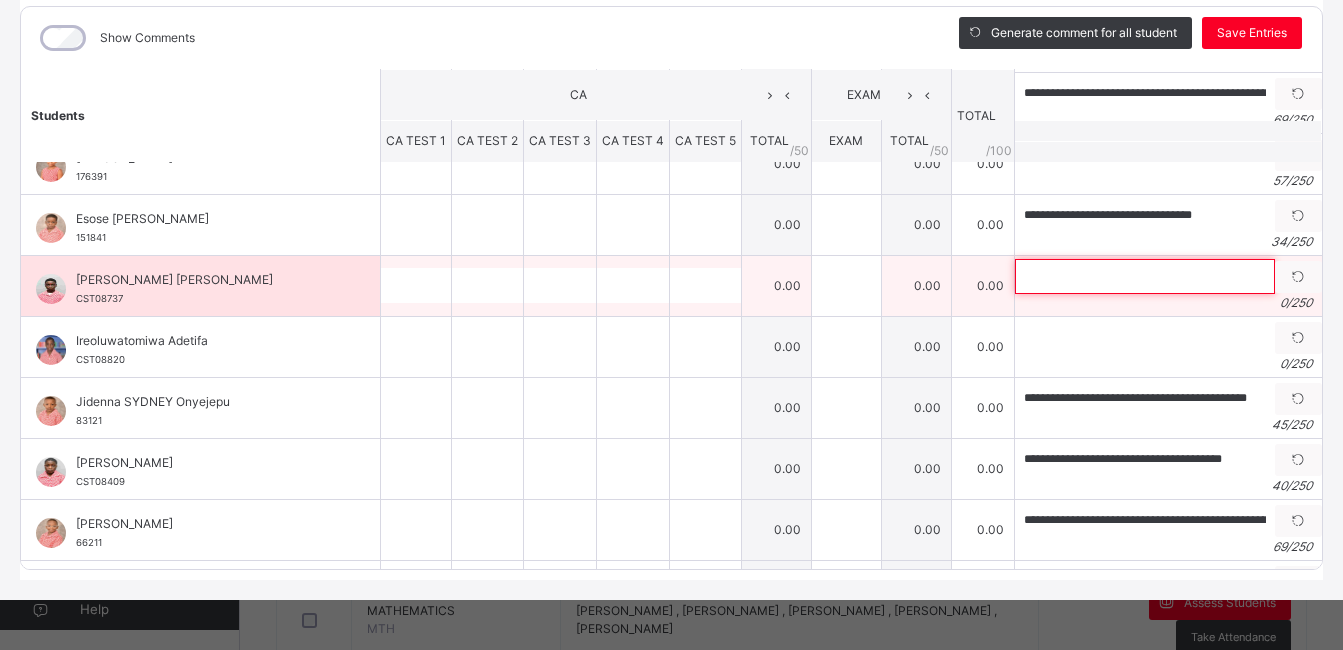 click at bounding box center [1145, 276] 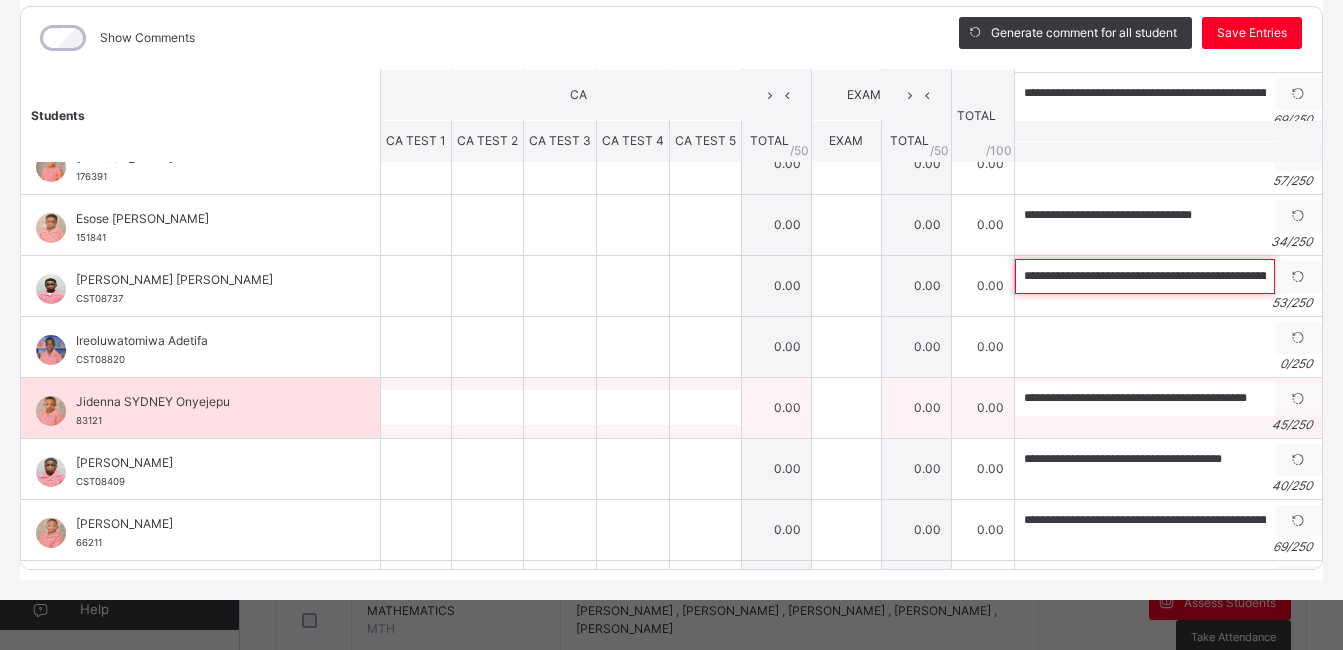 scroll, scrollTop: 0, scrollLeft: 59, axis: horizontal 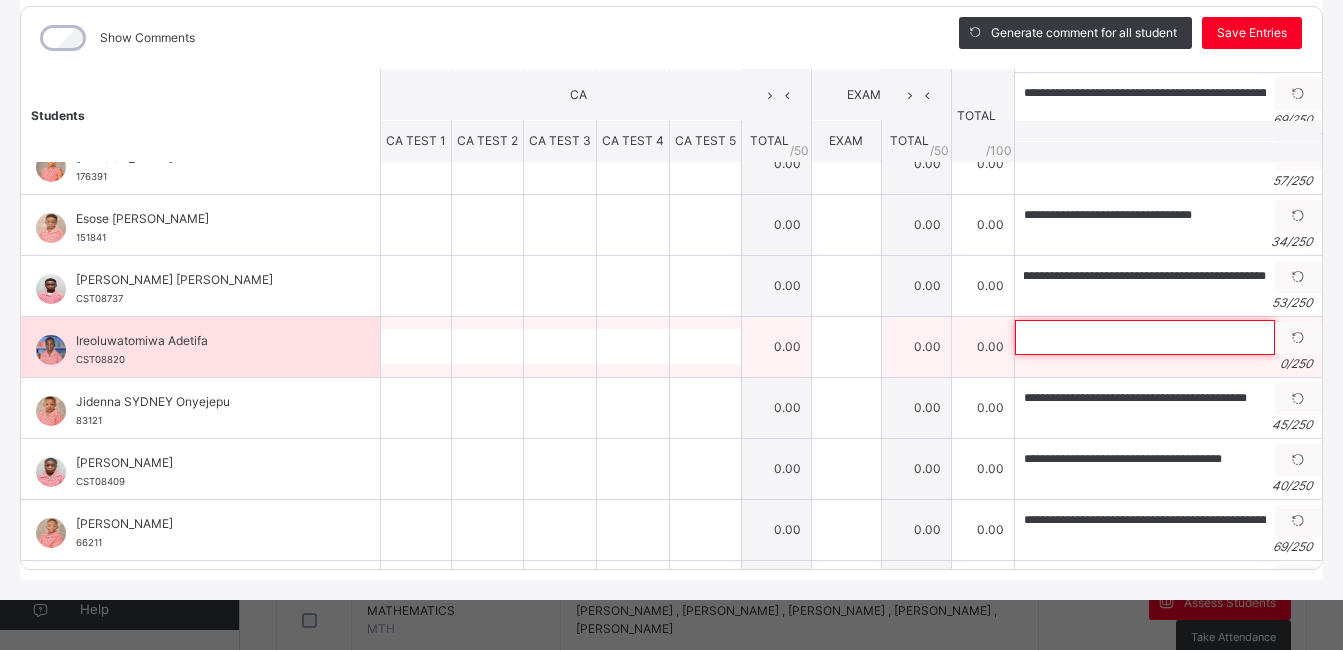 click at bounding box center (1145, 337) 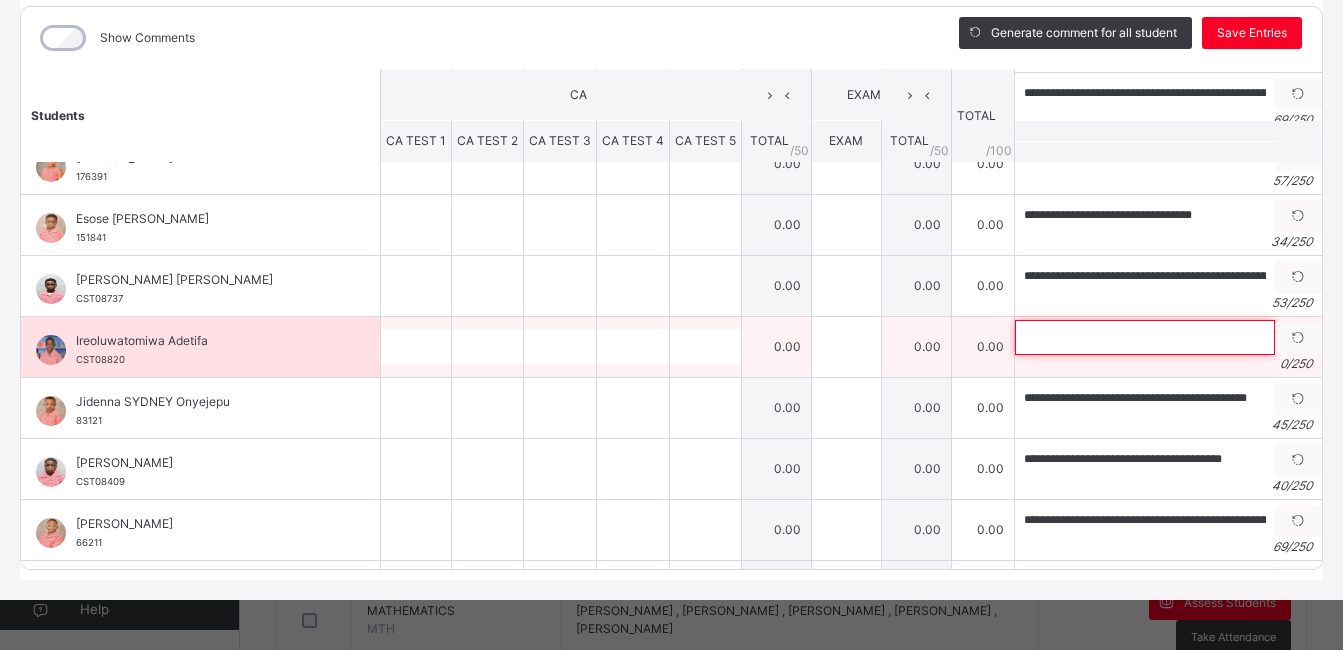 click at bounding box center (1145, 337) 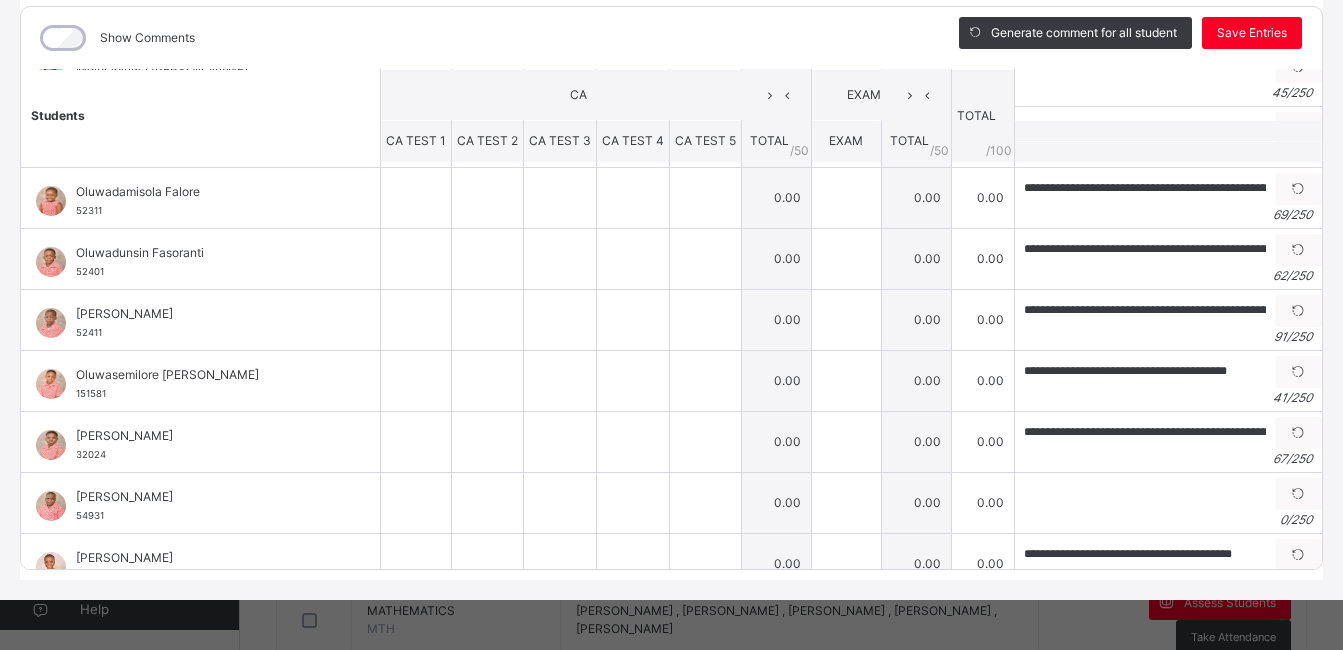 scroll, scrollTop: 1012, scrollLeft: 0, axis: vertical 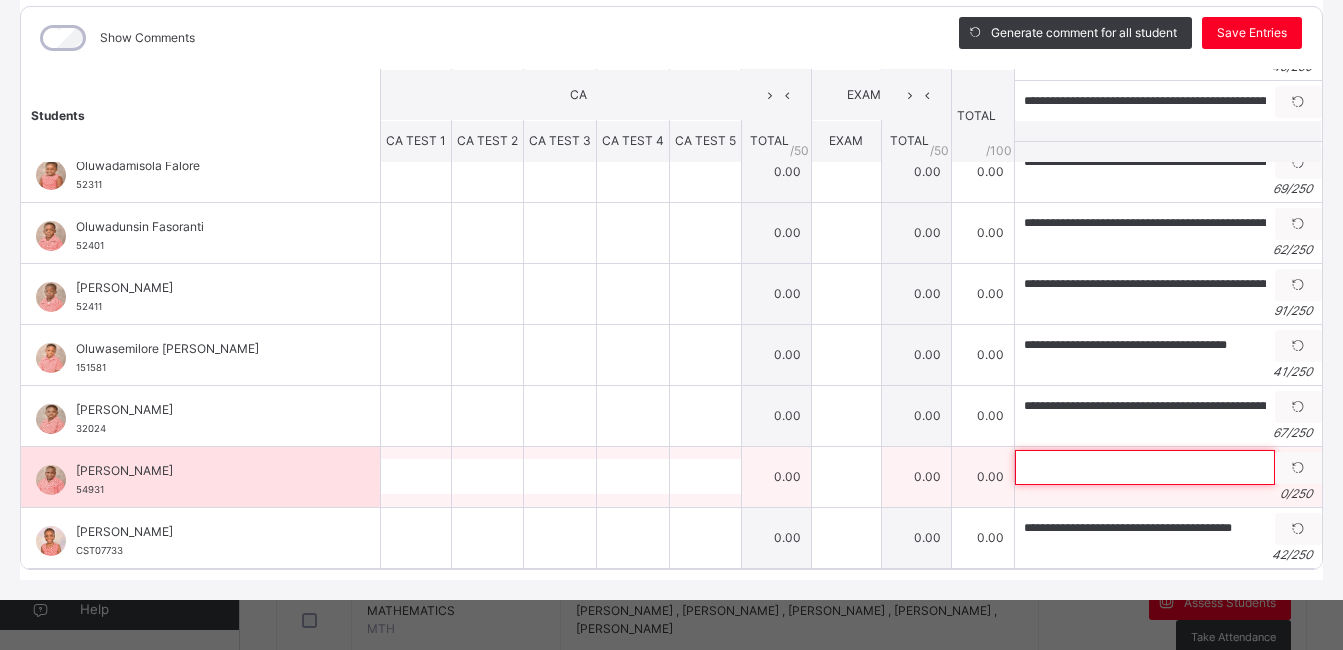 click at bounding box center [1145, 467] 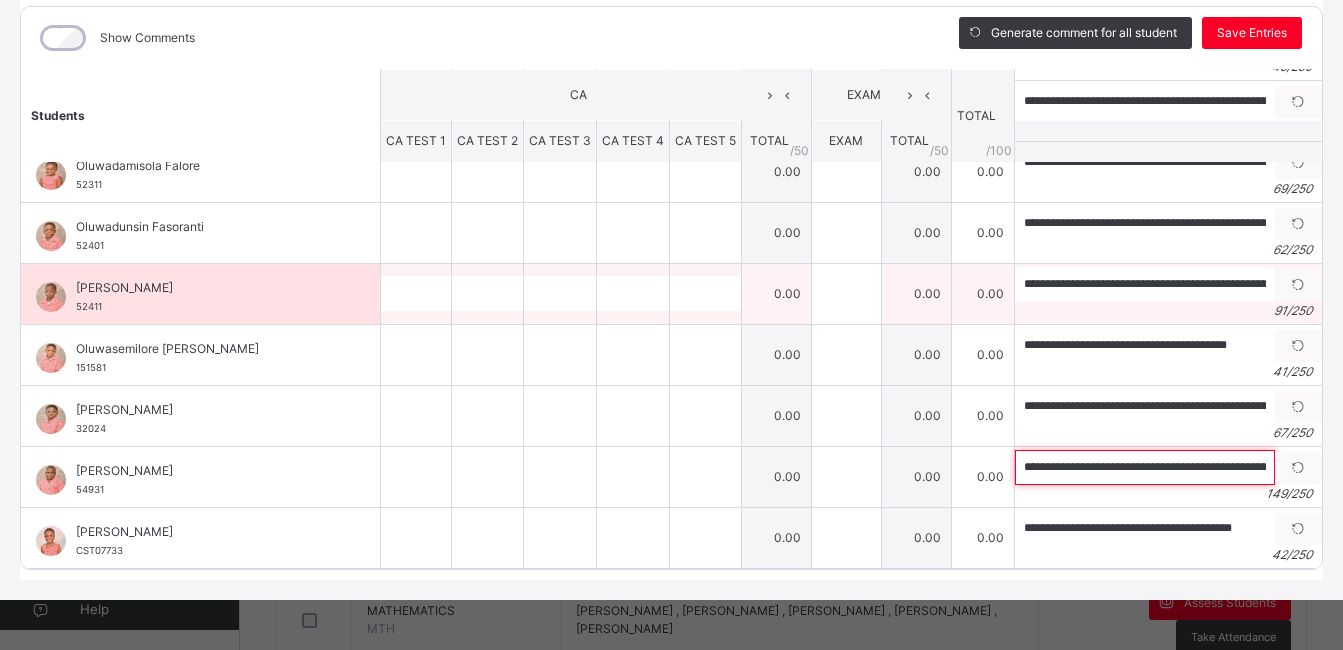 scroll, scrollTop: 0, scrollLeft: 600, axis: horizontal 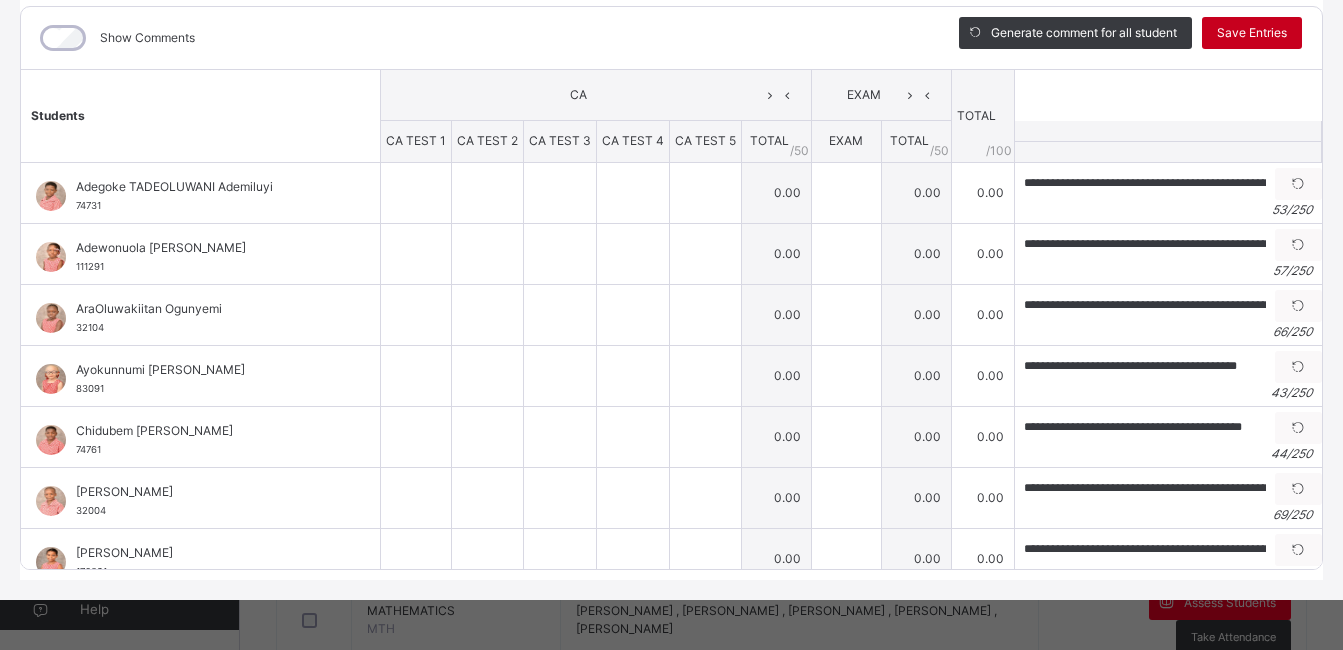click on "Save Entries" at bounding box center (1252, 33) 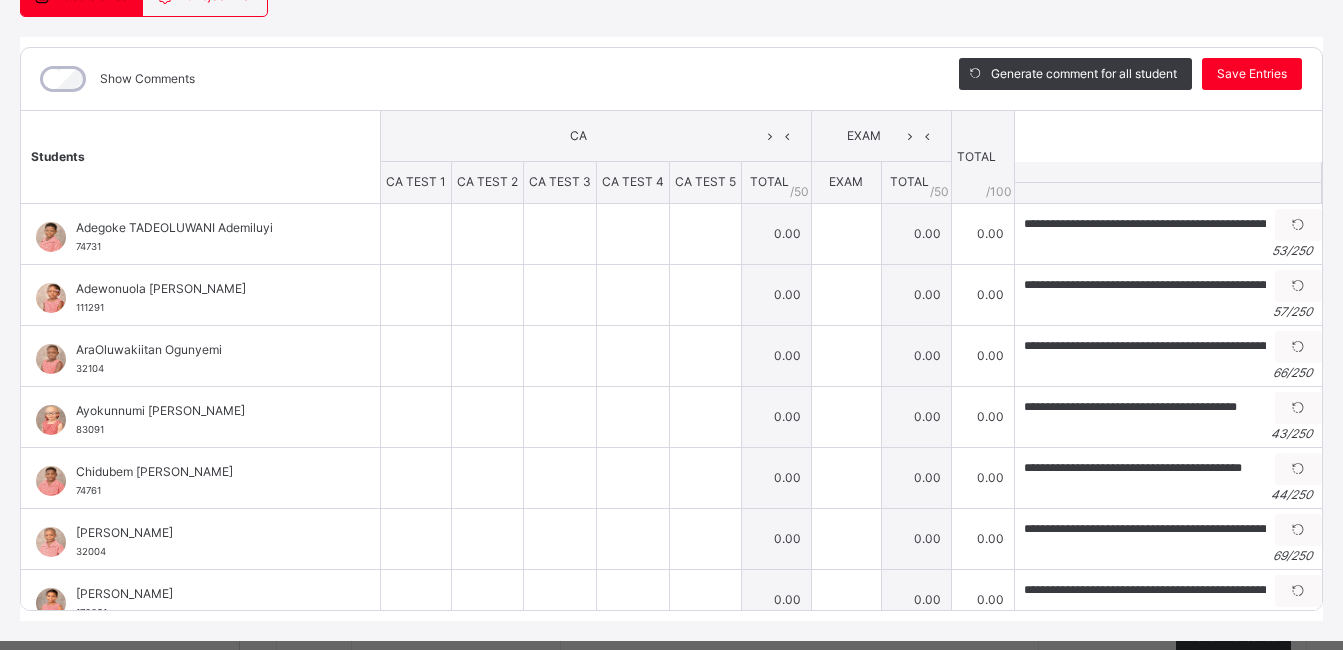 scroll, scrollTop: 261, scrollLeft: 0, axis: vertical 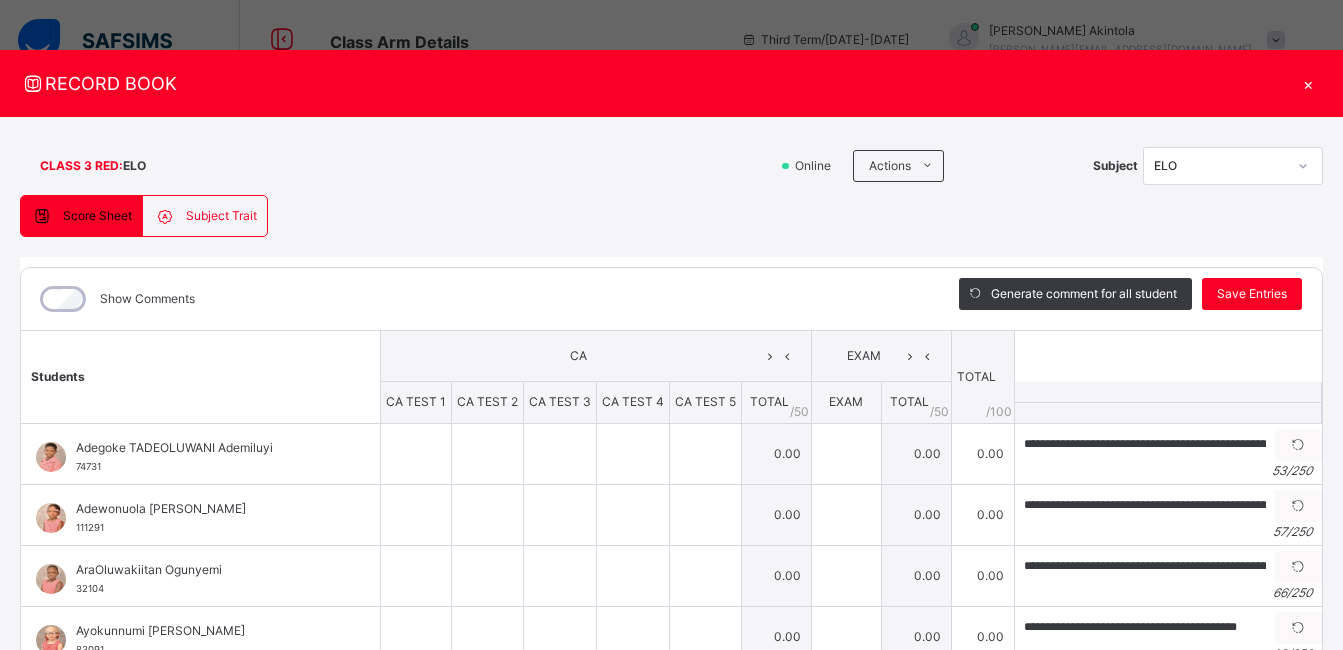 click 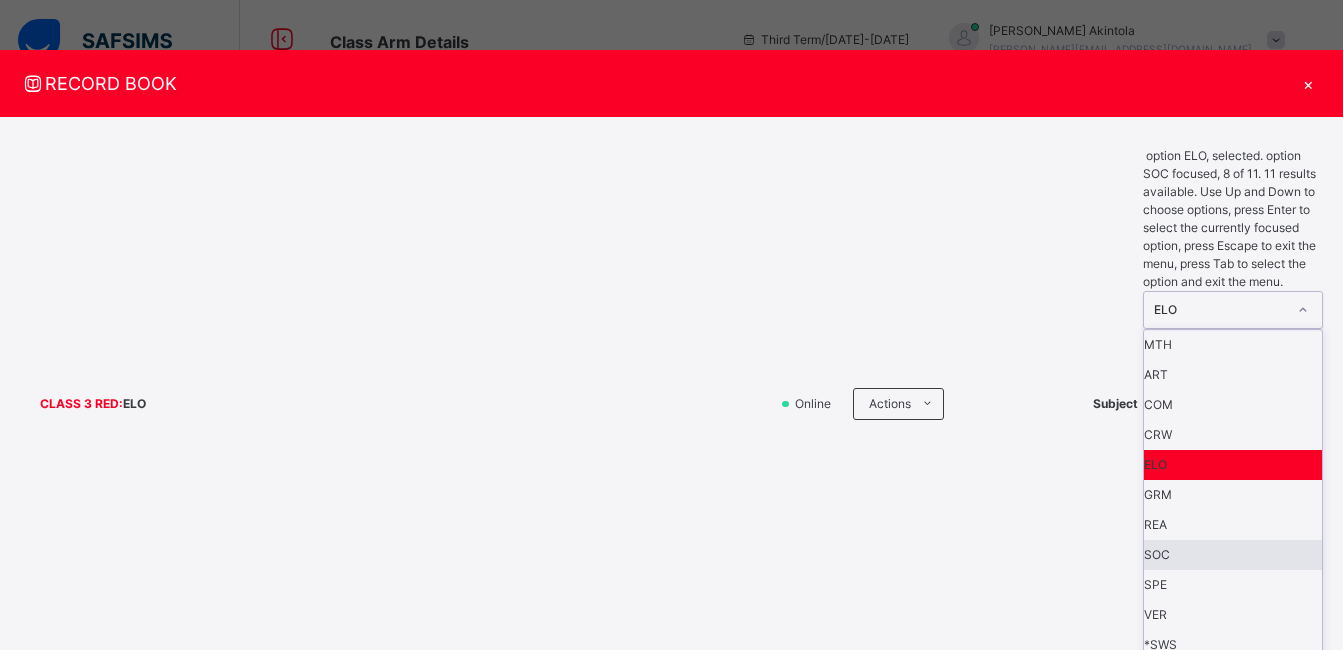 click on "SOC" at bounding box center (1233, 555) 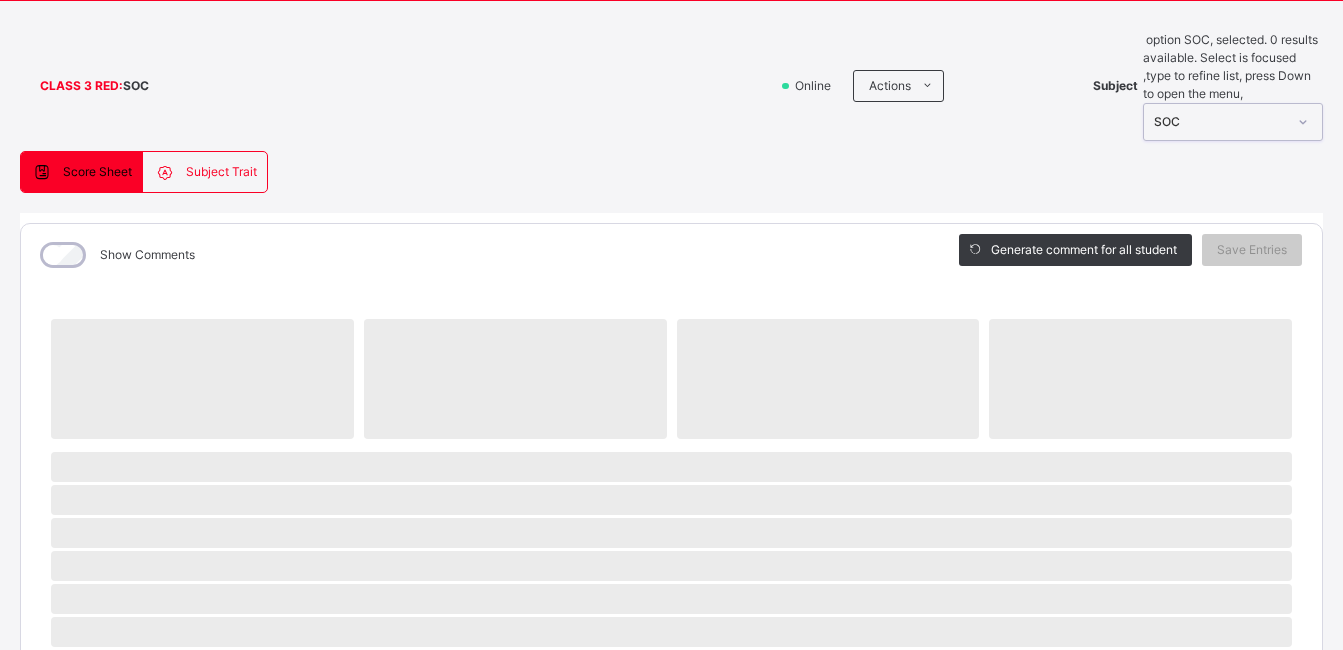 scroll, scrollTop: 93, scrollLeft: 0, axis: vertical 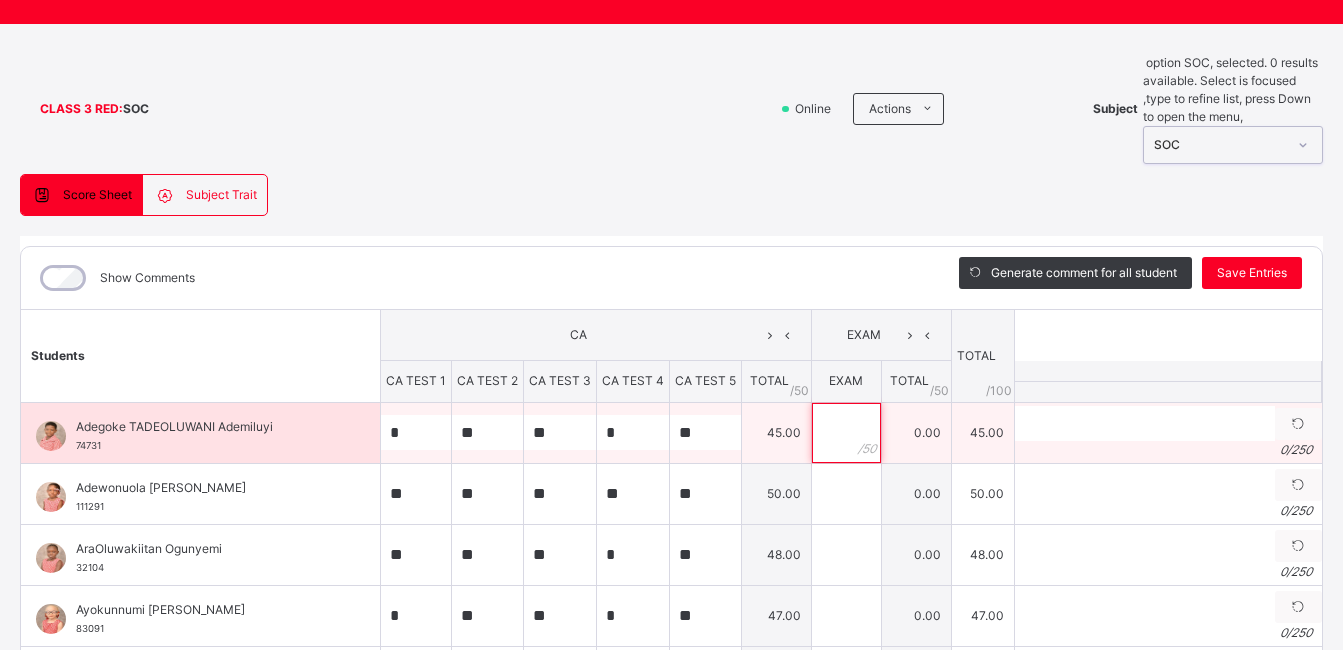 click at bounding box center [846, 433] 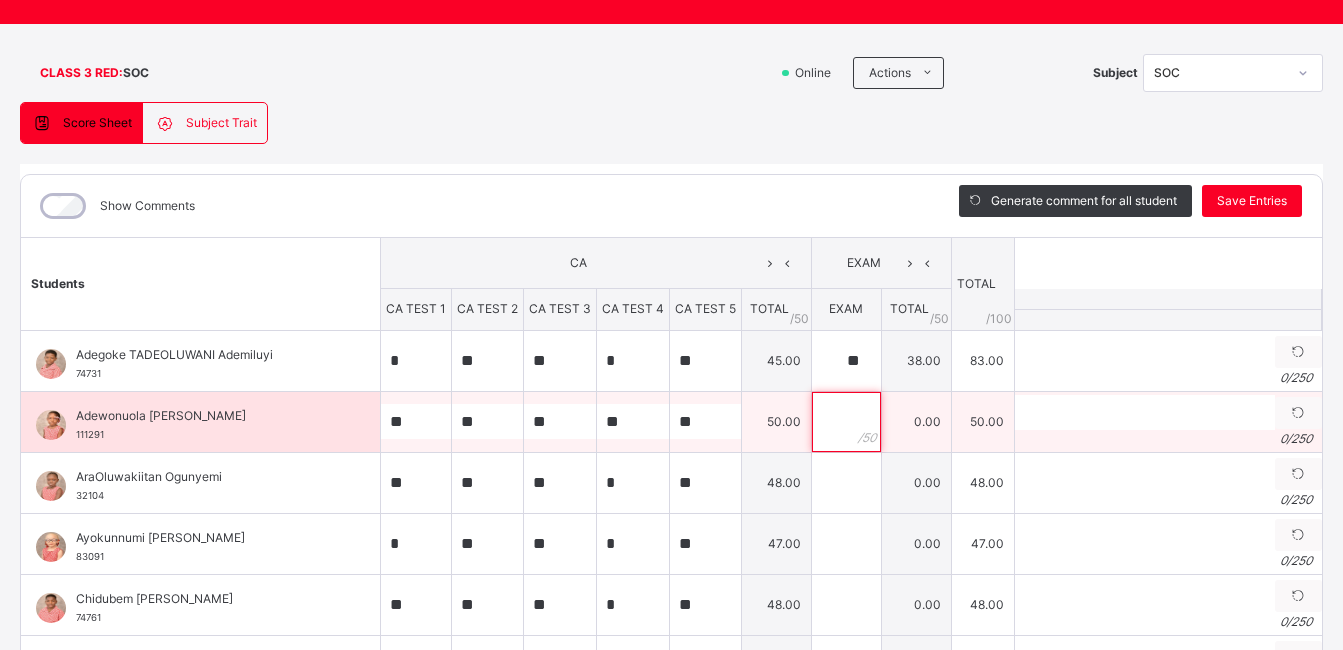 click at bounding box center (846, 422) 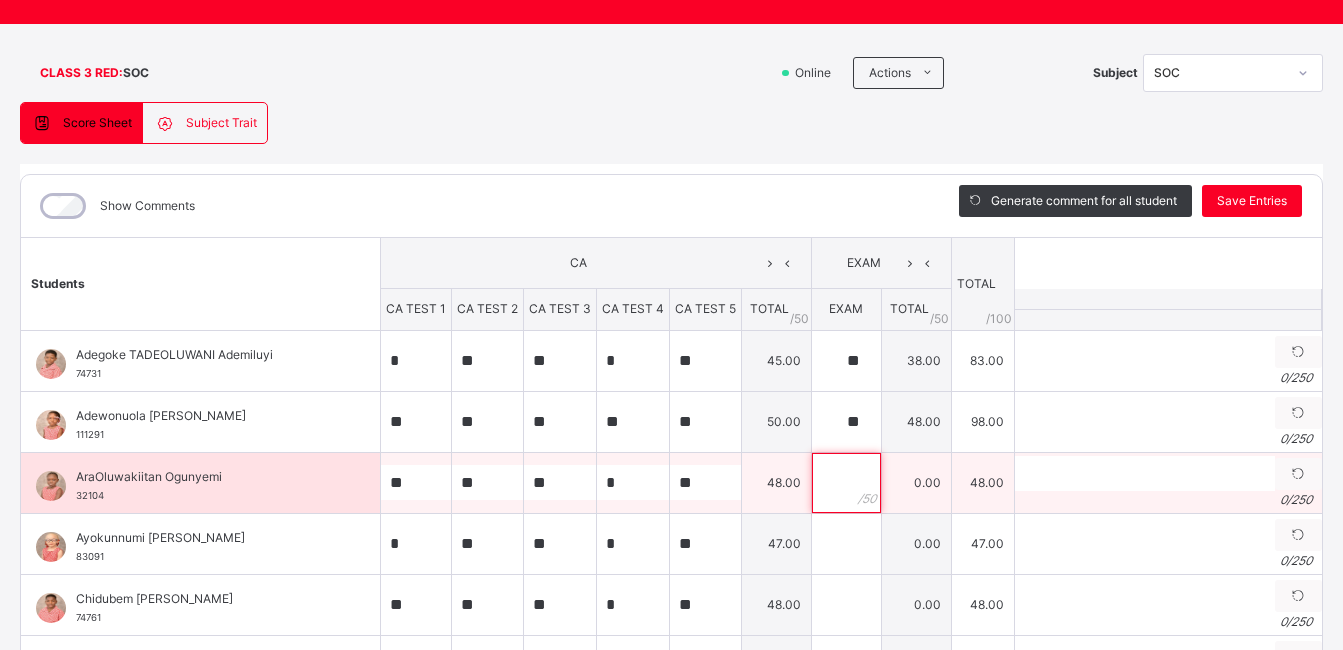 click at bounding box center [846, 483] 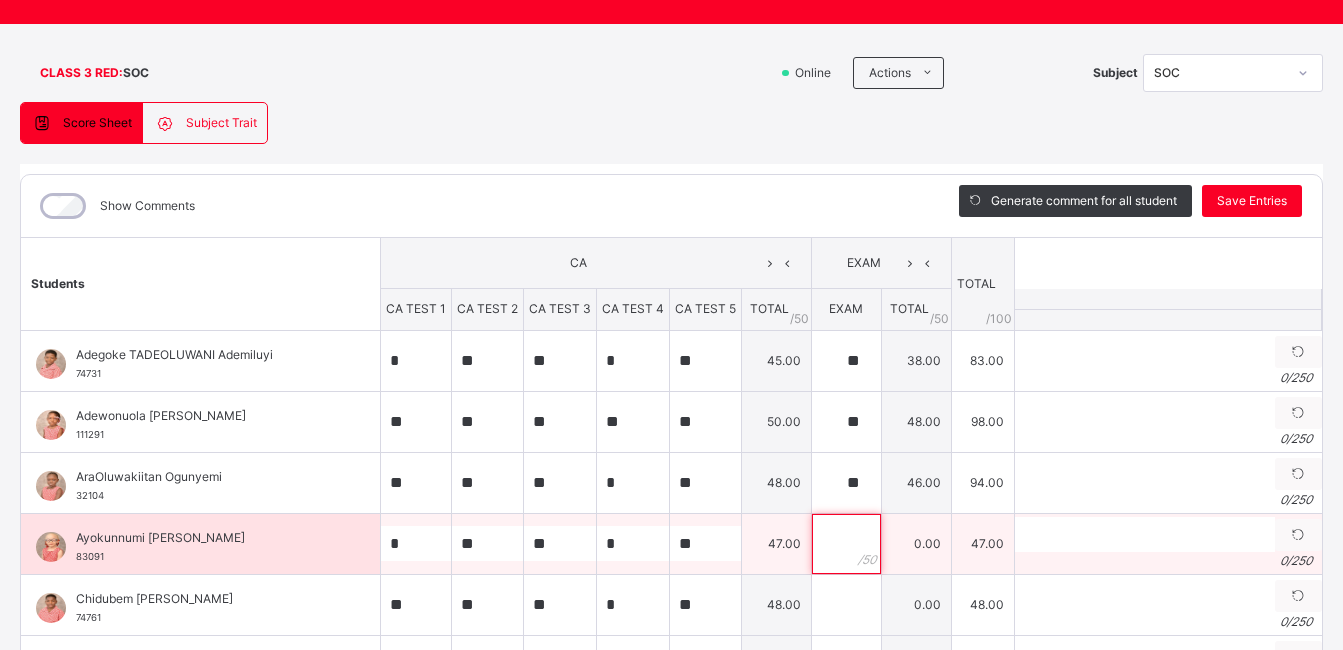 click at bounding box center (846, 544) 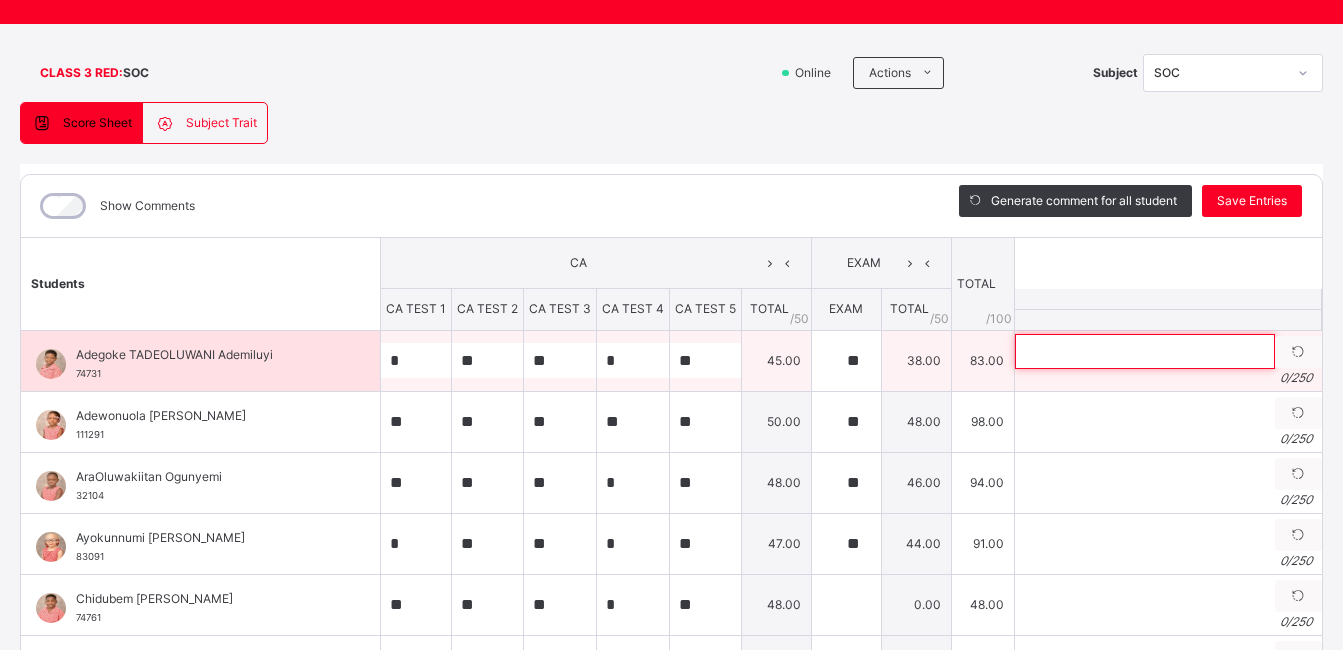click at bounding box center (1145, 351) 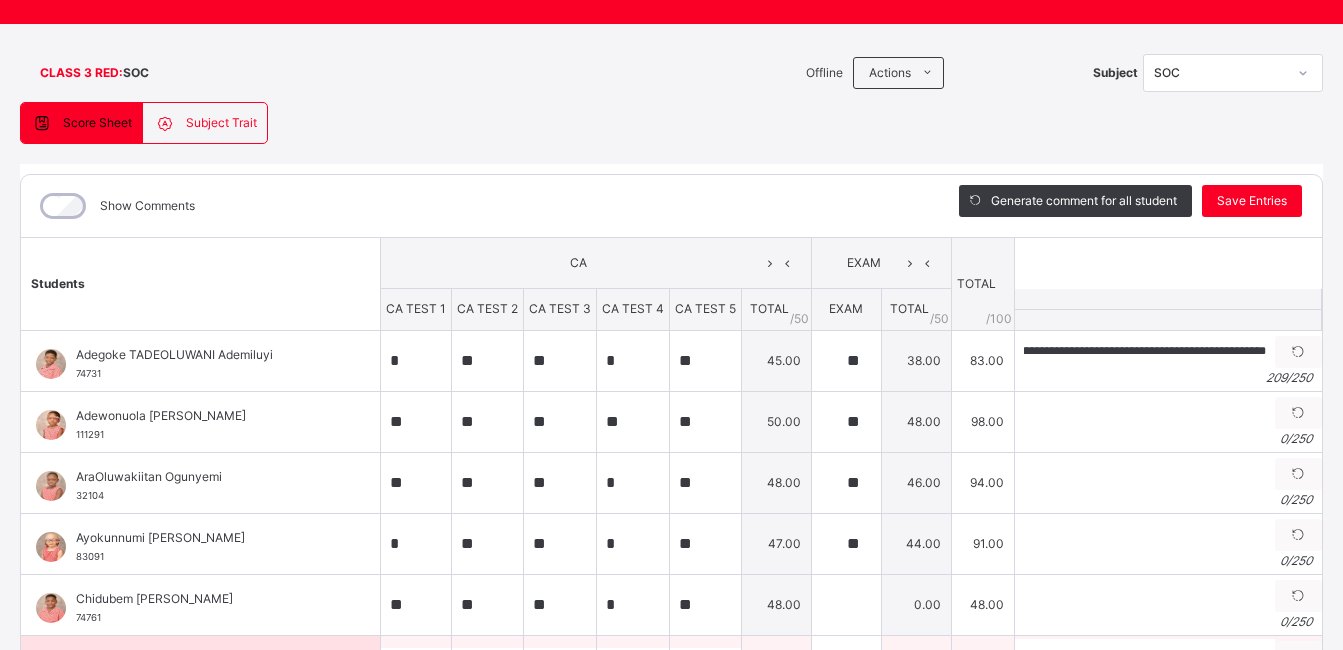 scroll, scrollTop: 0, scrollLeft: 0, axis: both 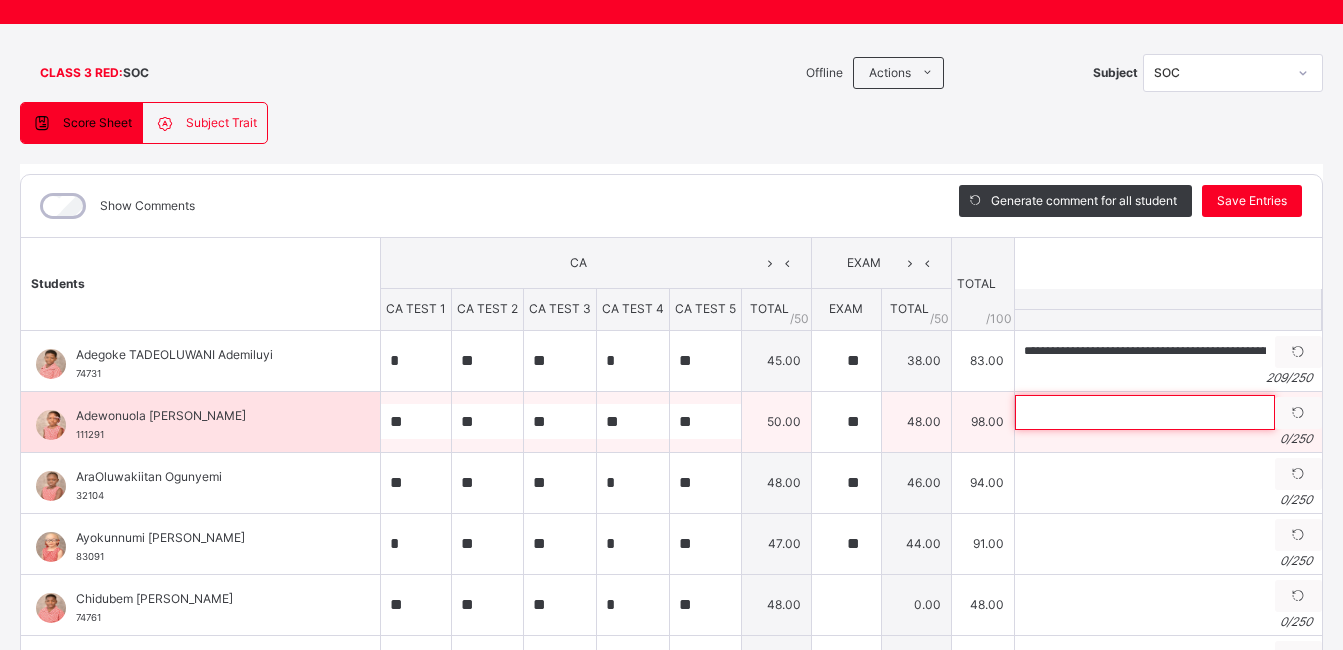 click at bounding box center (1145, 412) 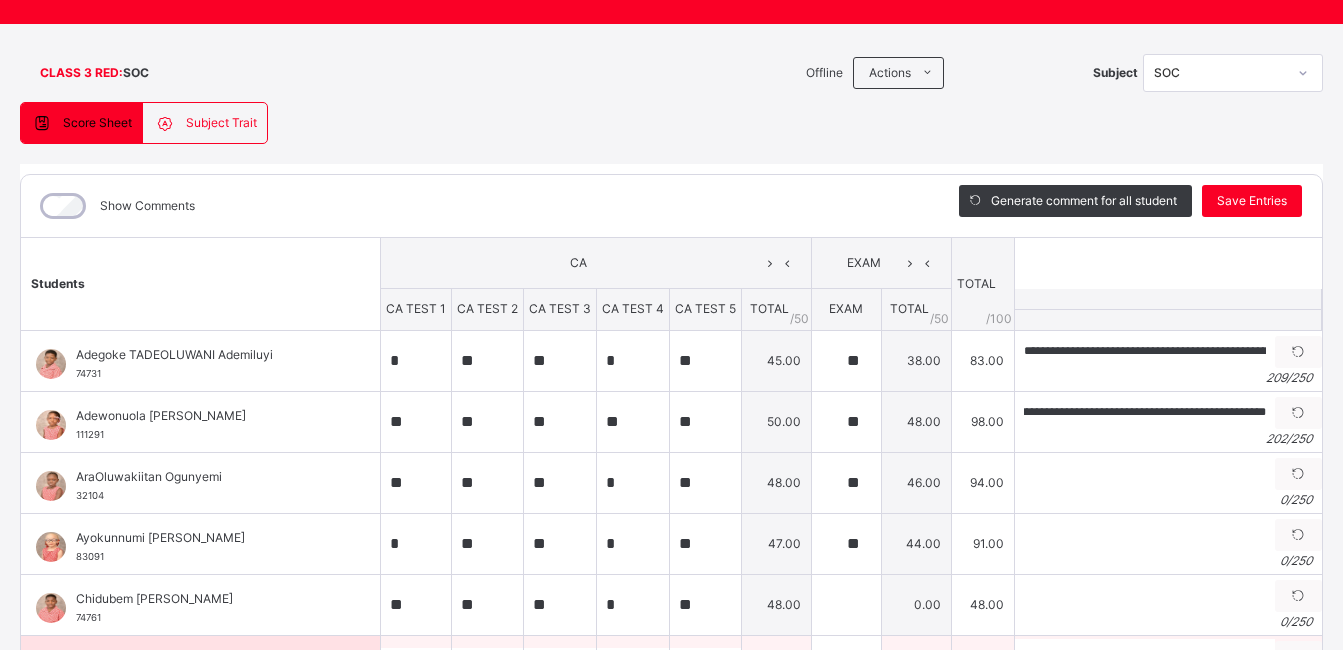 scroll, scrollTop: 0, scrollLeft: 0, axis: both 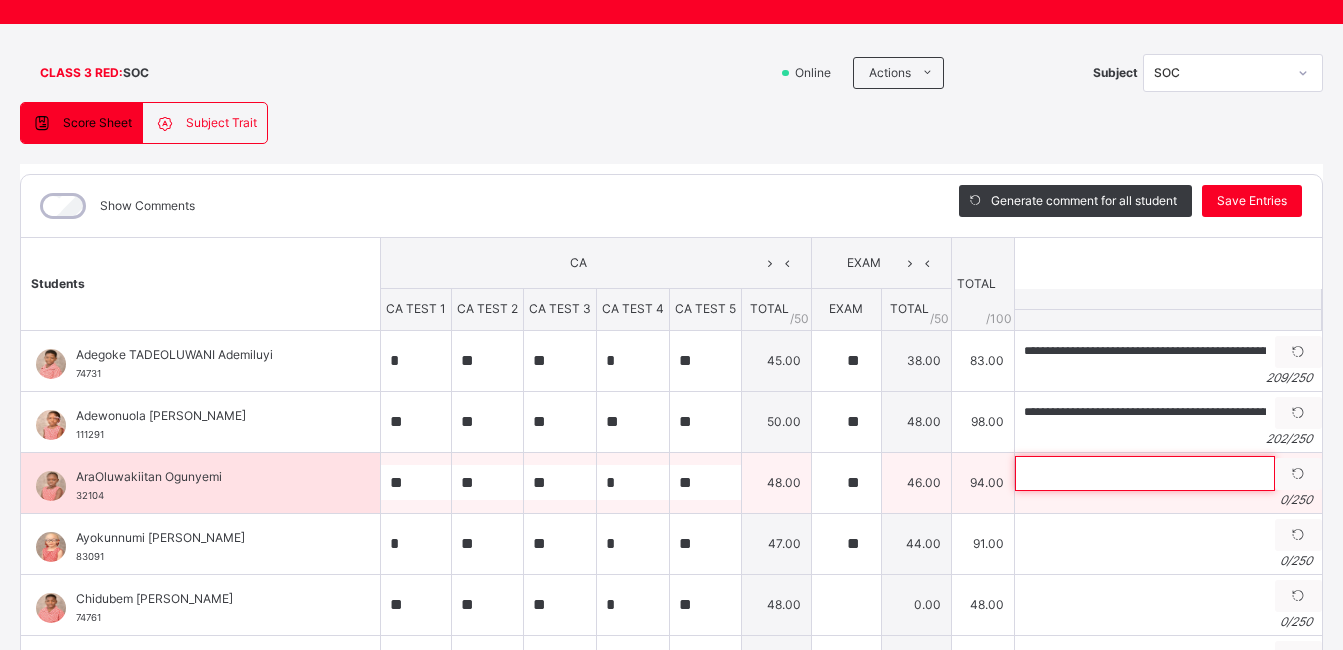 click at bounding box center (1145, 473) 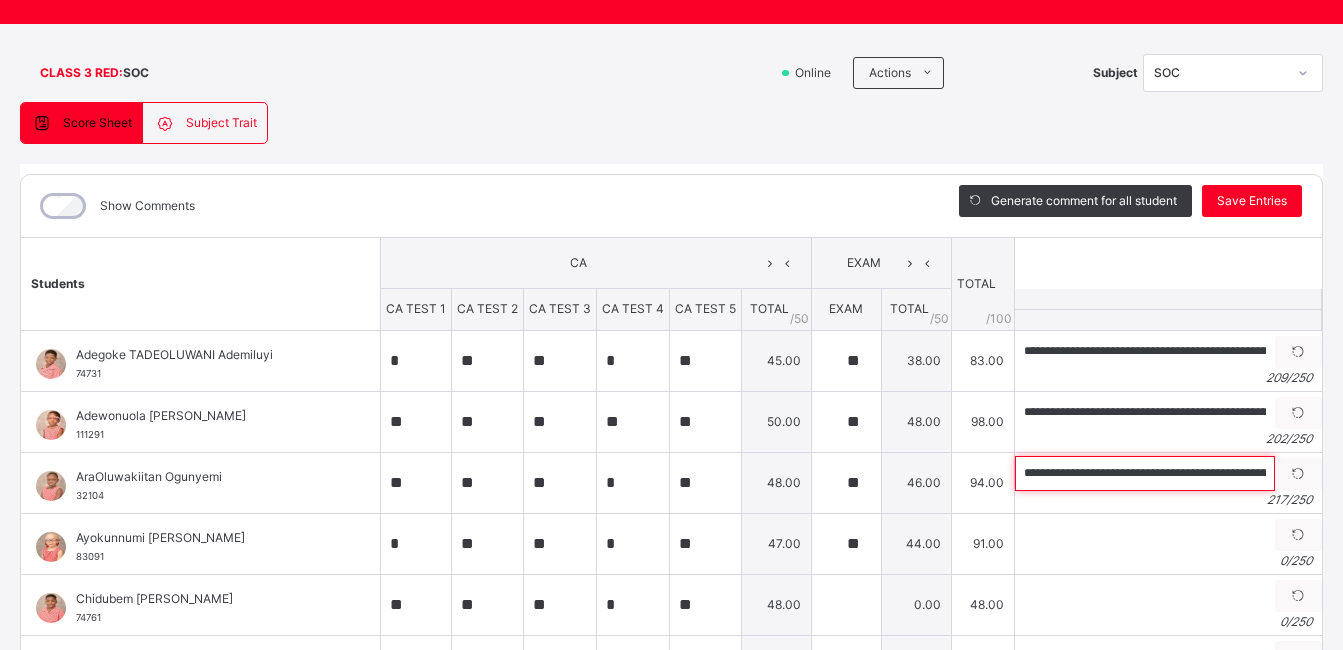 scroll, scrollTop: 0, scrollLeft: 989, axis: horizontal 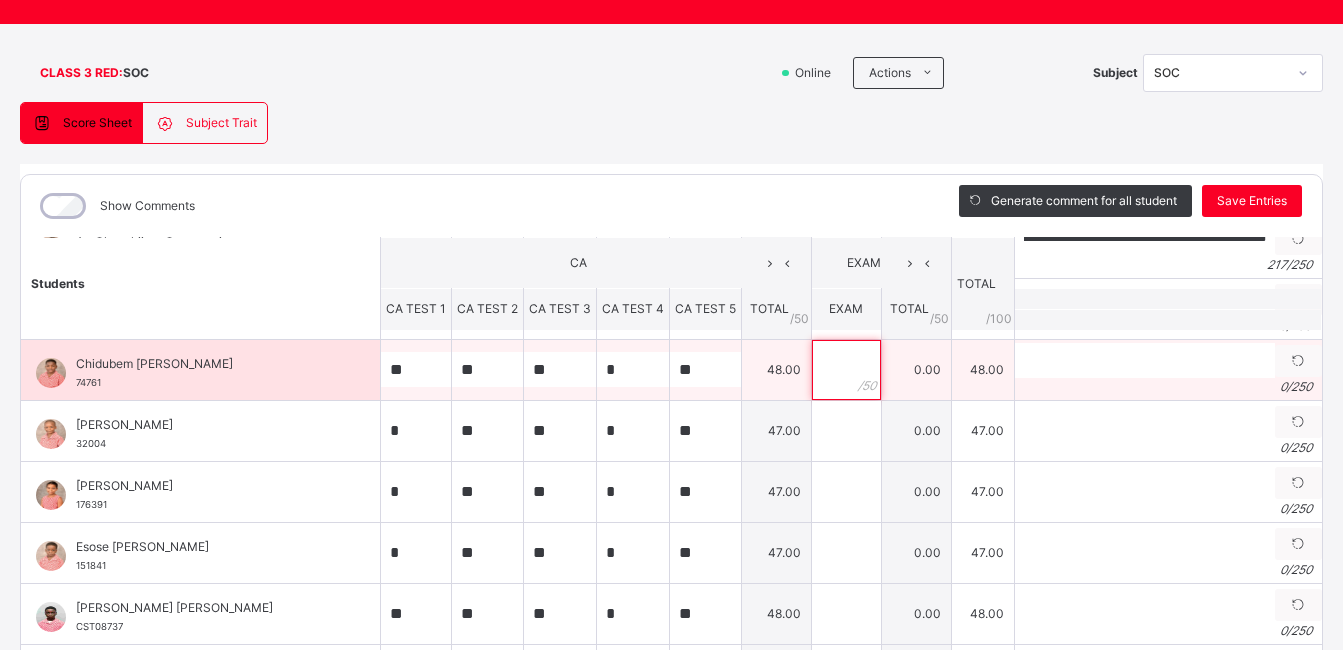 click at bounding box center (846, 370) 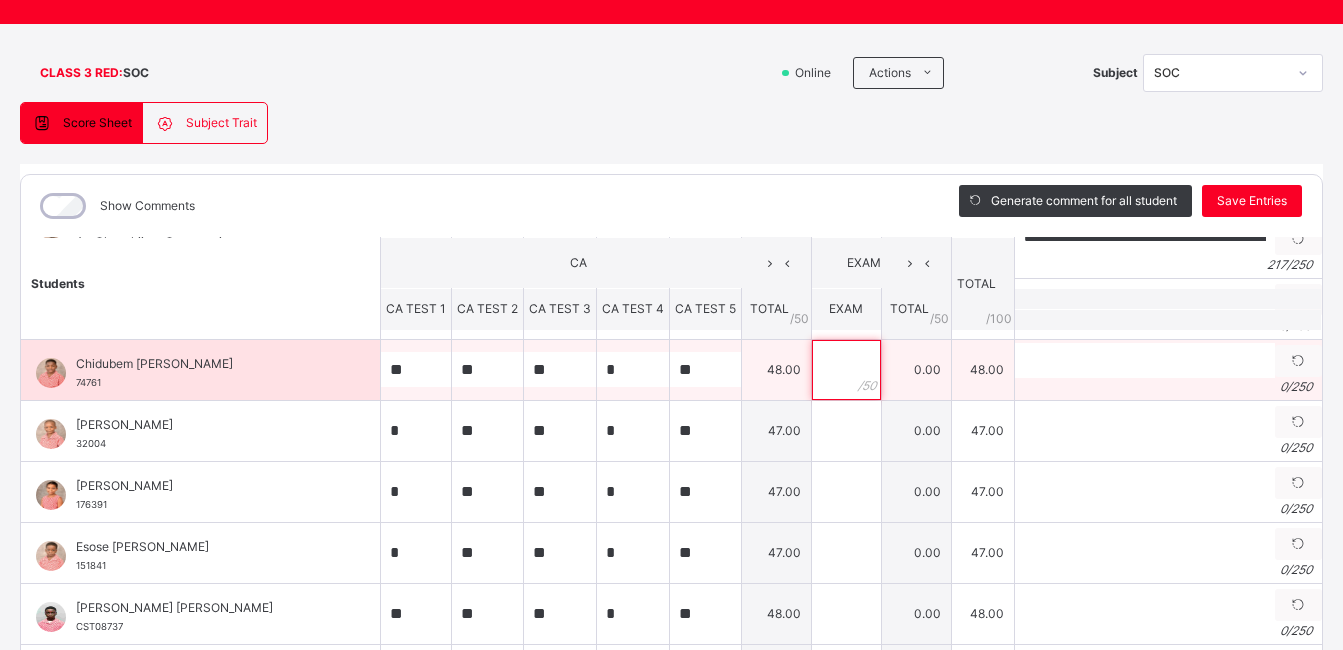 click at bounding box center [846, 370] 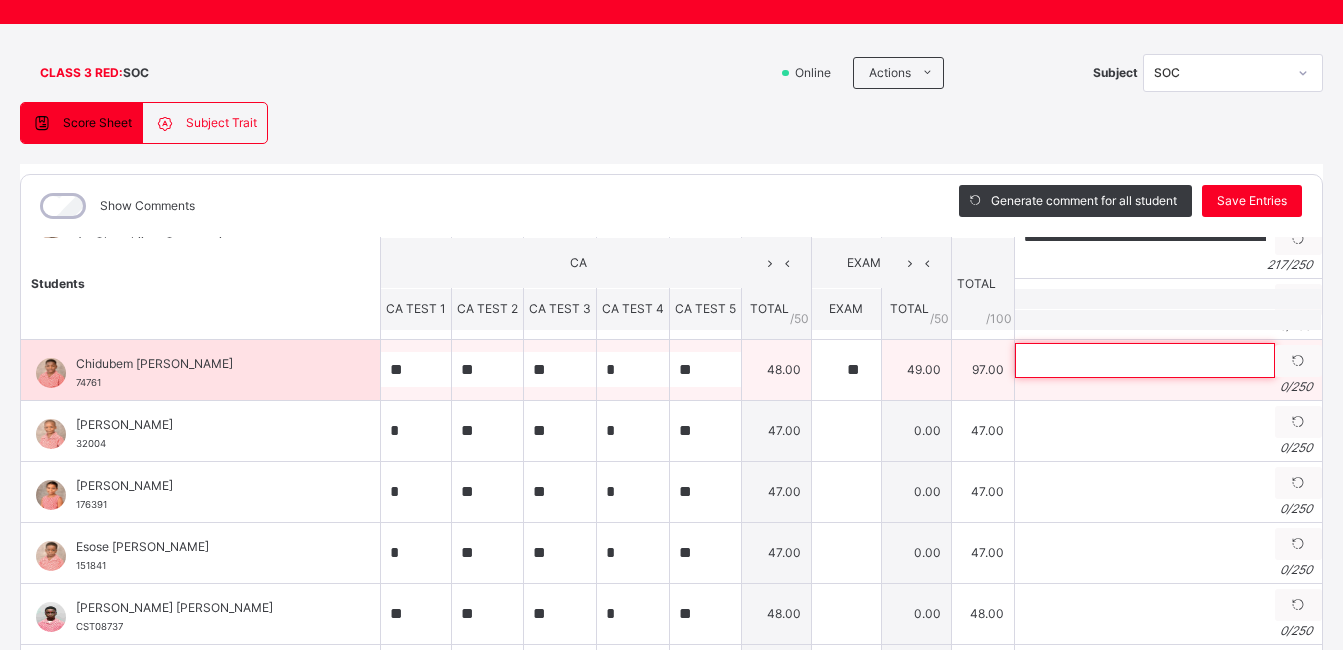 click at bounding box center [1145, 360] 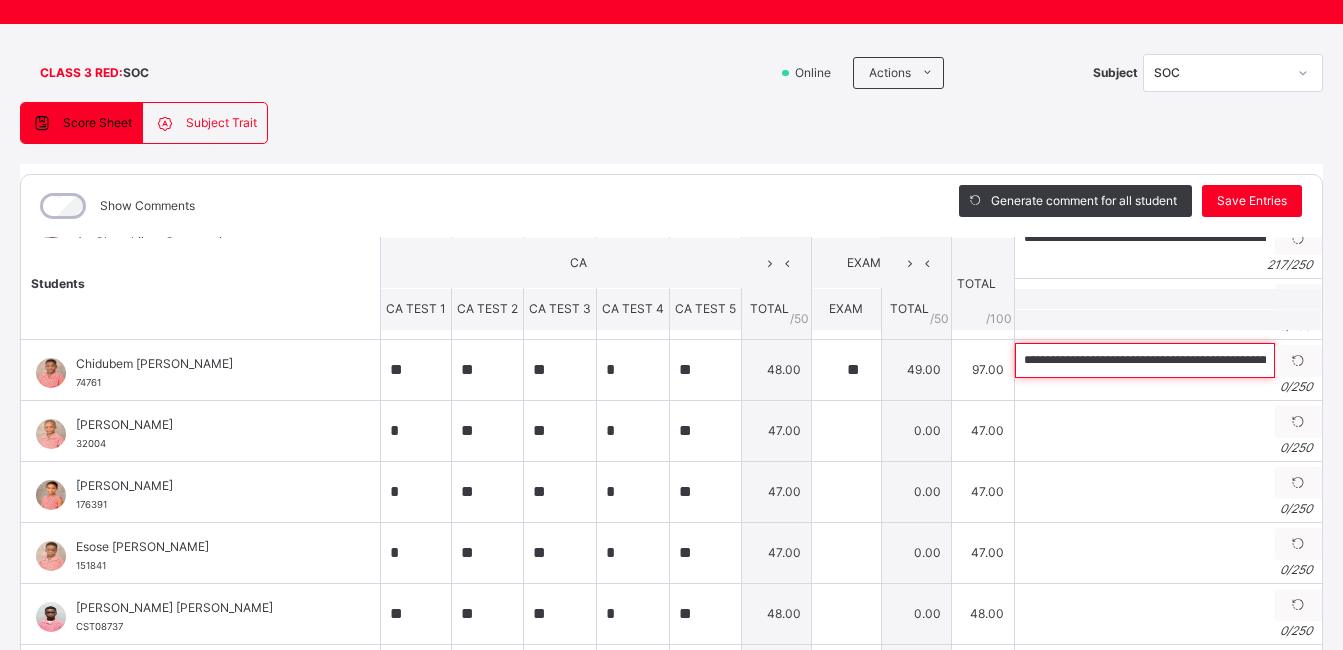 scroll, scrollTop: 0, scrollLeft: 1168, axis: horizontal 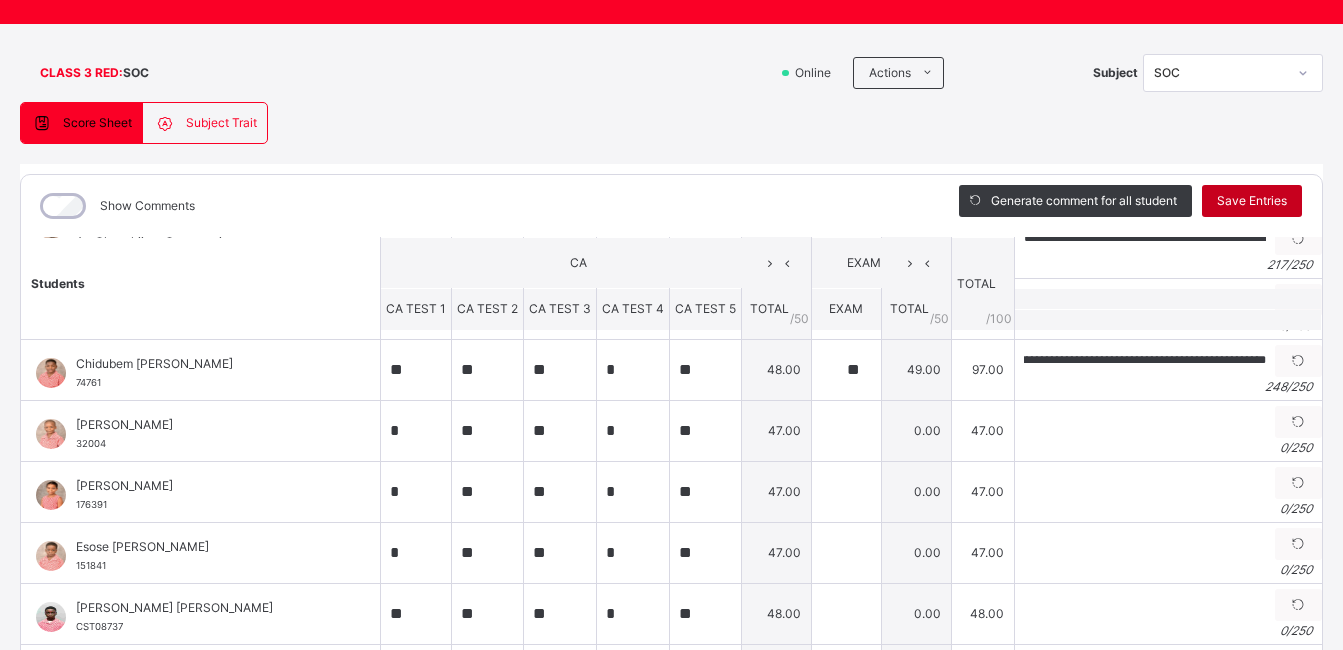 click on "Save Entries" at bounding box center [1252, 201] 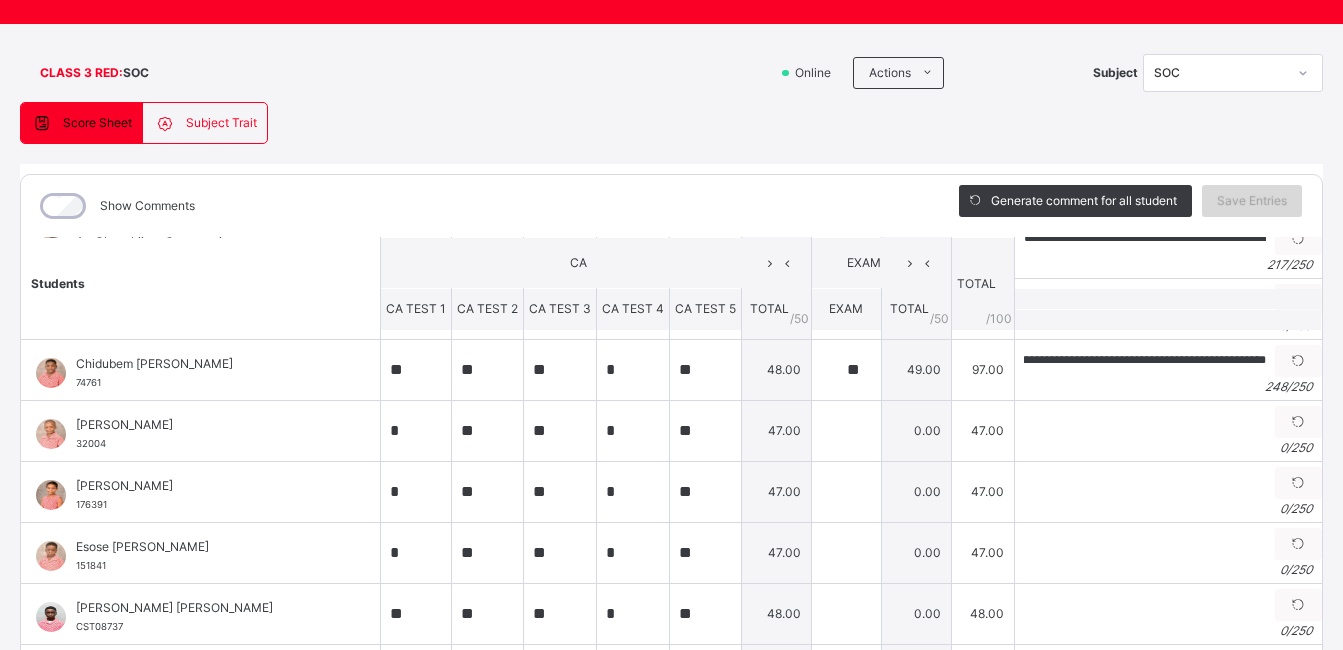 scroll, scrollTop: 0, scrollLeft: 0, axis: both 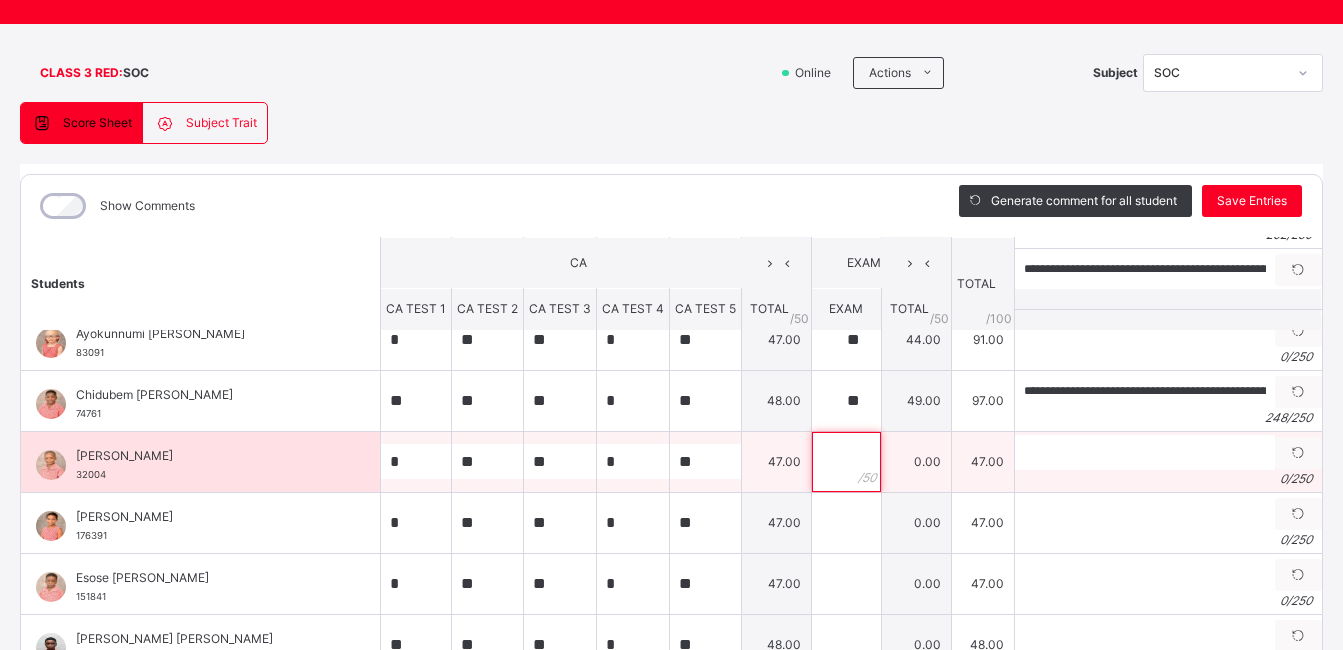 click at bounding box center (846, 462) 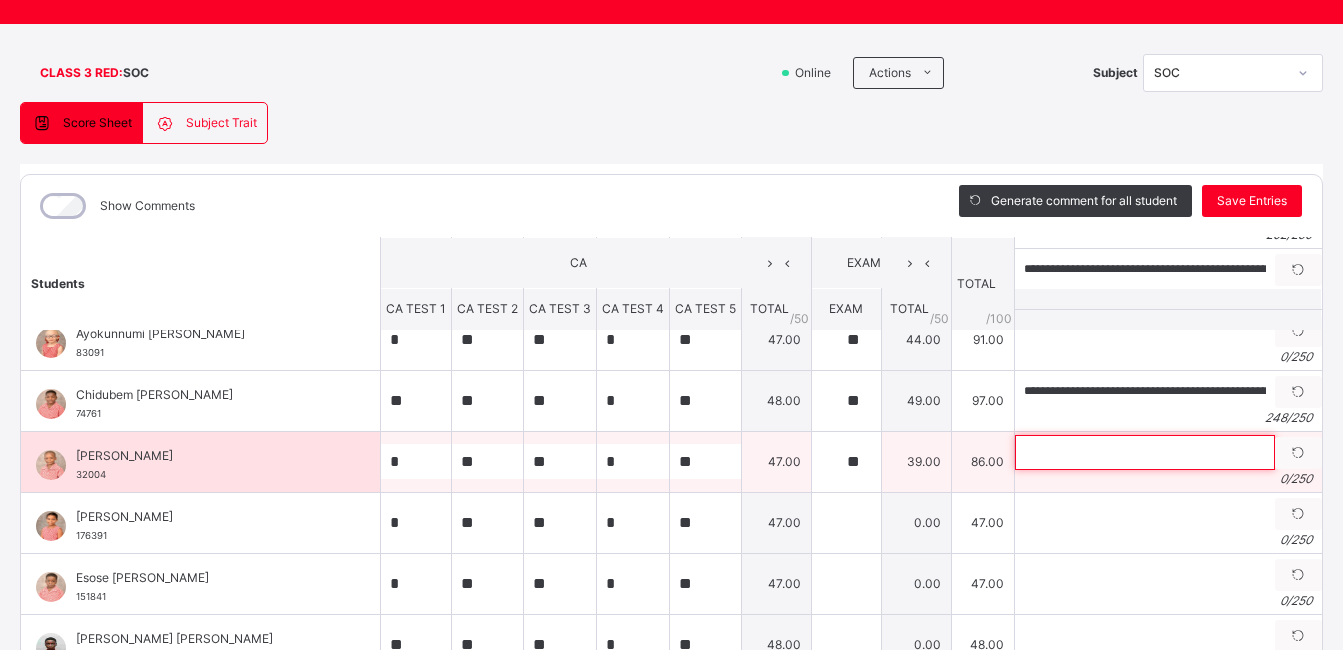 click at bounding box center [1145, 452] 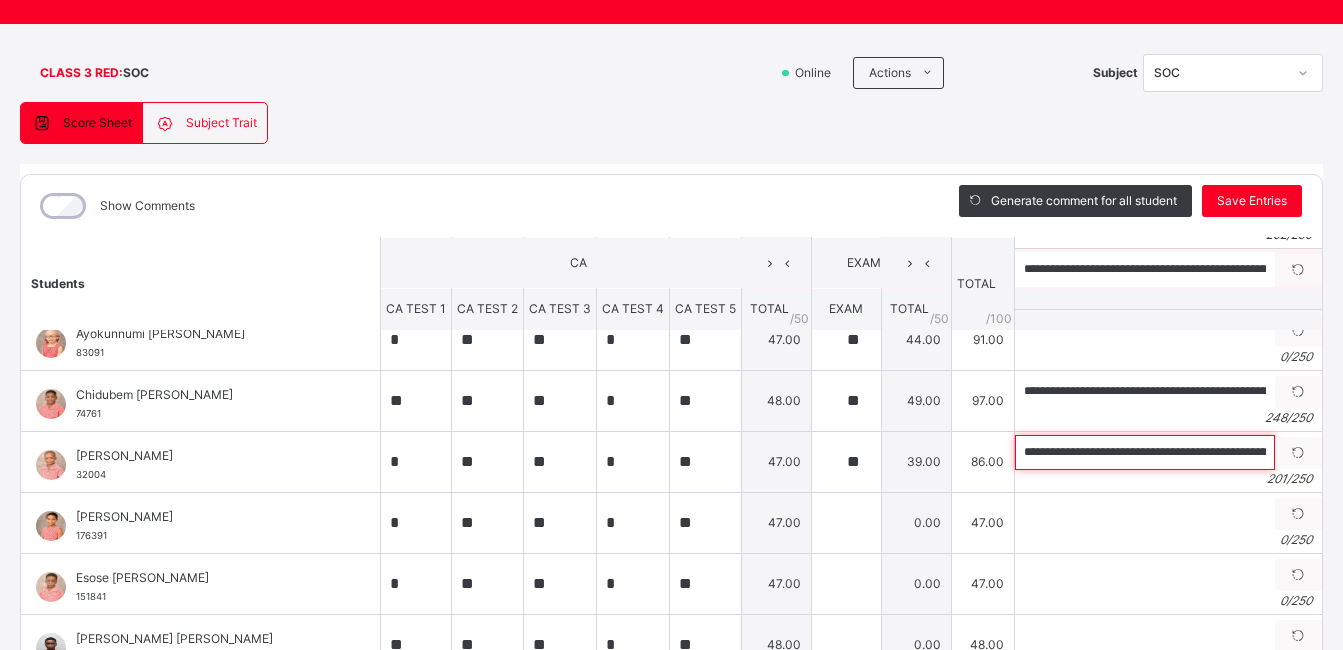 scroll, scrollTop: 0, scrollLeft: 917, axis: horizontal 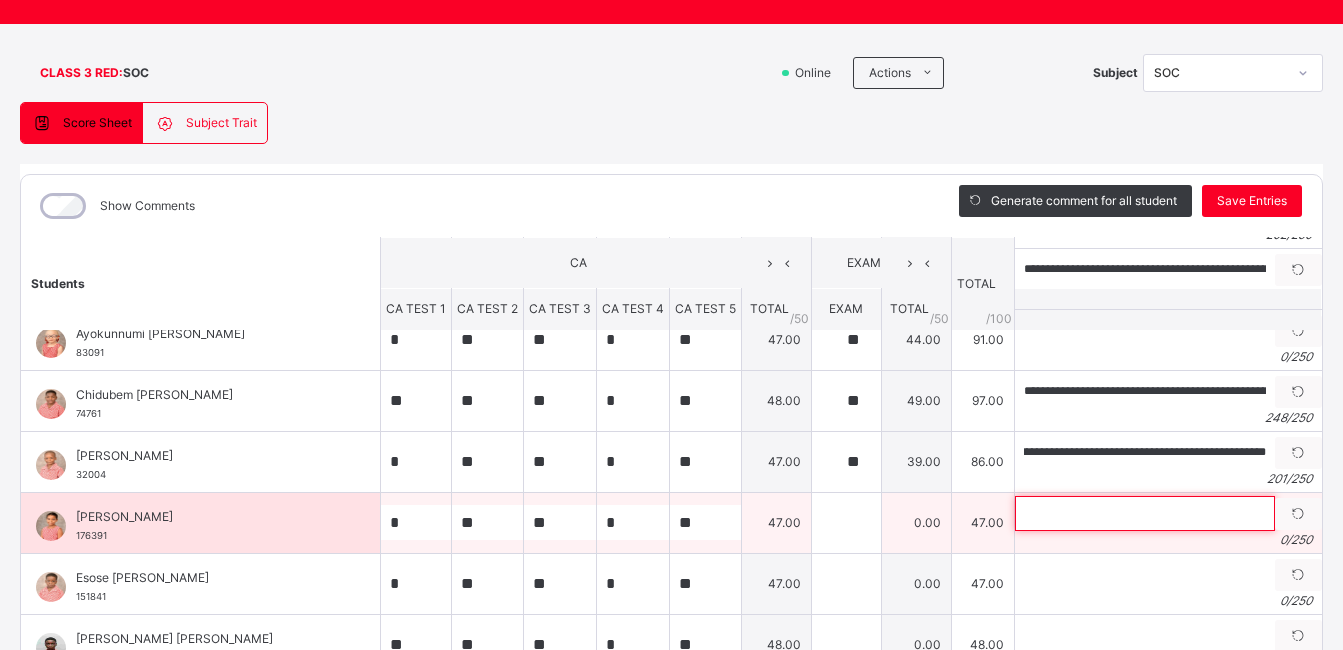 click at bounding box center [1145, 513] 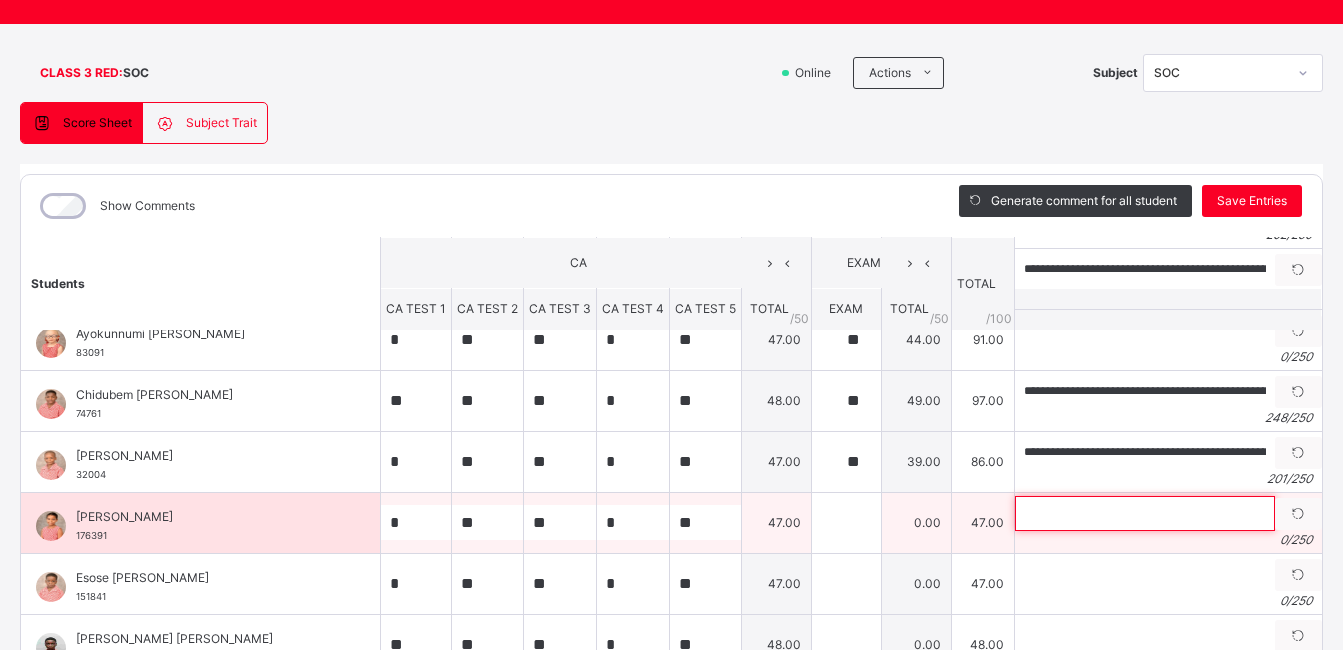 click at bounding box center [1145, 513] 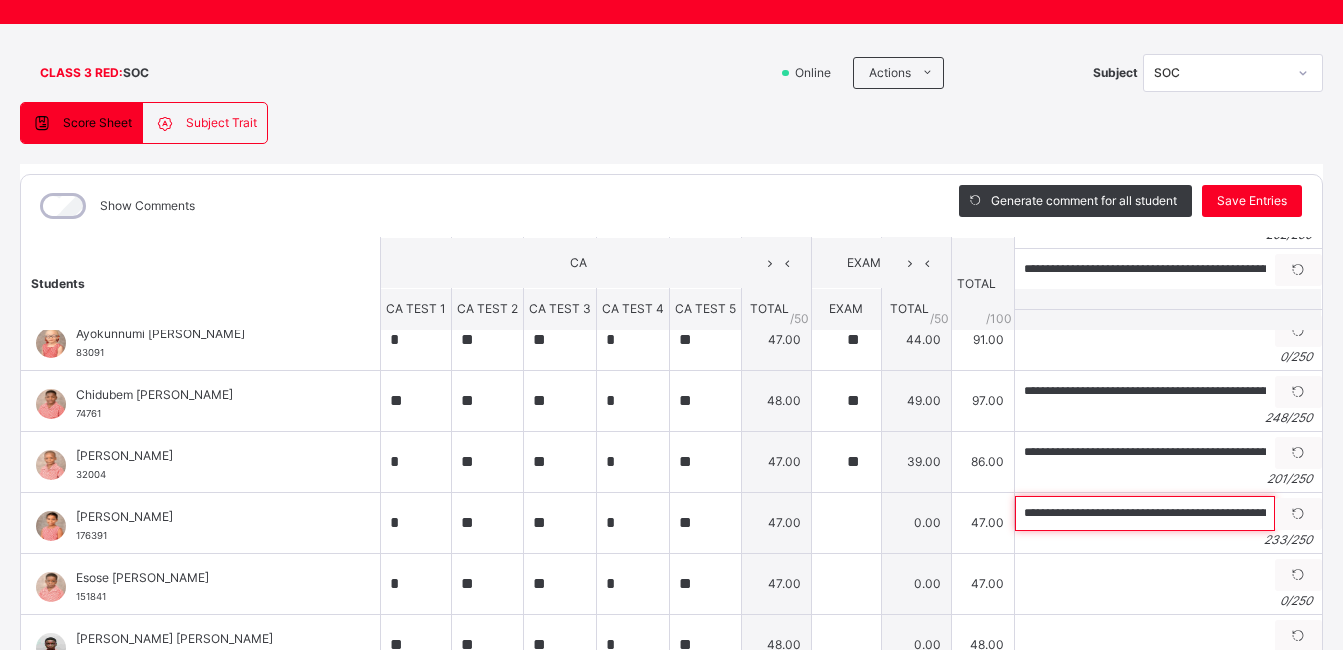 scroll, scrollTop: 0, scrollLeft: 1041, axis: horizontal 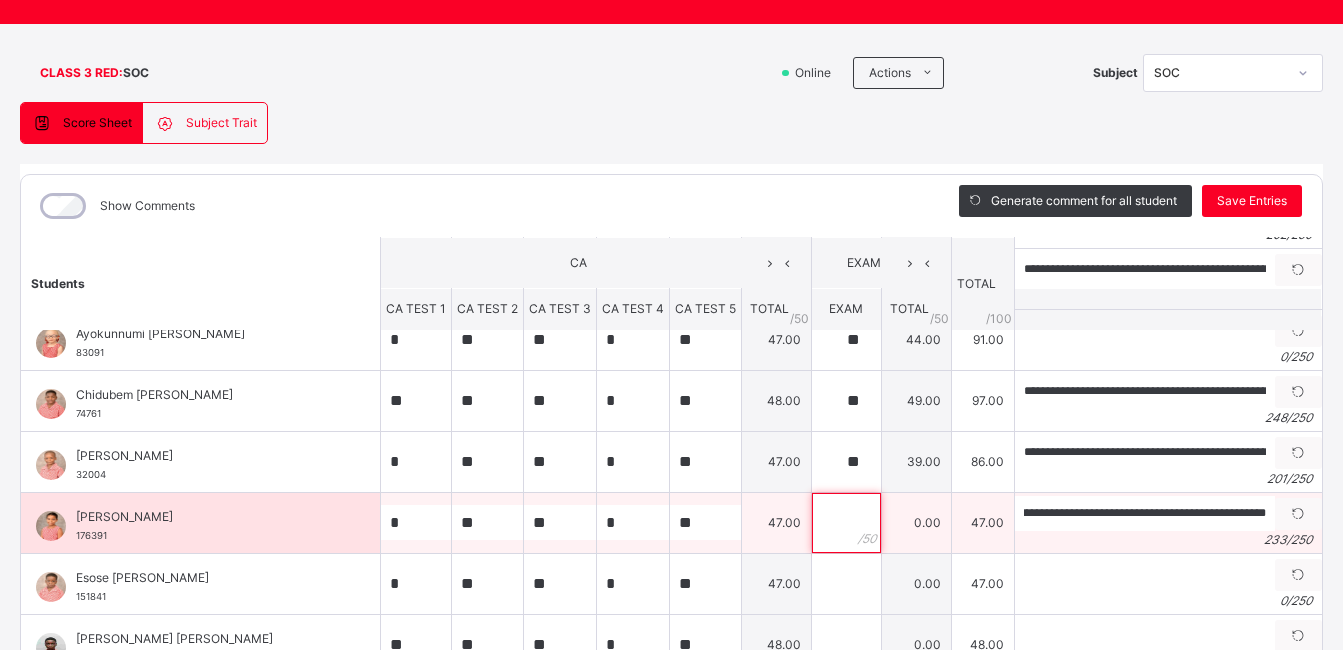 click at bounding box center (846, 523) 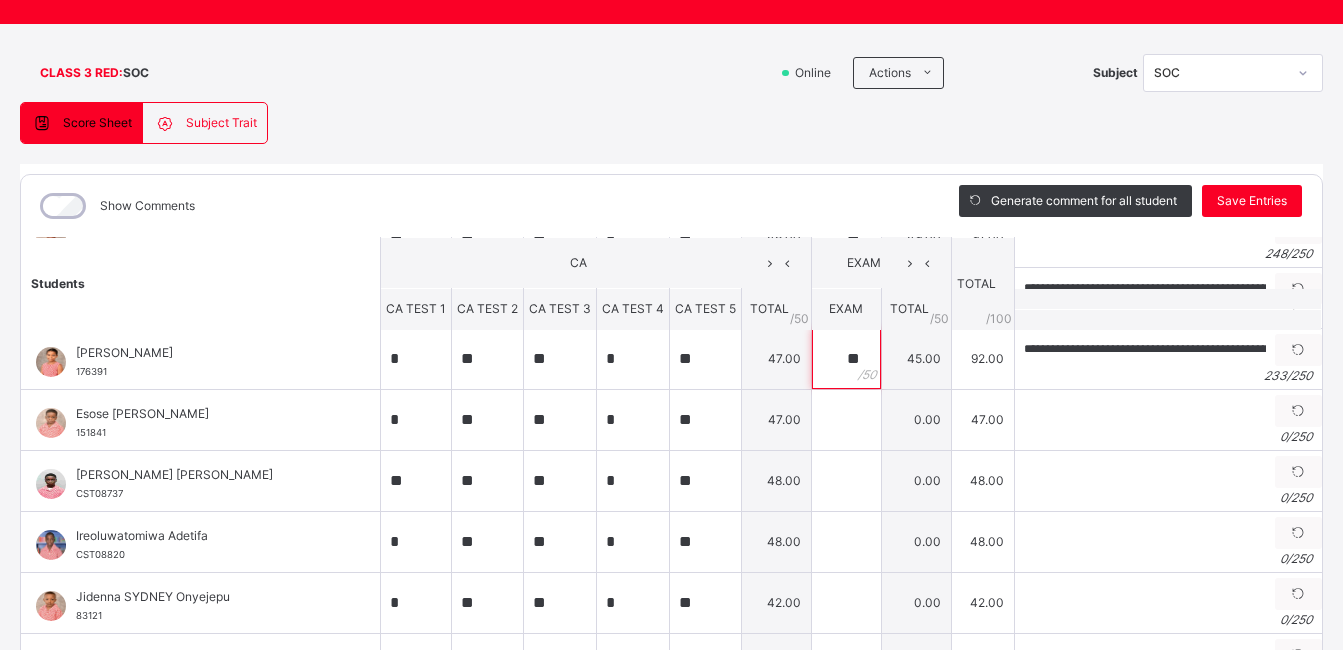 scroll, scrollTop: 385, scrollLeft: 0, axis: vertical 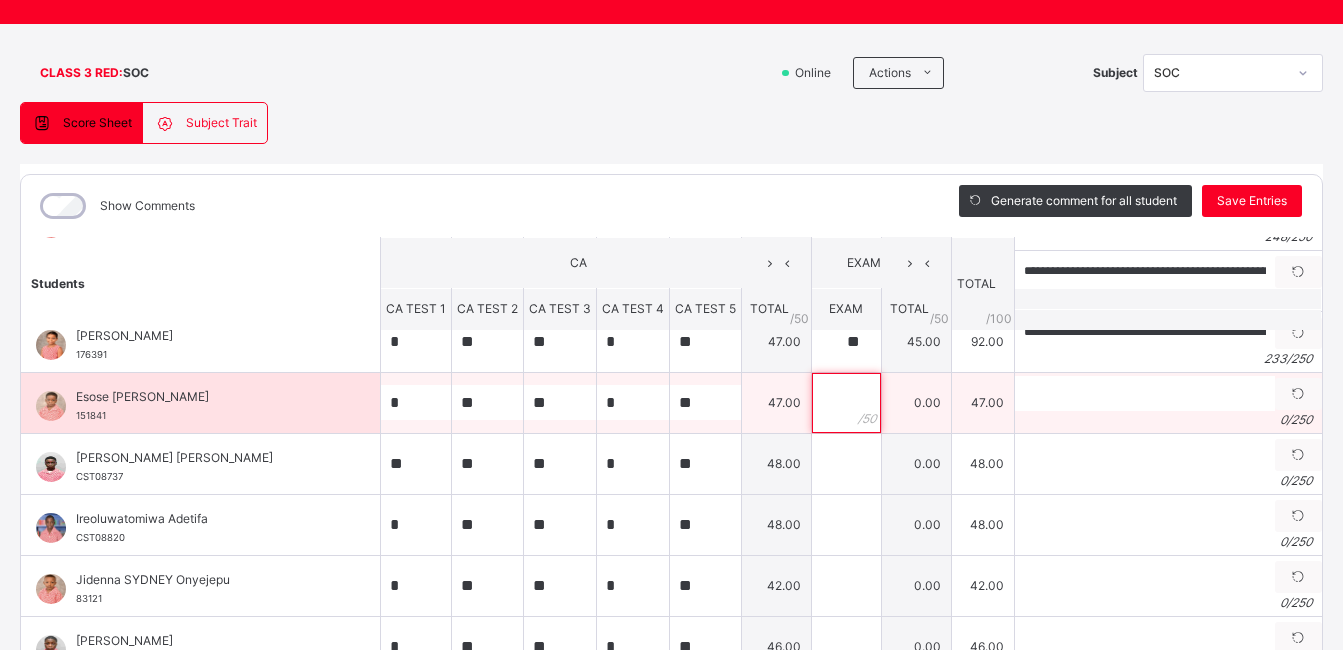 click at bounding box center [846, 403] 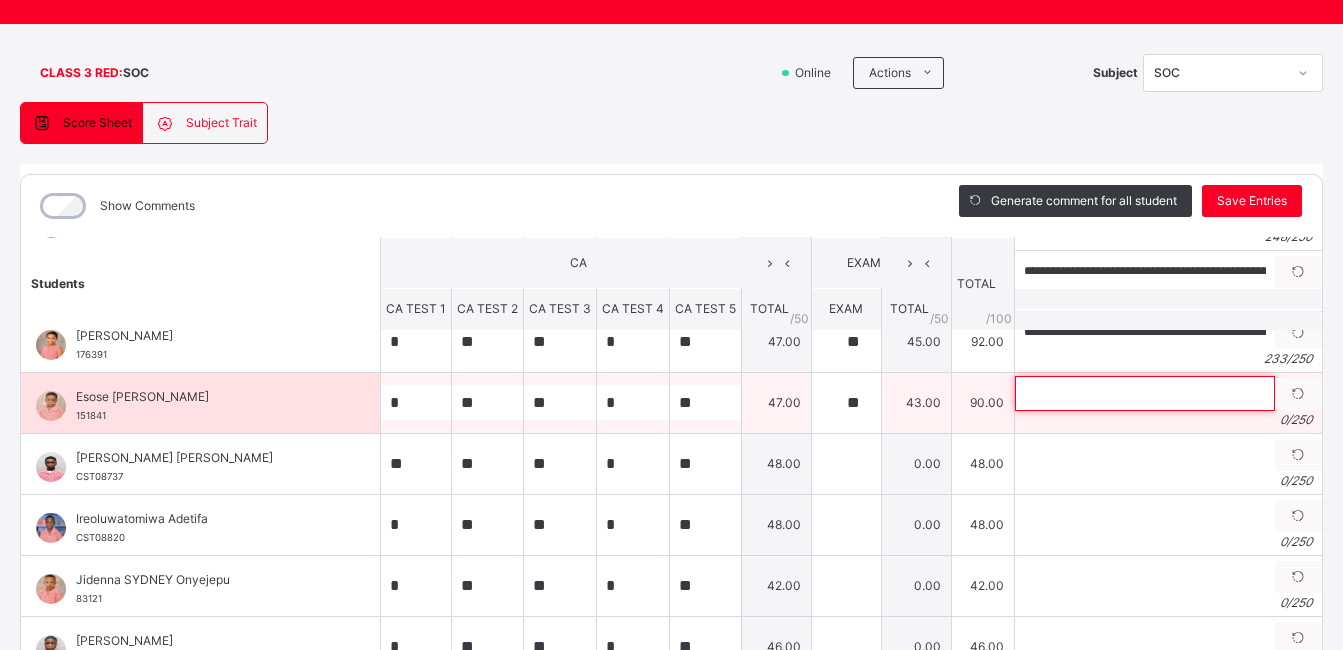 click at bounding box center (1145, 393) 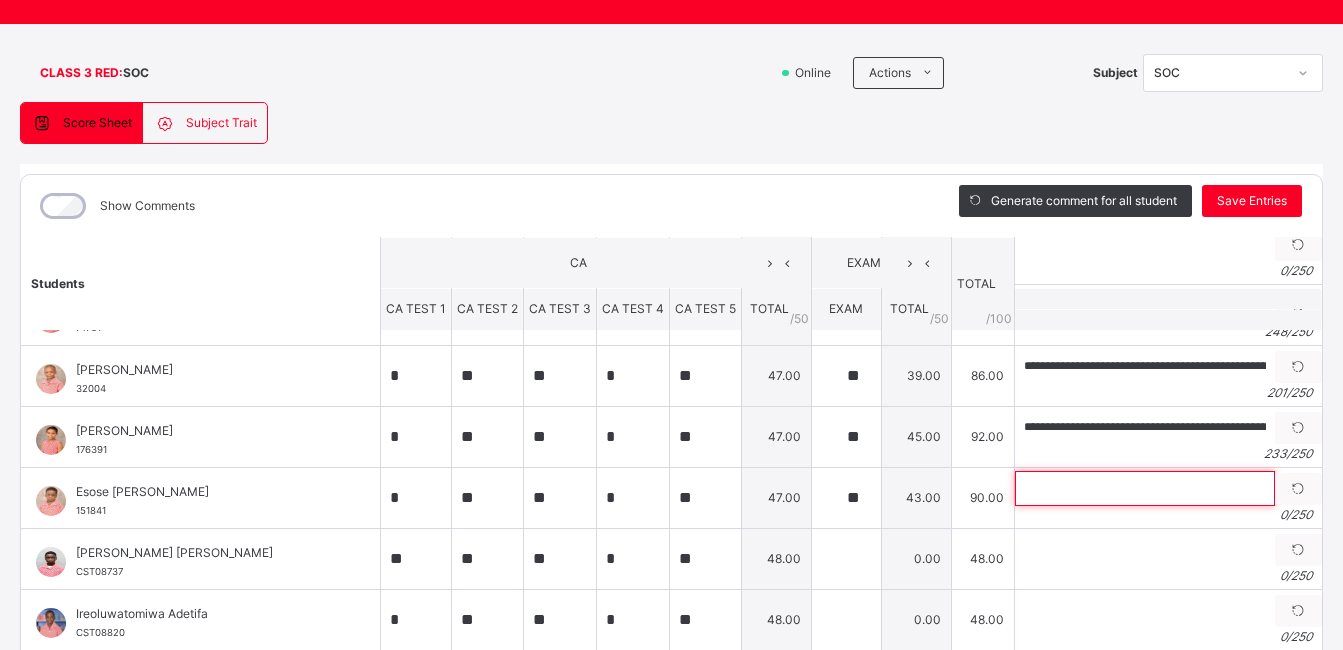 scroll, scrollTop: 266, scrollLeft: 0, axis: vertical 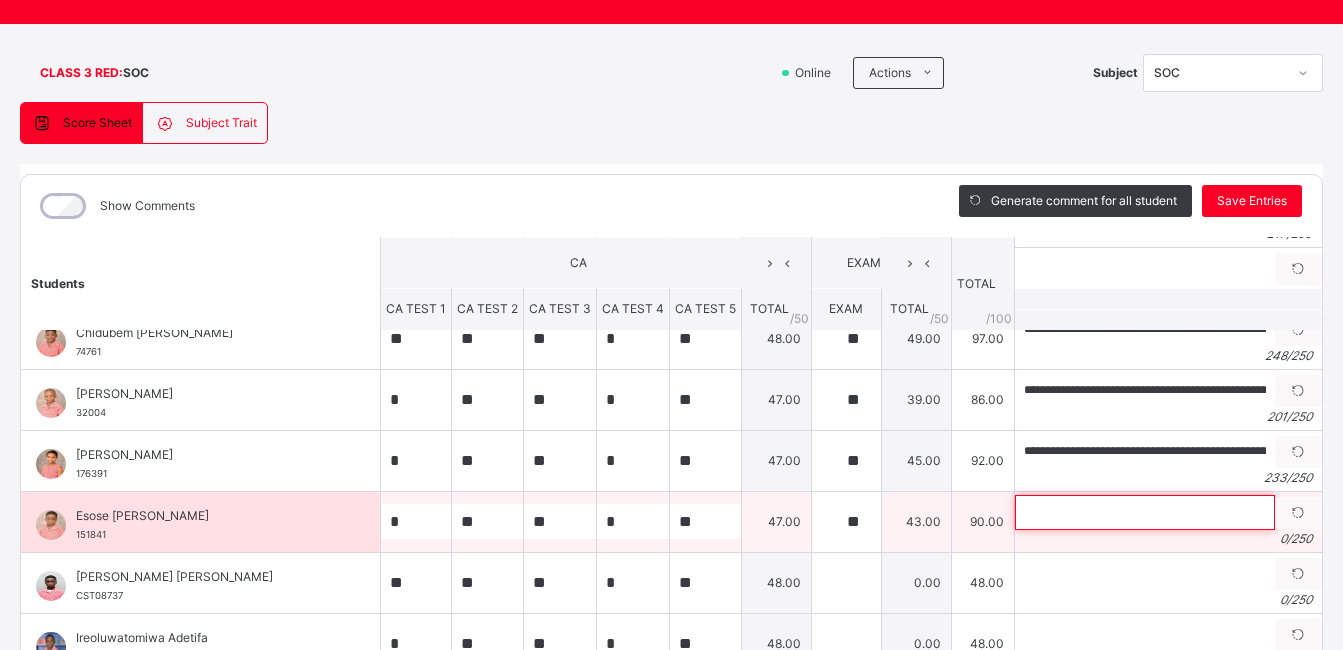 click at bounding box center (1145, 512) 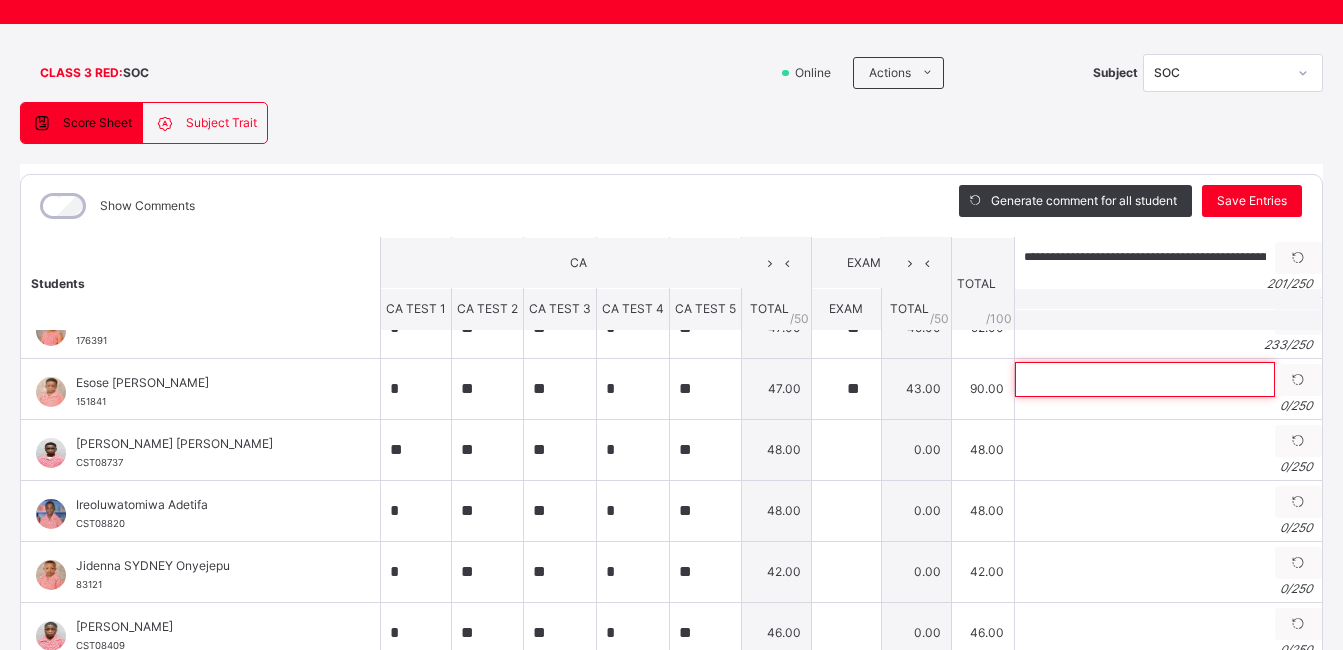 scroll, scrollTop: 402, scrollLeft: 0, axis: vertical 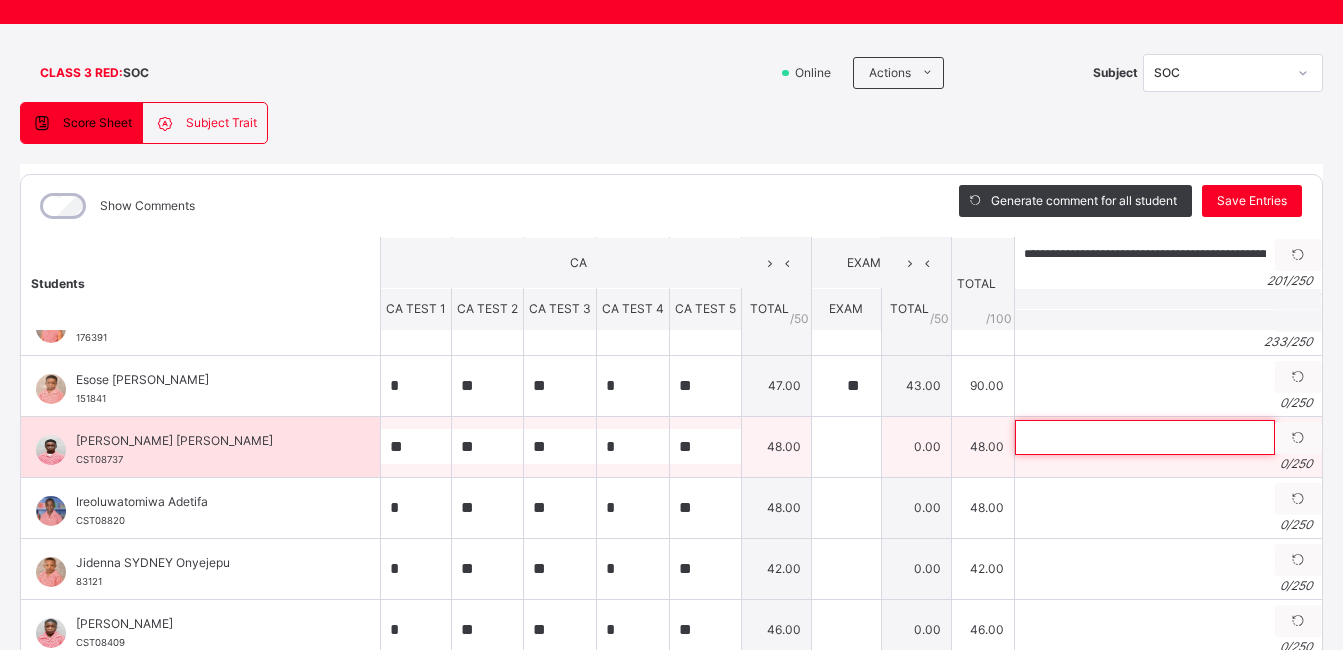 click at bounding box center [1145, 437] 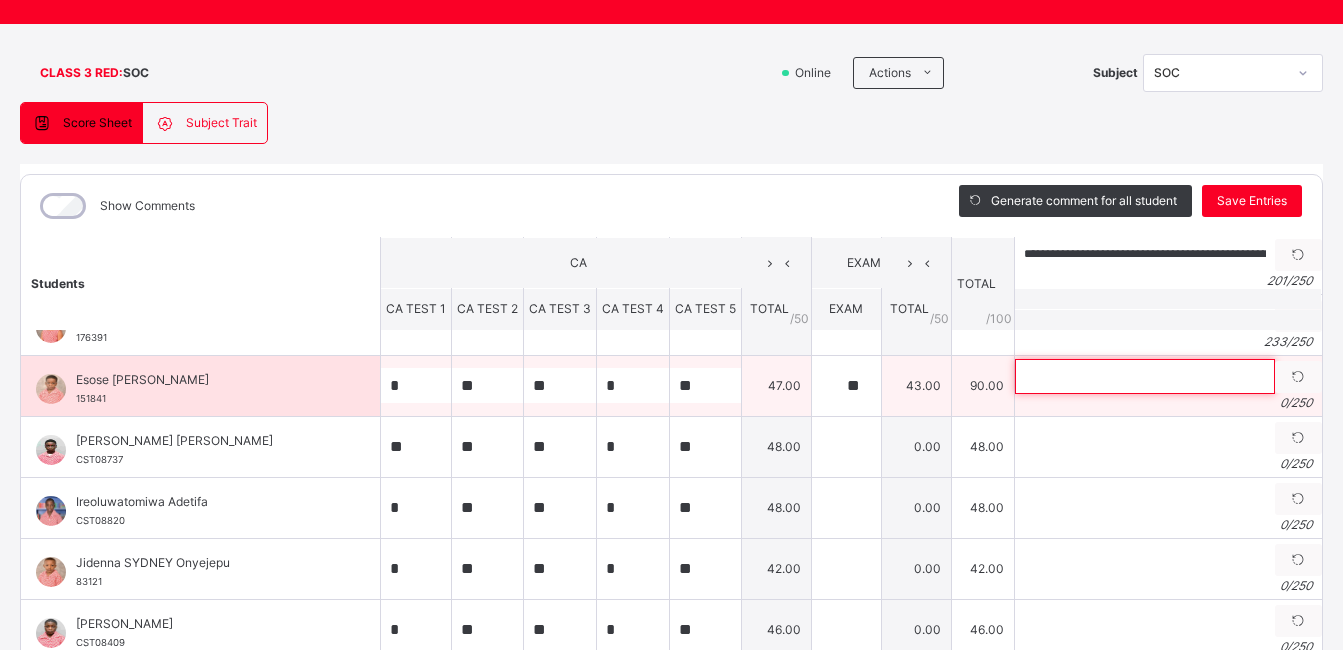 click at bounding box center [1145, 376] 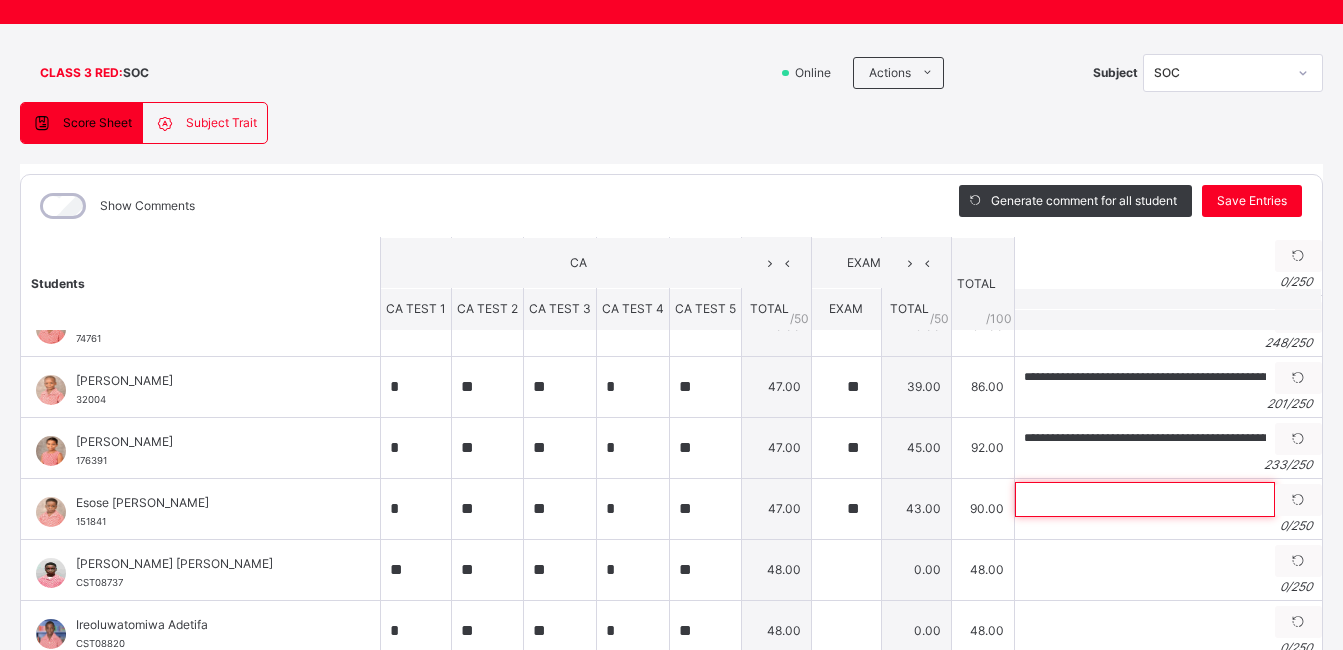 scroll, scrollTop: 283, scrollLeft: 0, axis: vertical 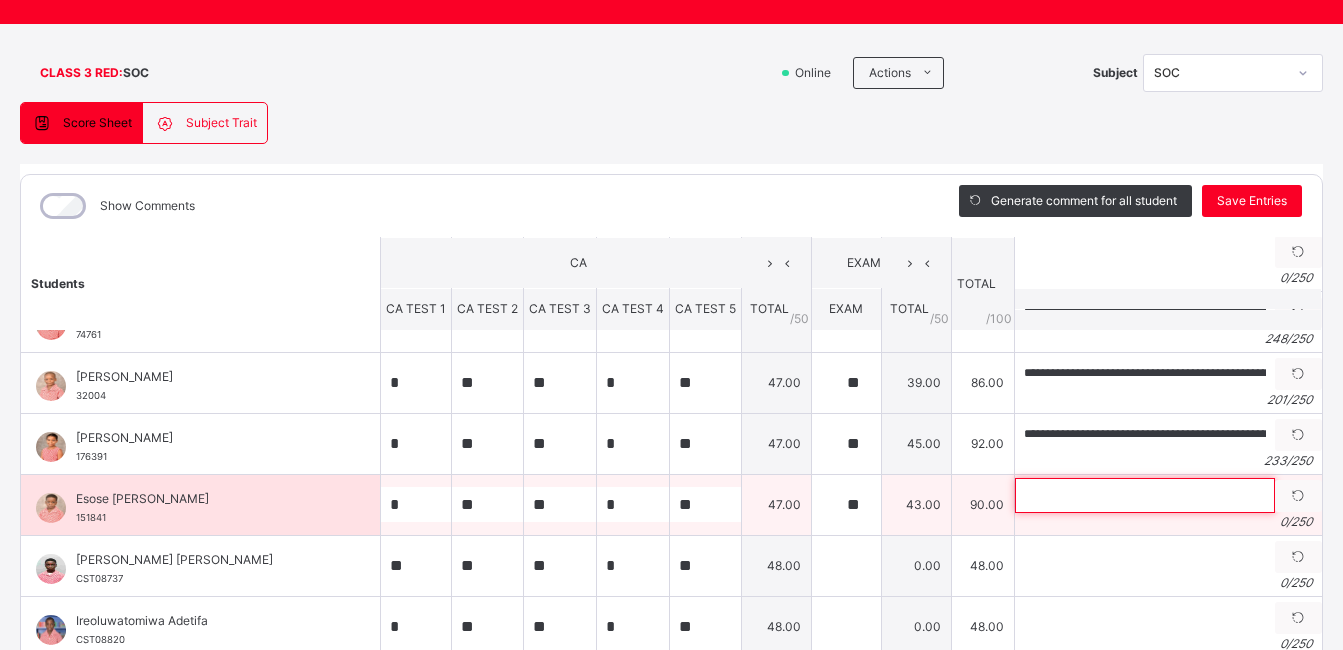 click at bounding box center [1145, 495] 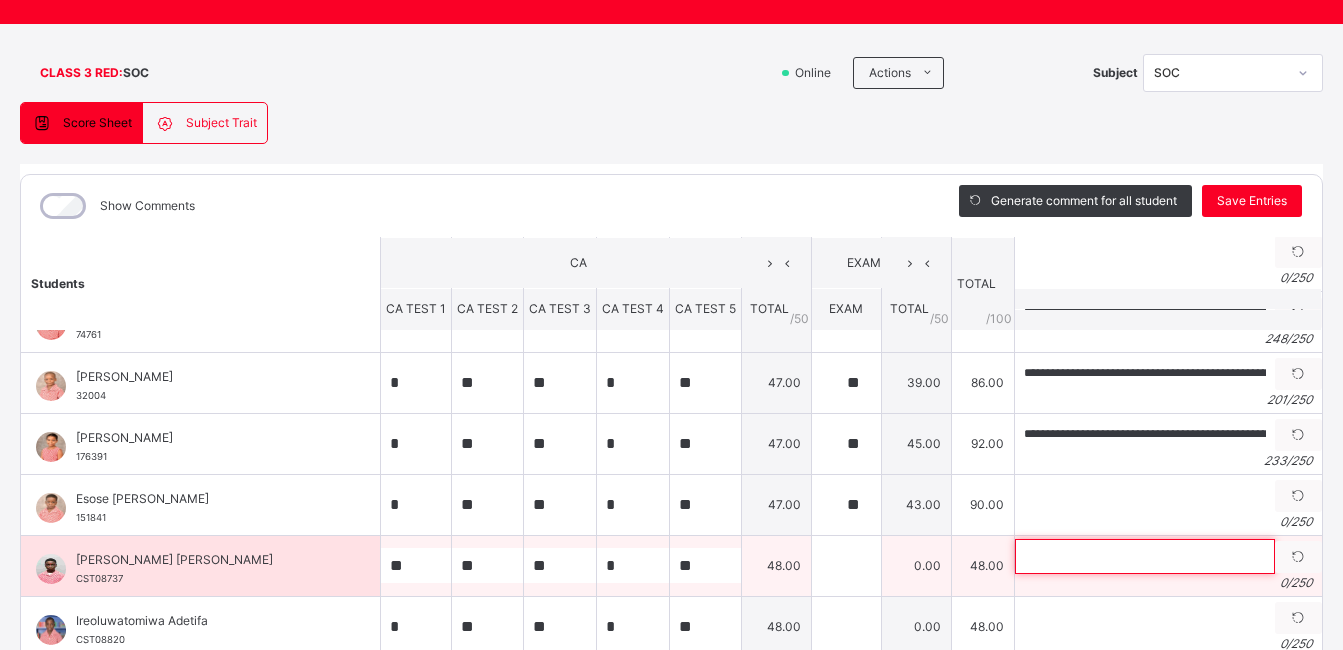 click at bounding box center (1145, 556) 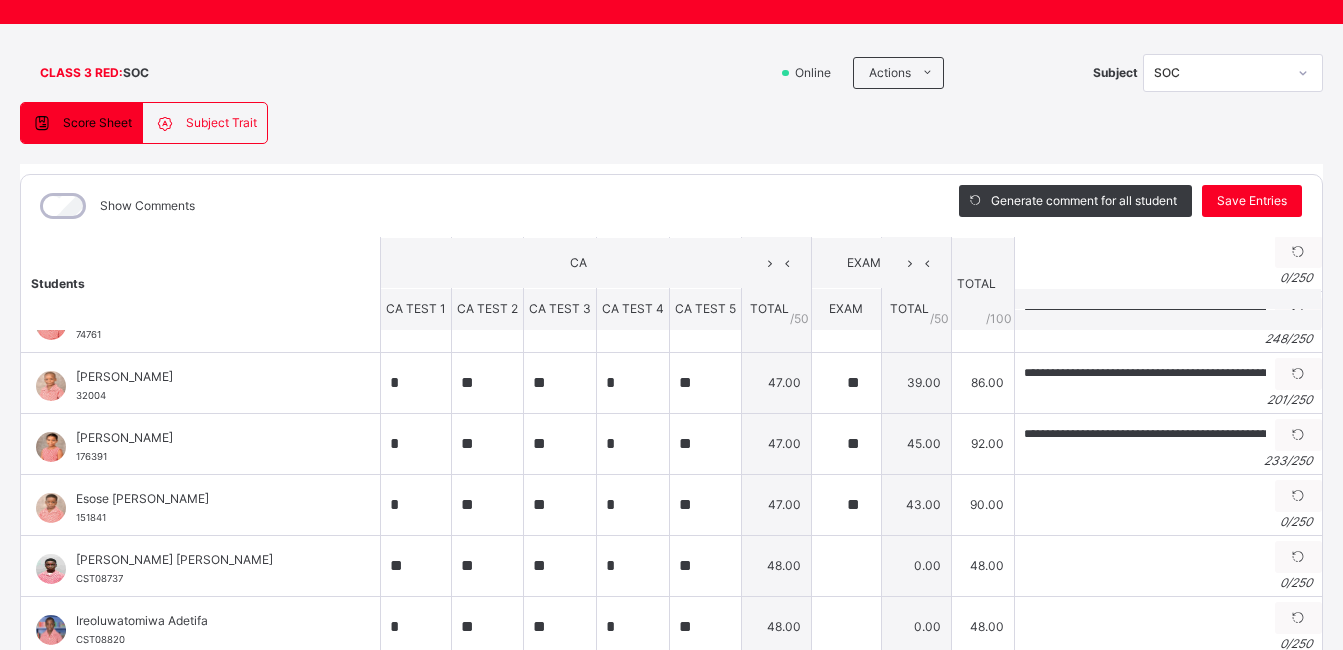 drag, startPoint x: 1280, startPoint y: 269, endPoint x: 1236, endPoint y: 147, distance: 129.69194 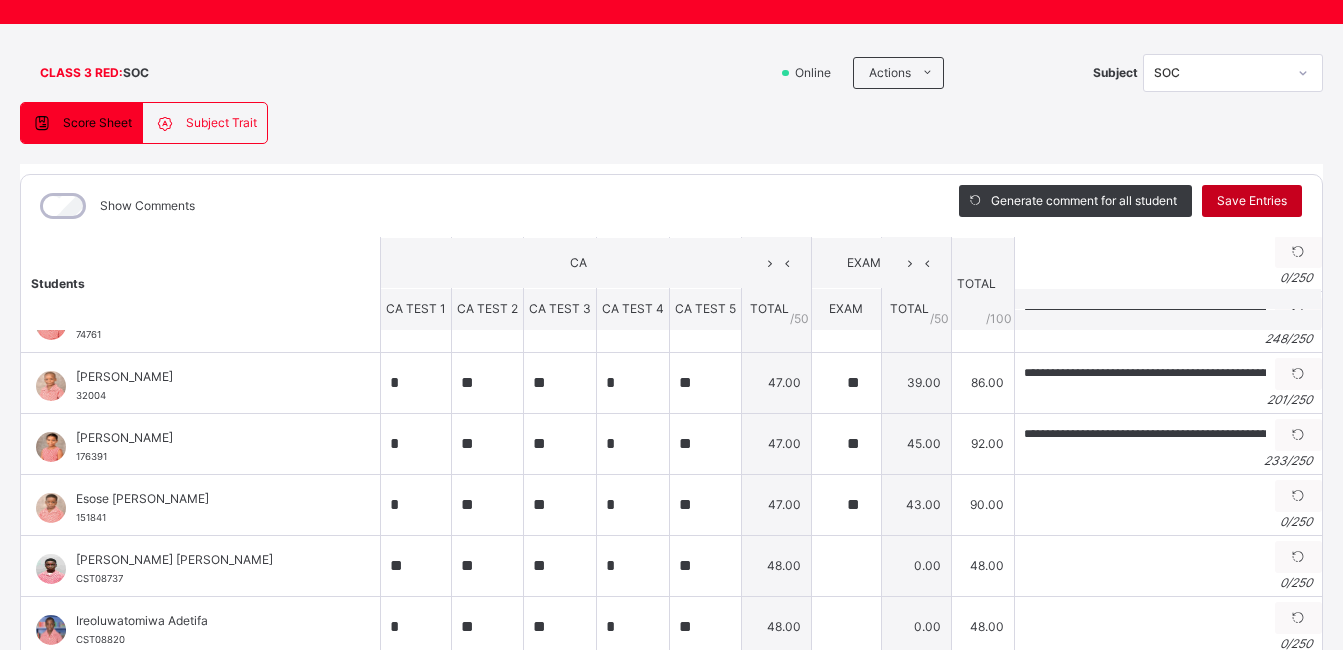 drag, startPoint x: 943, startPoint y: 139, endPoint x: 1279, endPoint y: 200, distance: 341.4923 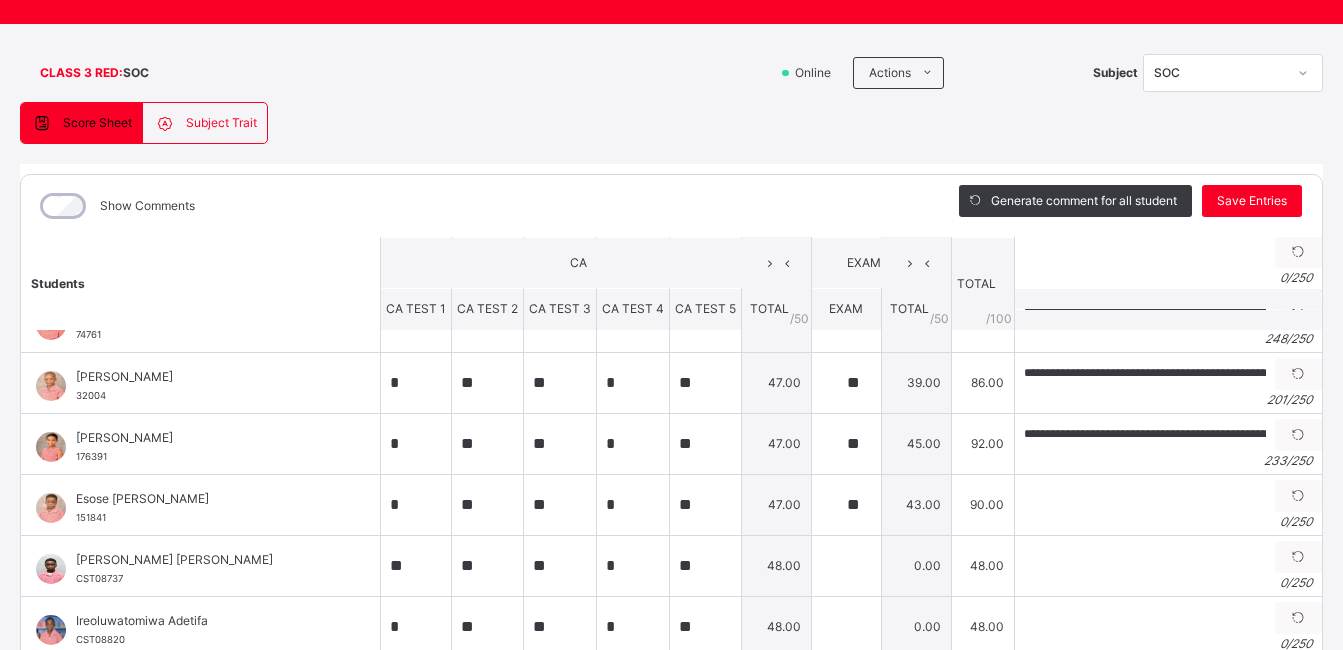 drag, startPoint x: 1279, startPoint y: 200, endPoint x: 1258, endPoint y: 184, distance: 26.400757 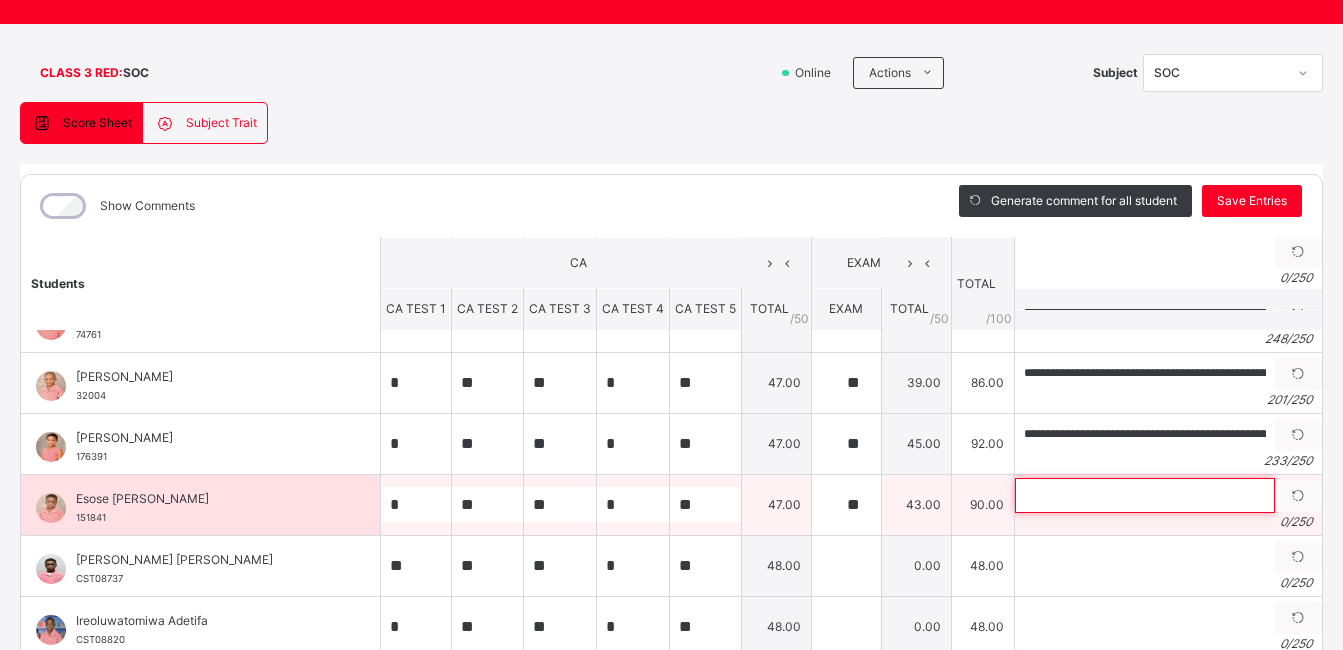click at bounding box center [1145, 495] 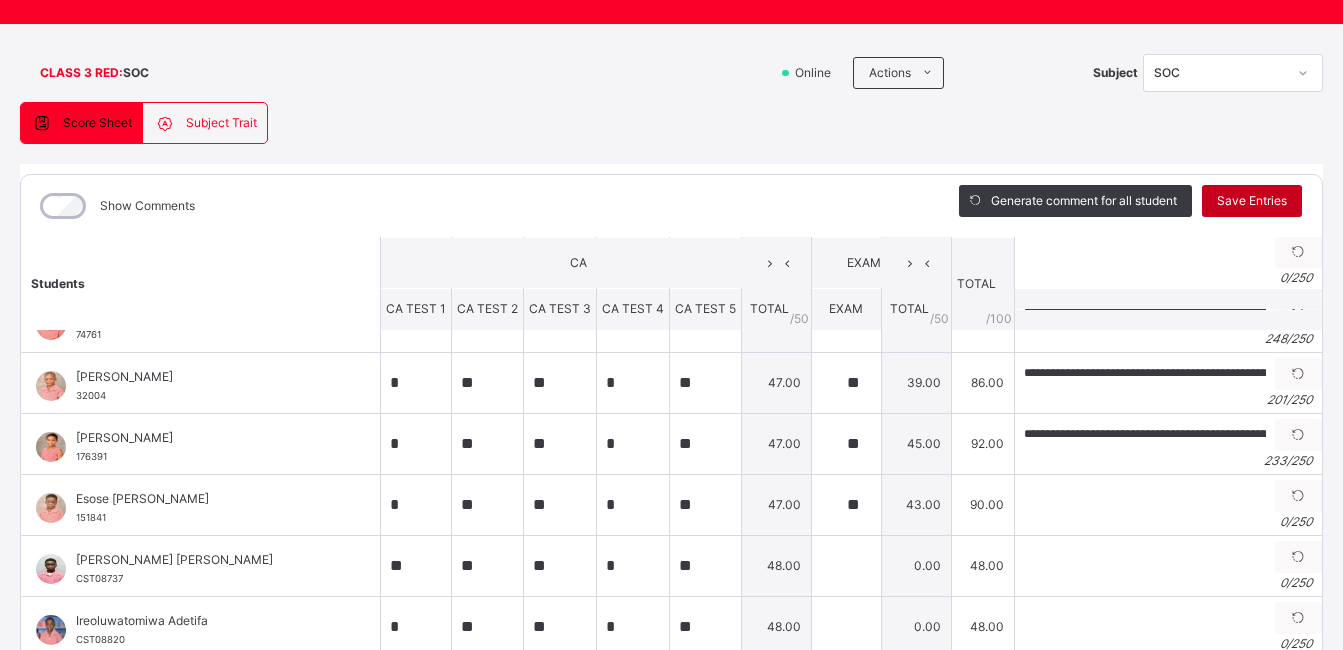 click on "Save Entries" at bounding box center [1252, 201] 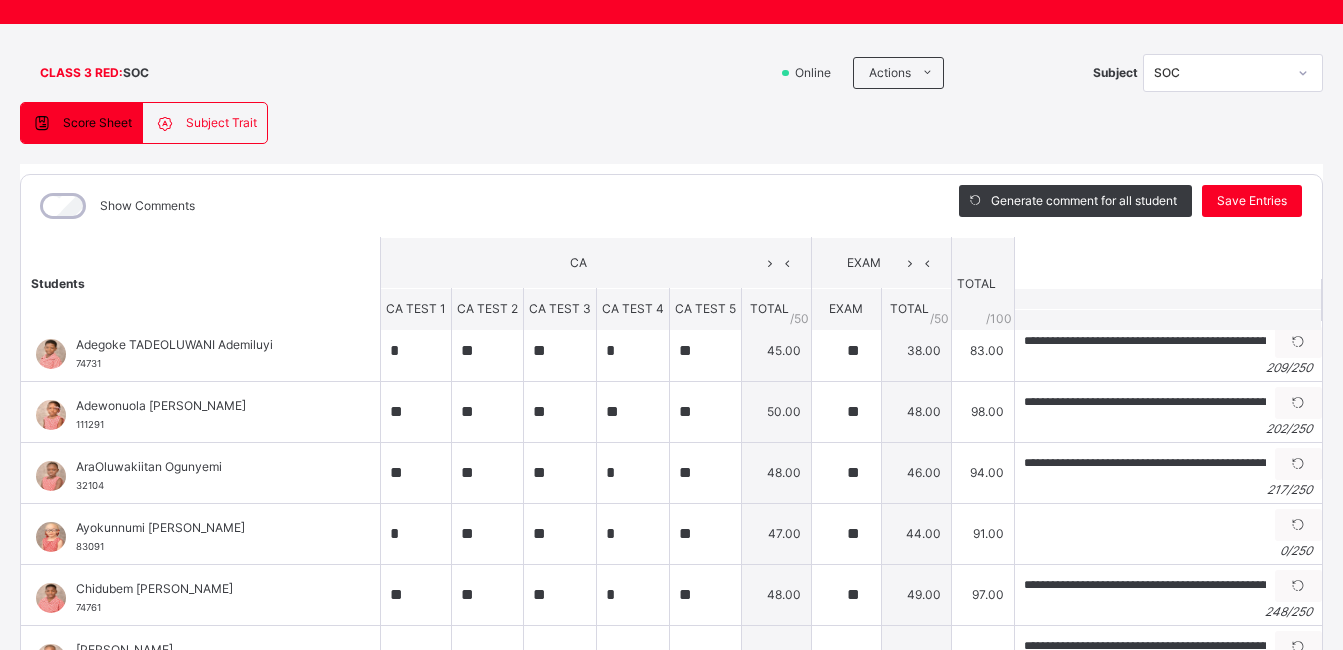 scroll, scrollTop: 0, scrollLeft: 0, axis: both 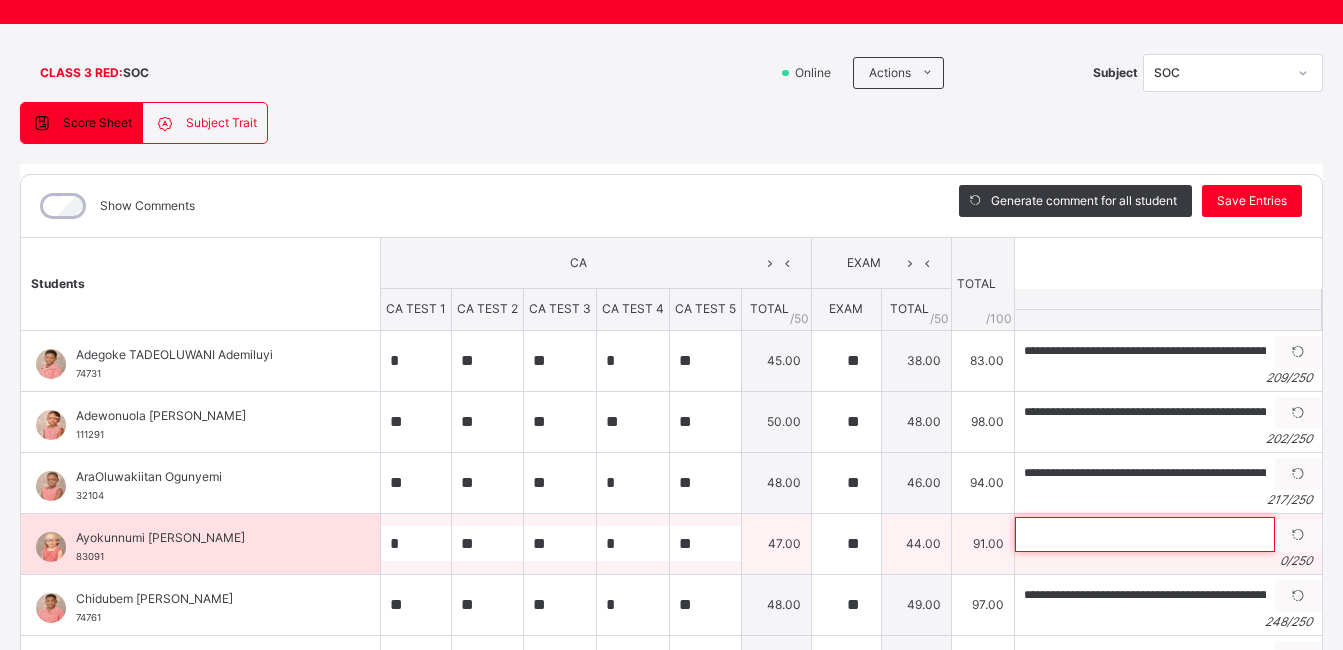 click at bounding box center [1145, 534] 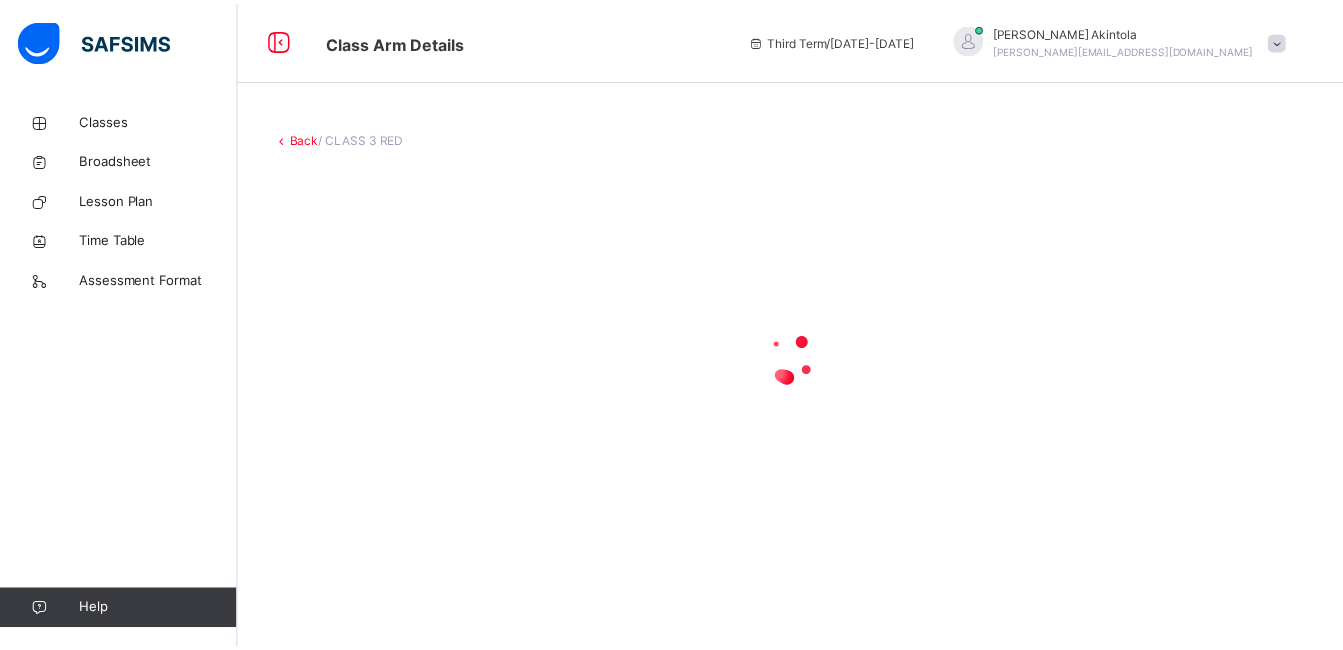 scroll, scrollTop: 0, scrollLeft: 0, axis: both 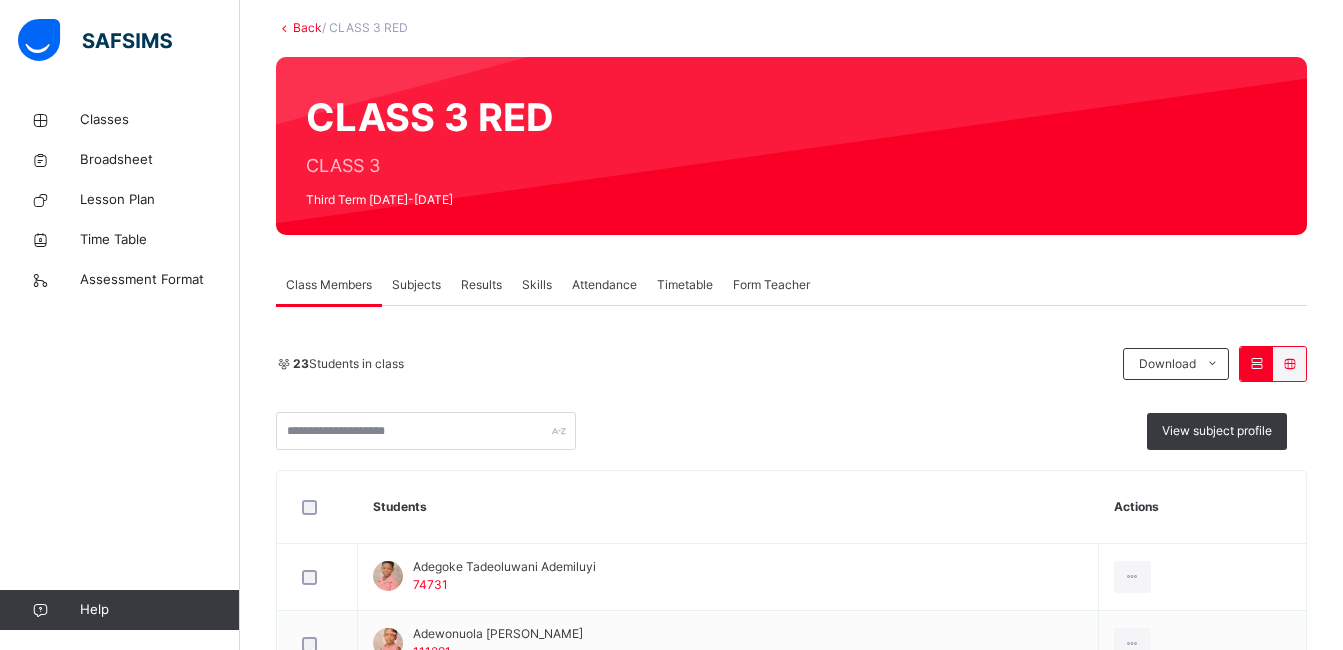 click on "Subjects" at bounding box center [416, 285] 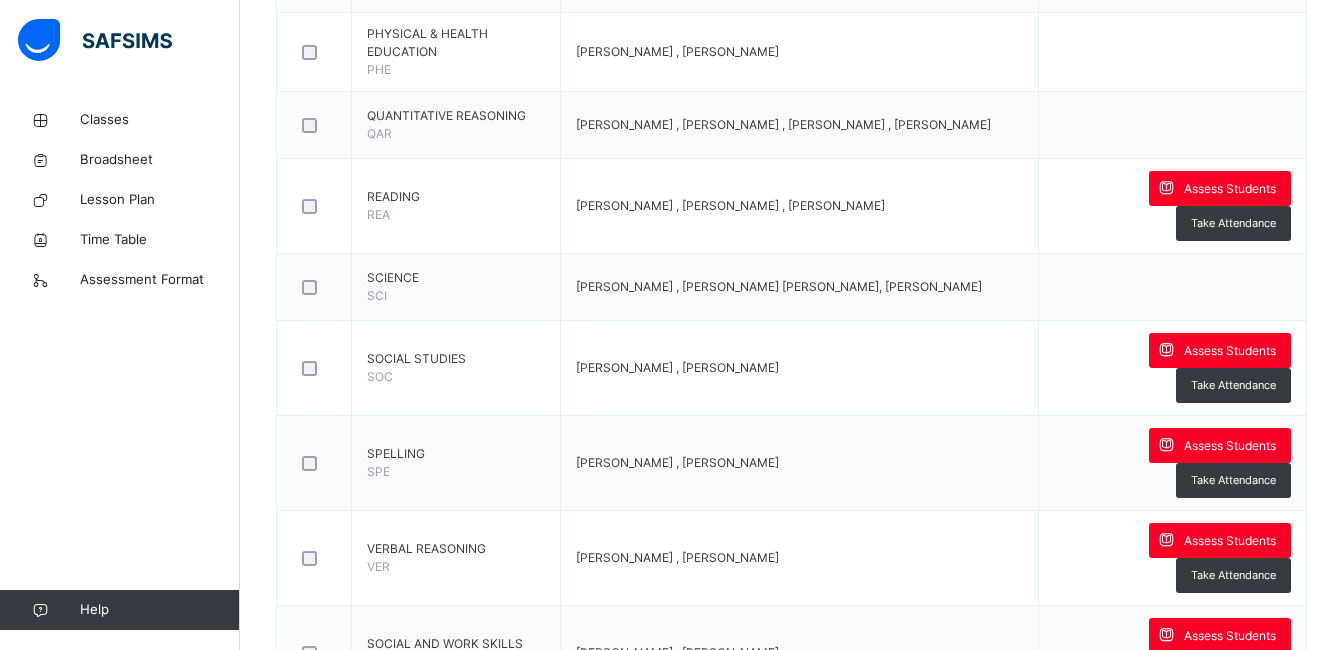 scroll, scrollTop: 1409, scrollLeft: 0, axis: vertical 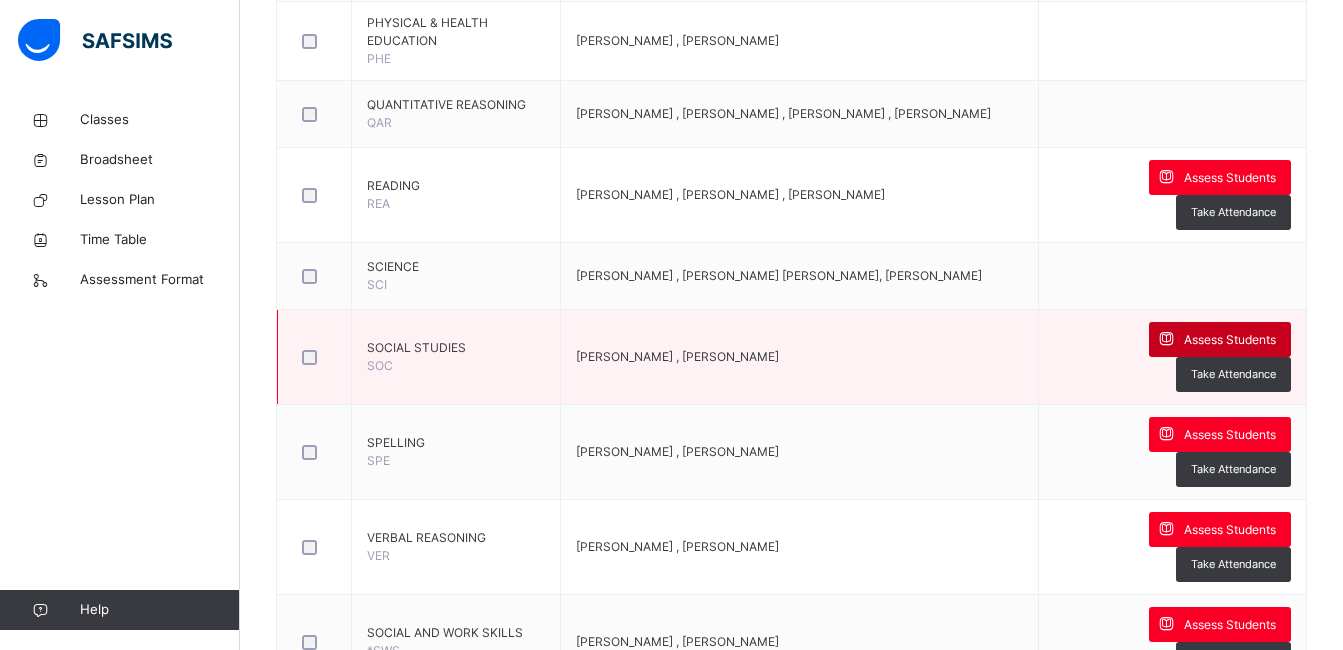 click on "Assess Students" at bounding box center [1230, 340] 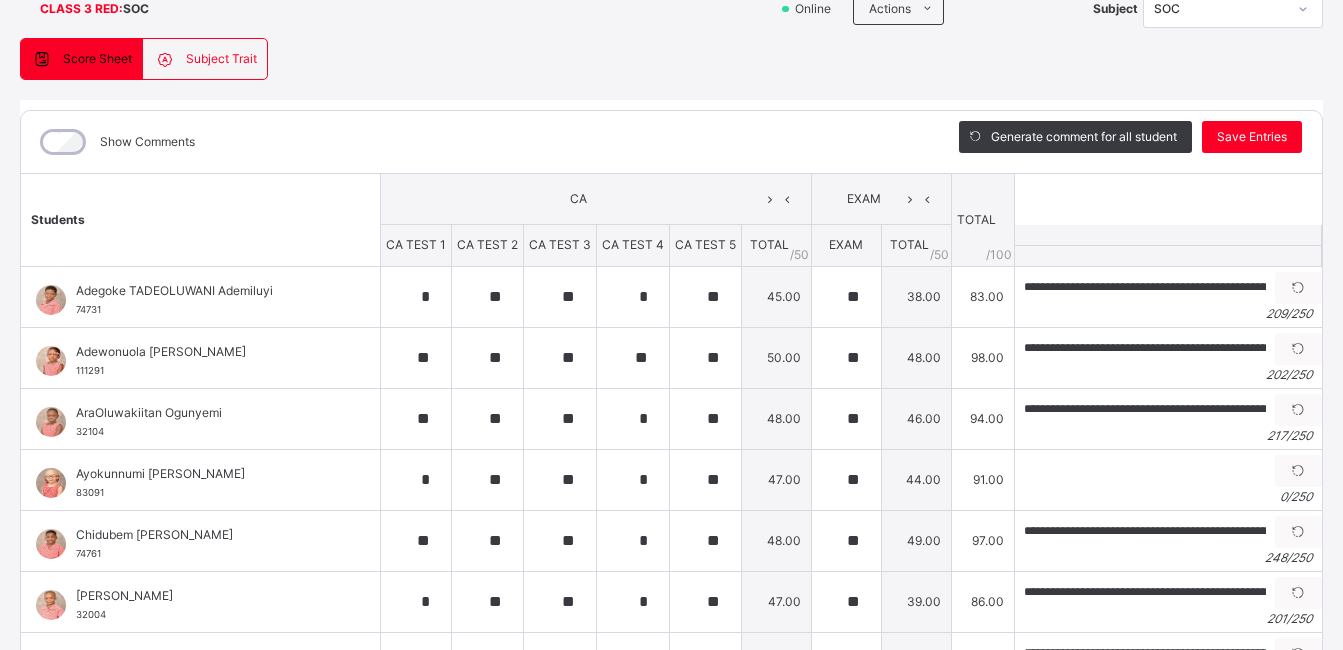 scroll, scrollTop: 173, scrollLeft: 0, axis: vertical 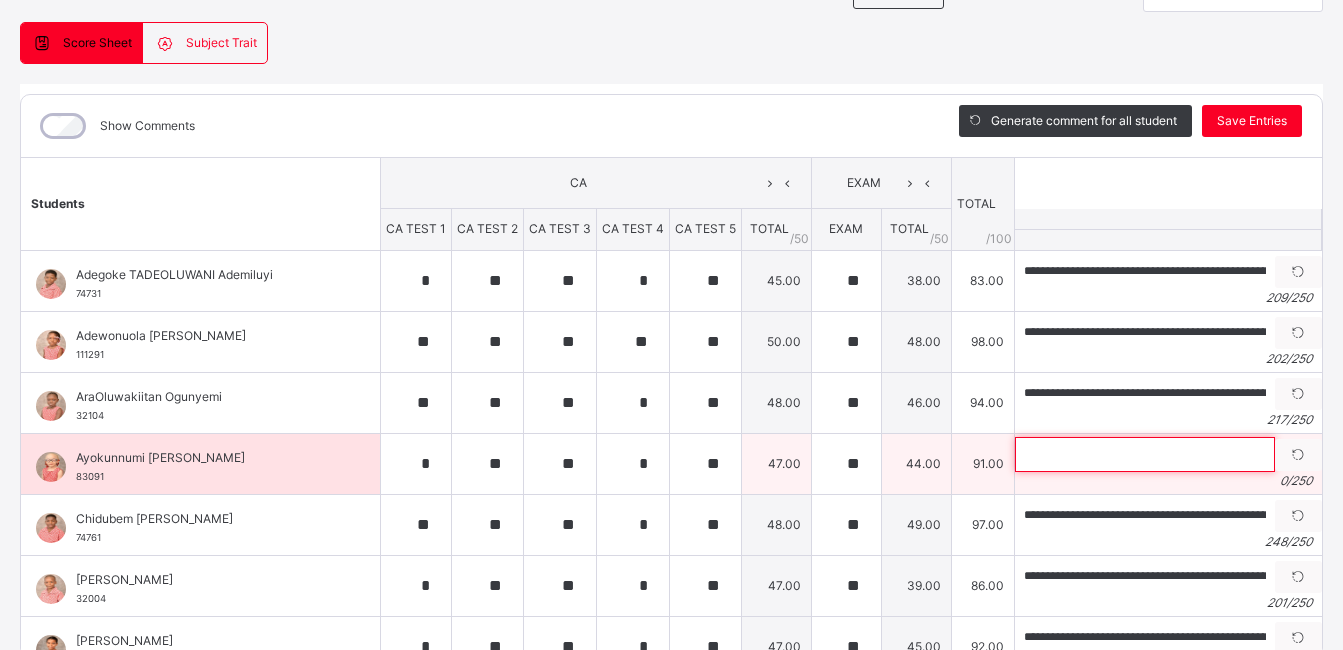 click at bounding box center (1145, 454) 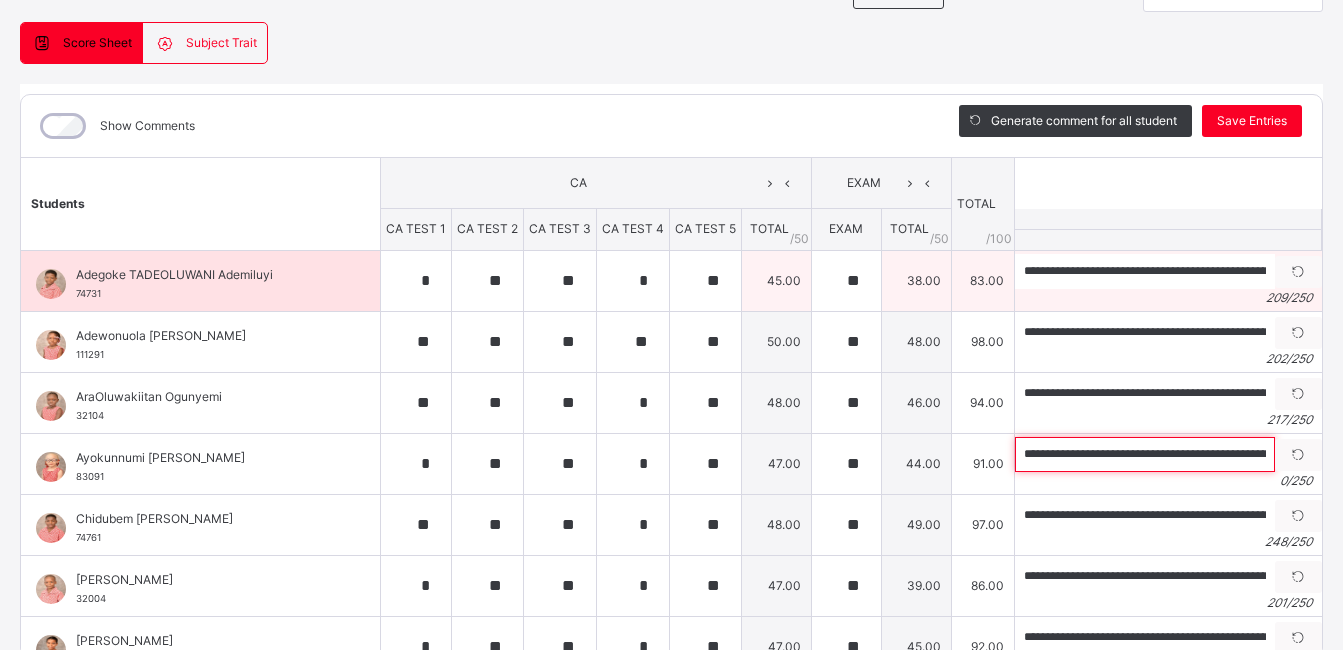 scroll, scrollTop: 0, scrollLeft: 804, axis: horizontal 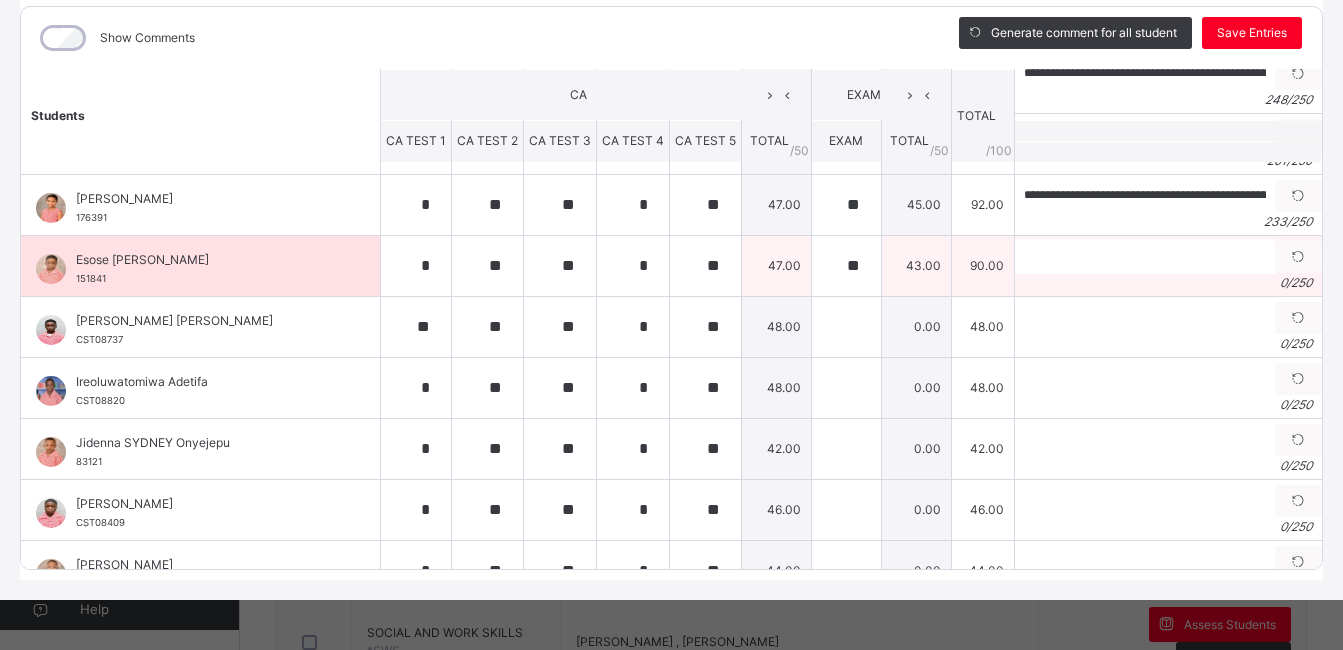 type on "**********" 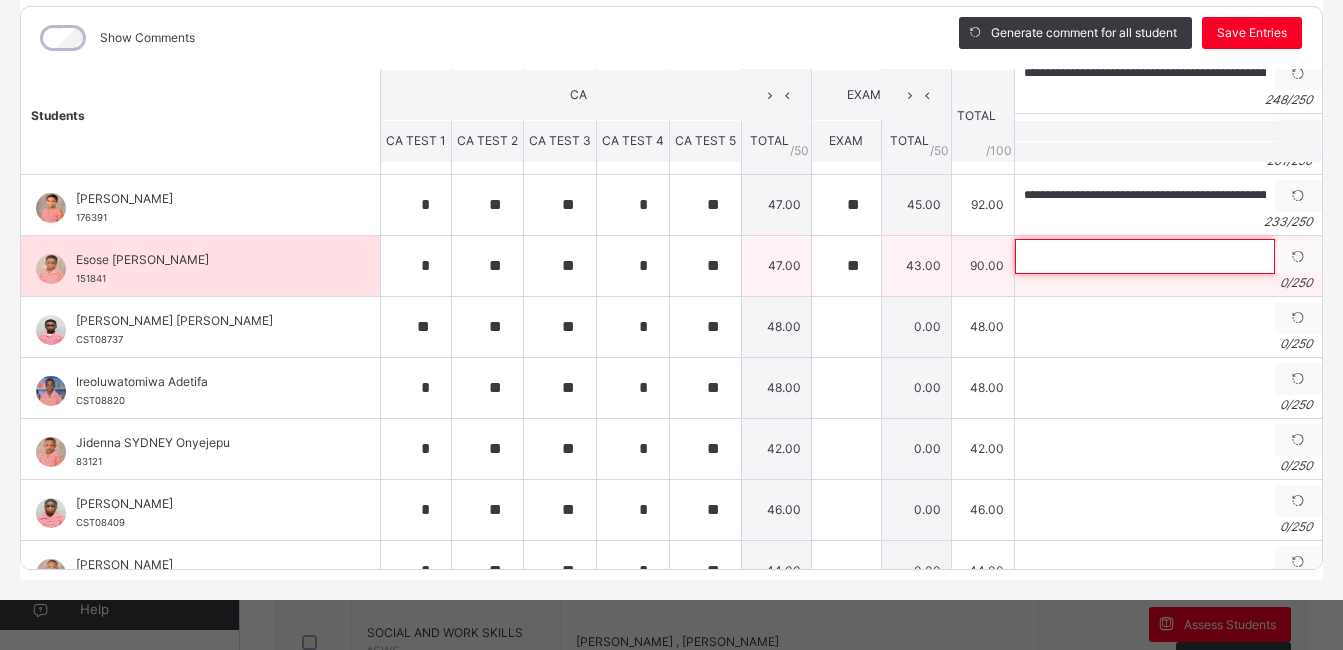 click at bounding box center [1145, 256] 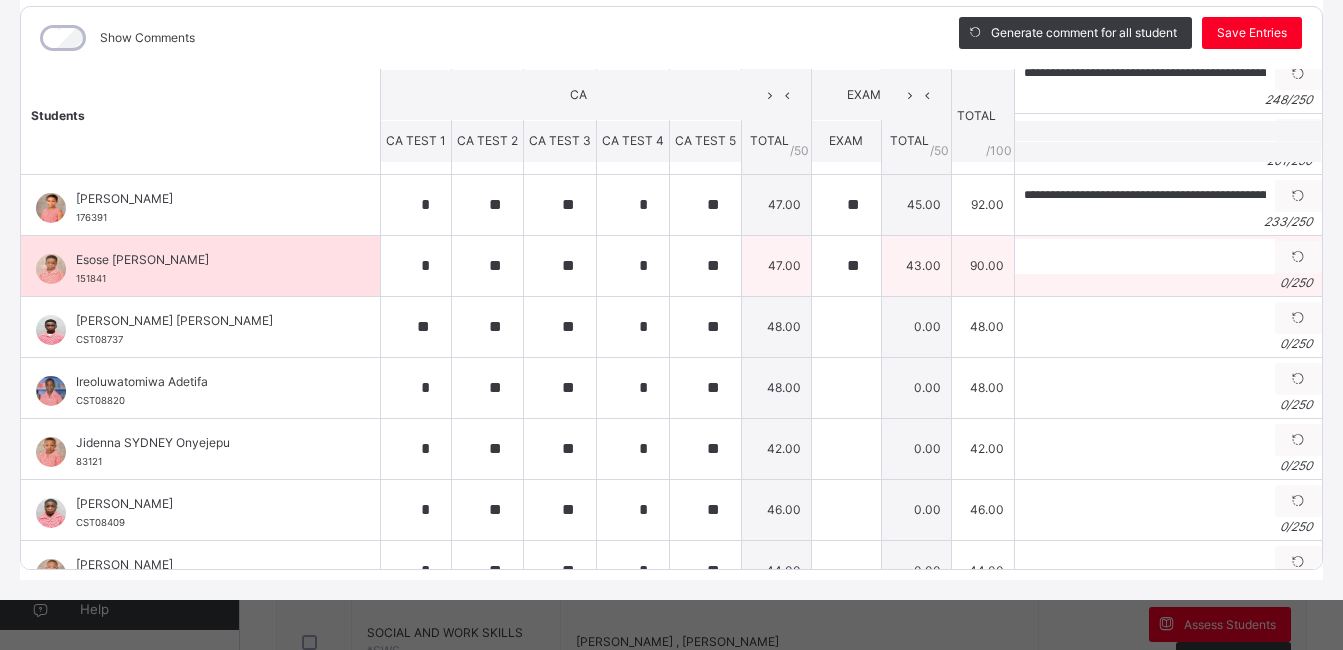 click on "Esose David Izibili 151841" at bounding box center [205, 269] 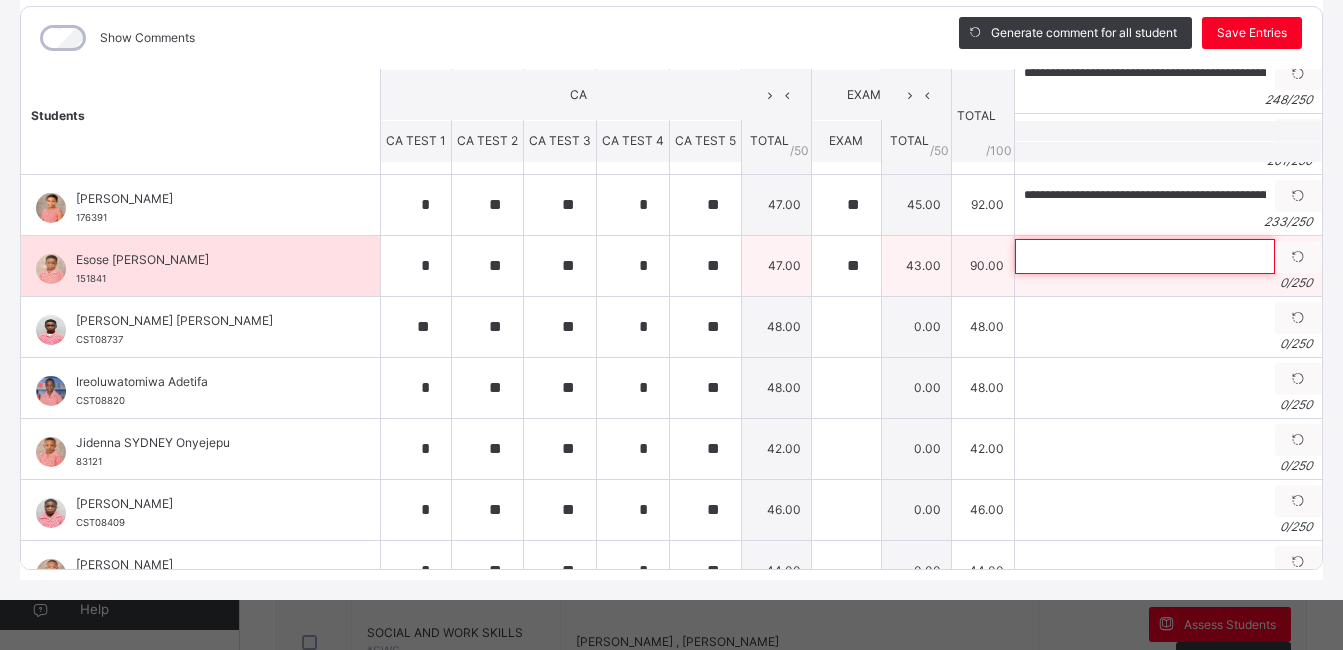 click at bounding box center (1145, 256) 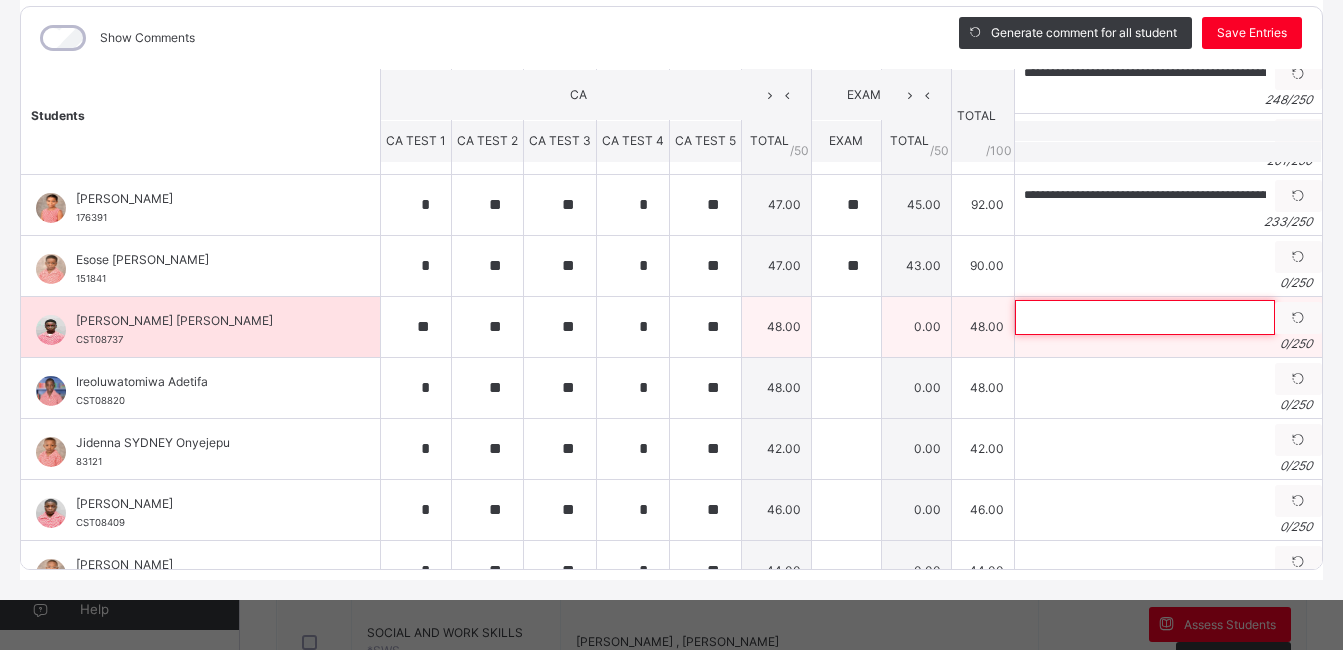 click at bounding box center (1145, 317) 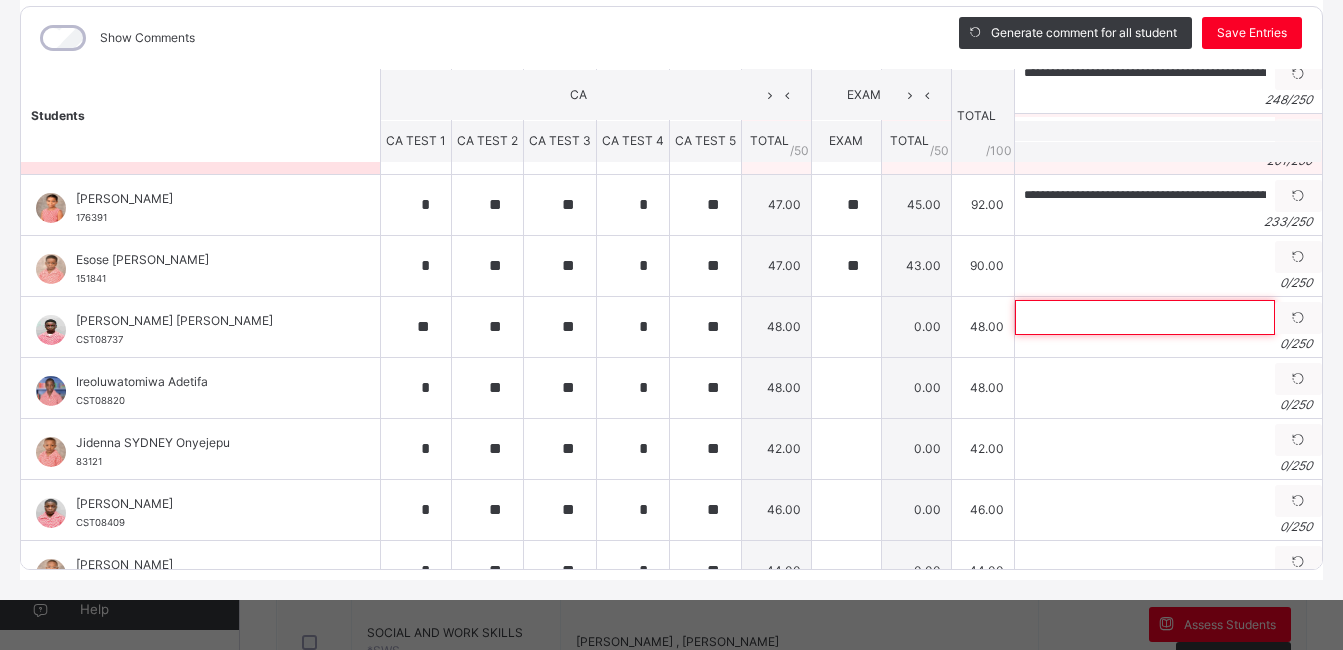 type 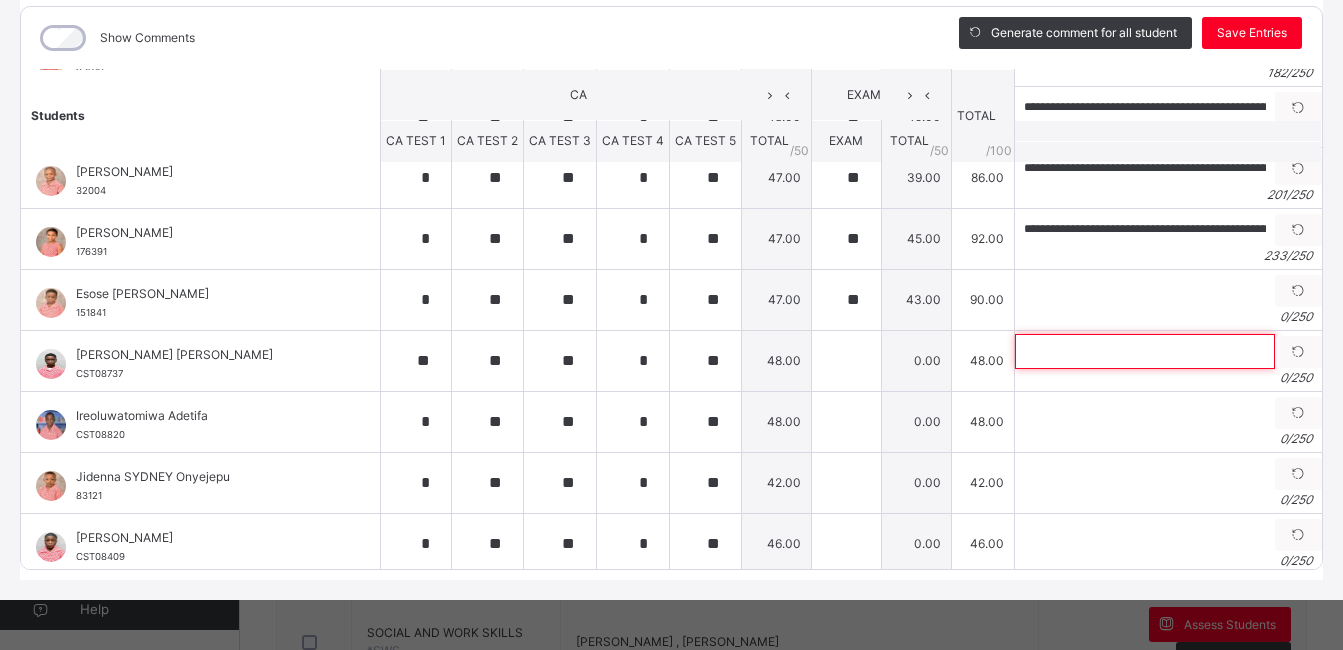 scroll, scrollTop: 300, scrollLeft: 0, axis: vertical 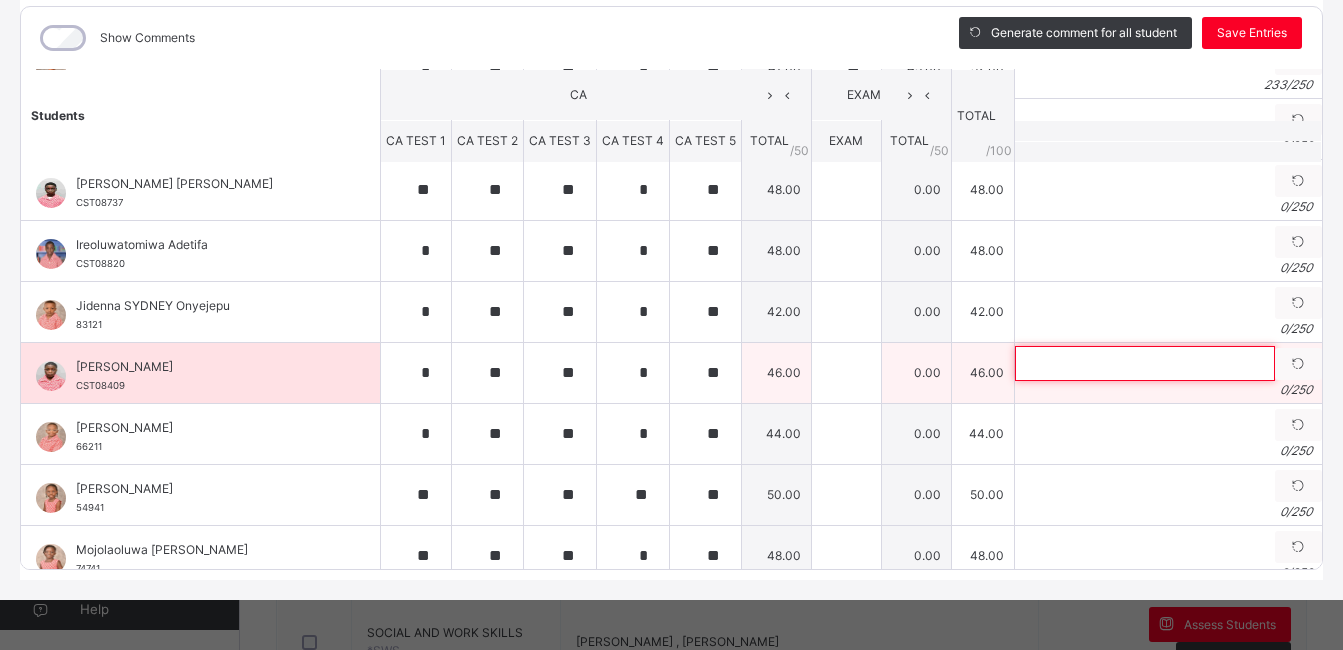 click at bounding box center (1145, 363) 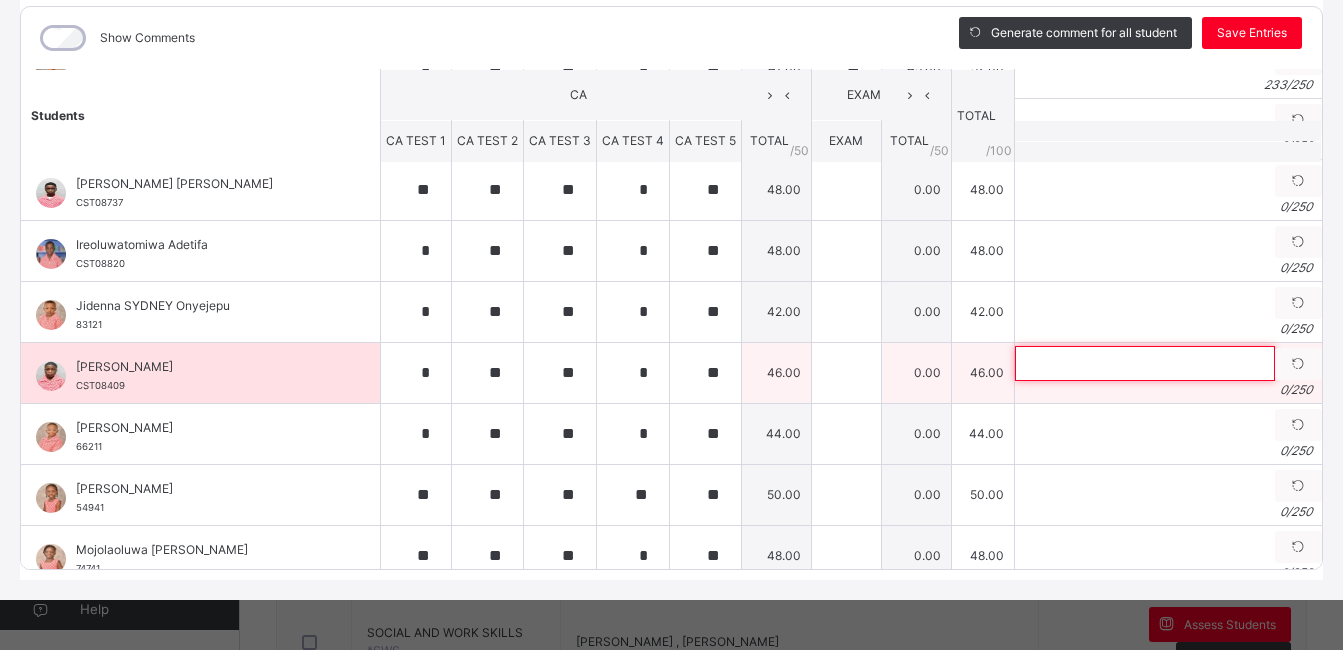 paste on "**********" 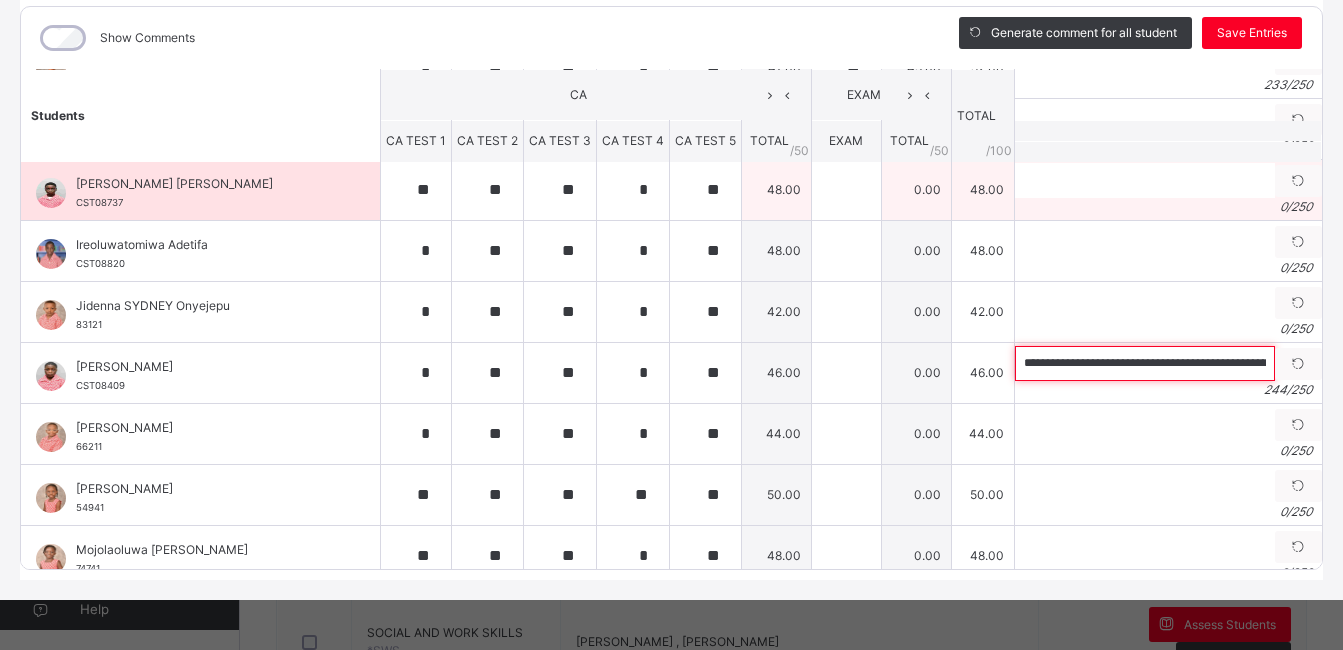 scroll, scrollTop: 0, scrollLeft: 1135, axis: horizontal 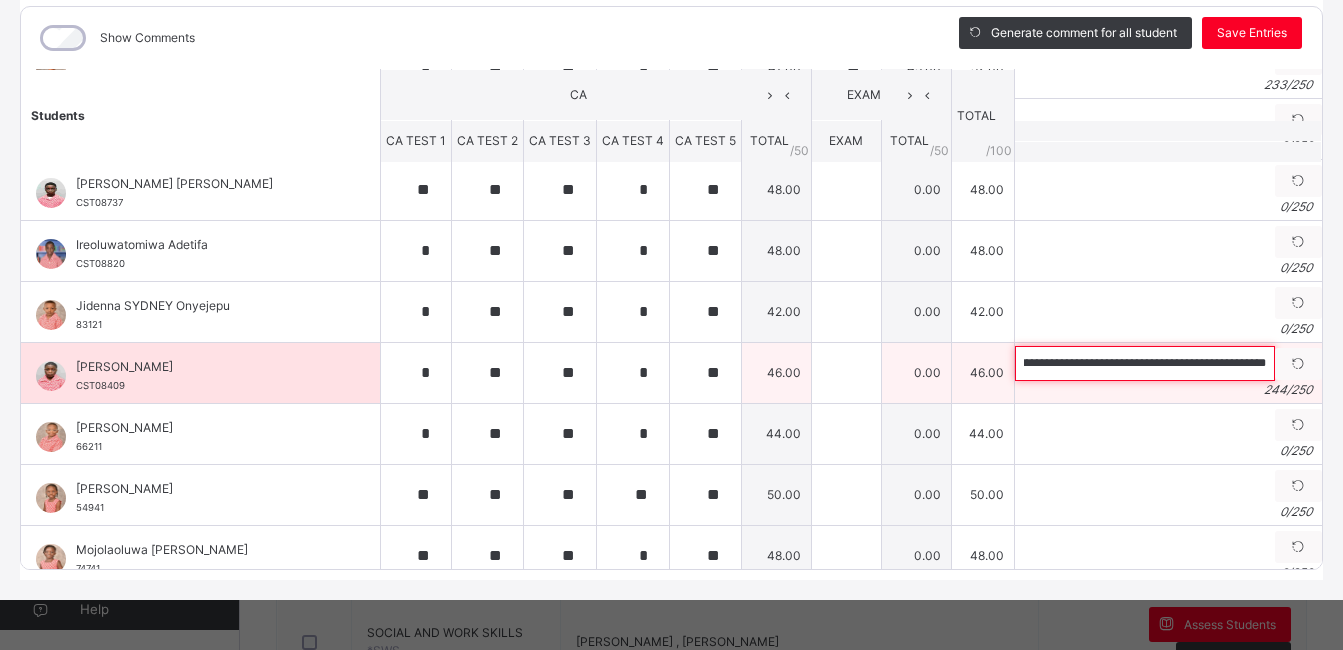 type on "**********" 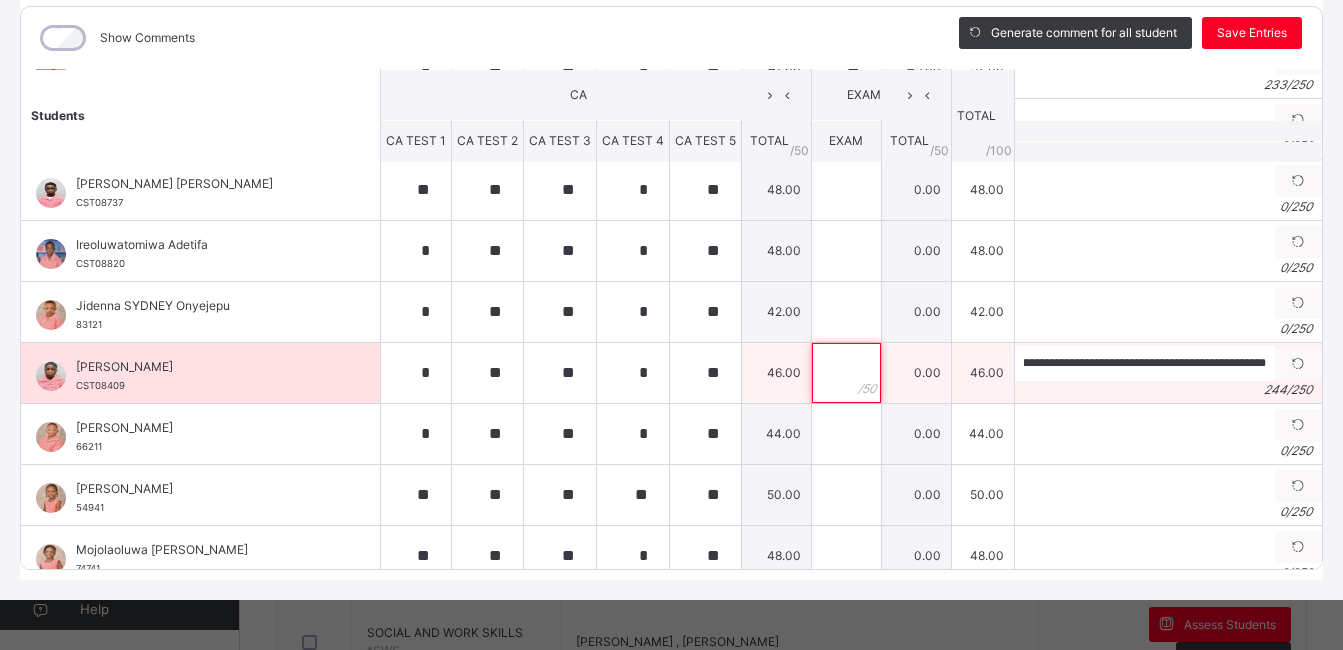 scroll, scrollTop: 0, scrollLeft: 0, axis: both 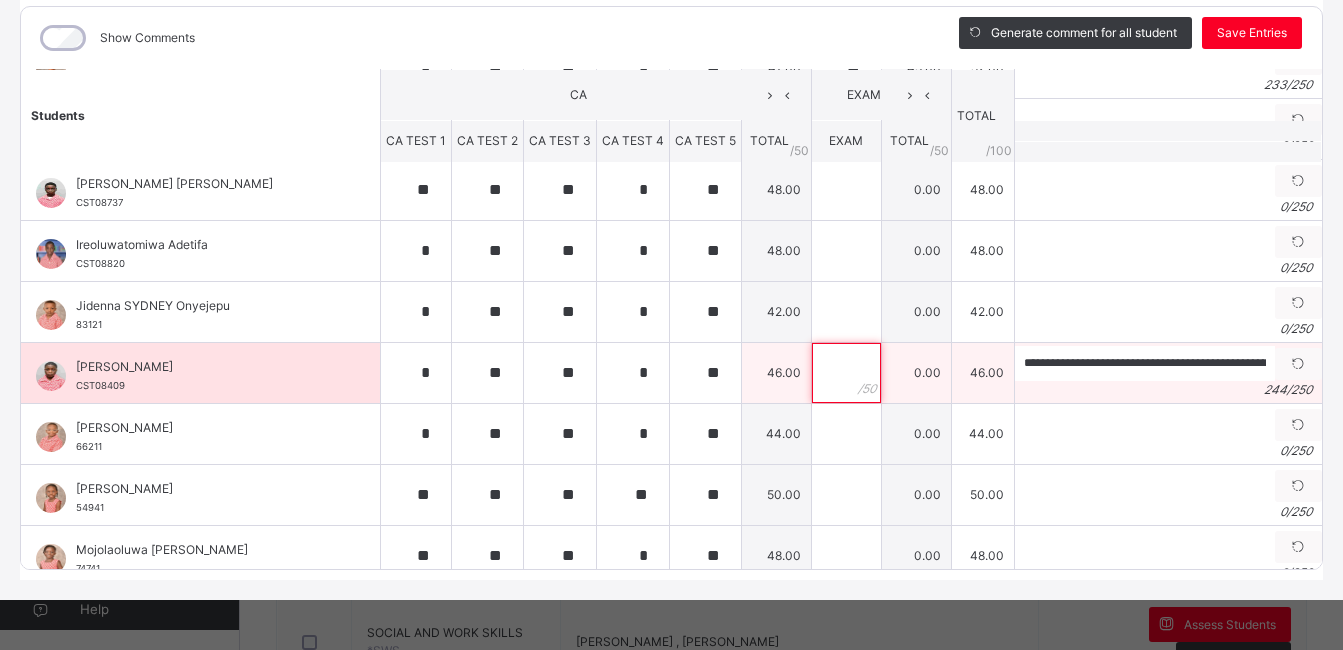 click at bounding box center (846, 373) 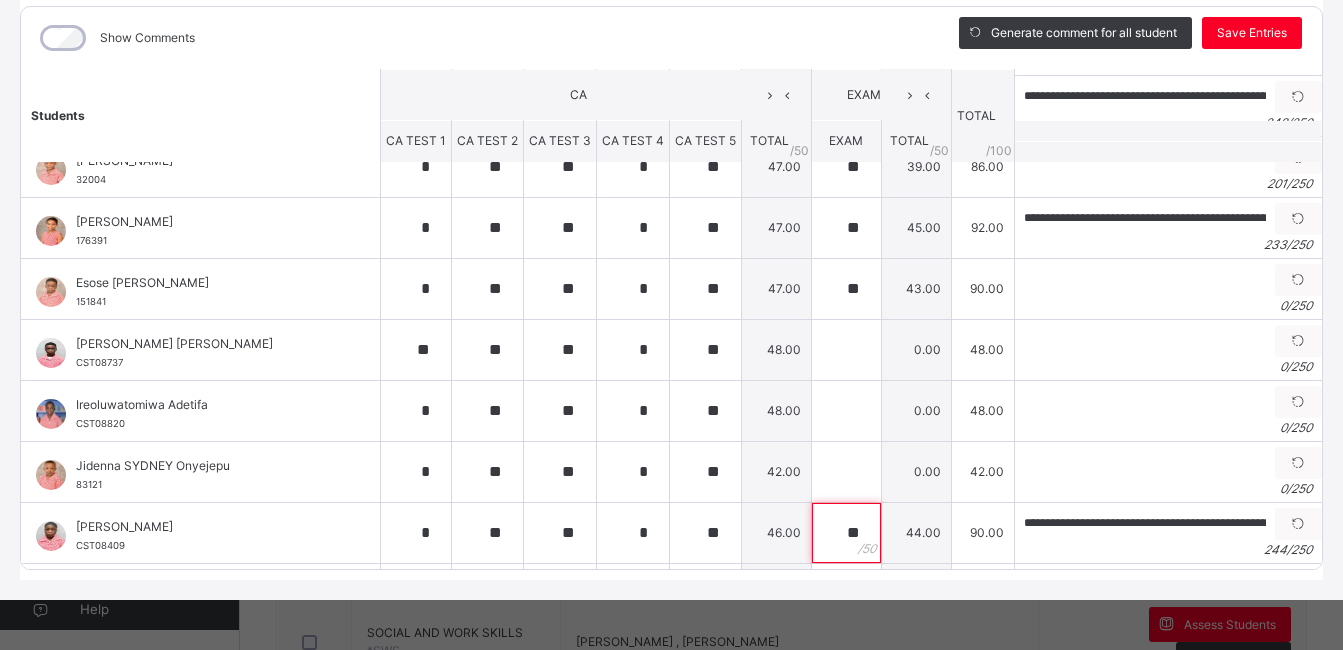scroll, scrollTop: 324, scrollLeft: 0, axis: vertical 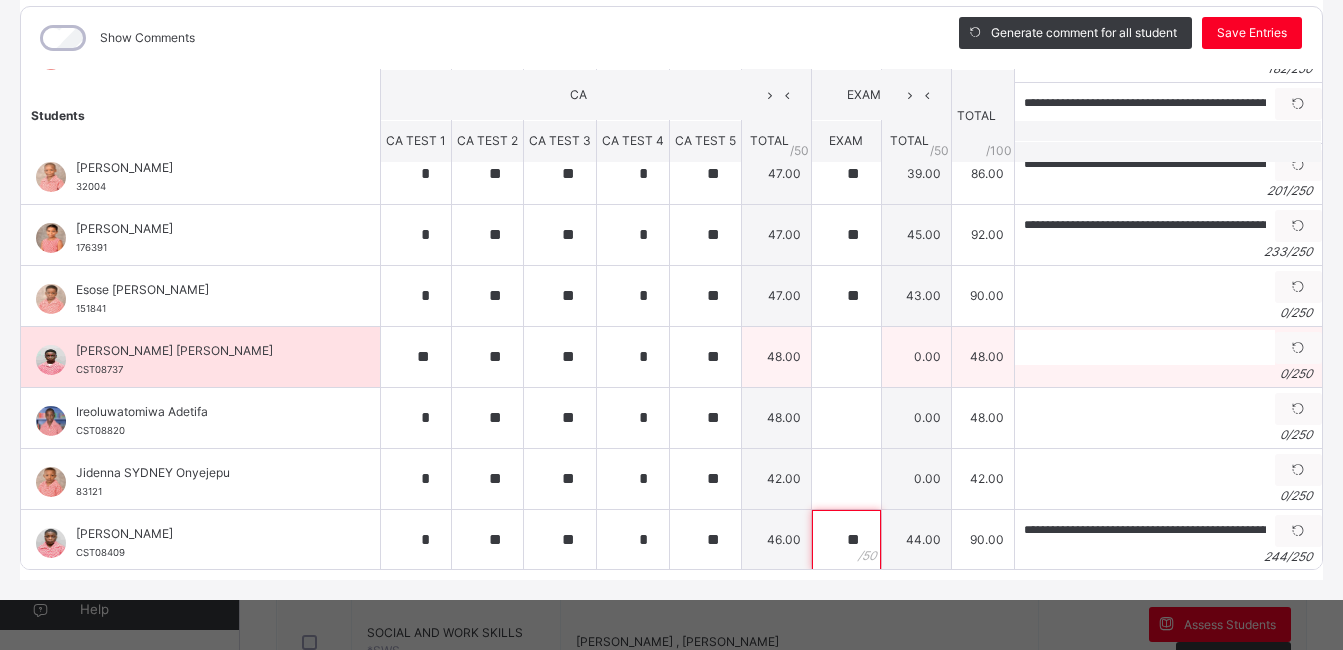 type on "**" 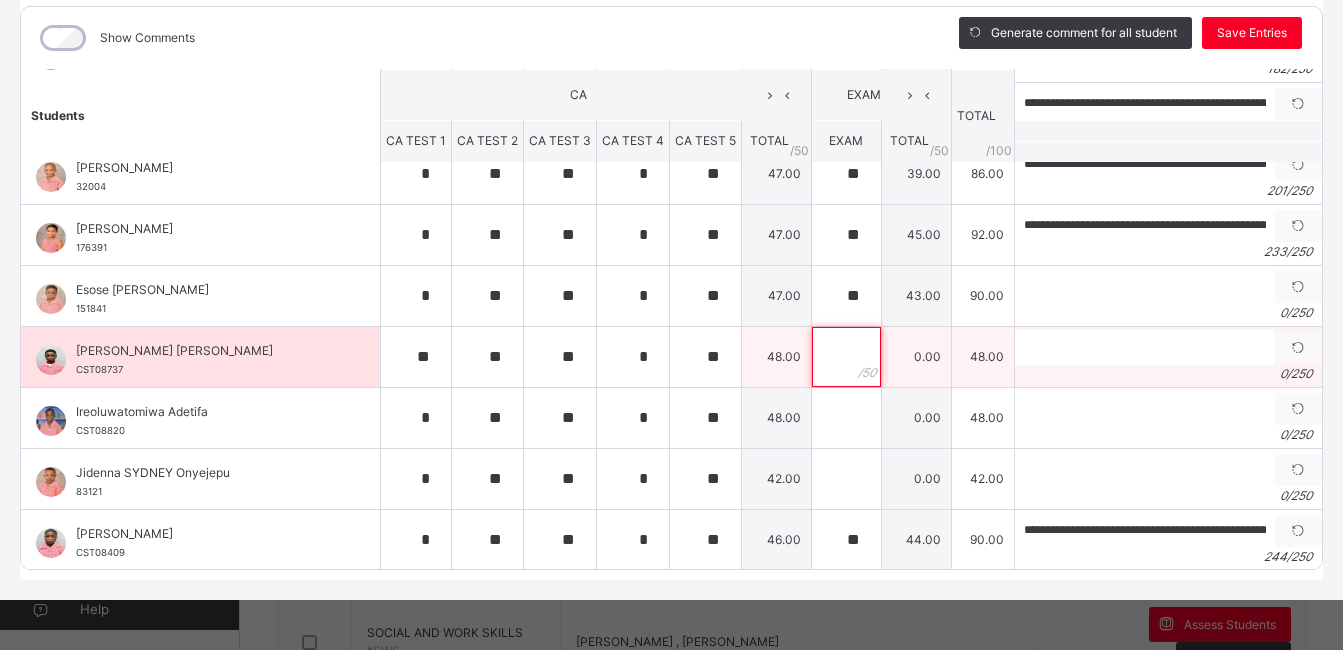 click at bounding box center (846, 357) 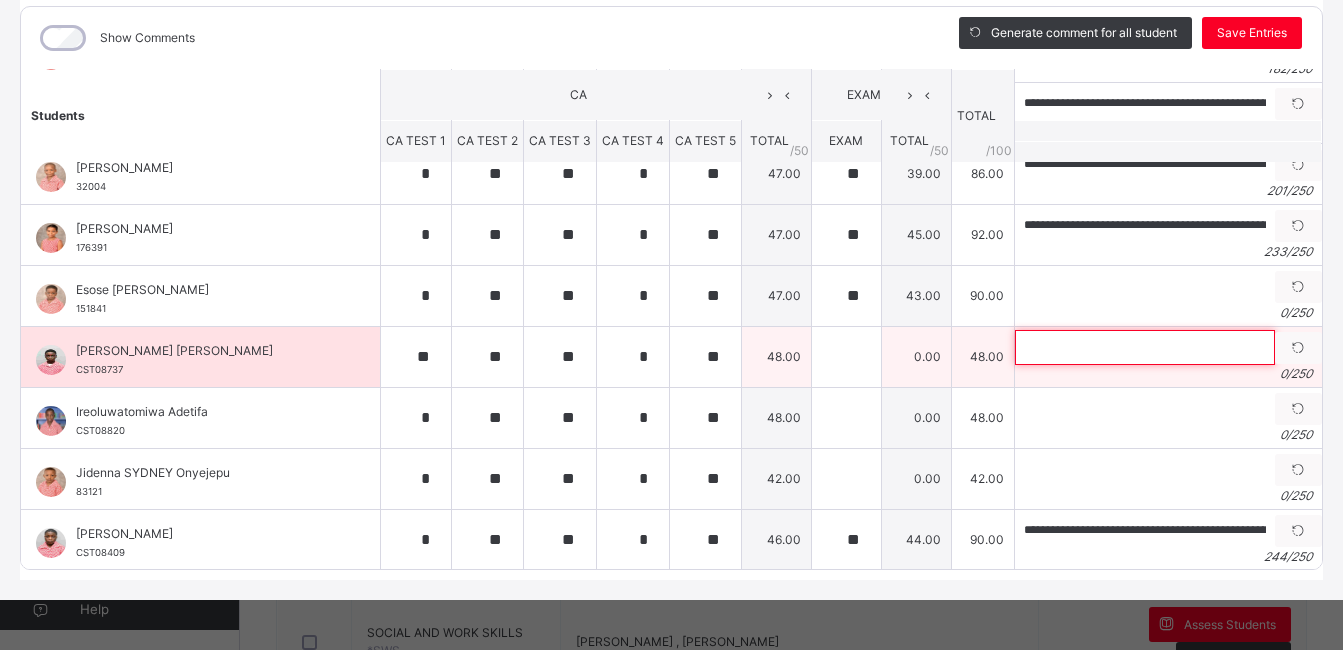 click at bounding box center [1145, 347] 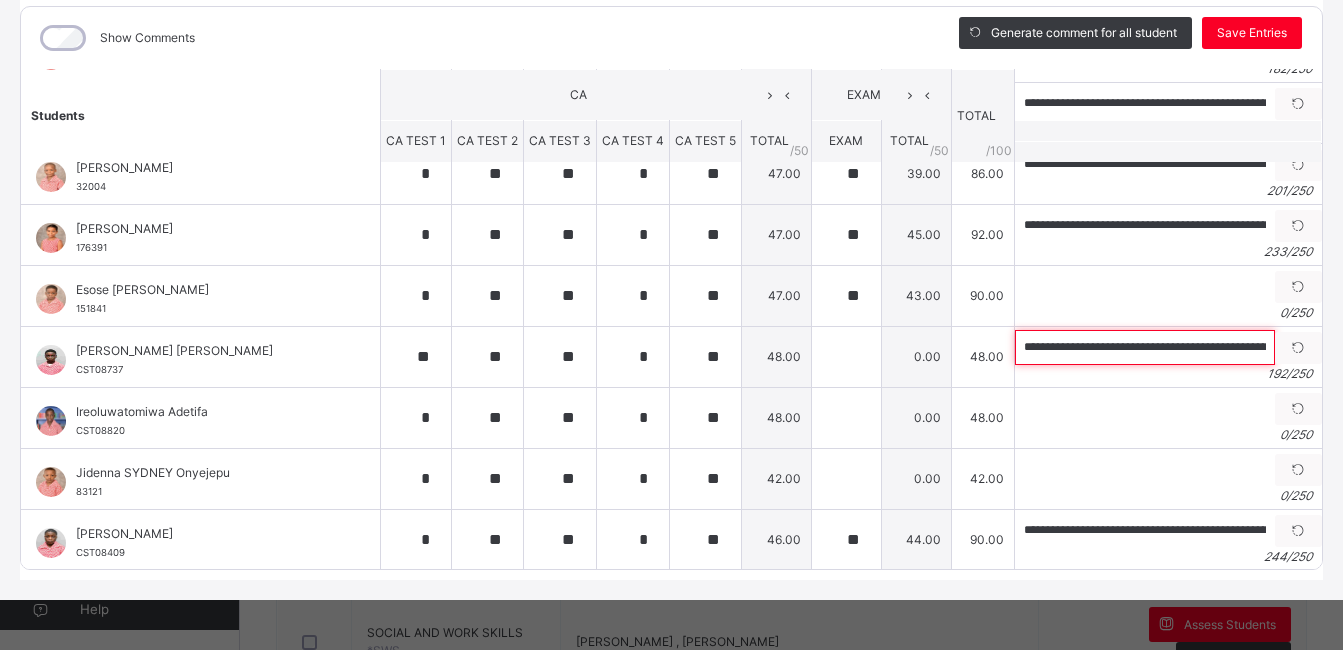 scroll, scrollTop: 0, scrollLeft: 847, axis: horizontal 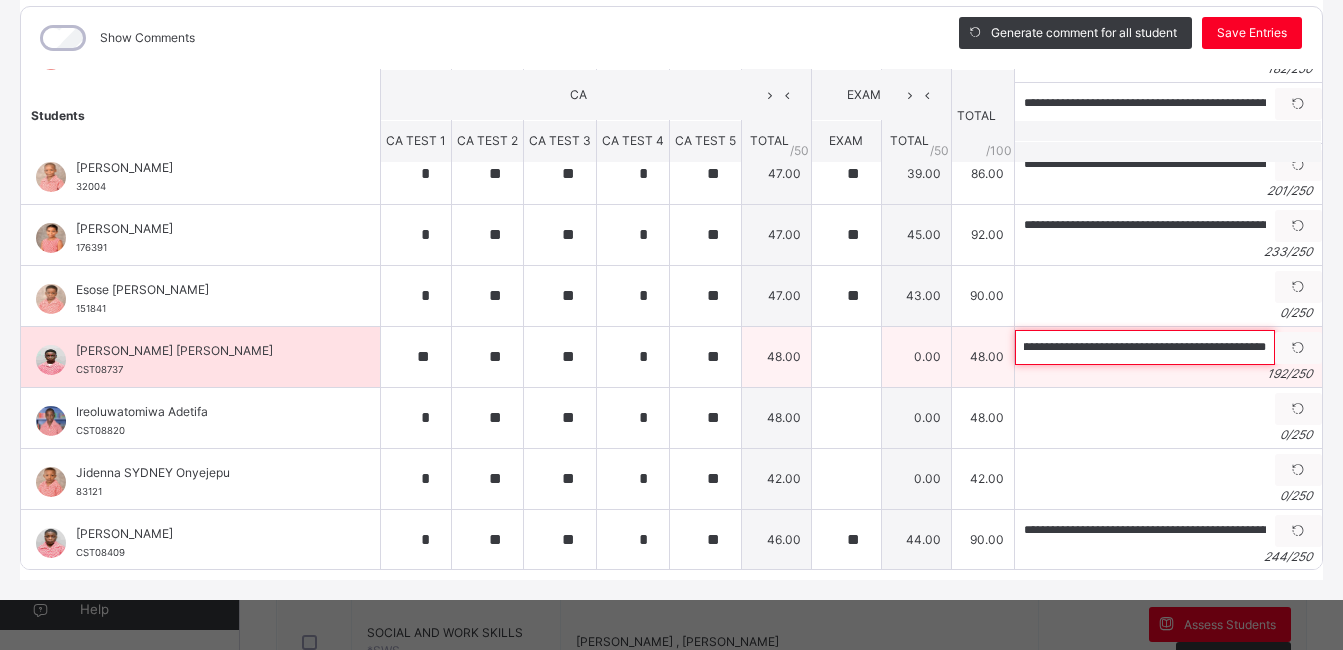type on "**********" 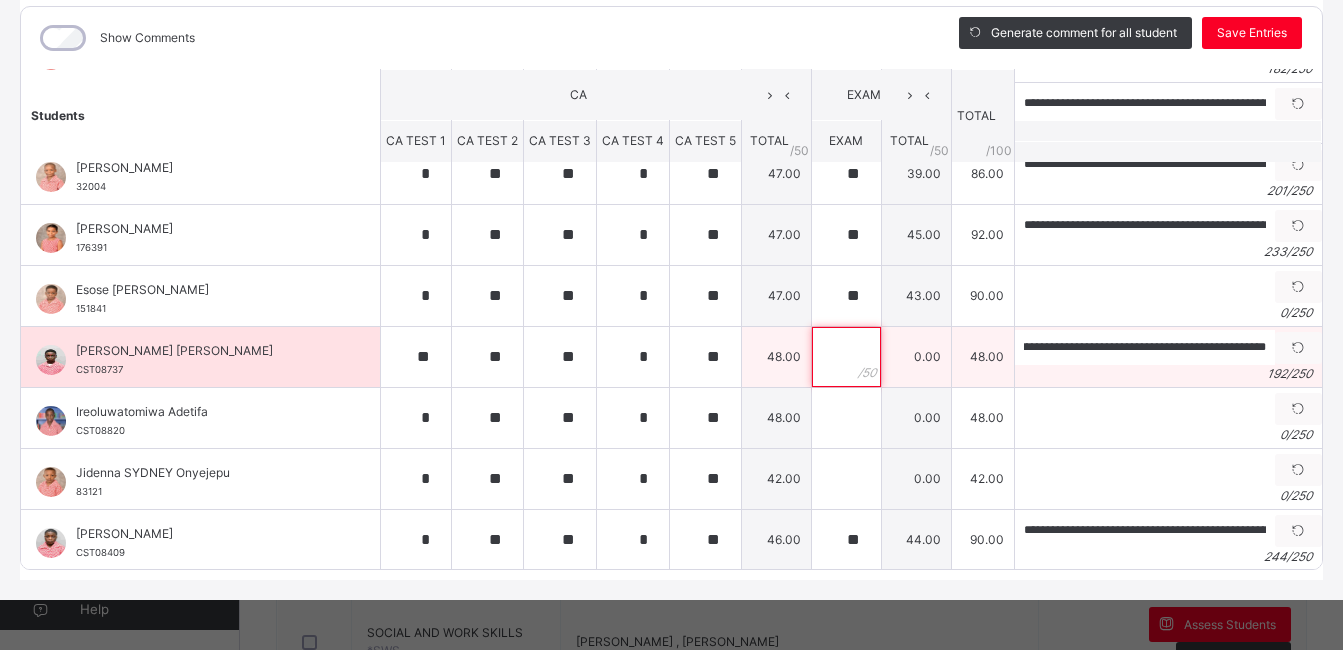 click at bounding box center (846, 357) 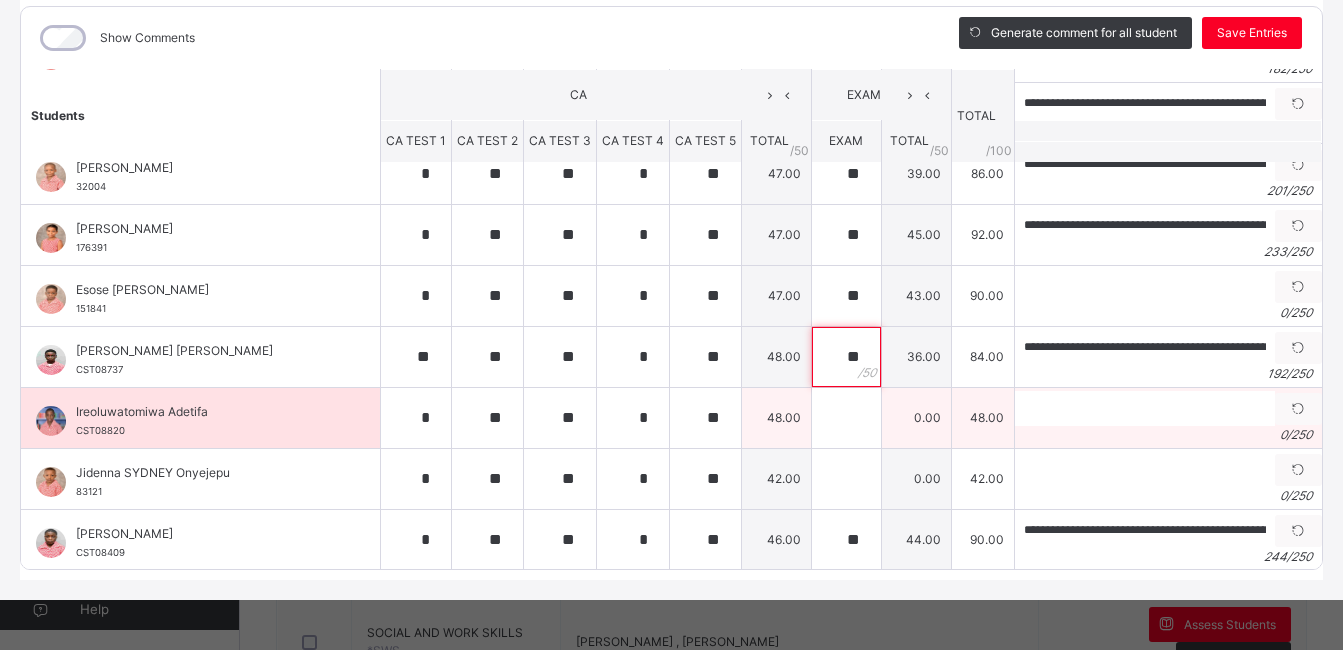 type on "**" 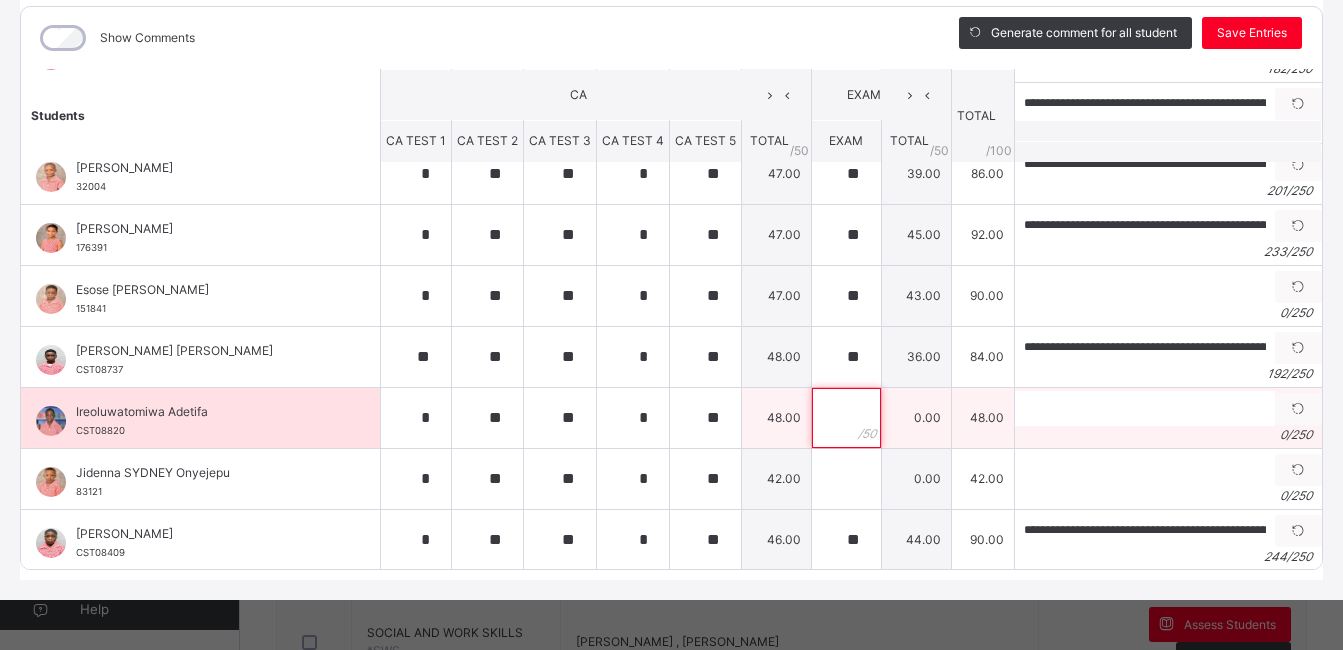 click at bounding box center [846, 418] 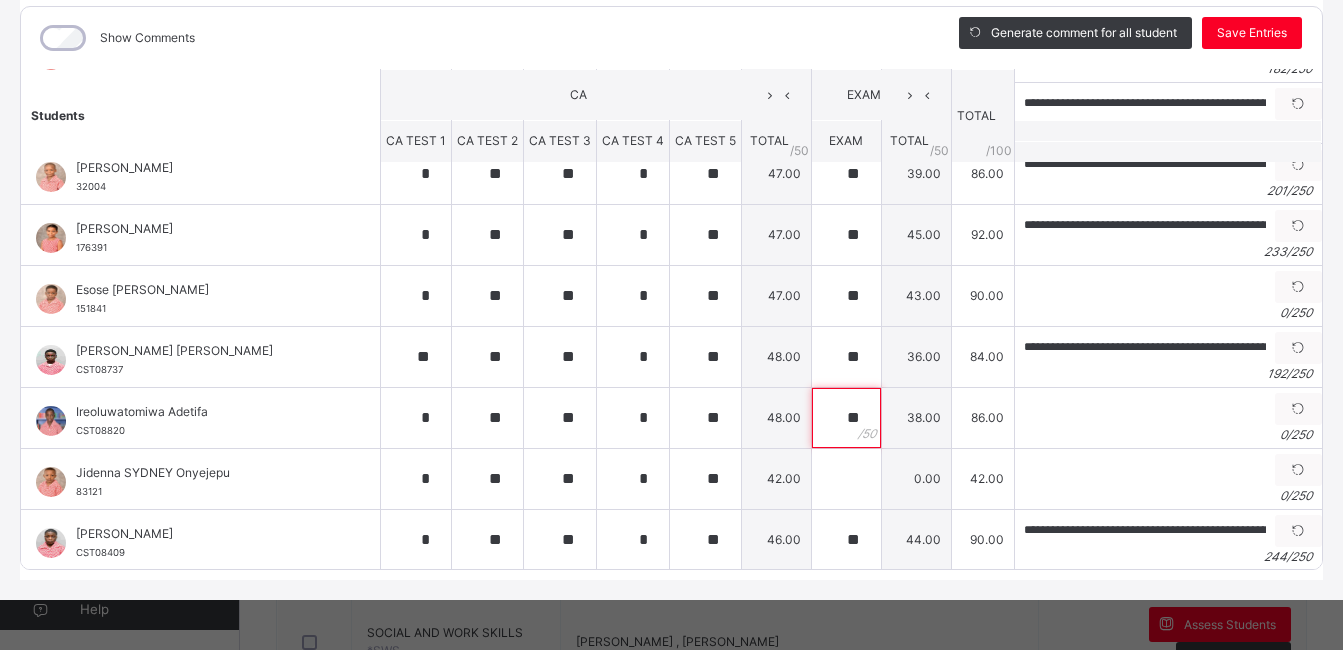 type on "**" 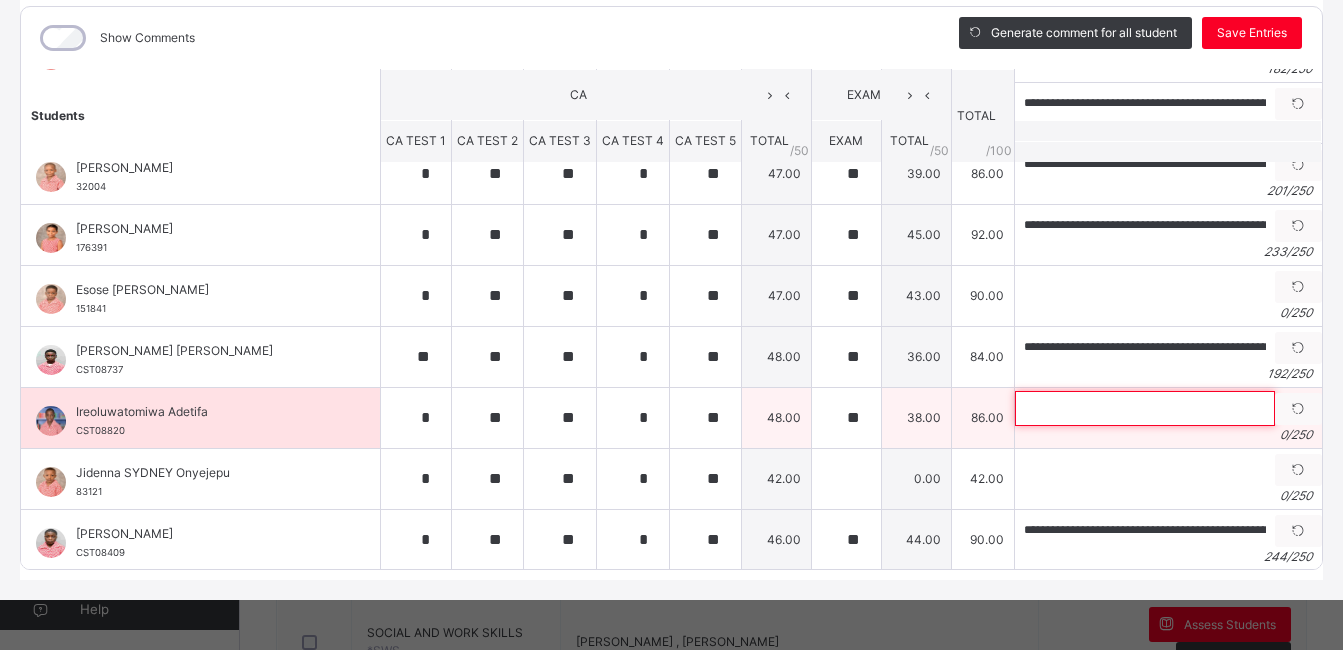 click at bounding box center (1145, 408) 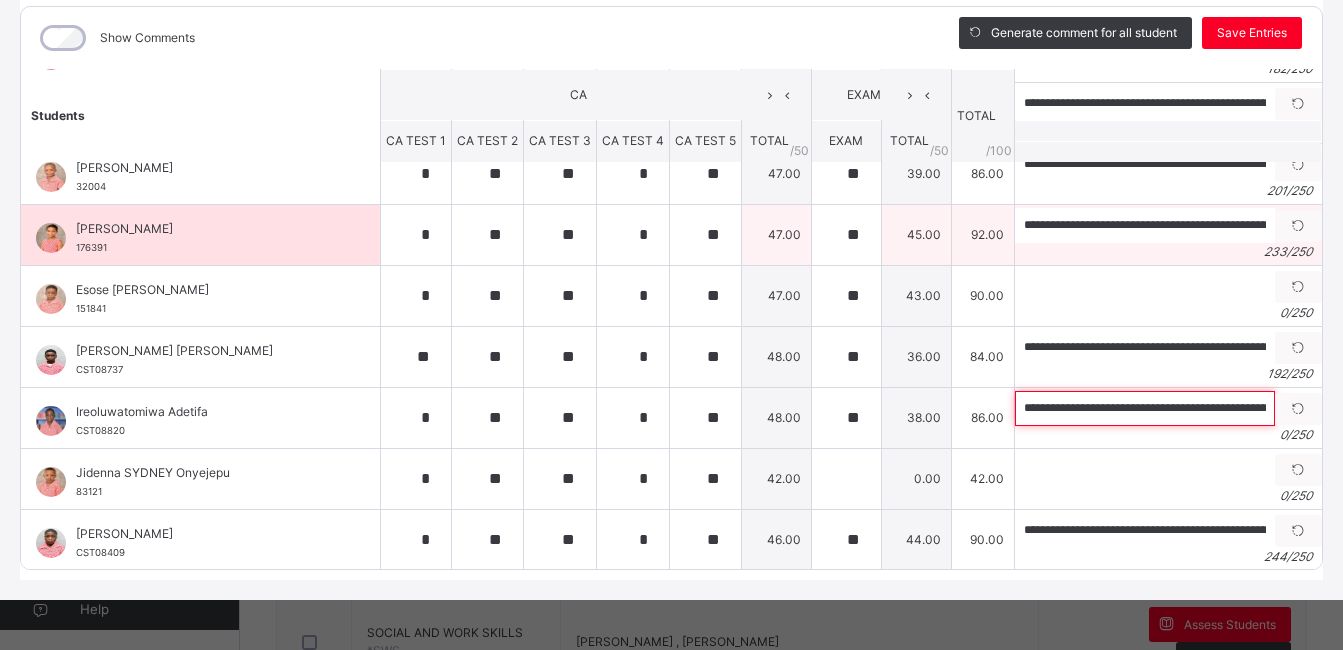 scroll, scrollTop: 0, scrollLeft: 894, axis: horizontal 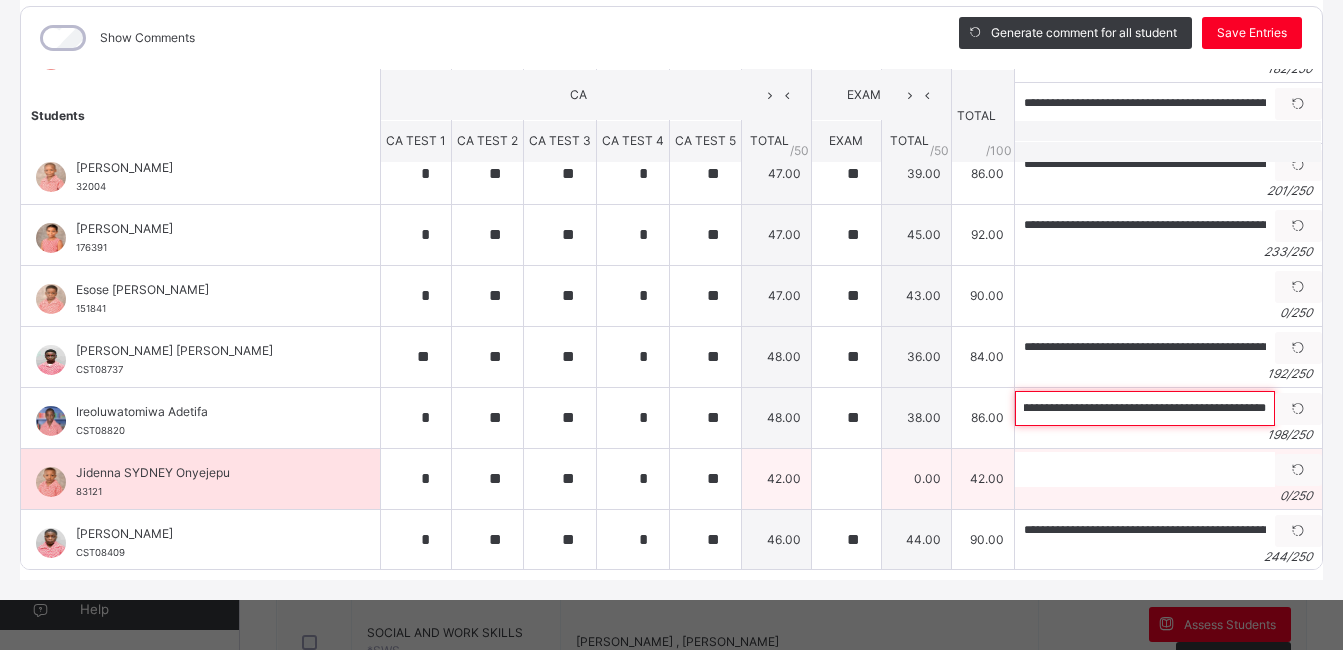 type on "**********" 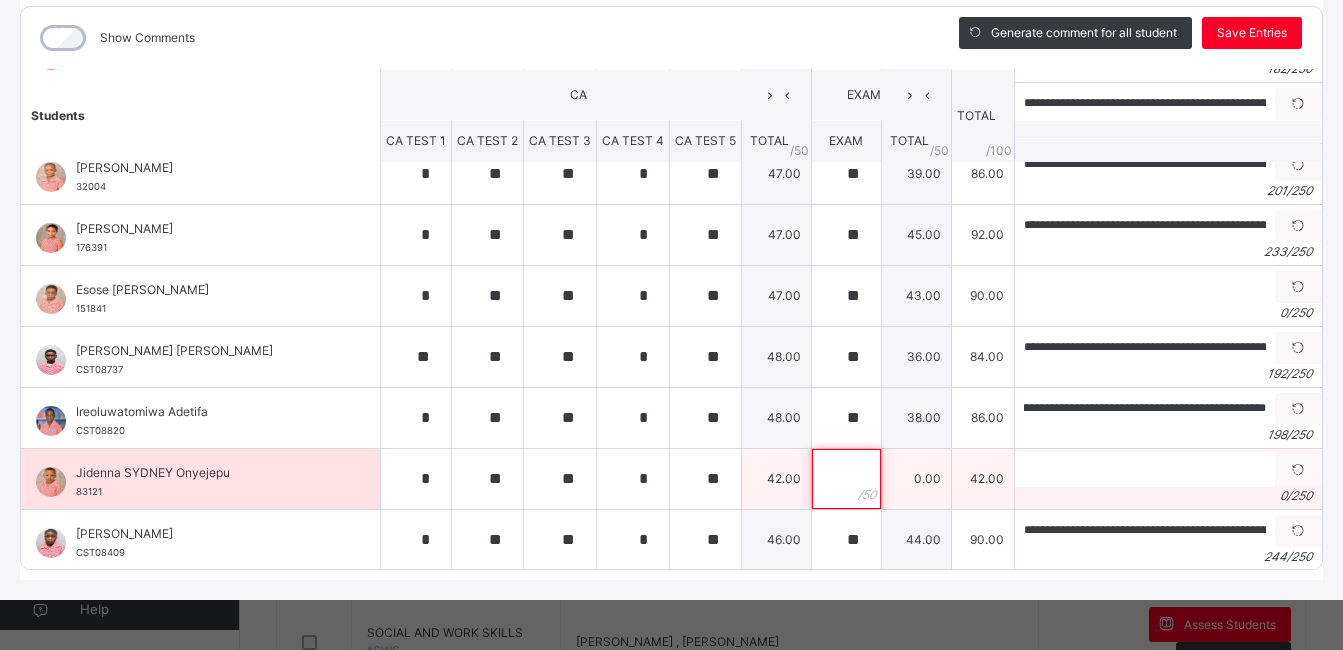 scroll, scrollTop: 0, scrollLeft: 0, axis: both 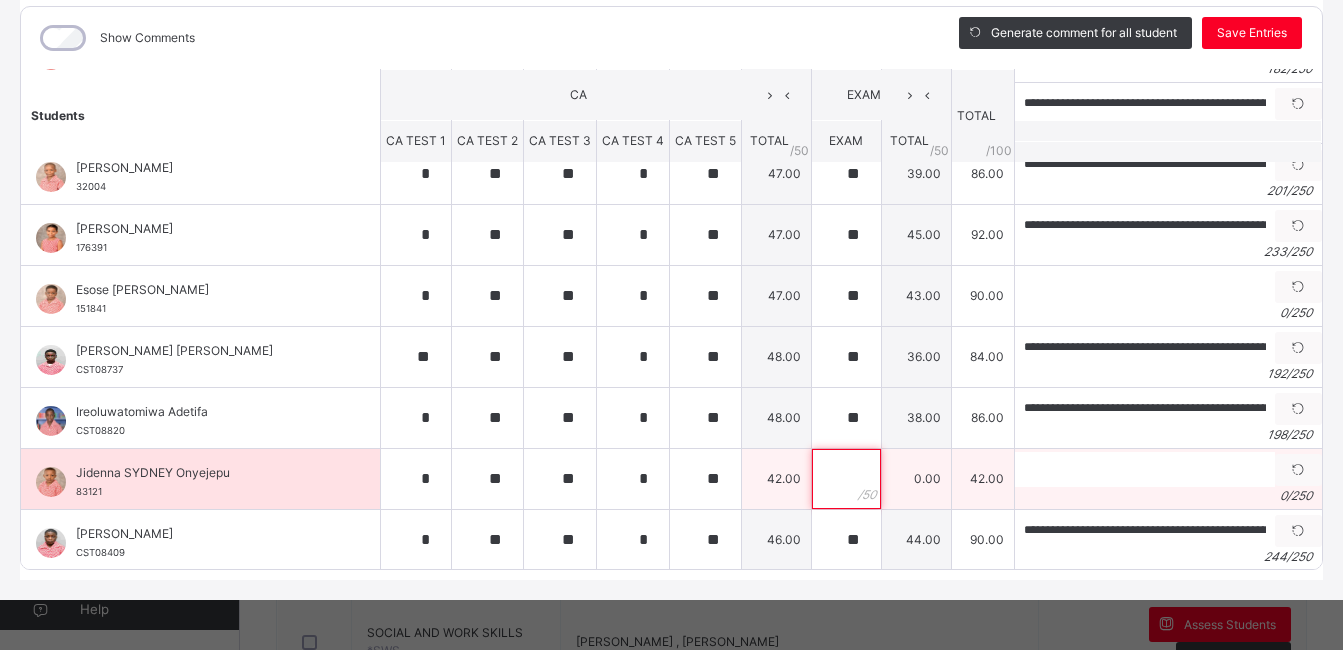 click at bounding box center (846, 479) 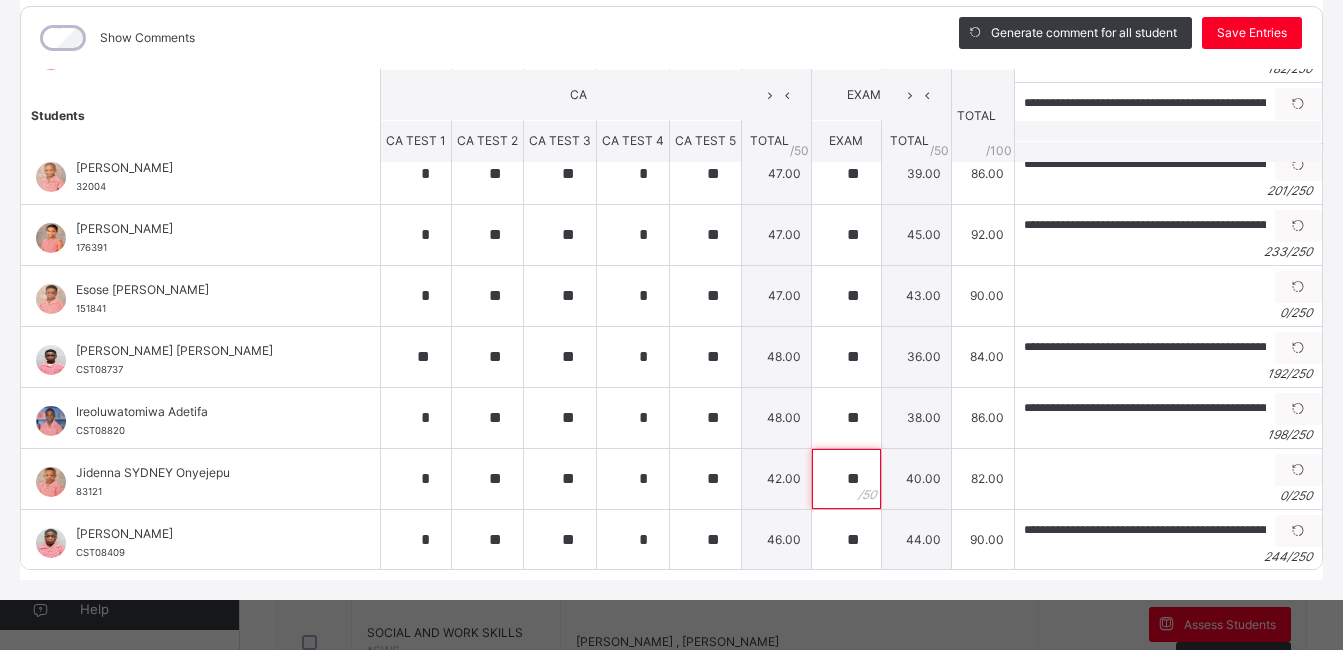 type on "**" 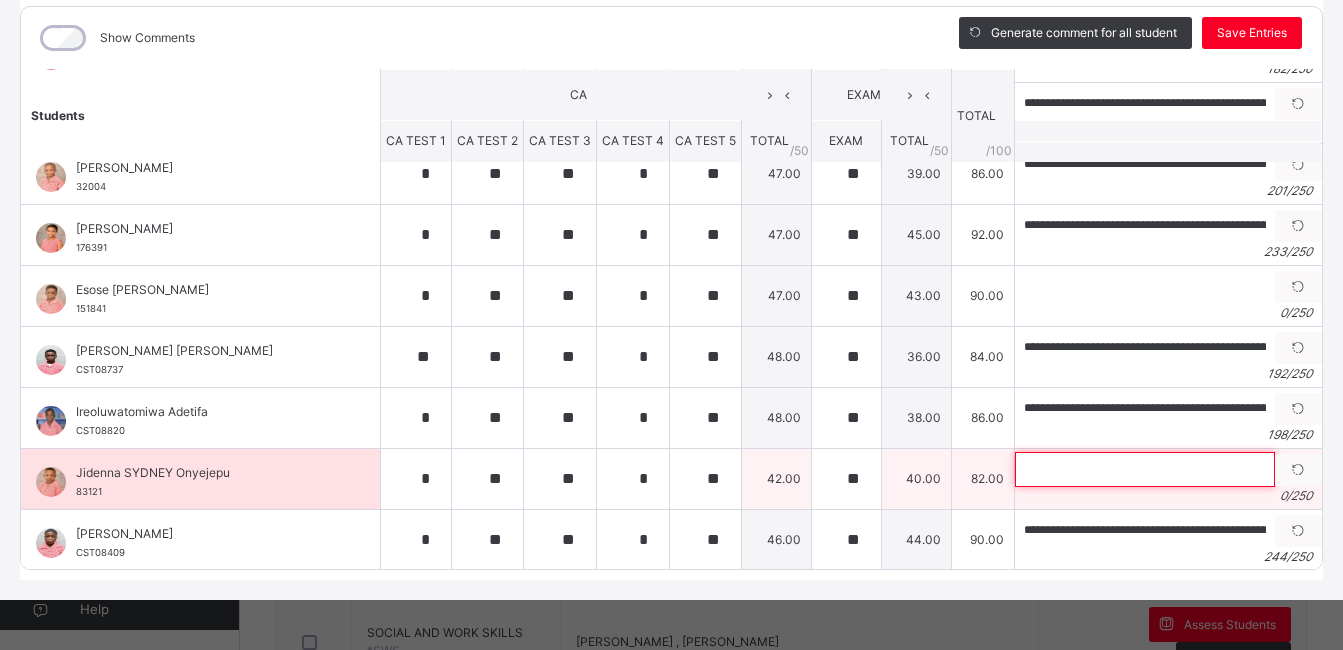 click at bounding box center [1145, 469] 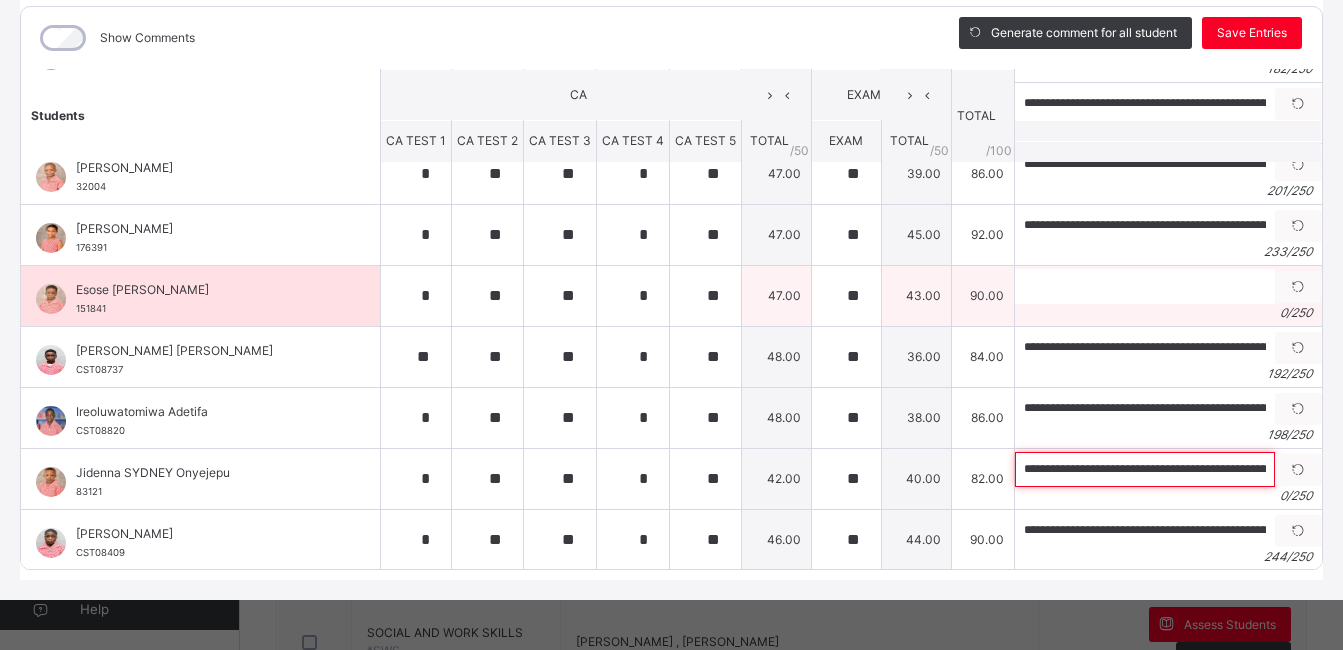 scroll, scrollTop: 0, scrollLeft: 889, axis: horizontal 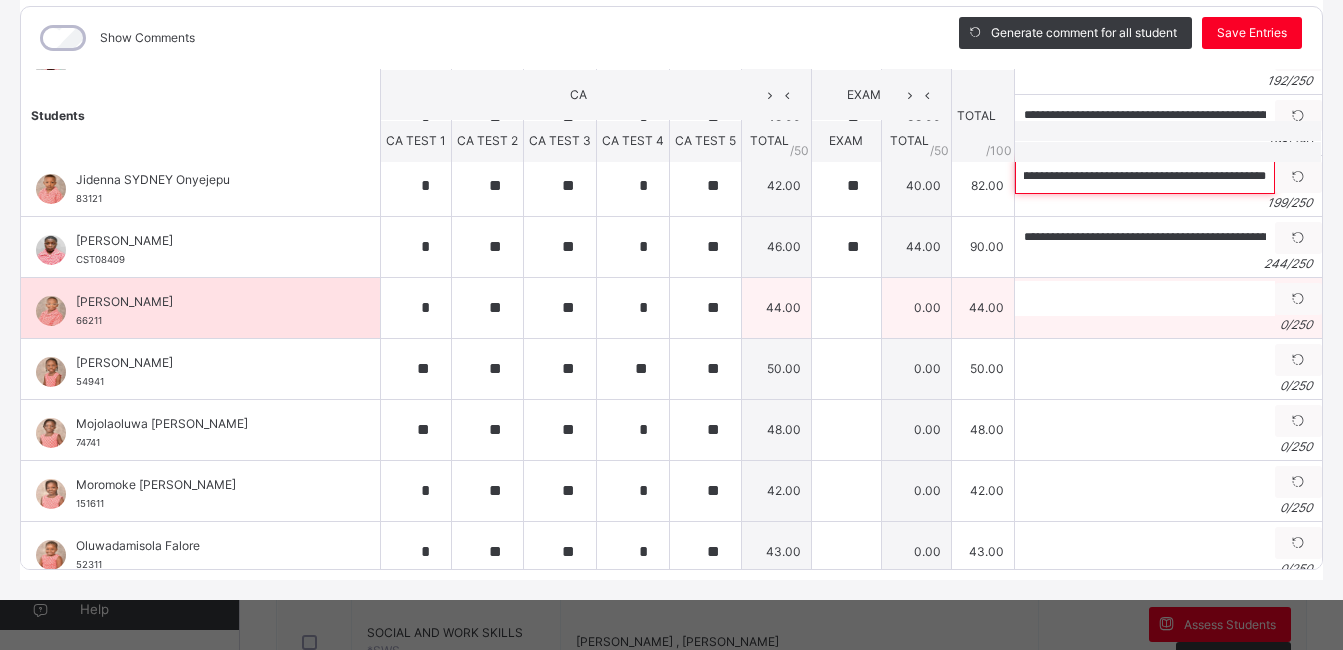 type on "**********" 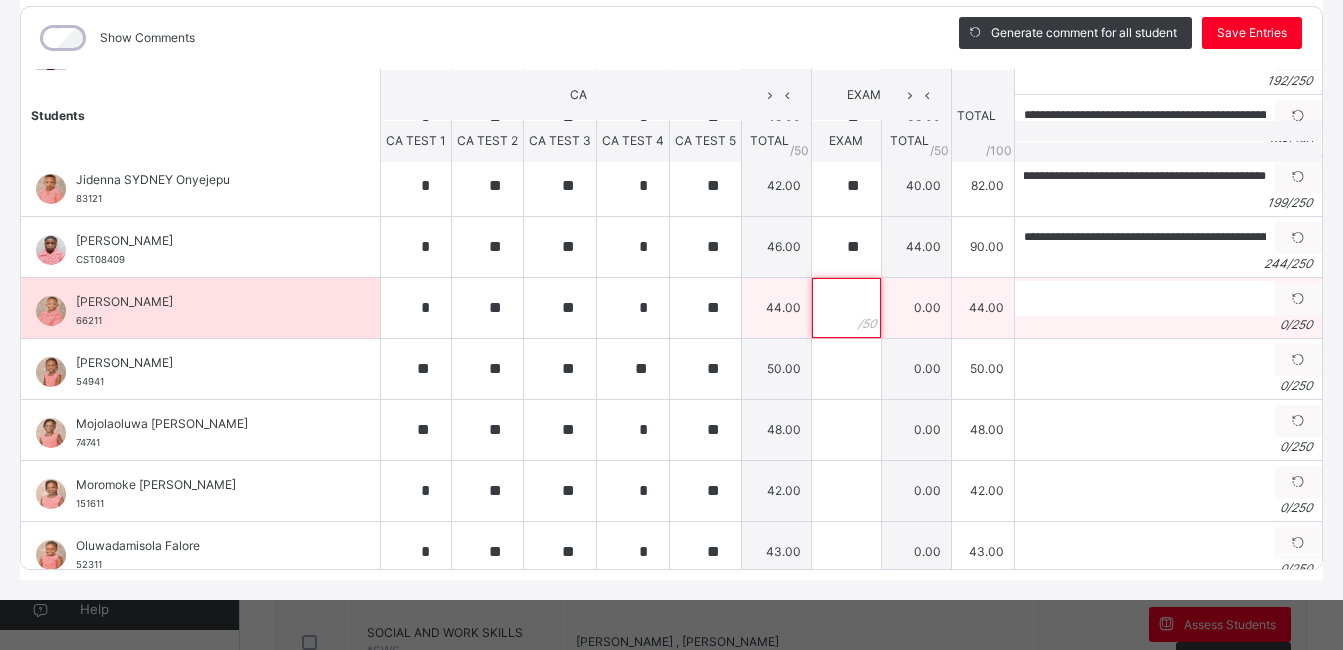 click at bounding box center (846, 308) 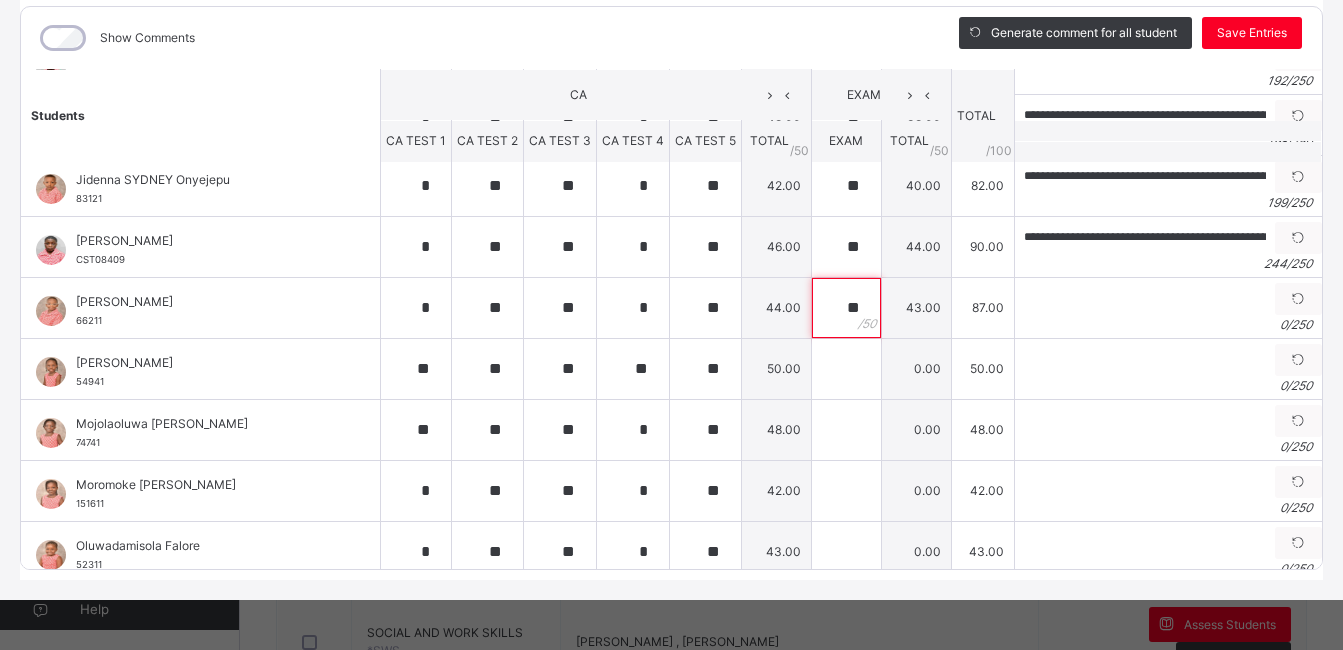 type on "**" 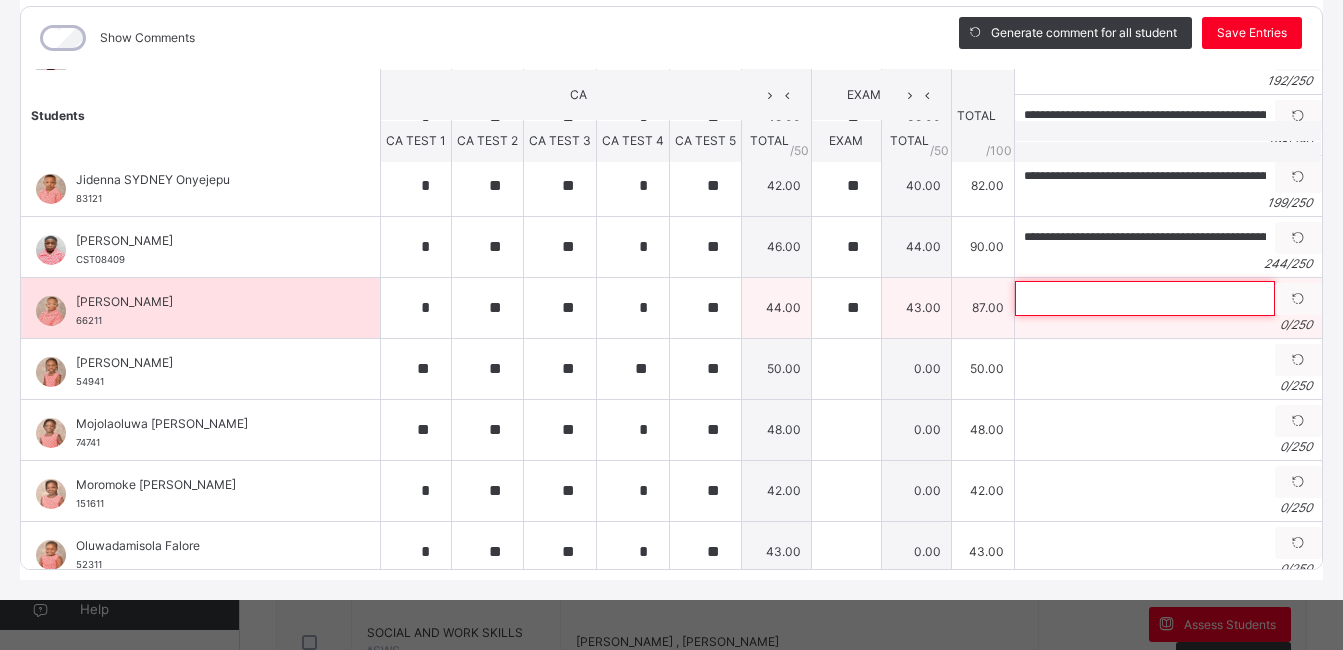 click at bounding box center (1145, 298) 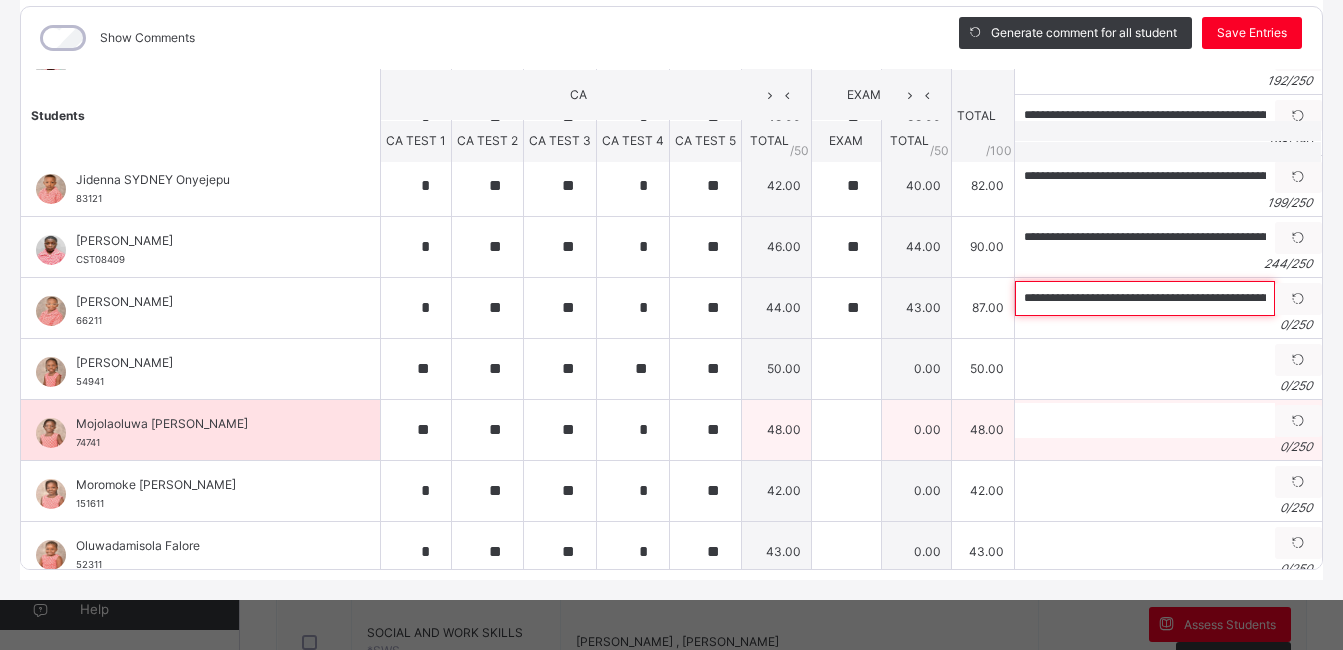 scroll, scrollTop: 0, scrollLeft: 705, axis: horizontal 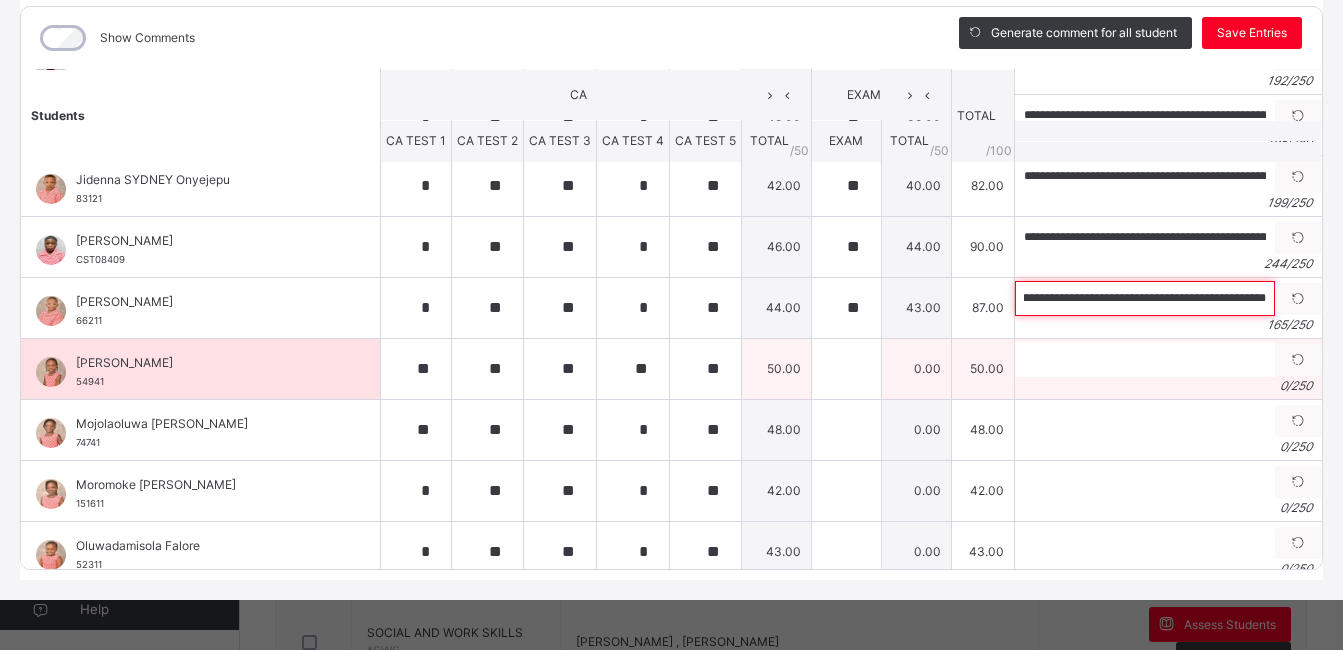 type on "**********" 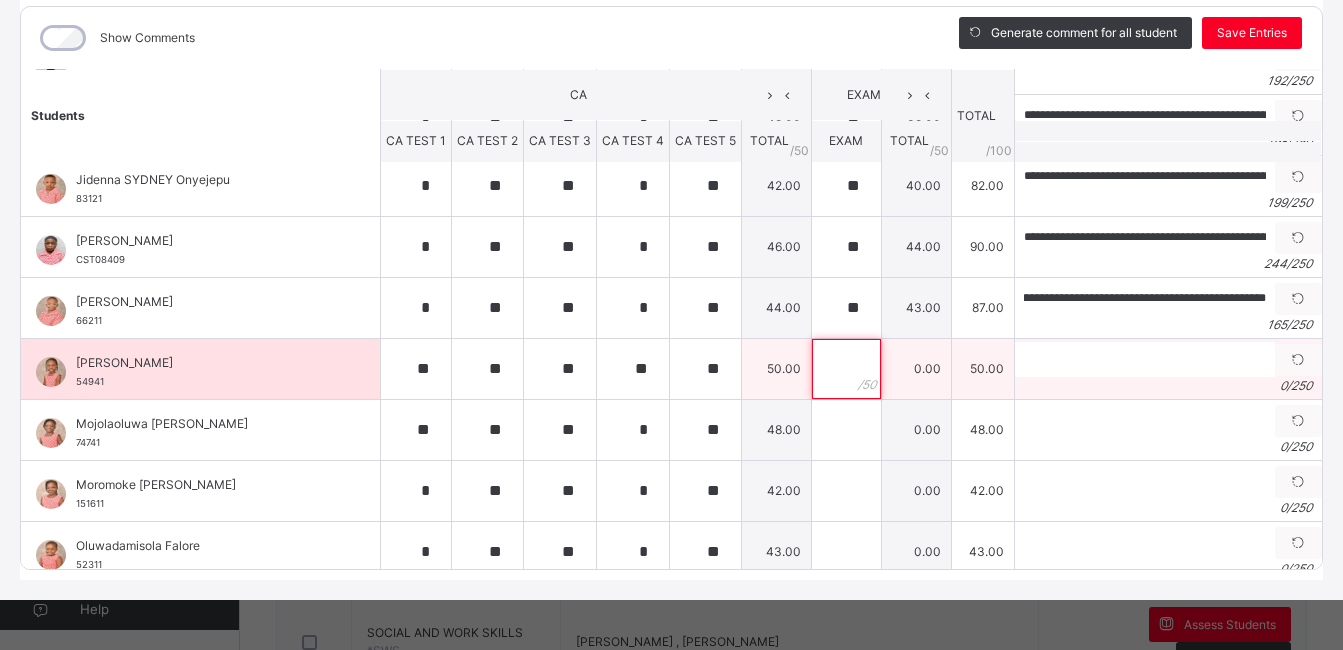 scroll, scrollTop: 0, scrollLeft: 0, axis: both 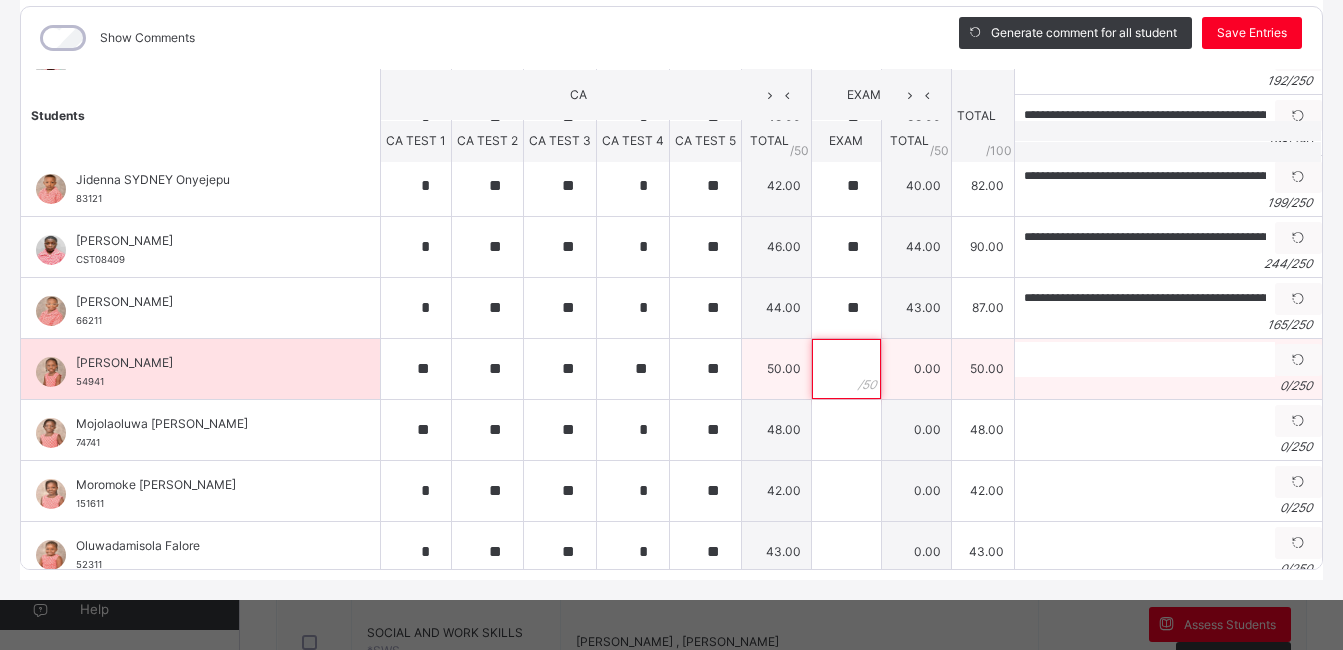 click at bounding box center [846, 369] 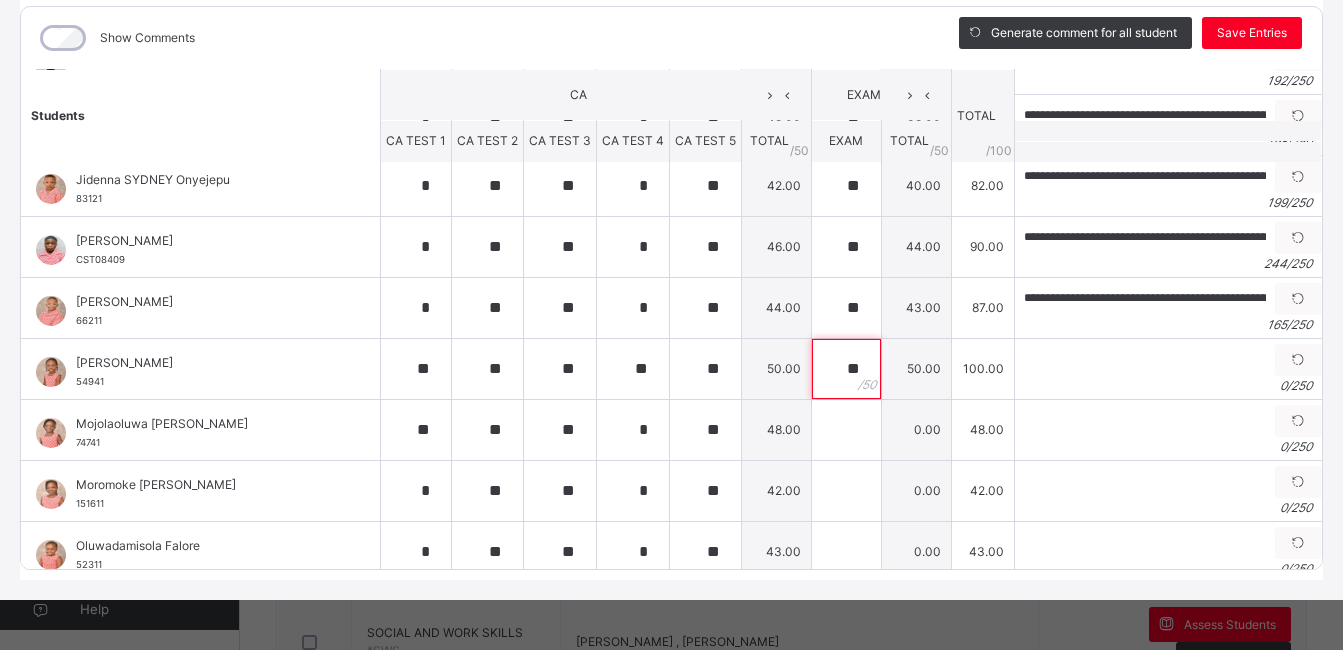 type on "**" 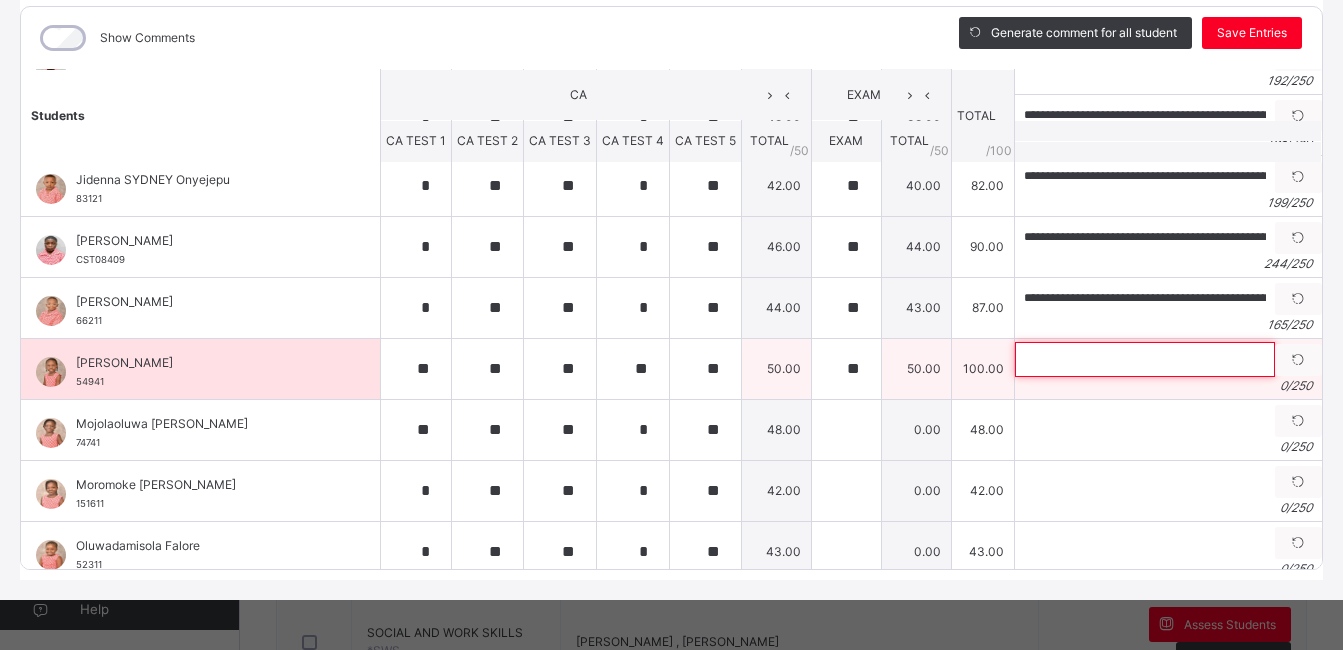 click at bounding box center [1145, 359] 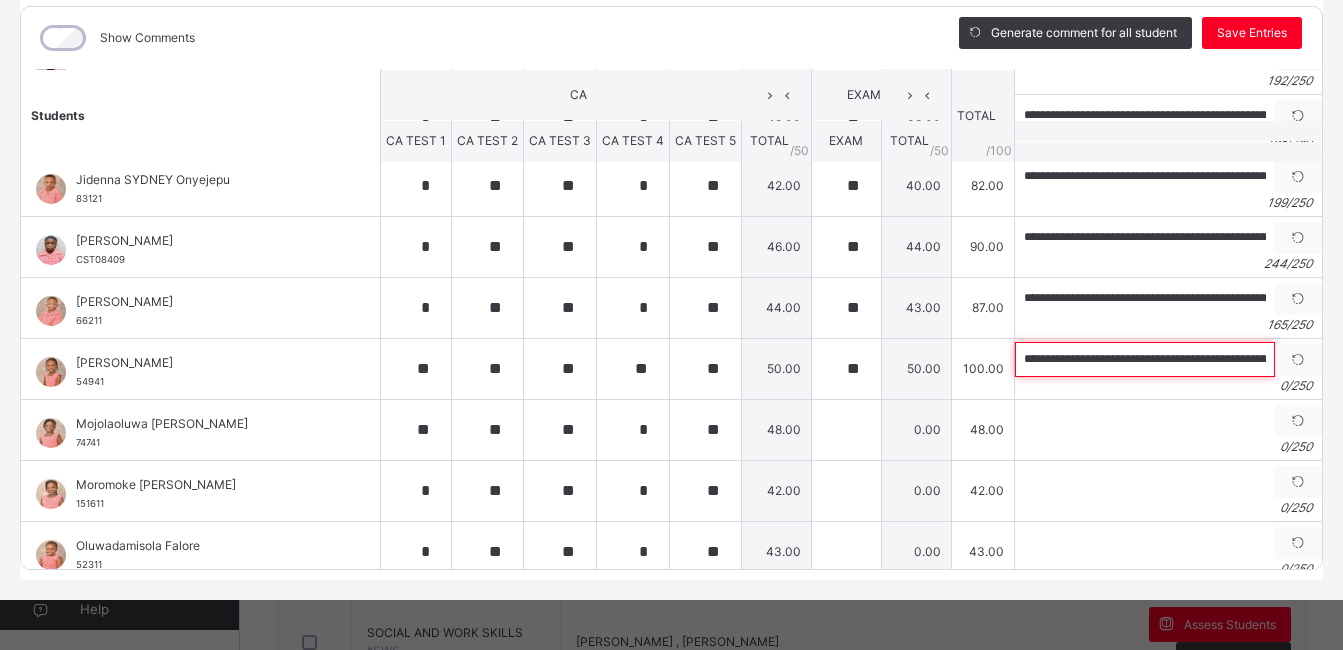 scroll, scrollTop: 0, scrollLeft: 1004, axis: horizontal 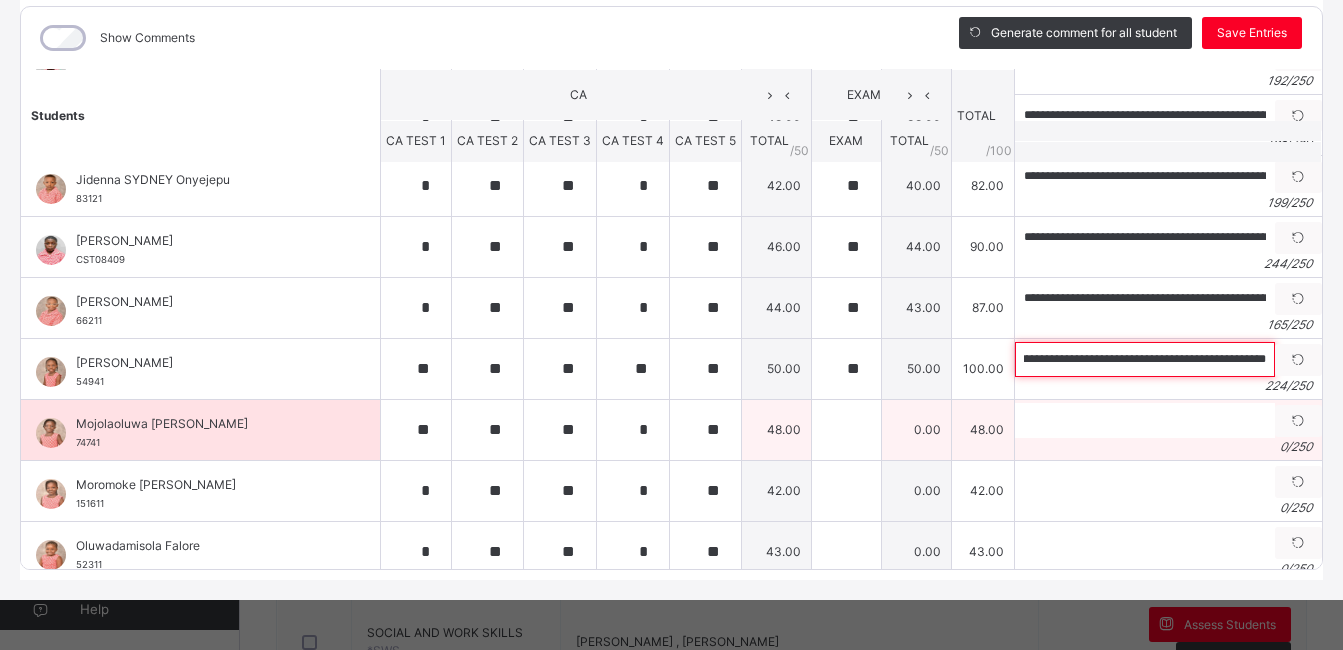 type on "**********" 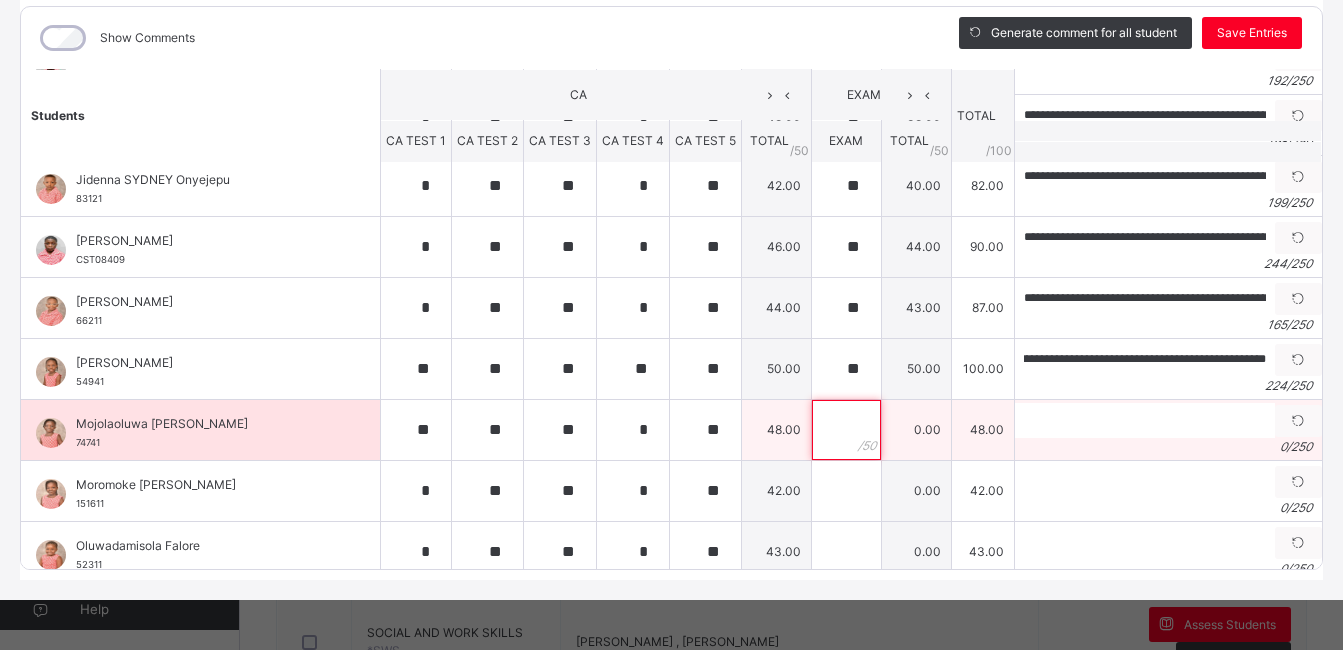scroll, scrollTop: 0, scrollLeft: 0, axis: both 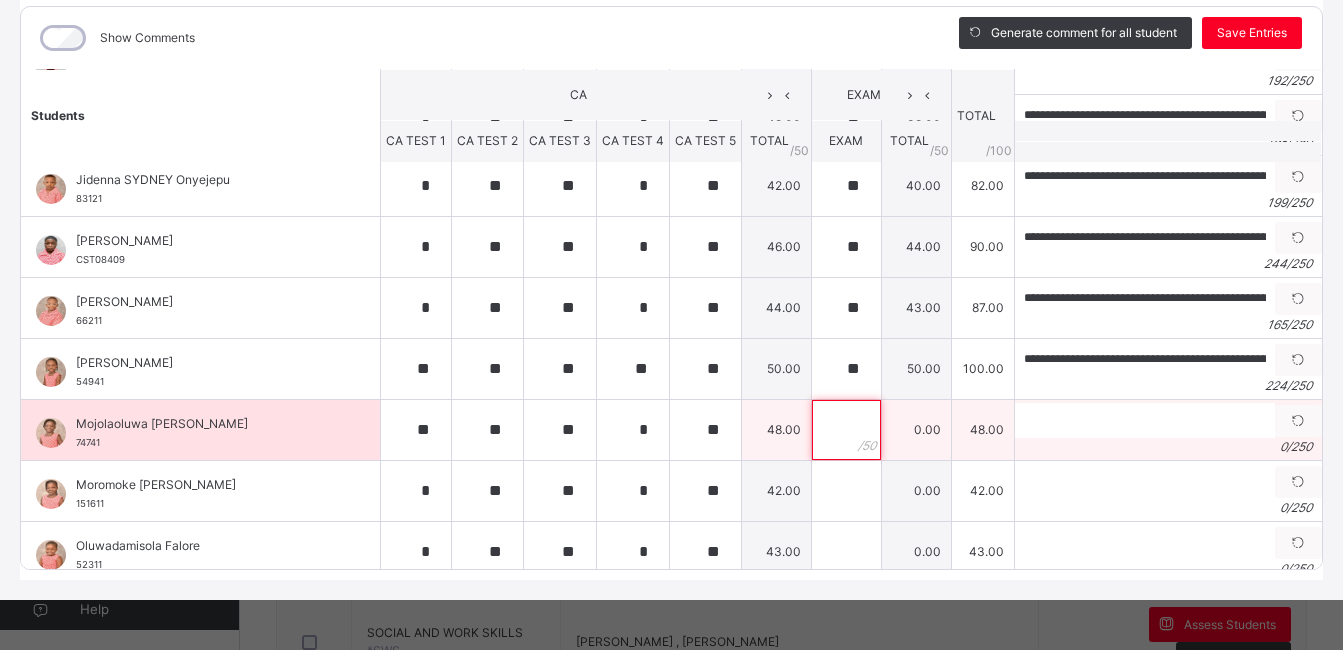 click at bounding box center [846, 430] 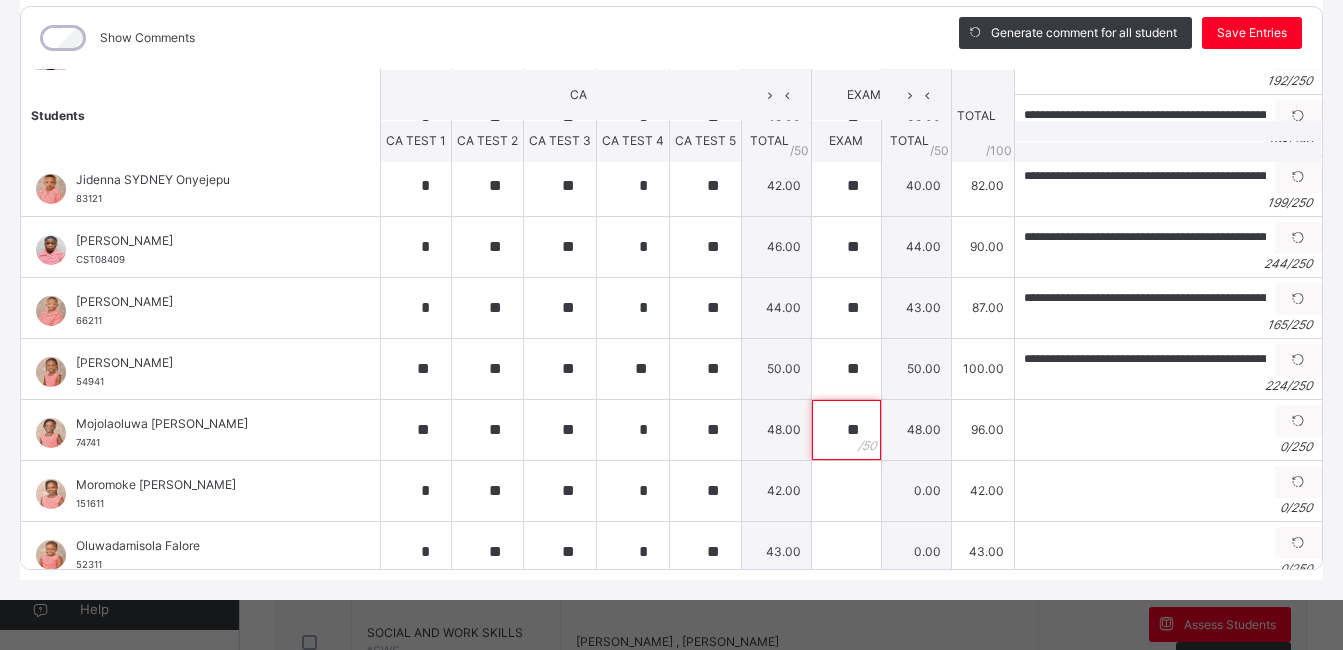 type on "**" 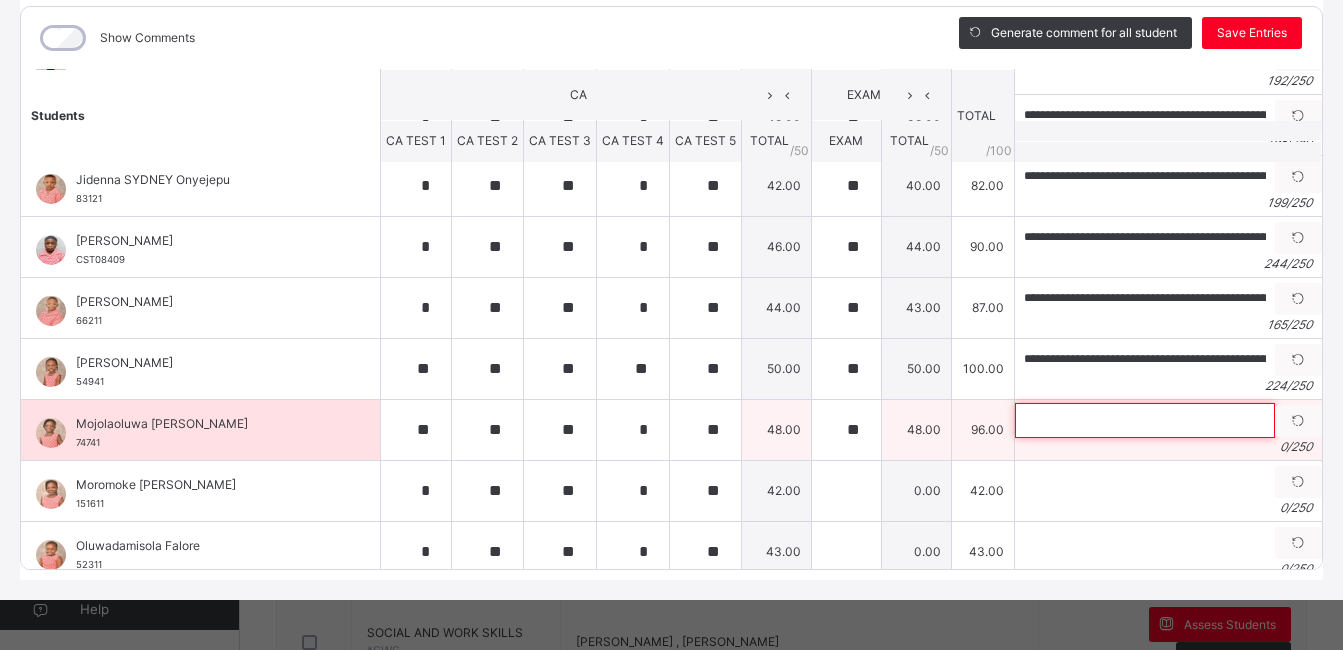 click at bounding box center [1145, 420] 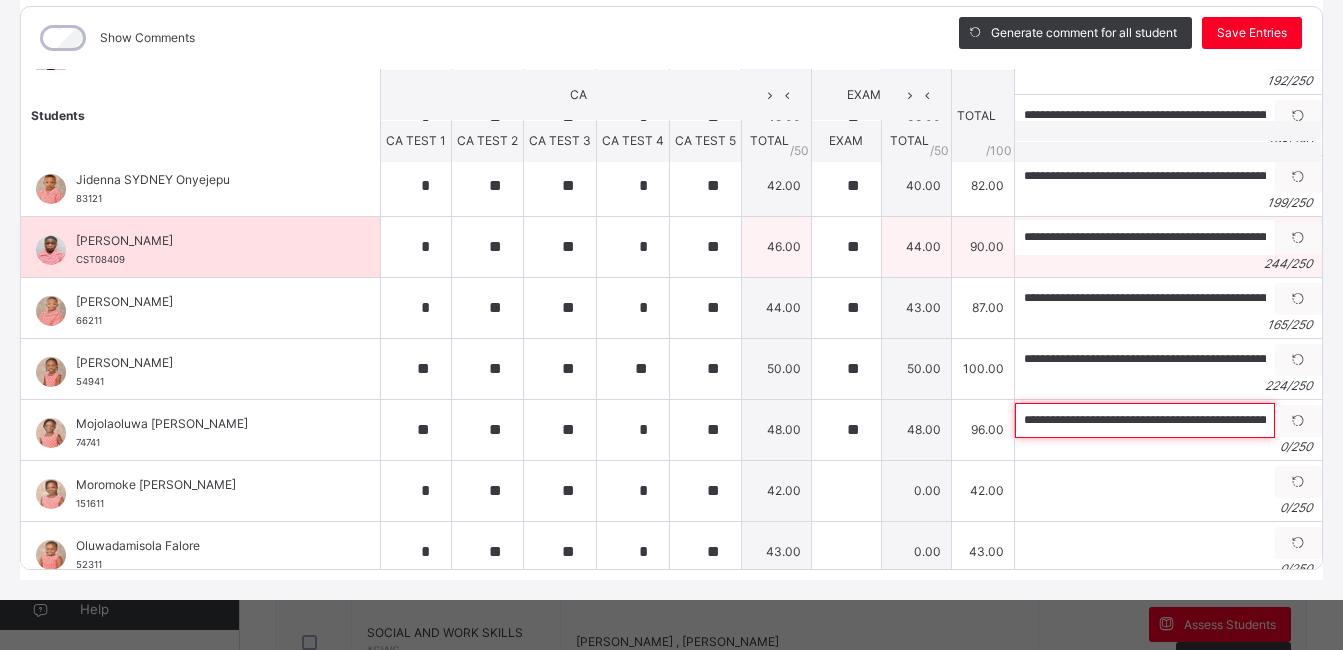 scroll, scrollTop: 0, scrollLeft: 914, axis: horizontal 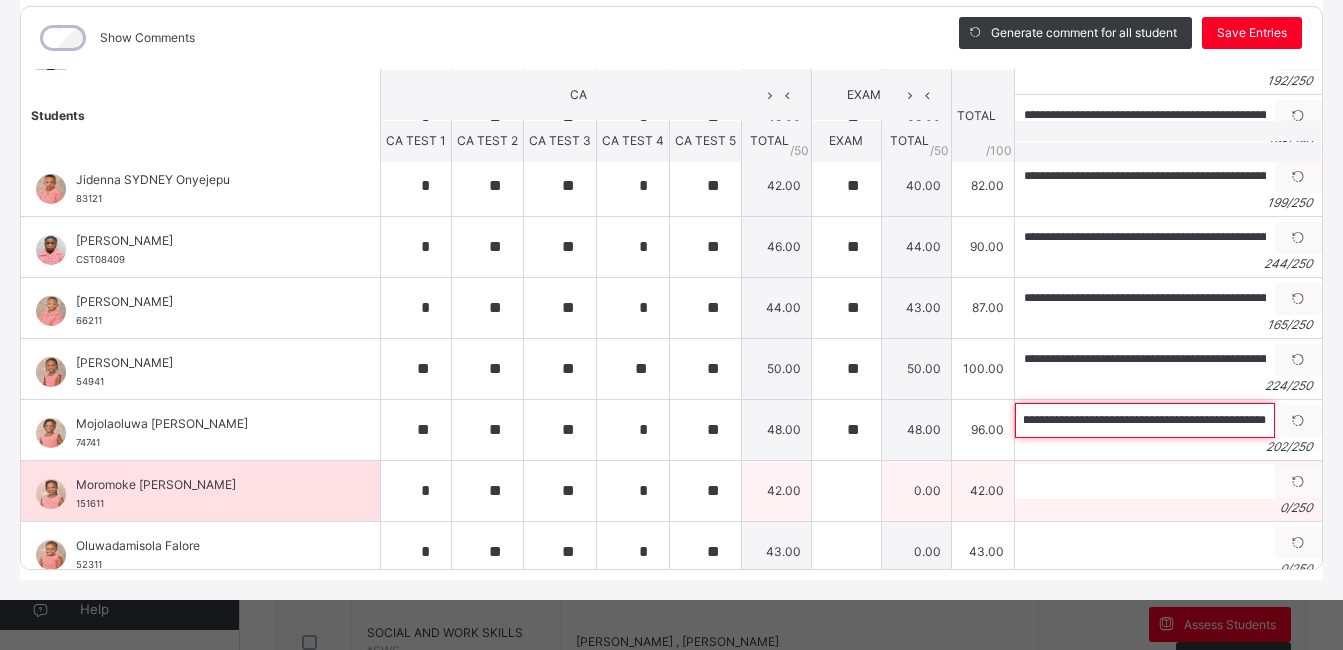 type on "**********" 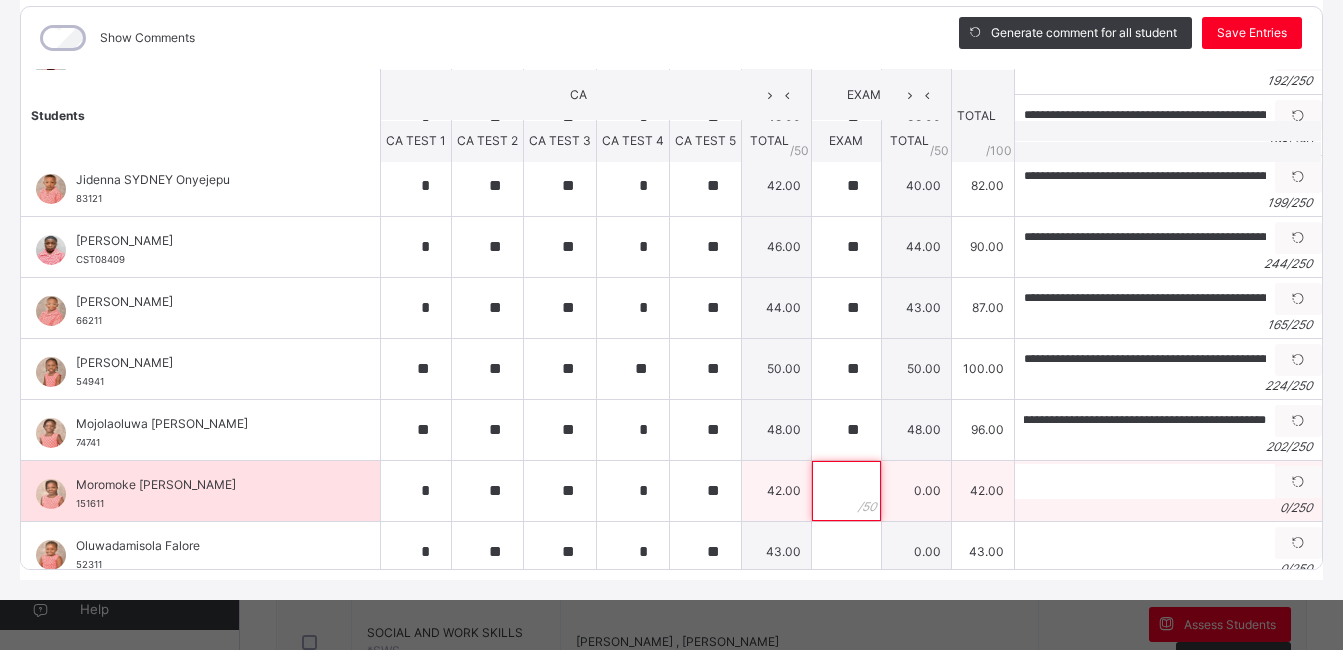 click at bounding box center (846, 491) 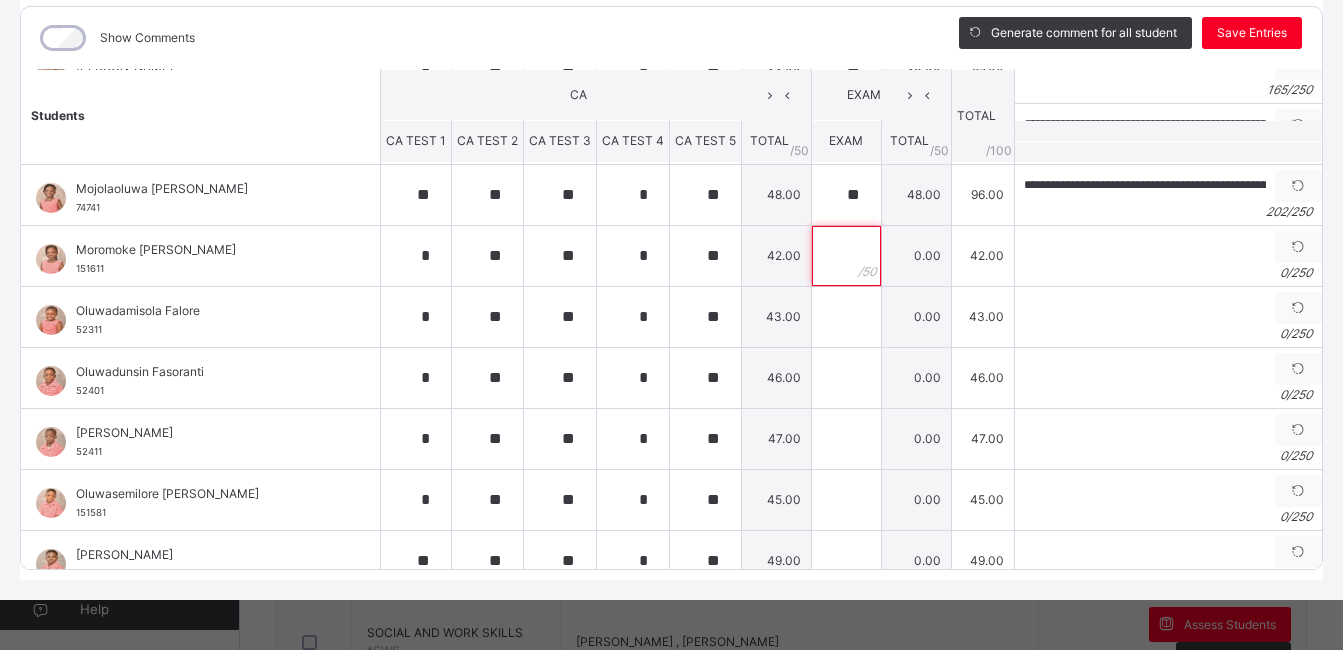 scroll, scrollTop: 876, scrollLeft: 0, axis: vertical 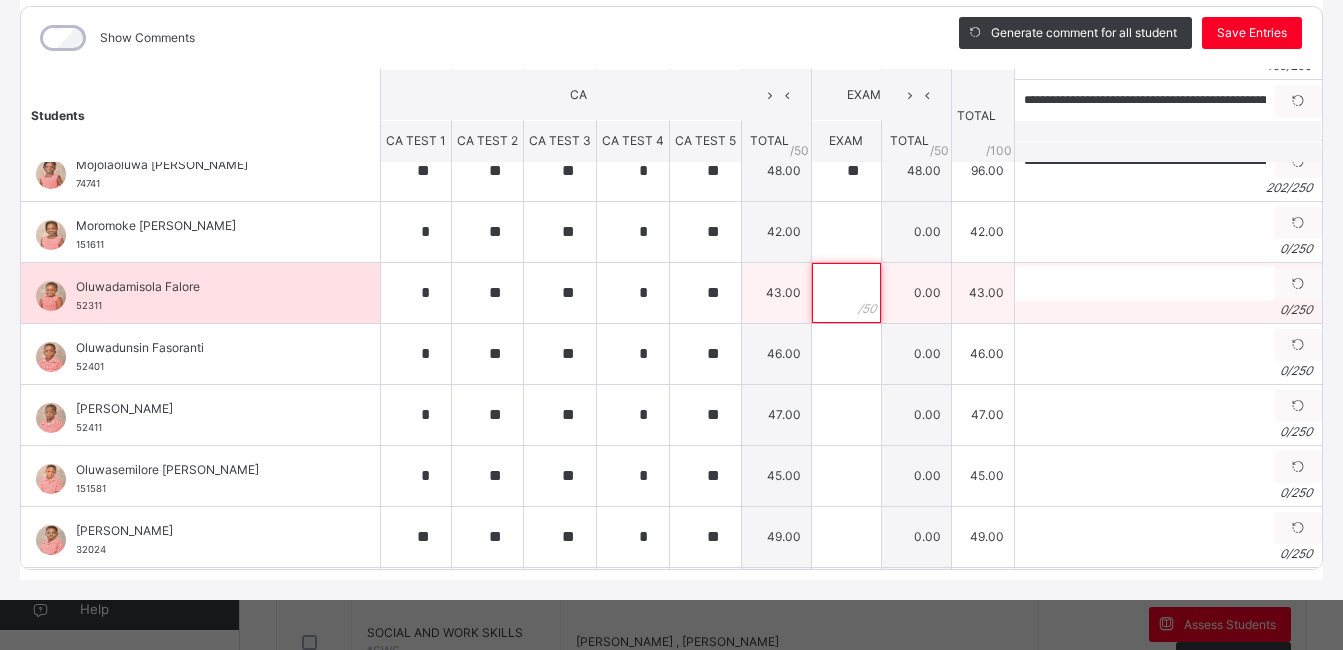 click at bounding box center [846, 293] 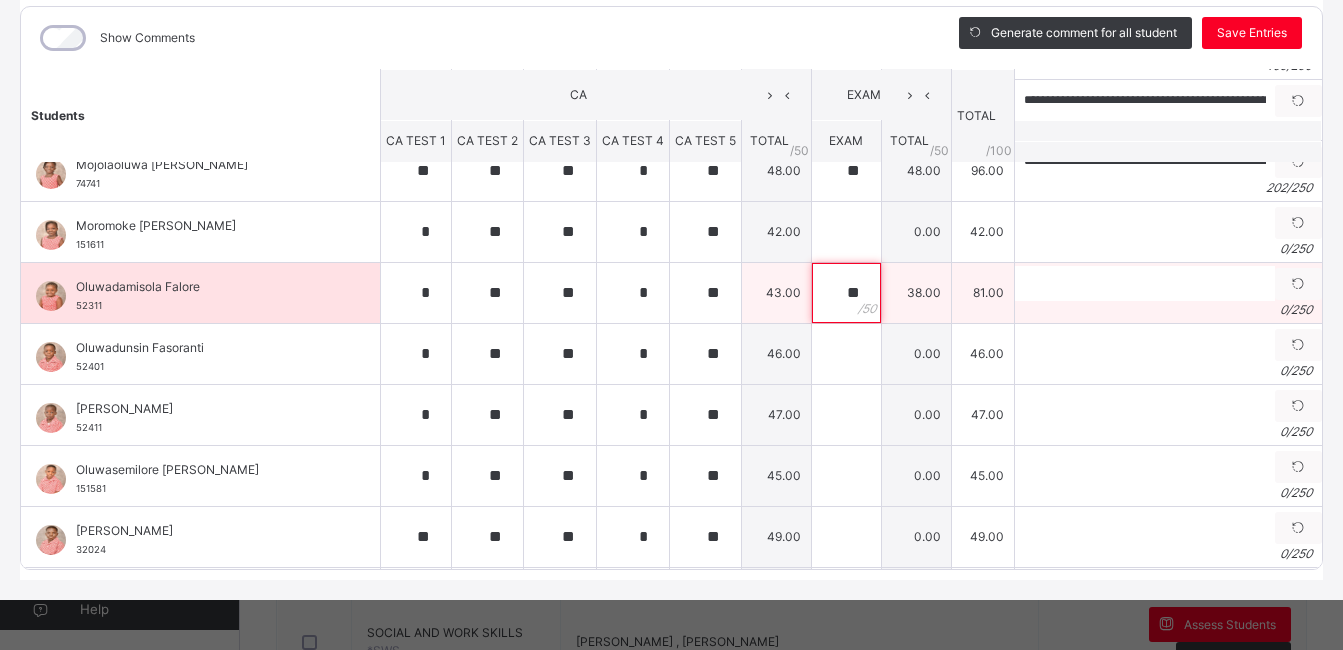 type on "**" 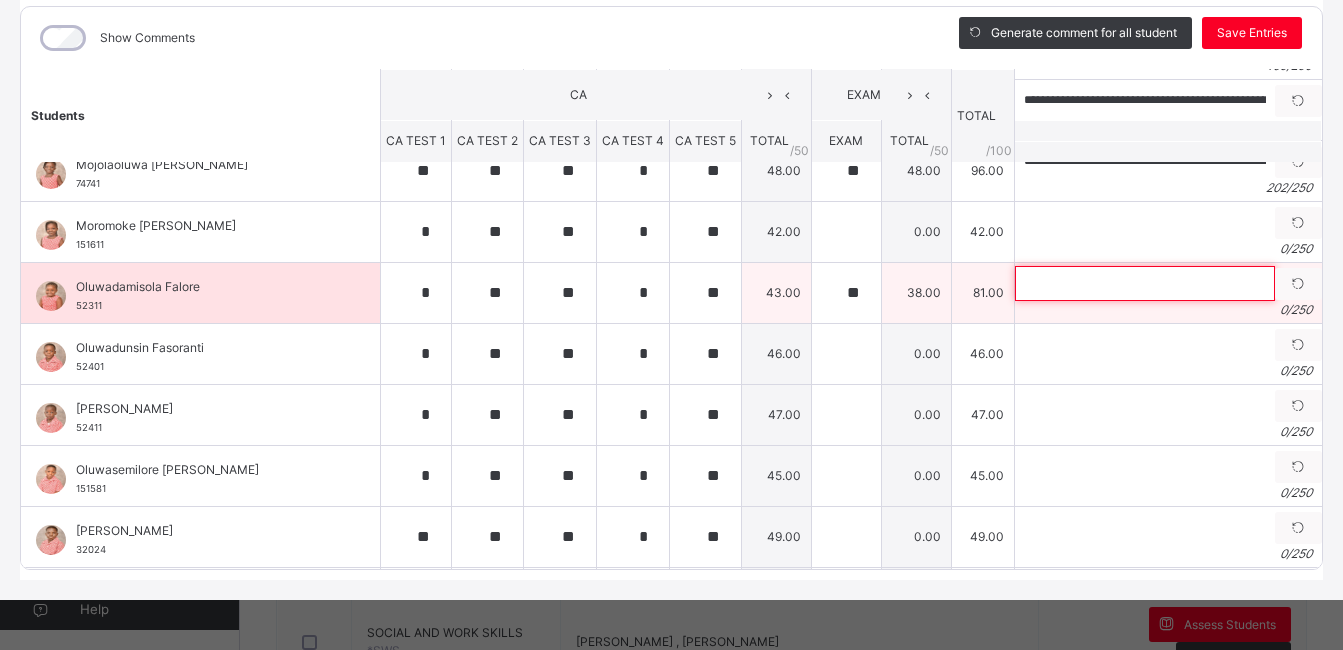 click at bounding box center (1145, 283) 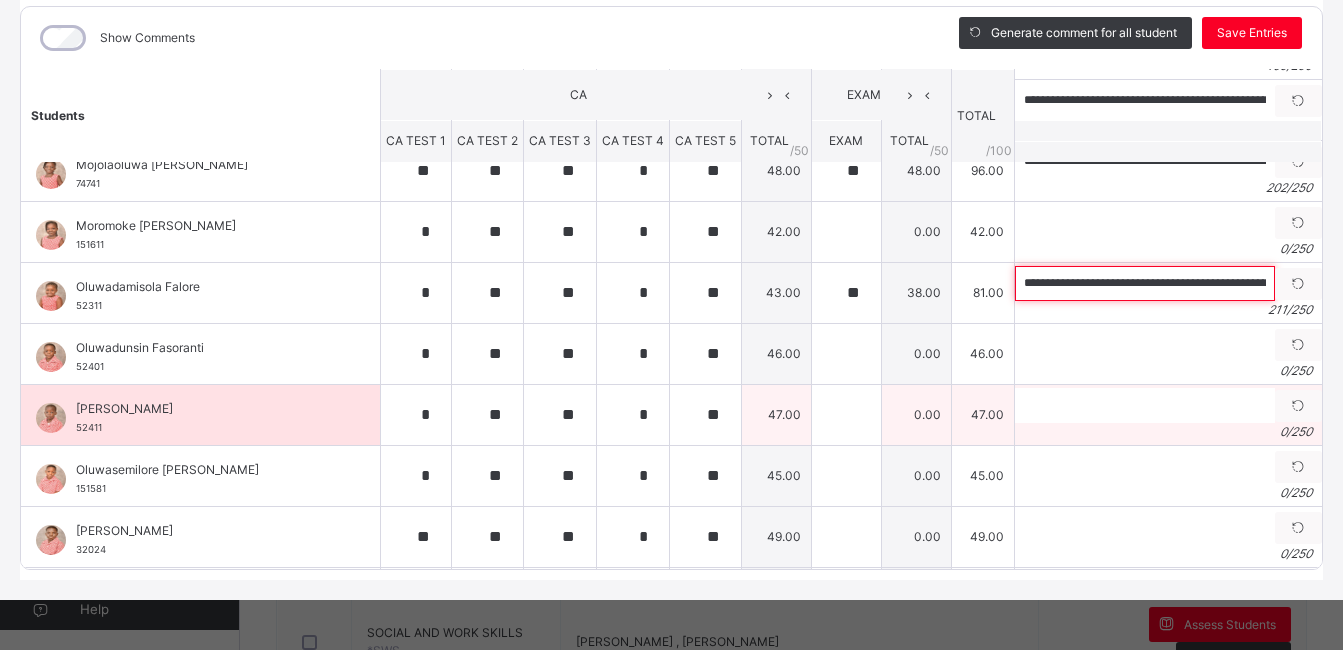 scroll, scrollTop: 0, scrollLeft: 977, axis: horizontal 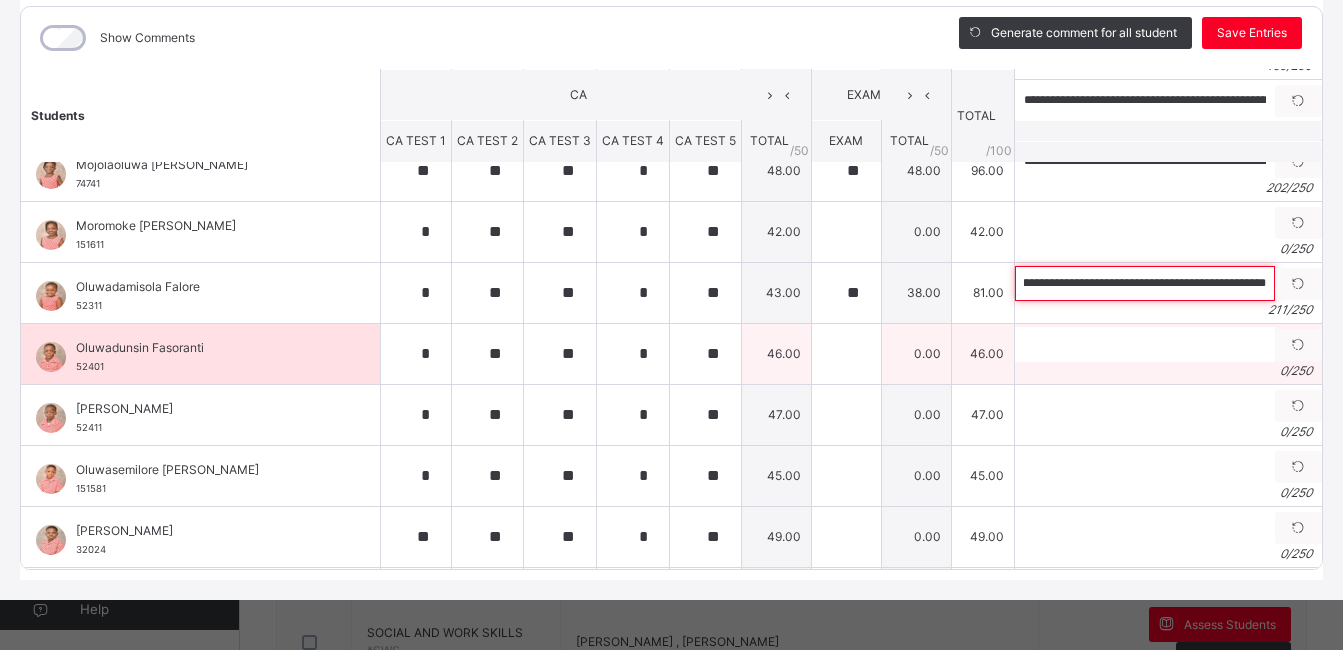 type on "**********" 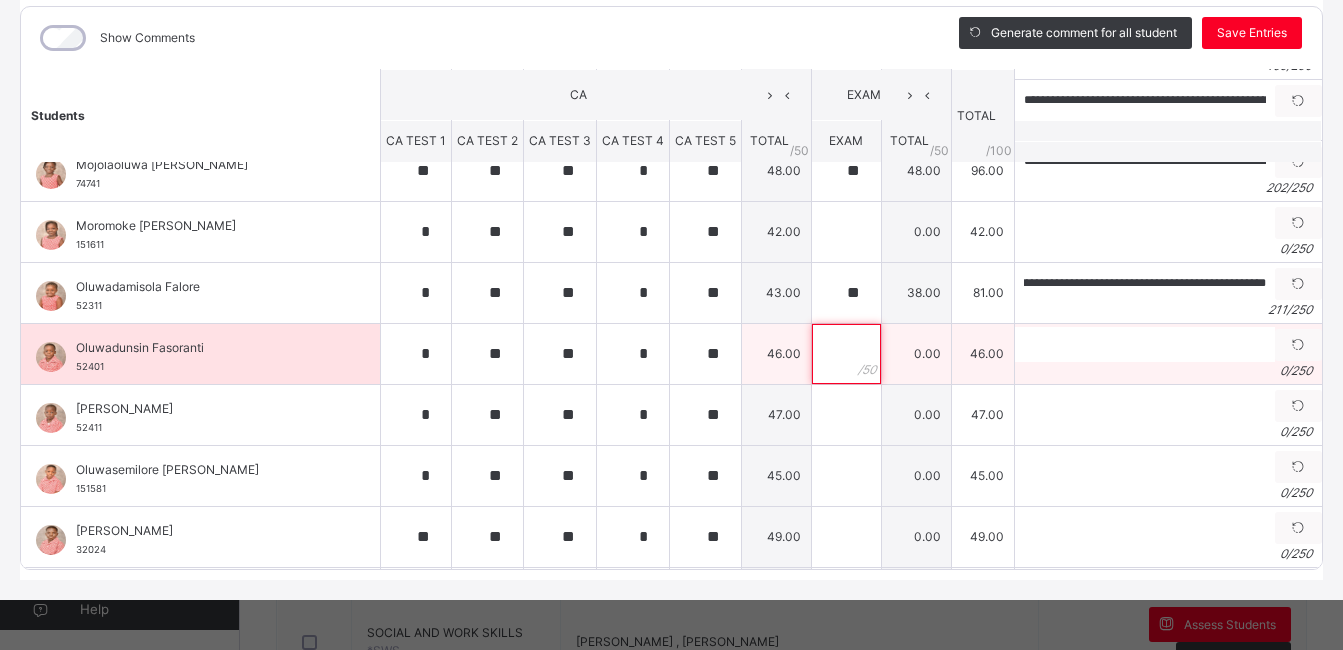 scroll, scrollTop: 0, scrollLeft: 0, axis: both 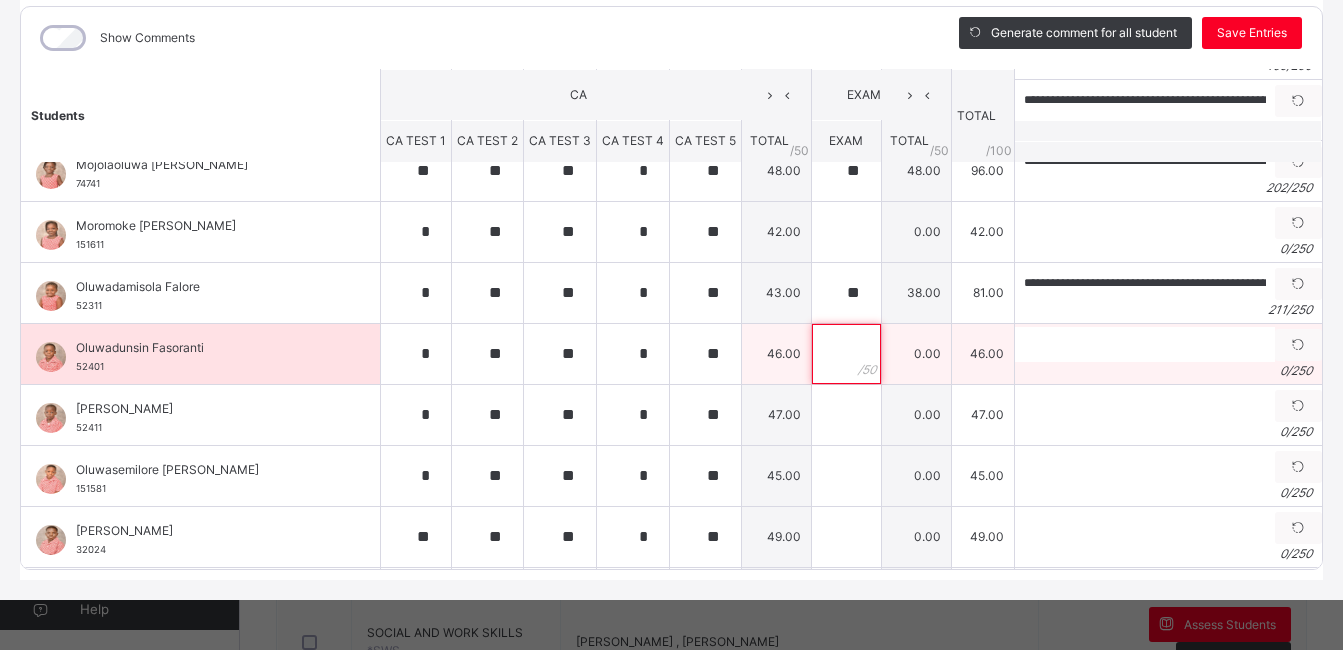 click at bounding box center (846, 354) 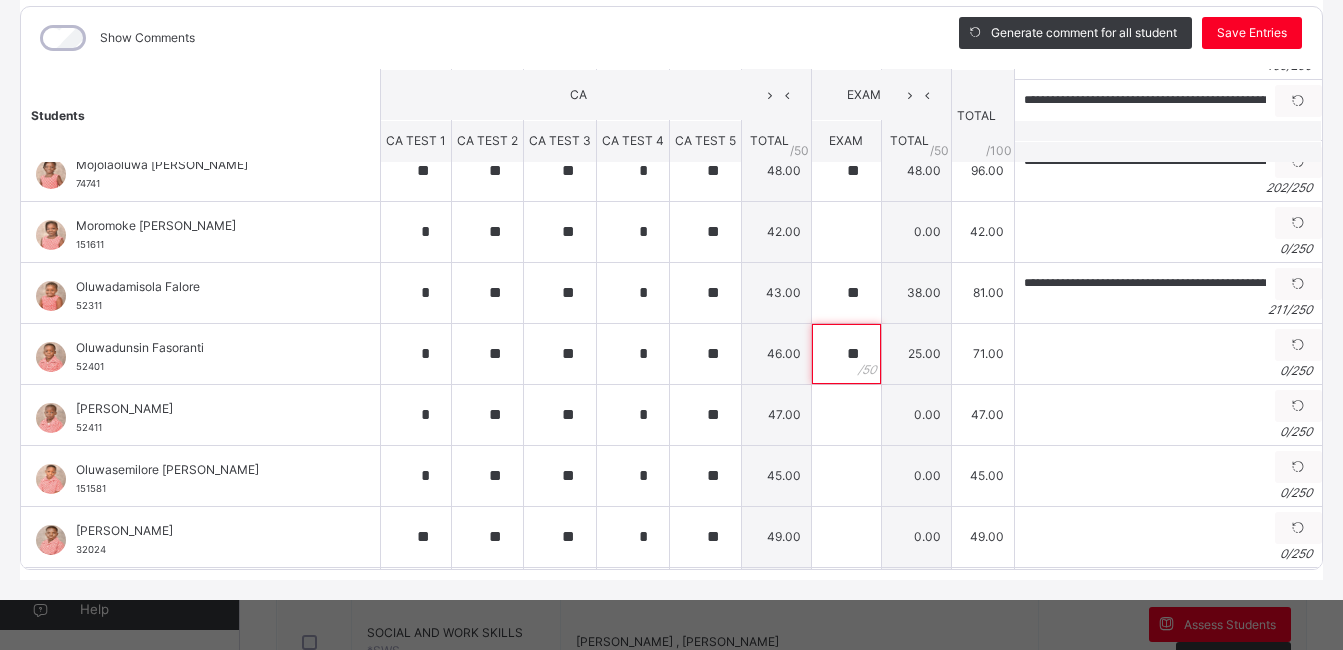 type on "**" 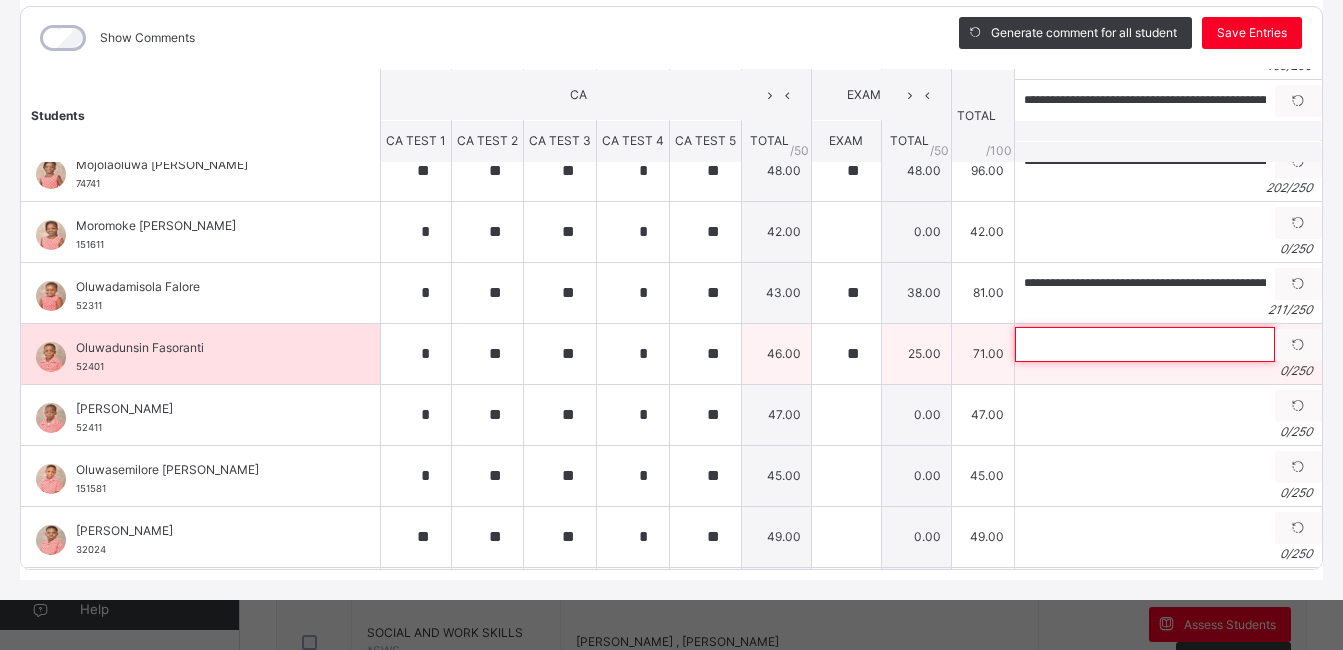 click at bounding box center [1145, 344] 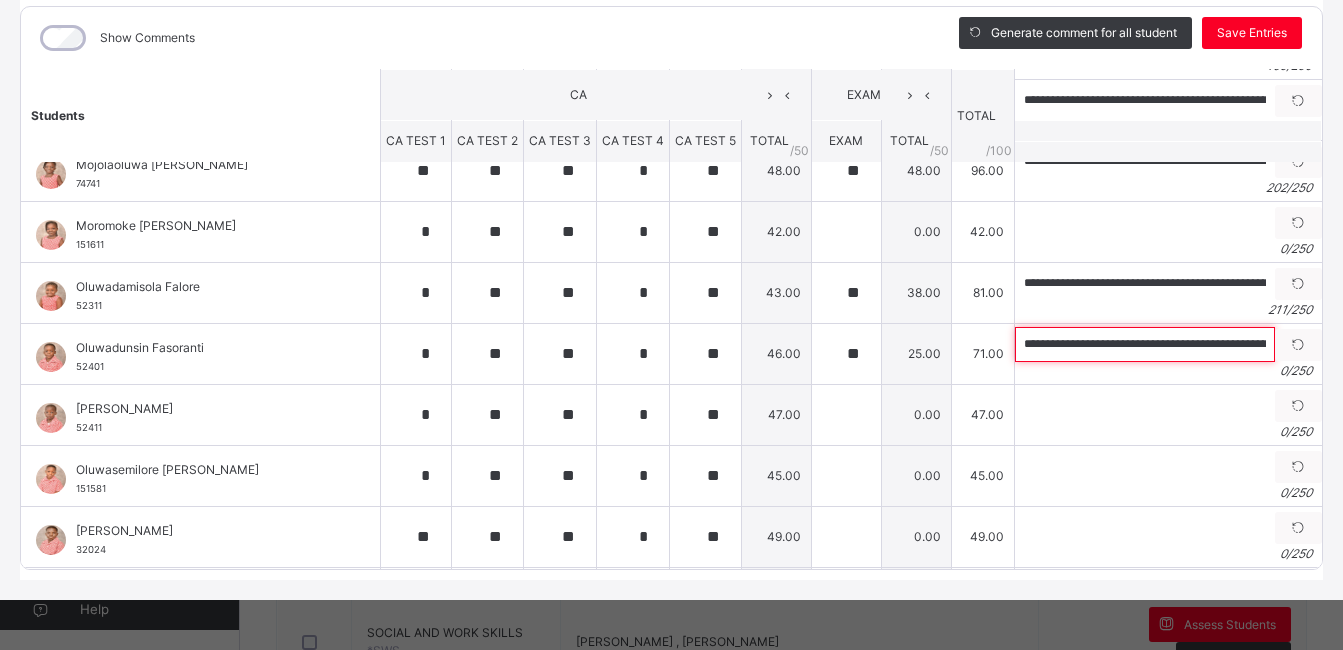 scroll, scrollTop: 0, scrollLeft: 783, axis: horizontal 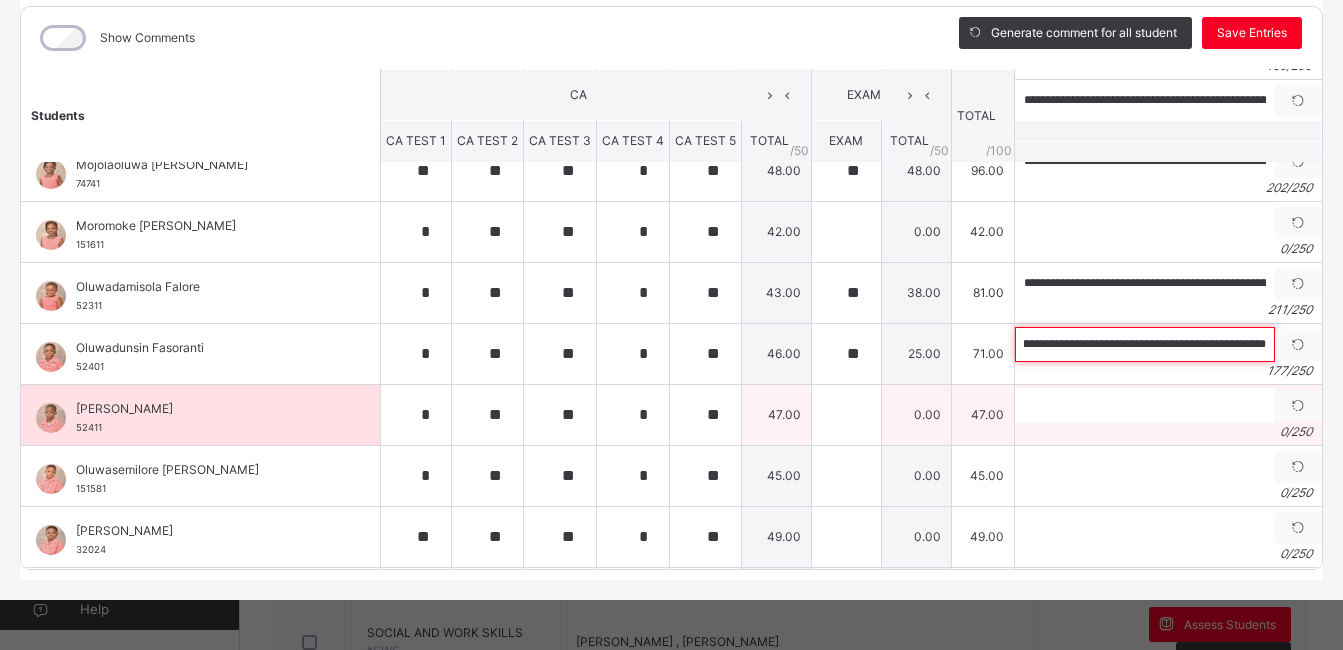 type on "**********" 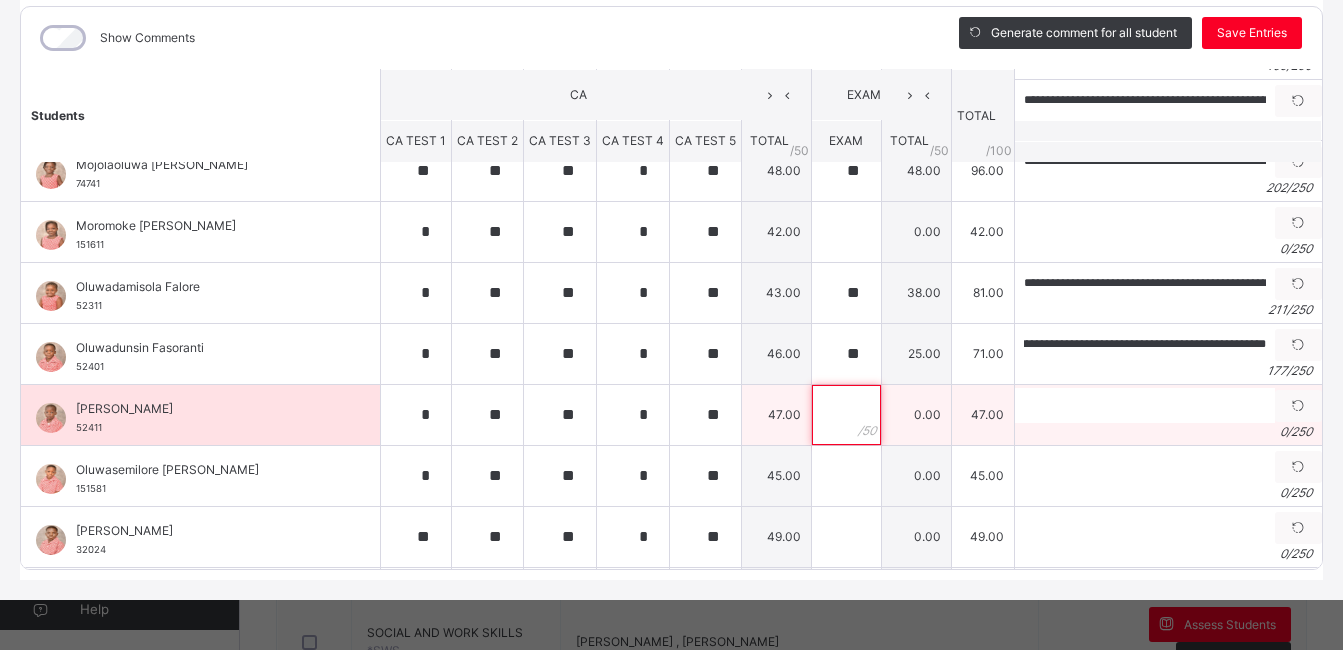 scroll, scrollTop: 0, scrollLeft: 0, axis: both 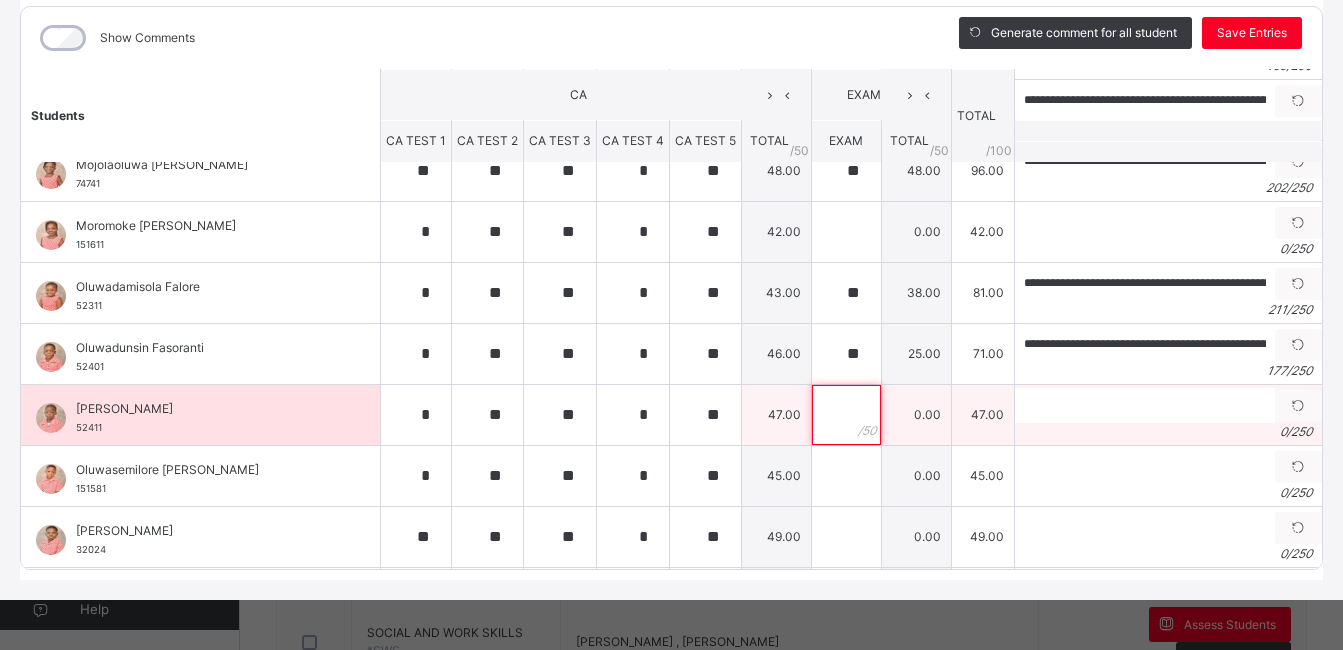 click at bounding box center [846, 415] 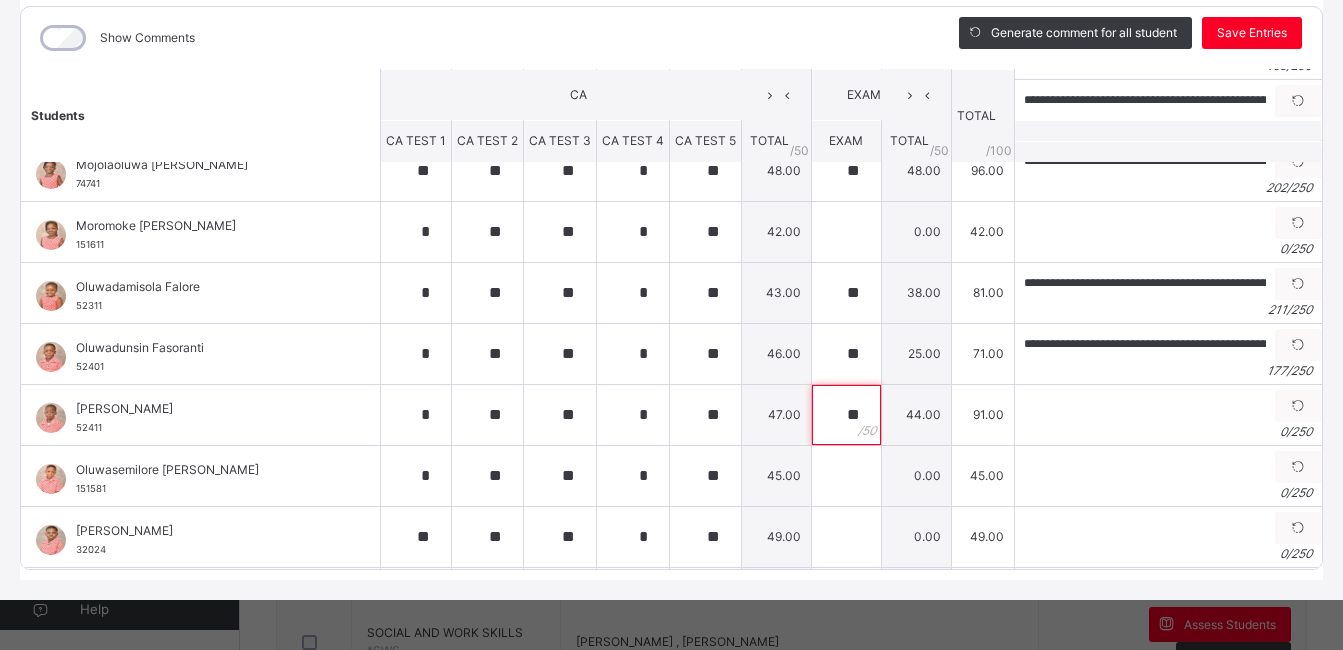 type on "**" 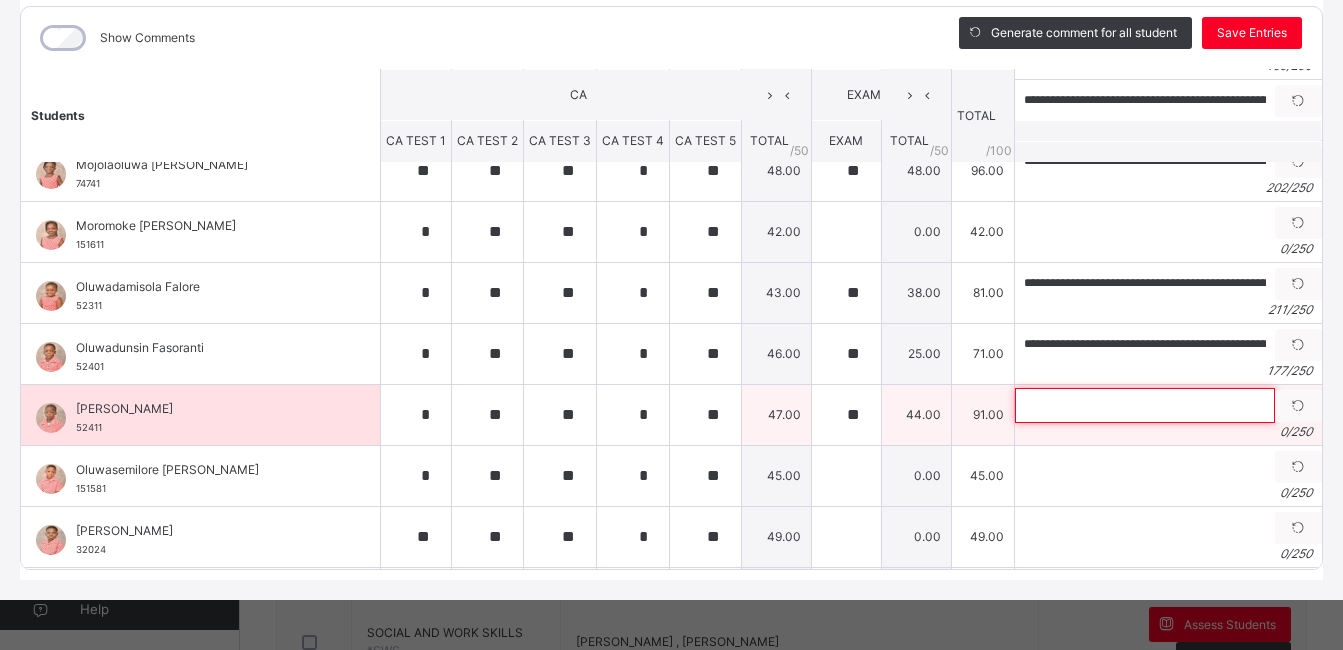 click at bounding box center [1145, 405] 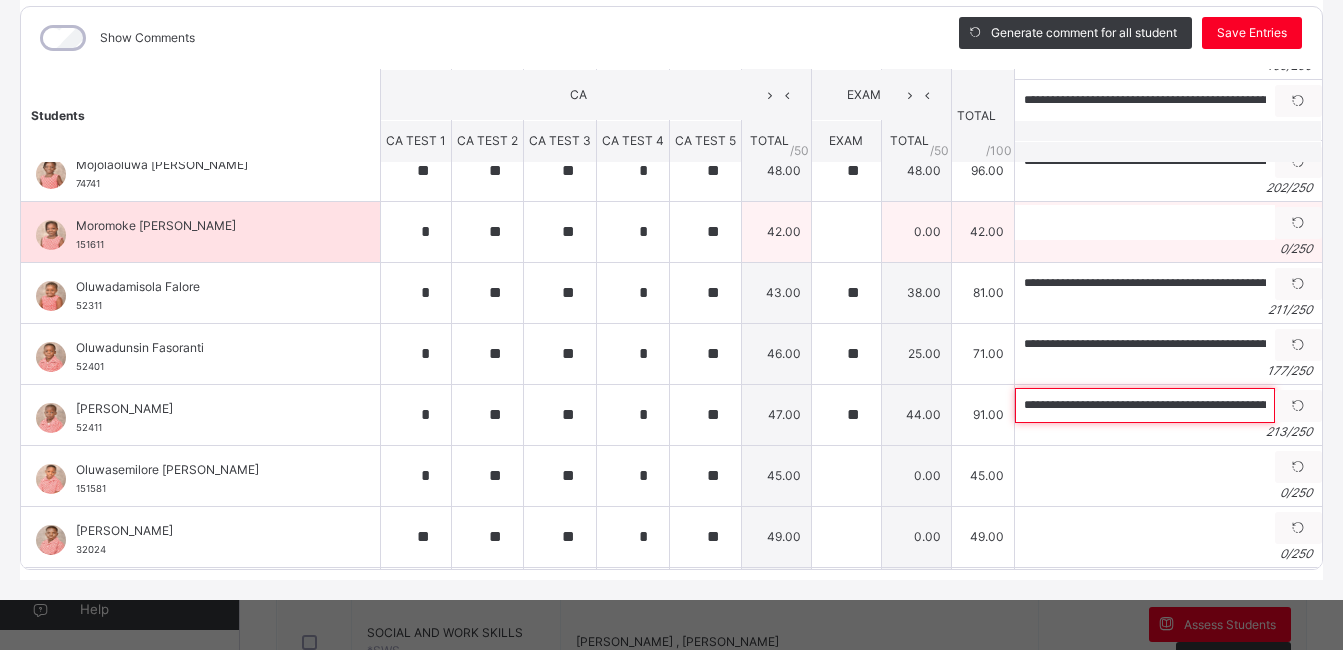 scroll, scrollTop: 0, scrollLeft: 980, axis: horizontal 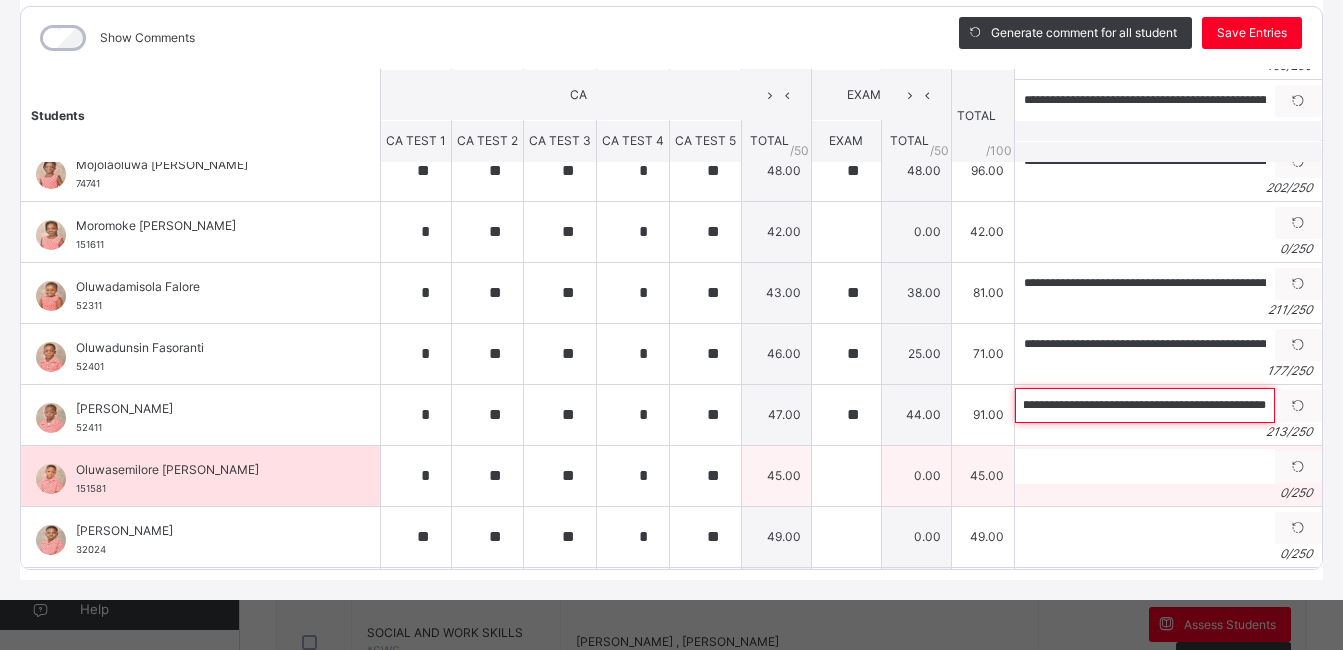 type on "**********" 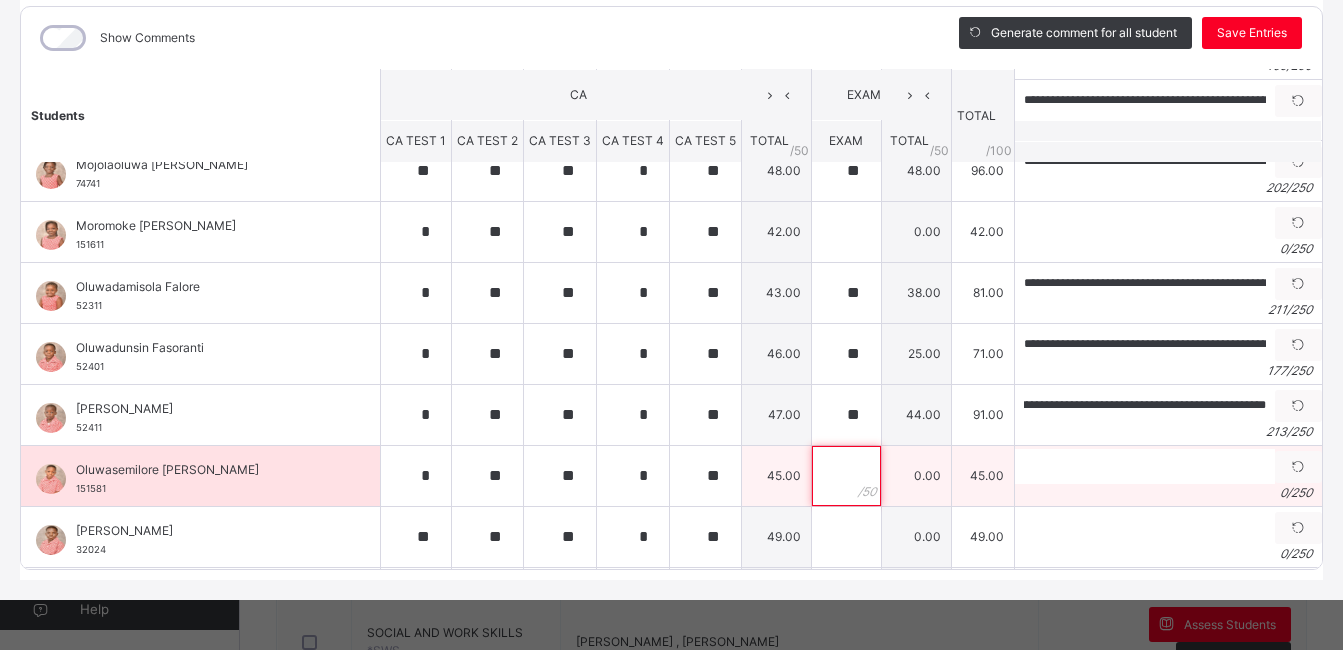 scroll, scrollTop: 0, scrollLeft: 0, axis: both 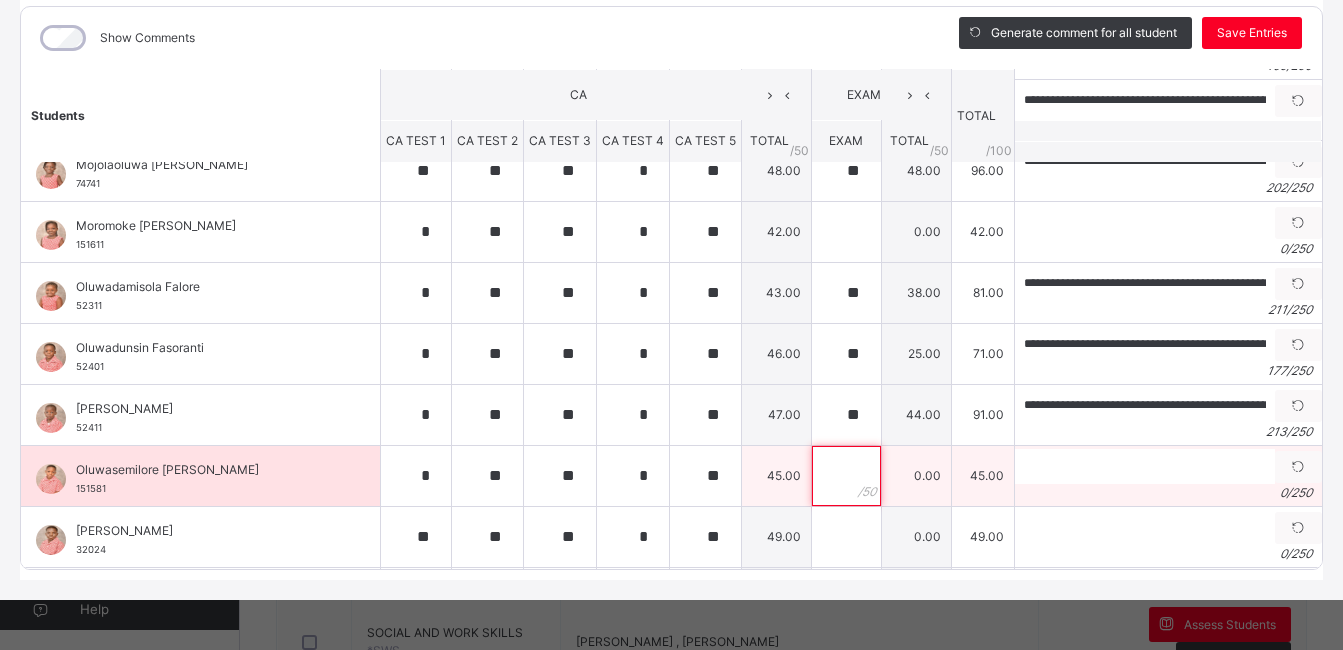 click at bounding box center (846, 476) 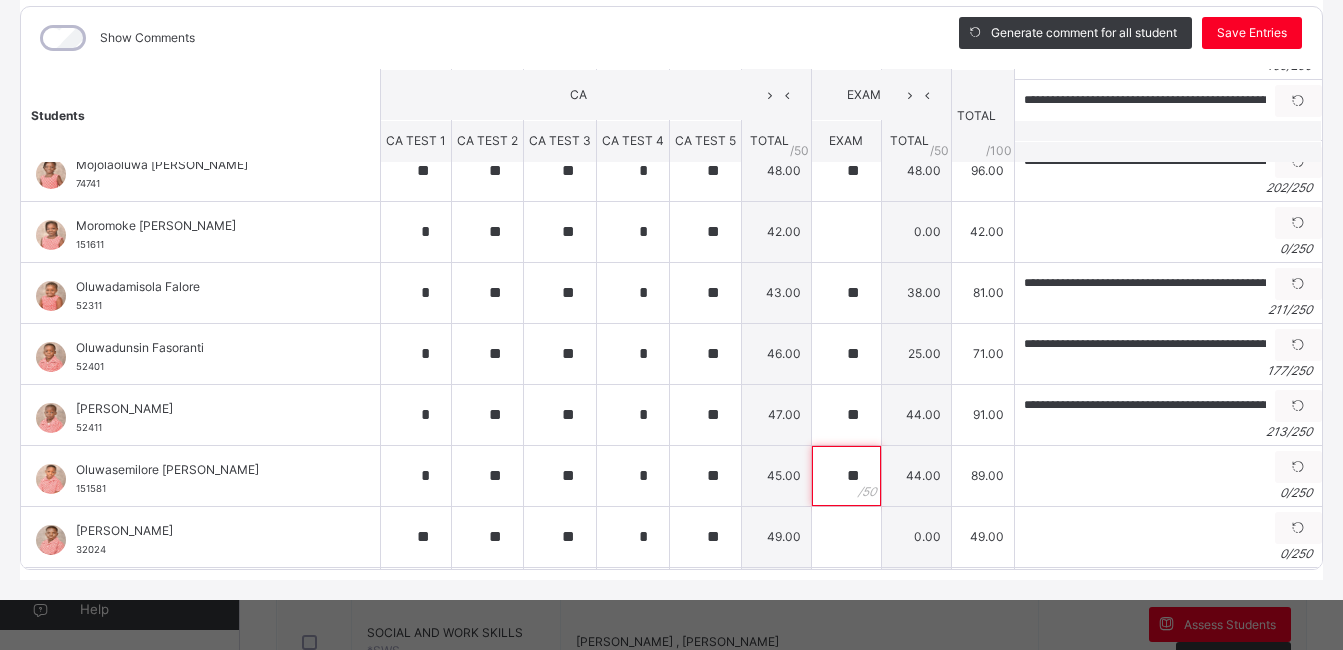 type on "**" 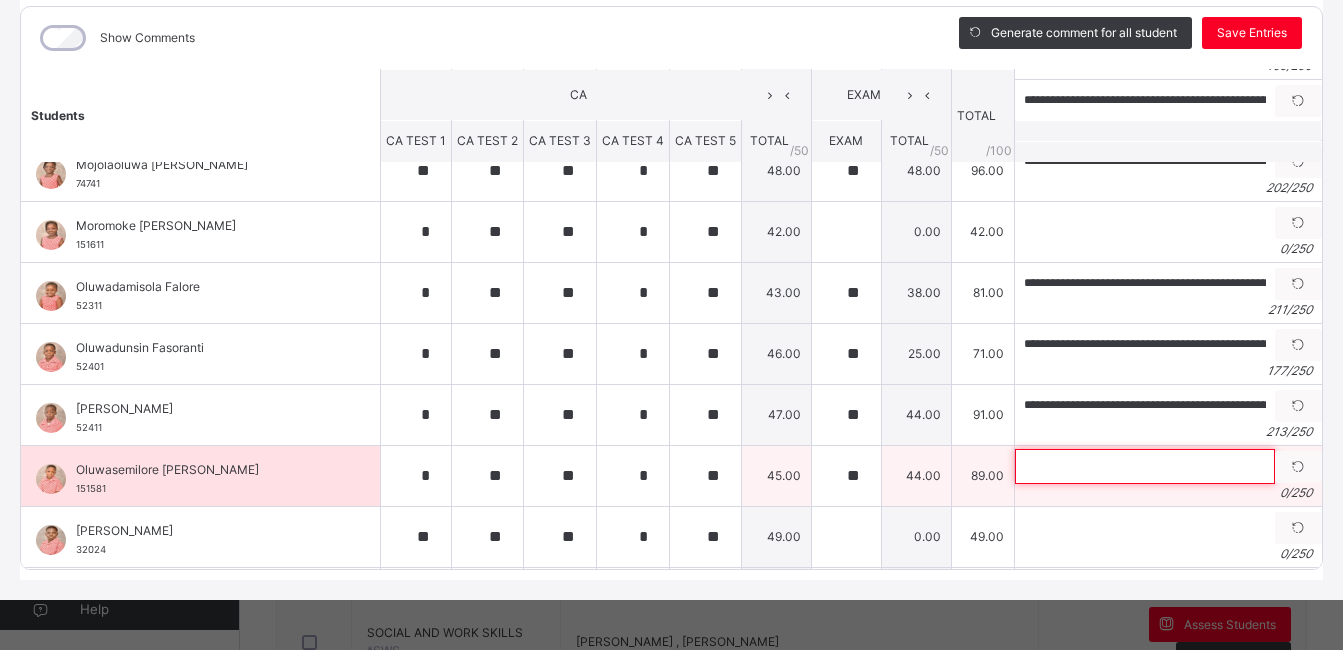 click at bounding box center [1145, 466] 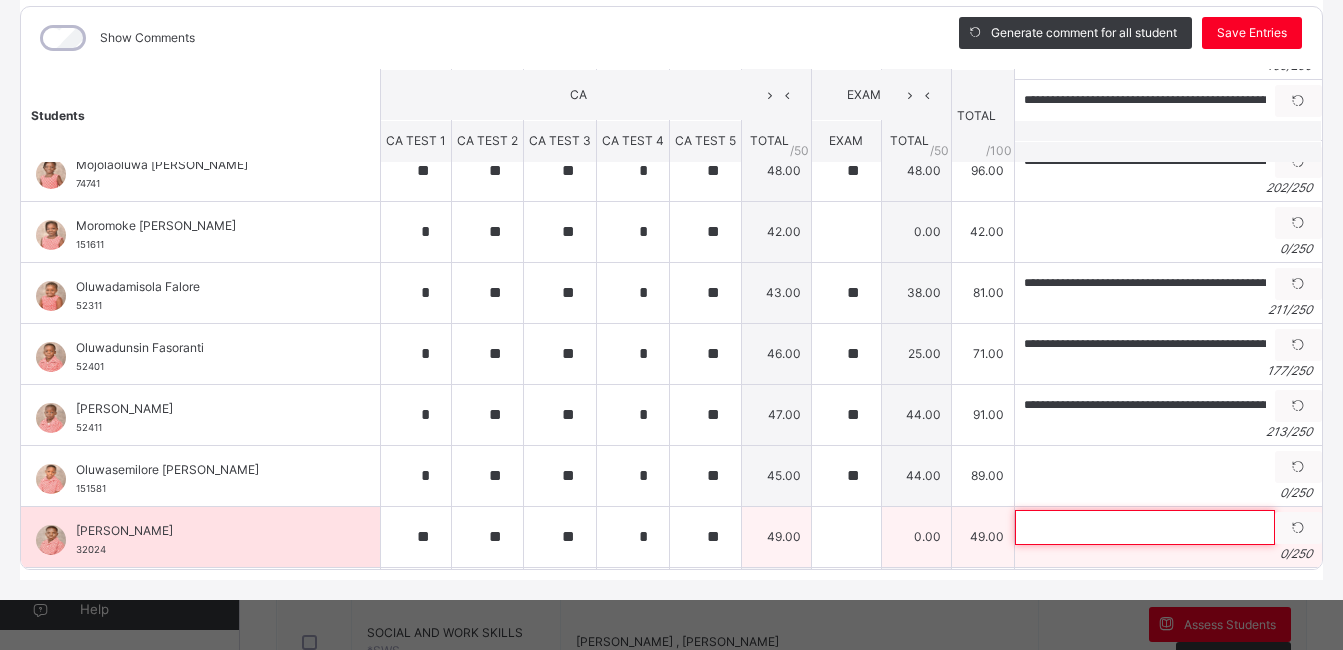 click at bounding box center [1145, 527] 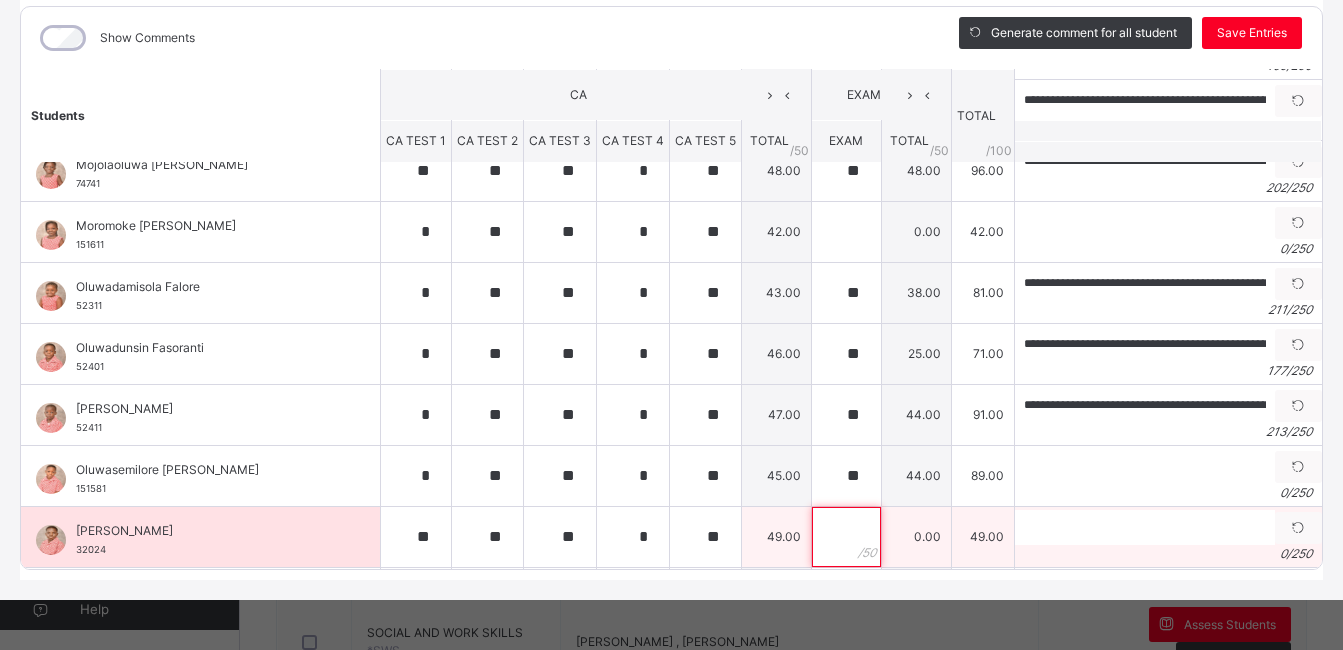 click at bounding box center [846, 537] 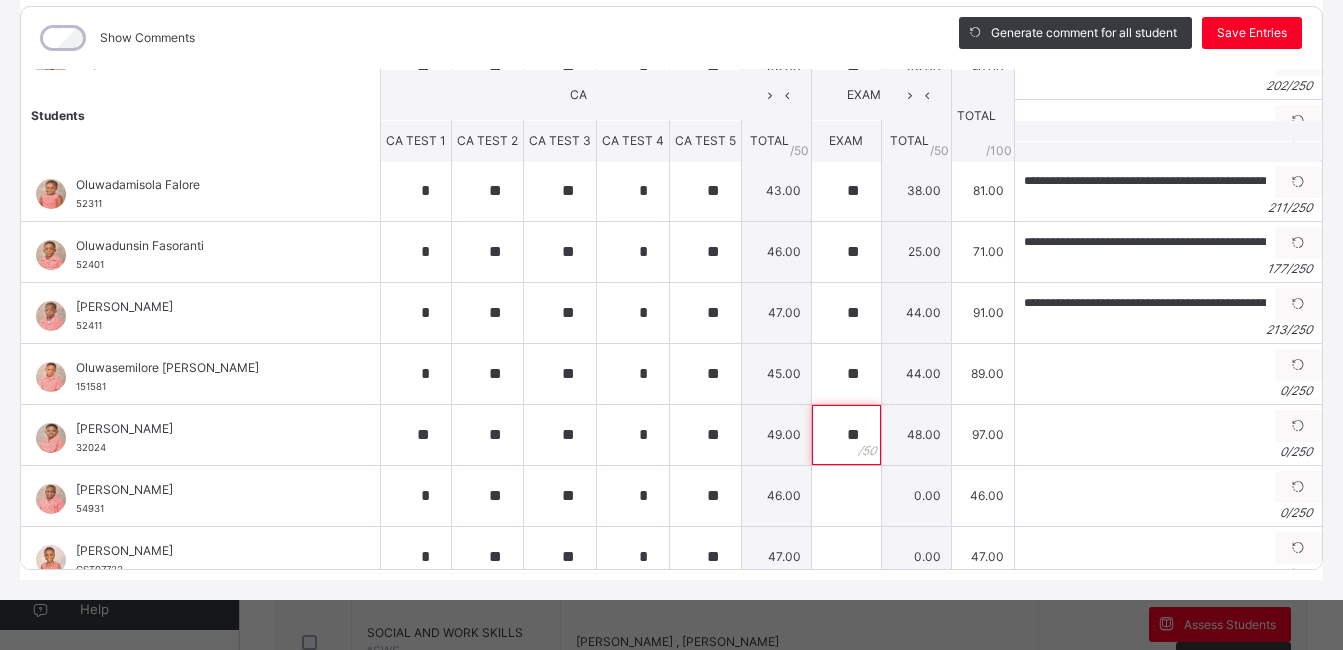 scroll, scrollTop: 1012, scrollLeft: 0, axis: vertical 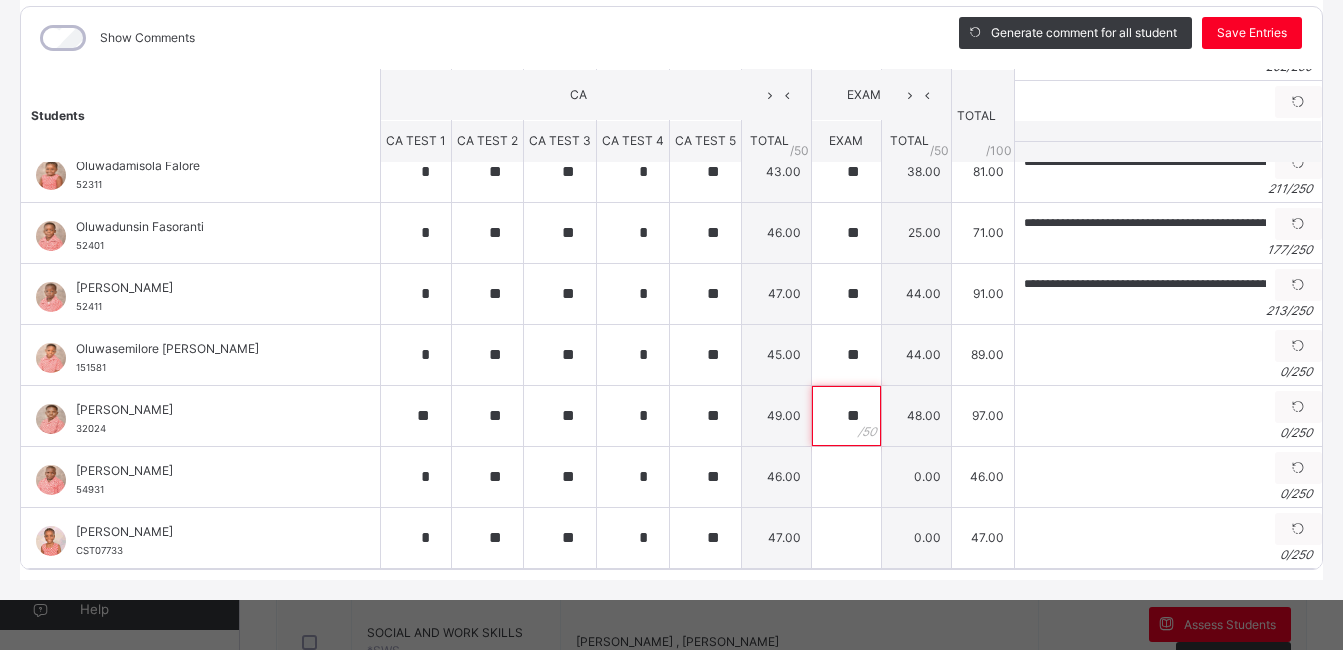 type on "**" 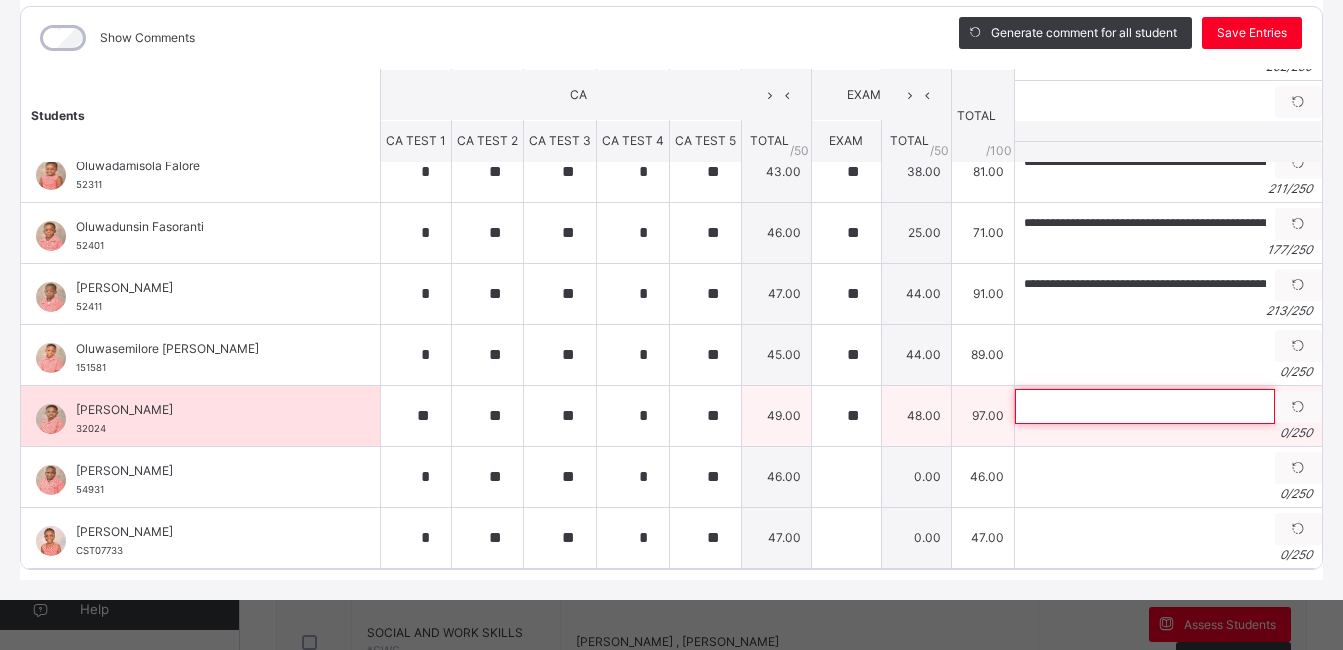 click at bounding box center [1145, 406] 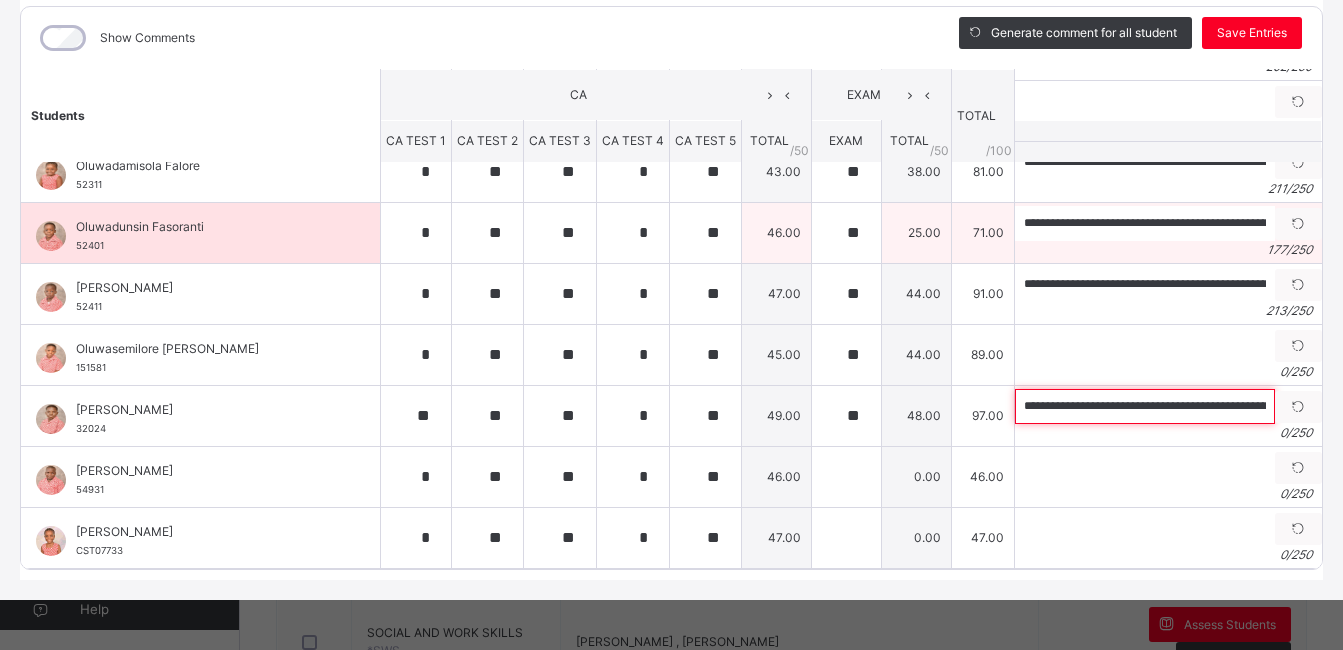 scroll, scrollTop: 0, scrollLeft: 1105, axis: horizontal 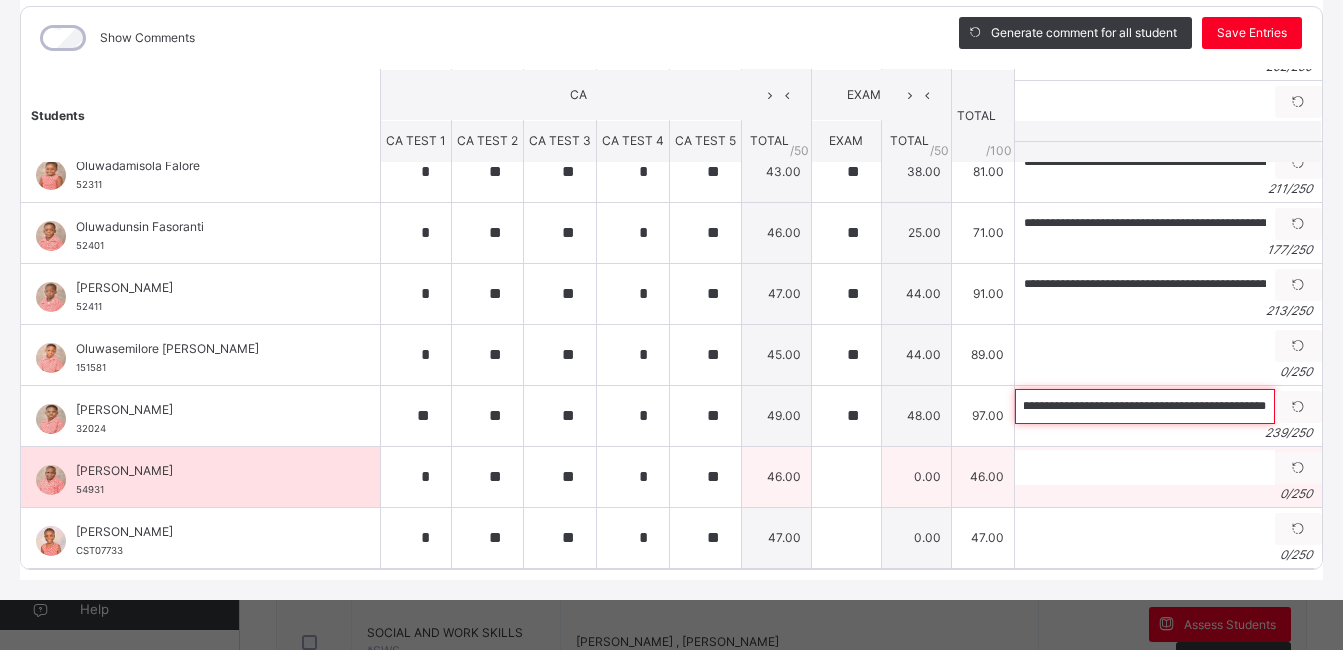 type on "**********" 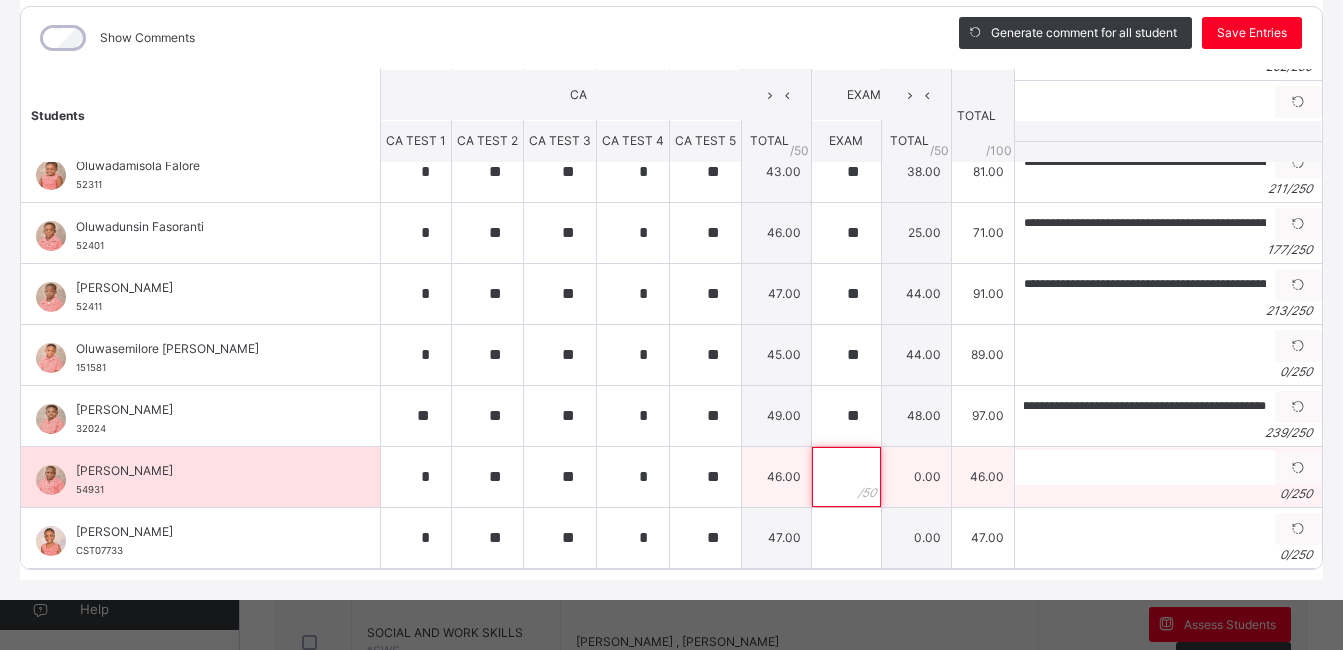 scroll, scrollTop: 0, scrollLeft: 0, axis: both 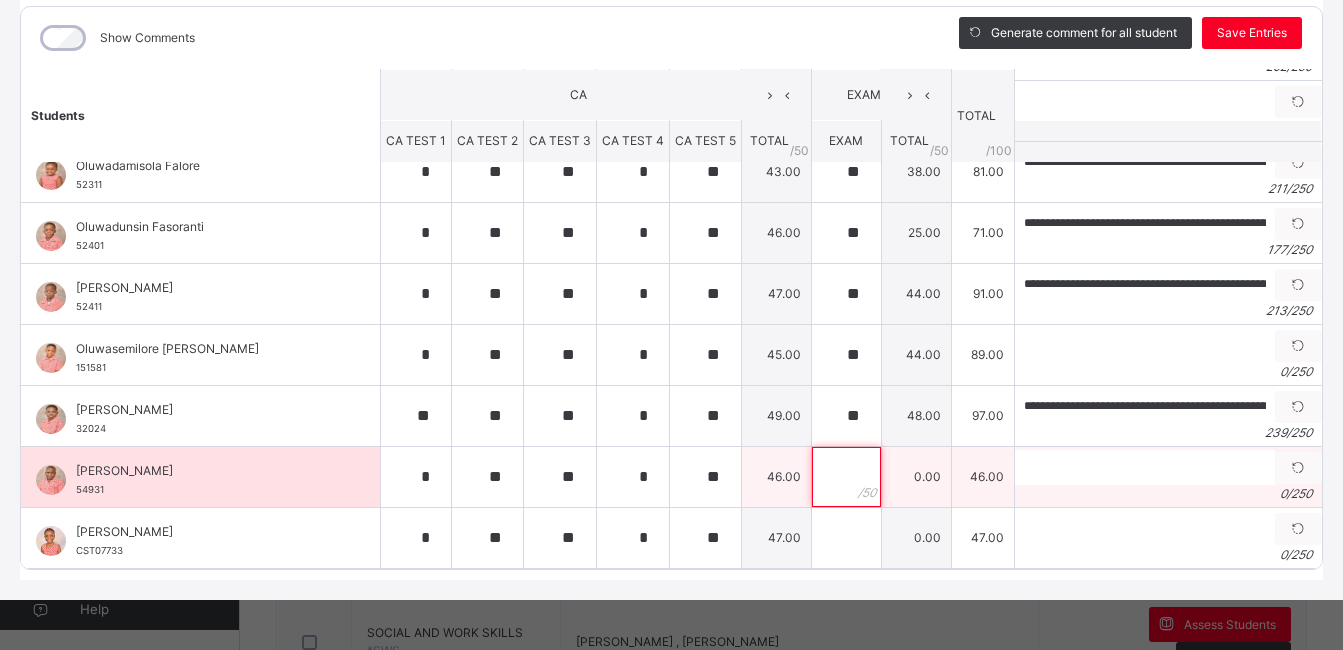 click at bounding box center [846, 477] 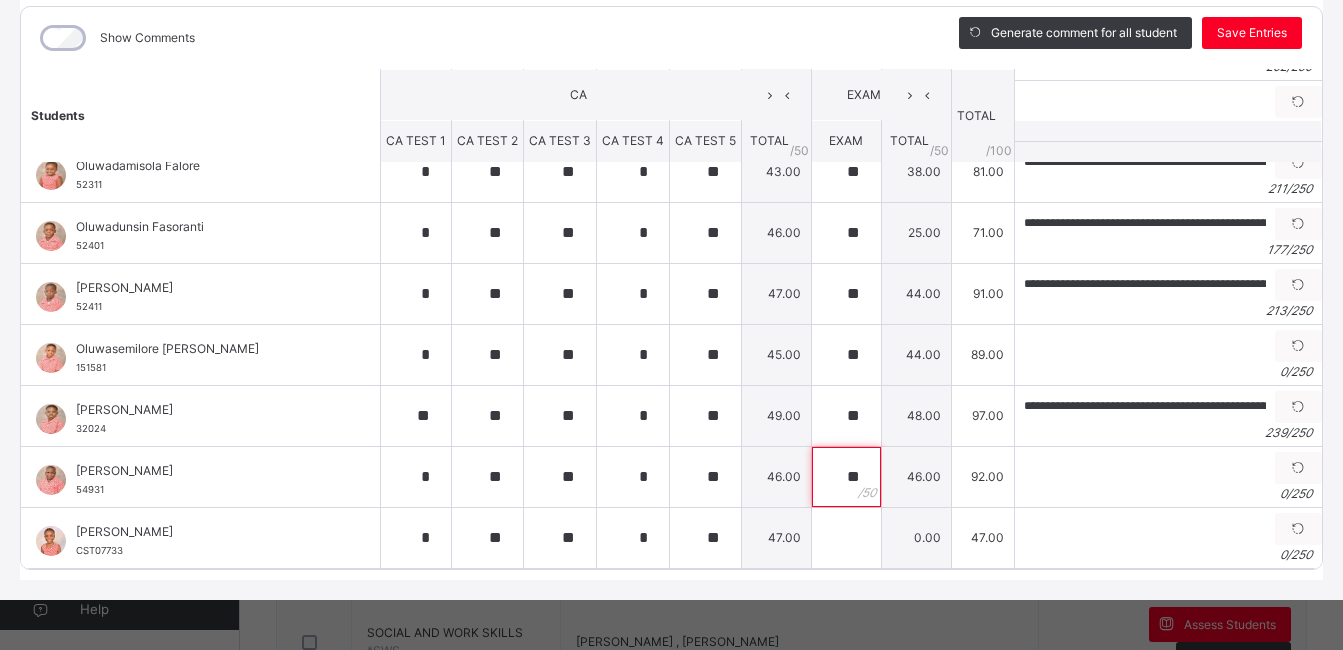type on "**" 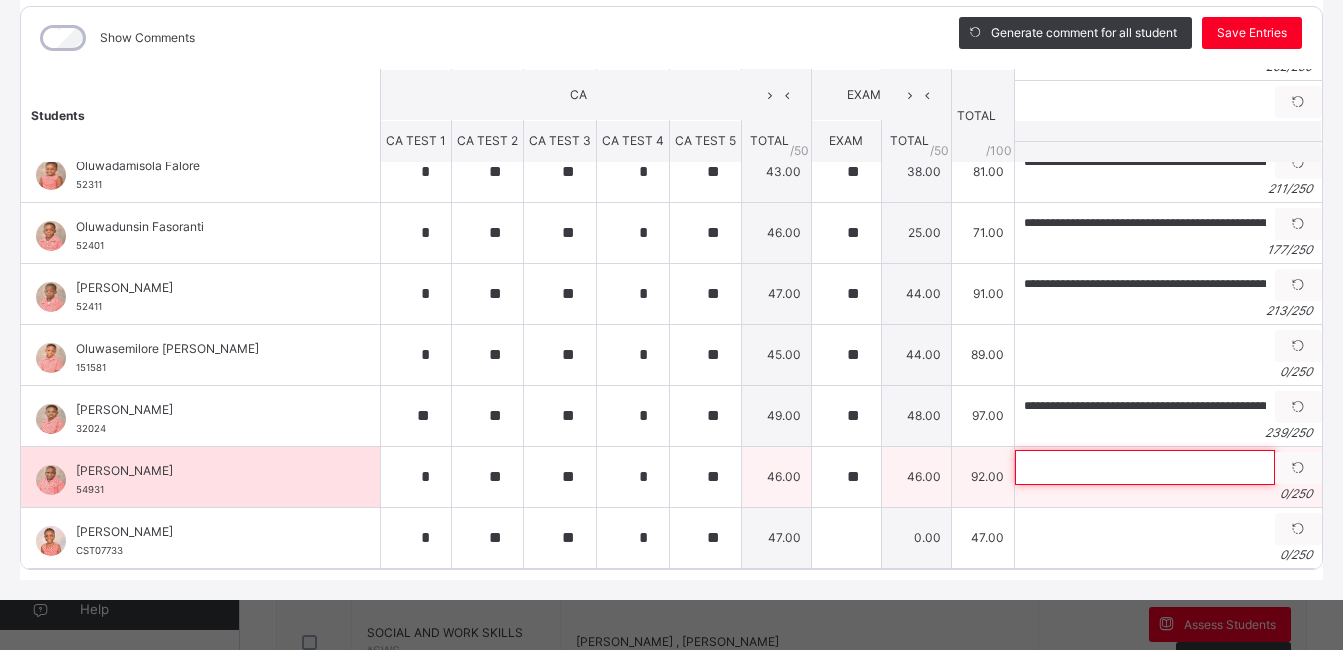 click at bounding box center [1145, 467] 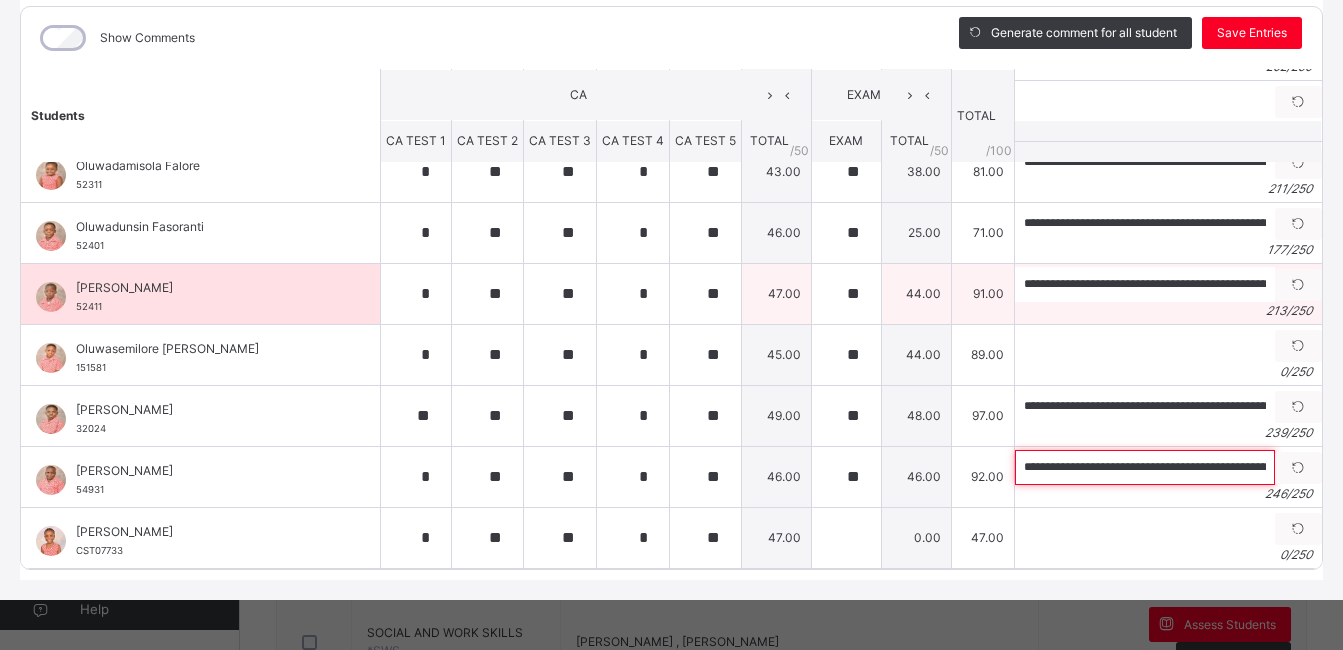 scroll, scrollTop: 0, scrollLeft: 1154, axis: horizontal 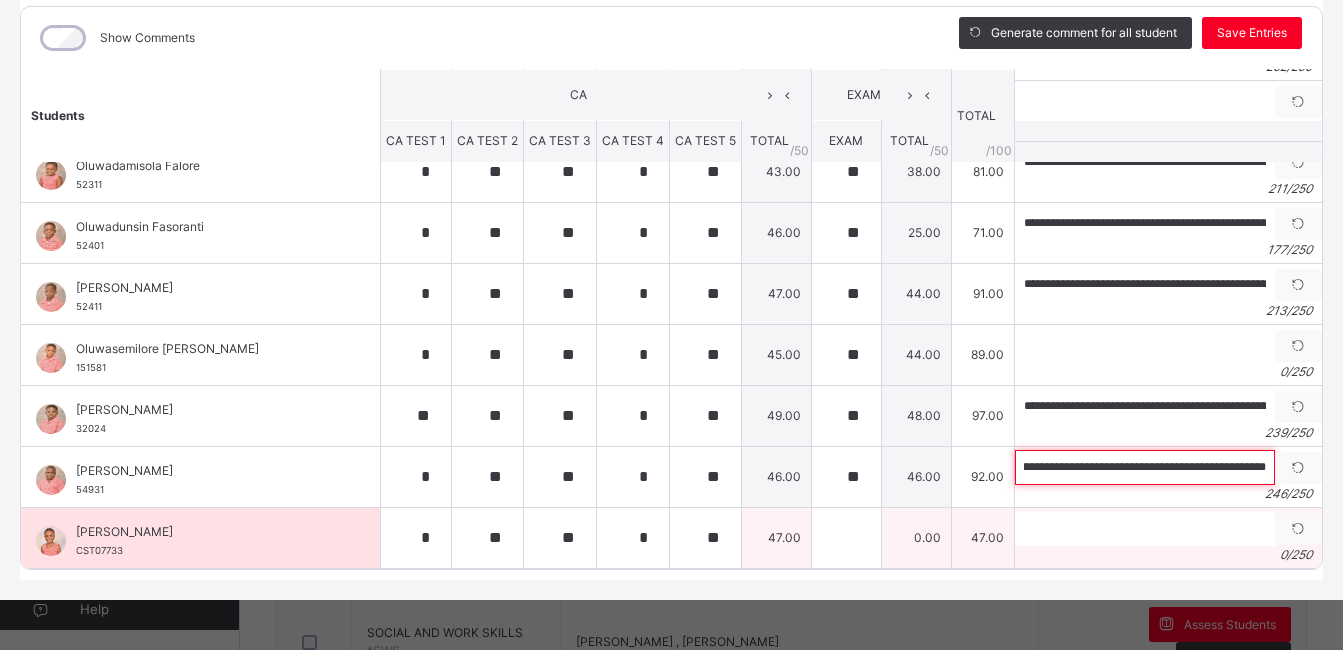 type on "**********" 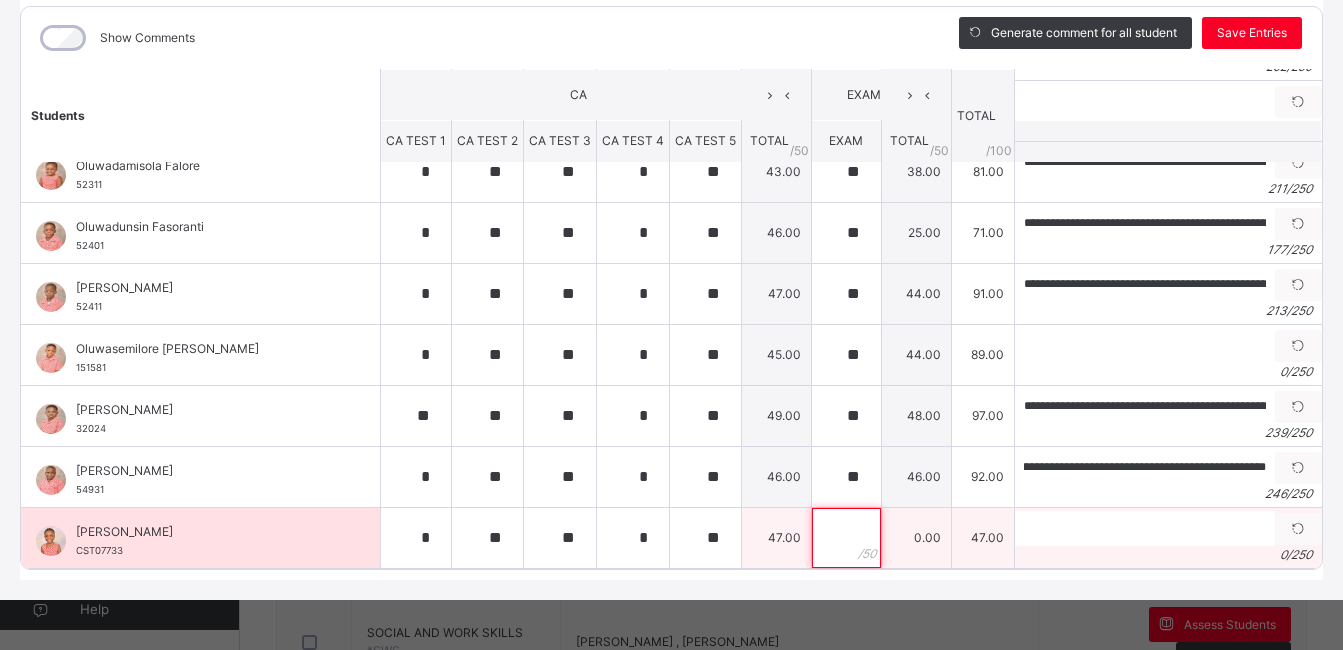 scroll, scrollTop: 0, scrollLeft: 0, axis: both 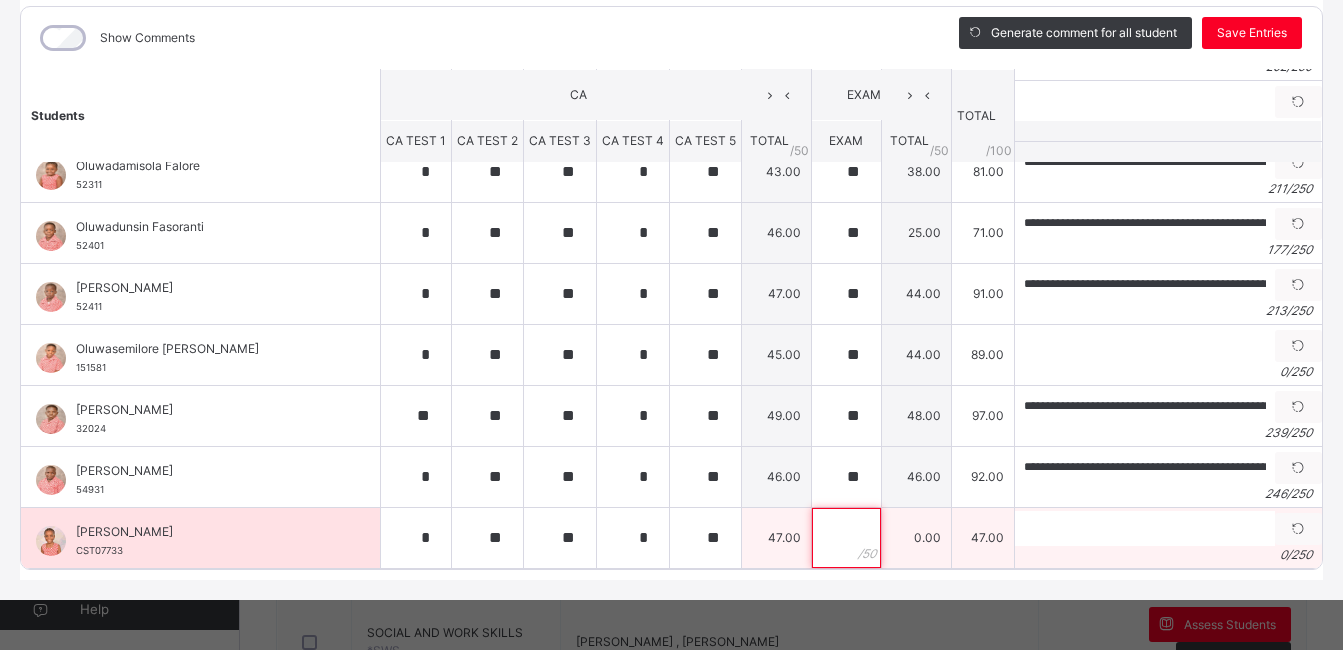 click at bounding box center [846, 538] 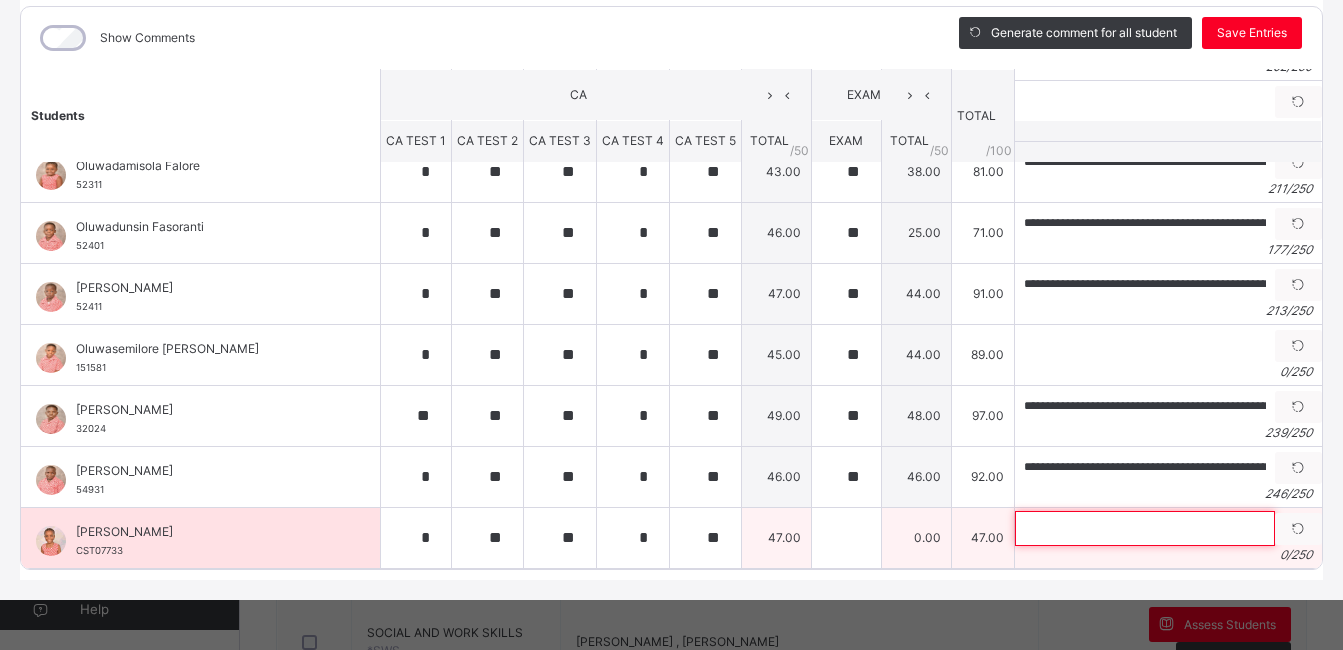 click at bounding box center [1145, 528] 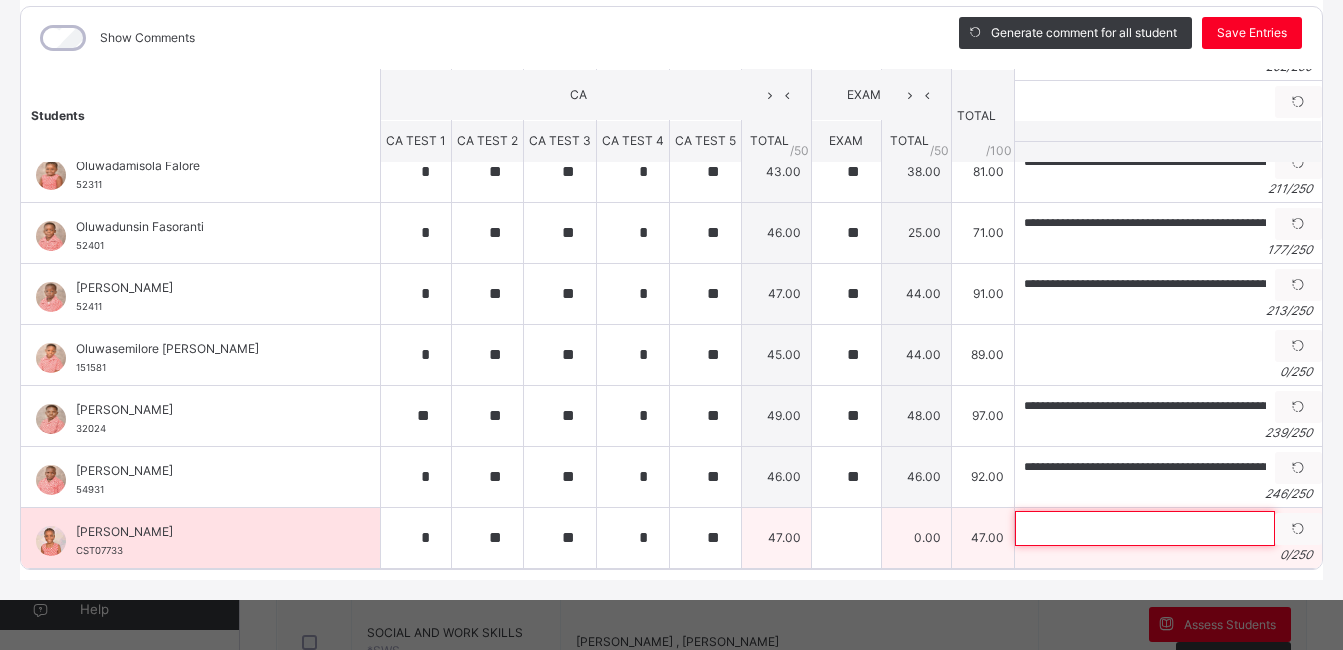 paste on "**********" 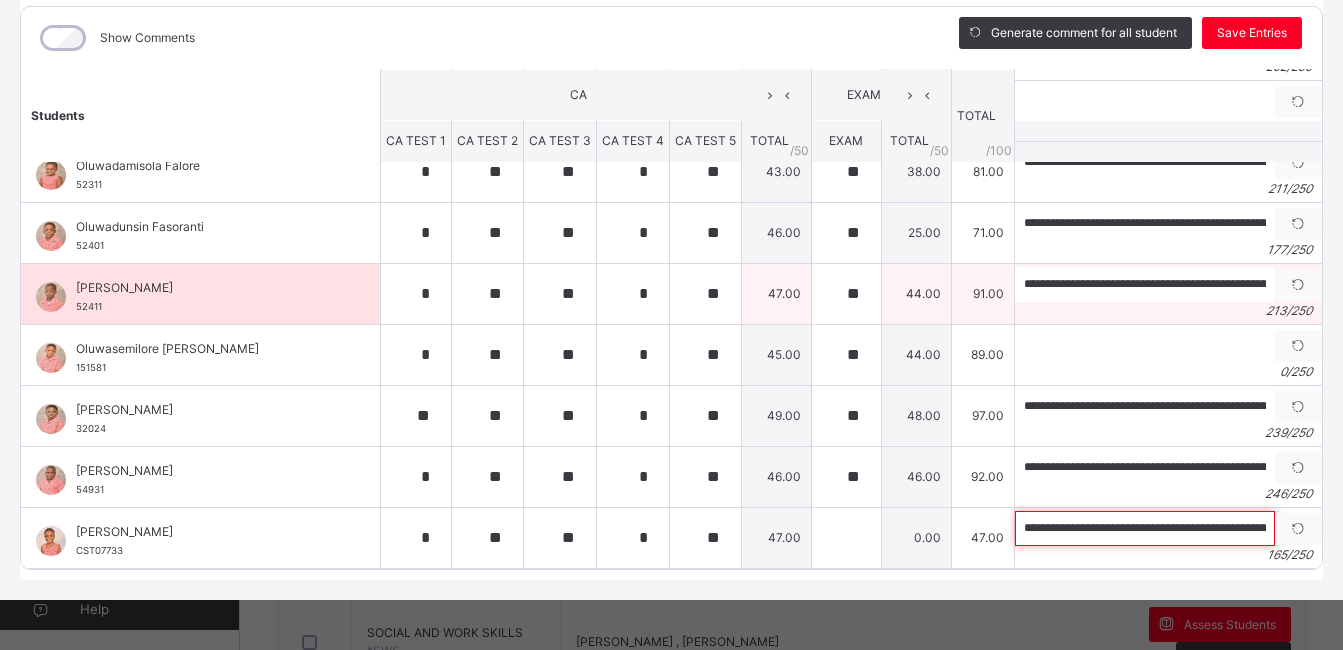 scroll, scrollTop: 0, scrollLeft: 699, axis: horizontal 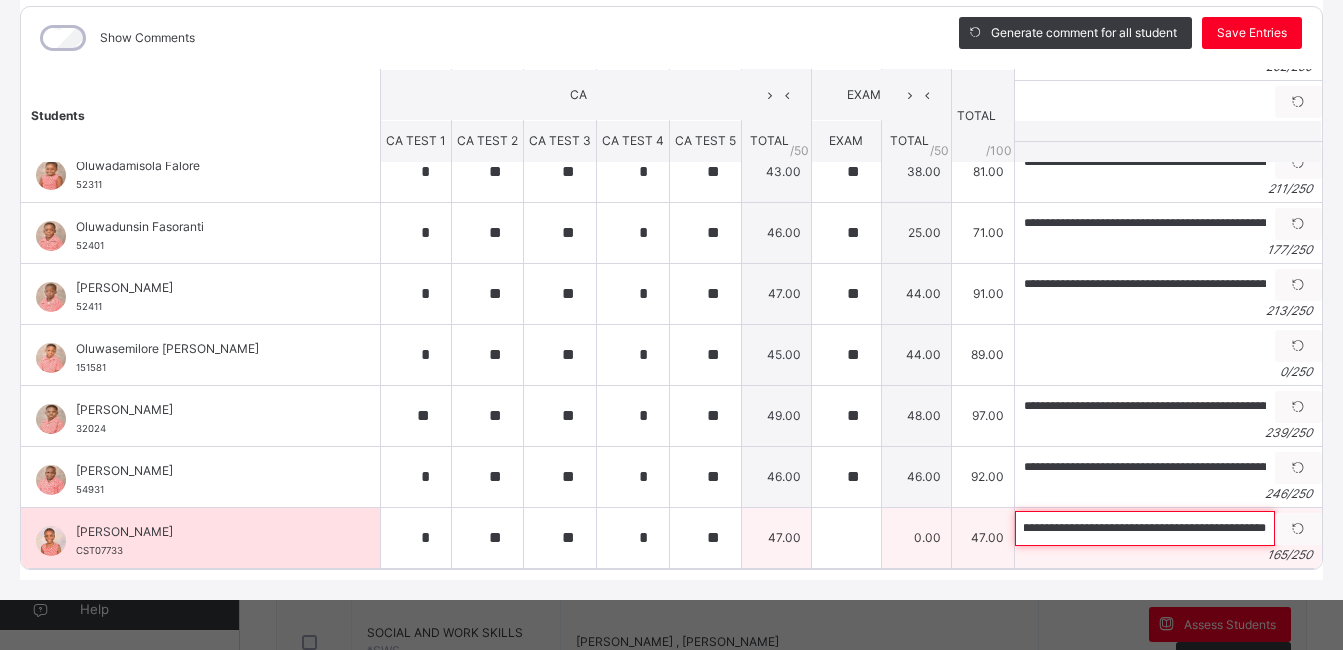 type on "**********" 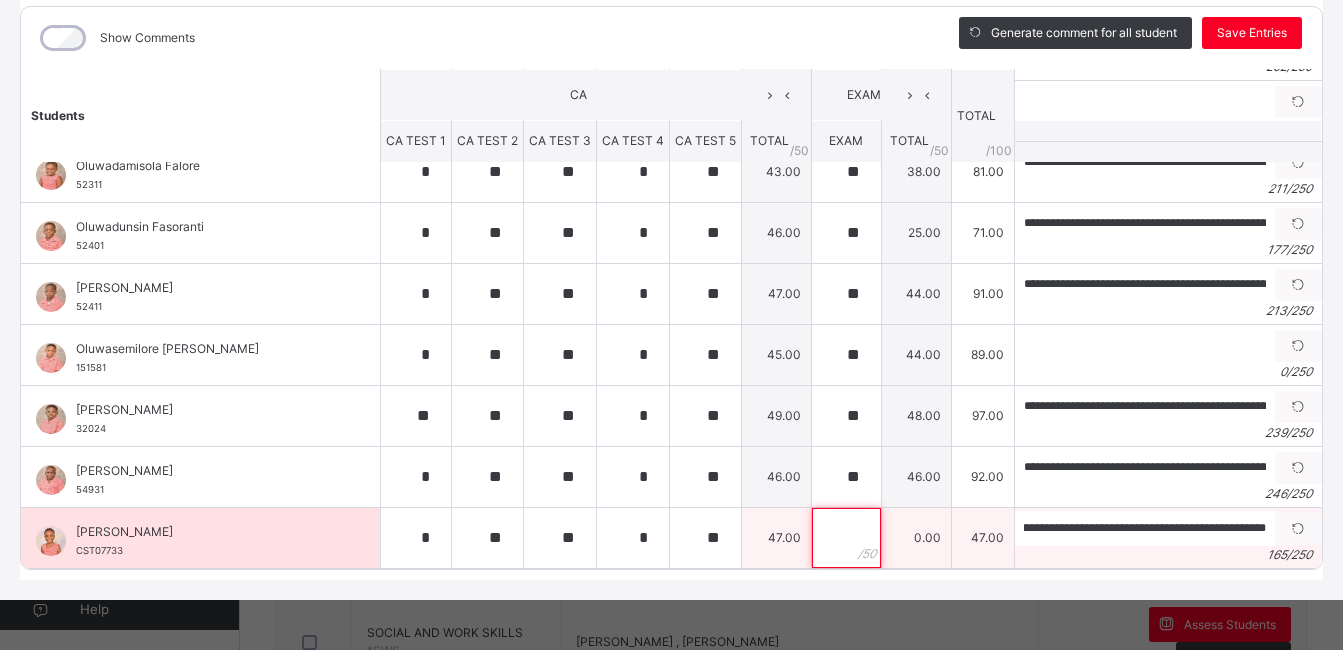 scroll, scrollTop: 0, scrollLeft: 0, axis: both 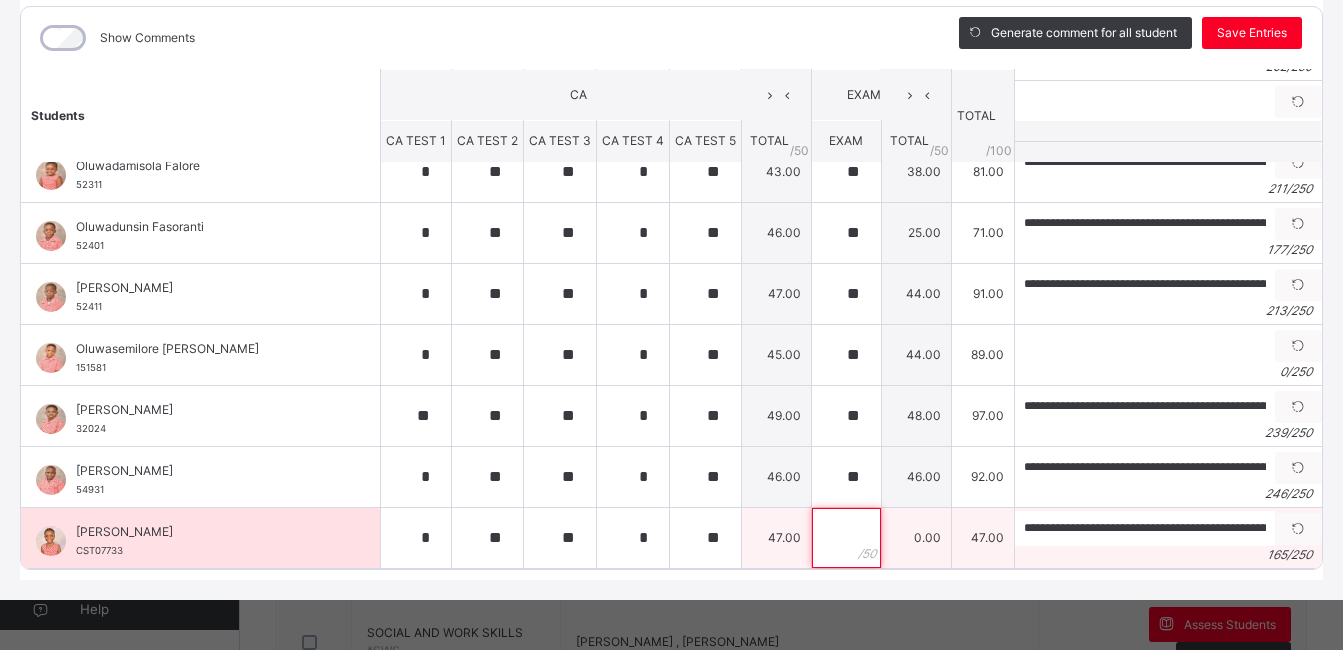 click at bounding box center [846, 538] 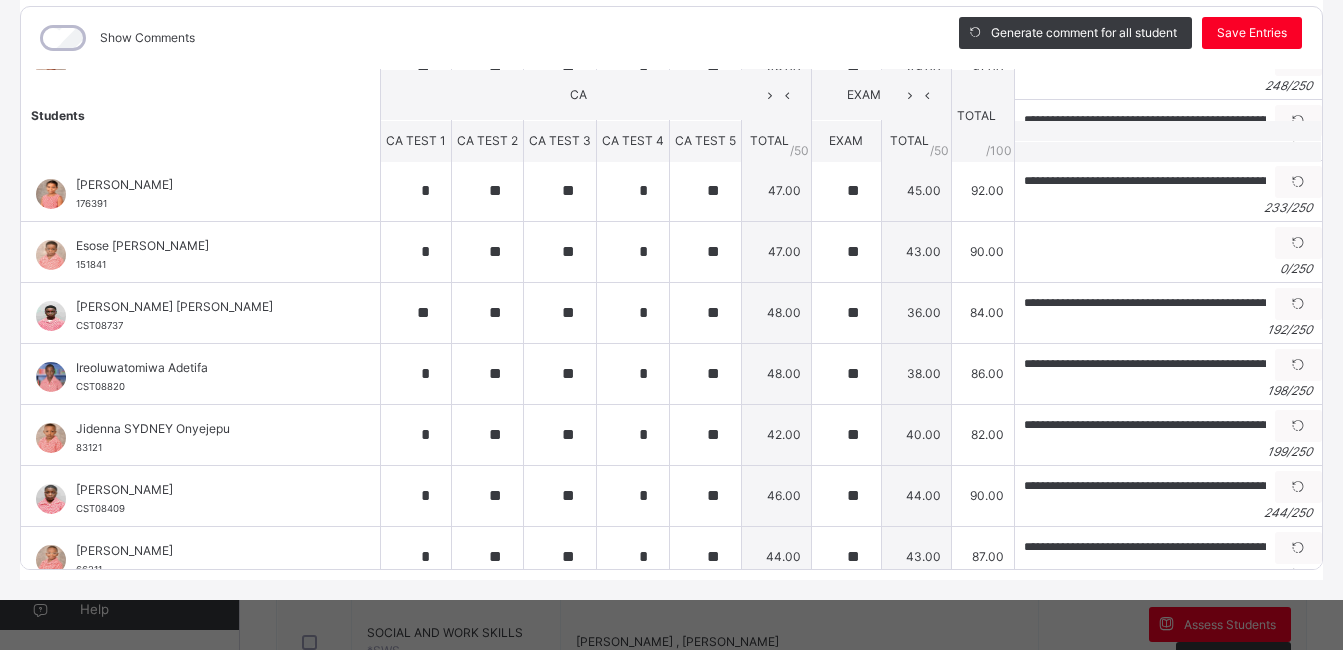 scroll, scrollTop: 266, scrollLeft: 0, axis: vertical 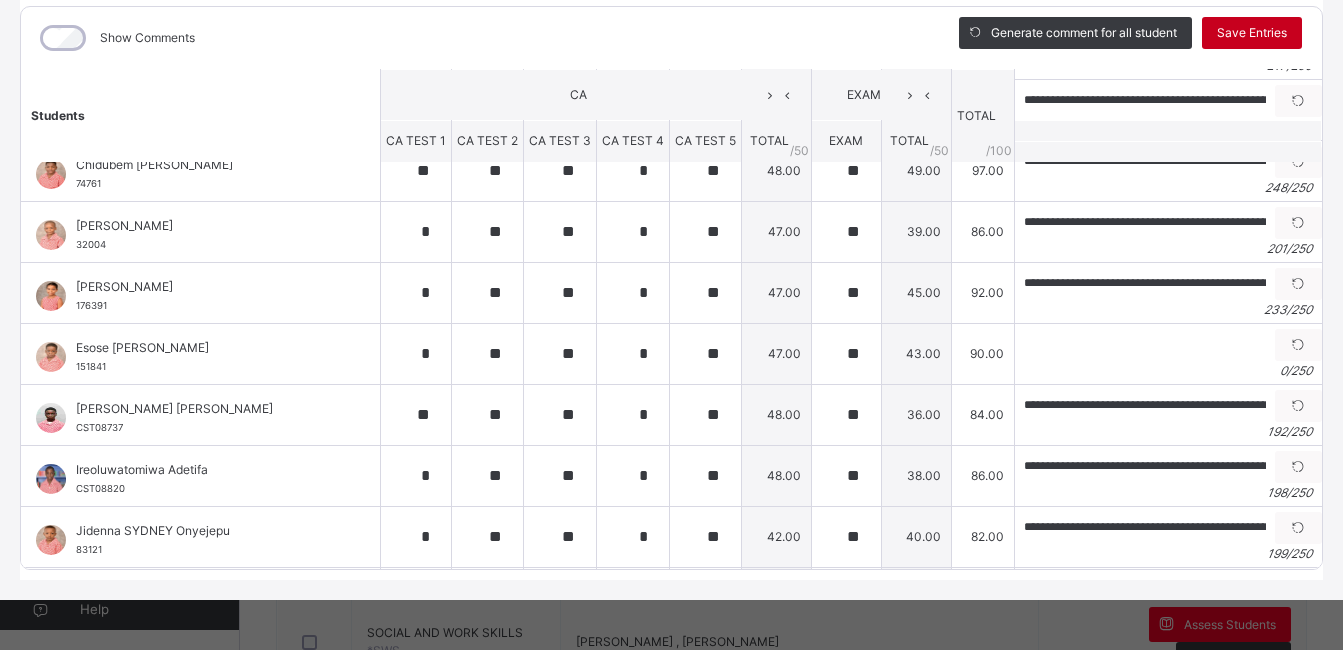 type on "**" 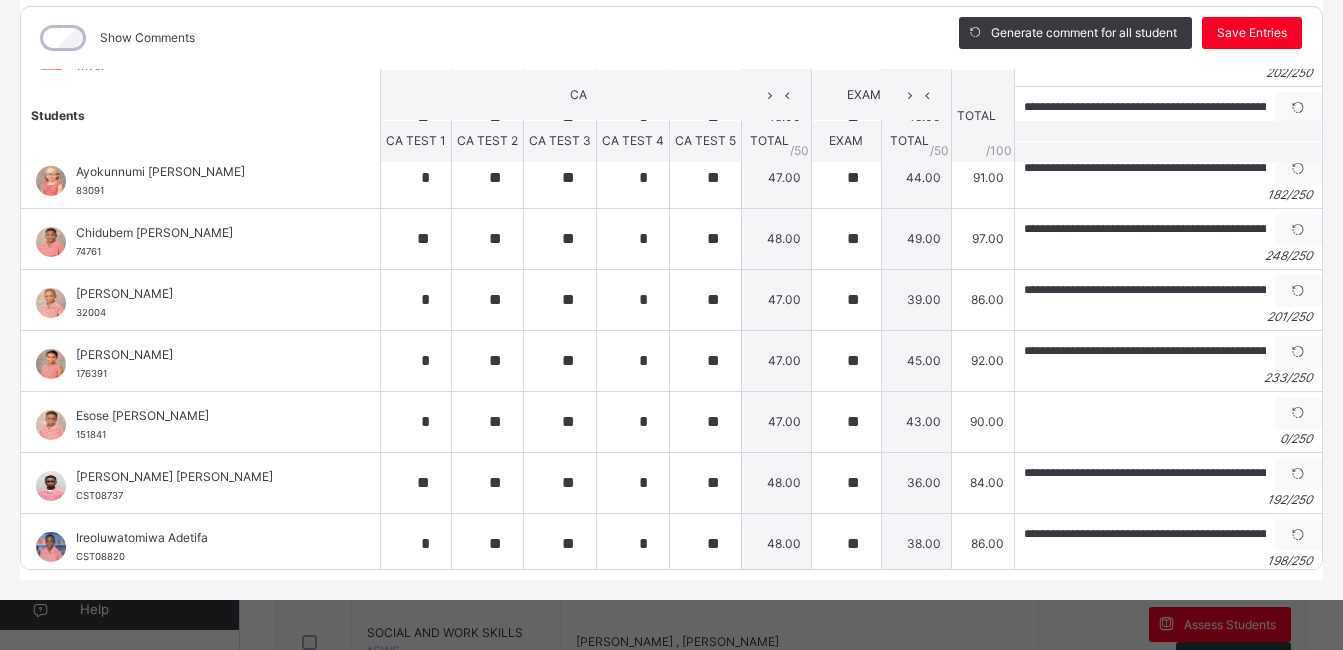scroll, scrollTop: 208, scrollLeft: 0, axis: vertical 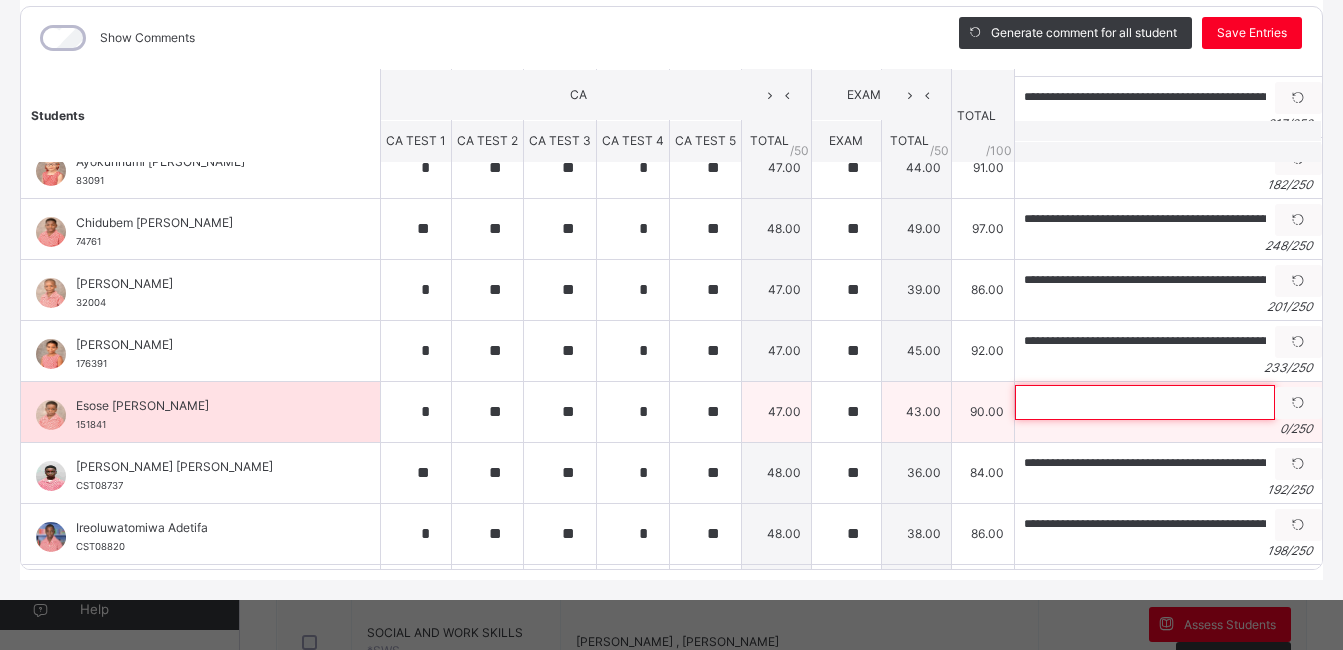 click at bounding box center [1145, 402] 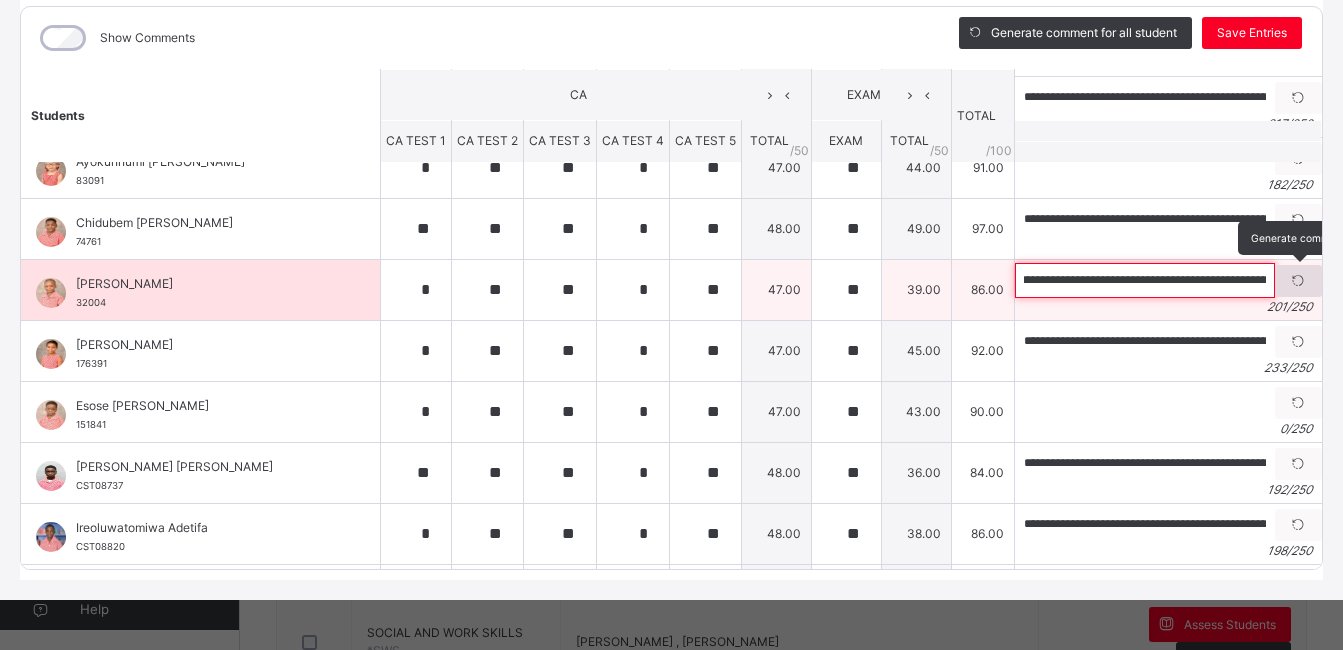 scroll, scrollTop: 0, scrollLeft: 918, axis: horizontal 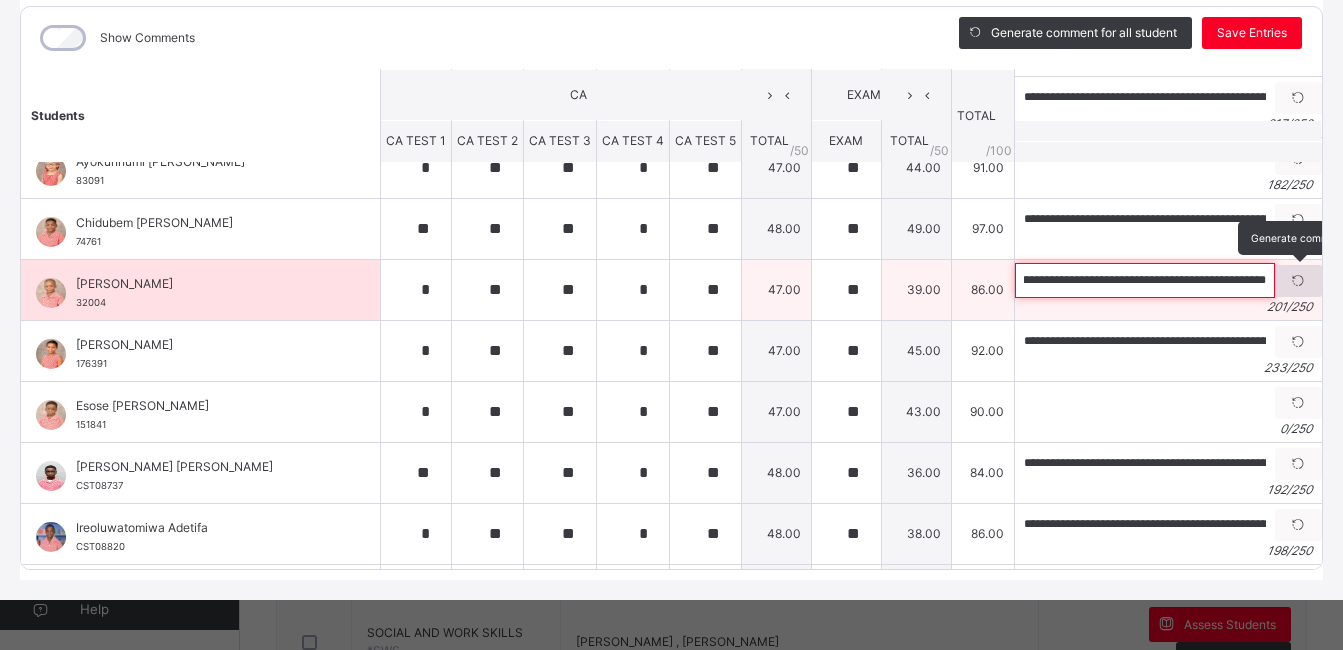 drag, startPoint x: 1000, startPoint y: 277, endPoint x: 1267, endPoint y: 289, distance: 267.26953 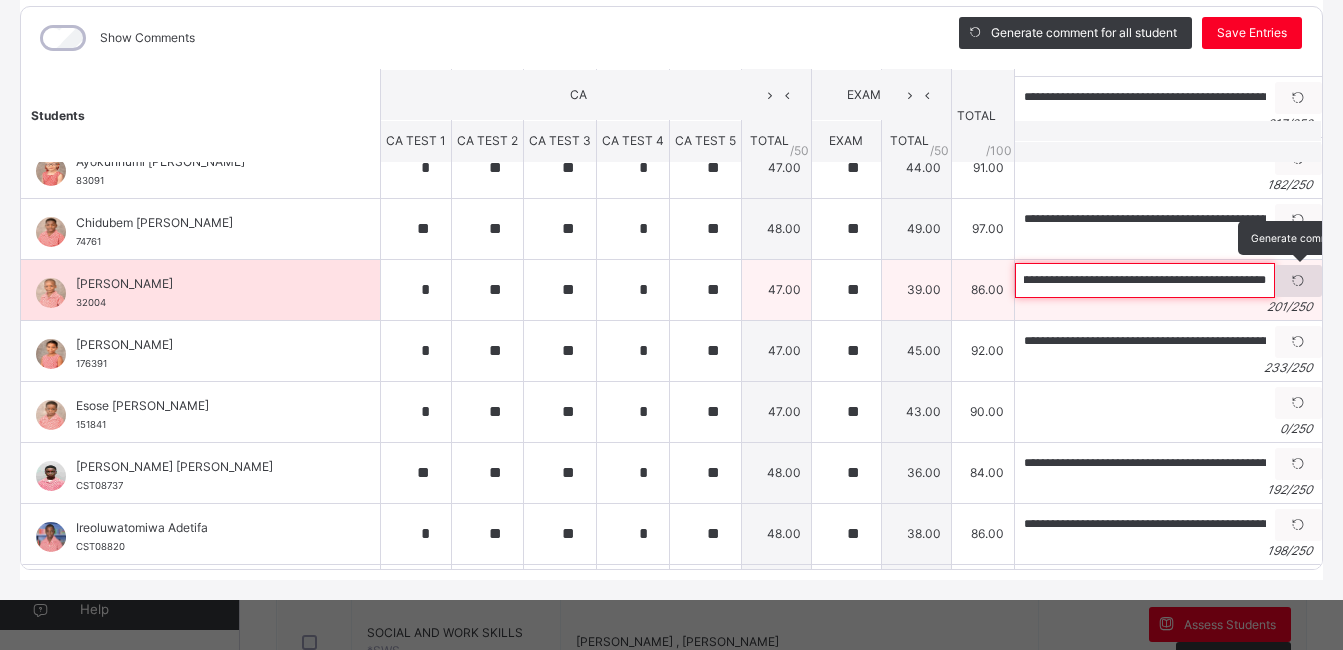 click on "**********" at bounding box center (1168, 280) 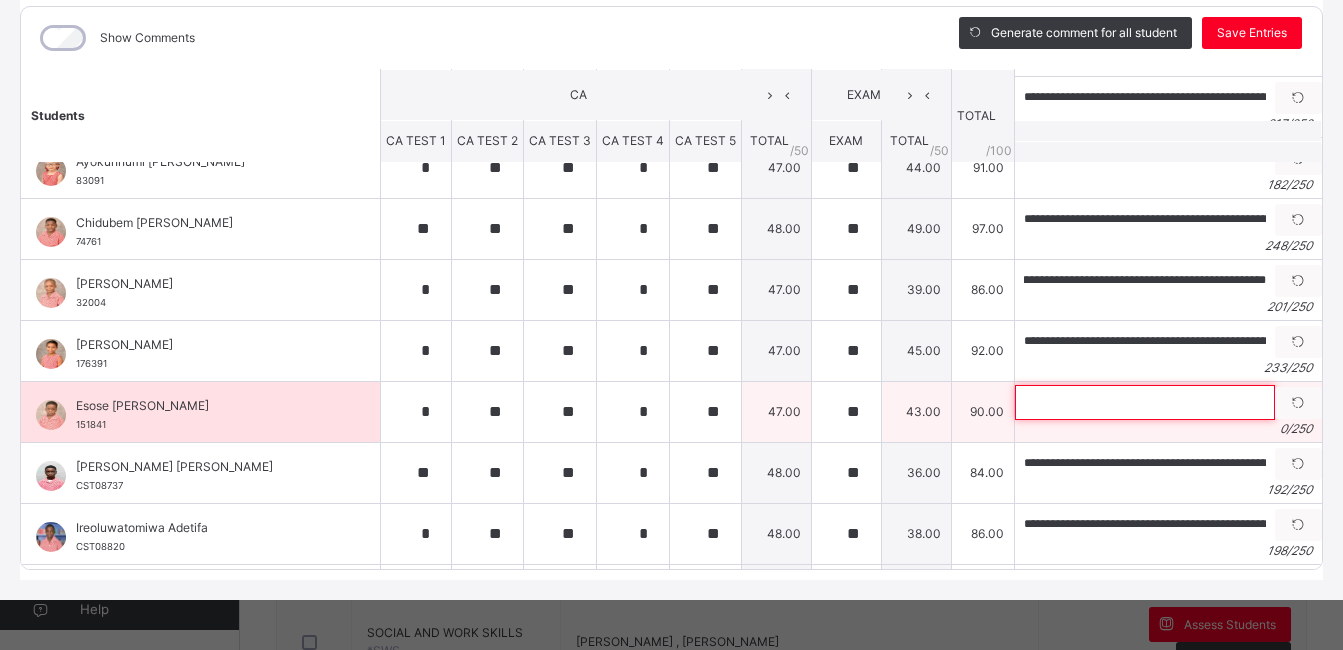 click at bounding box center [1145, 402] 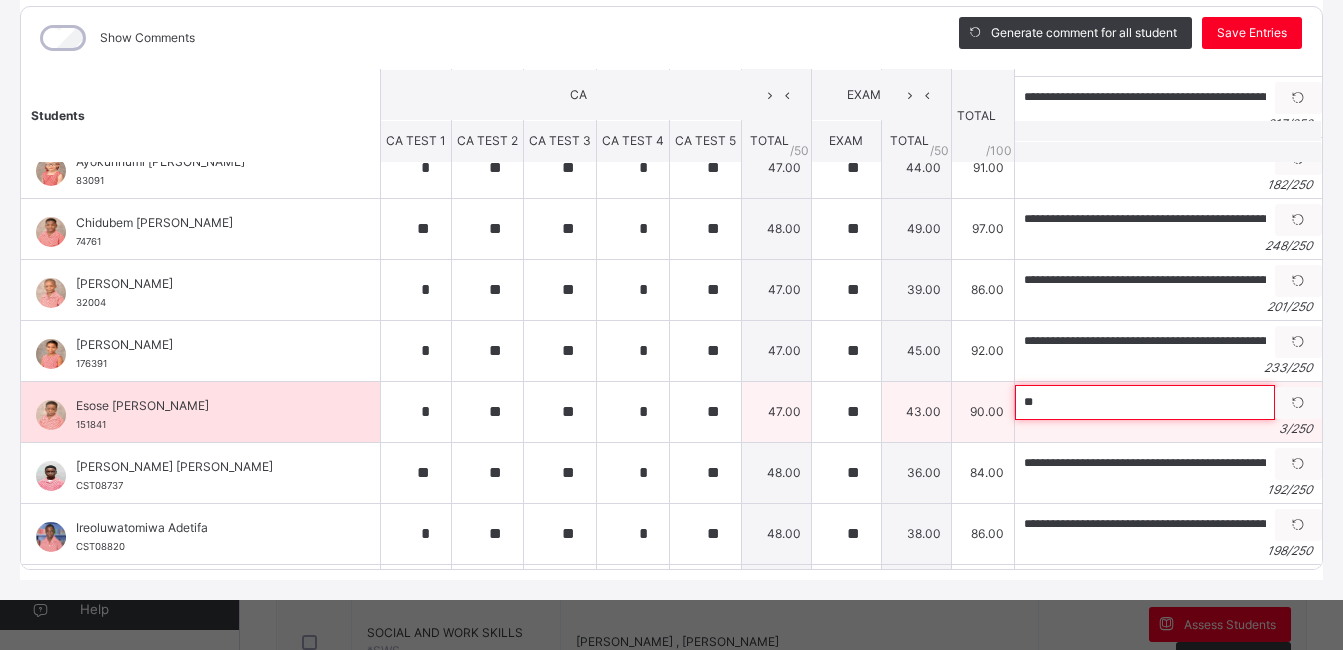 type on "*" 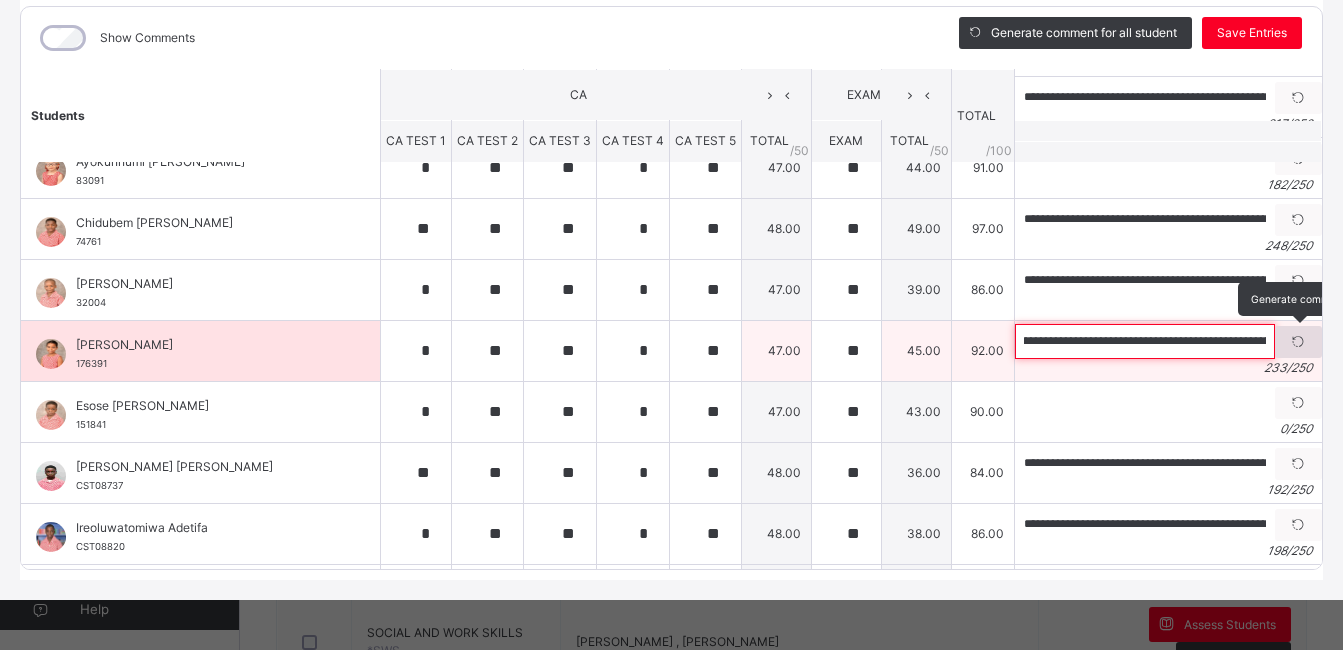 scroll, scrollTop: 0, scrollLeft: 1041, axis: horizontal 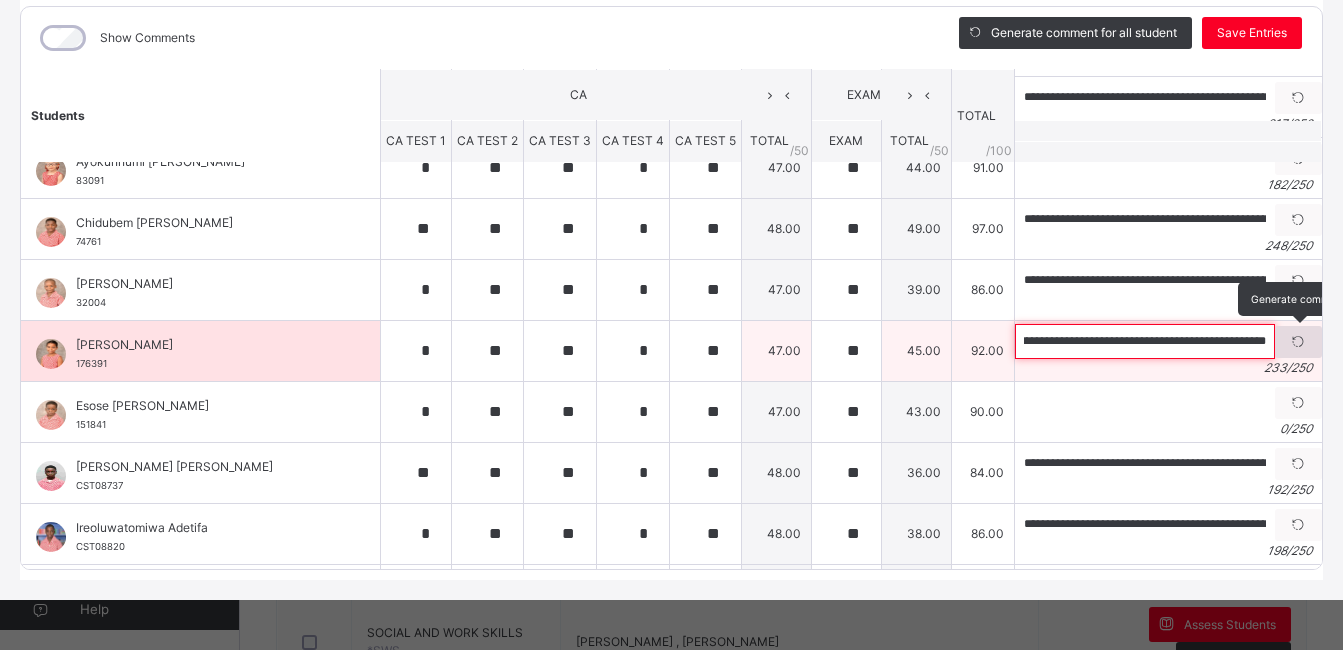 drag, startPoint x: 1001, startPoint y: 342, endPoint x: 1261, endPoint y: 342, distance: 260 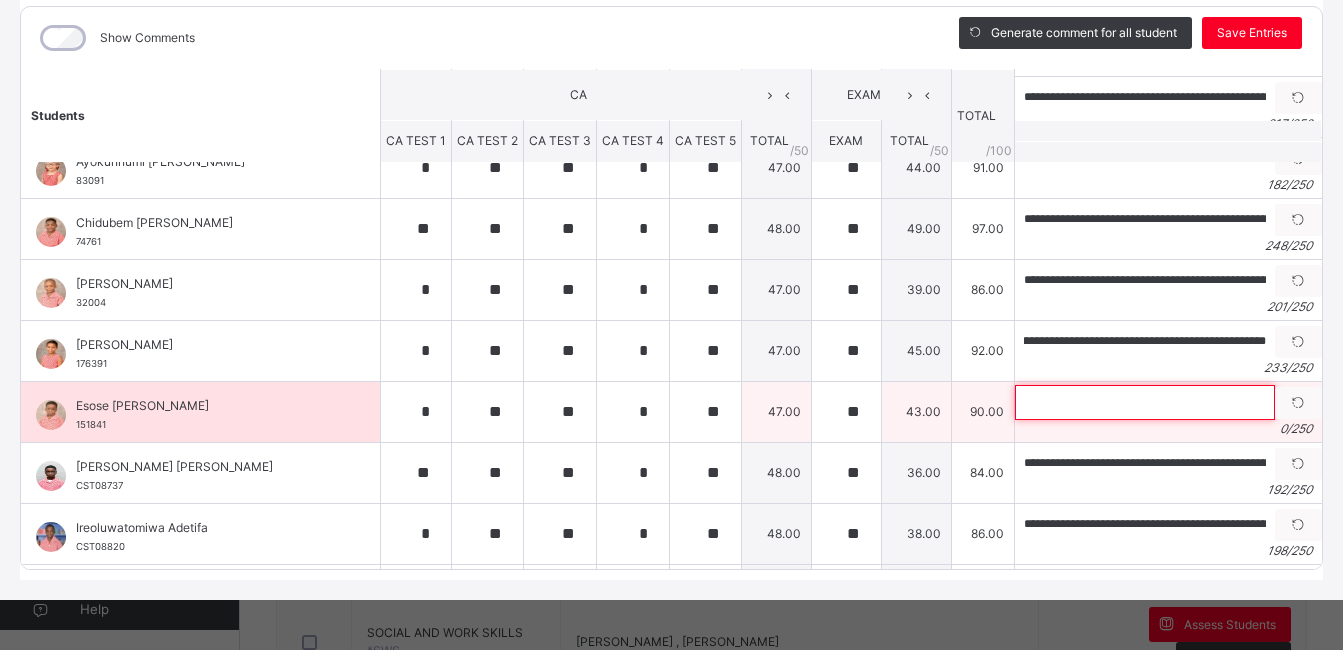 scroll, scrollTop: 0, scrollLeft: 0, axis: both 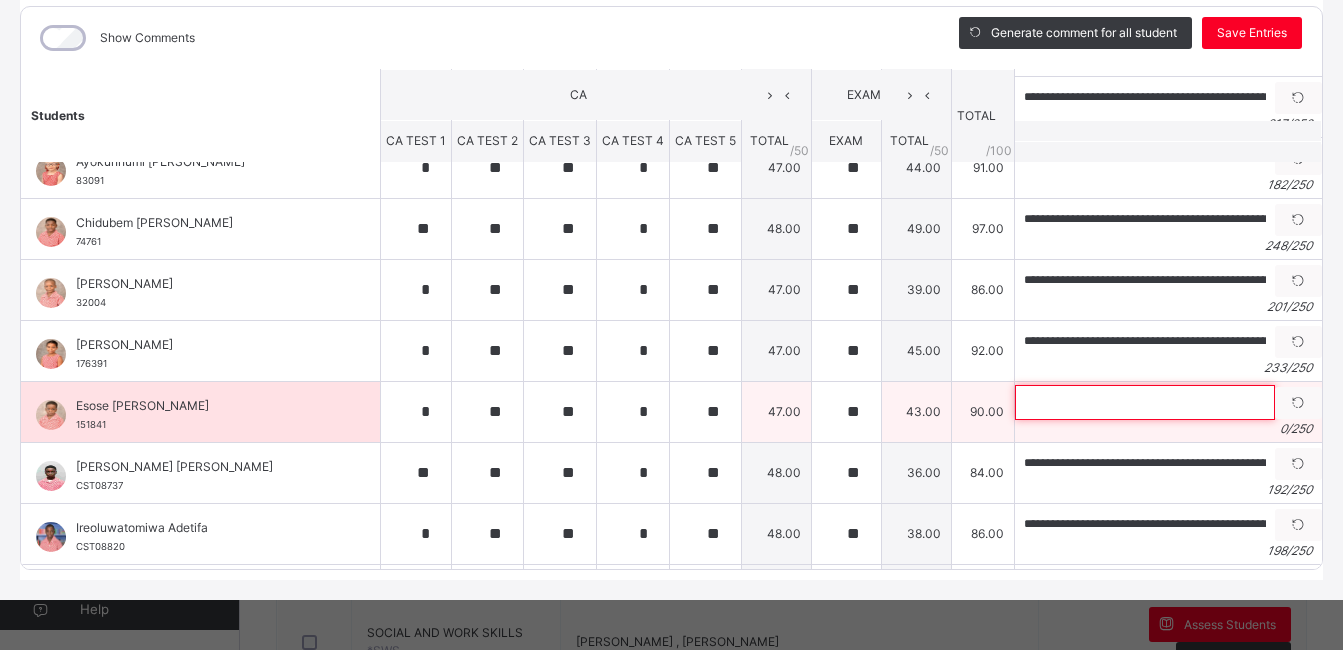 click at bounding box center (1145, 402) 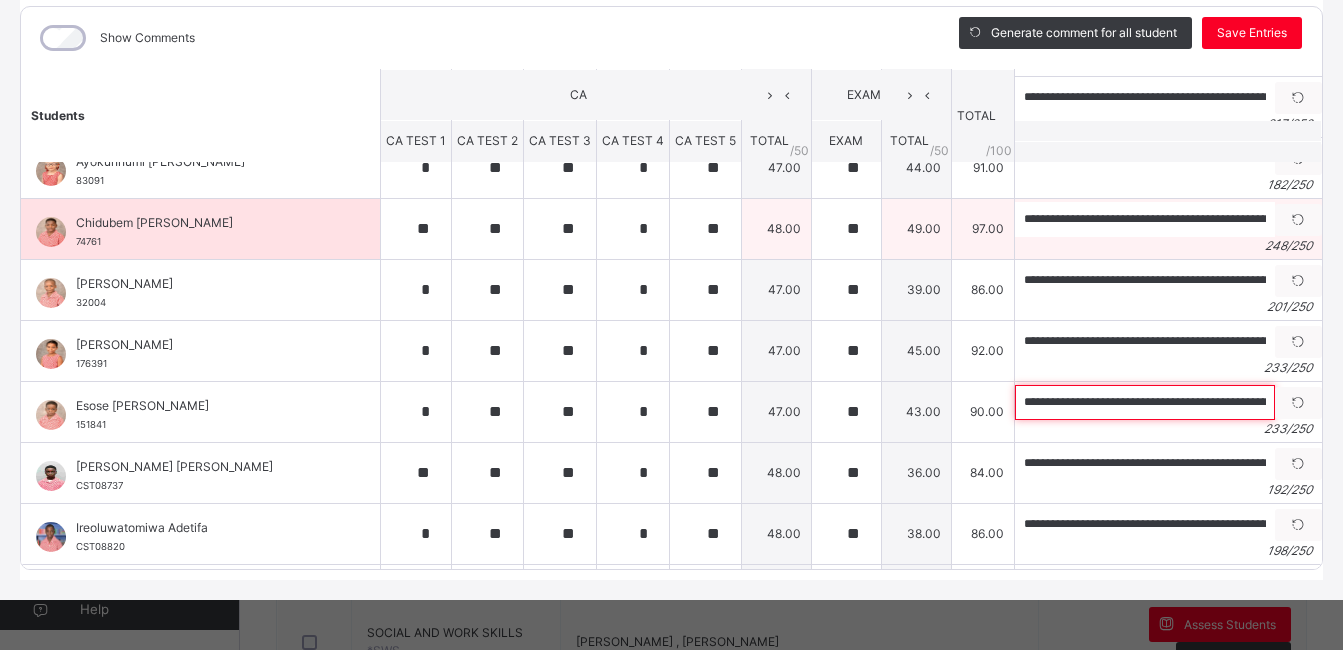 scroll, scrollTop: 0, scrollLeft: 1041, axis: horizontal 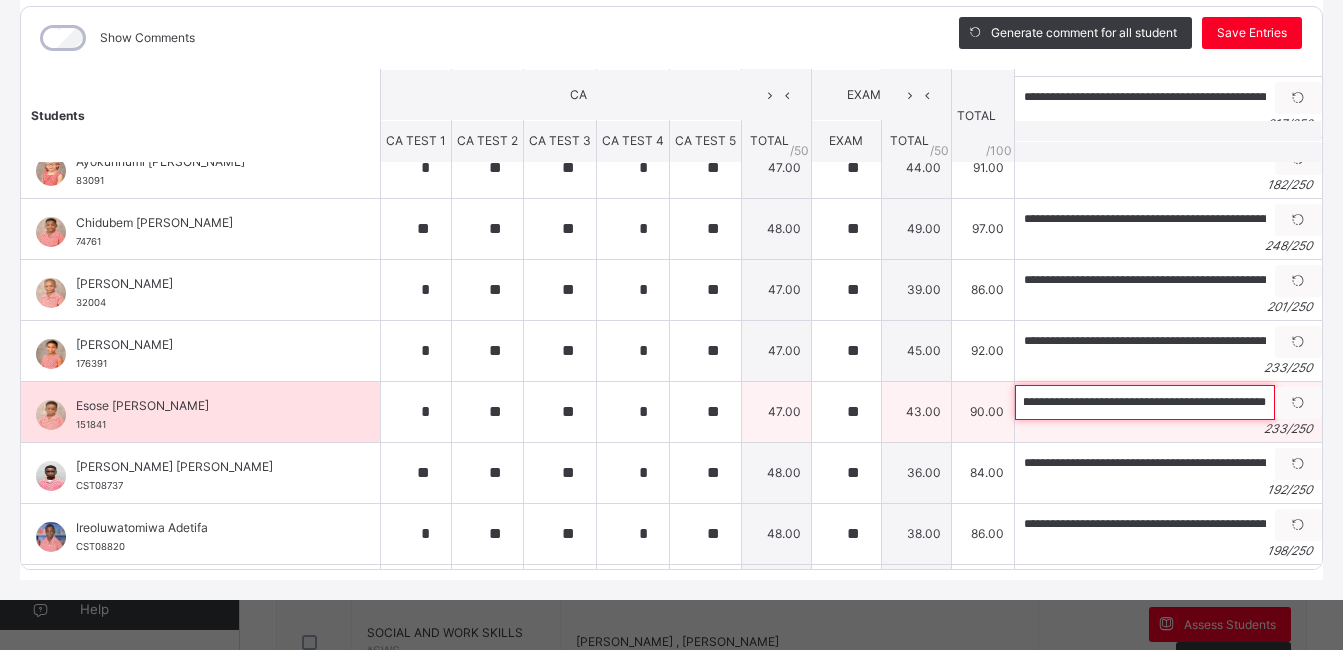 click on "**********" at bounding box center [1145, 402] 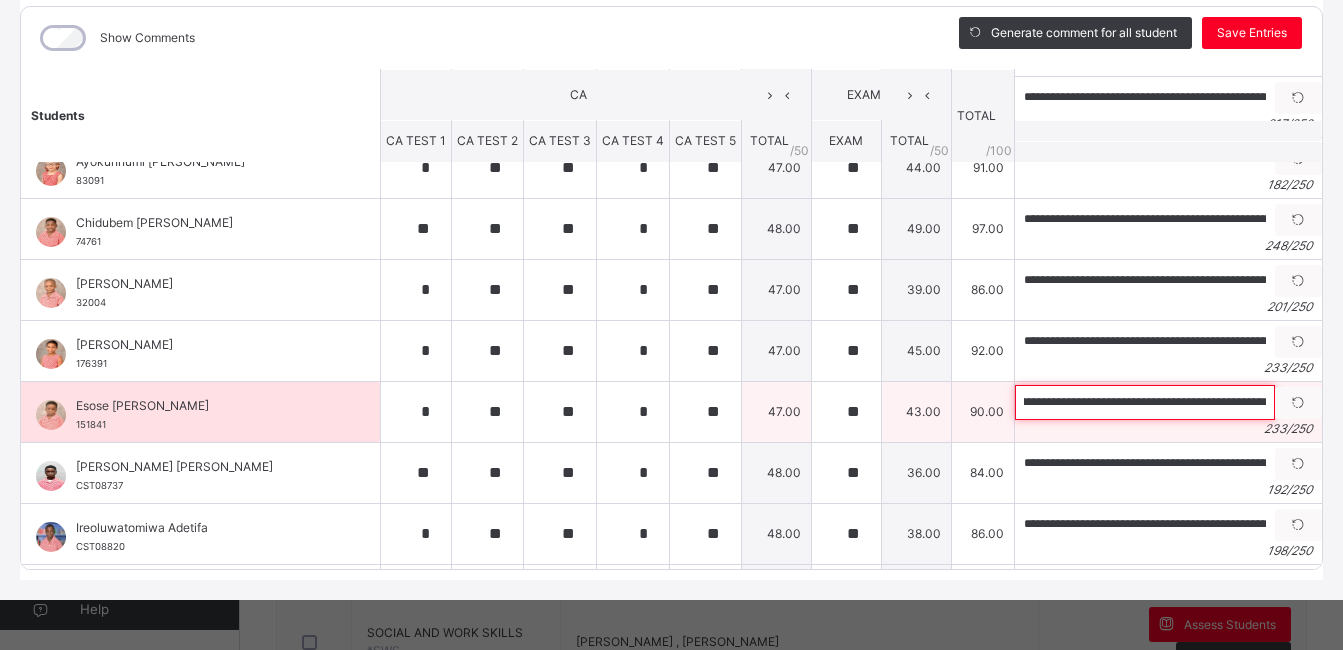 drag, startPoint x: 1005, startPoint y: 402, endPoint x: 1106, endPoint y: 400, distance: 101.0198 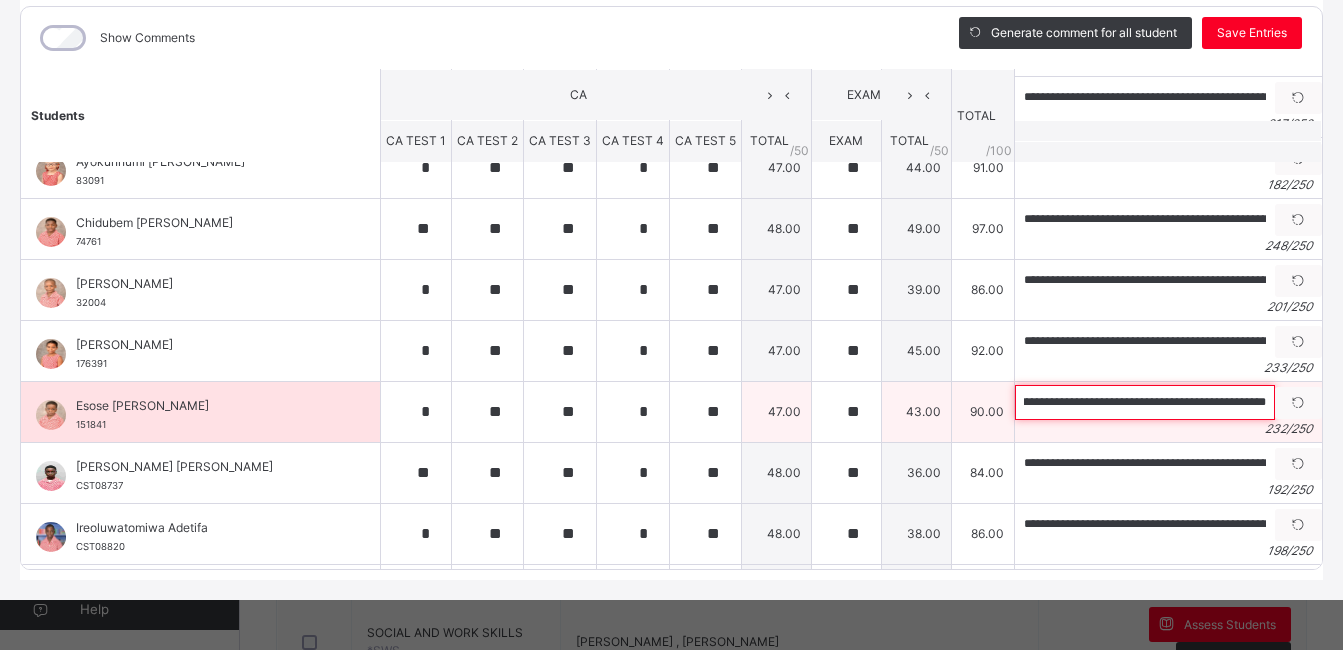 click on "**********" at bounding box center [1145, 402] 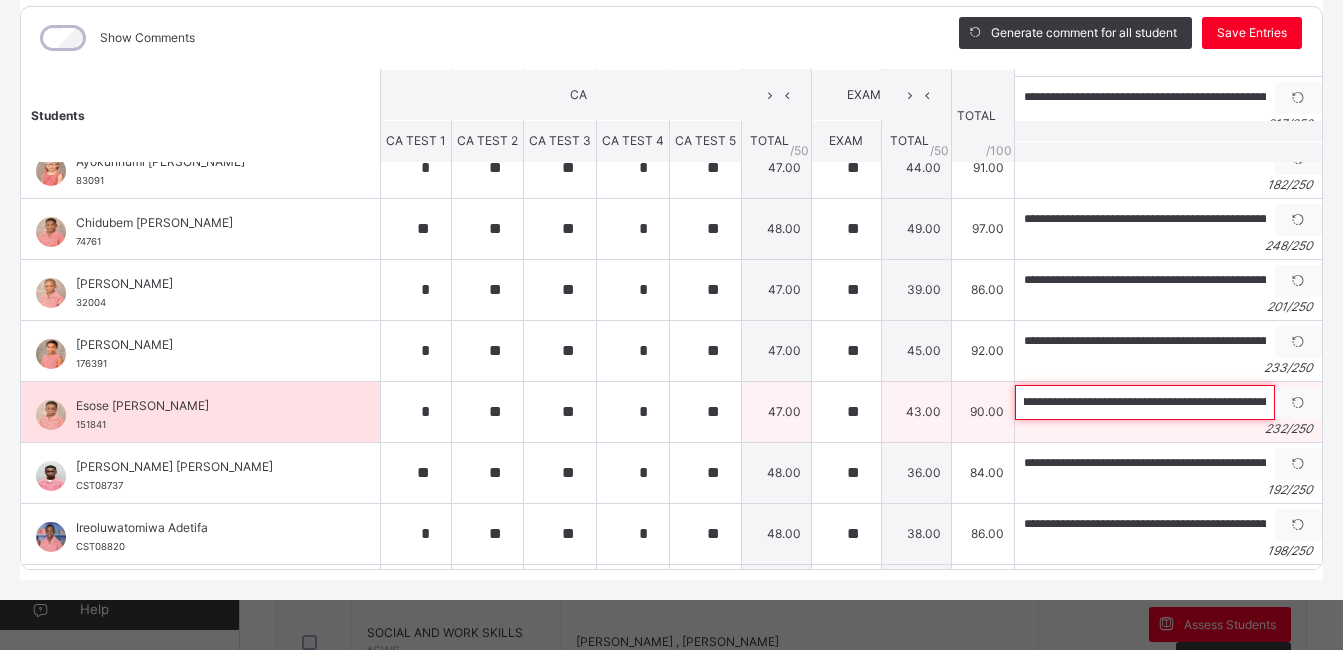 scroll, scrollTop: 0, scrollLeft: 833, axis: horizontal 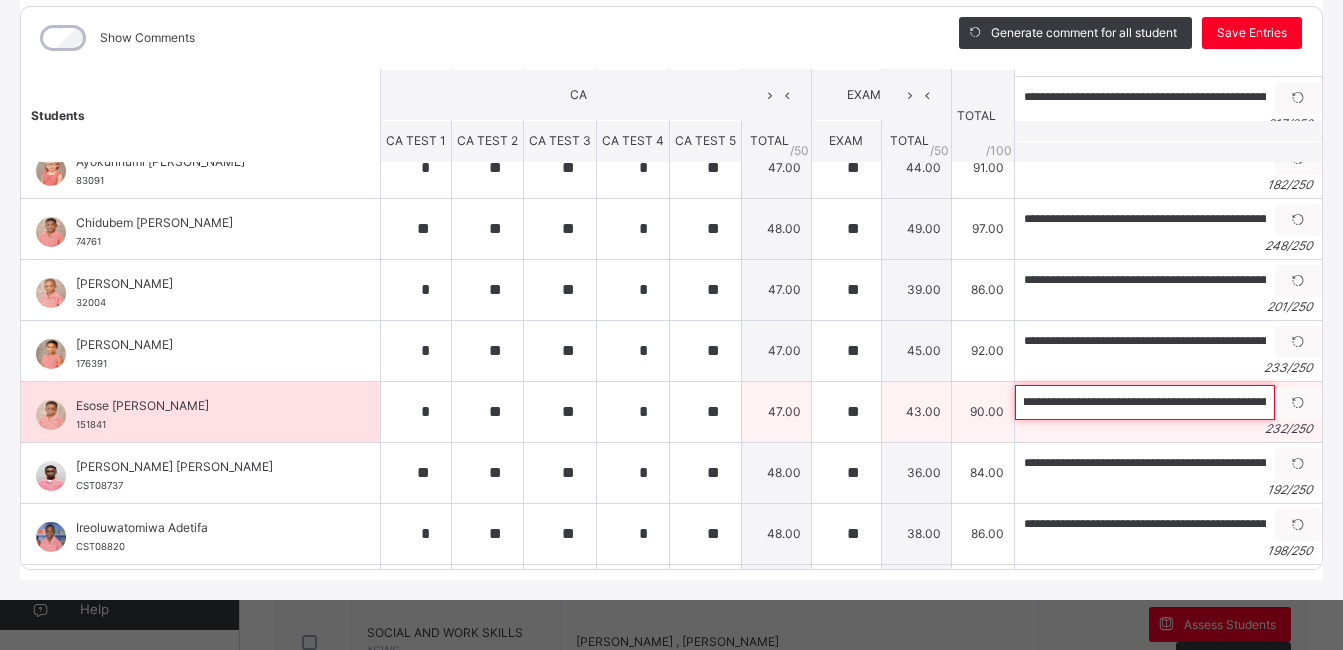 drag, startPoint x: 1000, startPoint y: 402, endPoint x: 1130, endPoint y: 410, distance: 130.24593 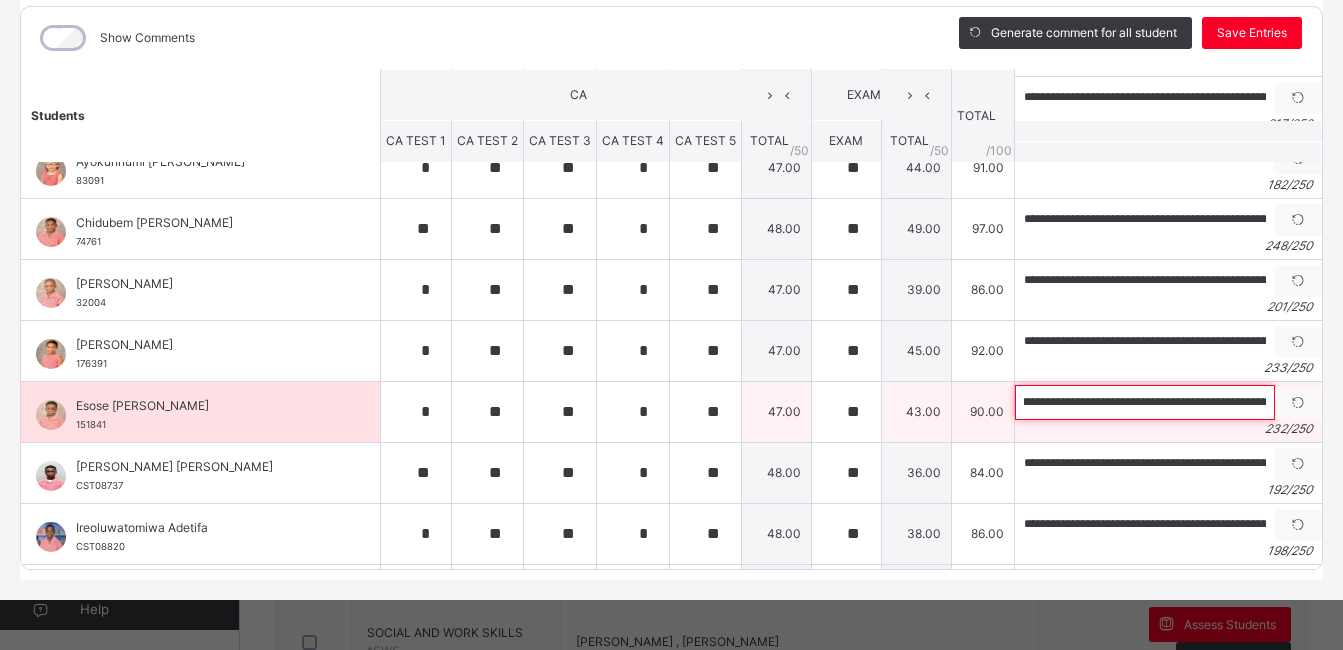 drag, startPoint x: 1005, startPoint y: 398, endPoint x: 1143, endPoint y: 394, distance: 138.05795 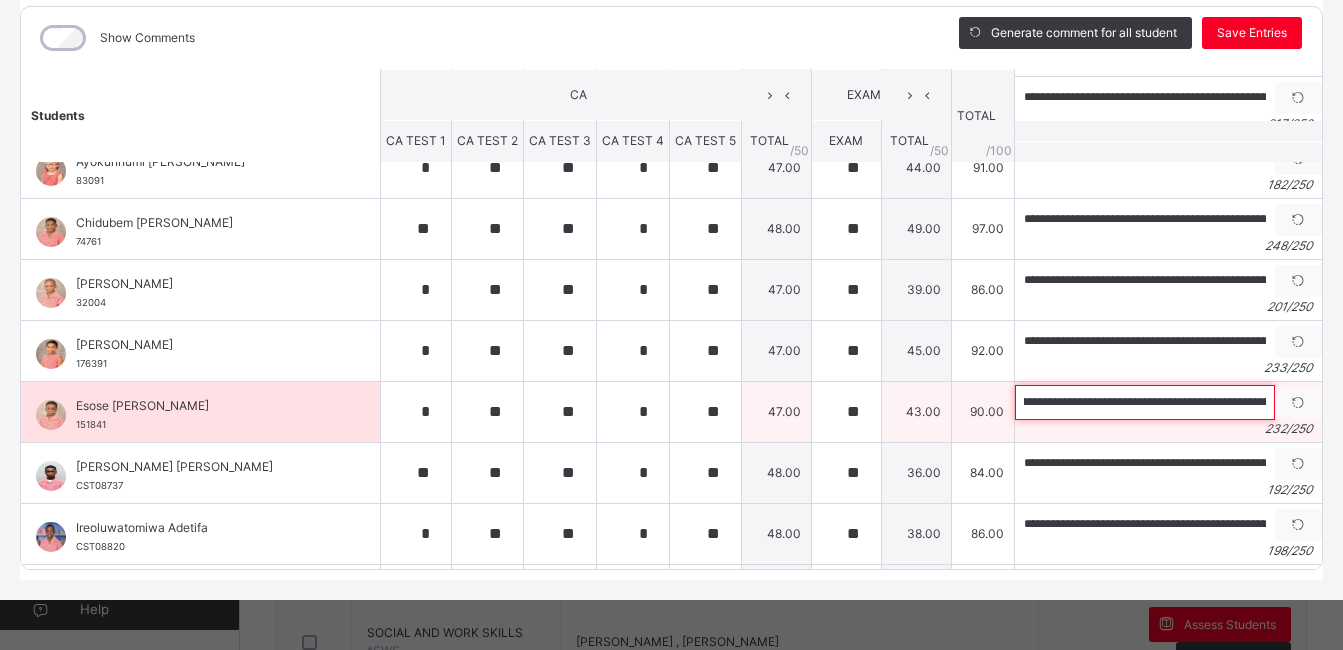 drag, startPoint x: 1005, startPoint y: 408, endPoint x: 1113, endPoint y: 405, distance: 108.04166 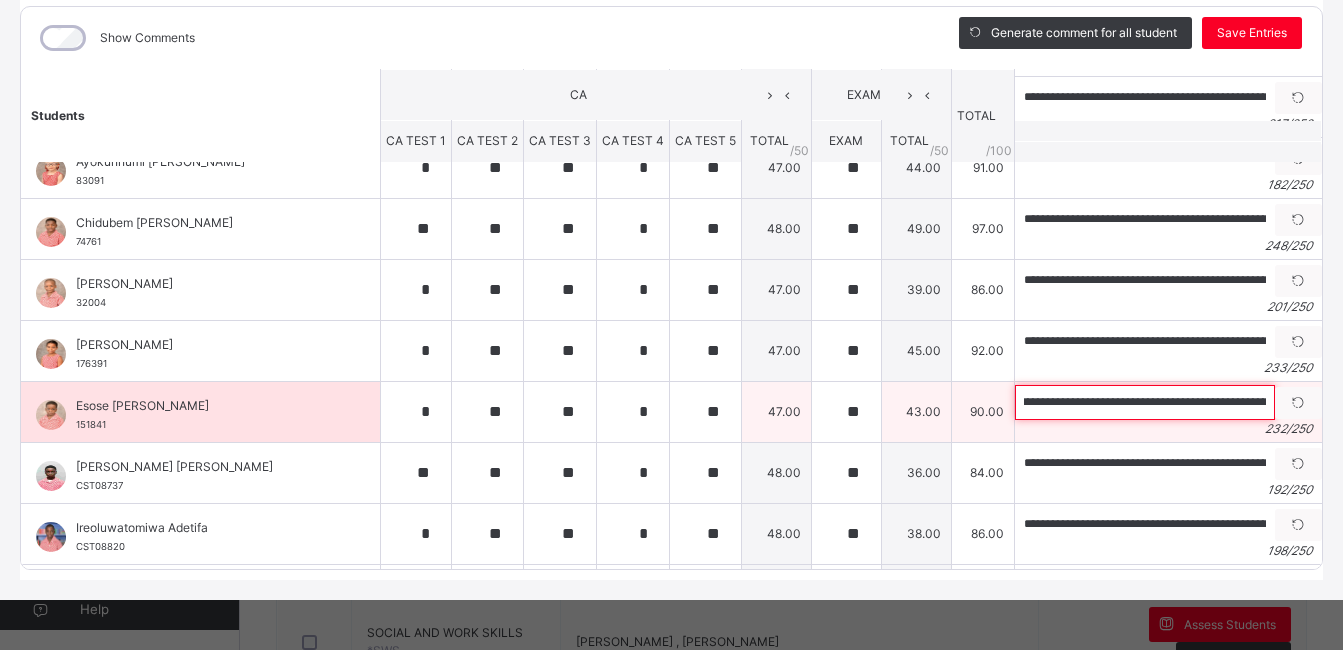 drag, startPoint x: 998, startPoint y: 401, endPoint x: 1138, endPoint y: 407, distance: 140.12851 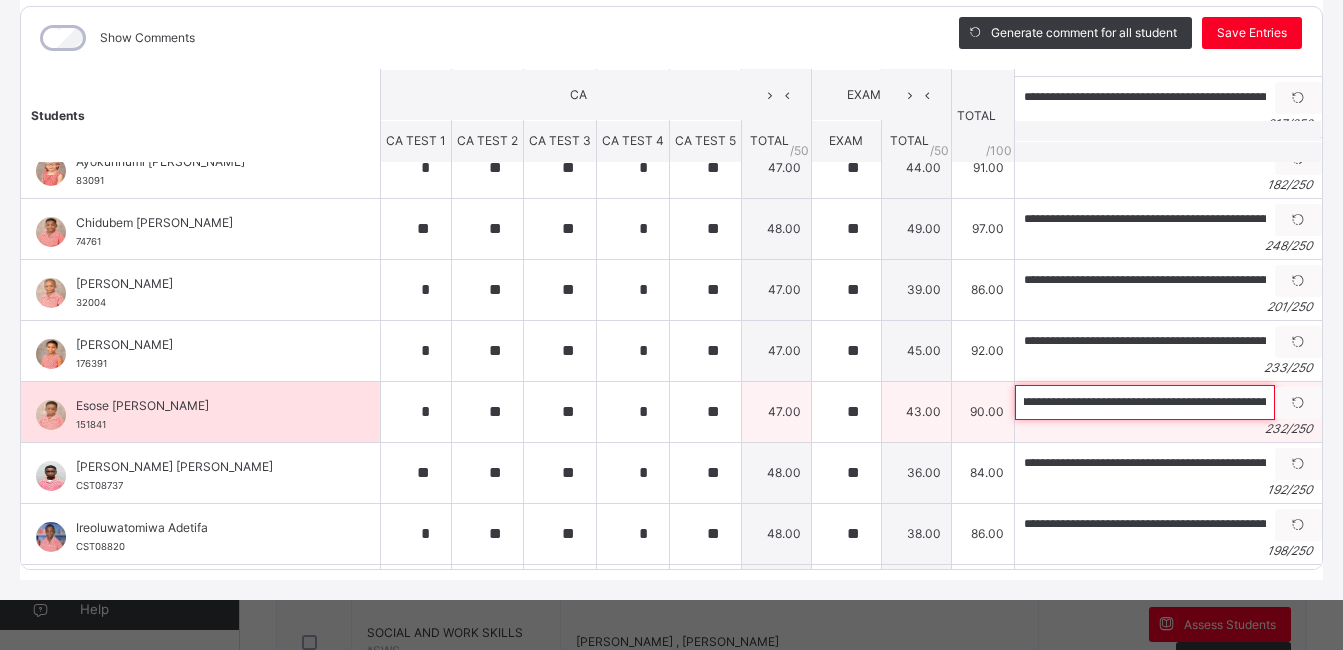 scroll, scrollTop: 0, scrollLeft: 410, axis: horizontal 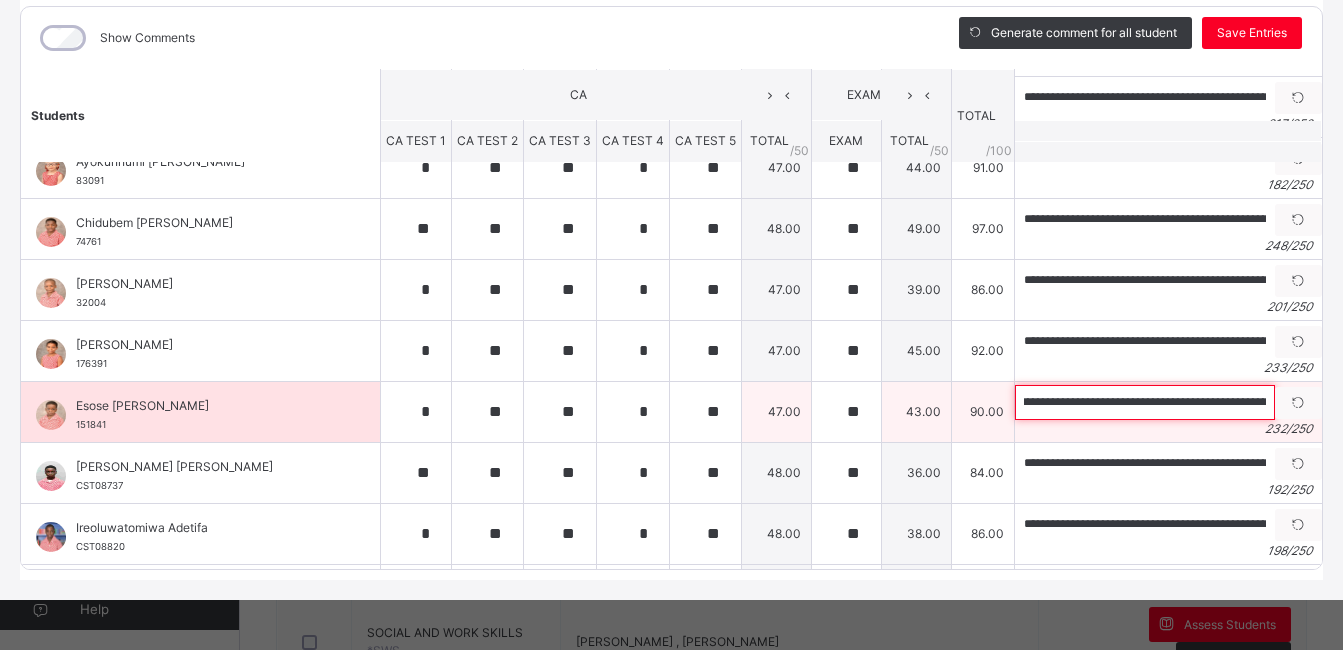 drag, startPoint x: 998, startPoint y: 407, endPoint x: 1108, endPoint y: 397, distance: 110.45361 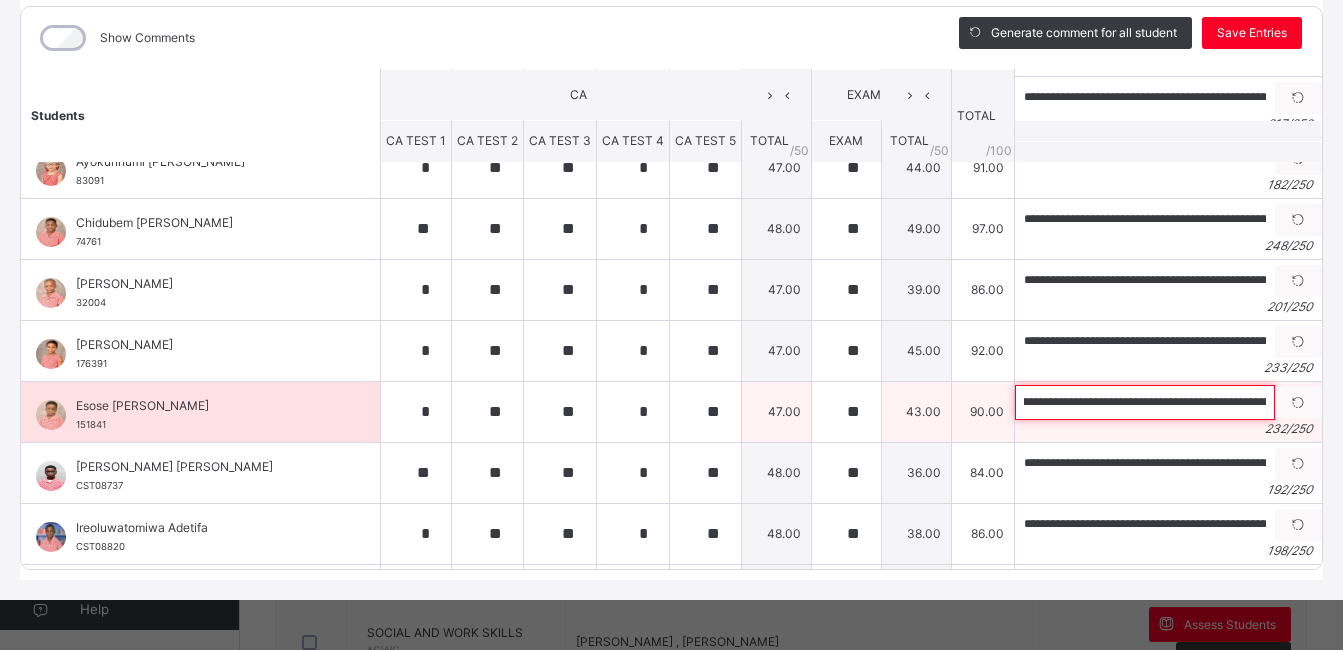drag, startPoint x: 1002, startPoint y: 404, endPoint x: 1147, endPoint y: 396, distance: 145.22052 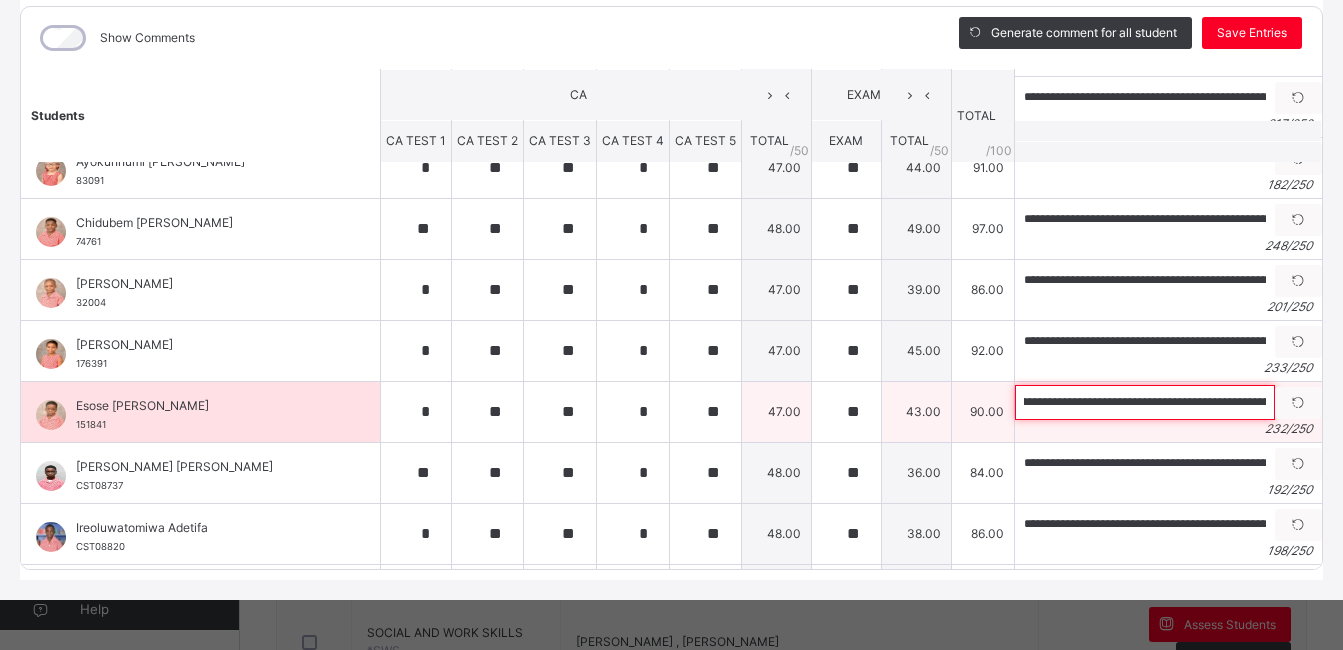 drag, startPoint x: 1005, startPoint y: 405, endPoint x: 1182, endPoint y: 398, distance: 177.13837 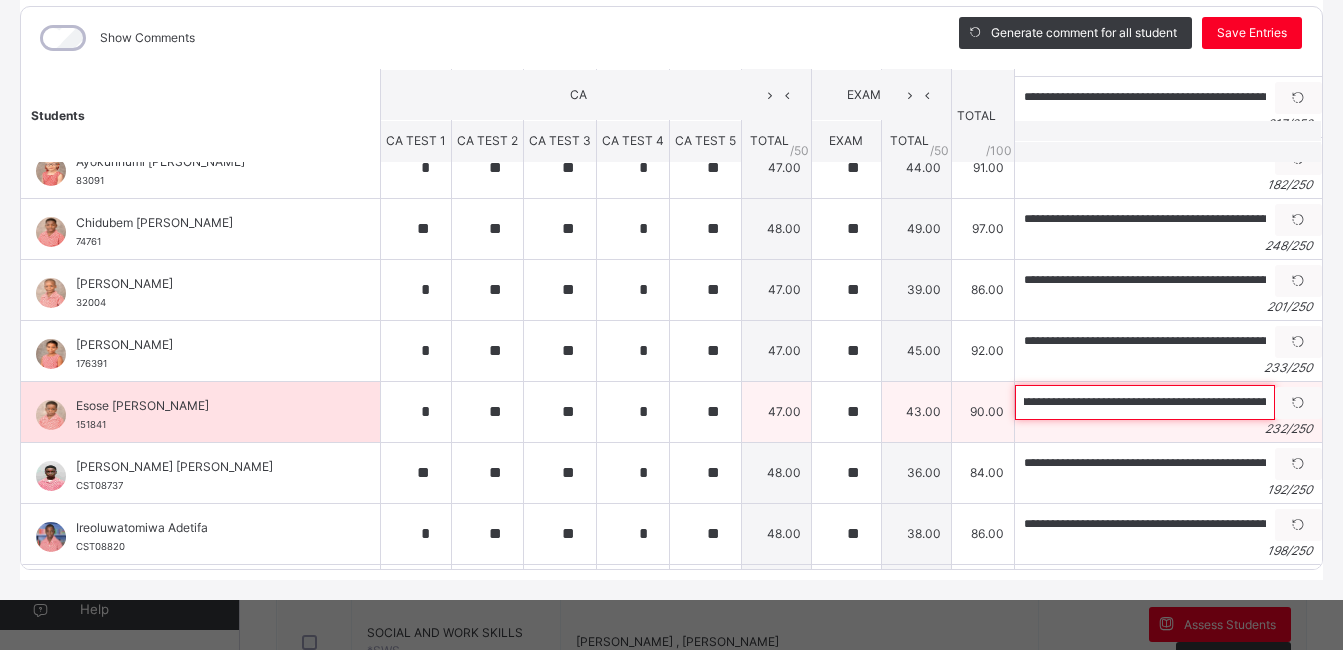 drag, startPoint x: 1016, startPoint y: 403, endPoint x: 1157, endPoint y: 399, distance: 141.05673 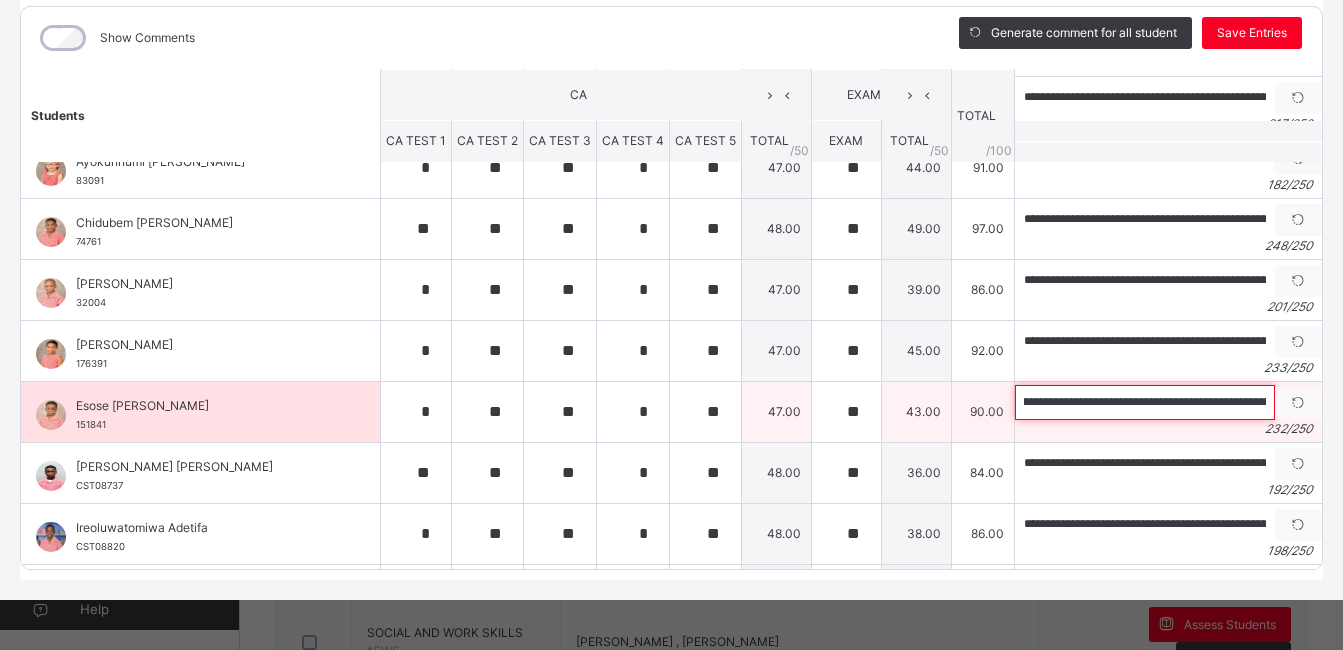 scroll, scrollTop: 0, scrollLeft: 182, axis: horizontal 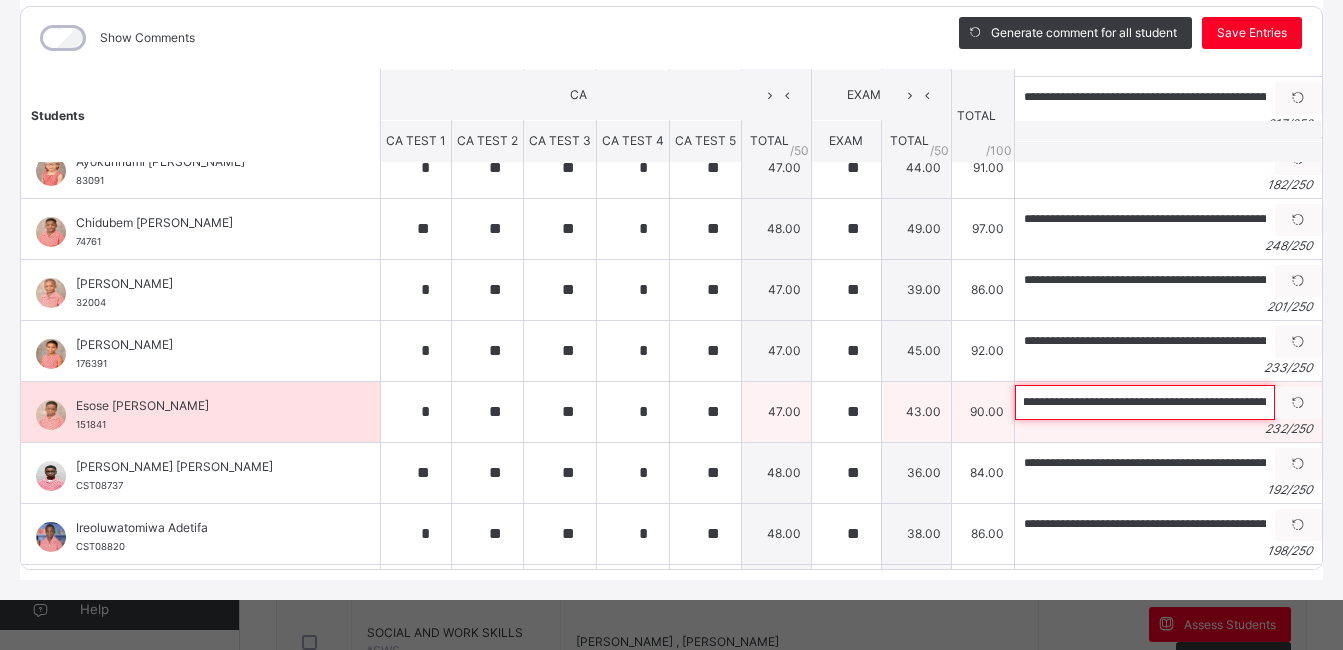 drag, startPoint x: 1002, startPoint y: 396, endPoint x: 1166, endPoint y: 409, distance: 164.51443 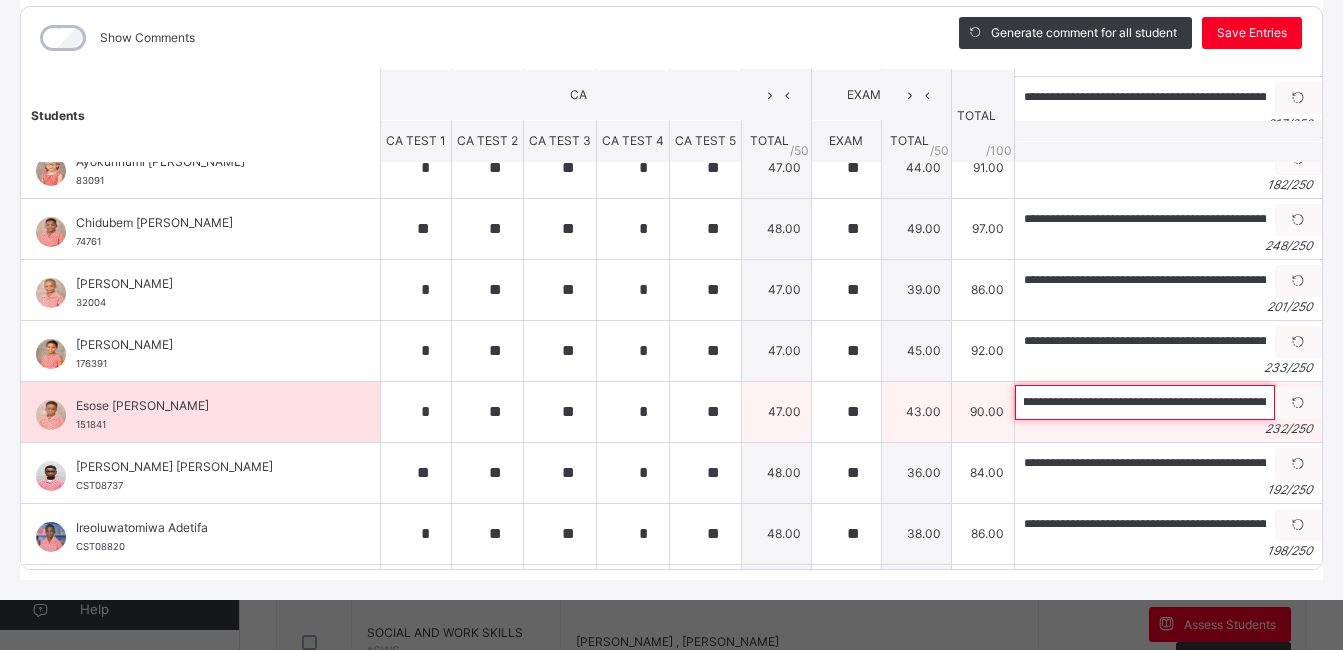 drag, startPoint x: 999, startPoint y: 398, endPoint x: 1142, endPoint y: 388, distance: 143.34923 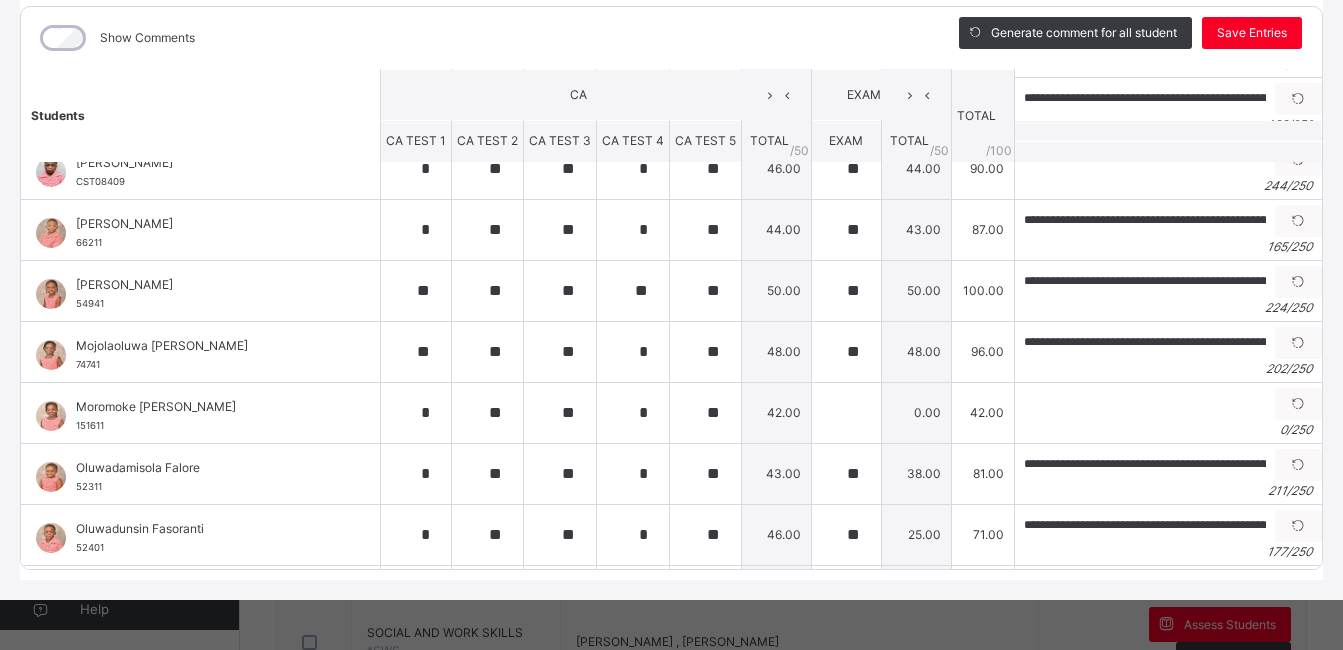 scroll, scrollTop: 763, scrollLeft: 0, axis: vertical 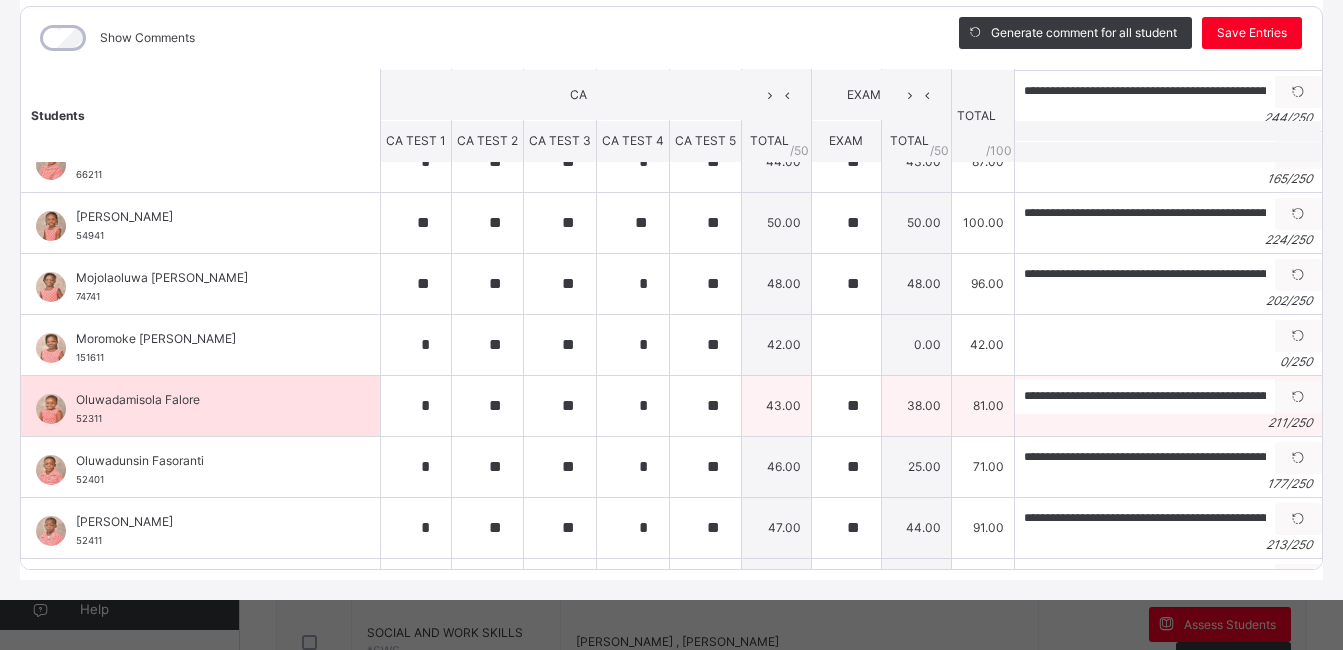 type on "**********" 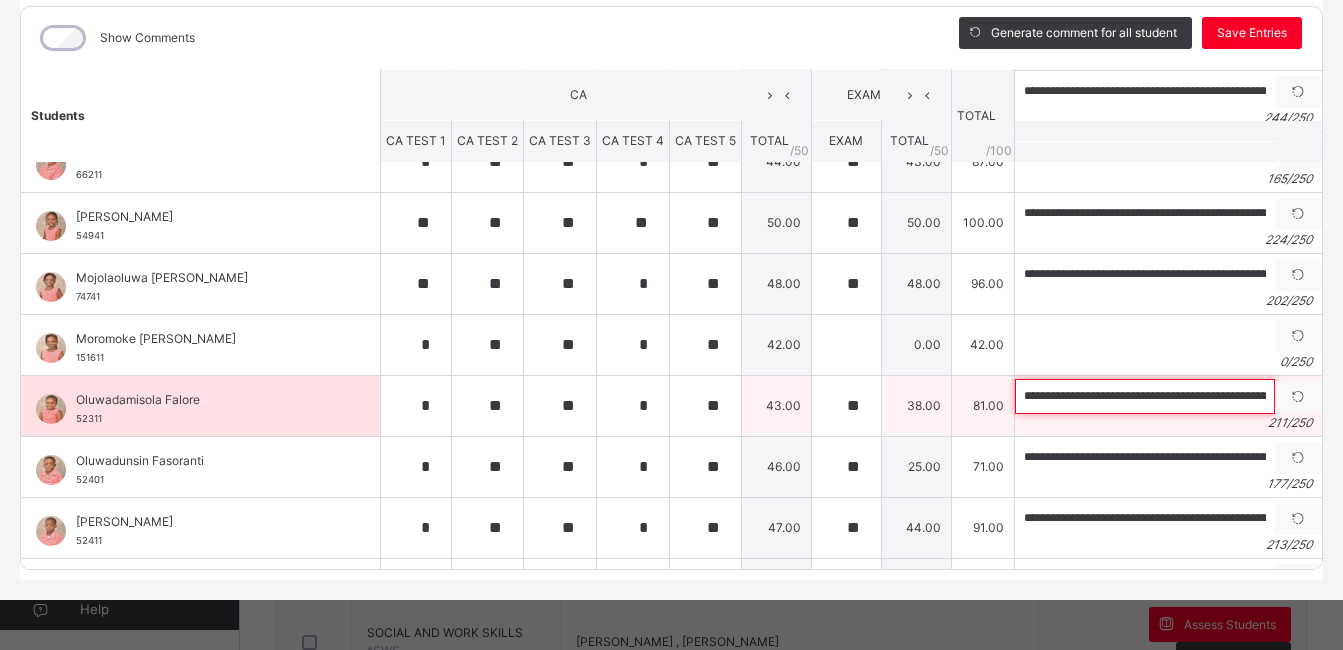 scroll, scrollTop: 0, scrollLeft: 0, axis: both 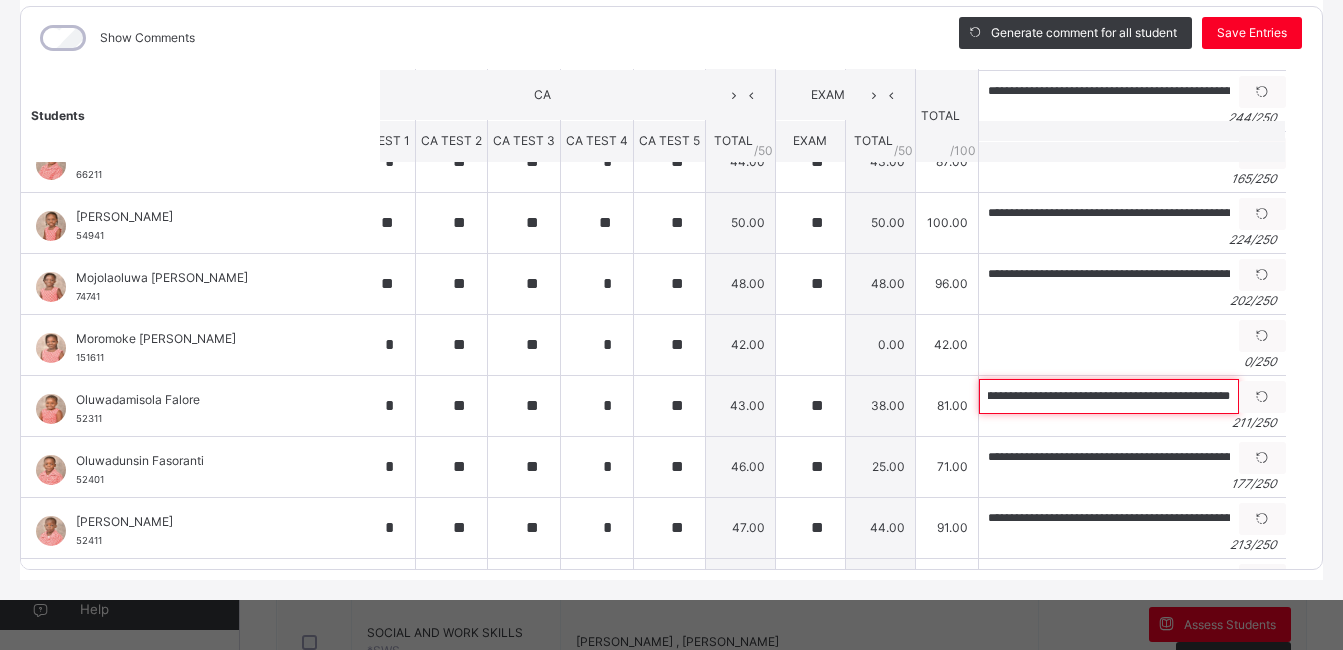 drag, startPoint x: 999, startPoint y: 396, endPoint x: 1307, endPoint y: 402, distance: 308.05844 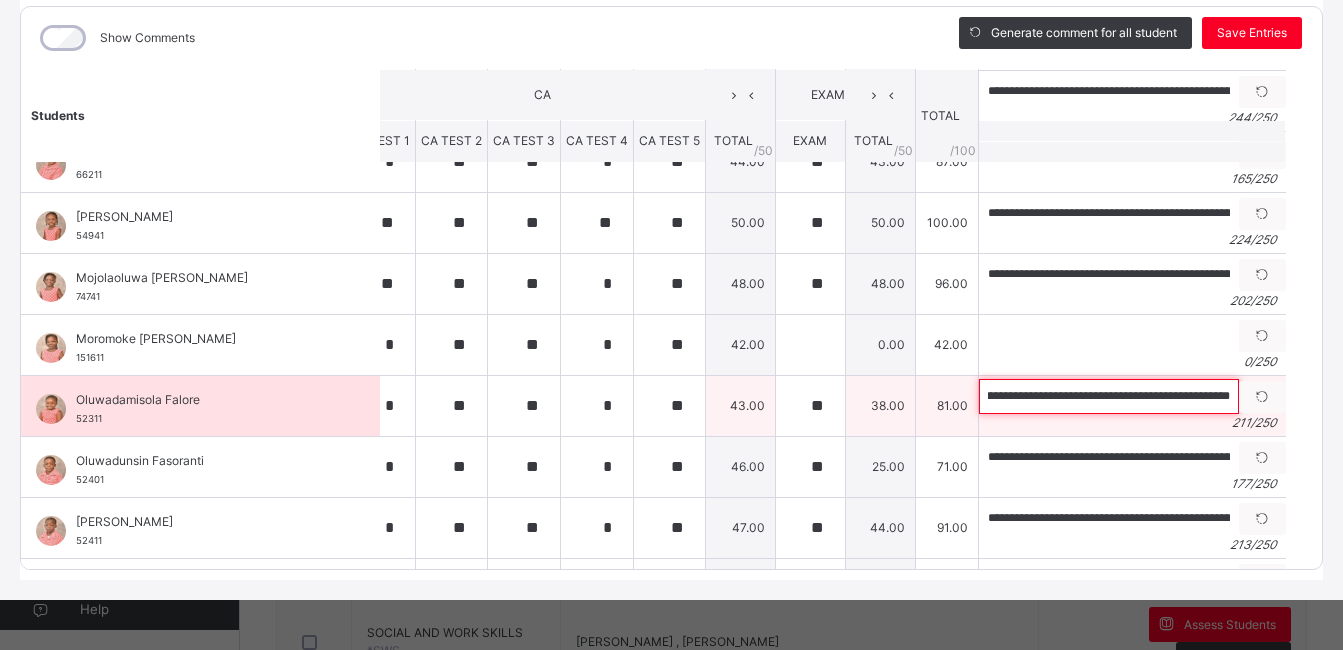 click on "**********" at bounding box center [1109, 396] 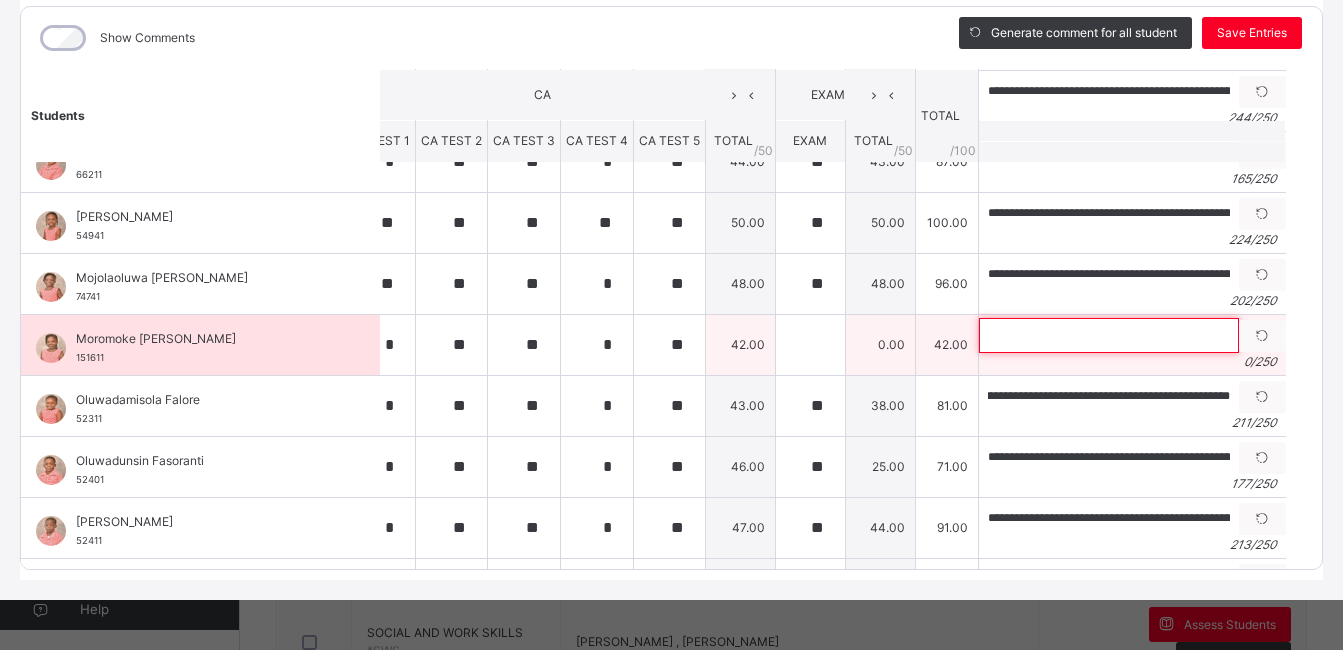 scroll, scrollTop: 0, scrollLeft: 0, axis: both 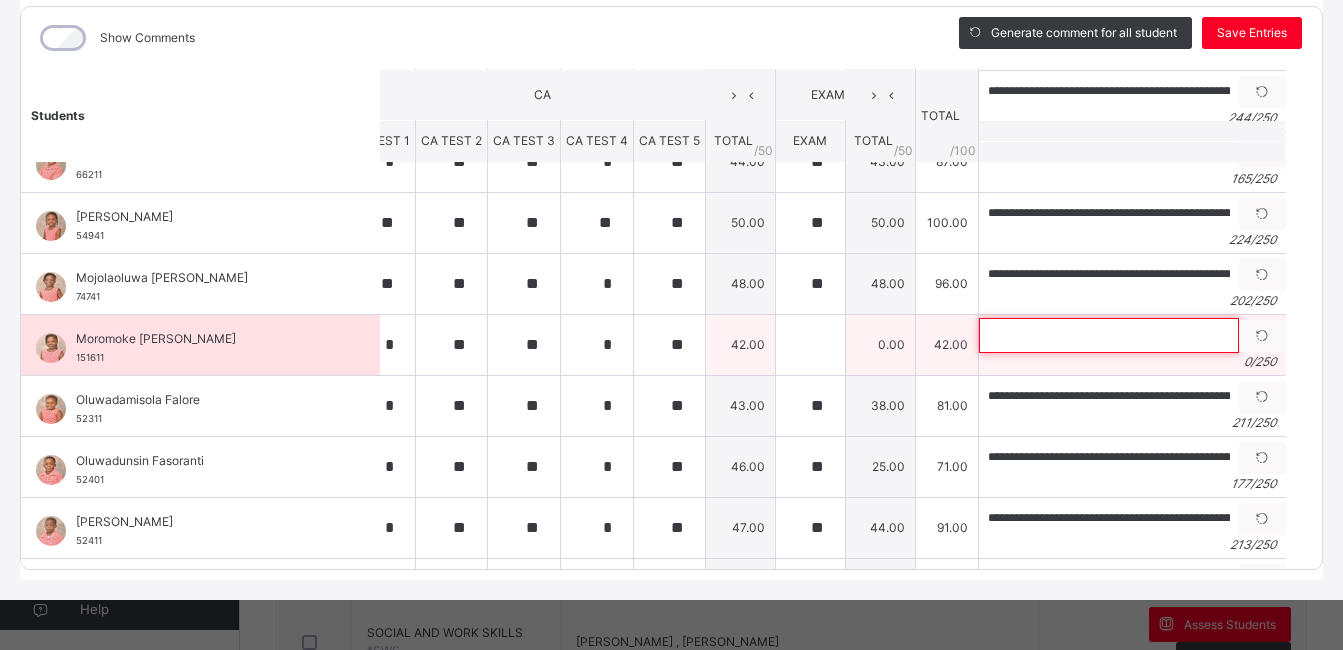 click at bounding box center [1109, 335] 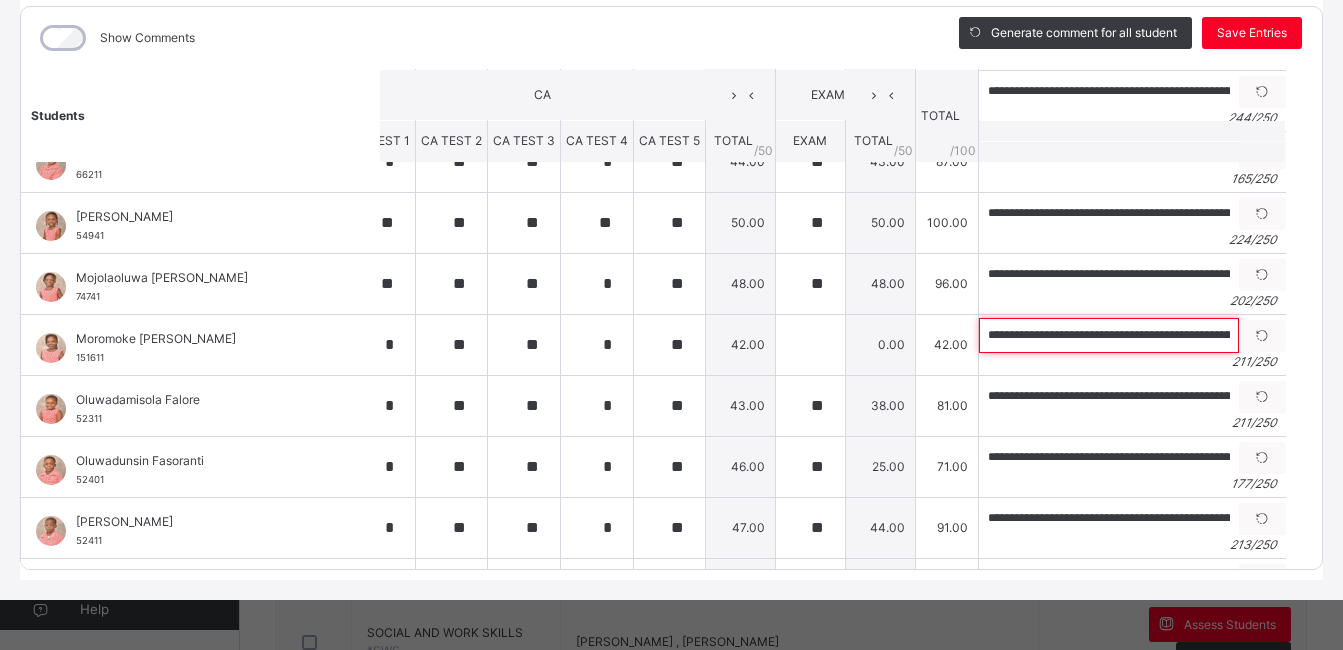 scroll, scrollTop: 0, scrollLeft: 977, axis: horizontal 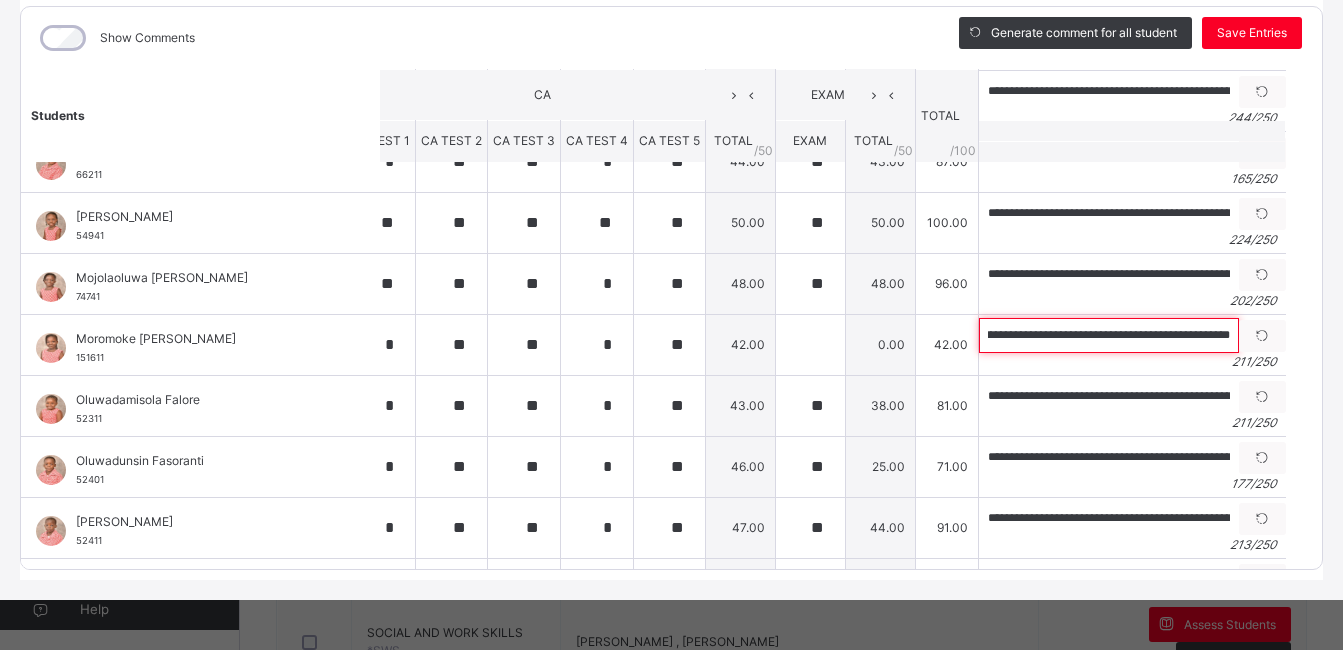 drag, startPoint x: 978, startPoint y: 337, endPoint x: 1269, endPoint y: 339, distance: 291.00687 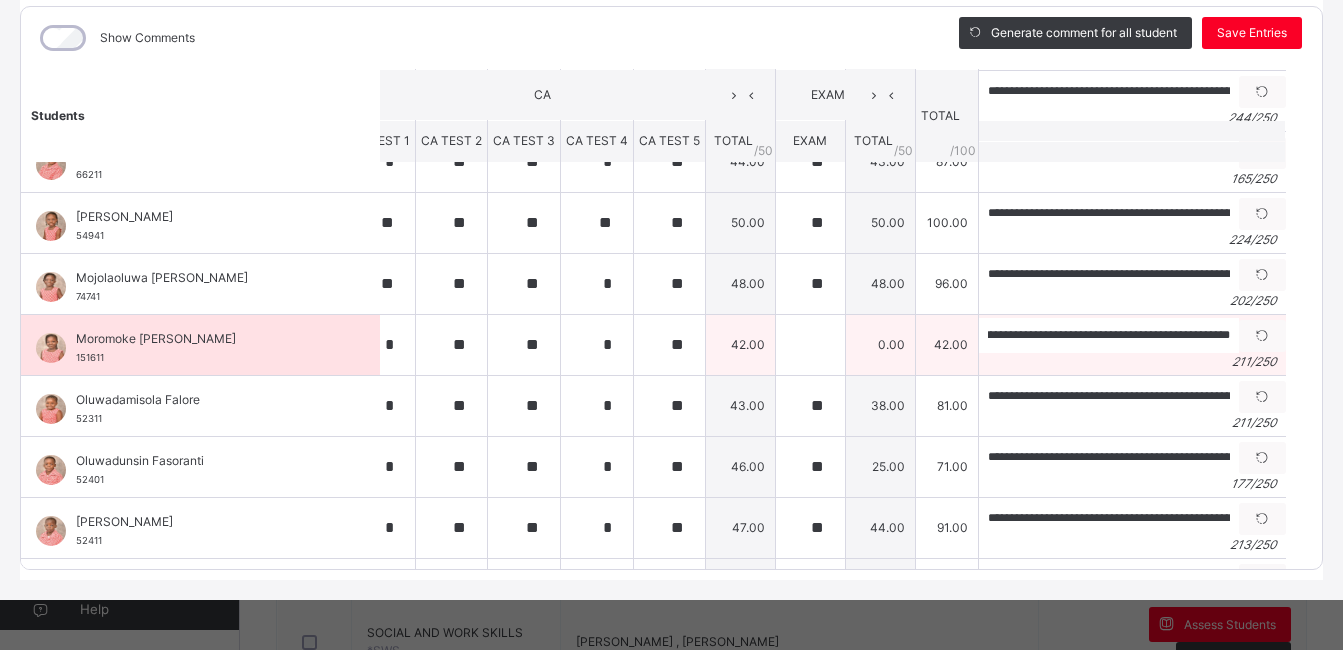 scroll, scrollTop: 0, scrollLeft: 0, axis: both 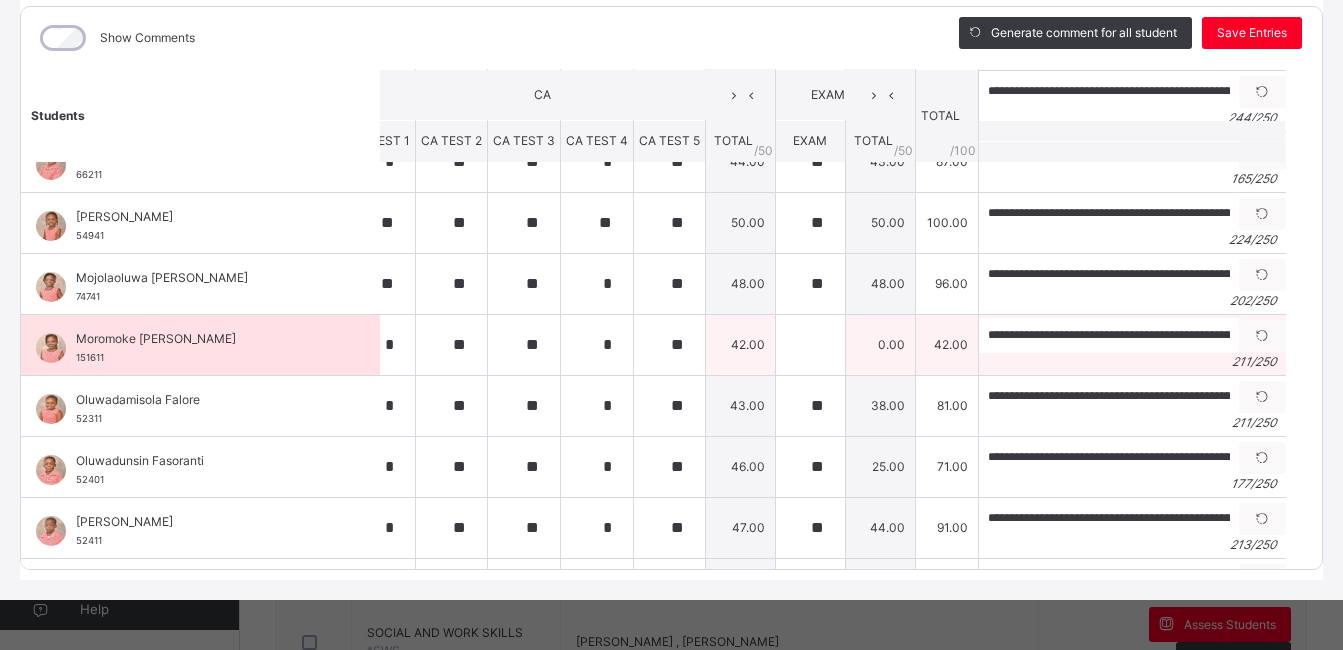 click on "211 / 250" at bounding box center (1132, 362) 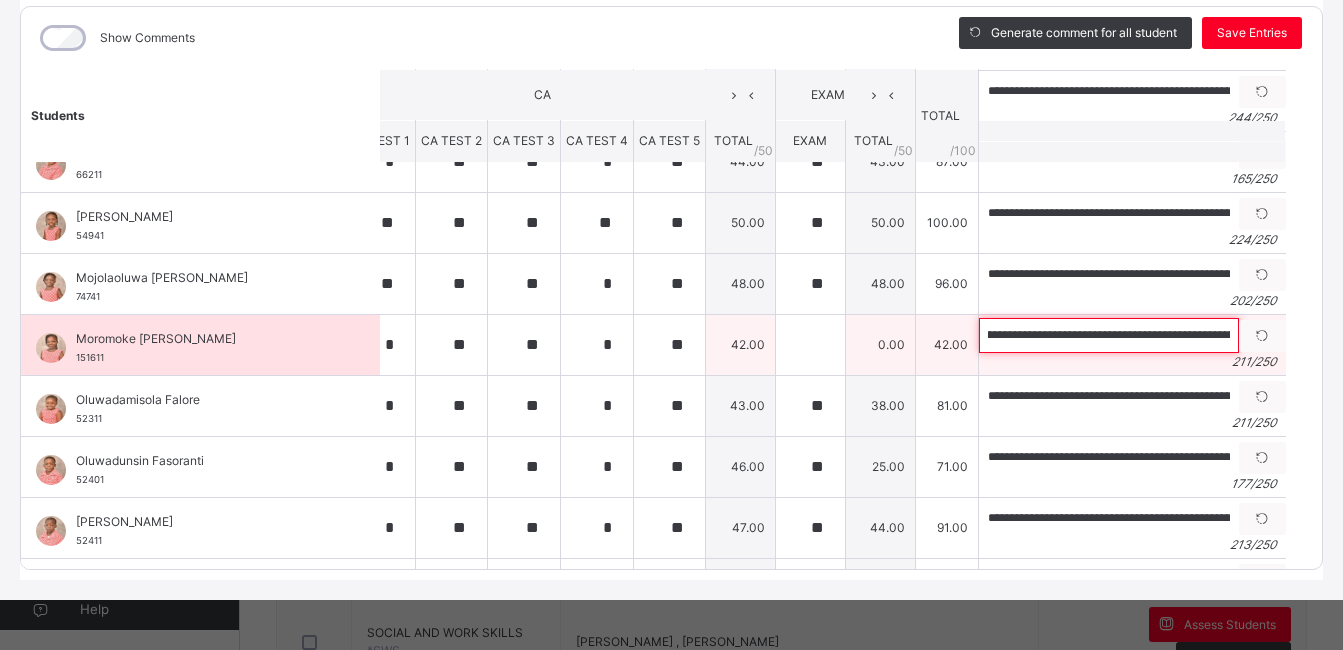 drag, startPoint x: 995, startPoint y: 332, endPoint x: 1200, endPoint y: 332, distance: 205 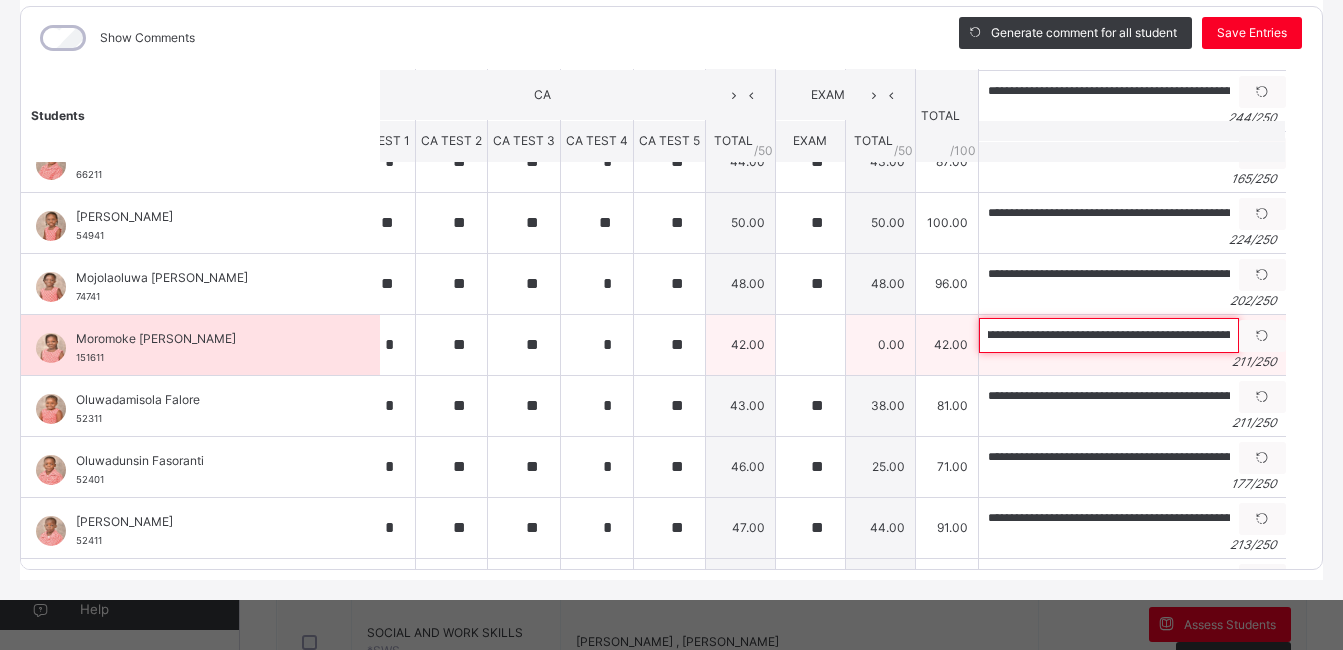 scroll, scrollTop: 0, scrollLeft: 0, axis: both 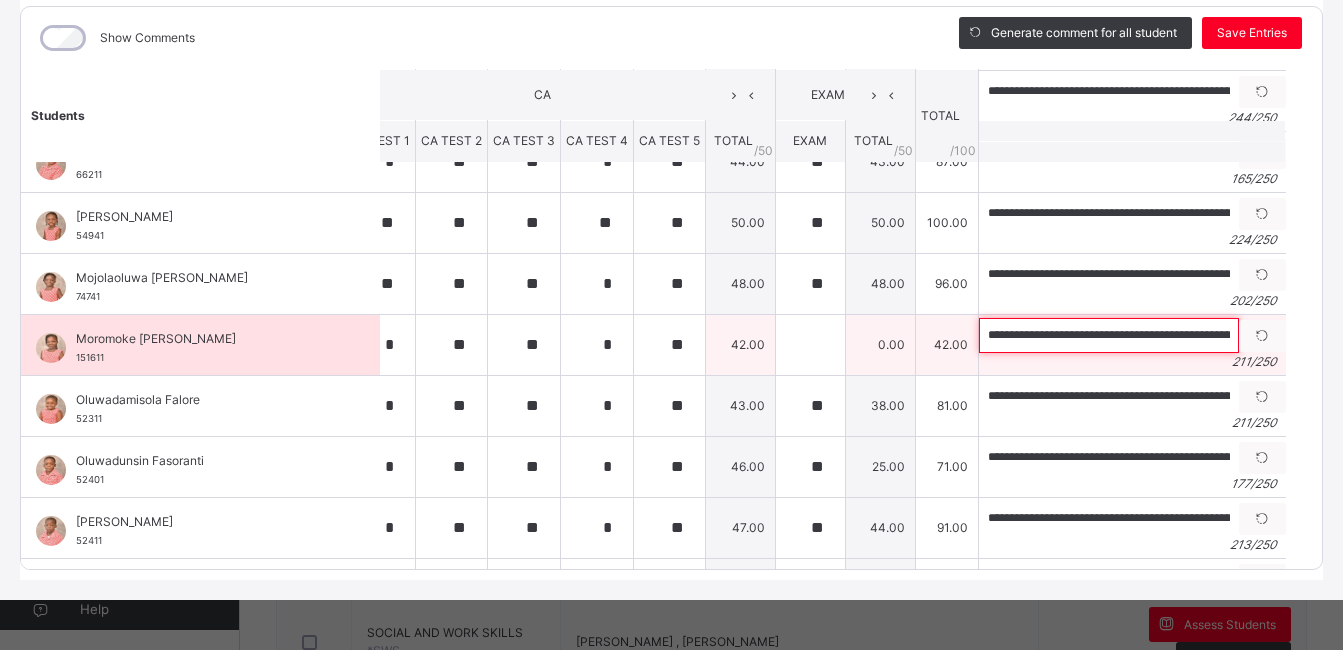 drag, startPoint x: 1189, startPoint y: 333, endPoint x: 911, endPoint y: 351, distance: 278.58212 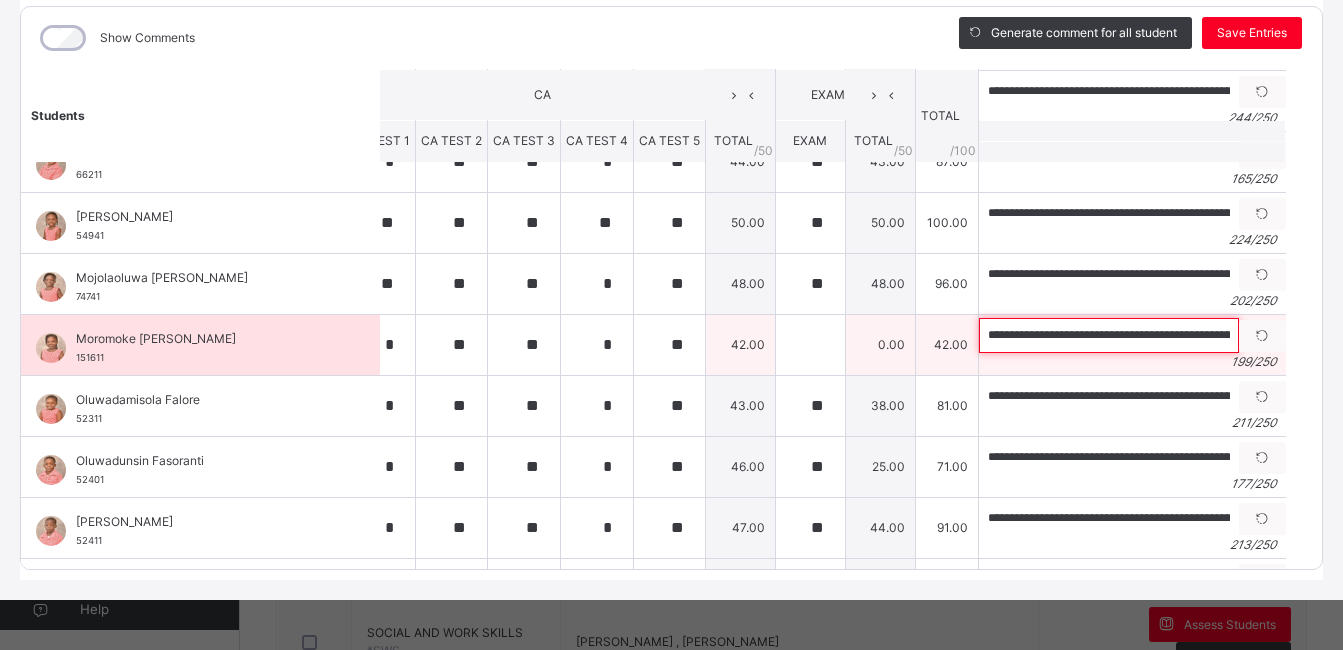 click on "**********" at bounding box center [1109, 335] 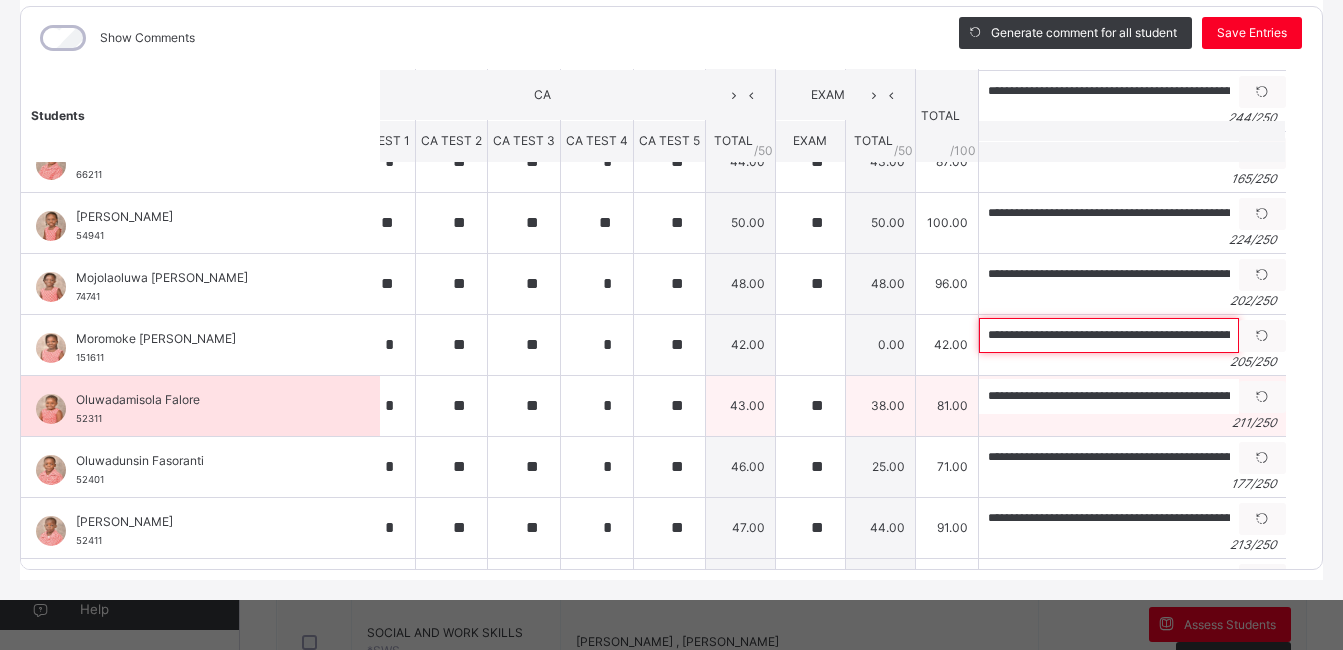 type on "**********" 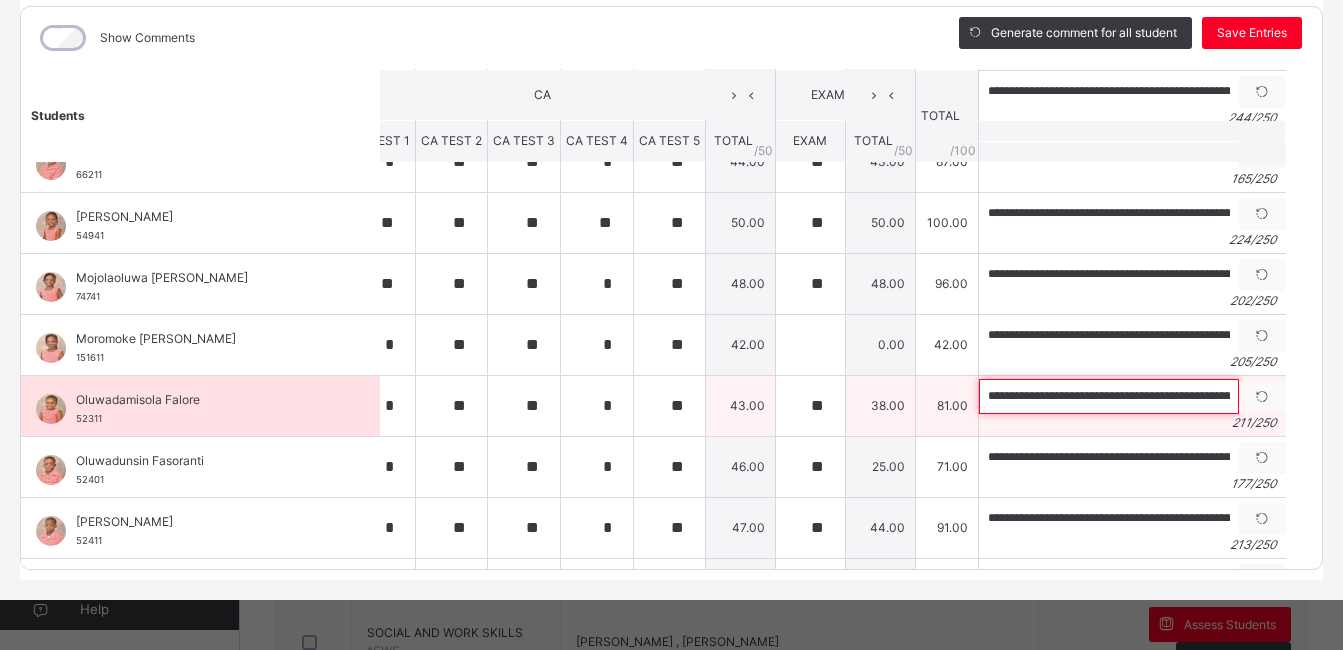 click on "**********" at bounding box center [1109, 396] 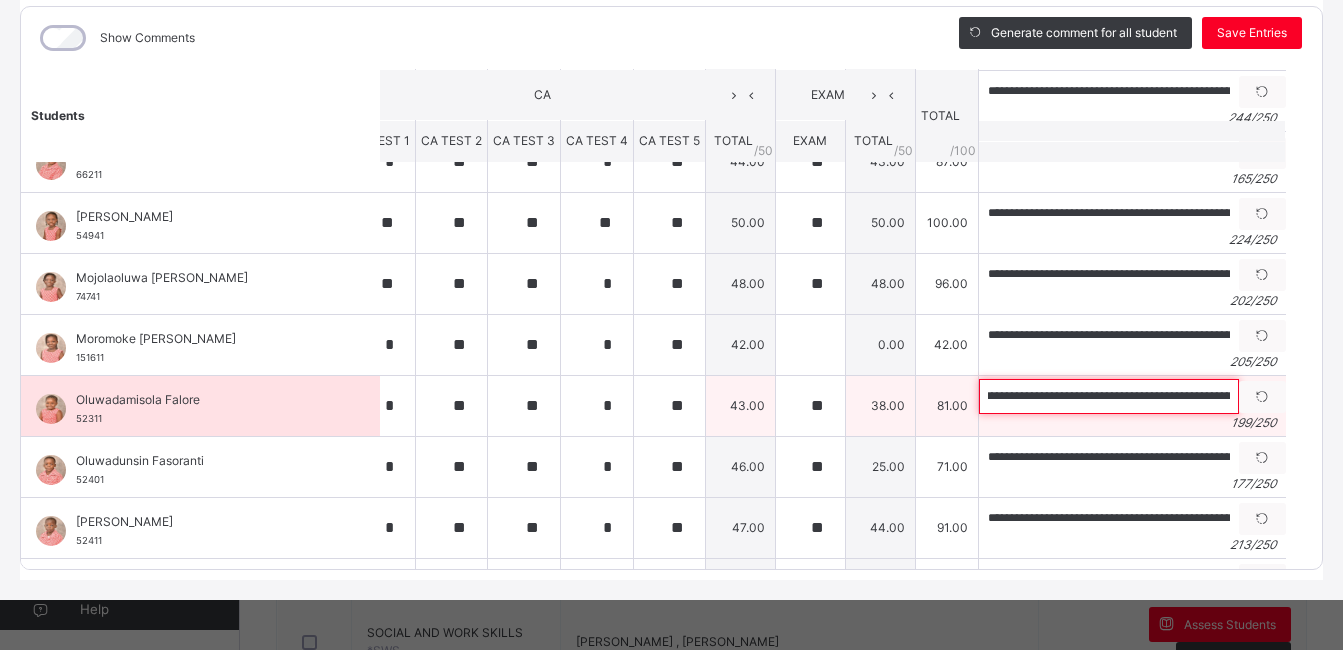 click on "**********" at bounding box center [1109, 396] 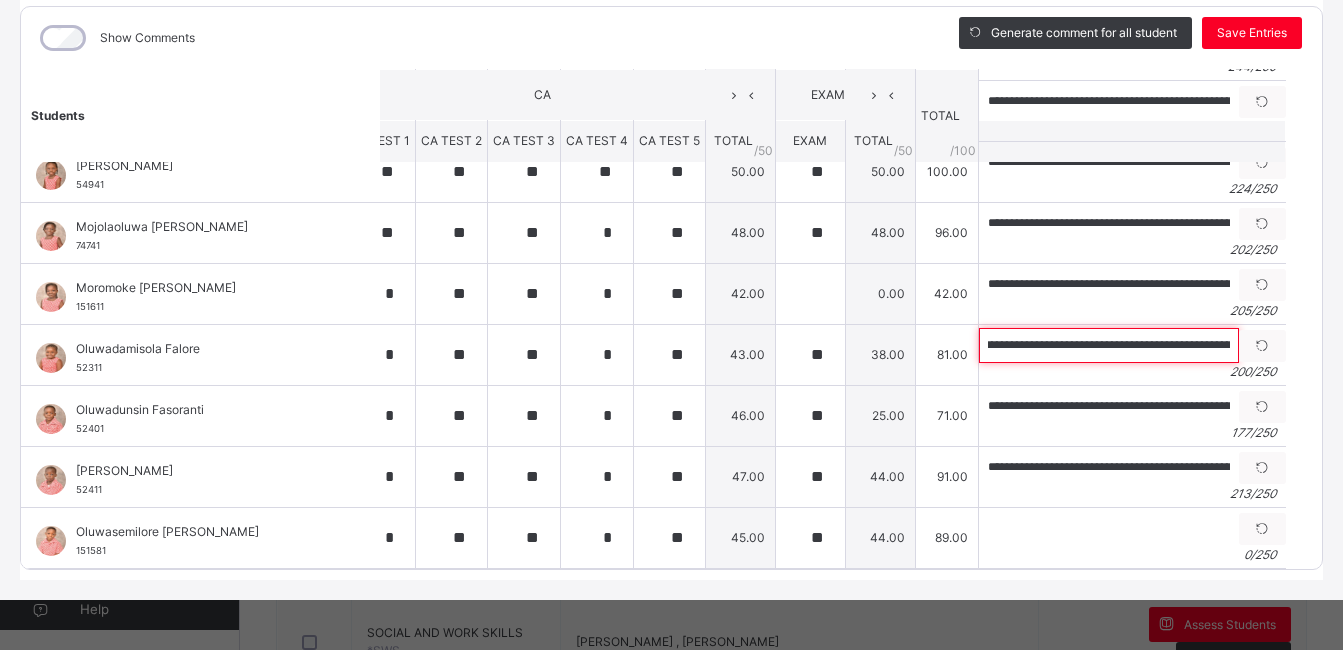 scroll, scrollTop: 1012, scrollLeft: 36, axis: both 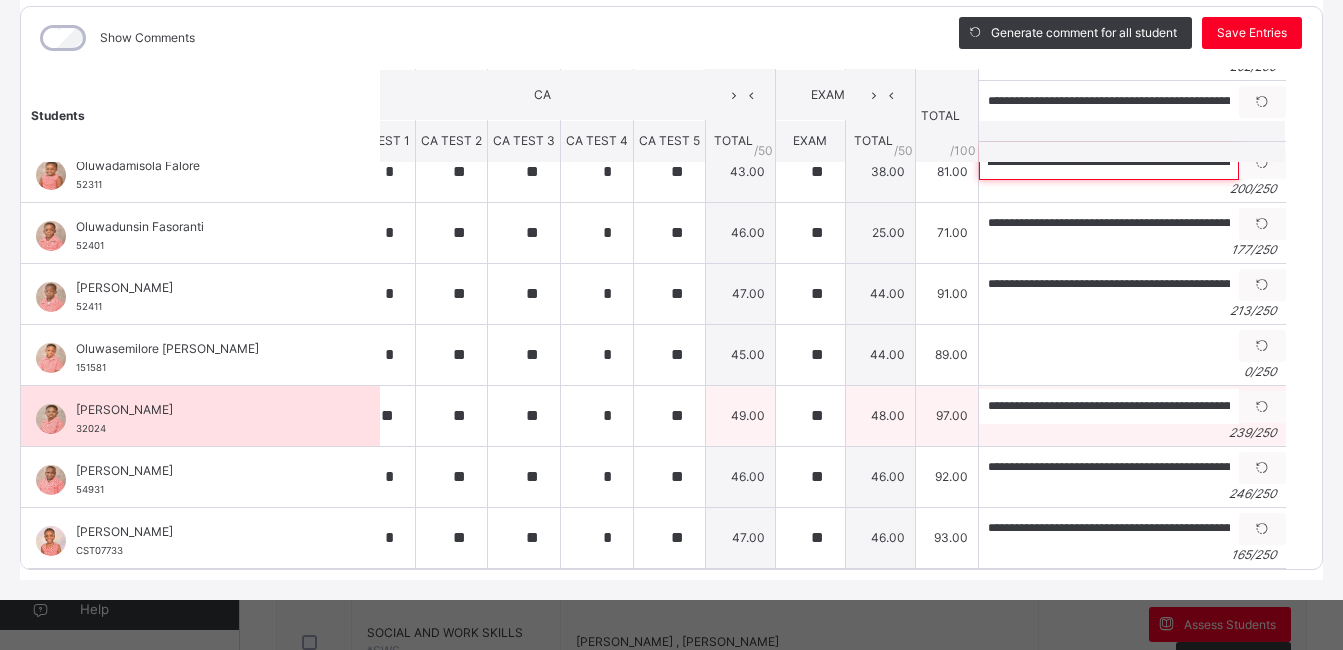 type on "**********" 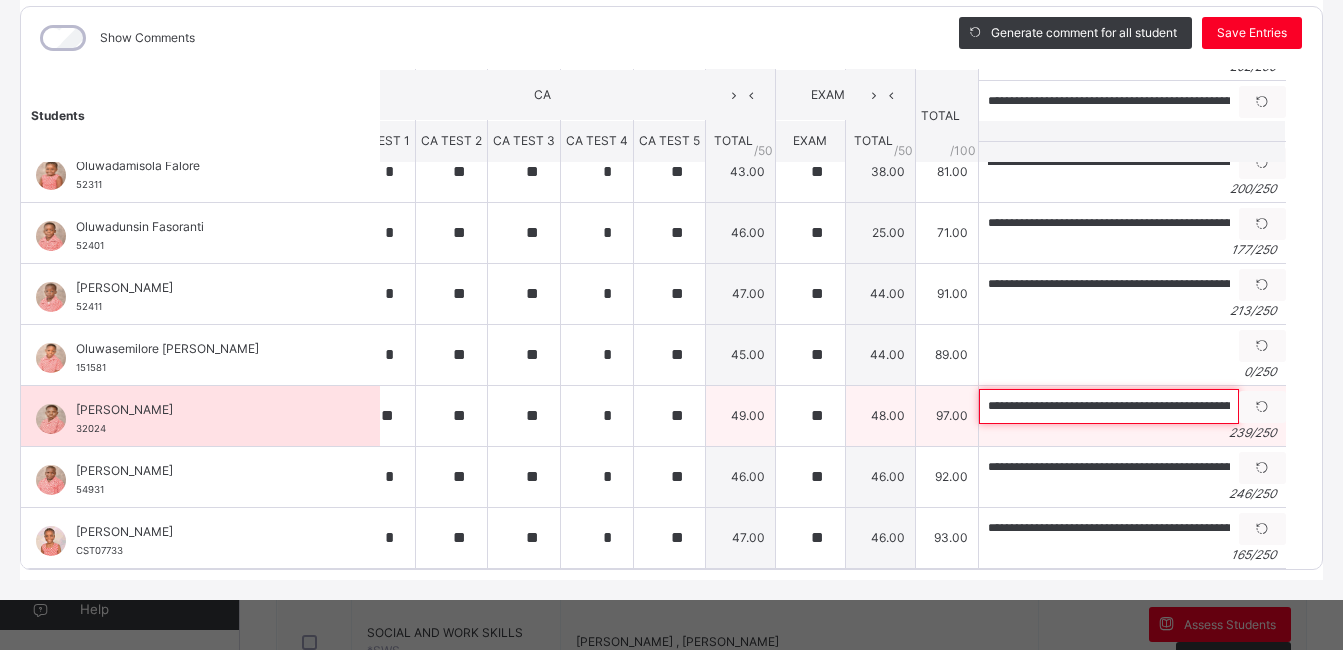scroll, scrollTop: 0, scrollLeft: 0, axis: both 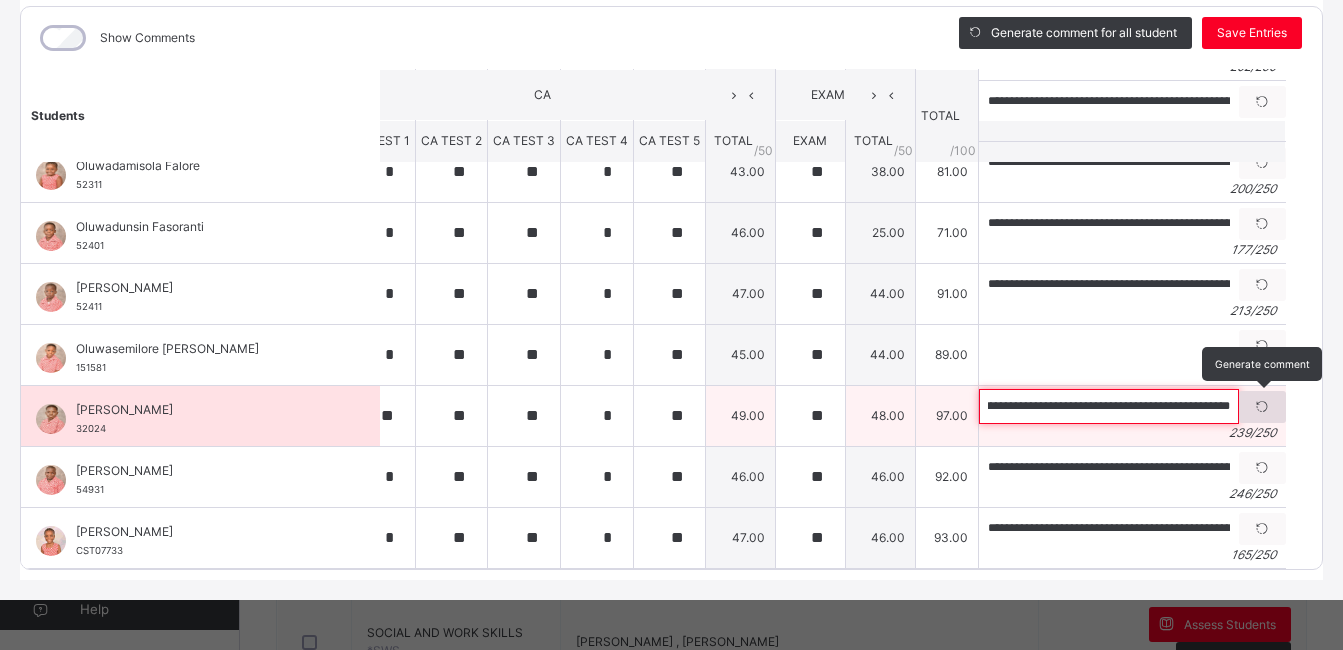 drag, startPoint x: 970, startPoint y: 389, endPoint x: 1234, endPoint y: 407, distance: 264.6129 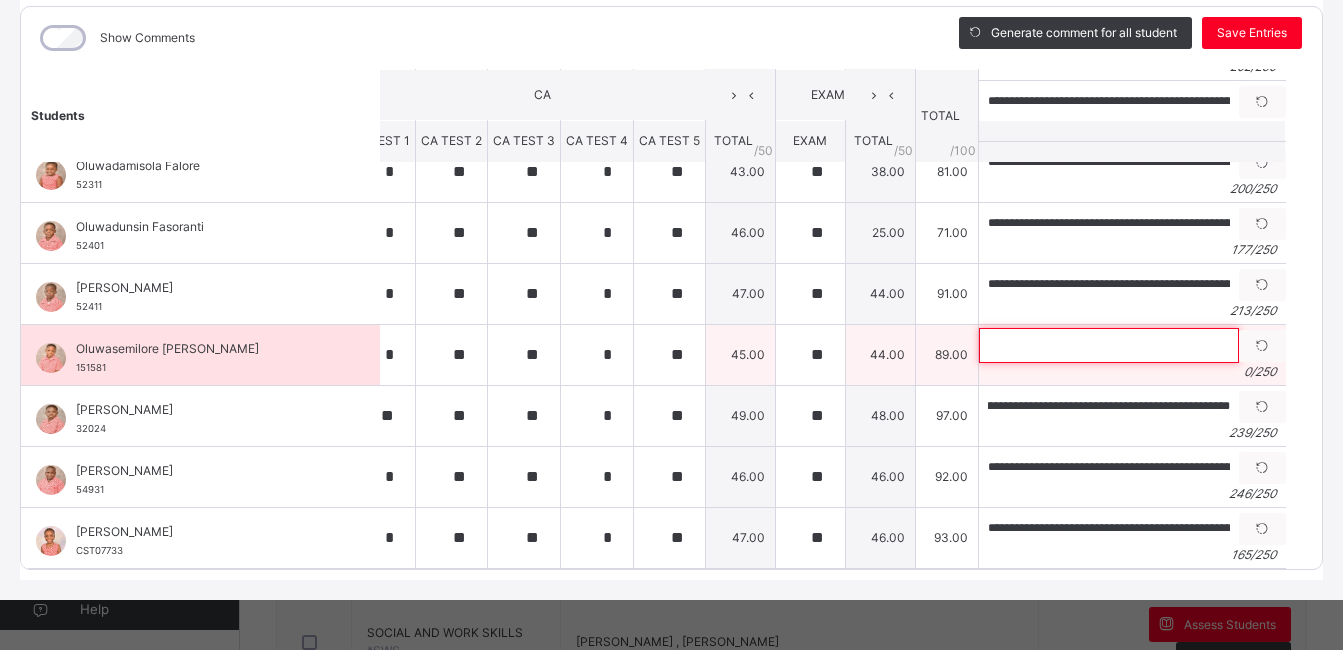 click at bounding box center (1109, 345) 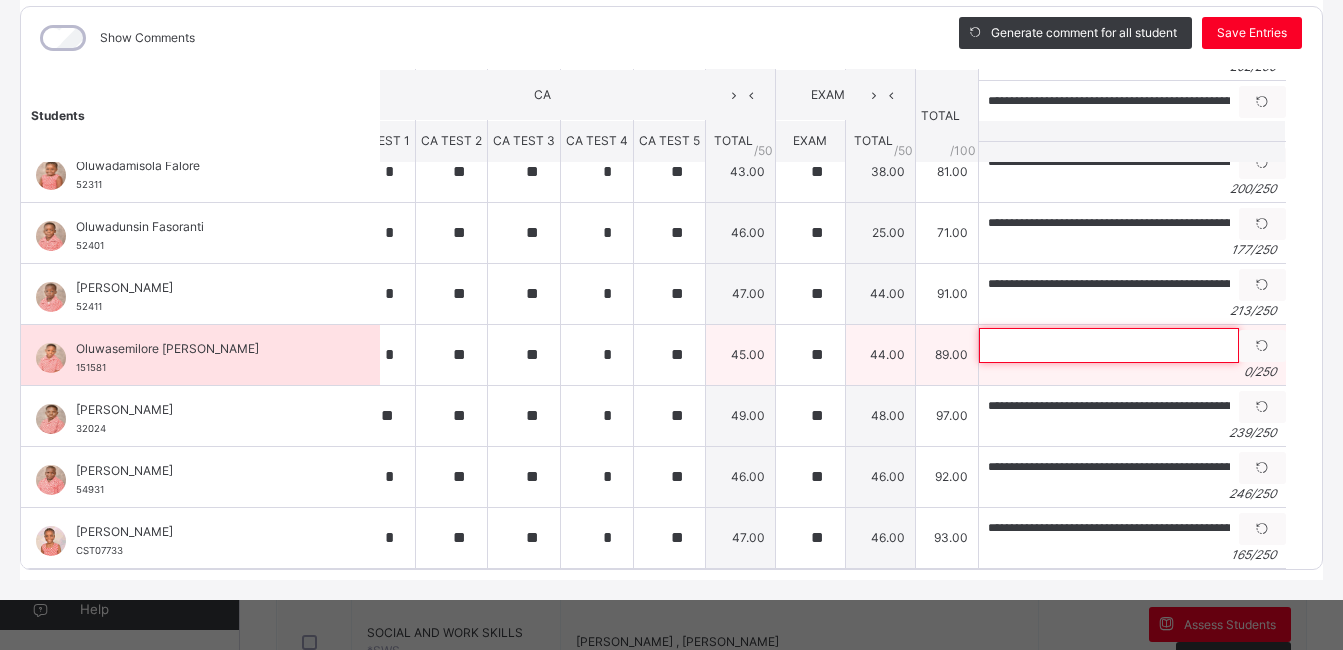 paste on "**********" 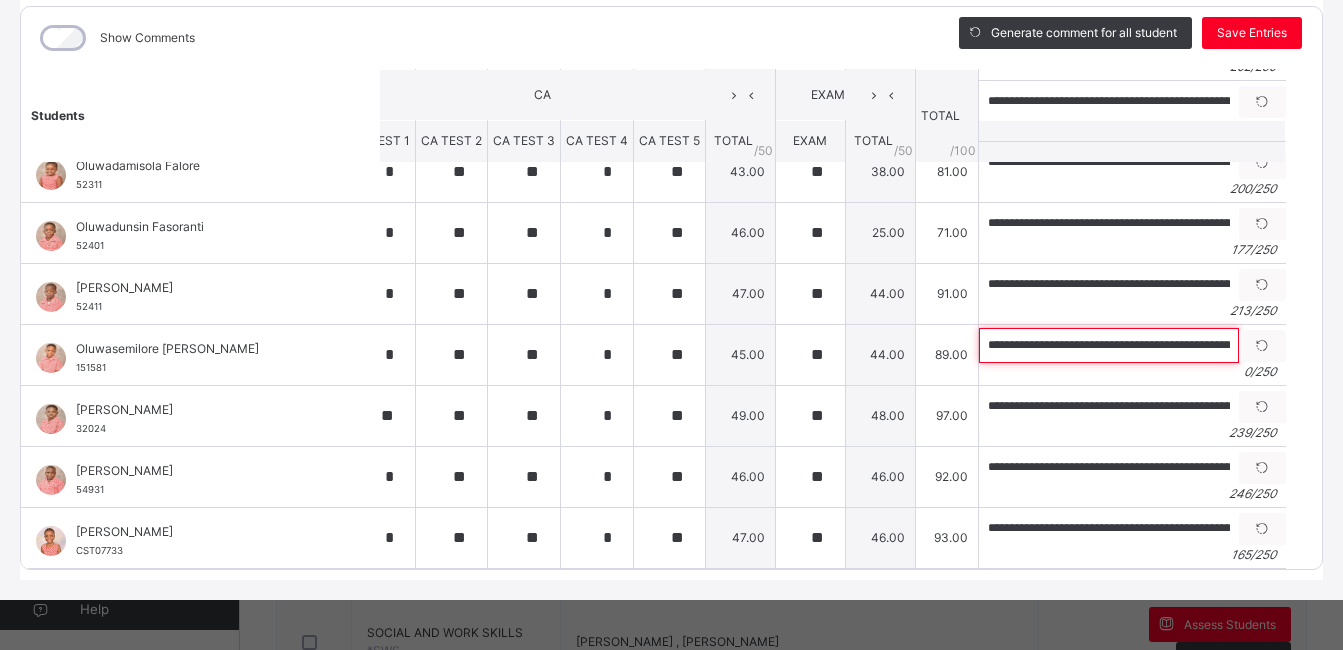 scroll, scrollTop: 0, scrollLeft: 1096, axis: horizontal 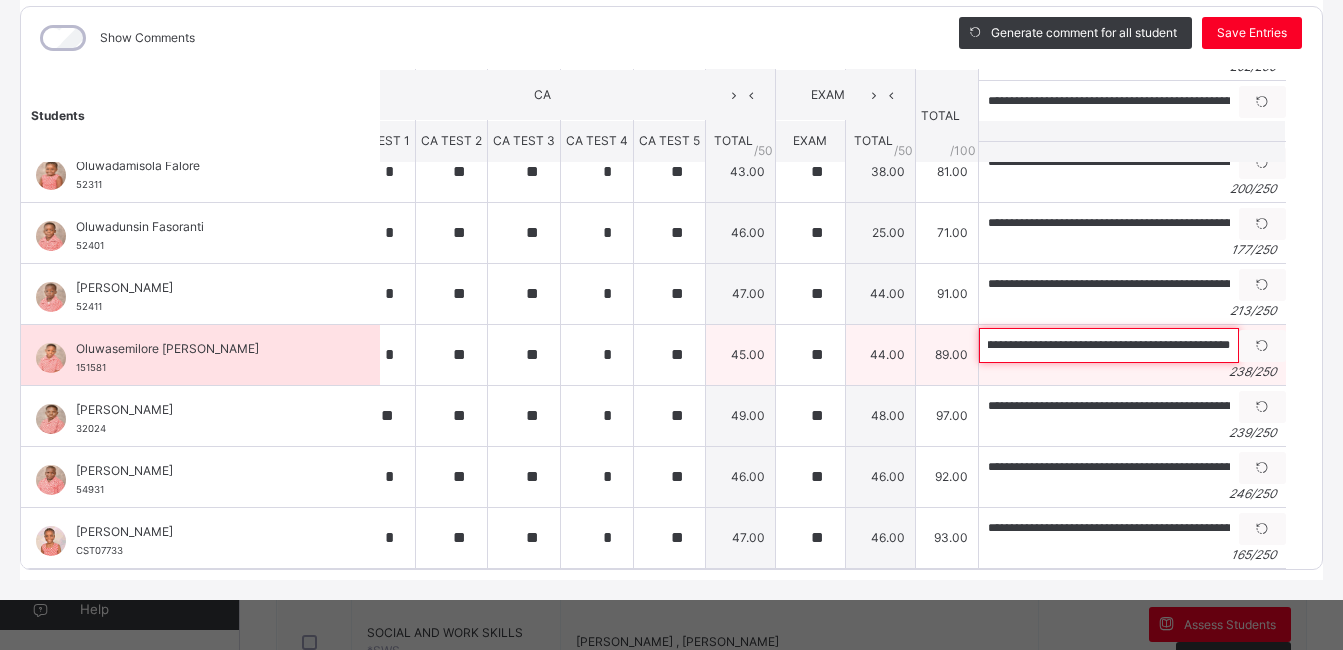 drag, startPoint x: 986, startPoint y: 327, endPoint x: 1115, endPoint y: 327, distance: 129 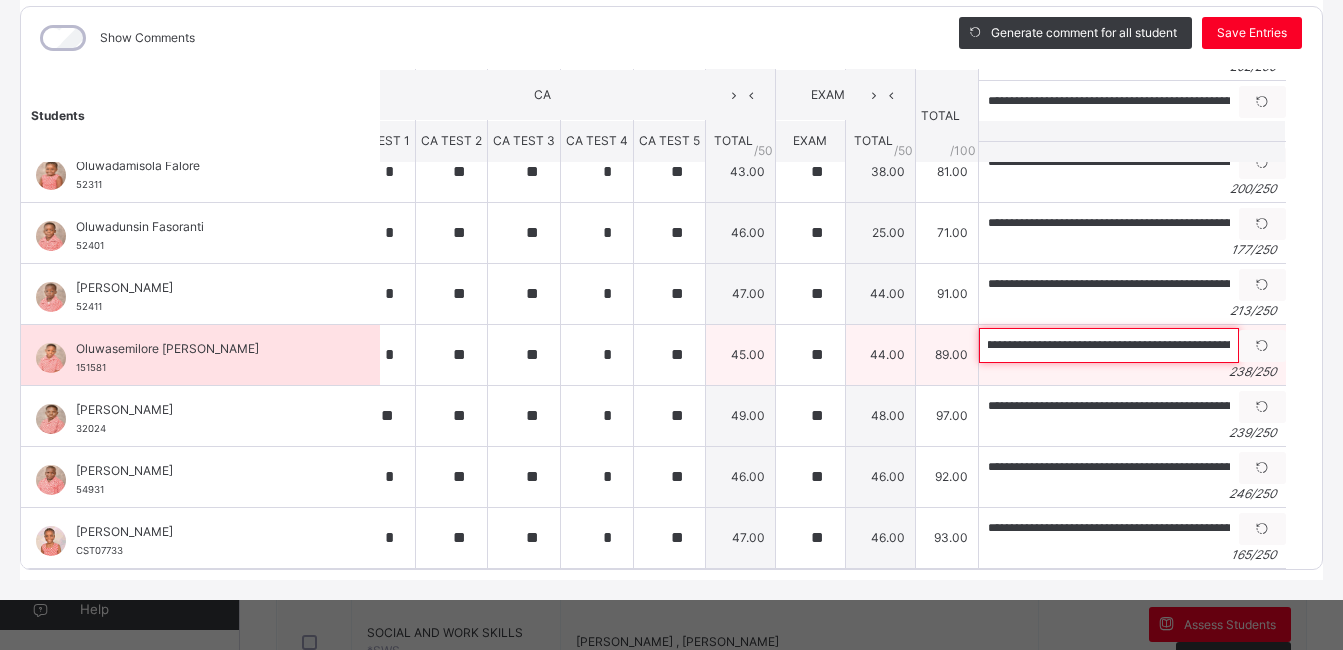scroll, scrollTop: 0, scrollLeft: 0, axis: both 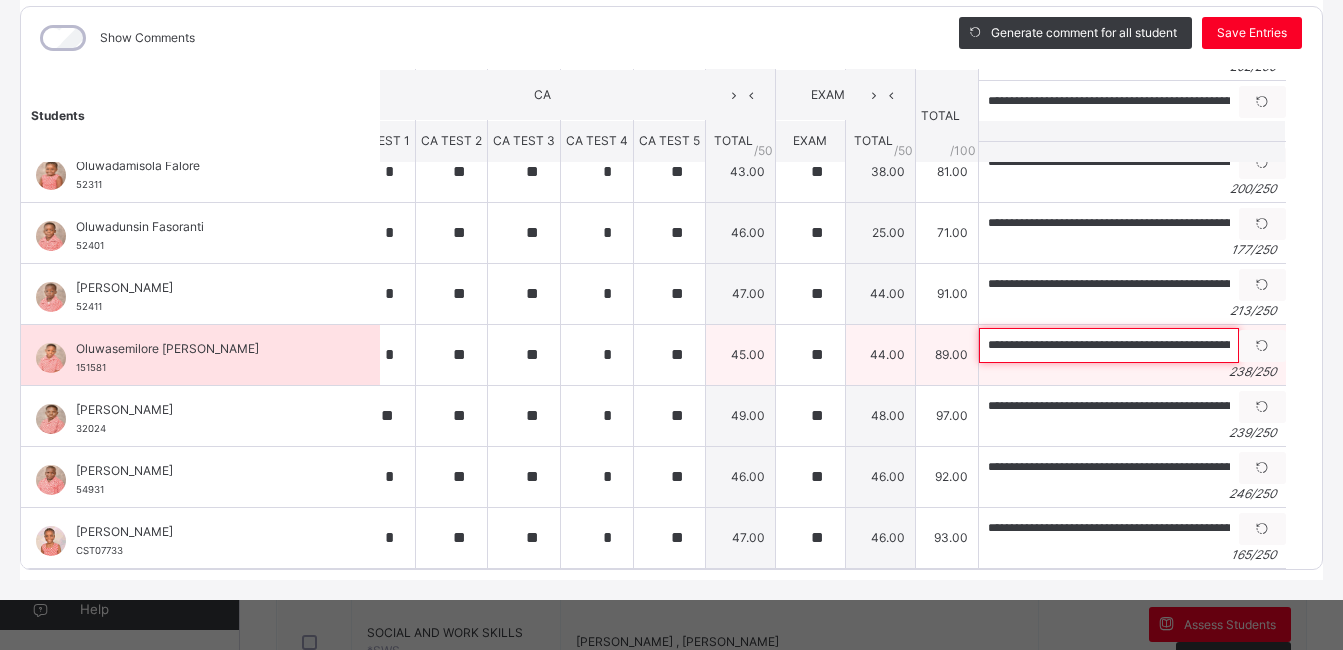 drag, startPoint x: 1111, startPoint y: 330, endPoint x: 932, endPoint y: 338, distance: 179.17868 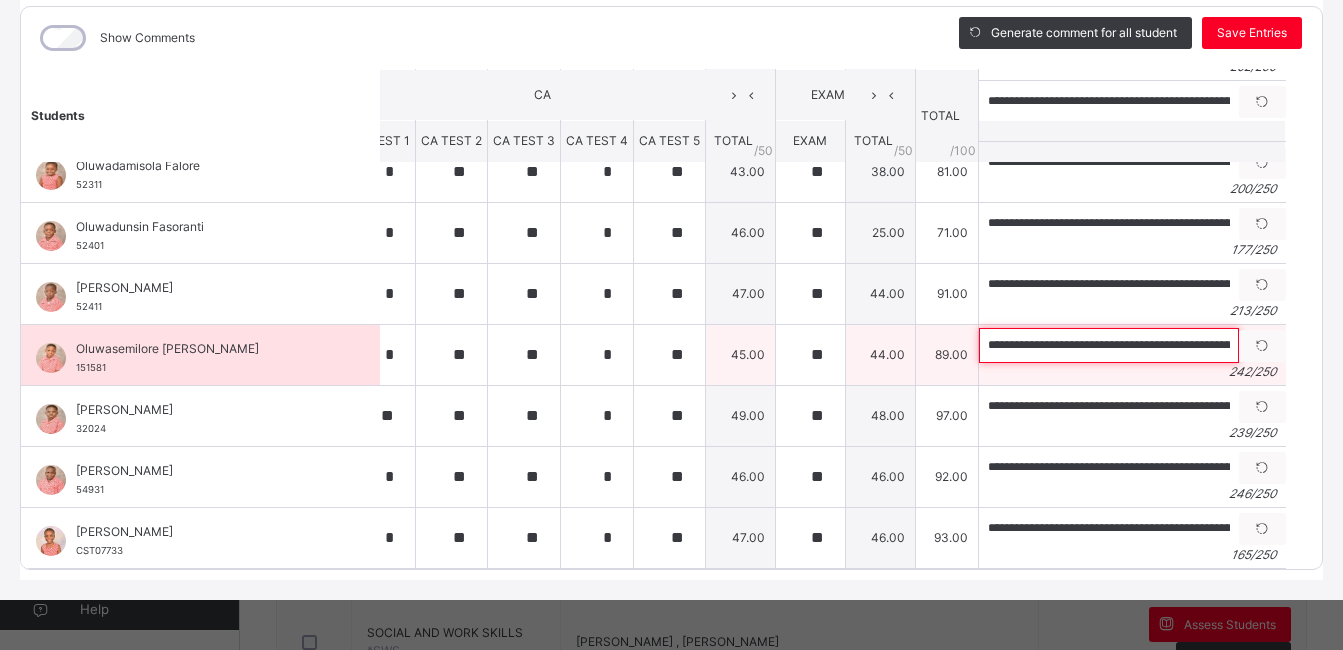 click on "**********" at bounding box center (1109, 345) 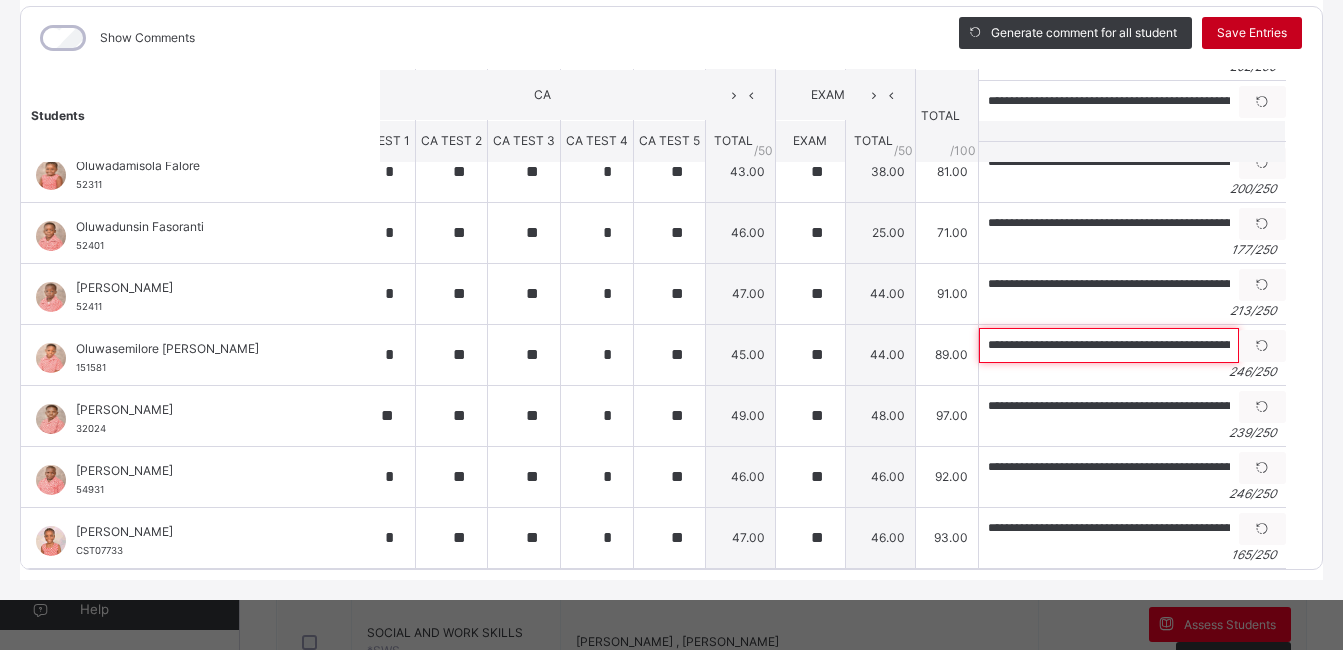 type on "**********" 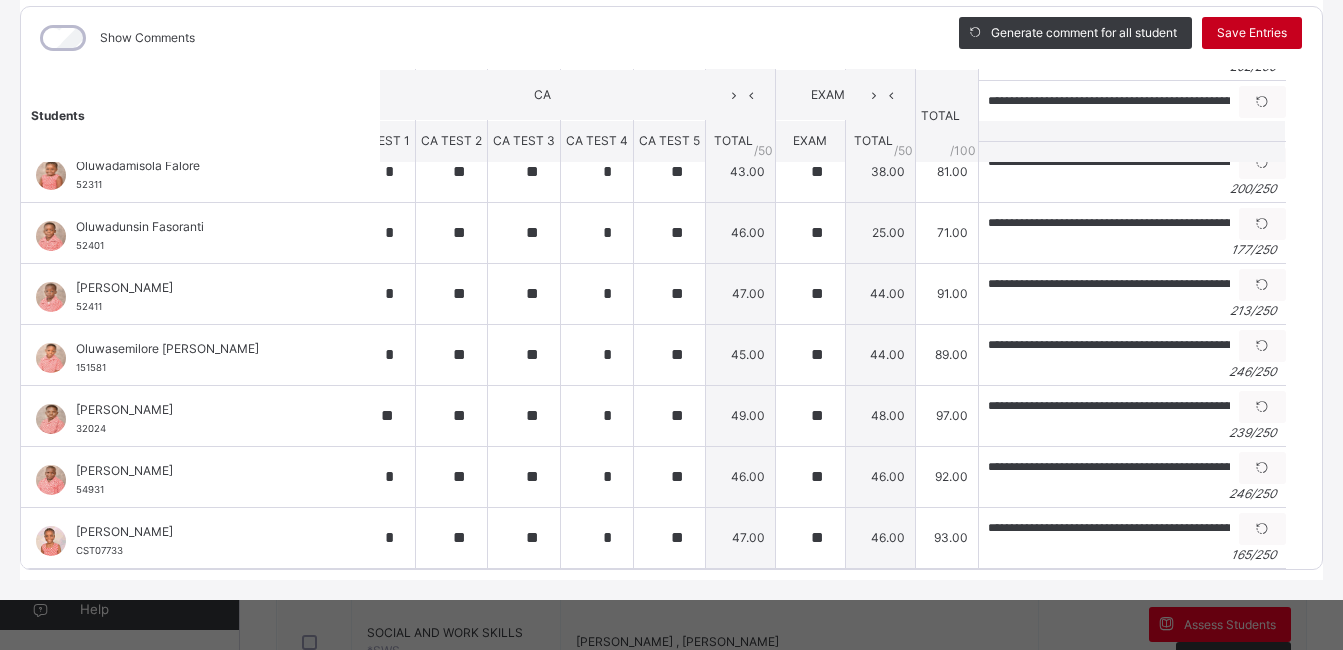 click on "Save Entries" at bounding box center [1252, 33] 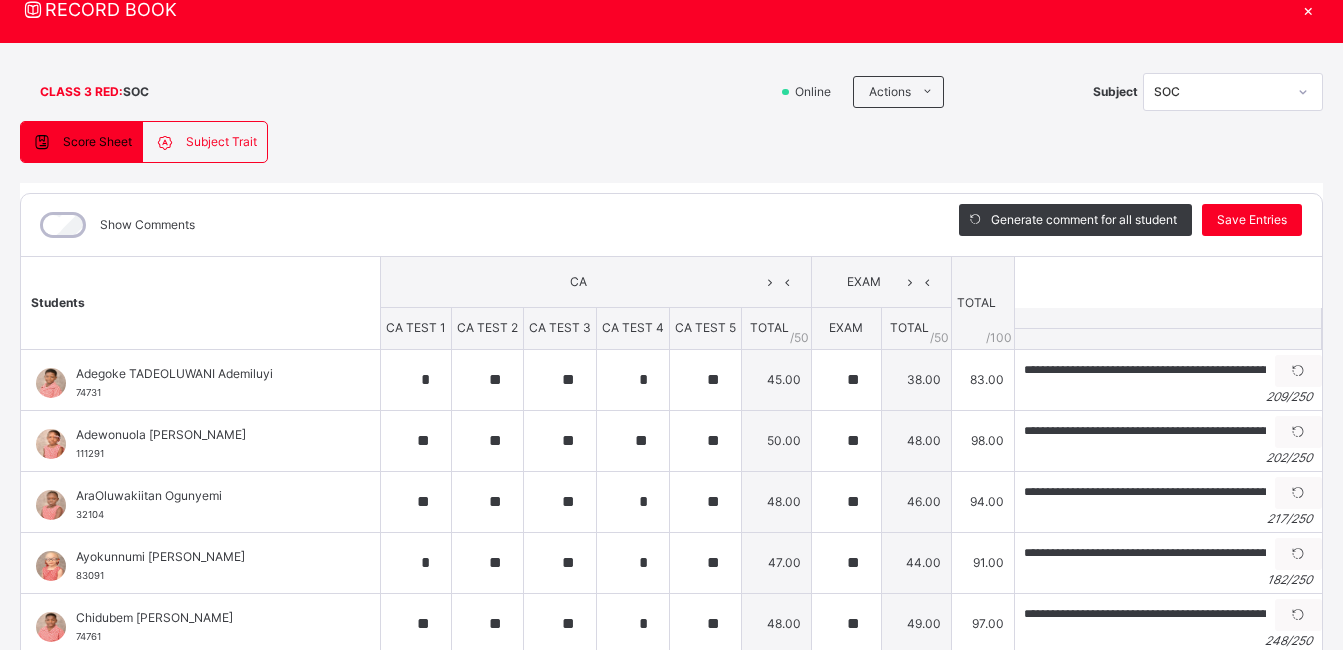 scroll, scrollTop: 43, scrollLeft: 0, axis: vertical 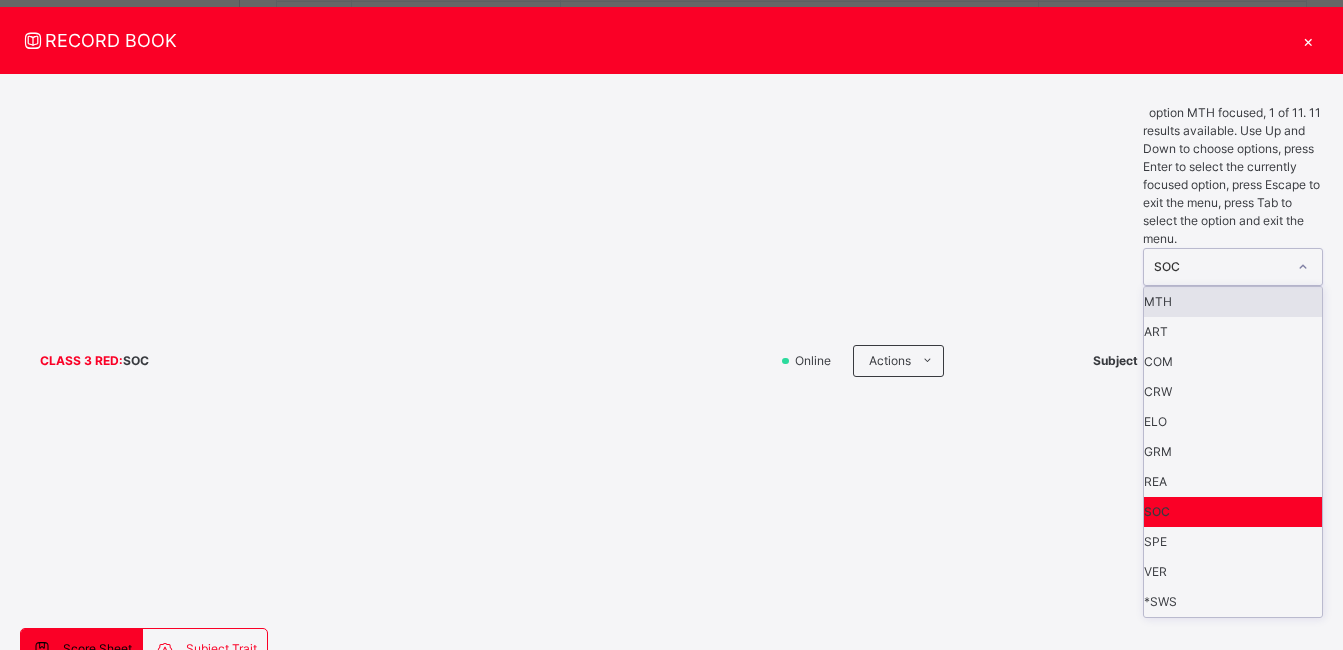 click 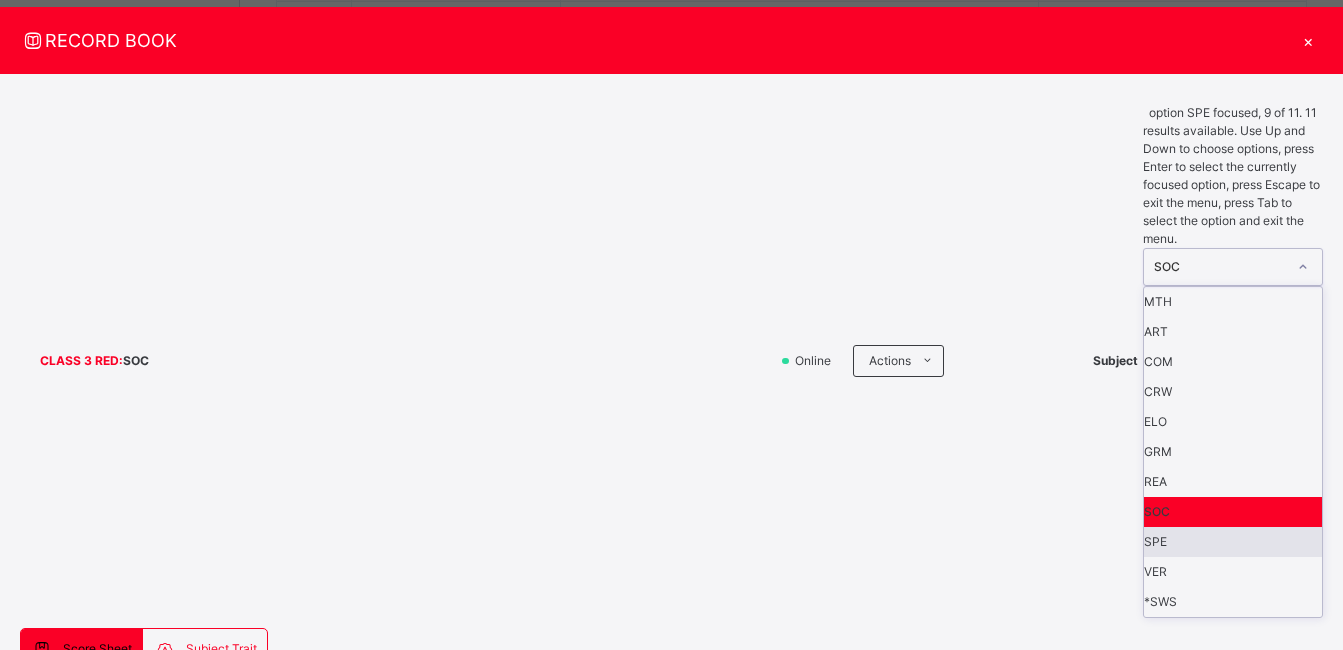 scroll, scrollTop: 74, scrollLeft: 0, axis: vertical 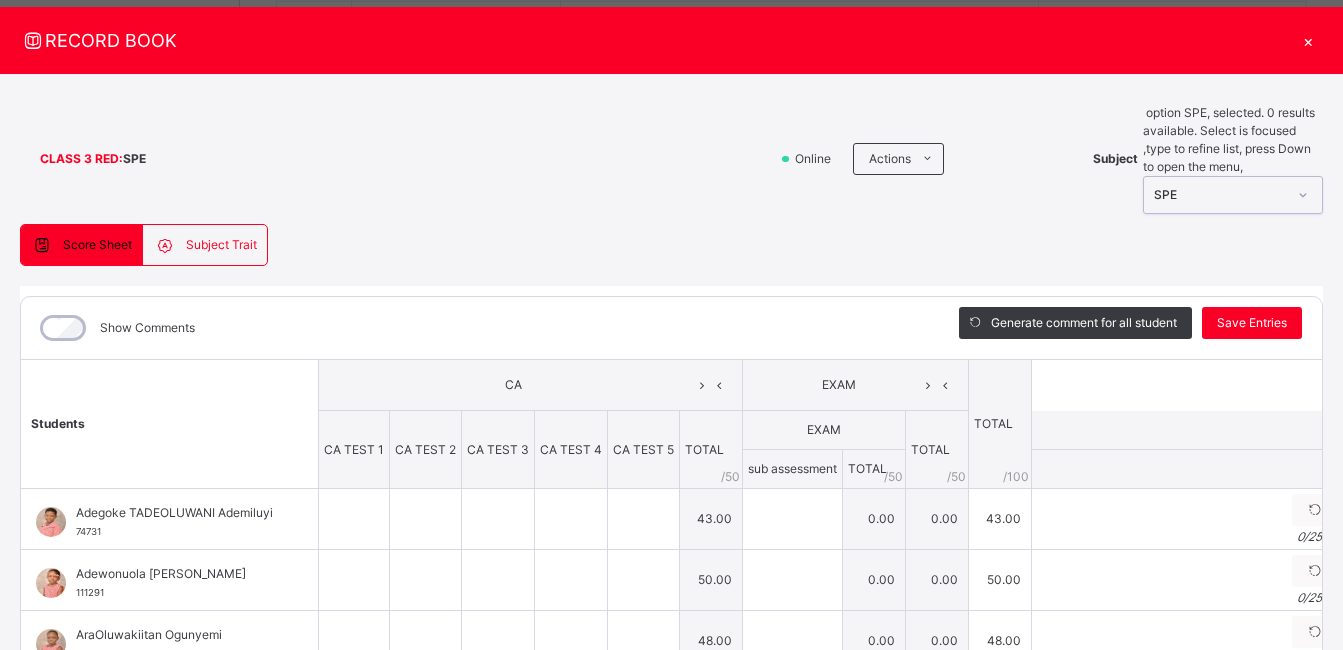 type on "*" 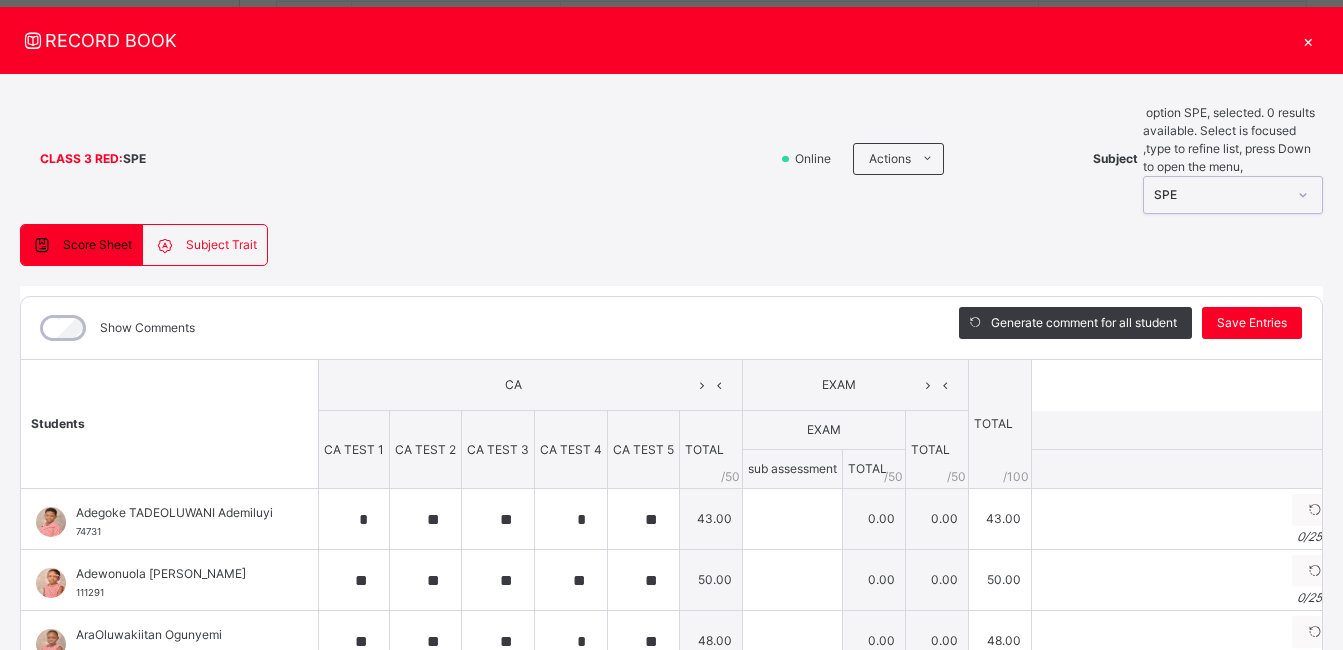 type on "**" 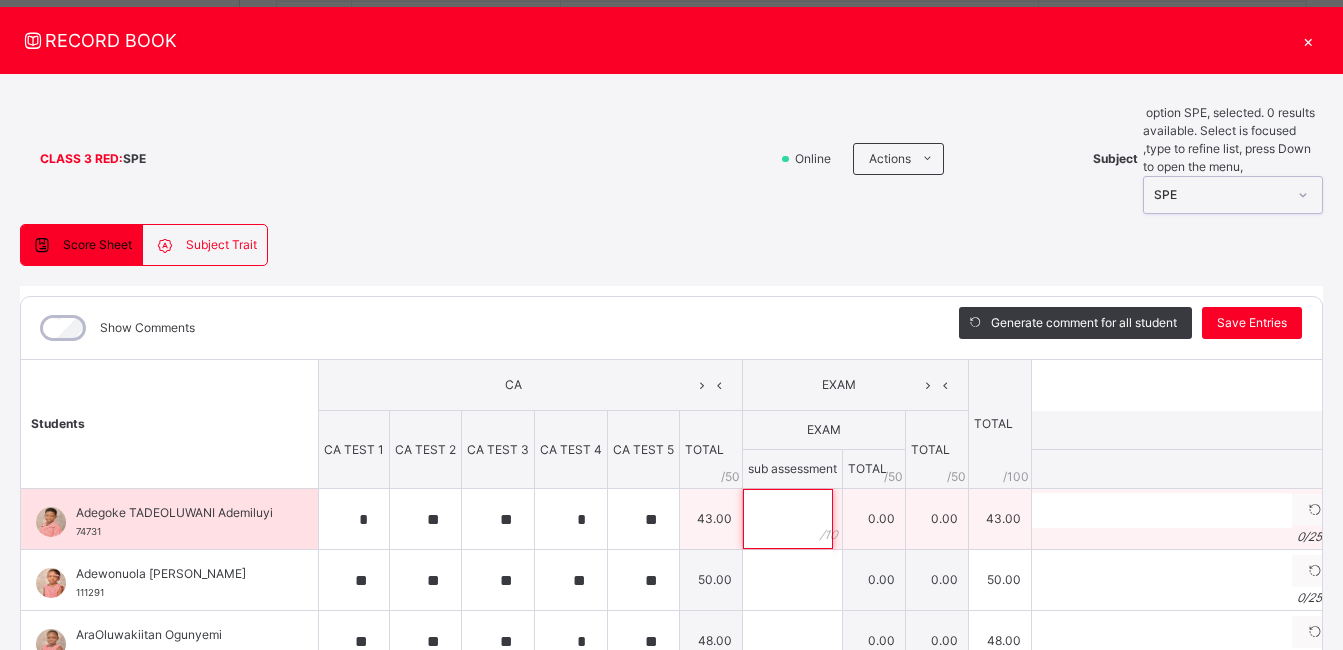 click at bounding box center (788, 519) 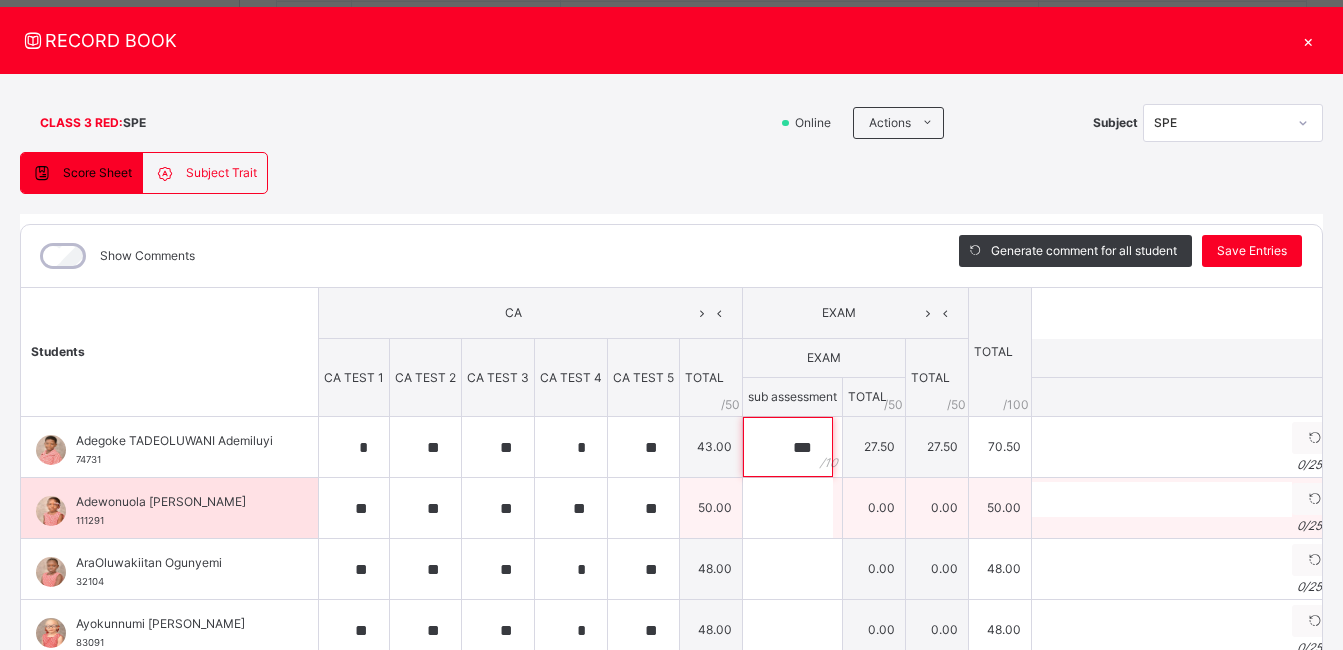 type on "***" 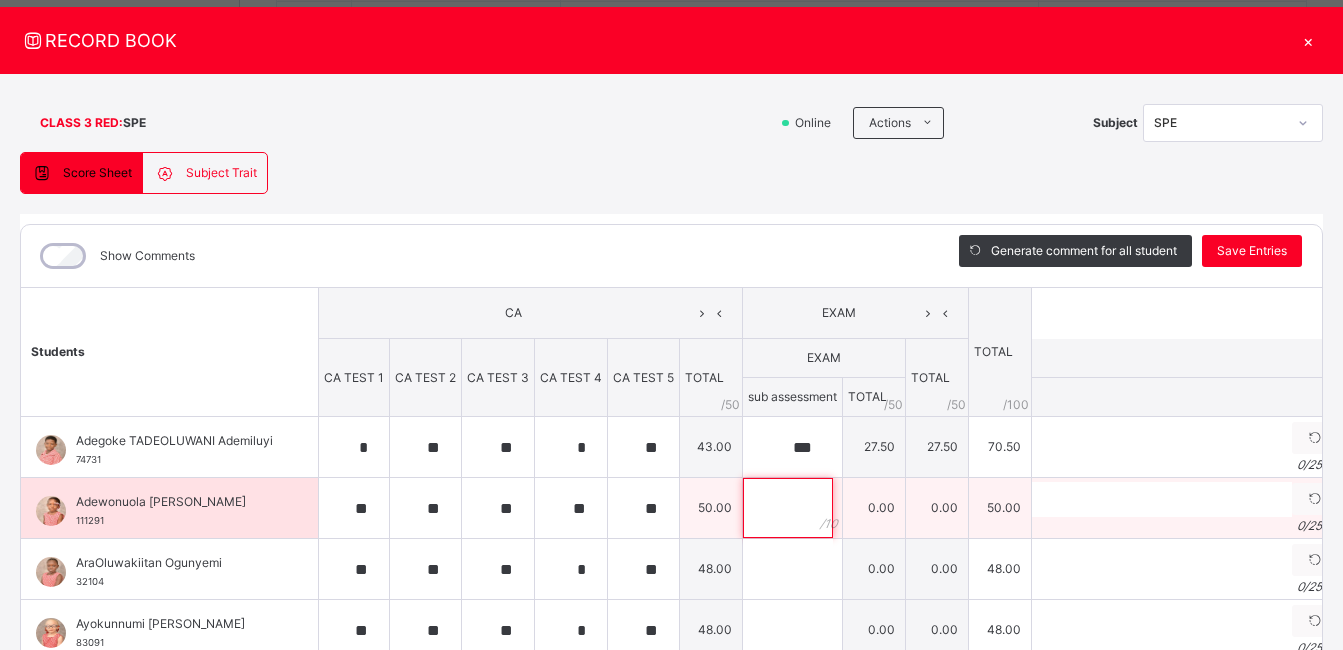click at bounding box center [788, 508] 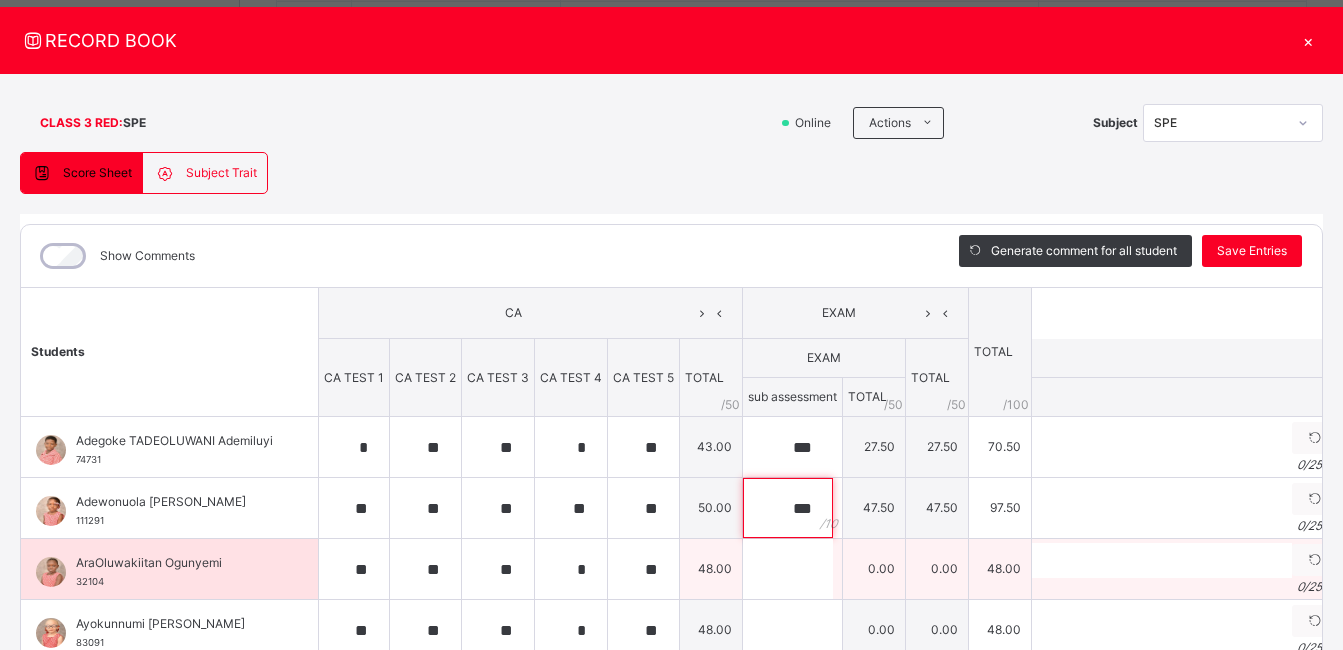 type on "***" 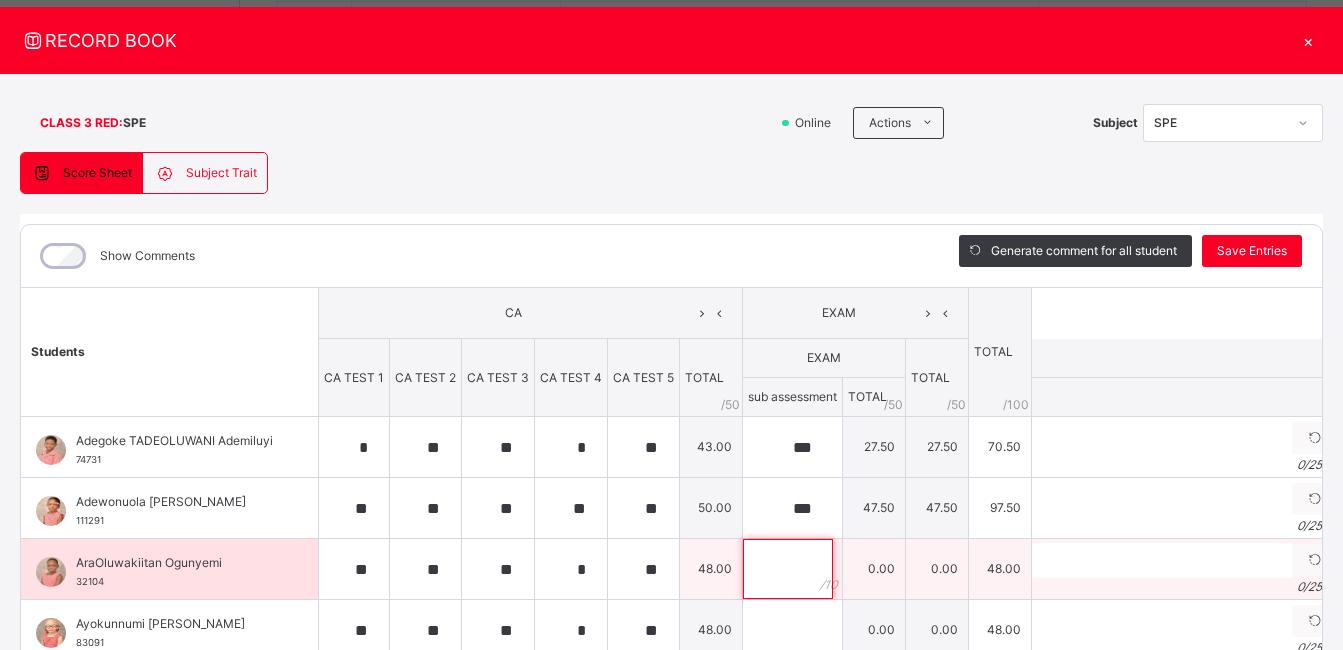 click at bounding box center [788, 569] 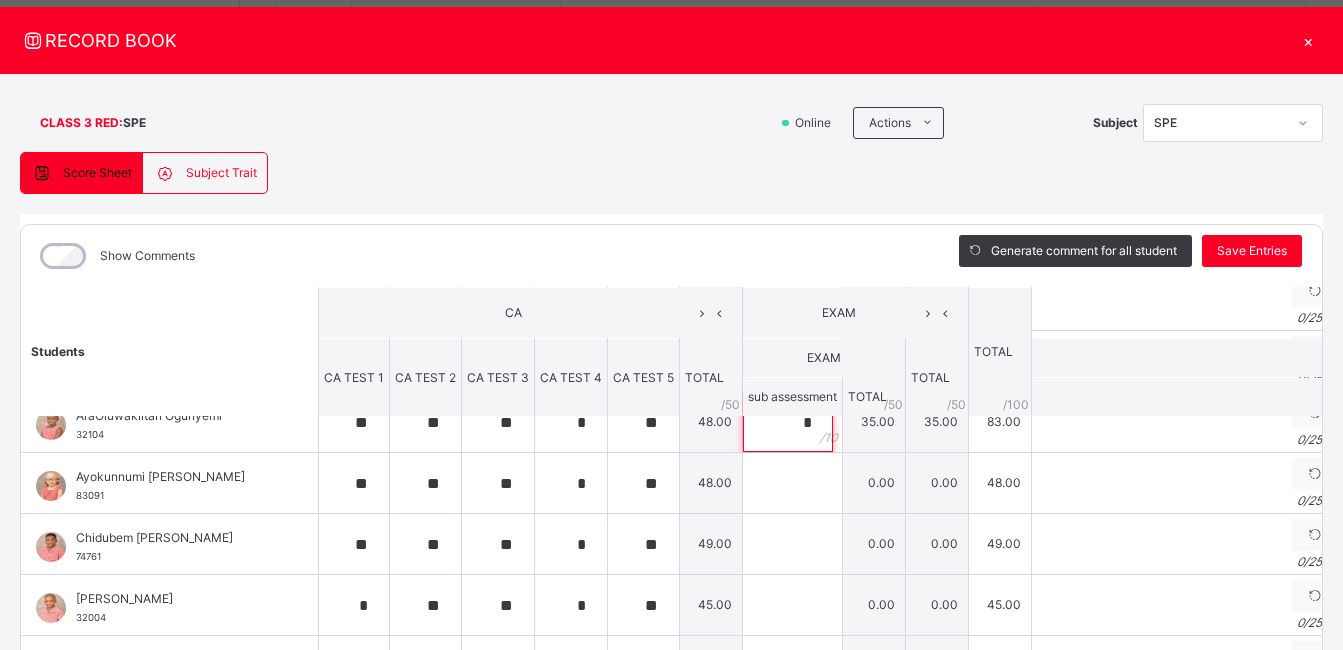 scroll, scrollTop: 140, scrollLeft: 0, axis: vertical 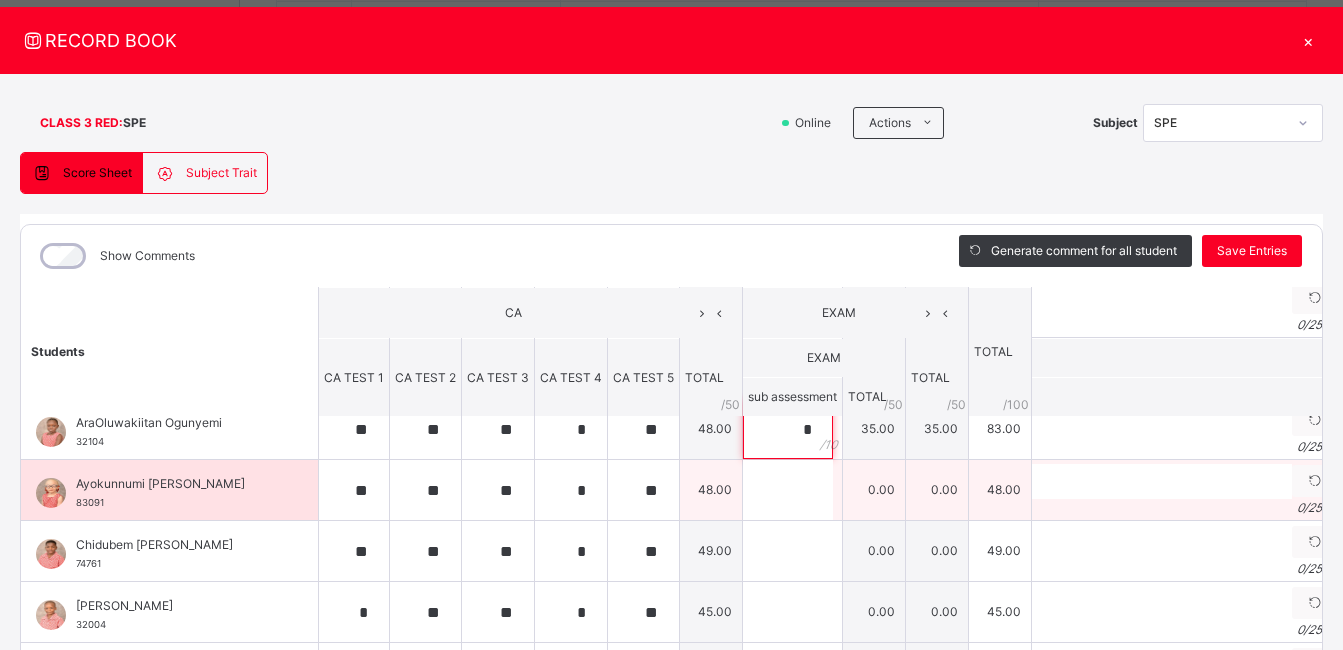 type on "*" 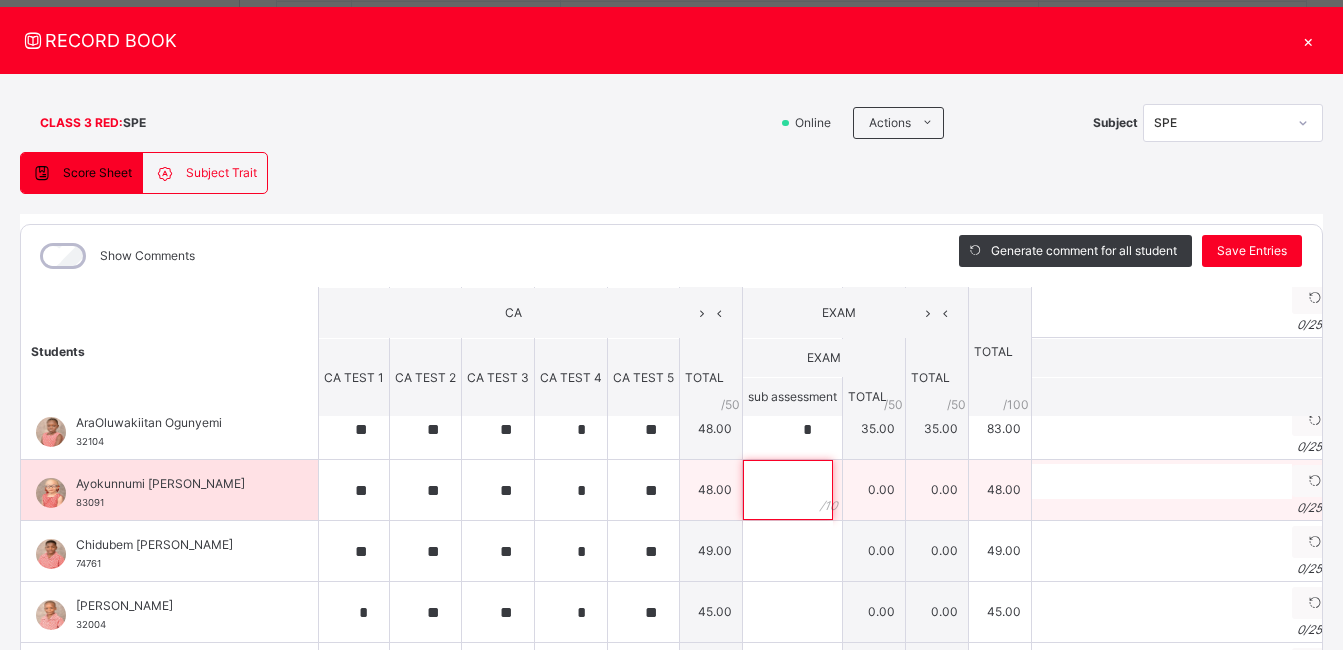 click at bounding box center [788, 490] 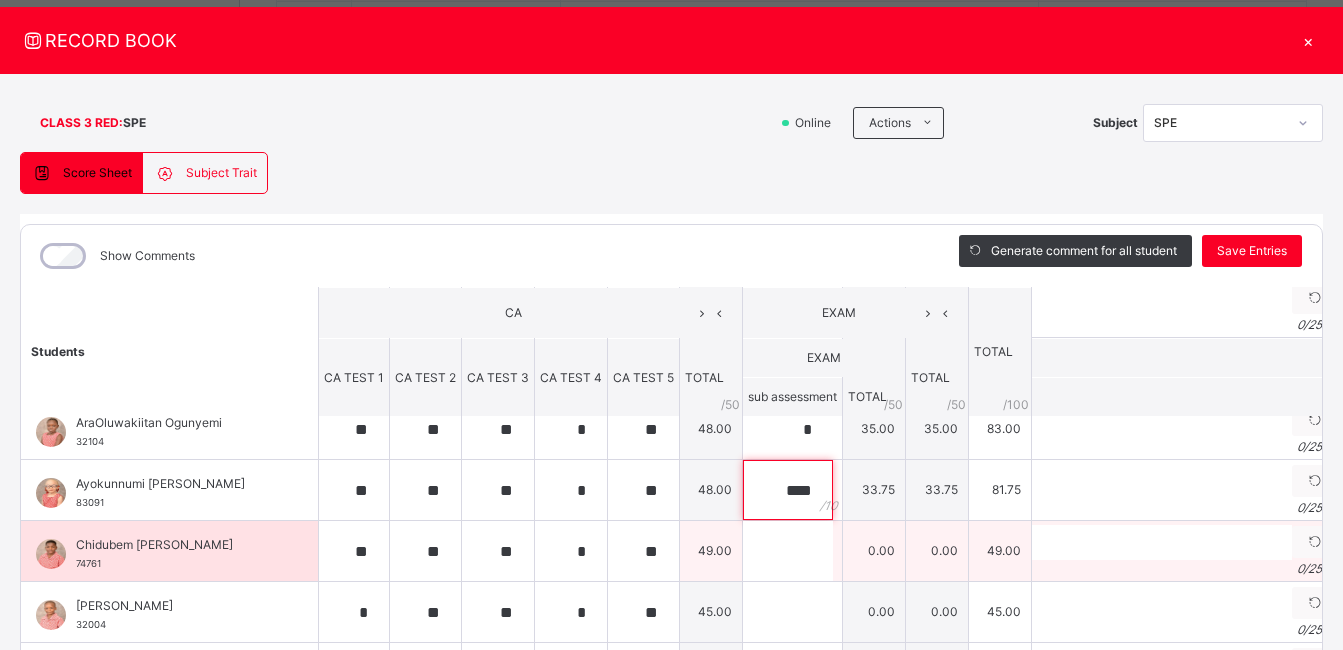 type on "****" 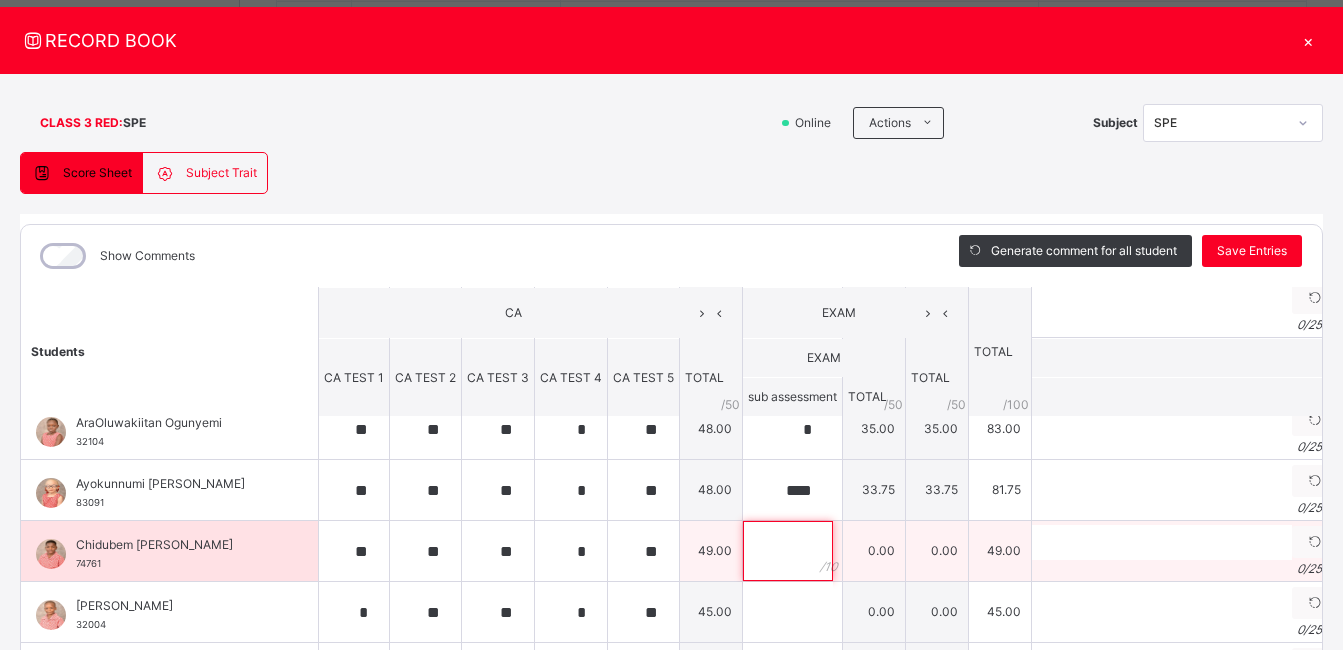 click at bounding box center (788, 551) 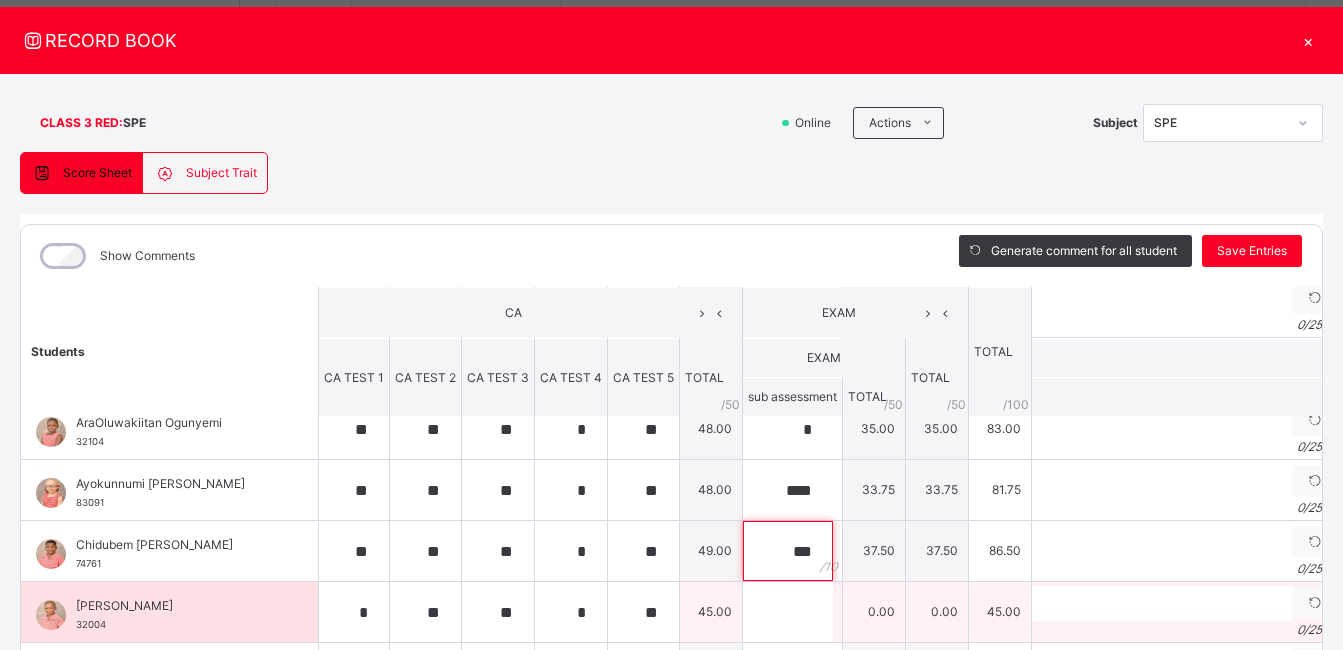 type on "***" 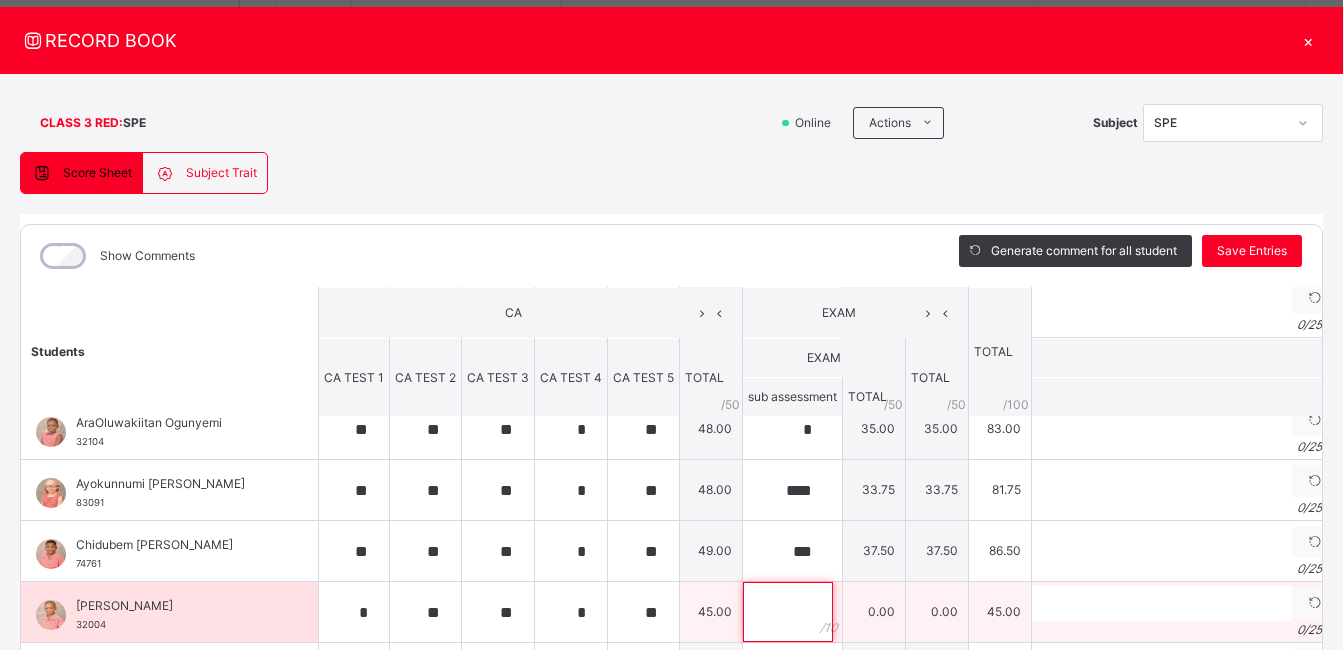 click at bounding box center (788, 612) 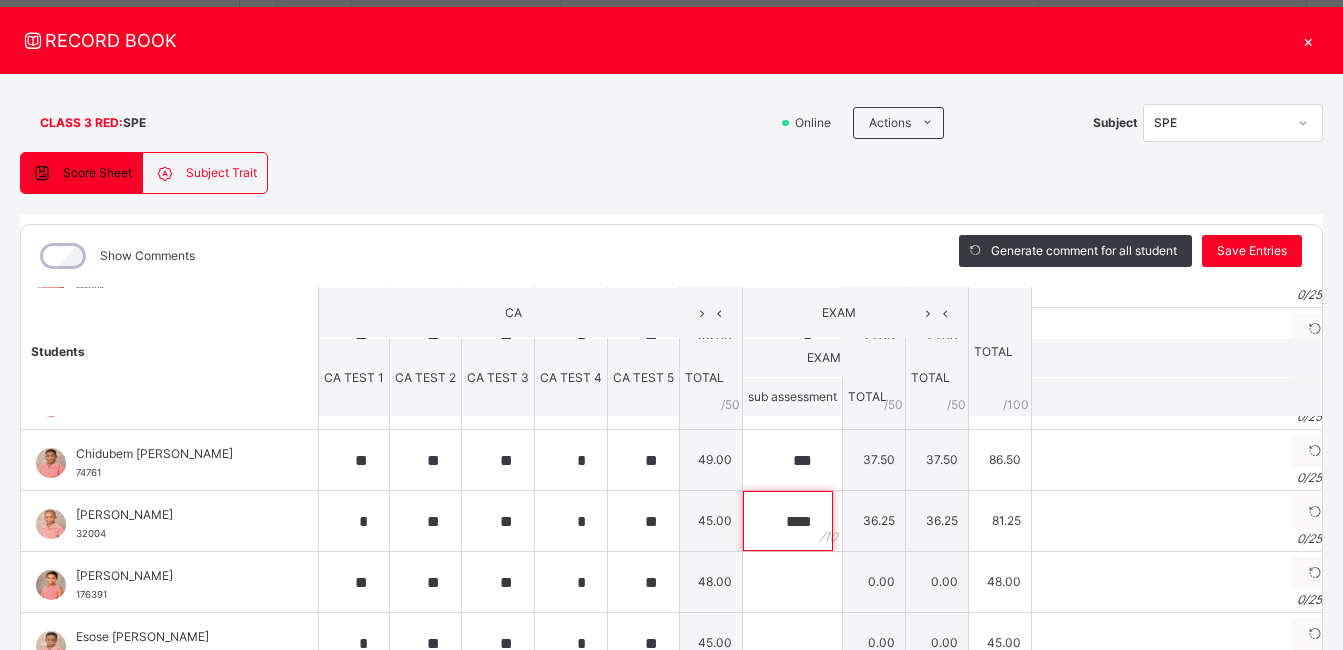 scroll, scrollTop: 259, scrollLeft: 0, axis: vertical 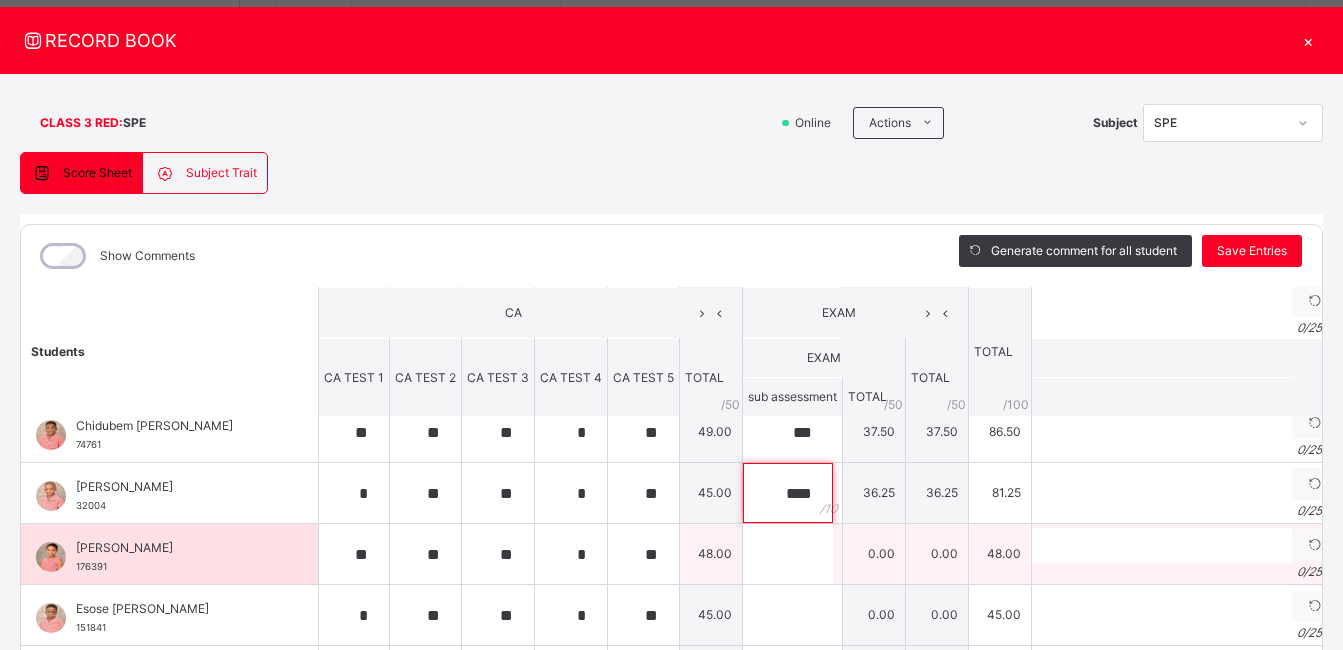 type on "****" 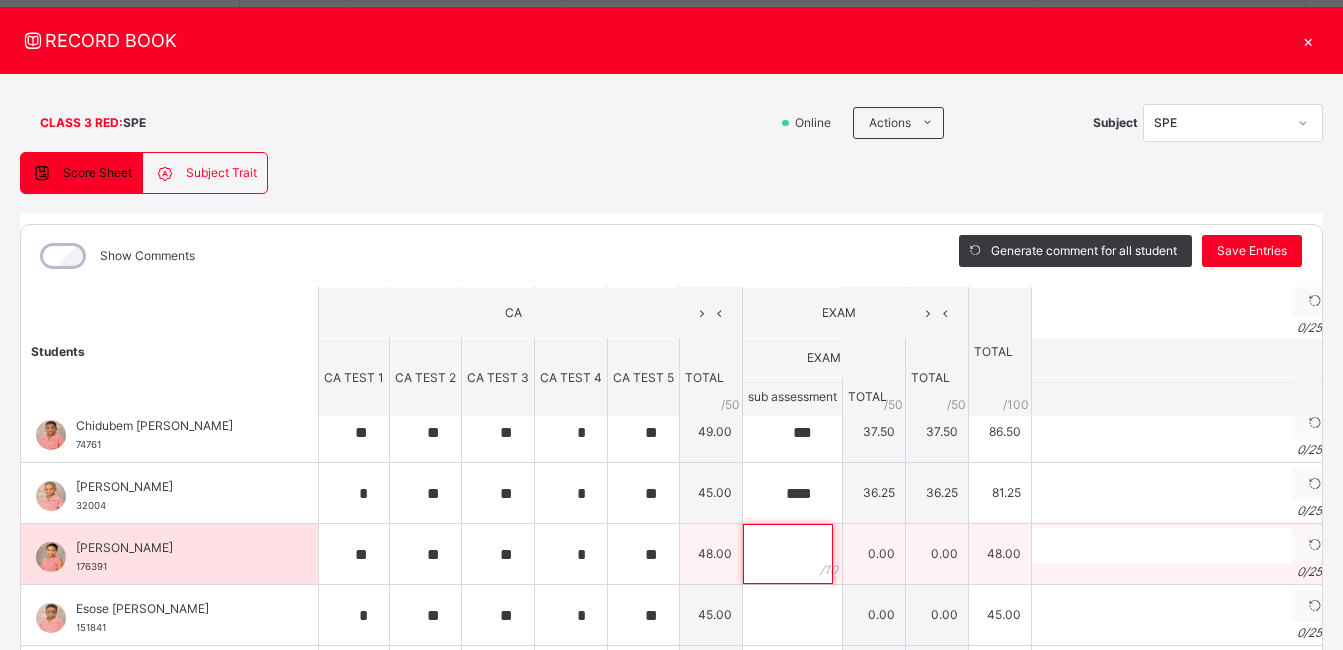 click at bounding box center (788, 554) 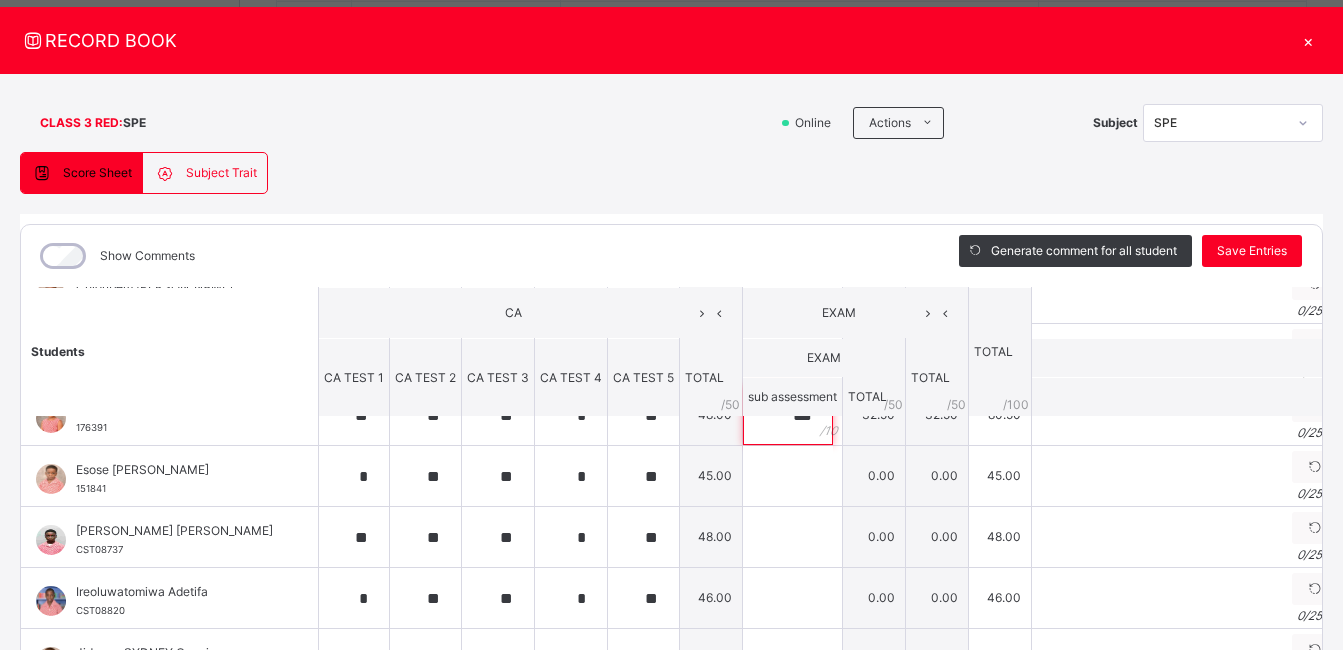 scroll, scrollTop: 384, scrollLeft: 0, axis: vertical 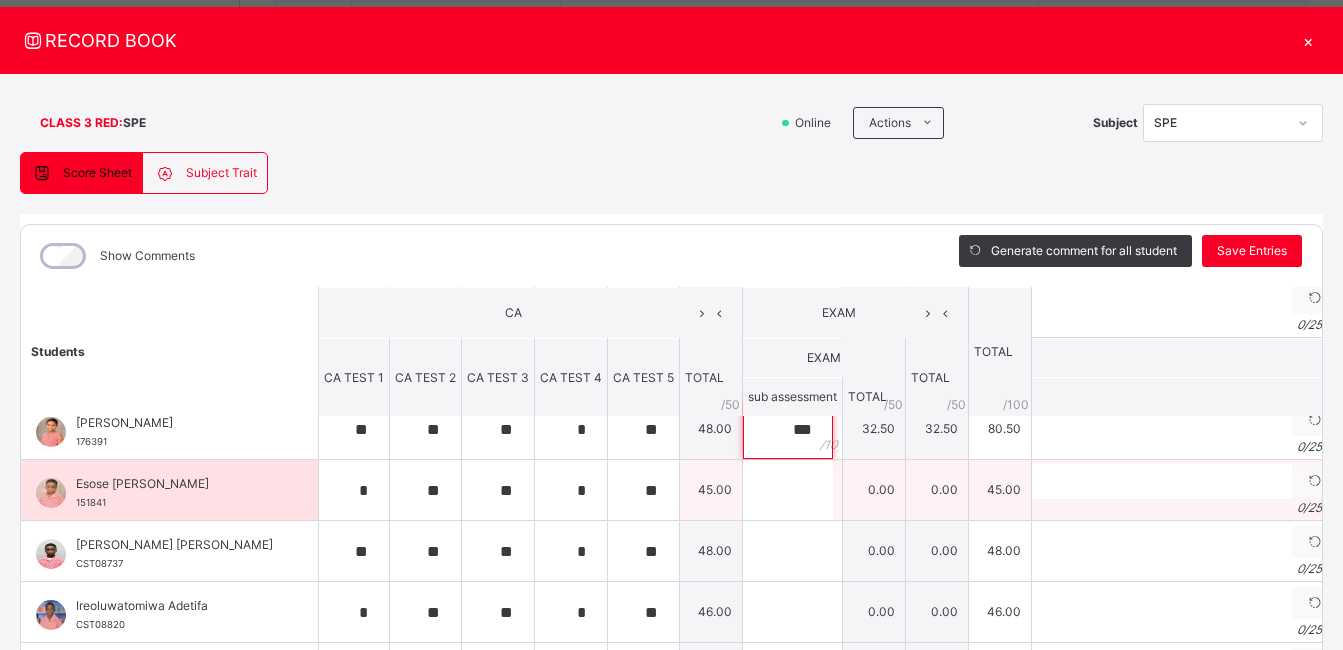 type on "***" 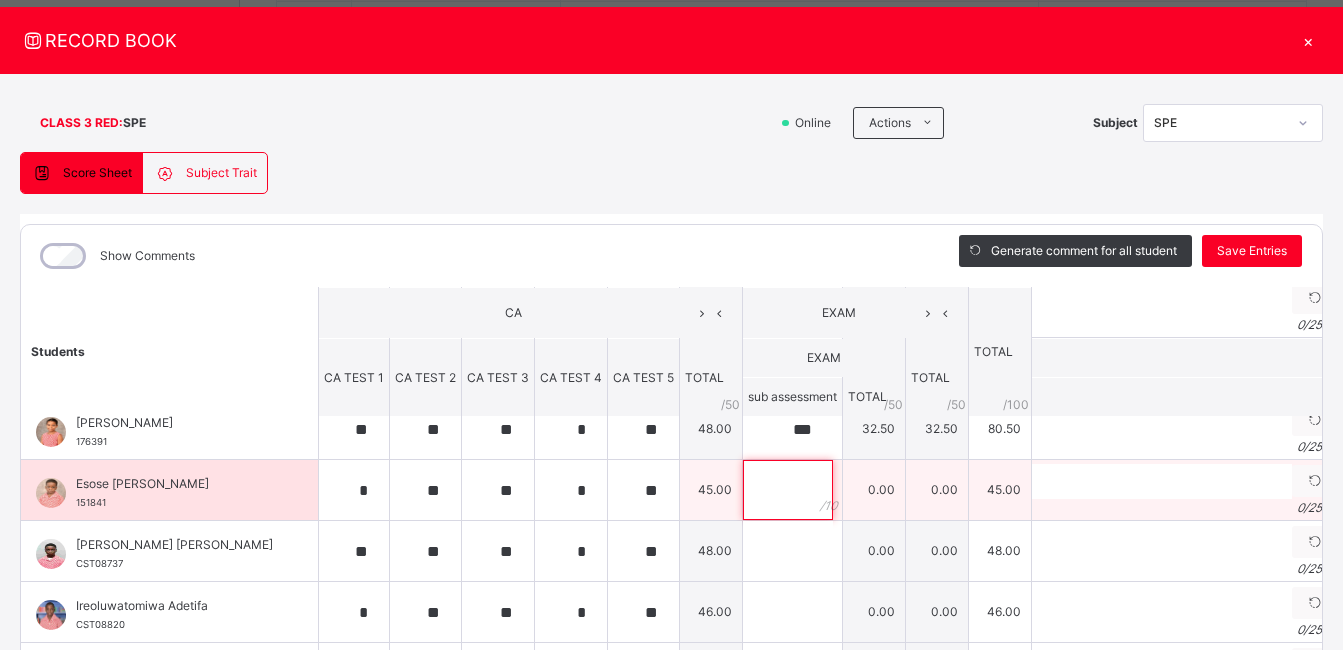click at bounding box center [788, 490] 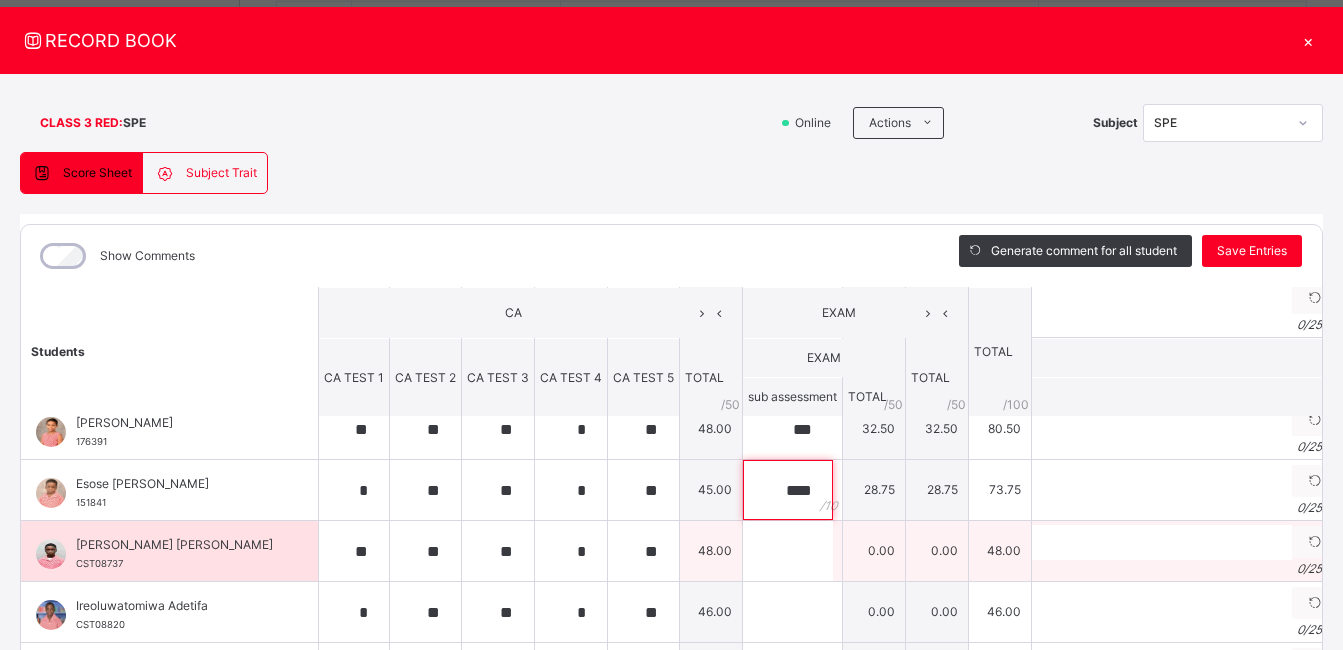 type on "****" 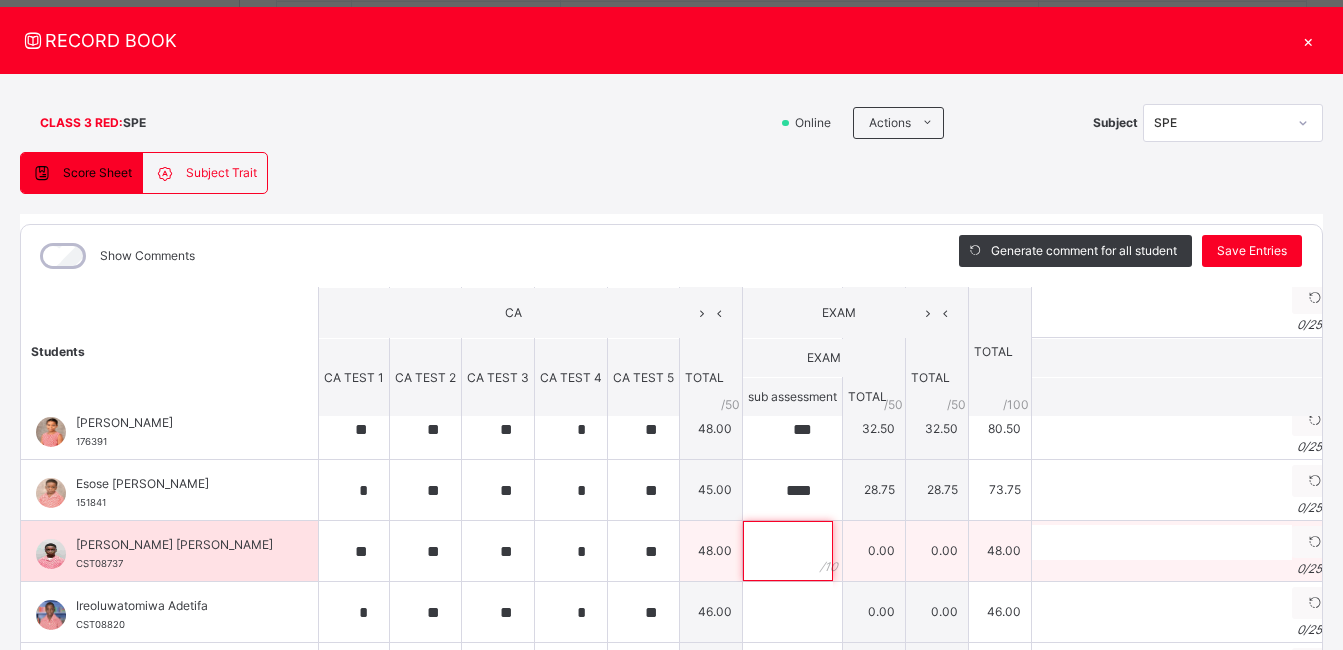 click at bounding box center (788, 551) 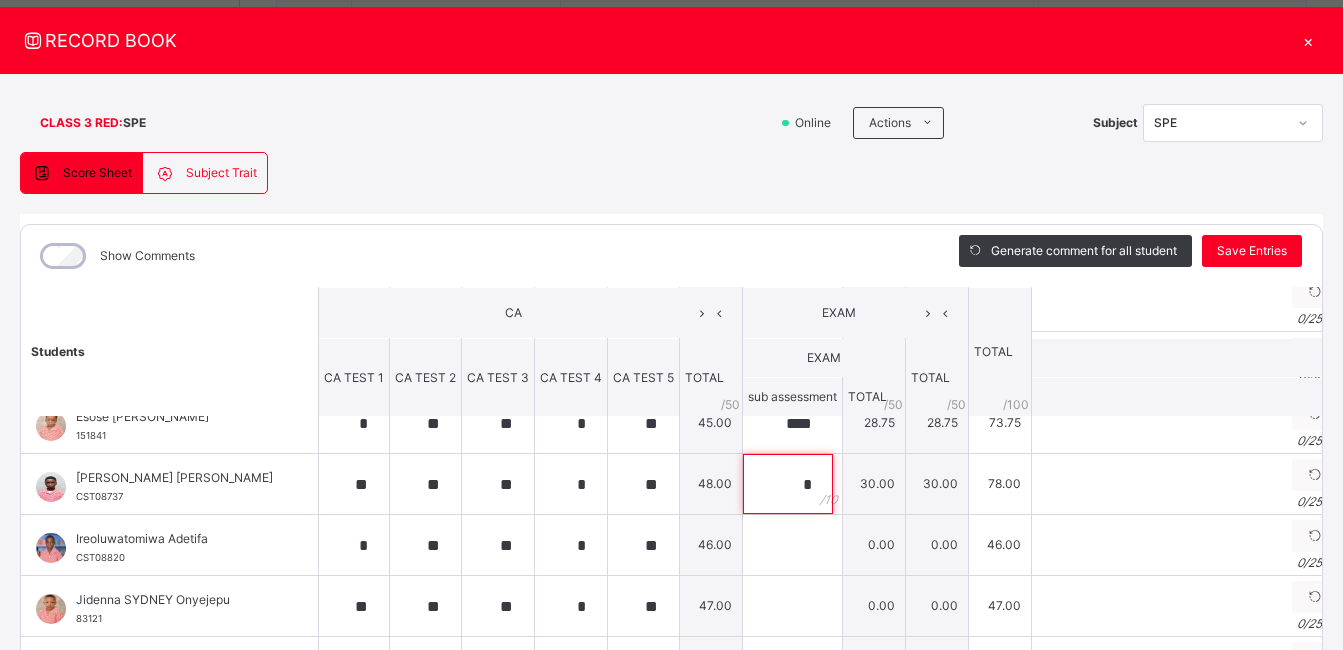 scroll, scrollTop: 454, scrollLeft: 0, axis: vertical 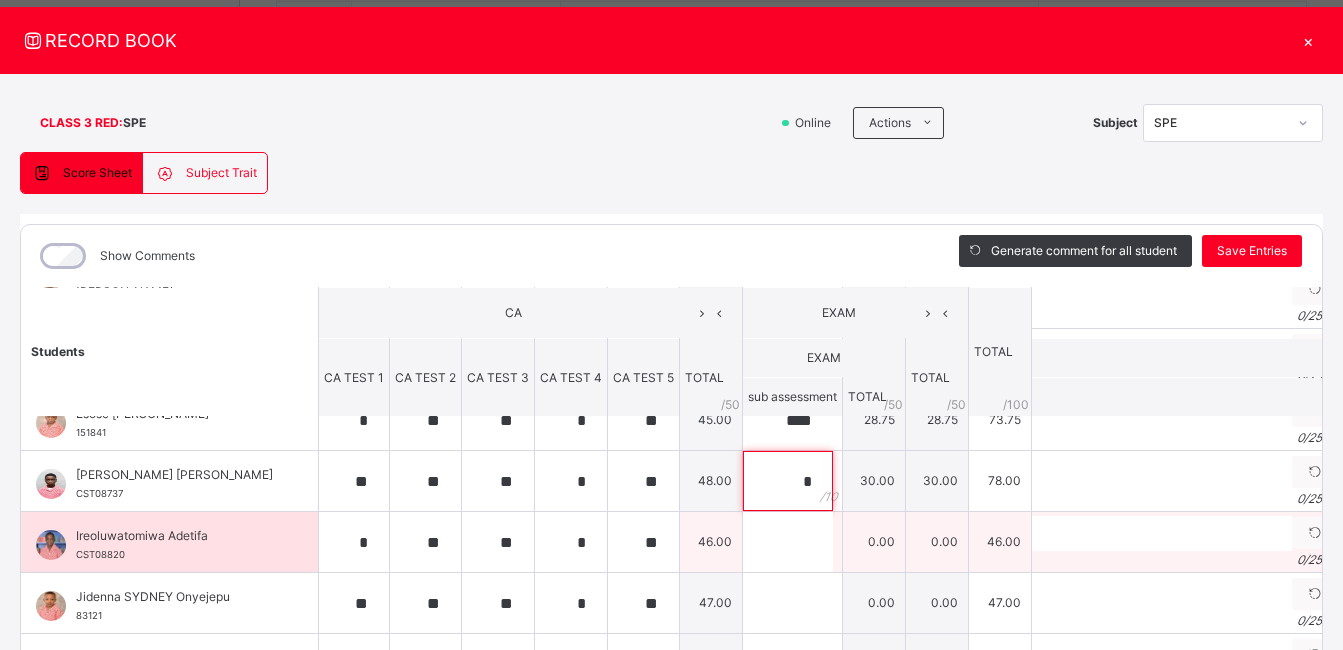 type on "*" 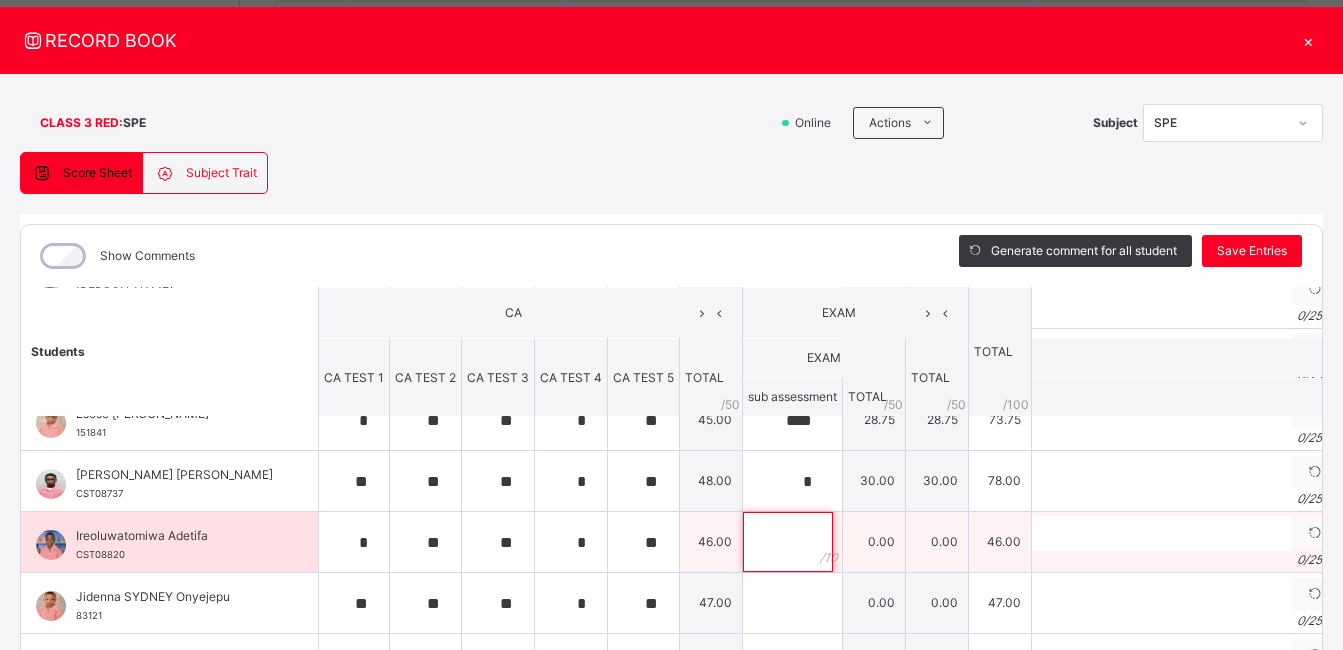 click at bounding box center [792, 542] 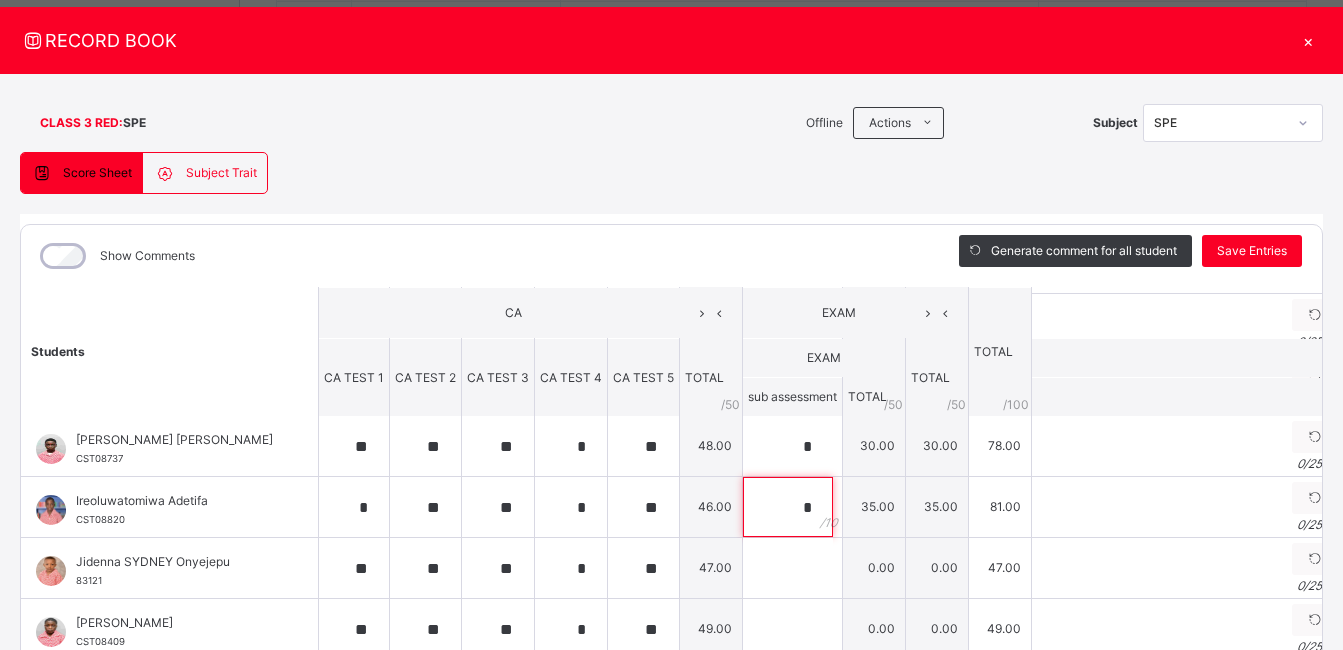 scroll, scrollTop: 541, scrollLeft: 0, axis: vertical 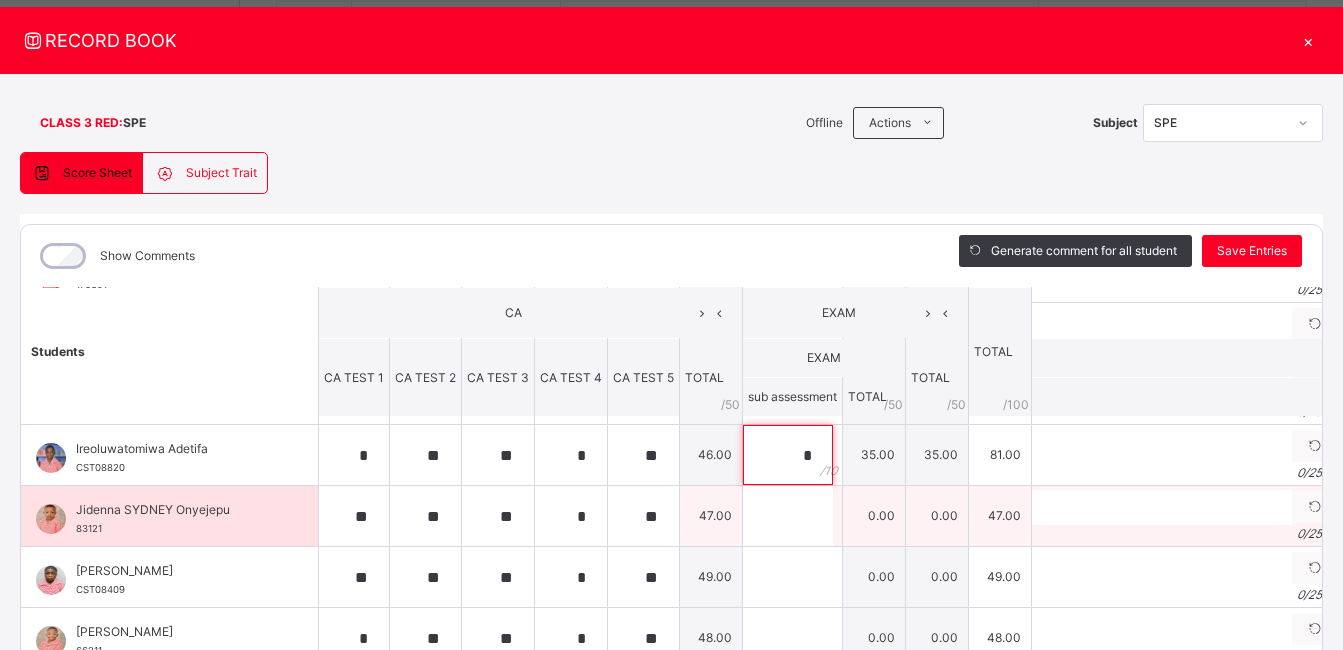 type on "*" 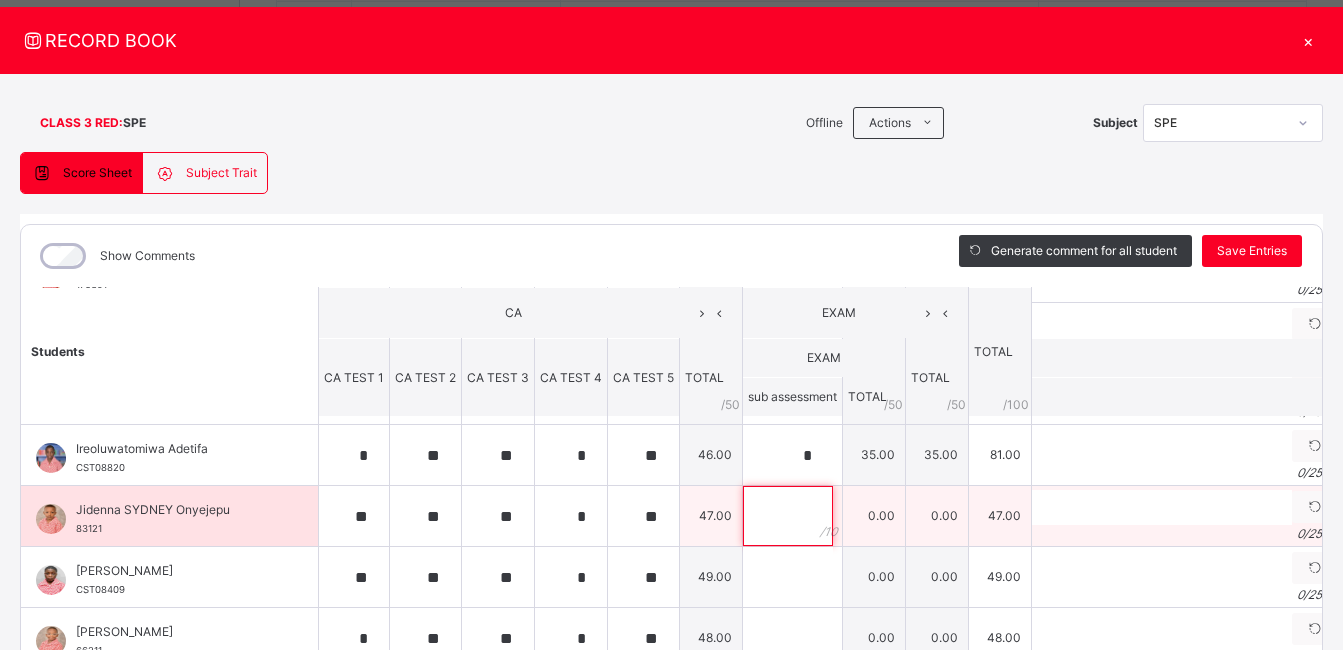 click at bounding box center [792, 516] 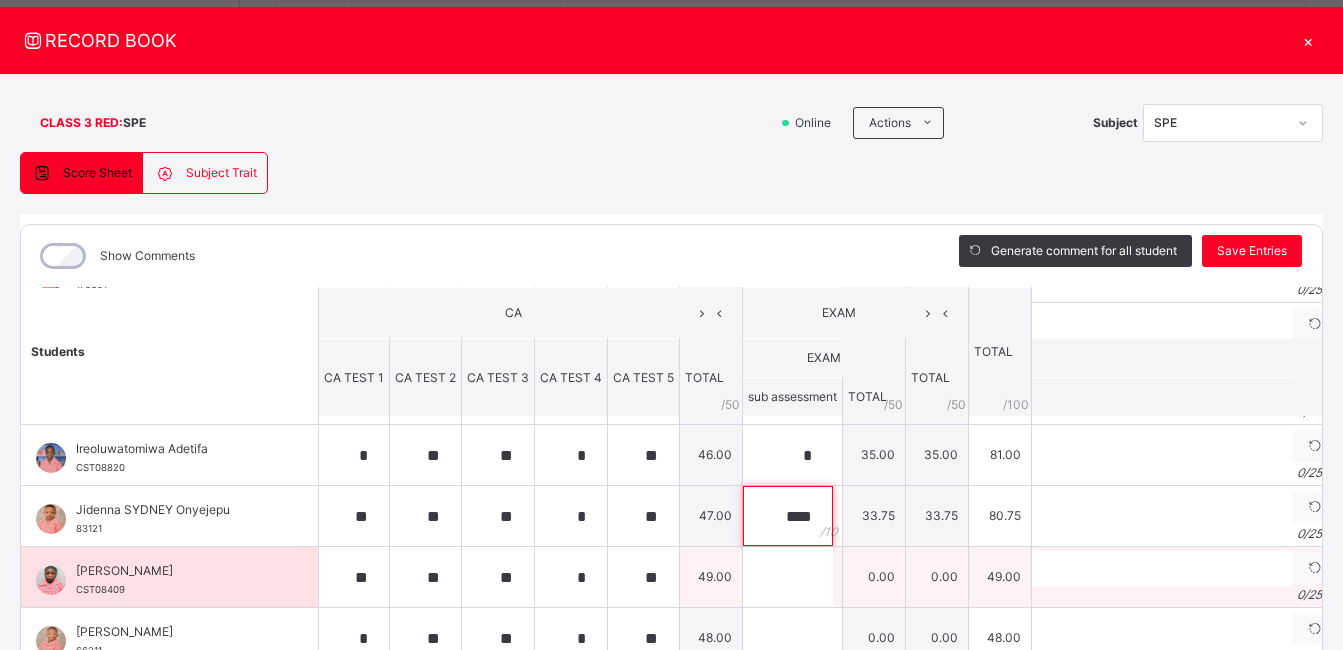 type on "****" 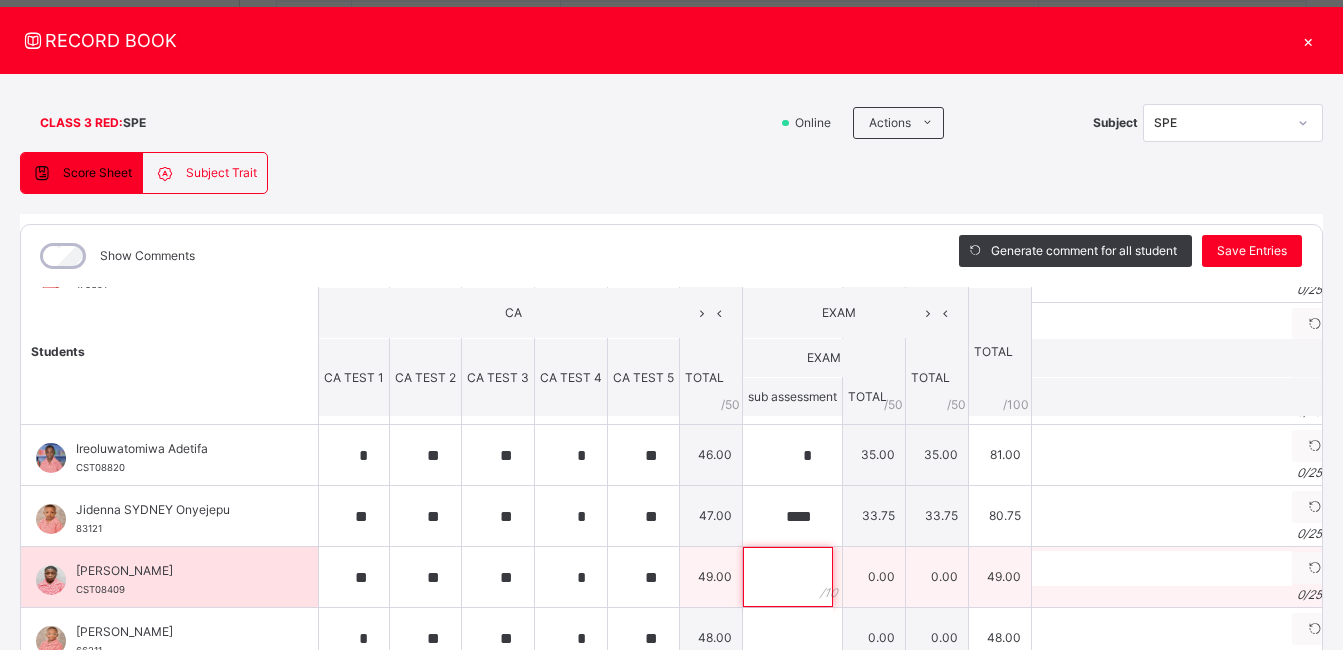 click at bounding box center (788, 577) 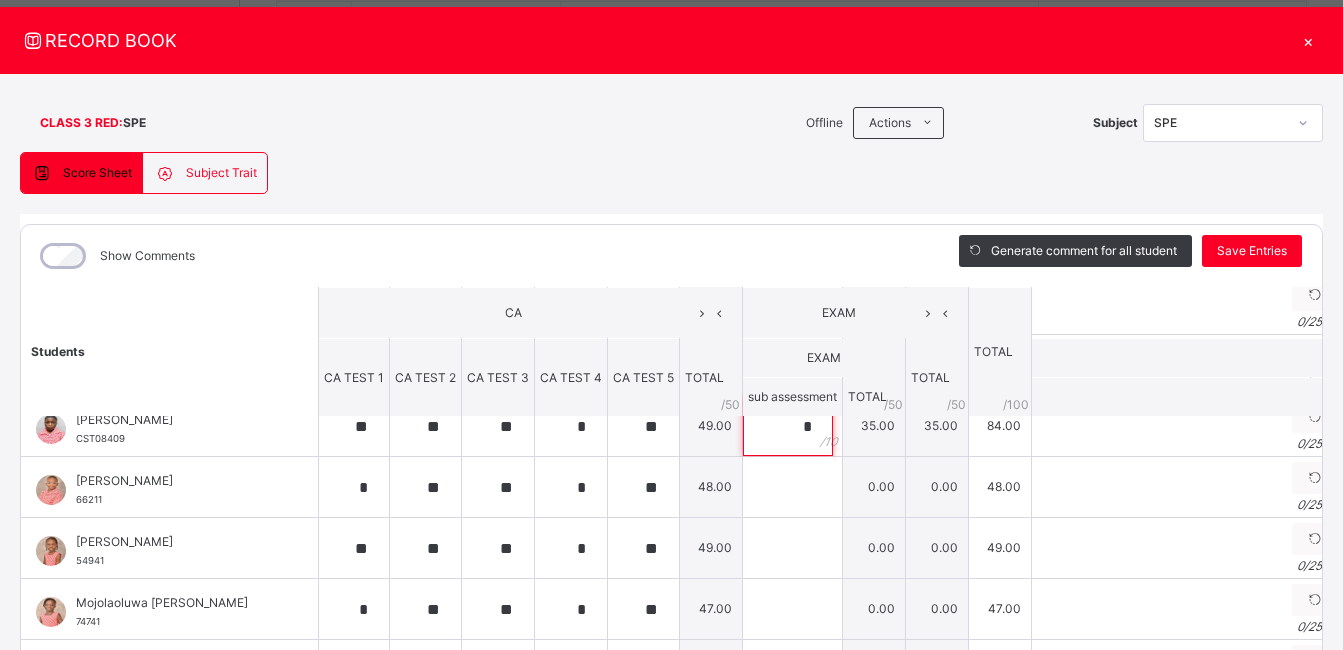scroll, scrollTop: 706, scrollLeft: 0, axis: vertical 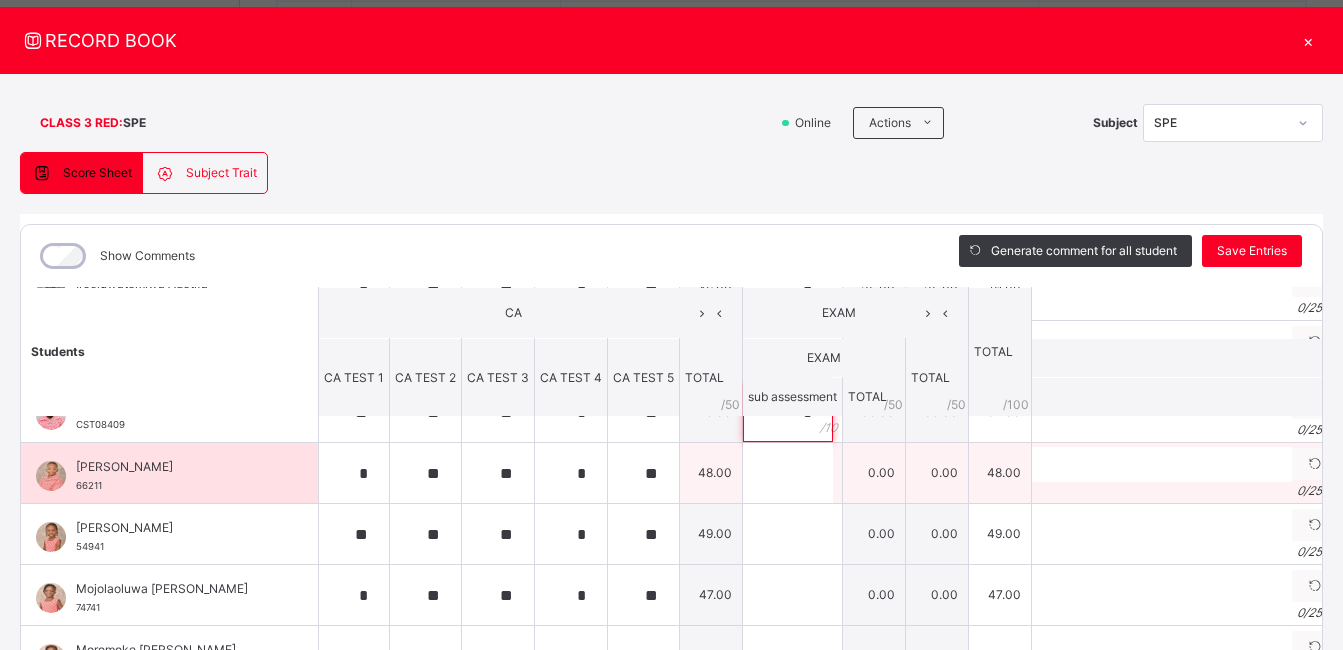 type on "*" 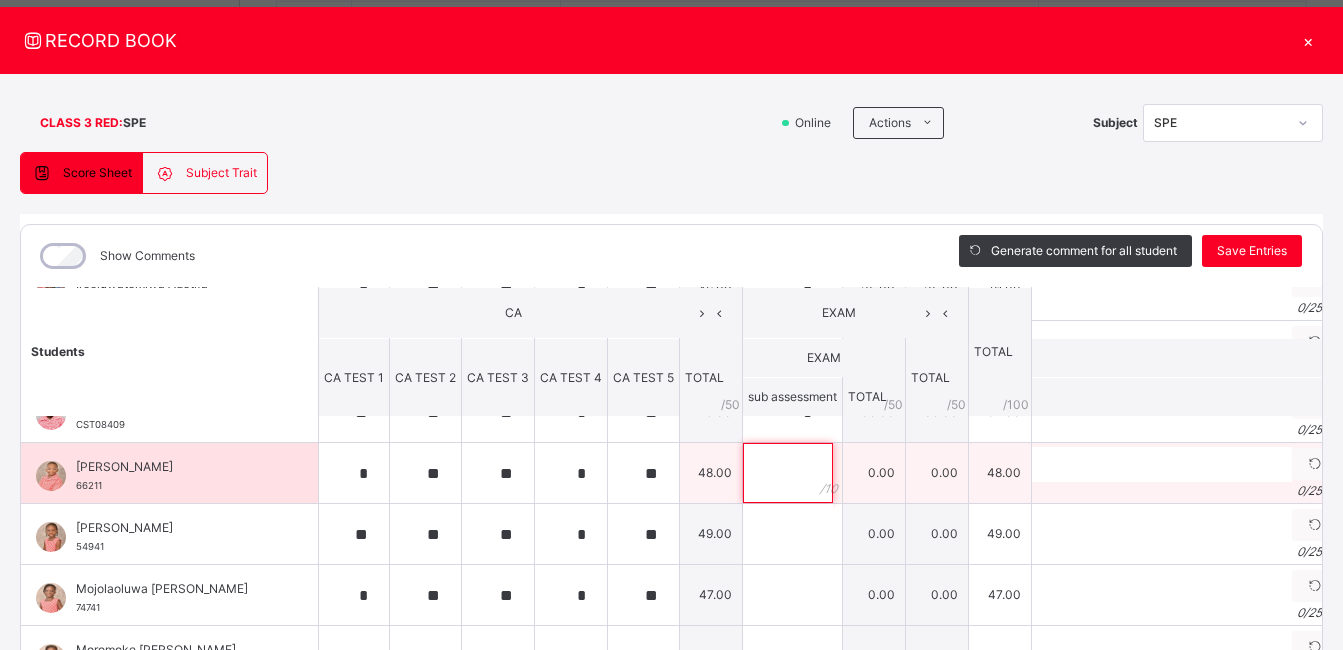 click at bounding box center [788, 473] 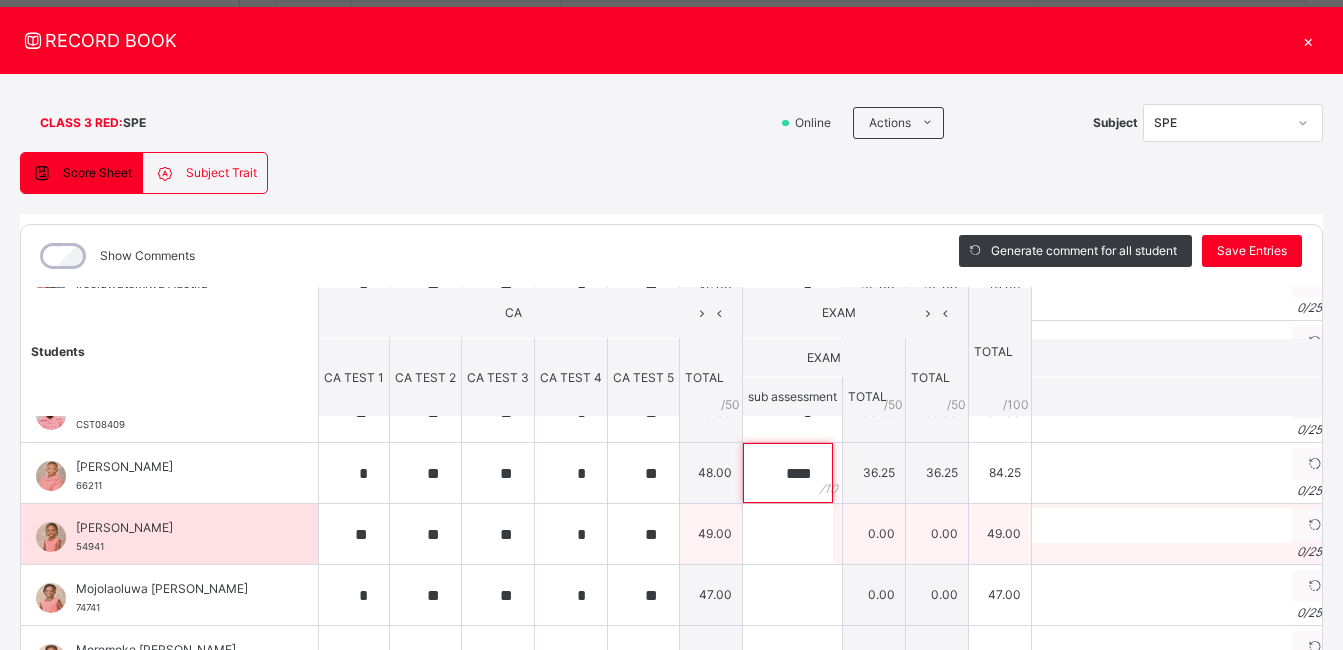 type on "****" 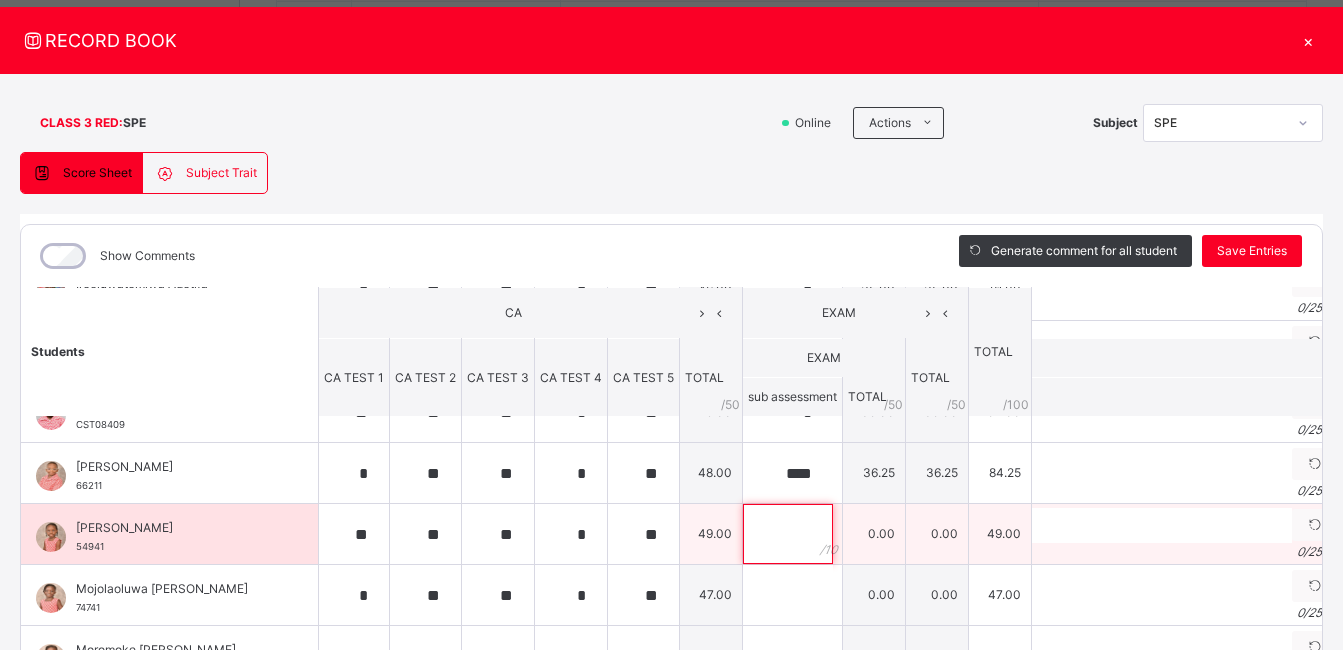 click at bounding box center [788, 534] 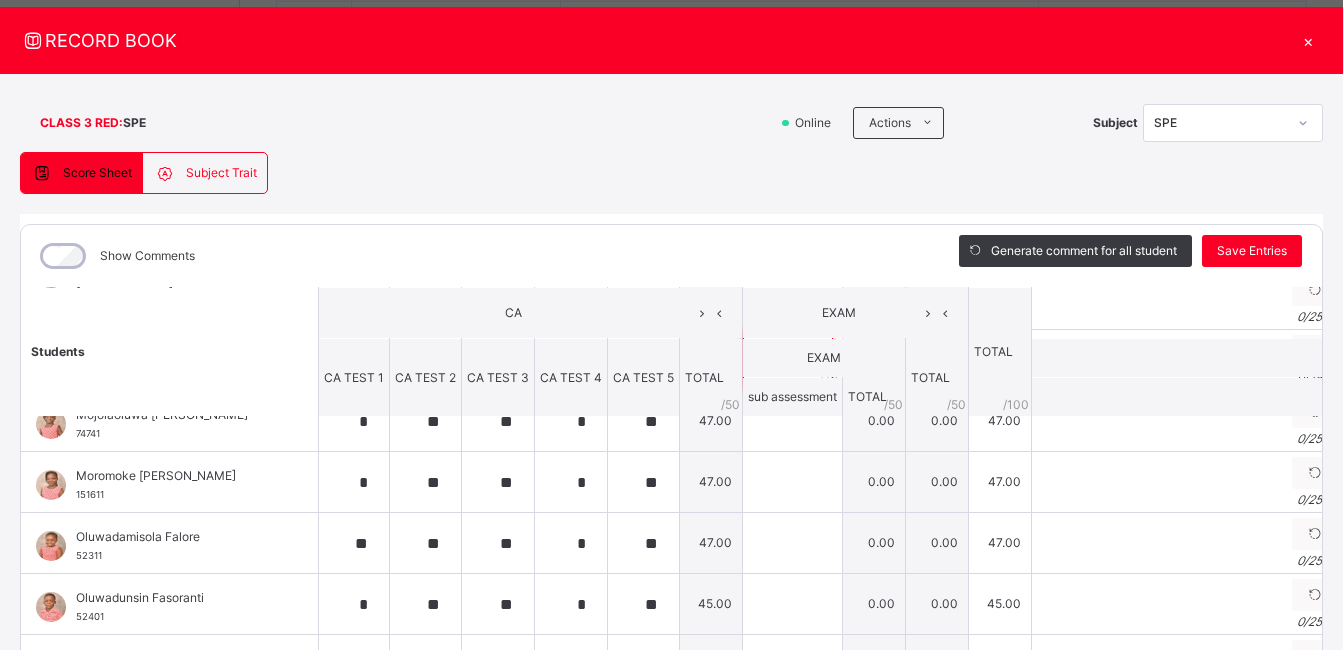 scroll, scrollTop: 891, scrollLeft: 0, axis: vertical 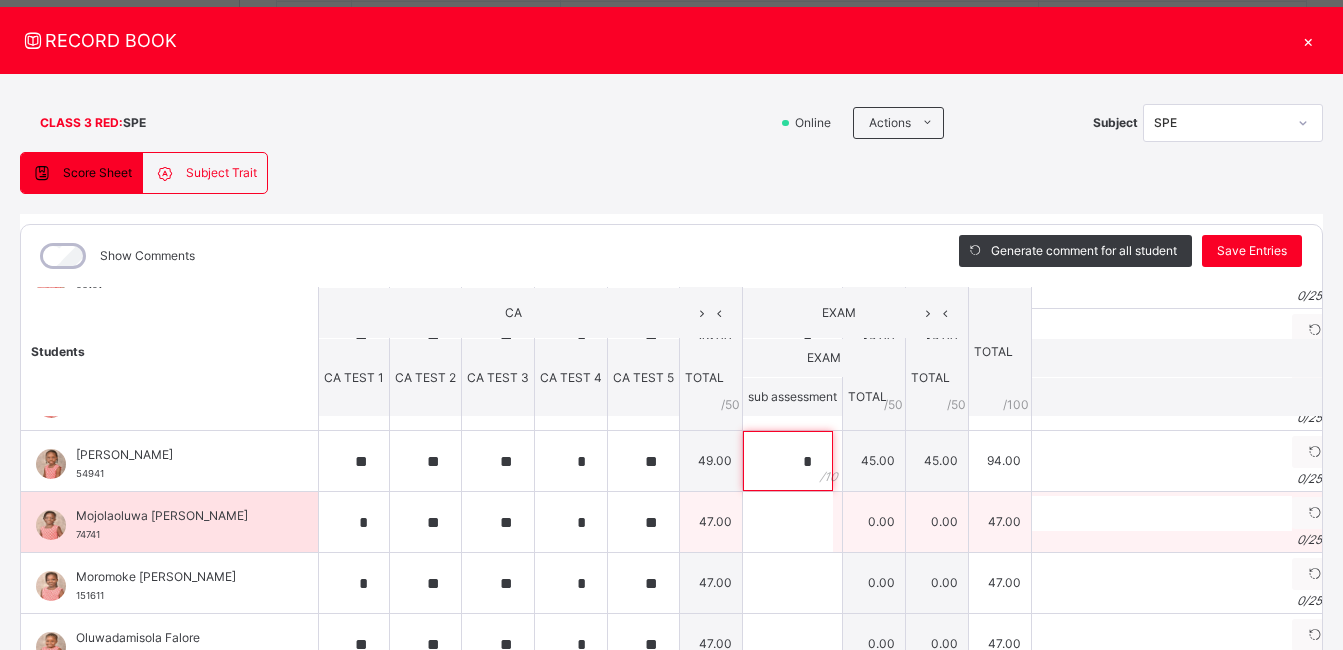 type on "*" 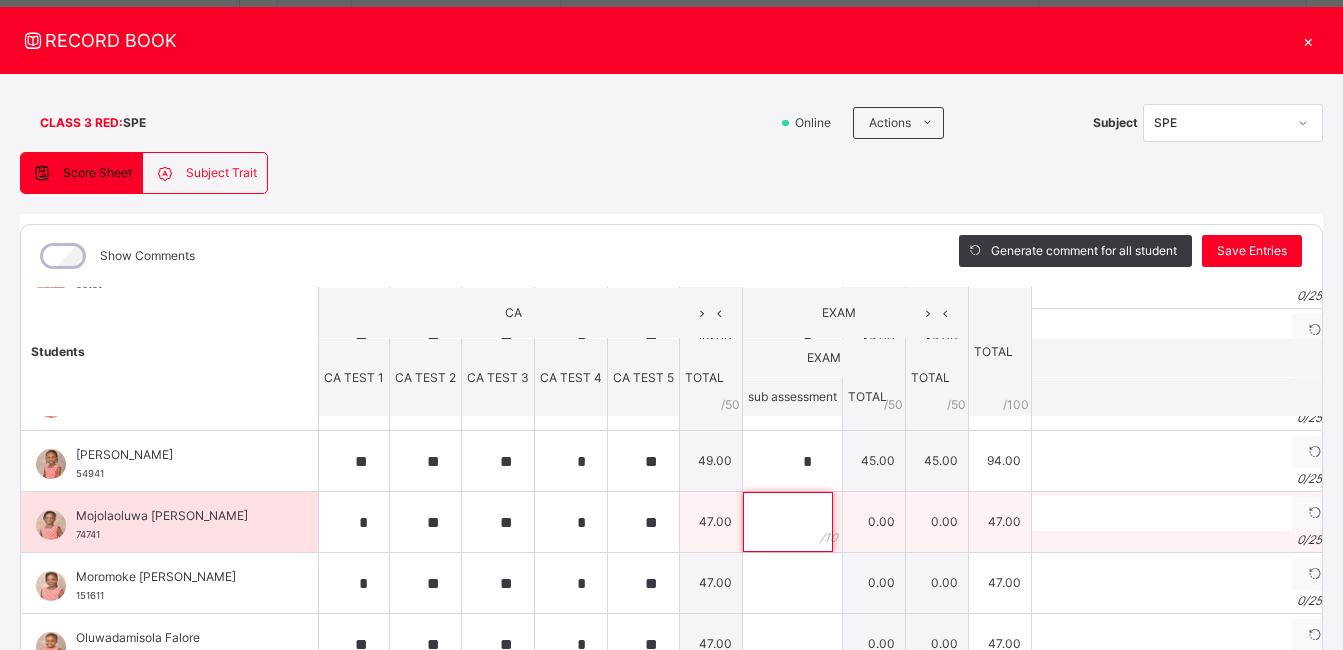 click at bounding box center (788, 522) 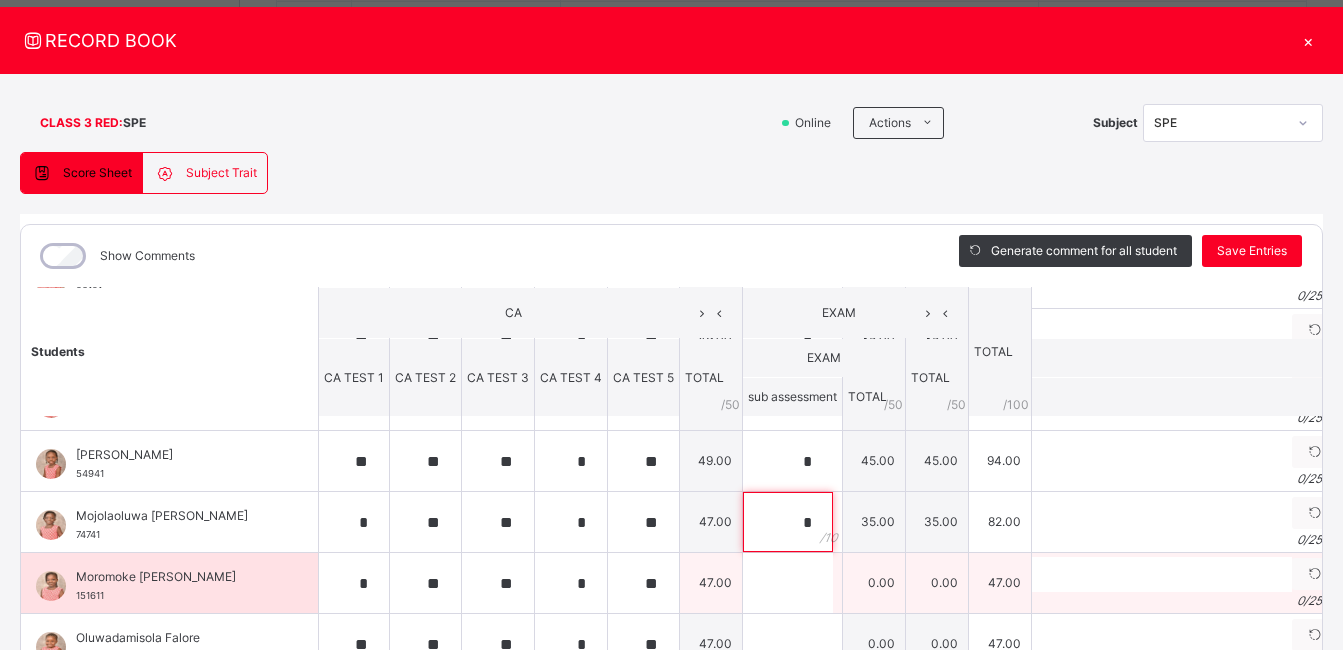 type on "*" 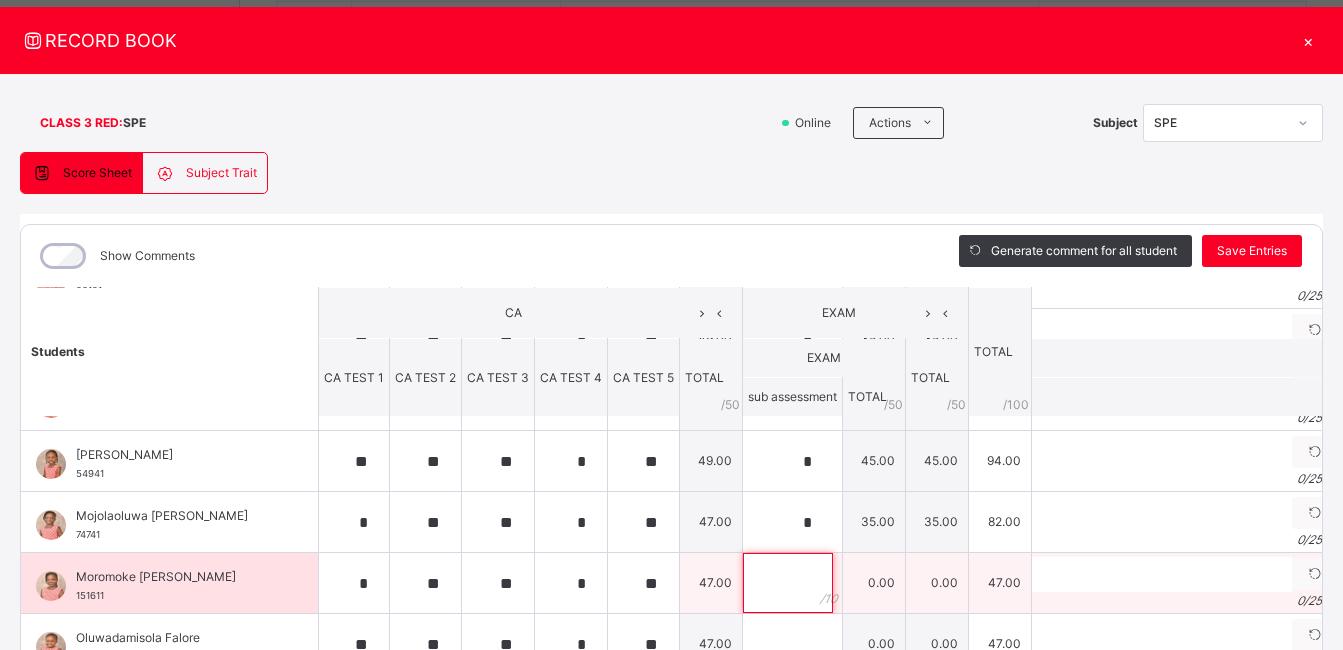 click at bounding box center [788, 583] 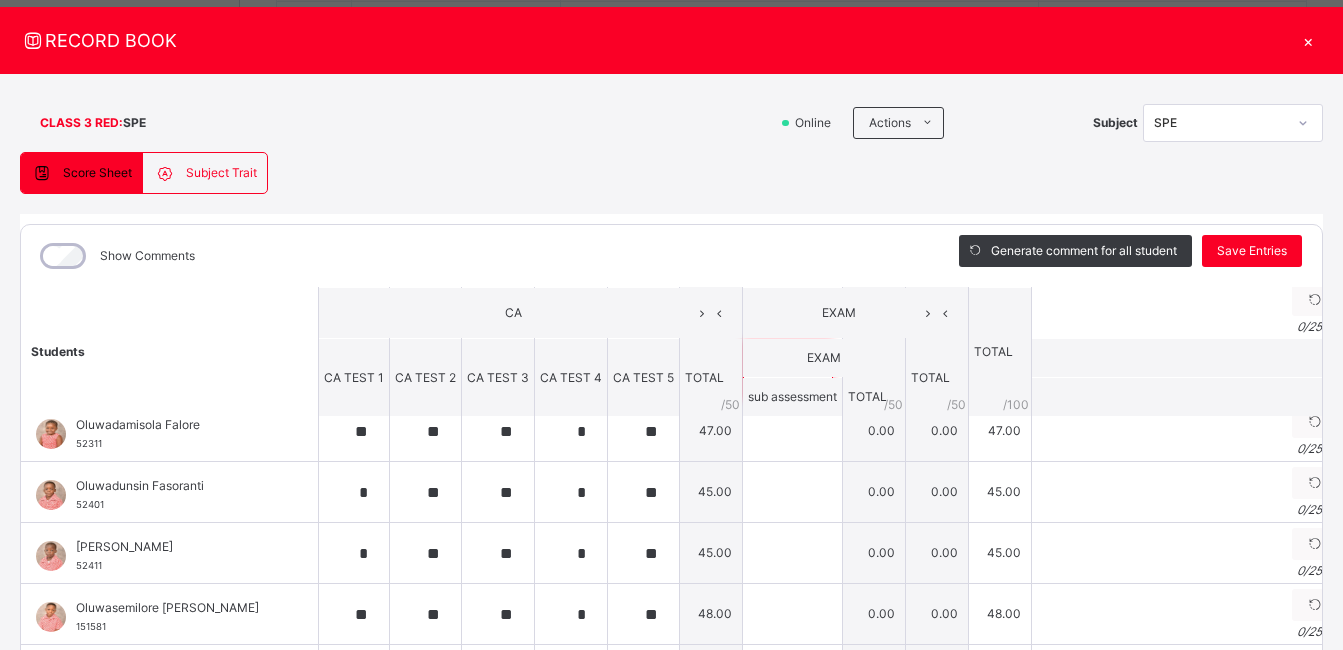 scroll, scrollTop: 999, scrollLeft: 0, axis: vertical 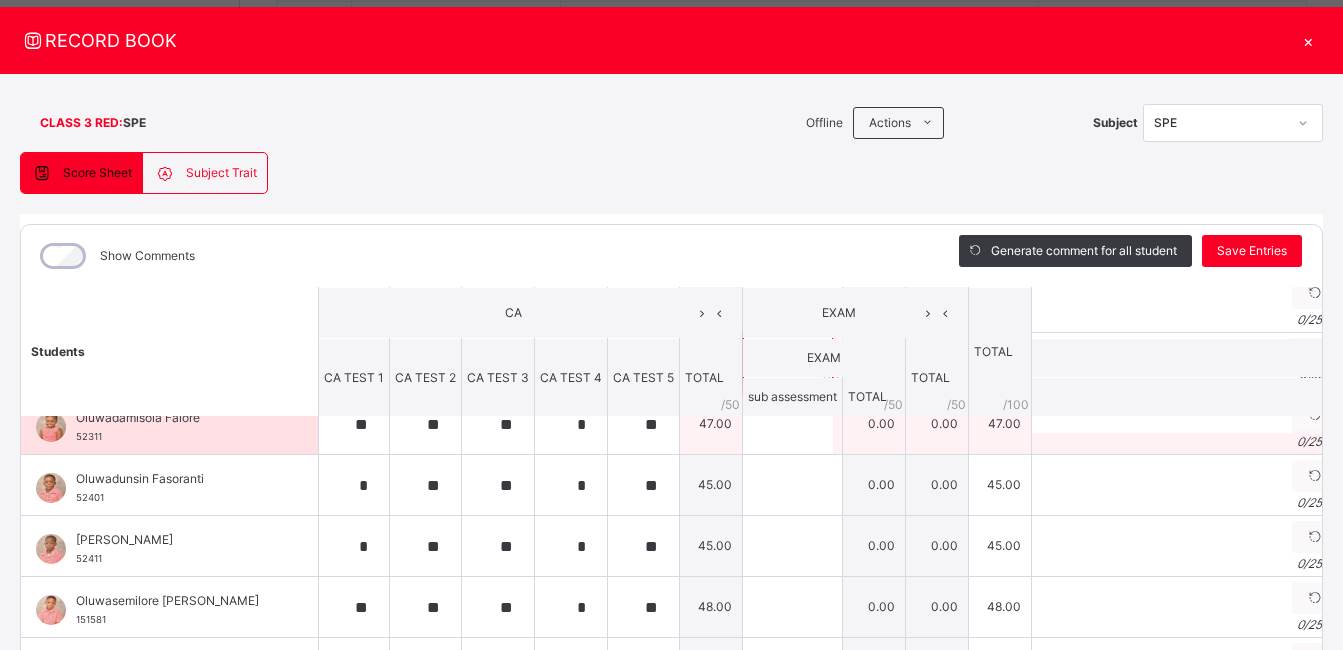 type on "*" 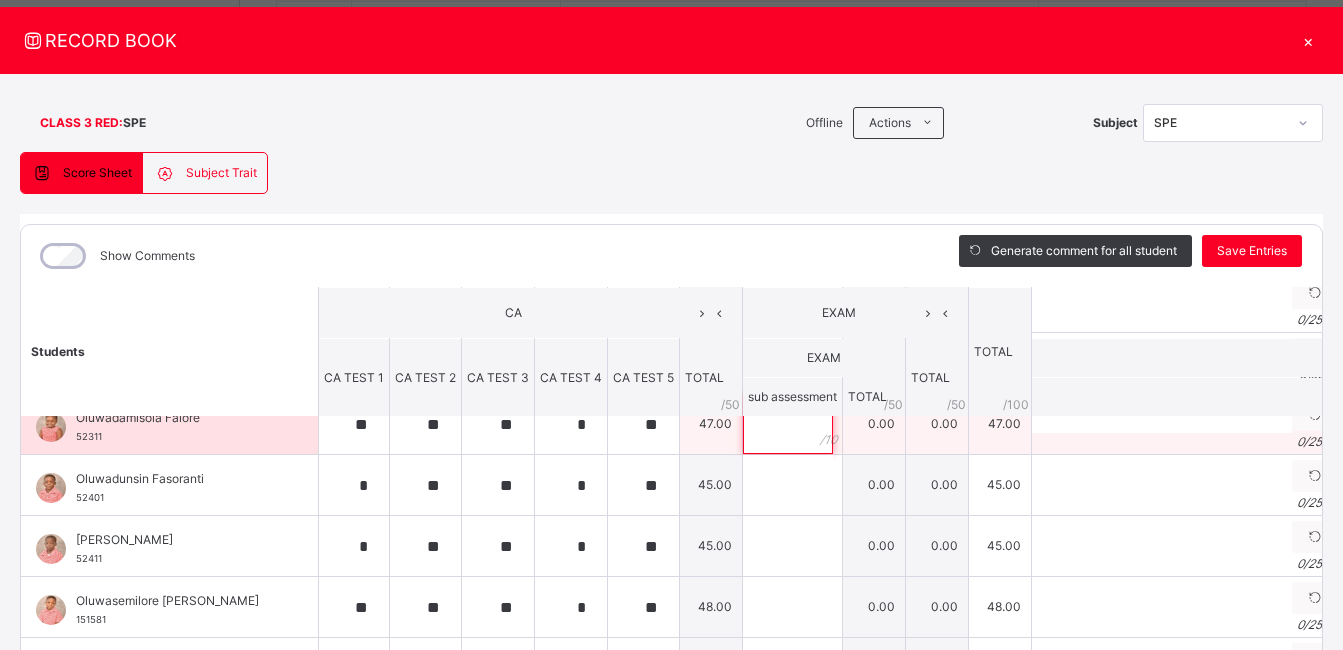 click at bounding box center [788, 424] 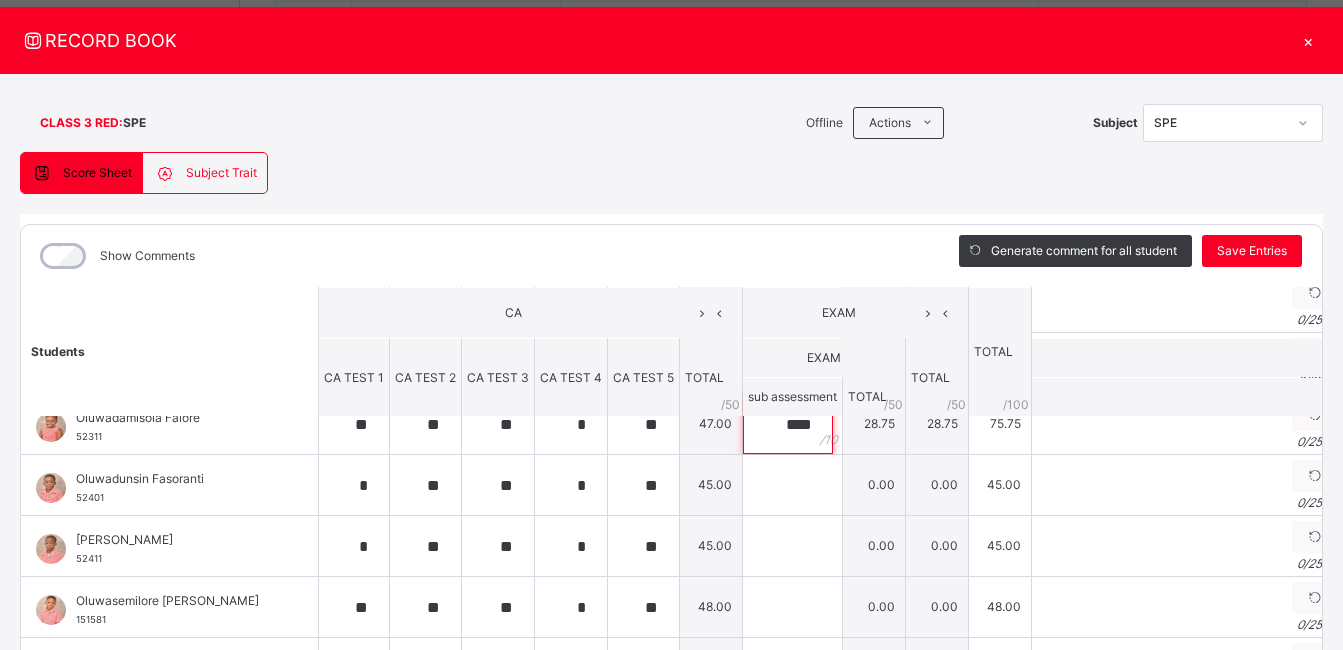 scroll, scrollTop: 45, scrollLeft: 0, axis: vertical 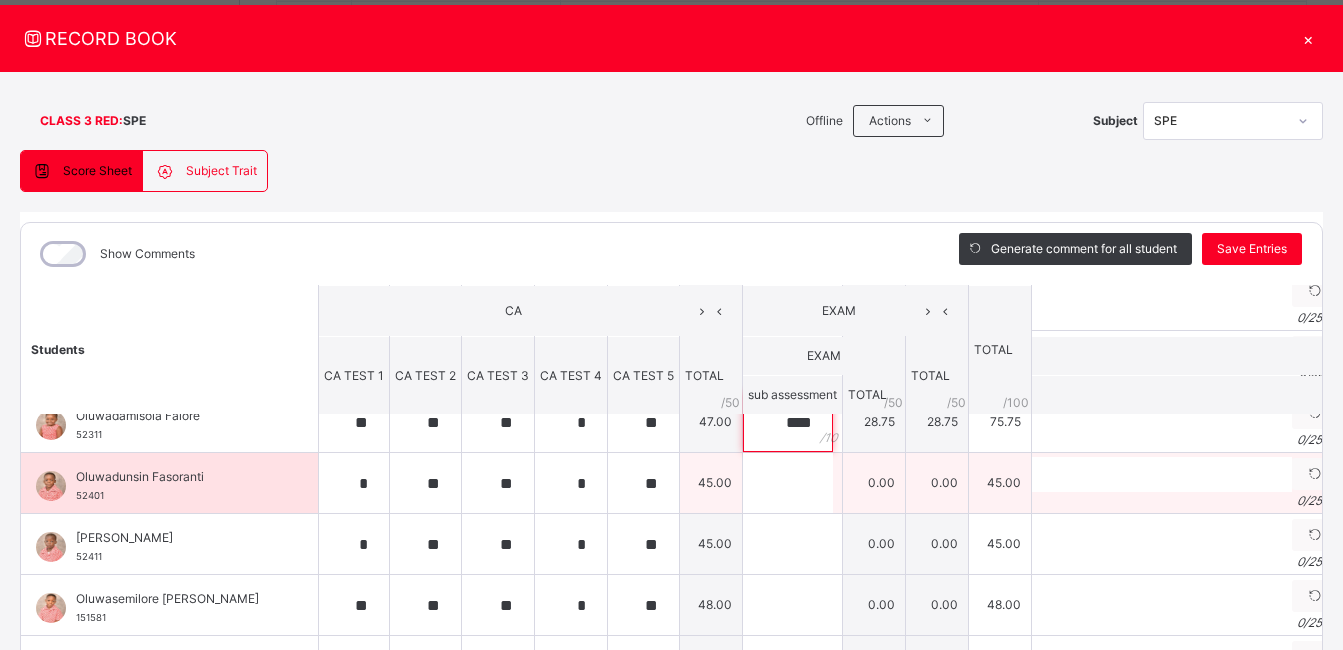 type on "****" 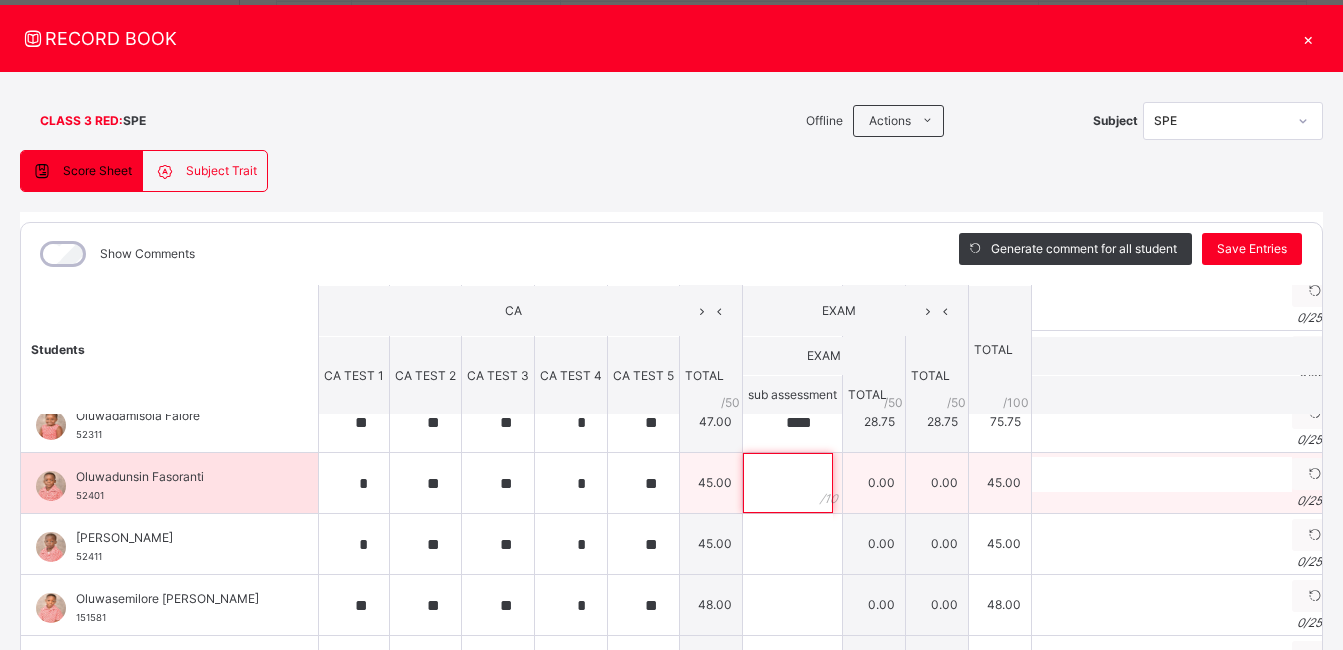click at bounding box center [788, 483] 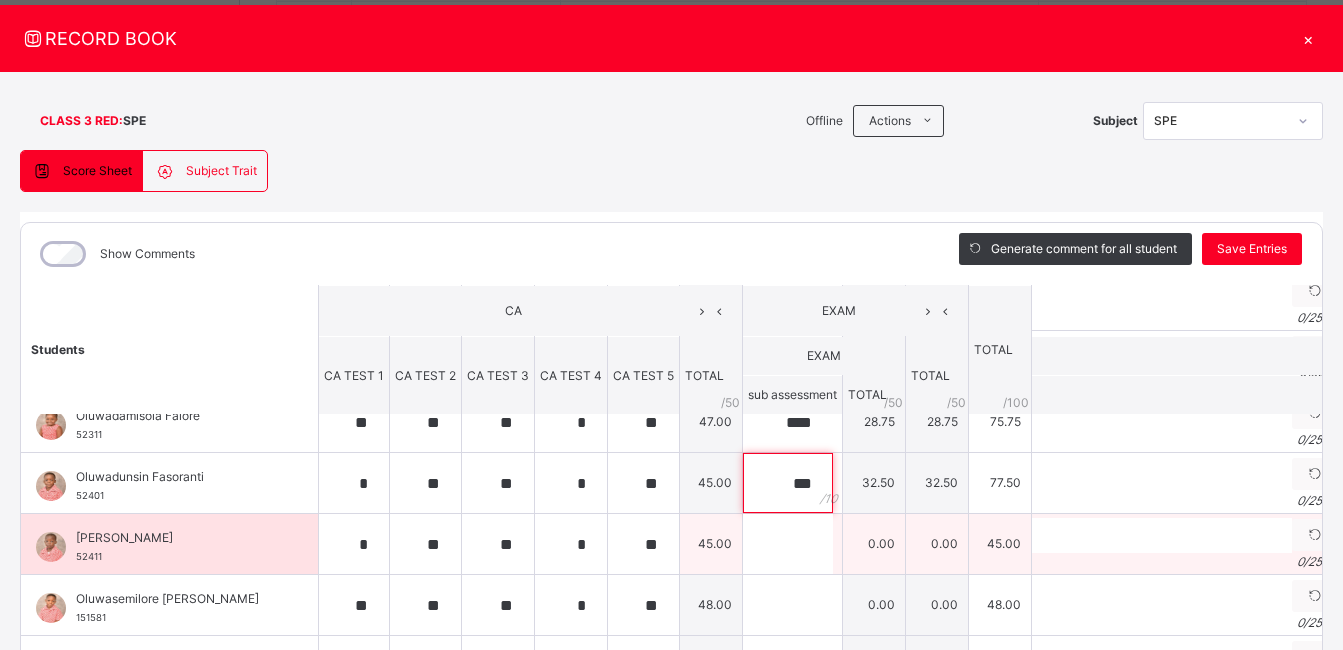 type on "***" 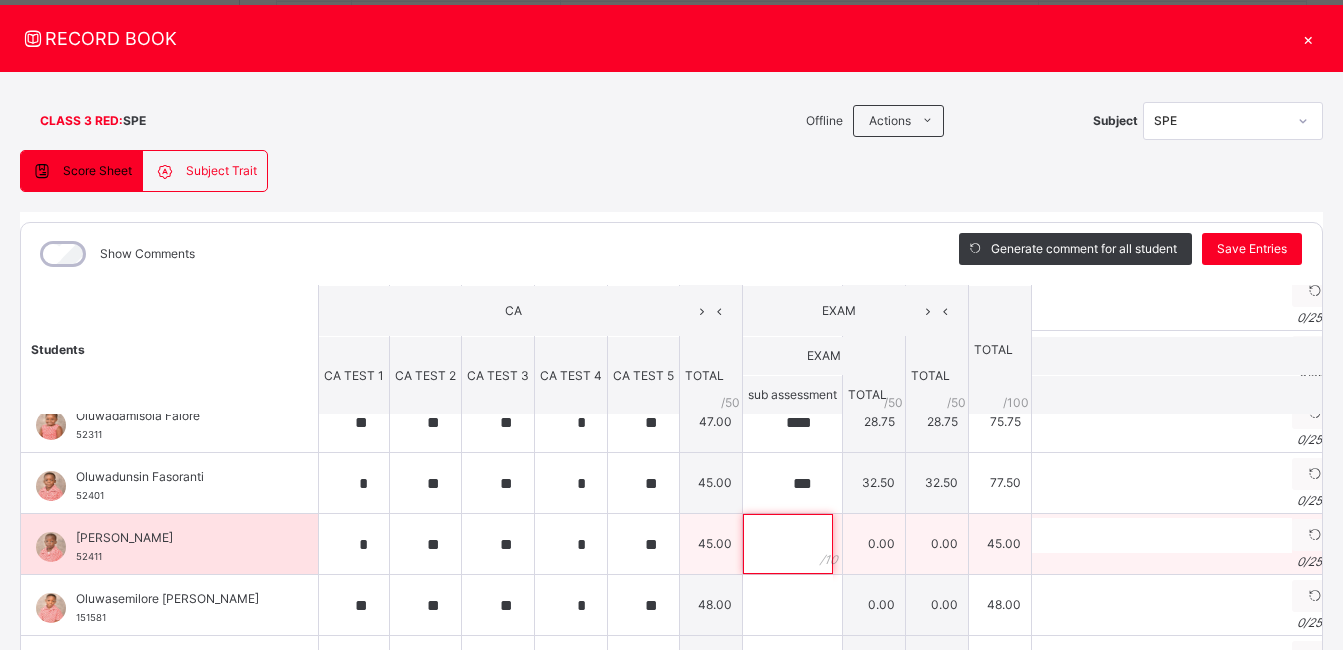 click at bounding box center (788, 544) 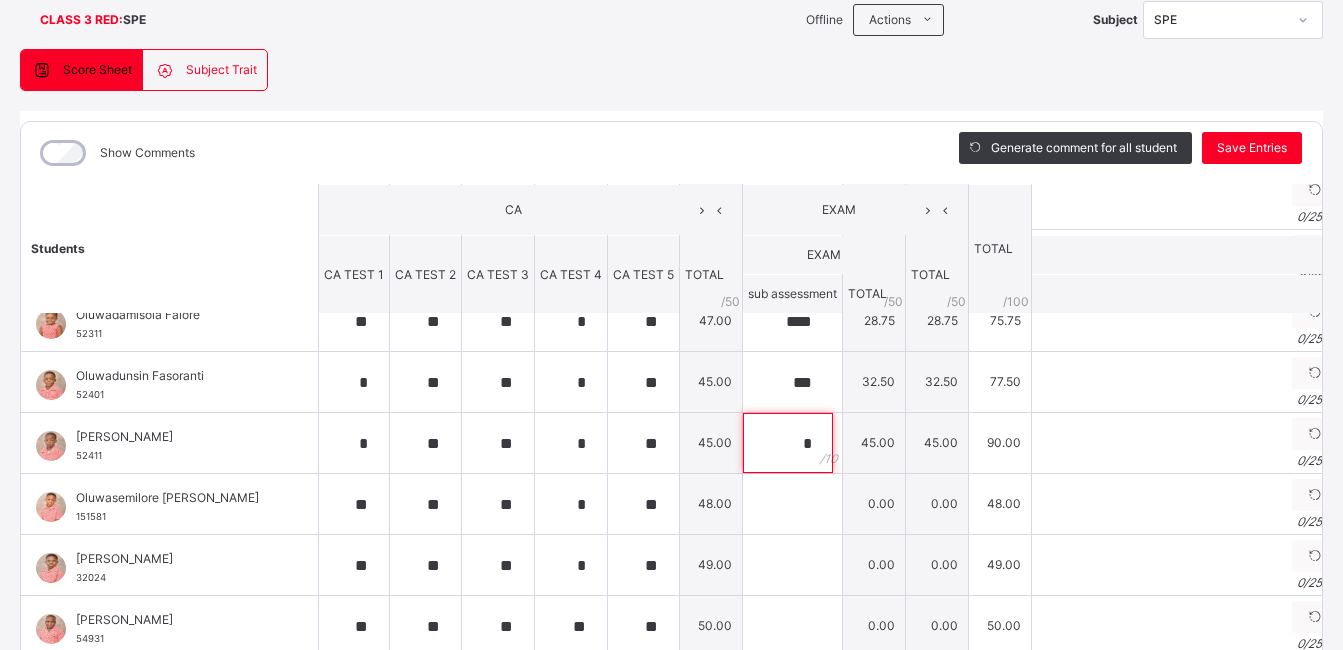 scroll, scrollTop: 175, scrollLeft: 0, axis: vertical 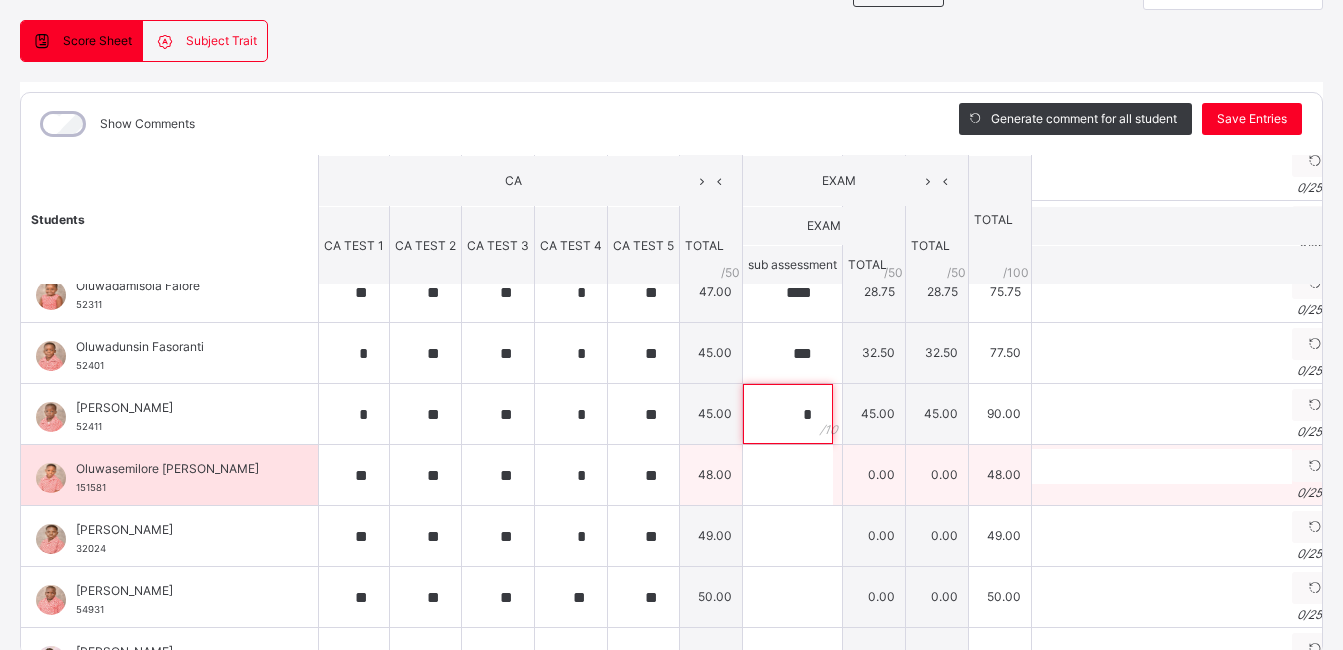 type on "*" 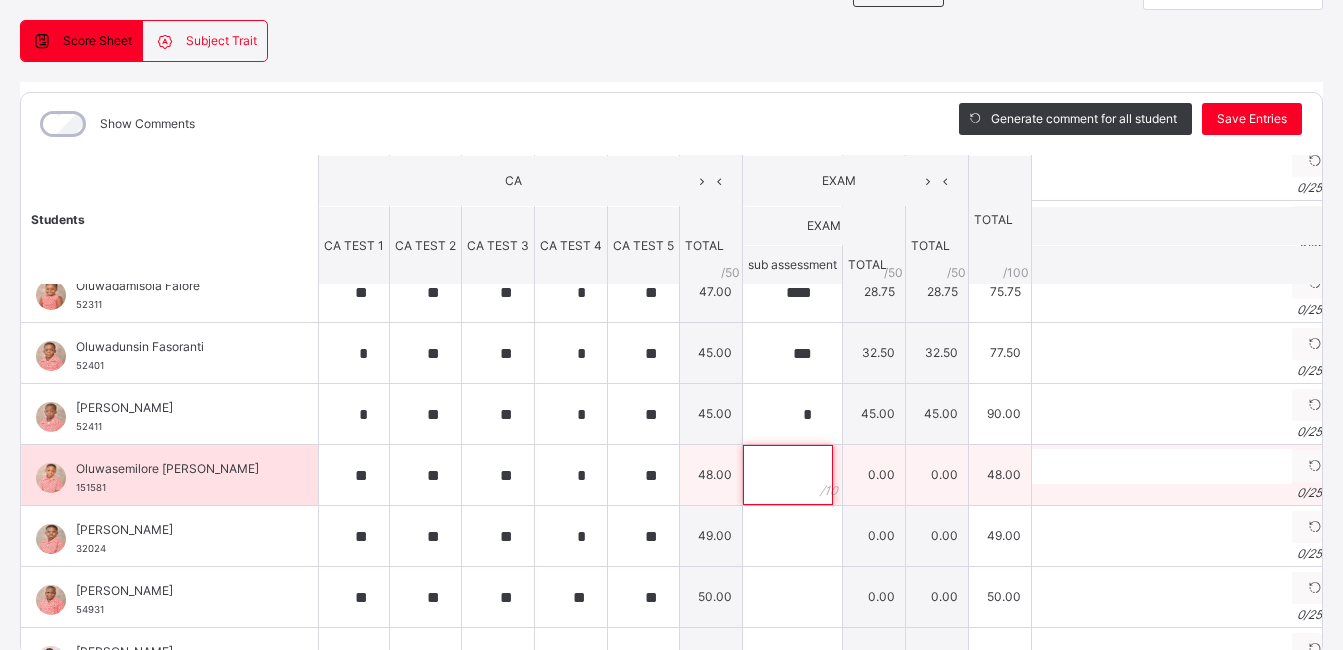 click at bounding box center [788, 475] 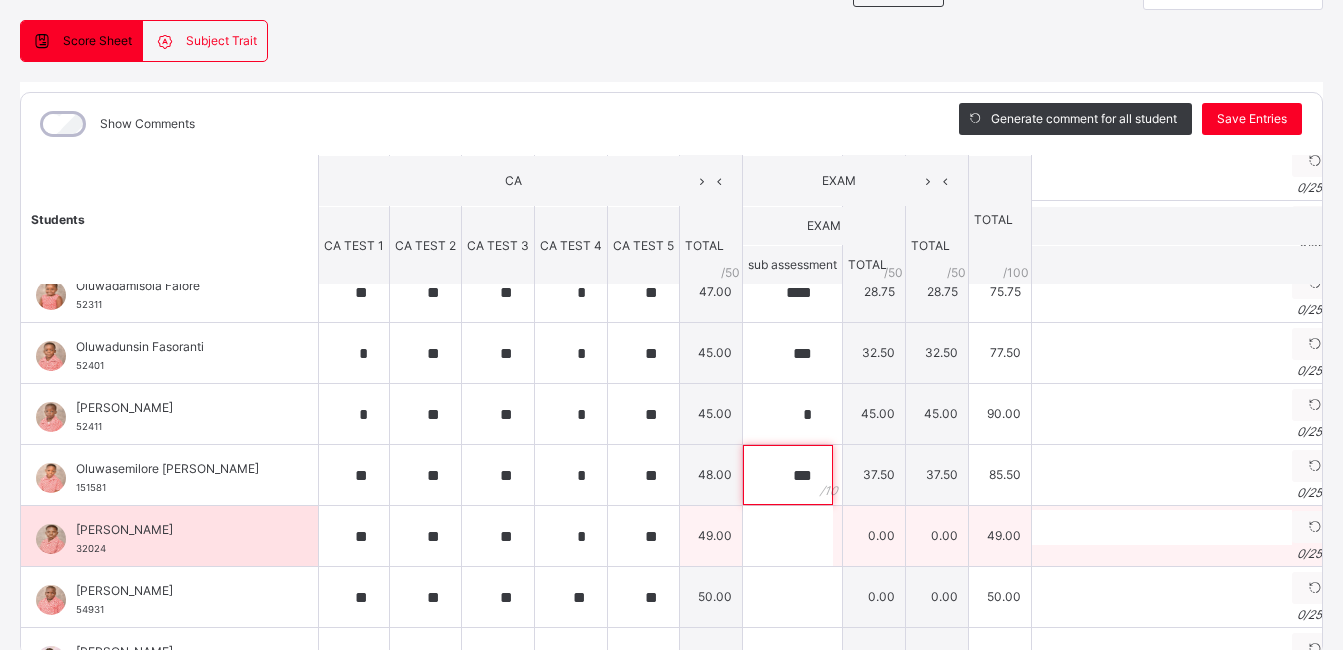 type on "***" 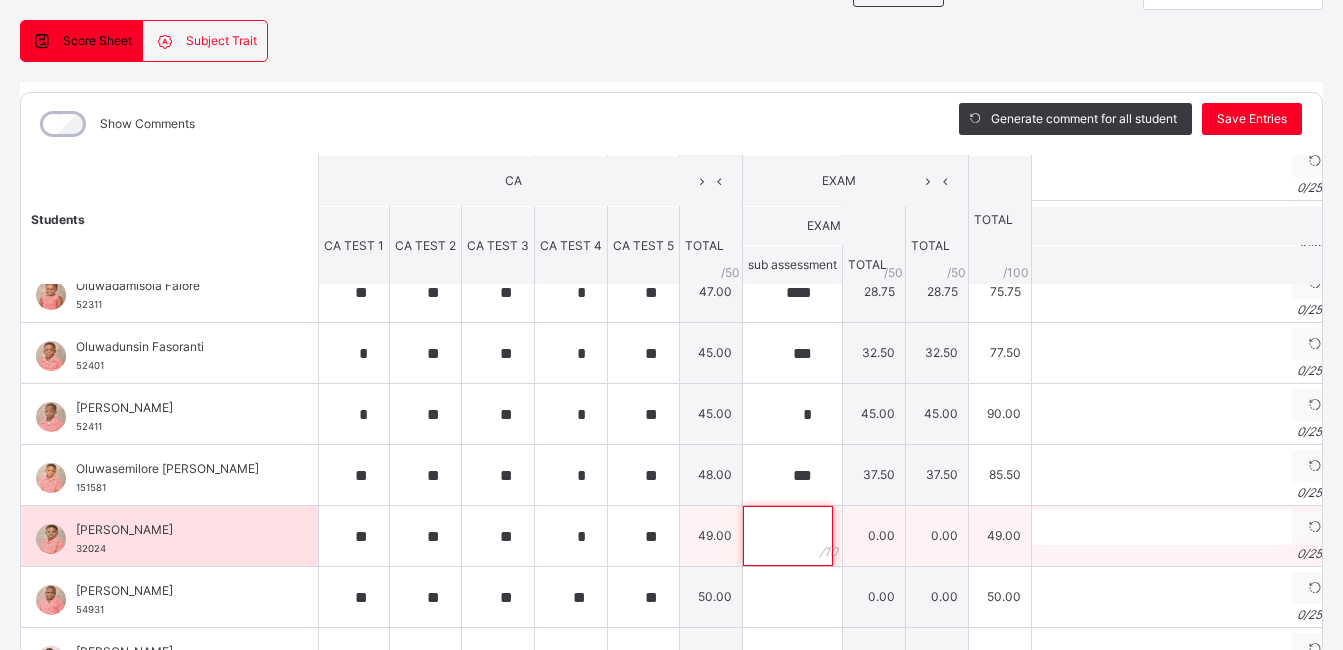 click at bounding box center [788, 536] 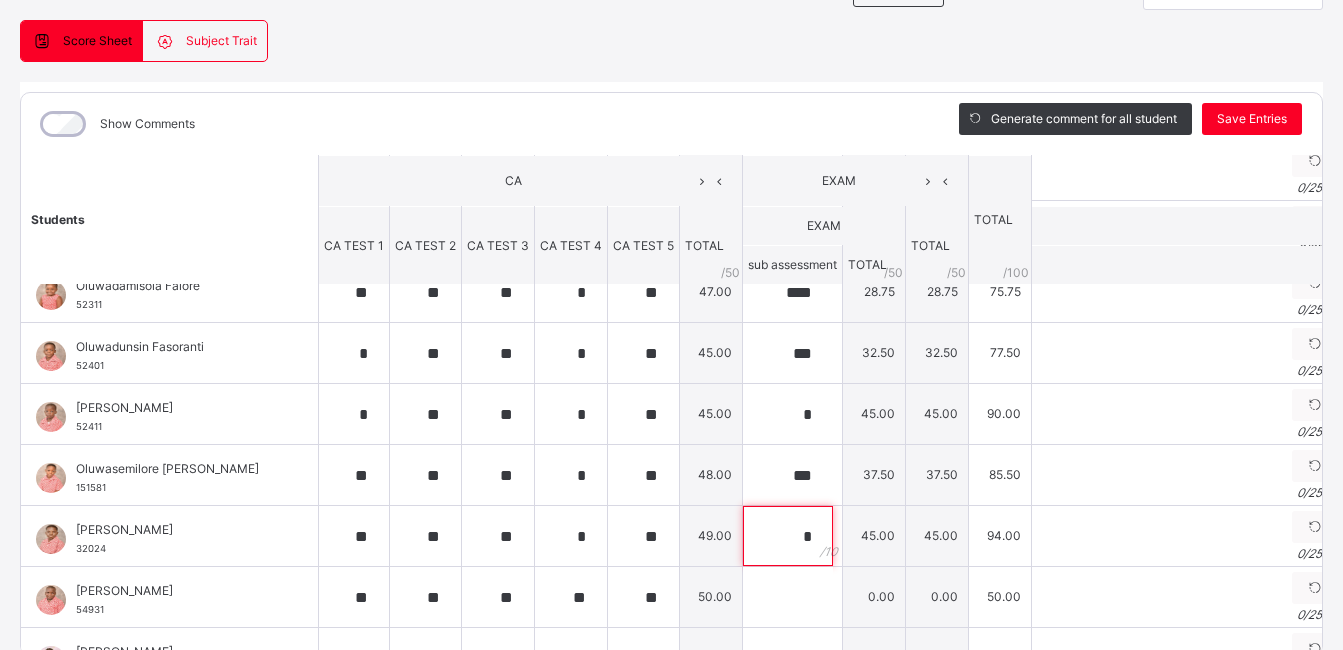 scroll, scrollTop: 1048, scrollLeft: 0, axis: vertical 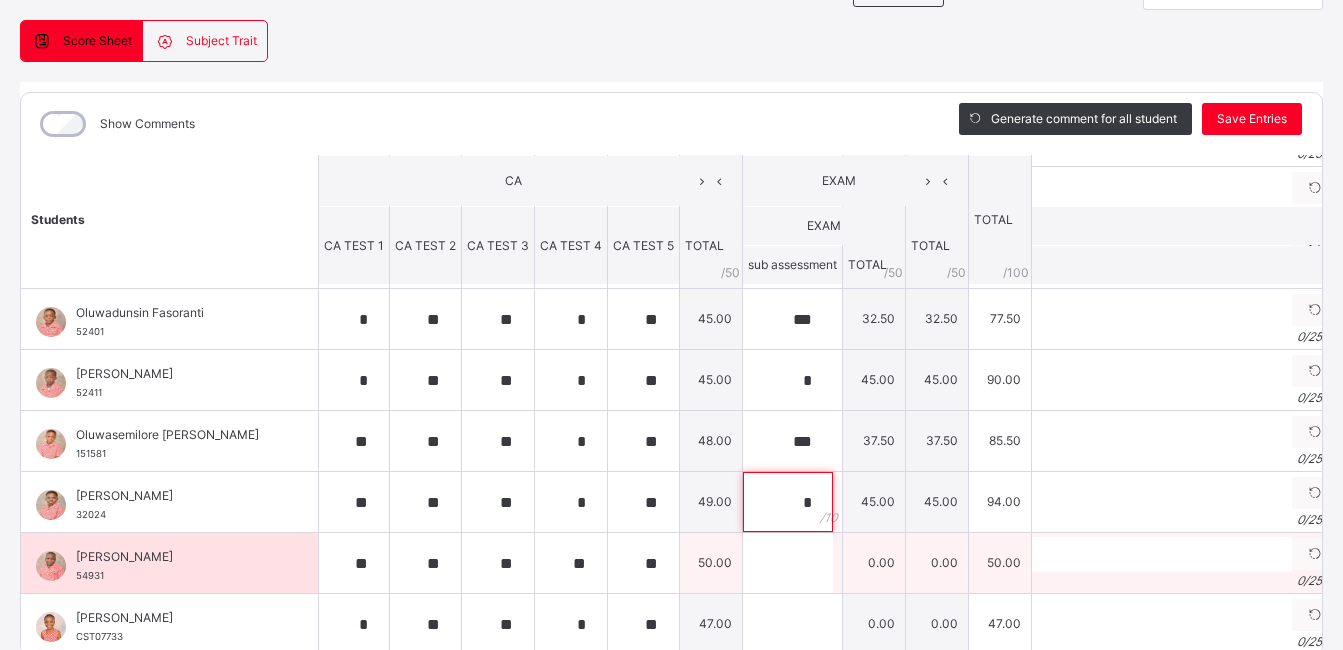 type on "*" 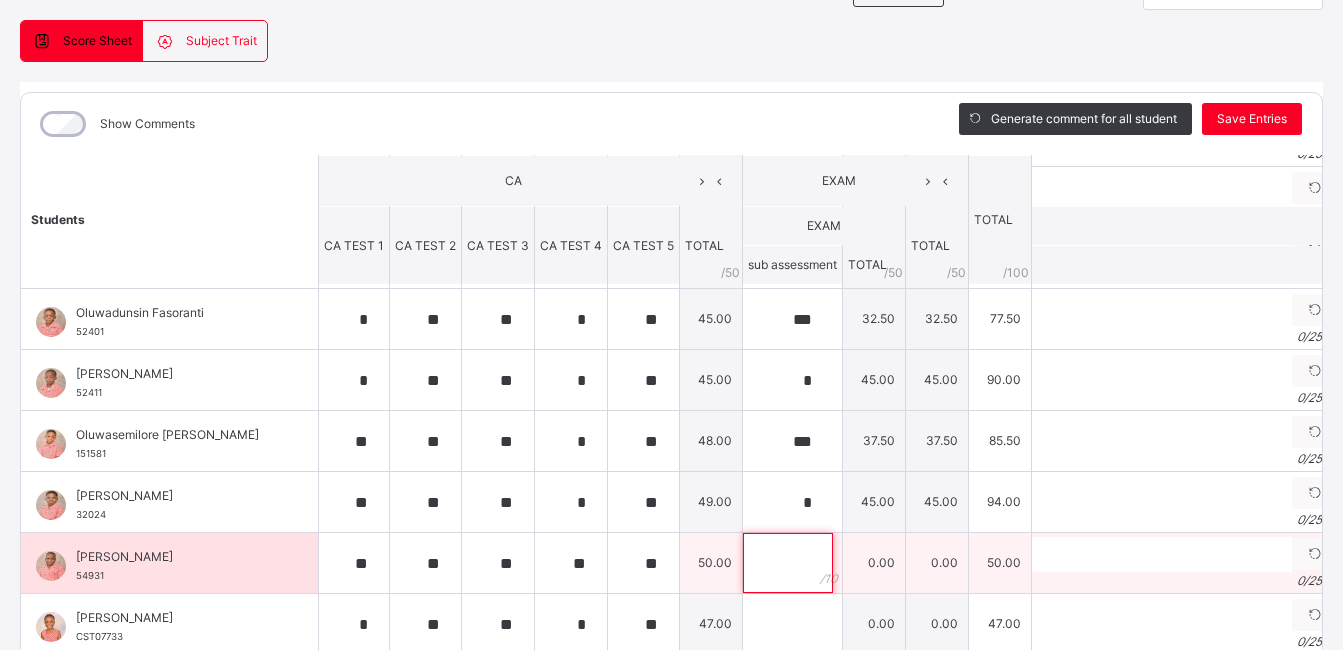 click at bounding box center (788, 563) 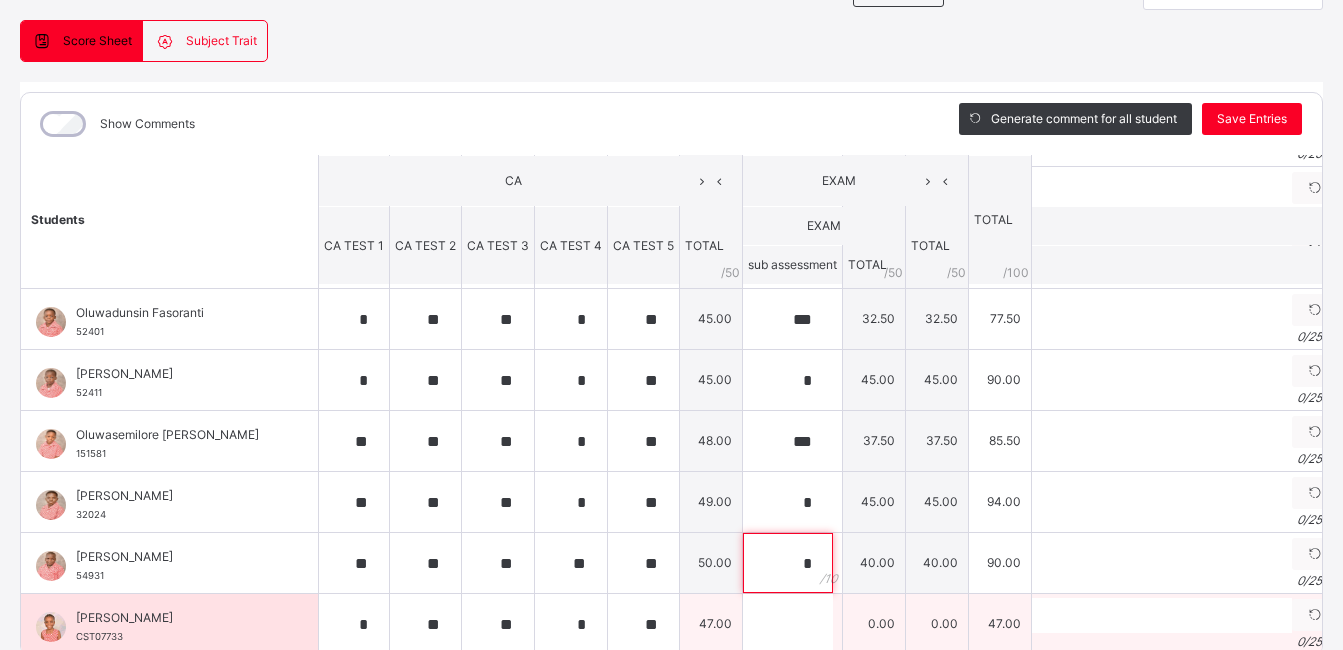 type on "*" 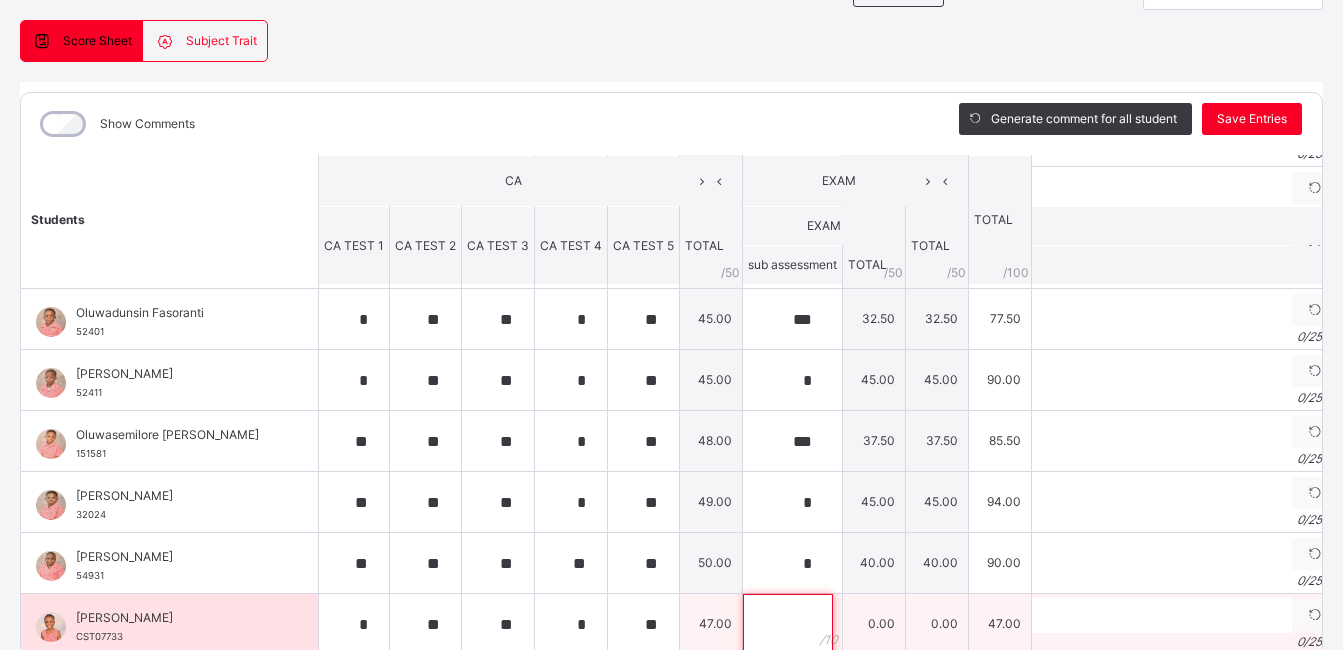 click at bounding box center (788, 624) 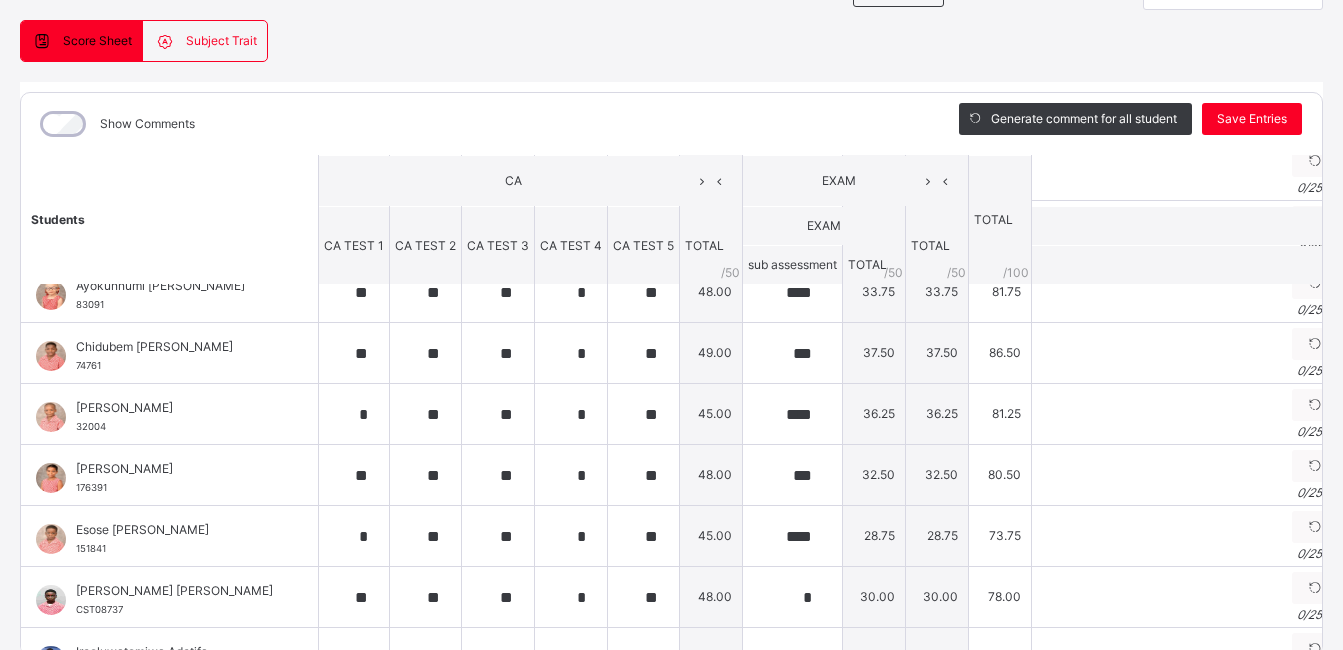 scroll, scrollTop: 0, scrollLeft: 0, axis: both 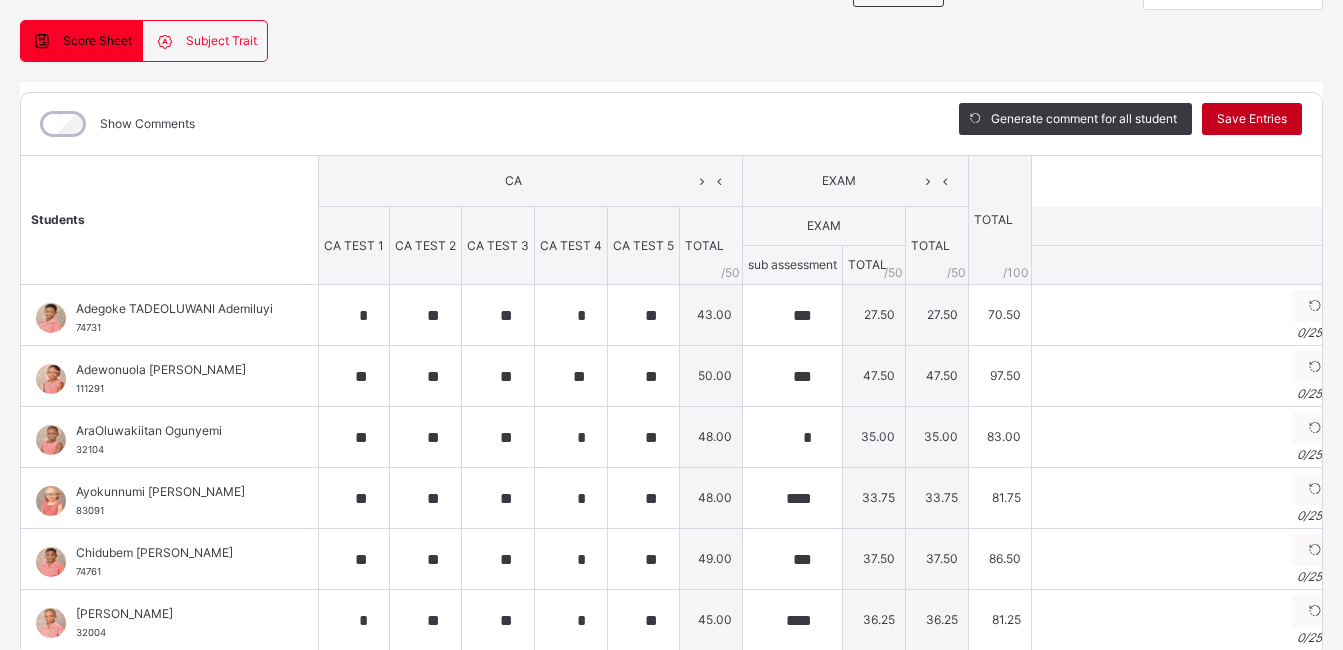 type on "***" 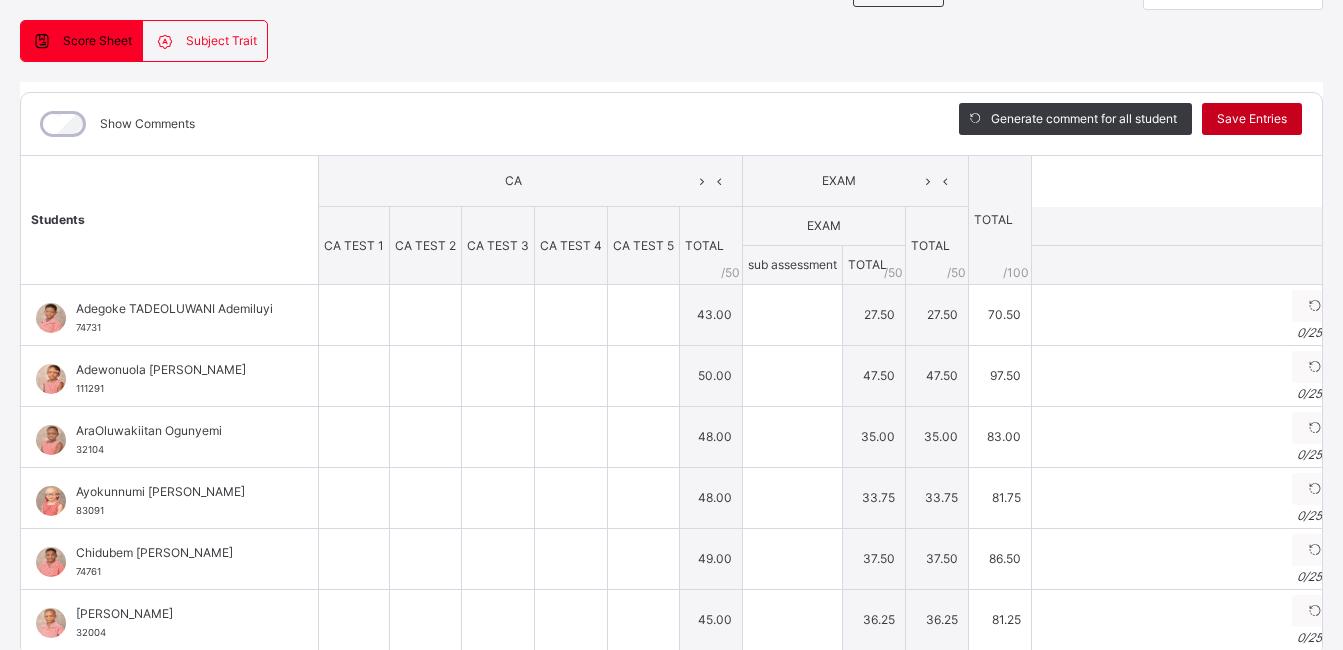type on "*" 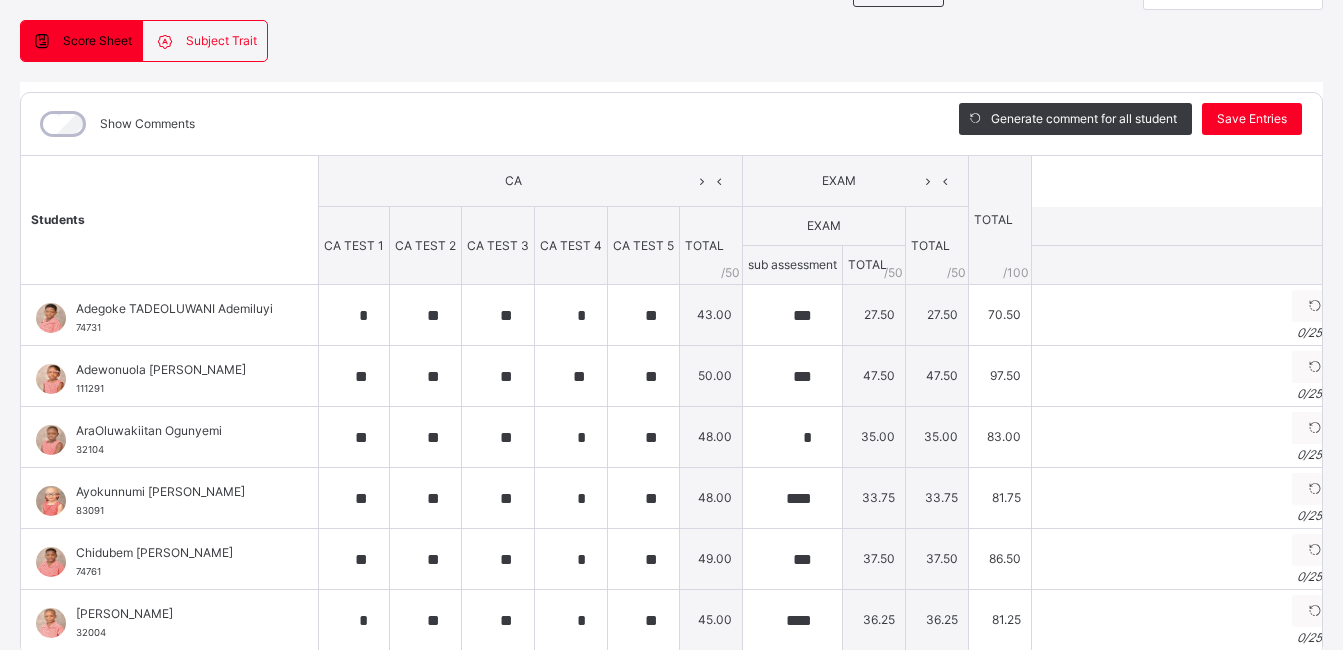 scroll, scrollTop: 195, scrollLeft: 0, axis: vertical 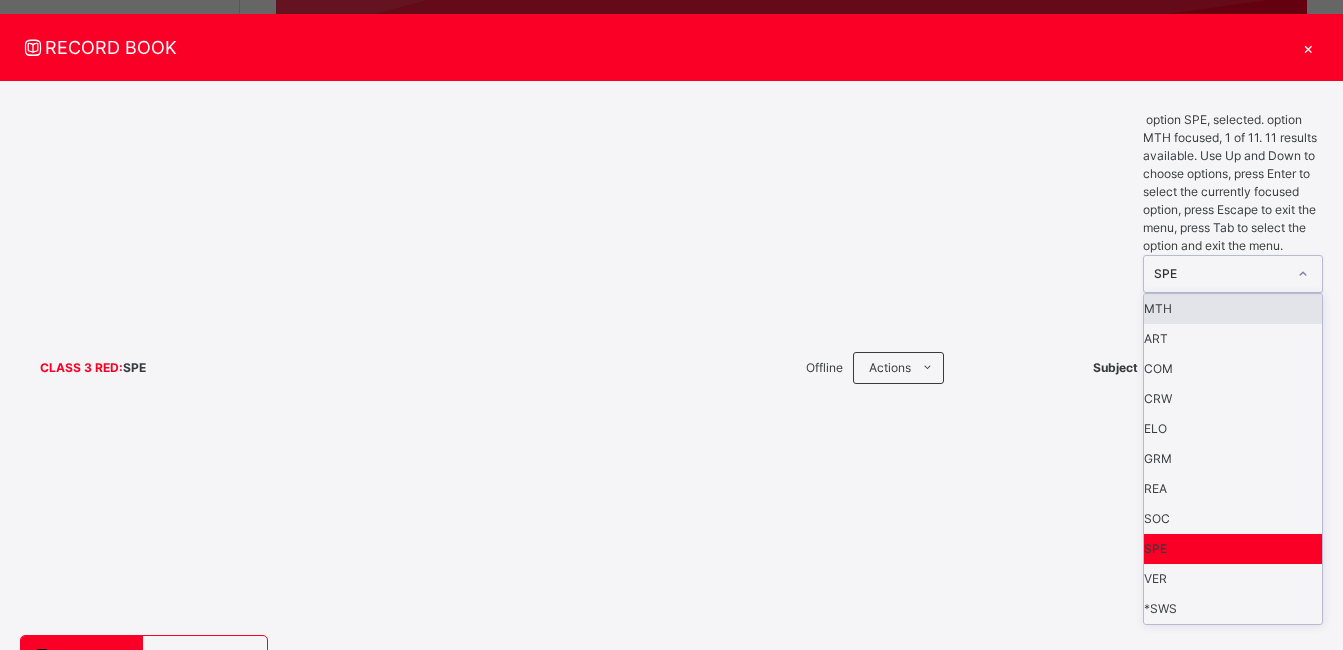 click 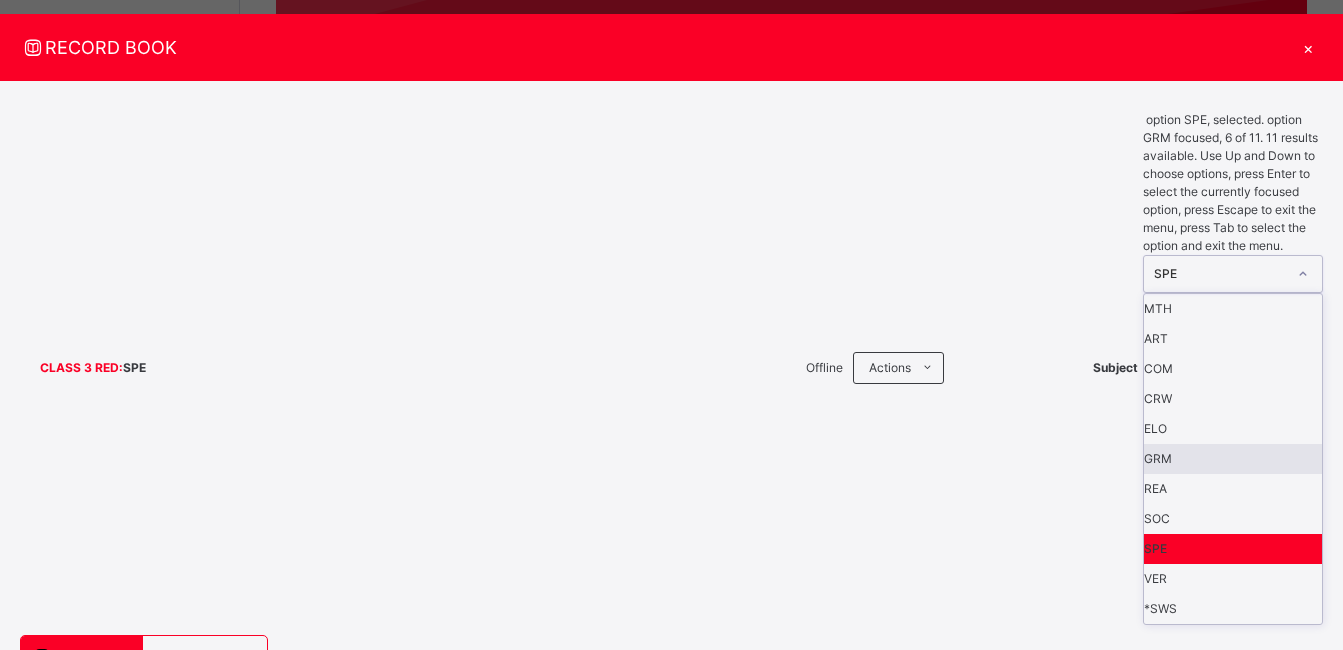 scroll, scrollTop: 44, scrollLeft: 0, axis: vertical 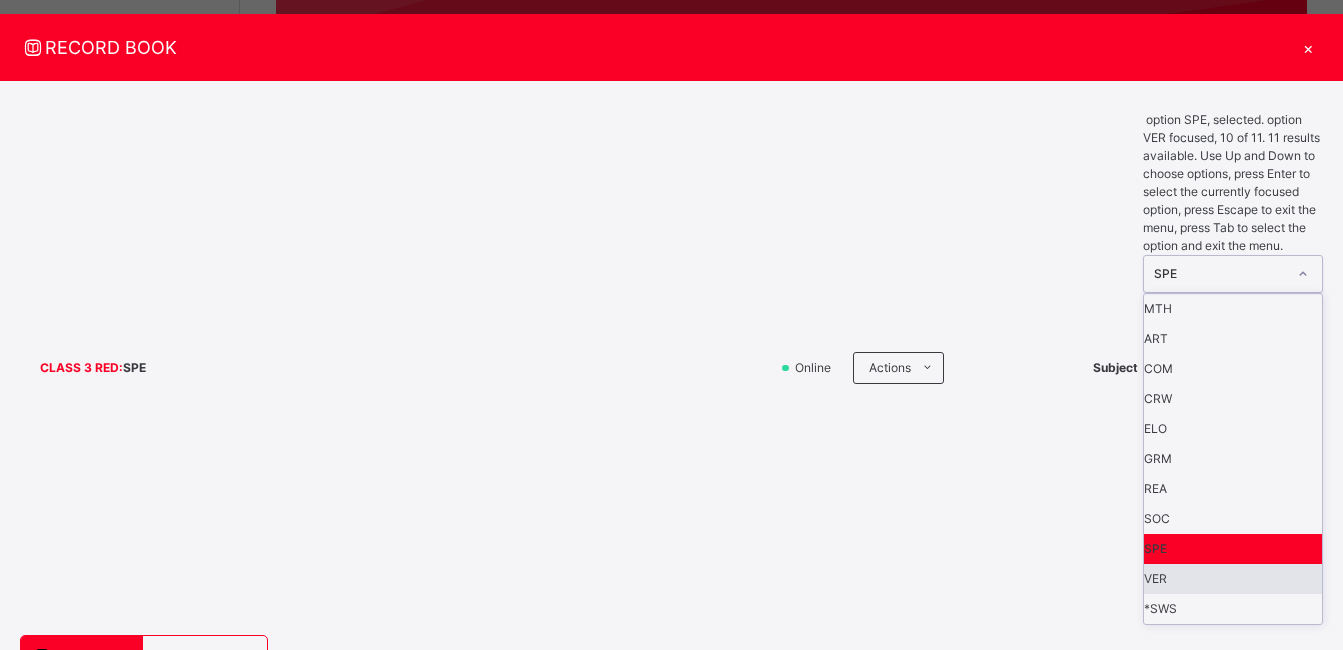 click on "VER" at bounding box center (1233, 579) 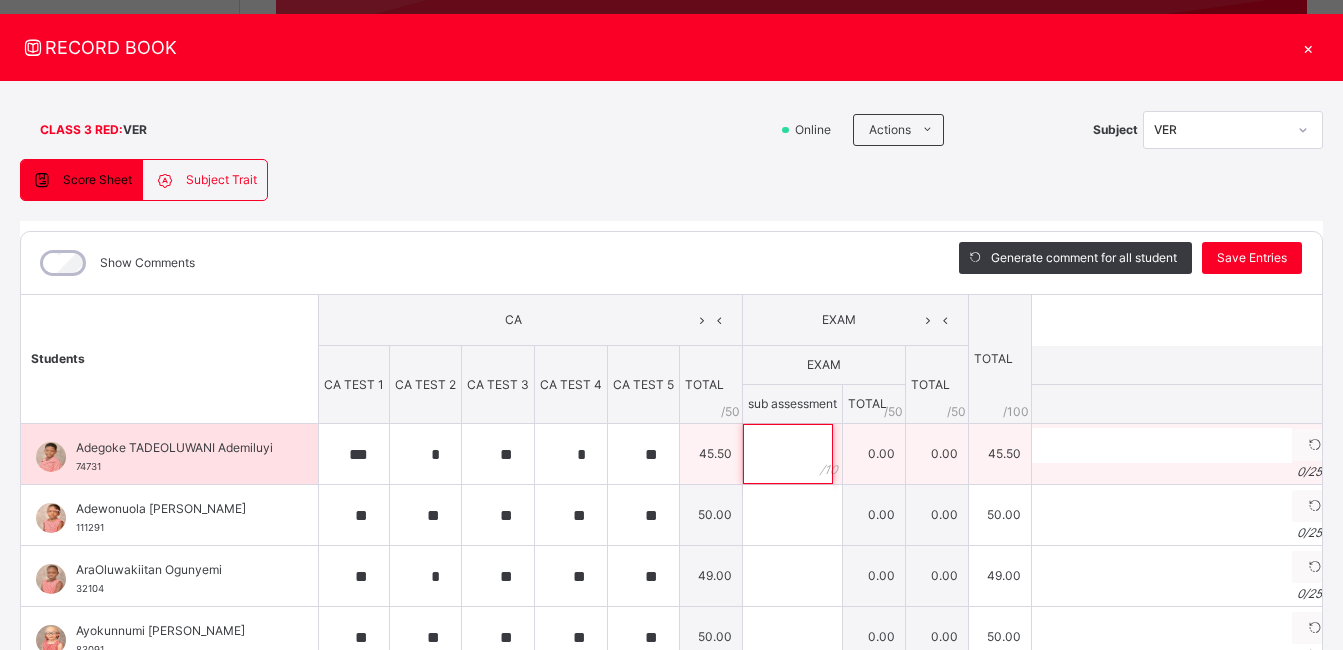 click at bounding box center (788, 454) 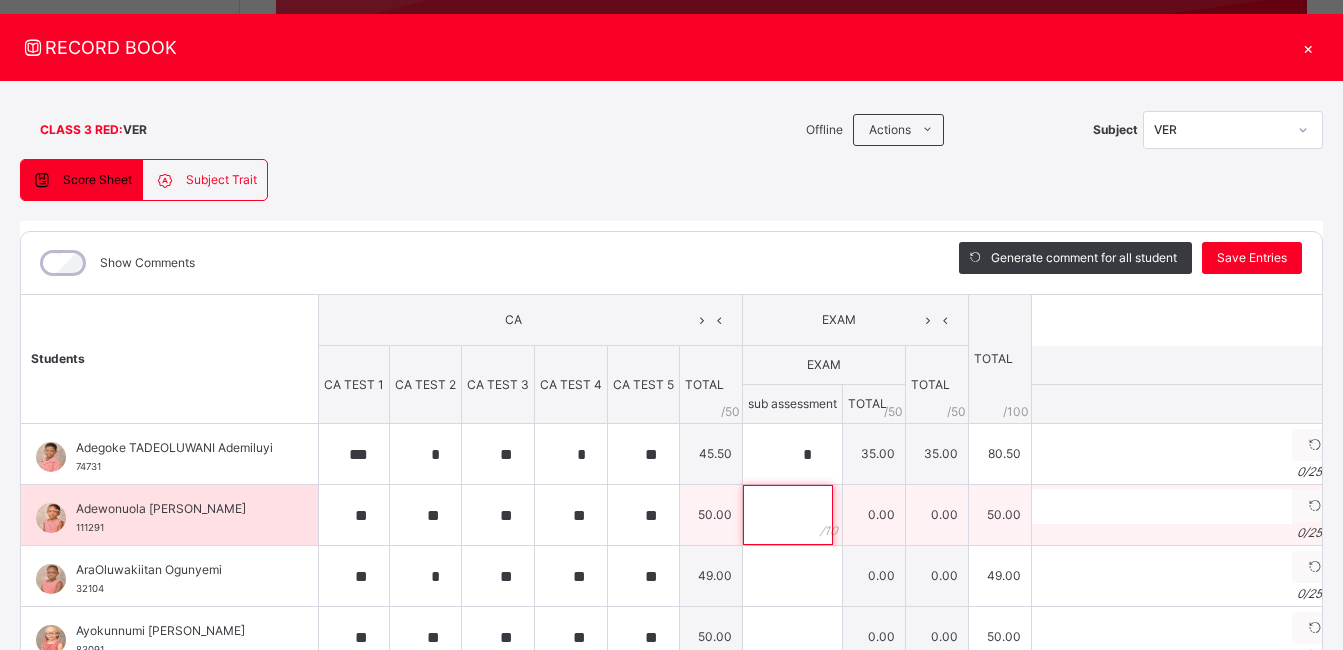 click at bounding box center (788, 515) 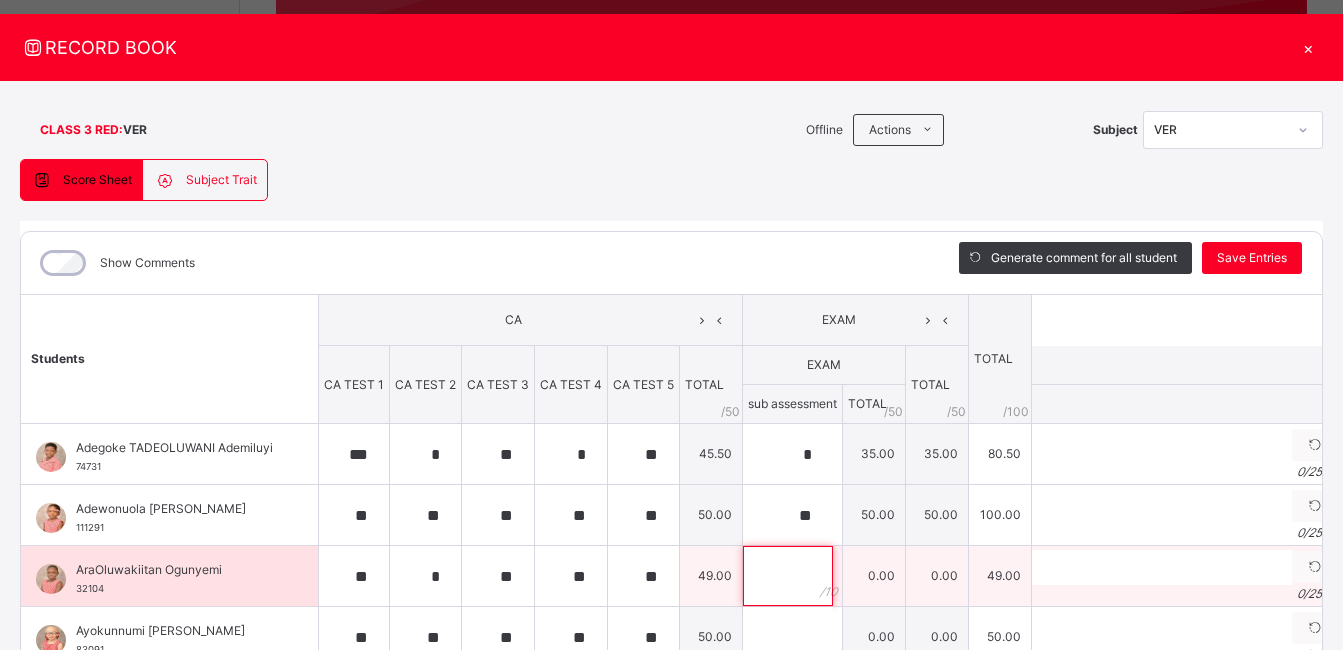 click at bounding box center [788, 576] 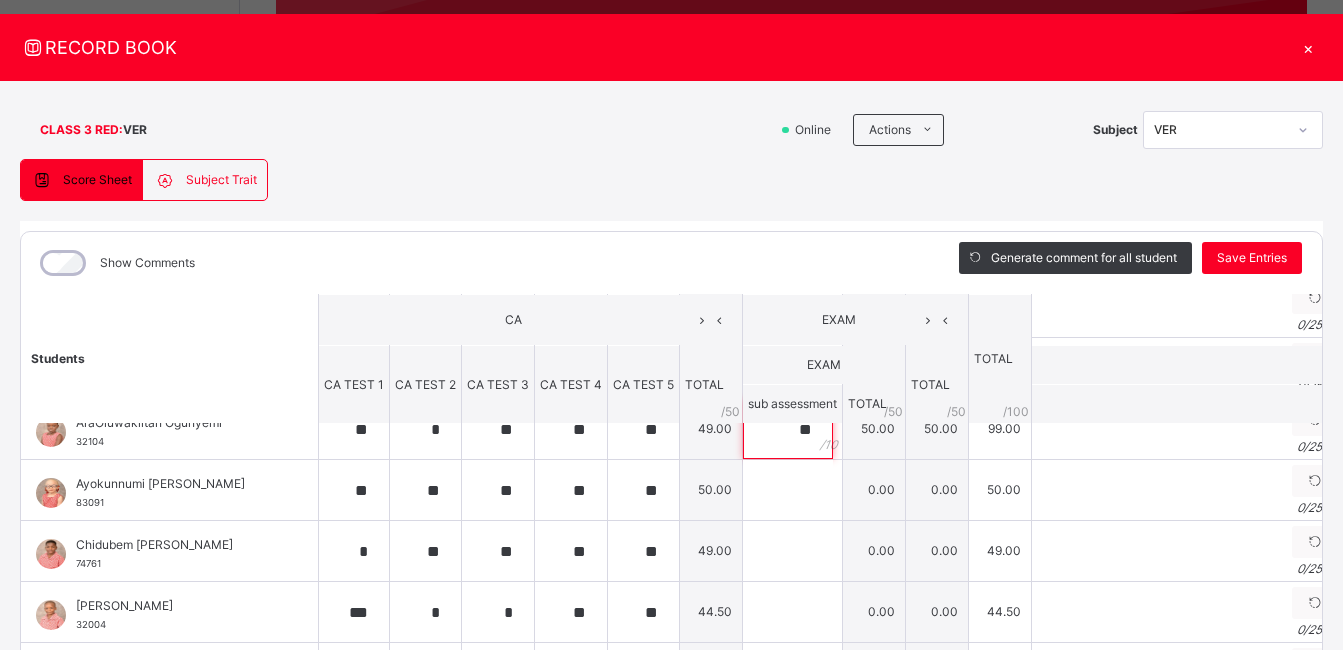 scroll, scrollTop: 154, scrollLeft: 0, axis: vertical 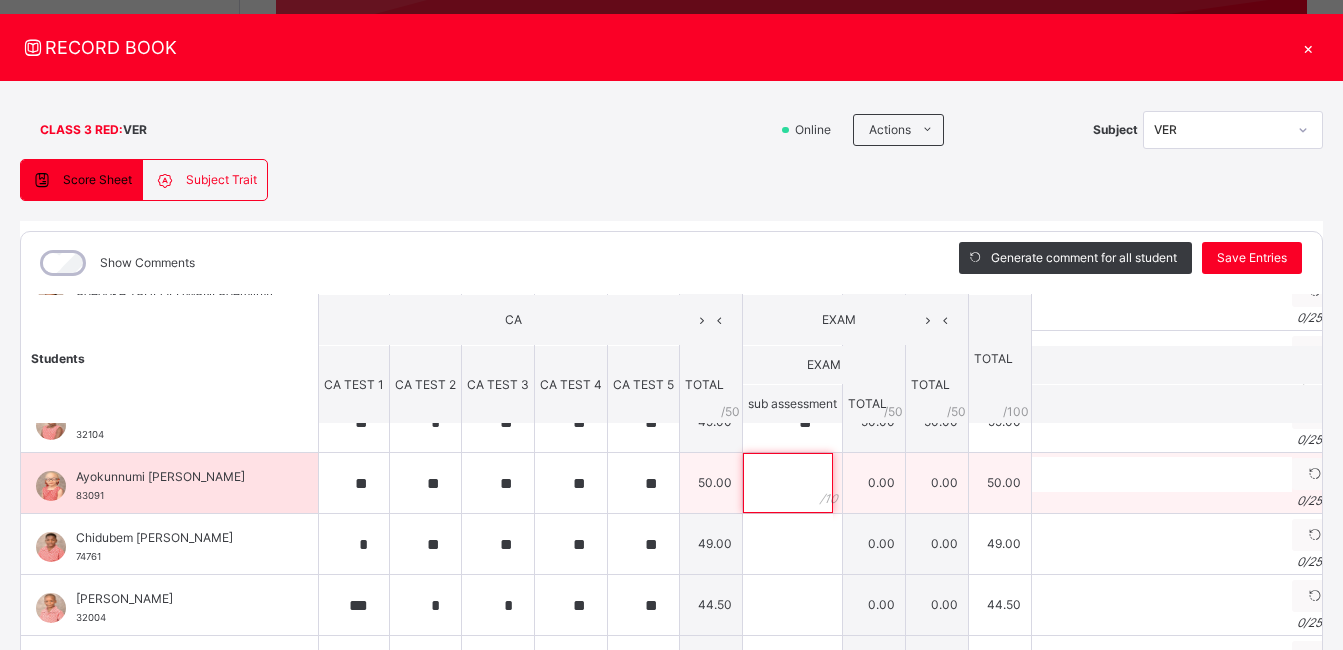 click at bounding box center (788, 483) 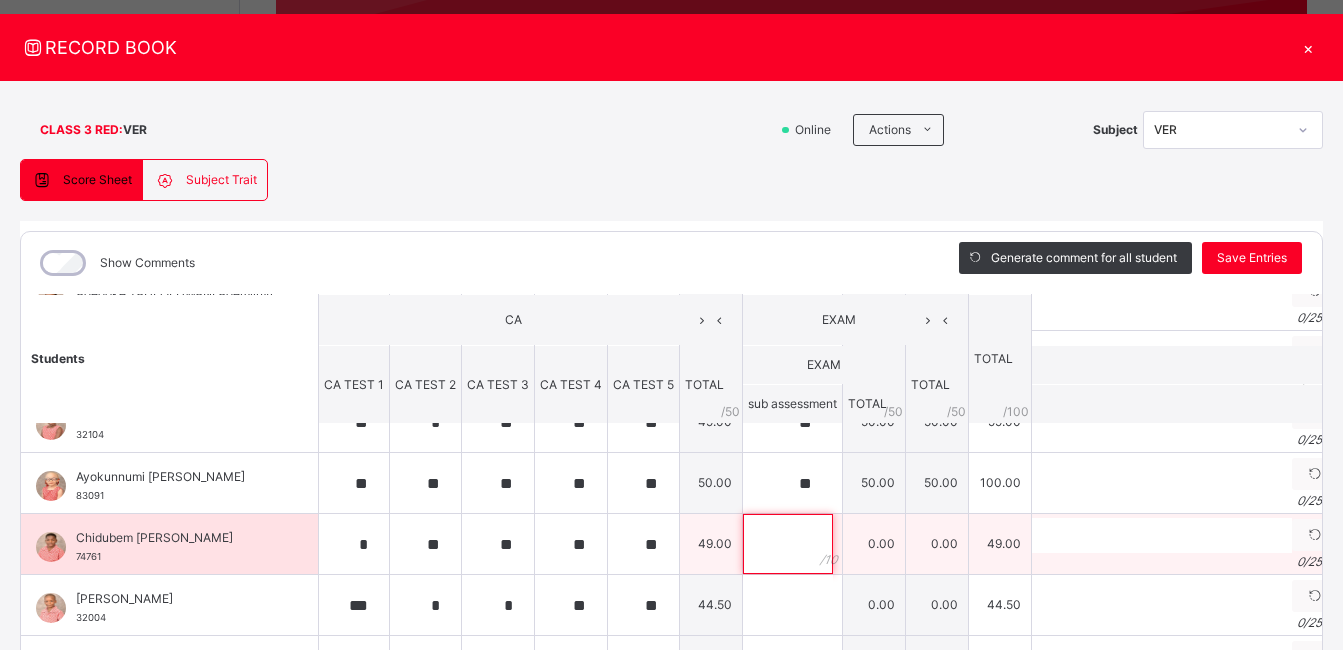 click at bounding box center [788, 544] 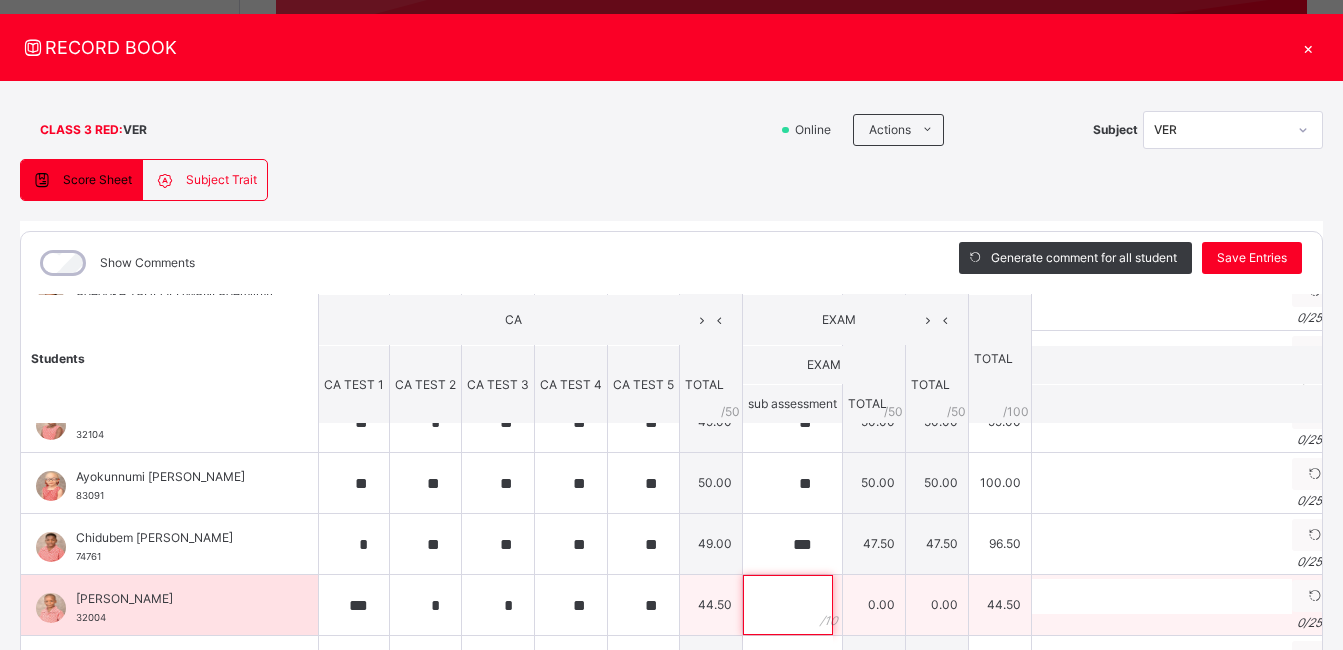 click at bounding box center (788, 605) 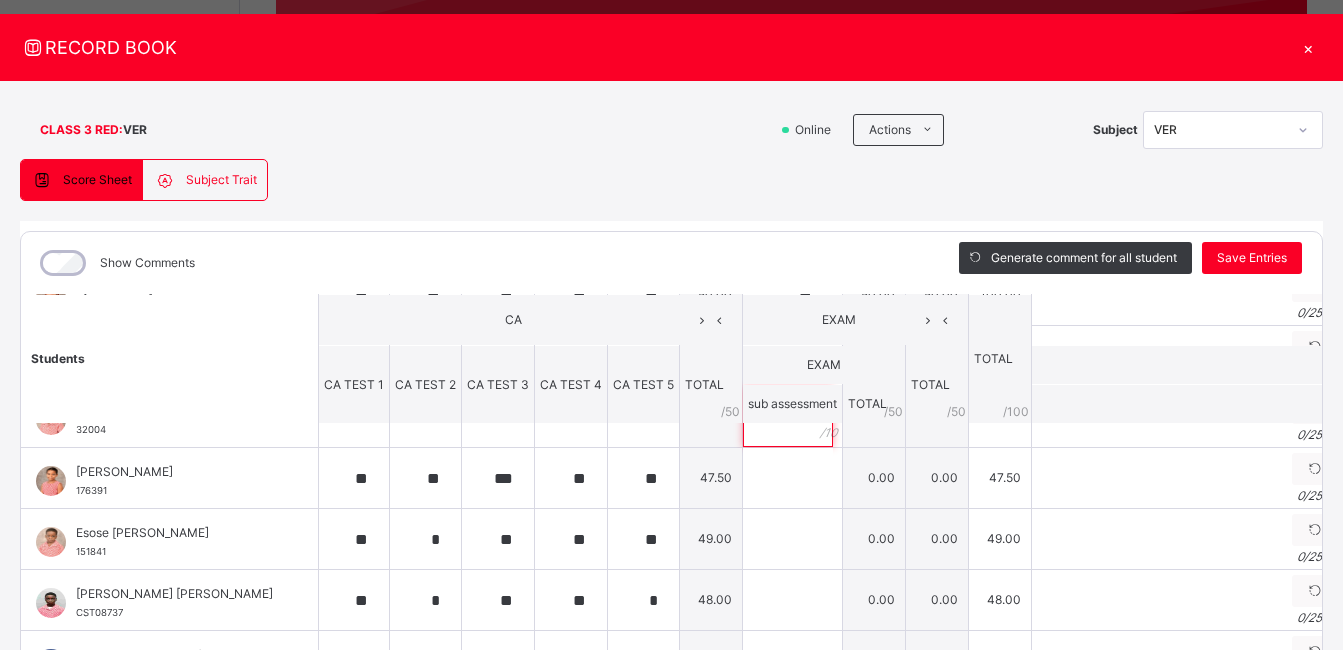 scroll, scrollTop: 346, scrollLeft: 0, axis: vertical 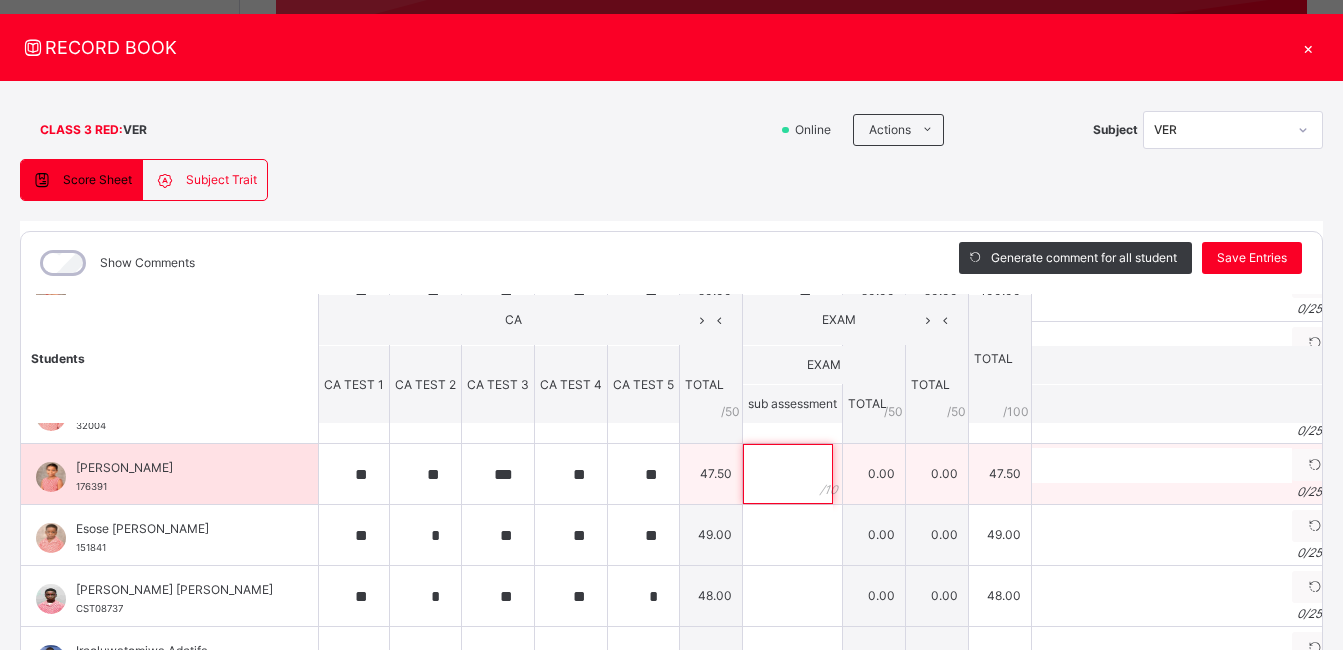 click at bounding box center [788, 474] 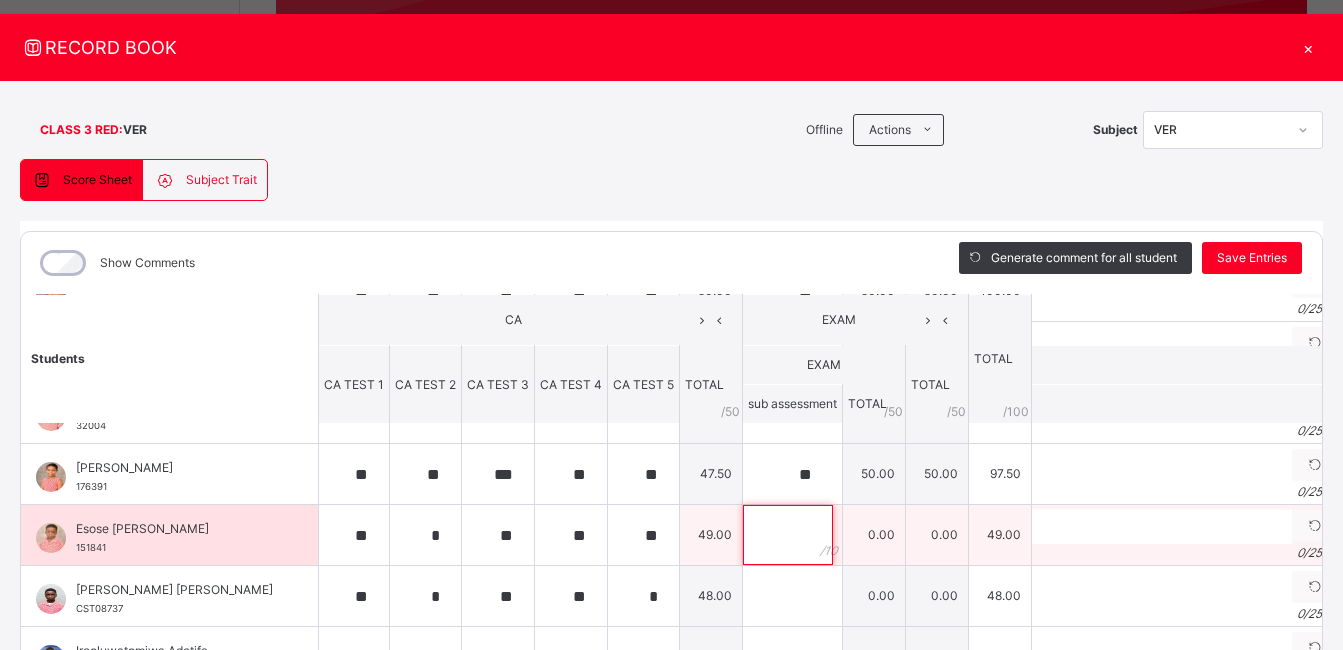 click at bounding box center [788, 535] 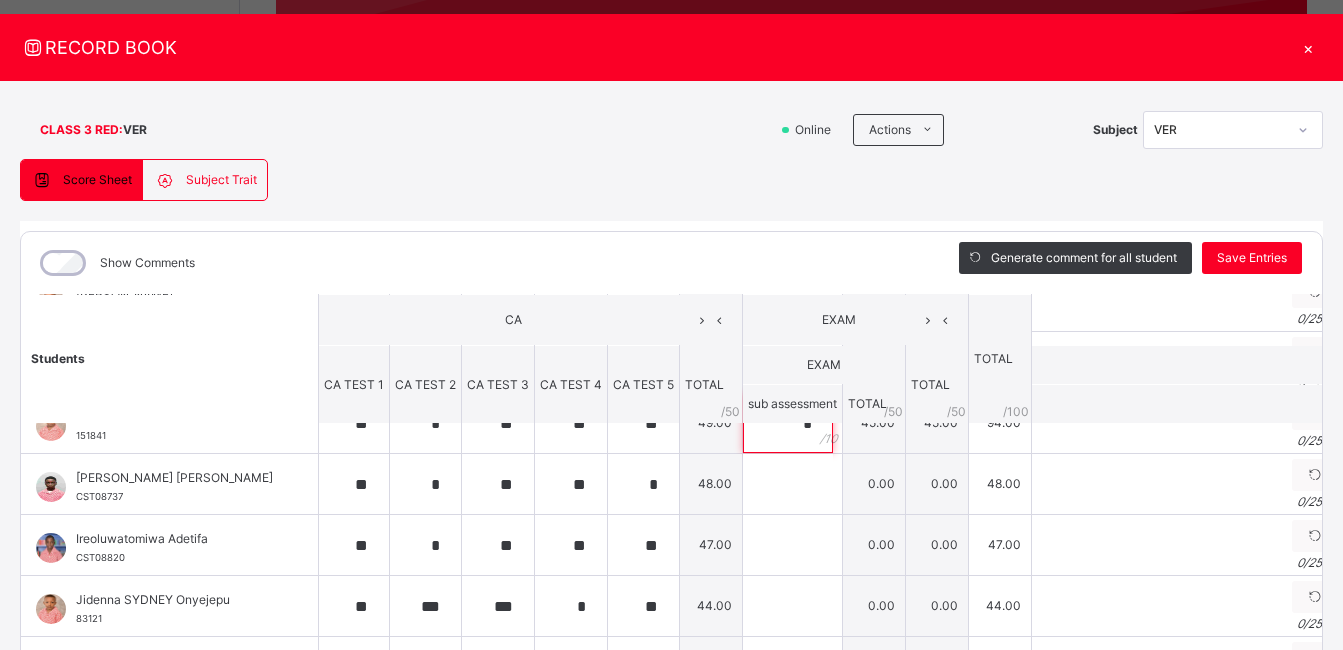 scroll, scrollTop: 461, scrollLeft: 0, axis: vertical 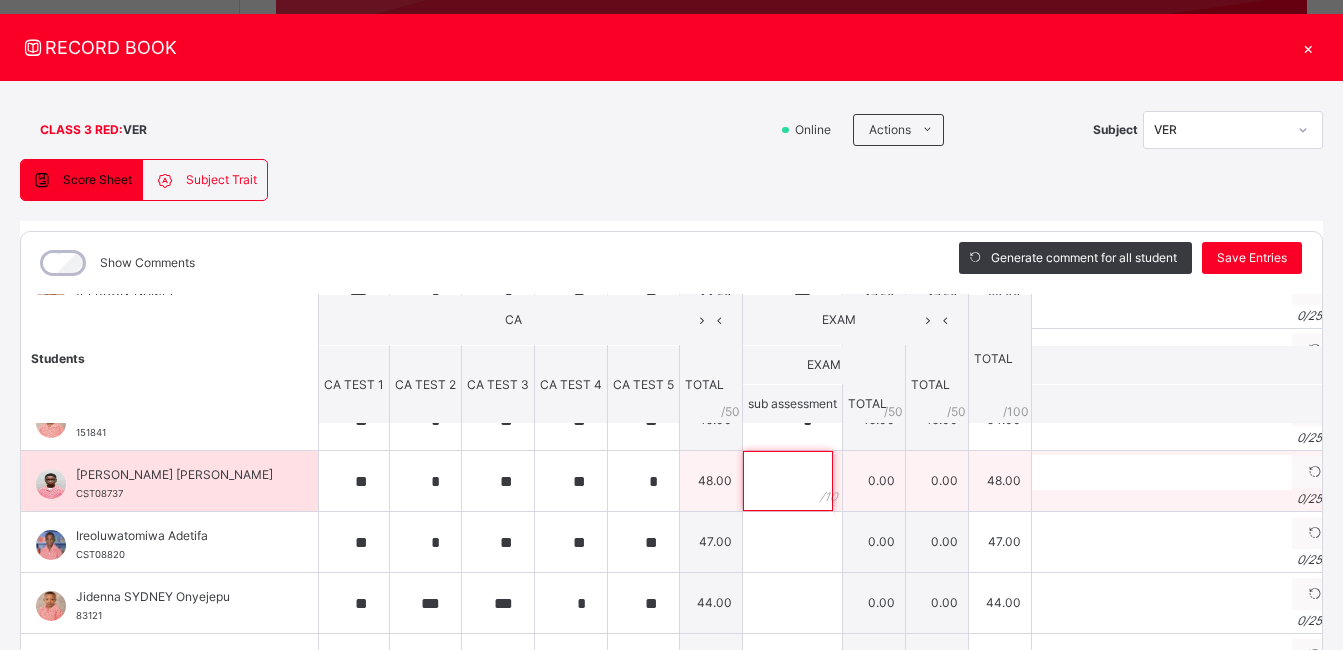 click at bounding box center [788, 481] 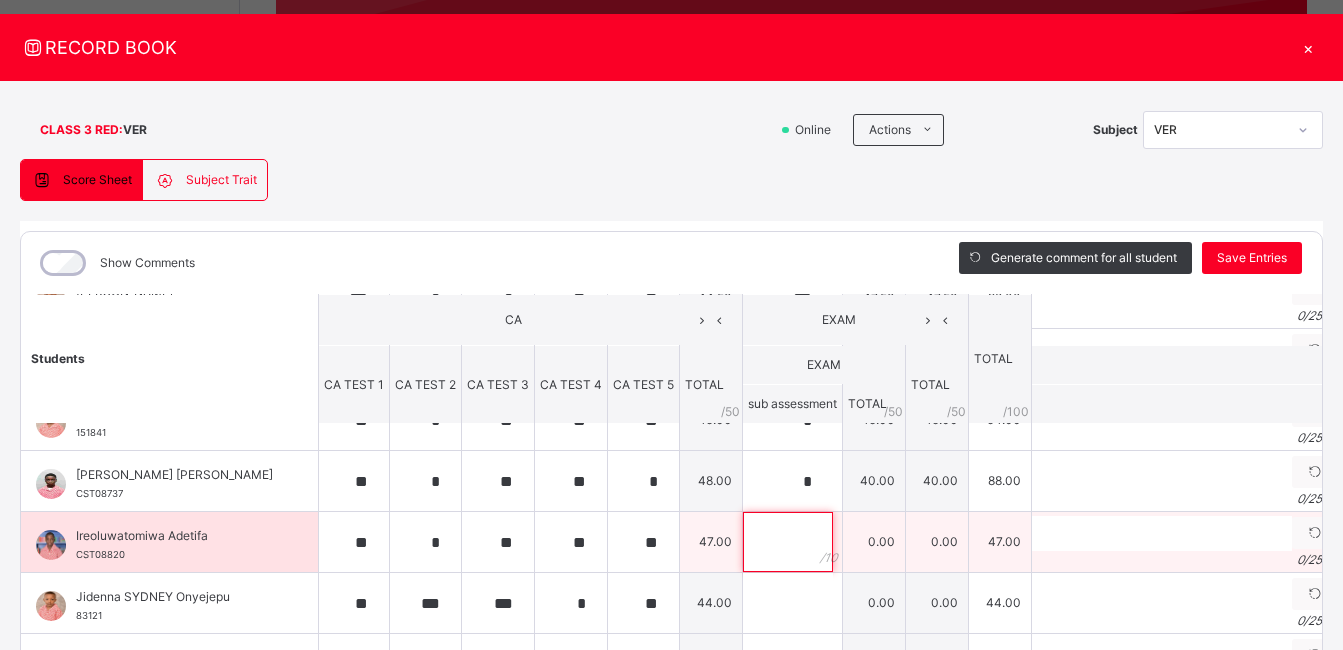 click at bounding box center (788, 542) 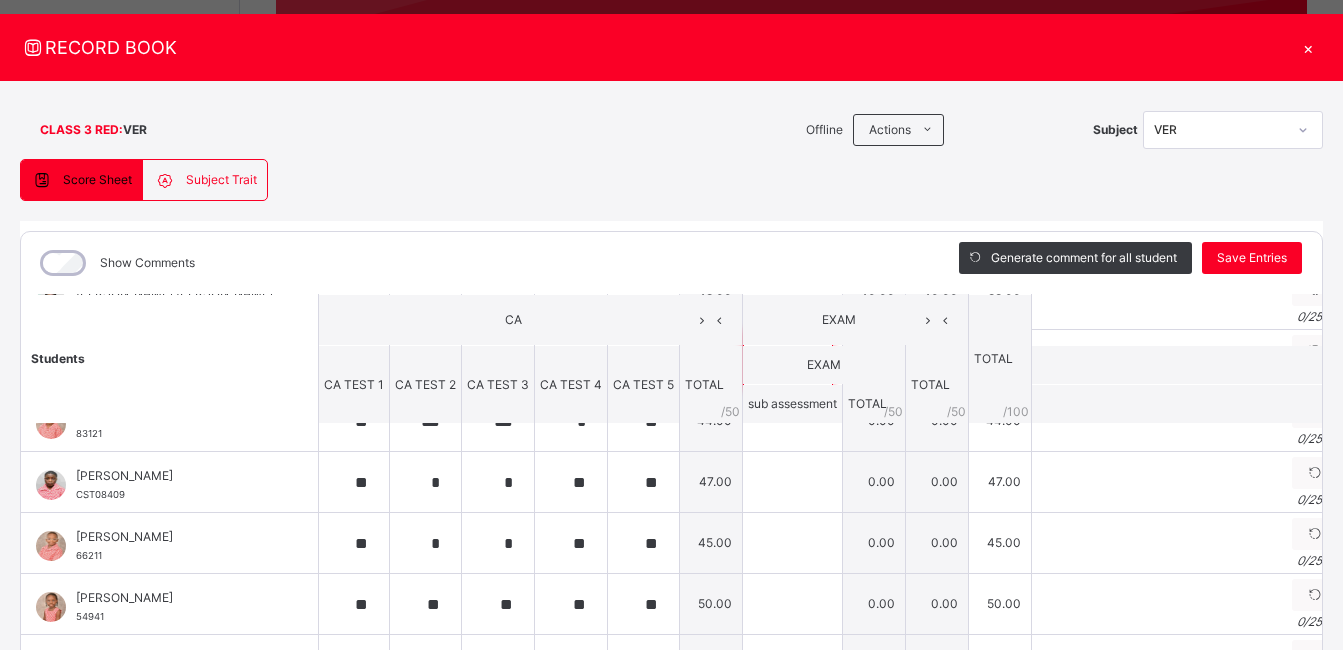 scroll, scrollTop: 580, scrollLeft: 0, axis: vertical 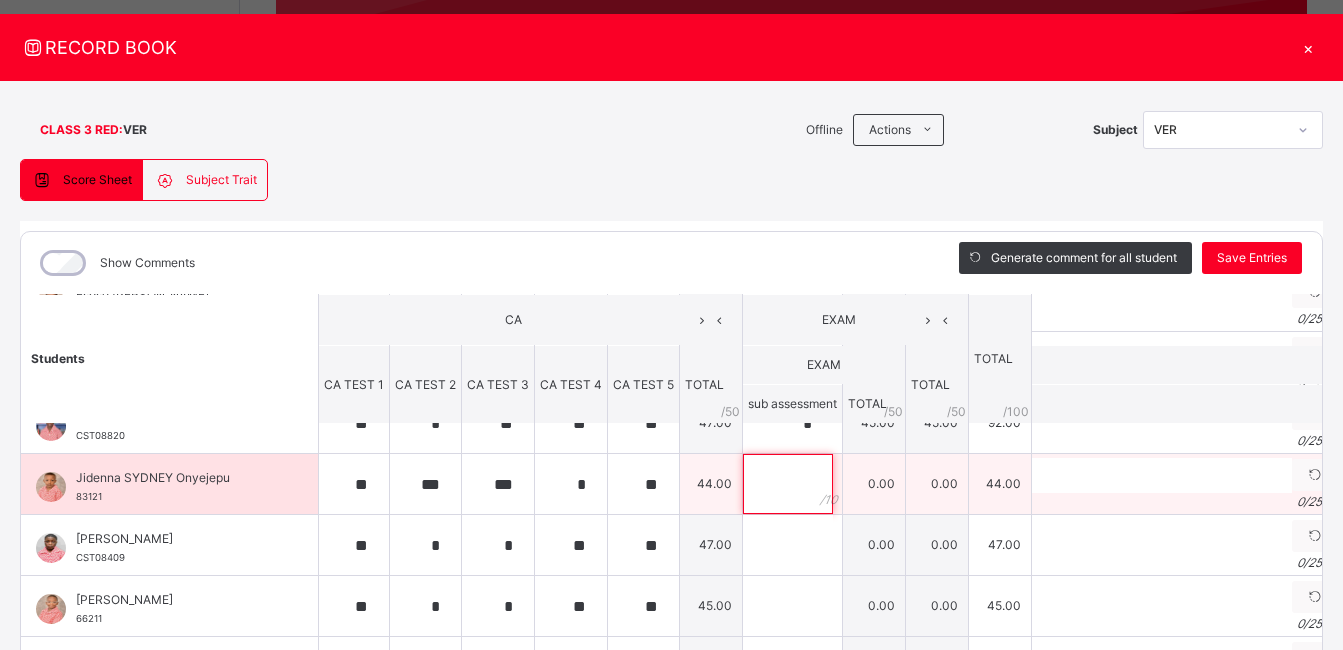click at bounding box center (788, 484) 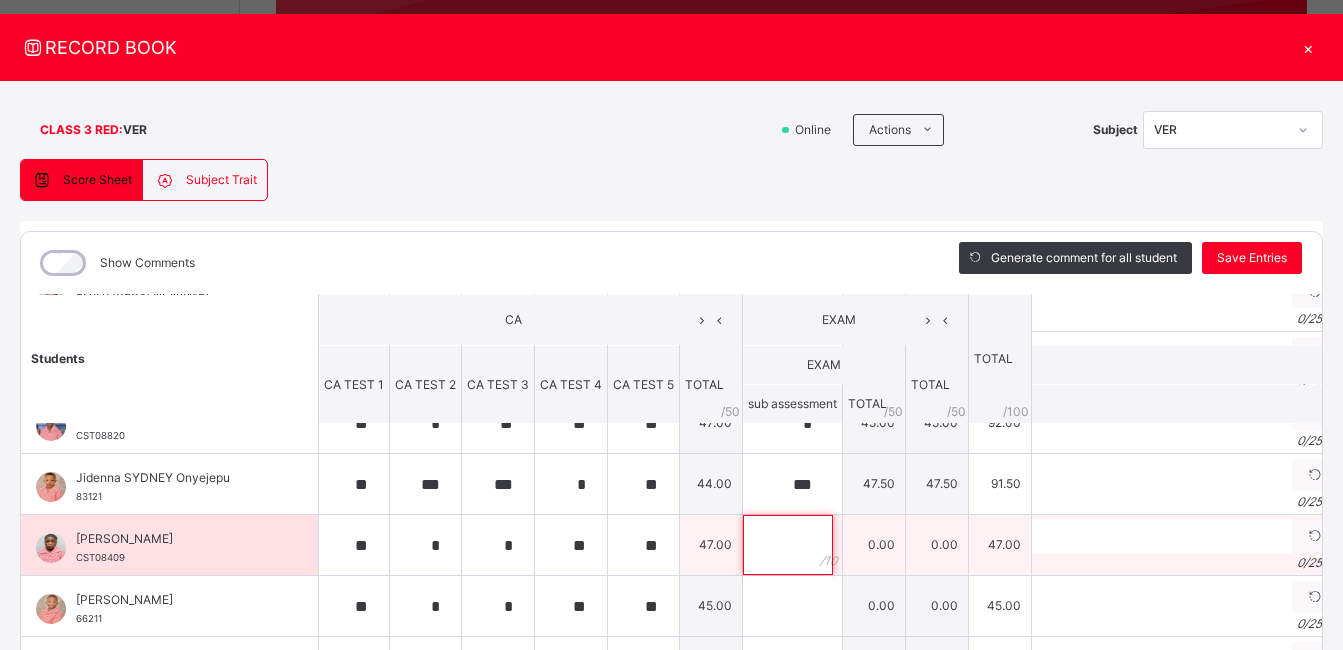 click at bounding box center [788, 545] 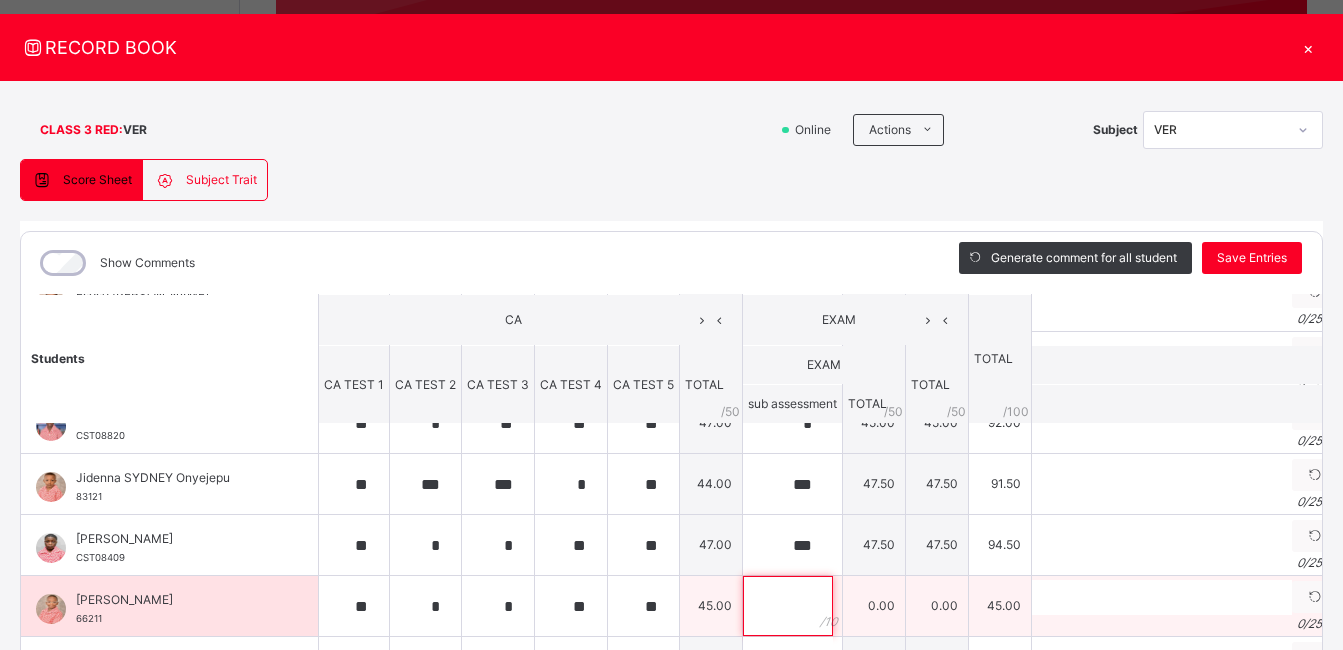 click at bounding box center (788, 606) 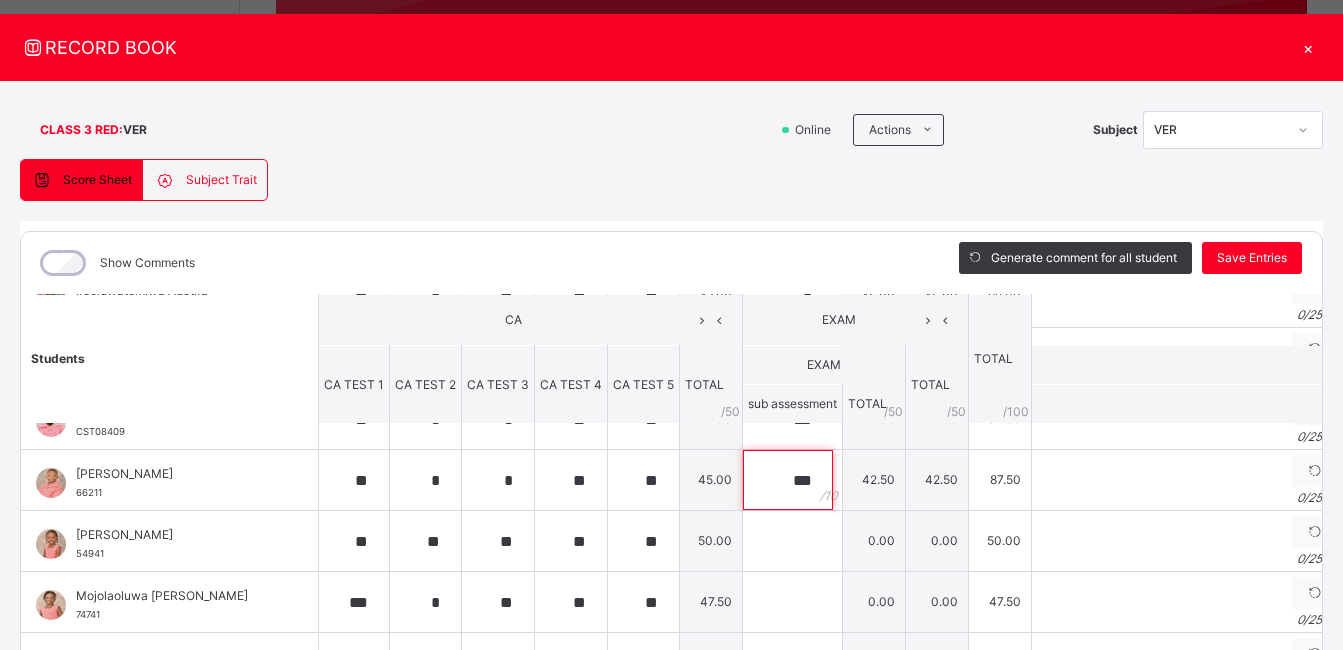 scroll, scrollTop: 709, scrollLeft: 0, axis: vertical 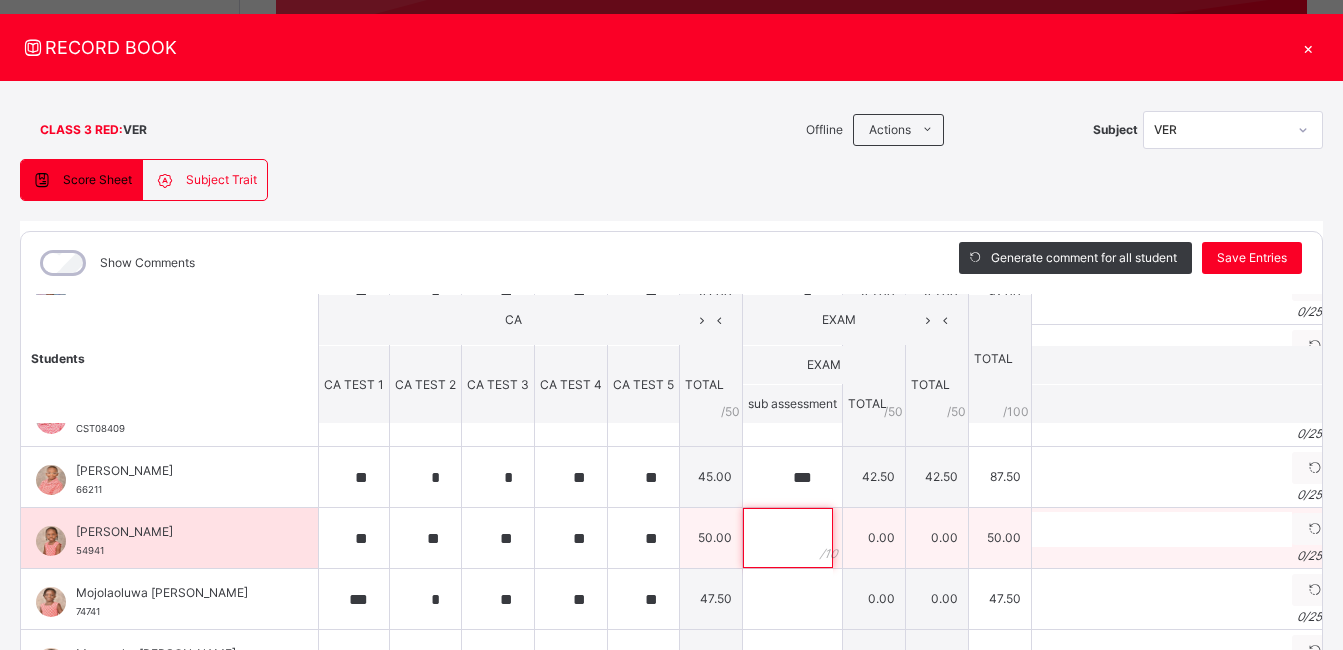 click at bounding box center (792, 538) 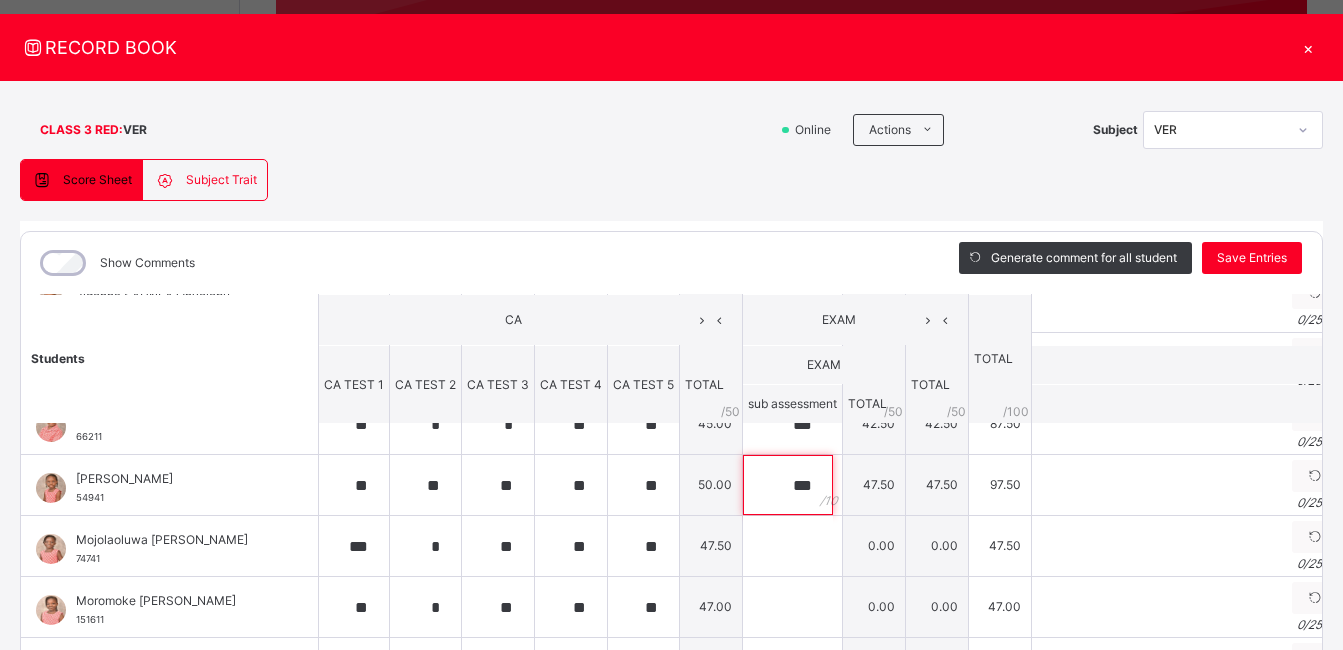 scroll, scrollTop: 810, scrollLeft: 0, axis: vertical 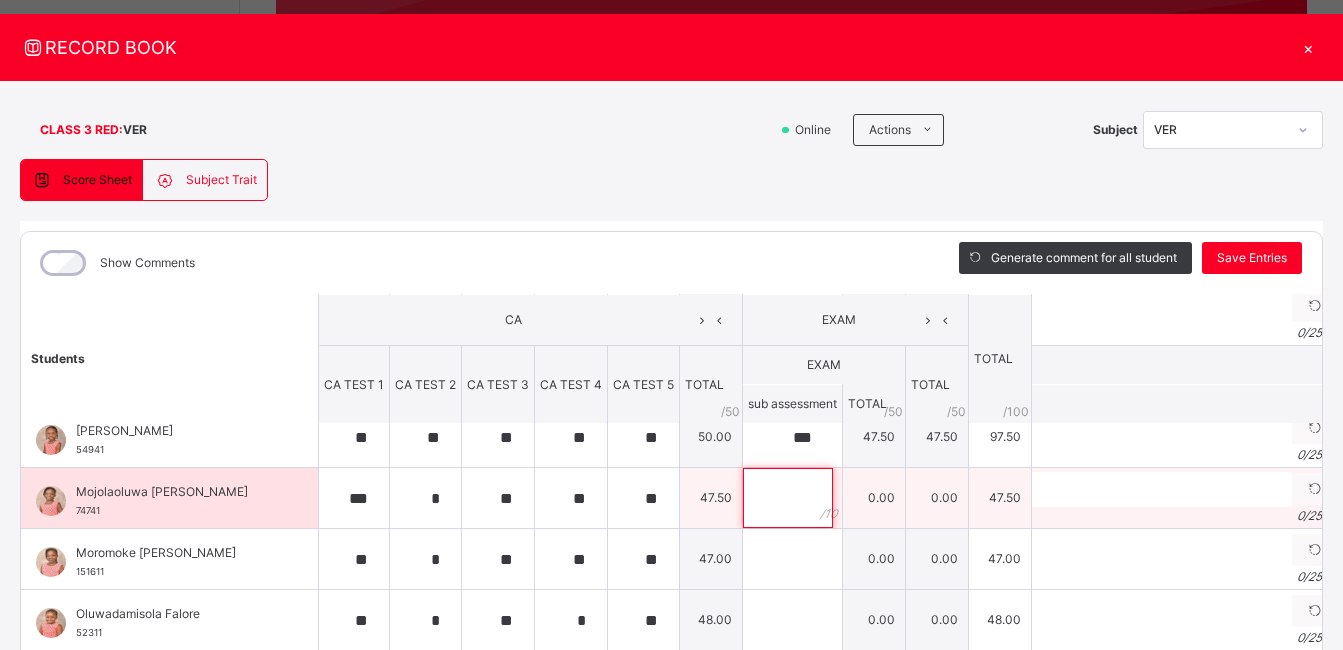 click at bounding box center [788, 498] 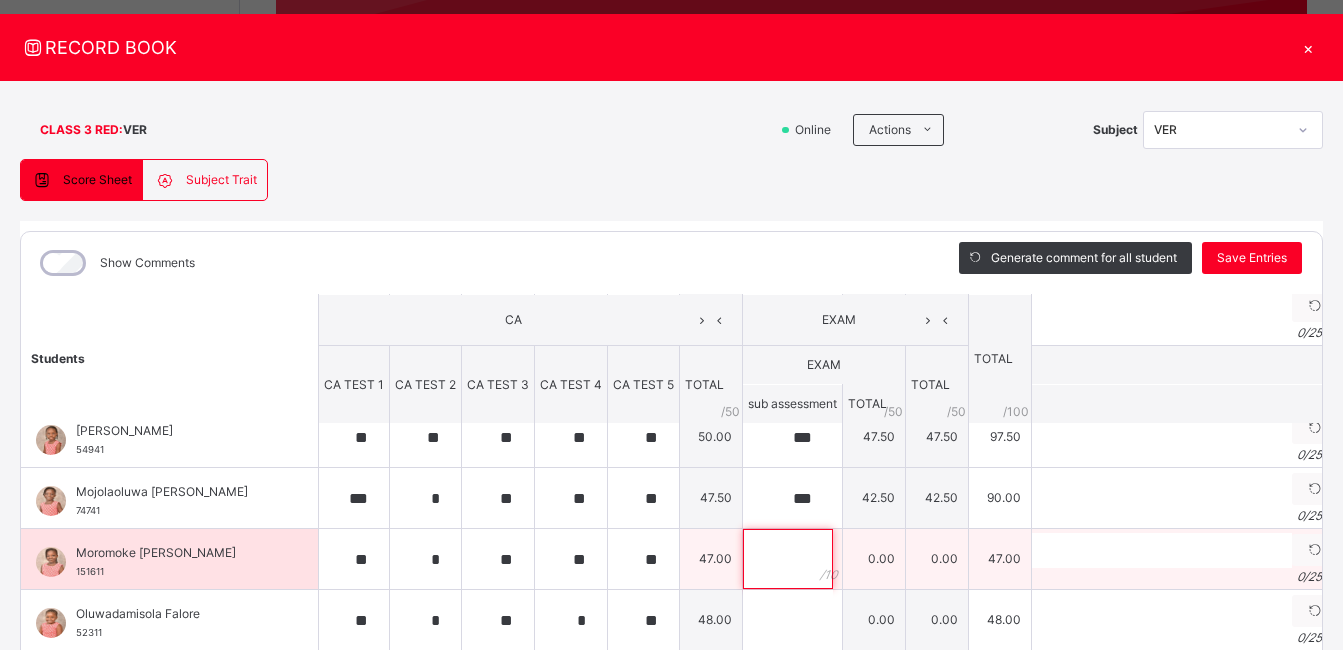 click at bounding box center [788, 559] 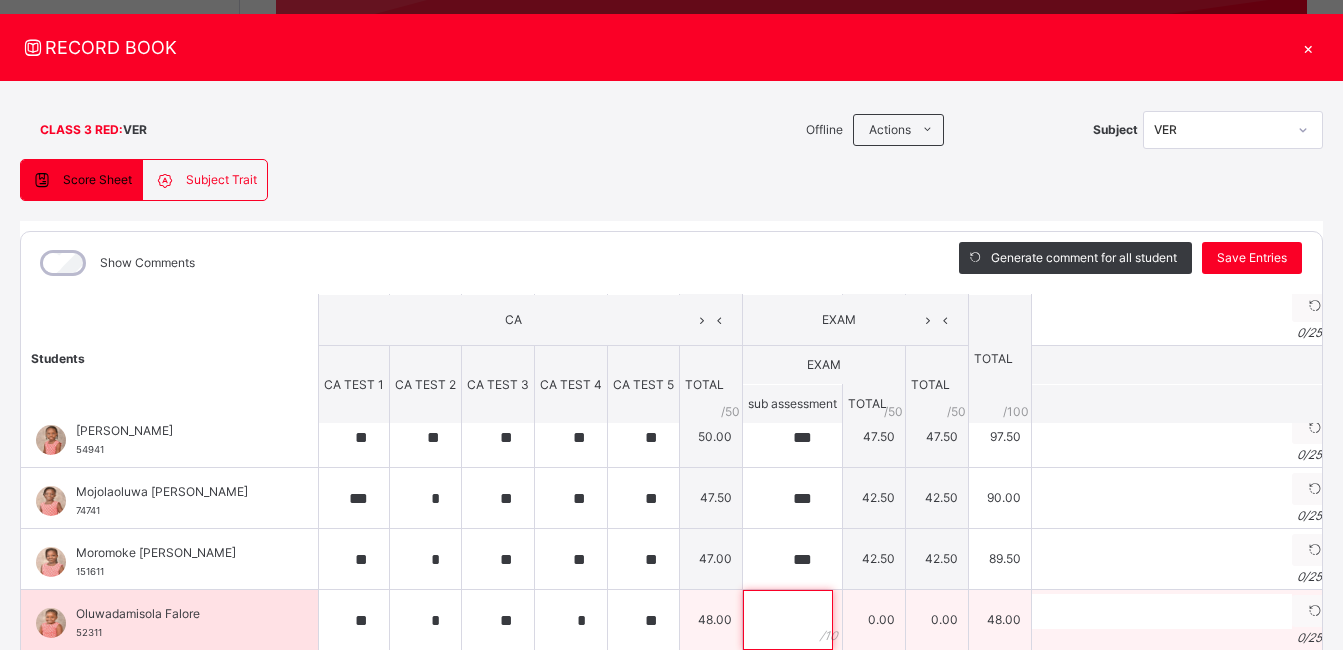 click at bounding box center (788, 620) 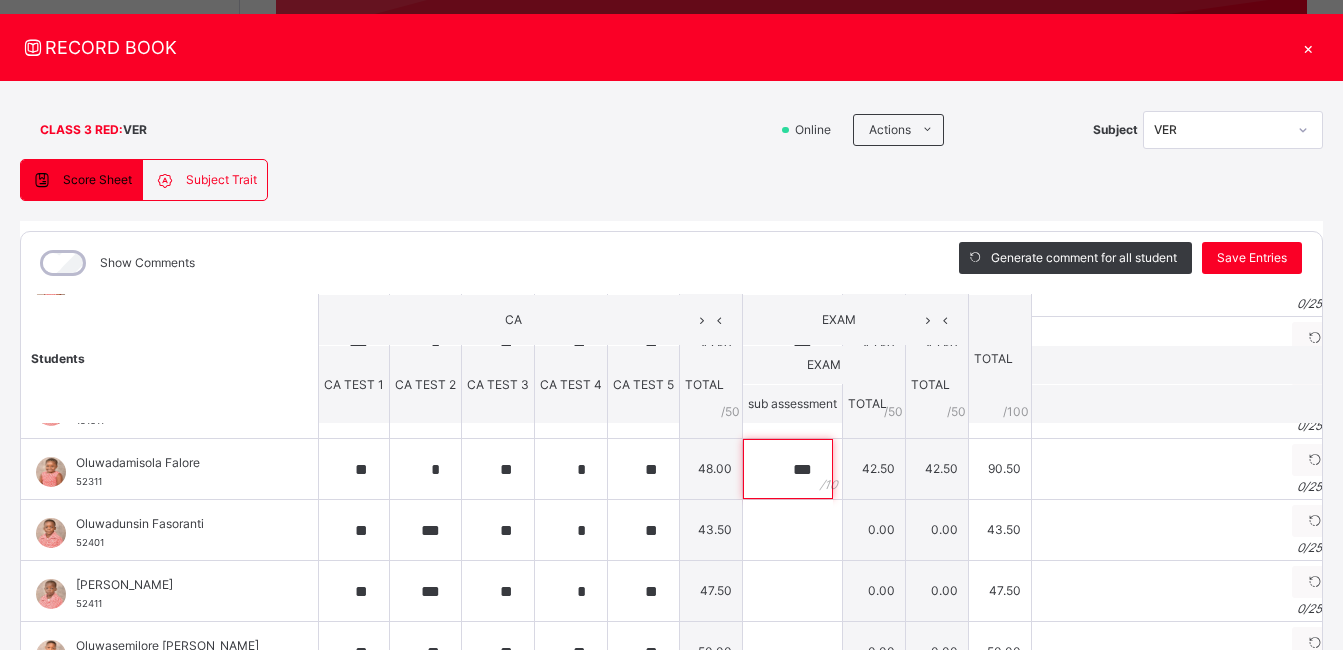 scroll, scrollTop: 975, scrollLeft: 0, axis: vertical 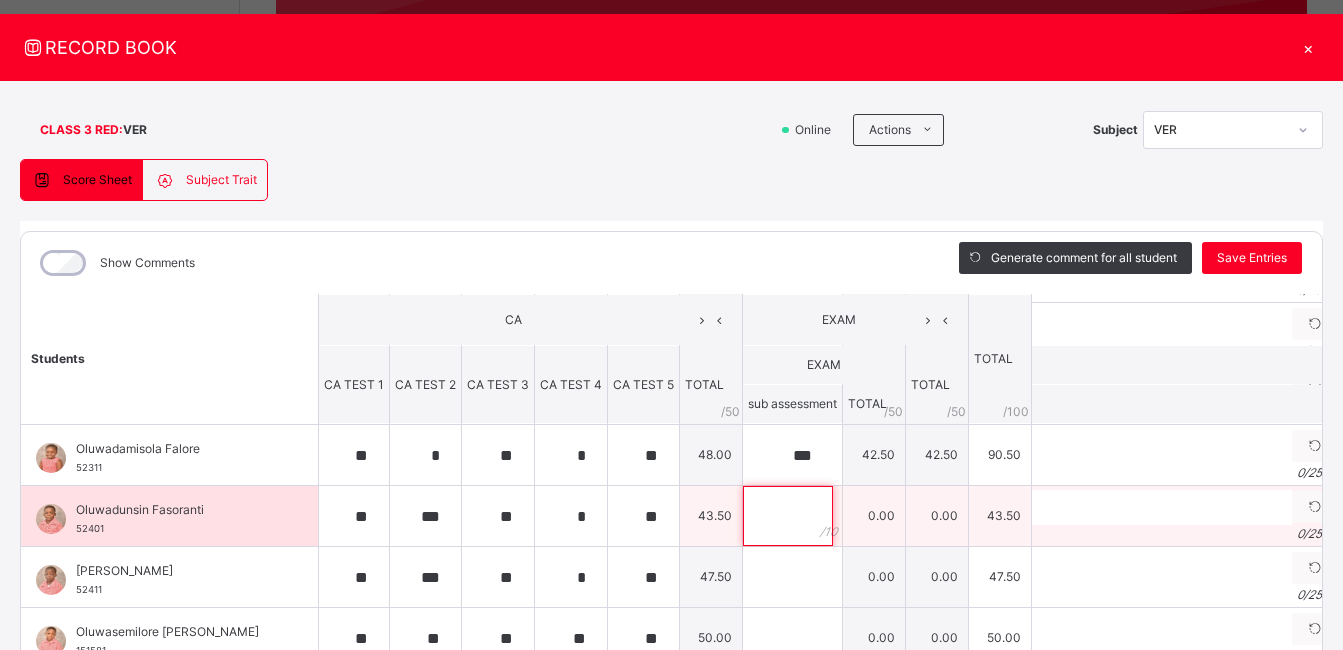 click at bounding box center [792, 516] 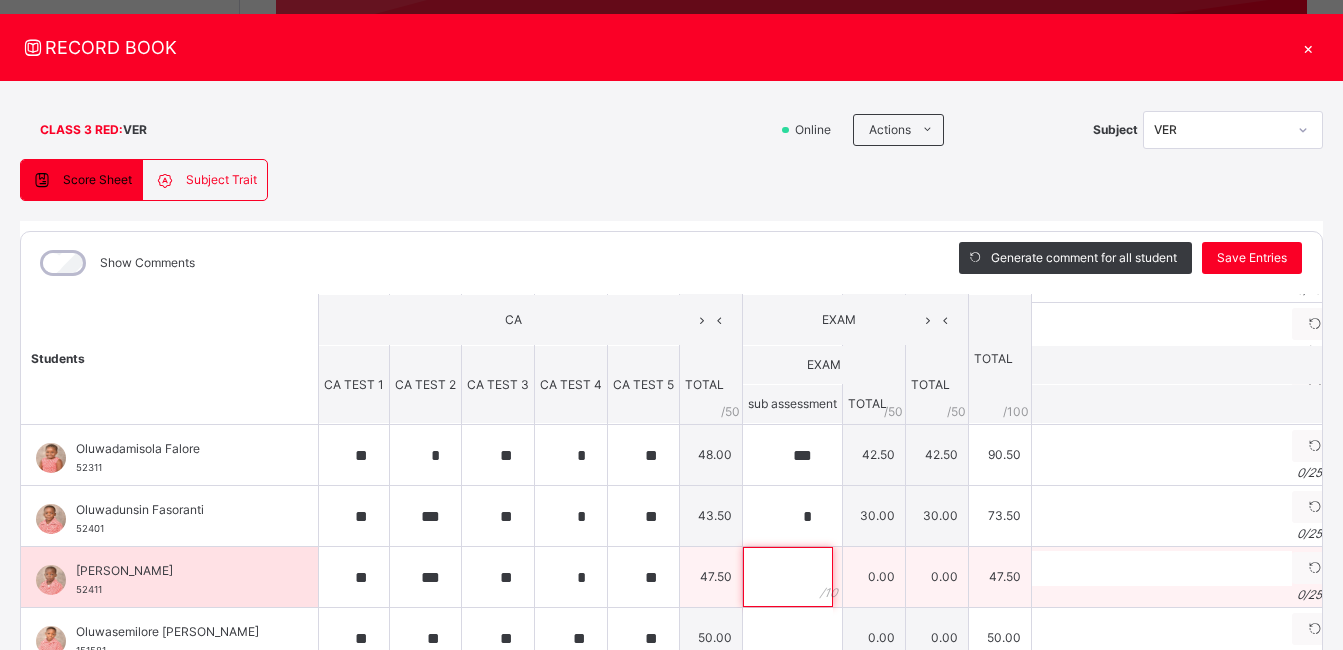 click at bounding box center (788, 577) 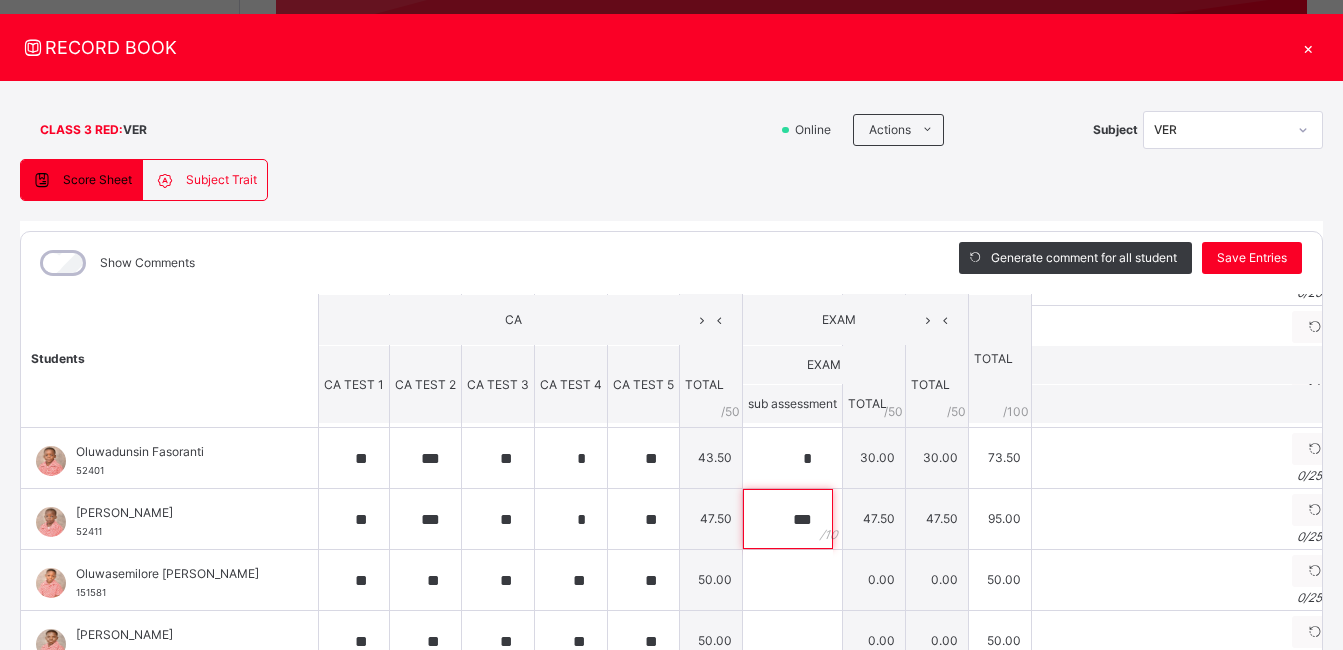 scroll, scrollTop: 1048, scrollLeft: 0, axis: vertical 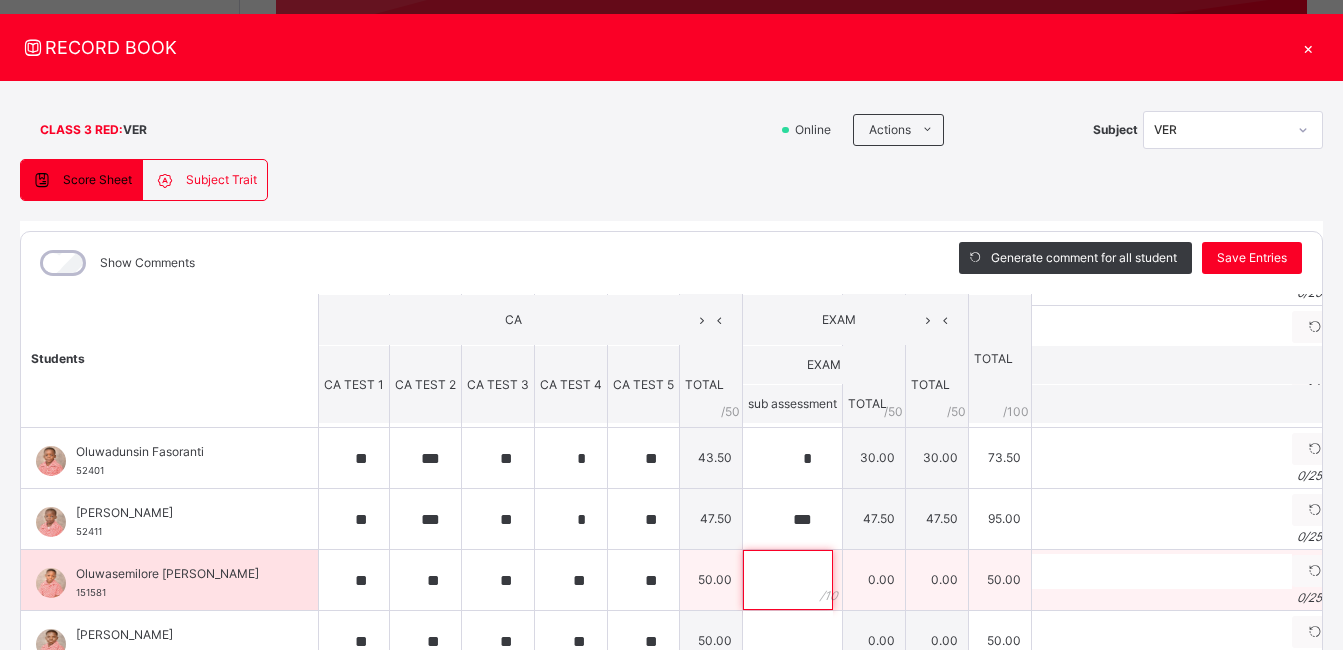 click at bounding box center [788, 580] 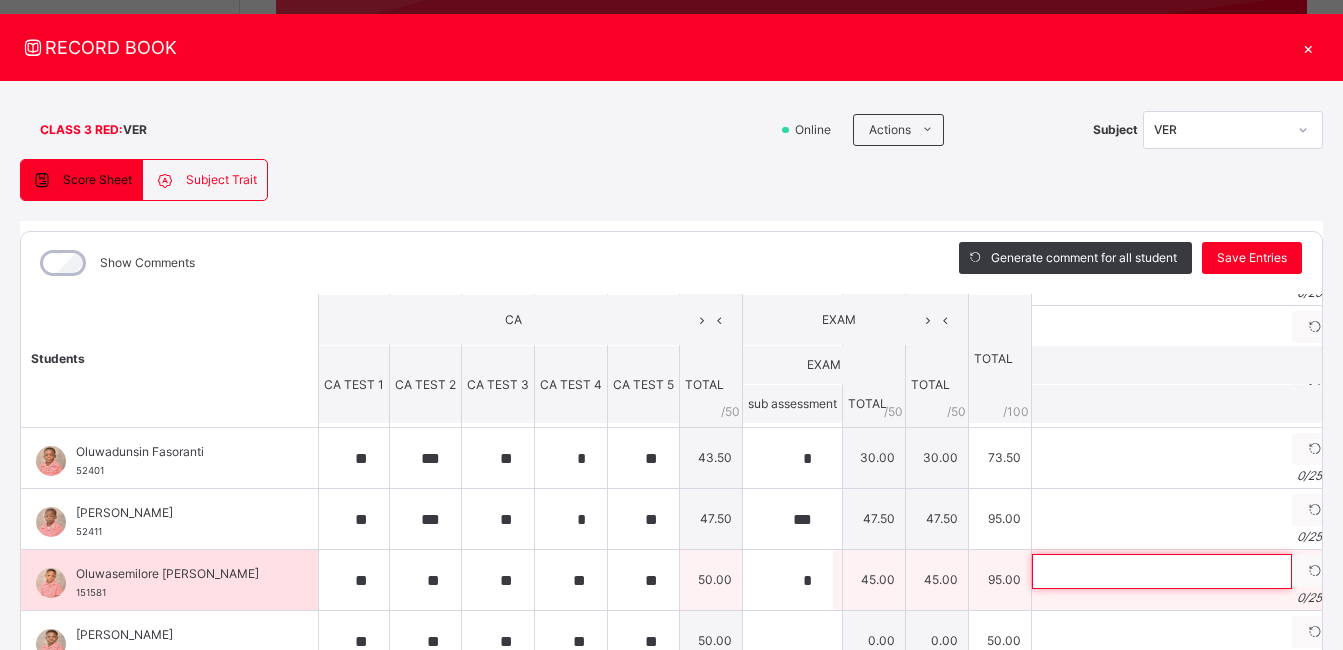 click at bounding box center (1162, 571) 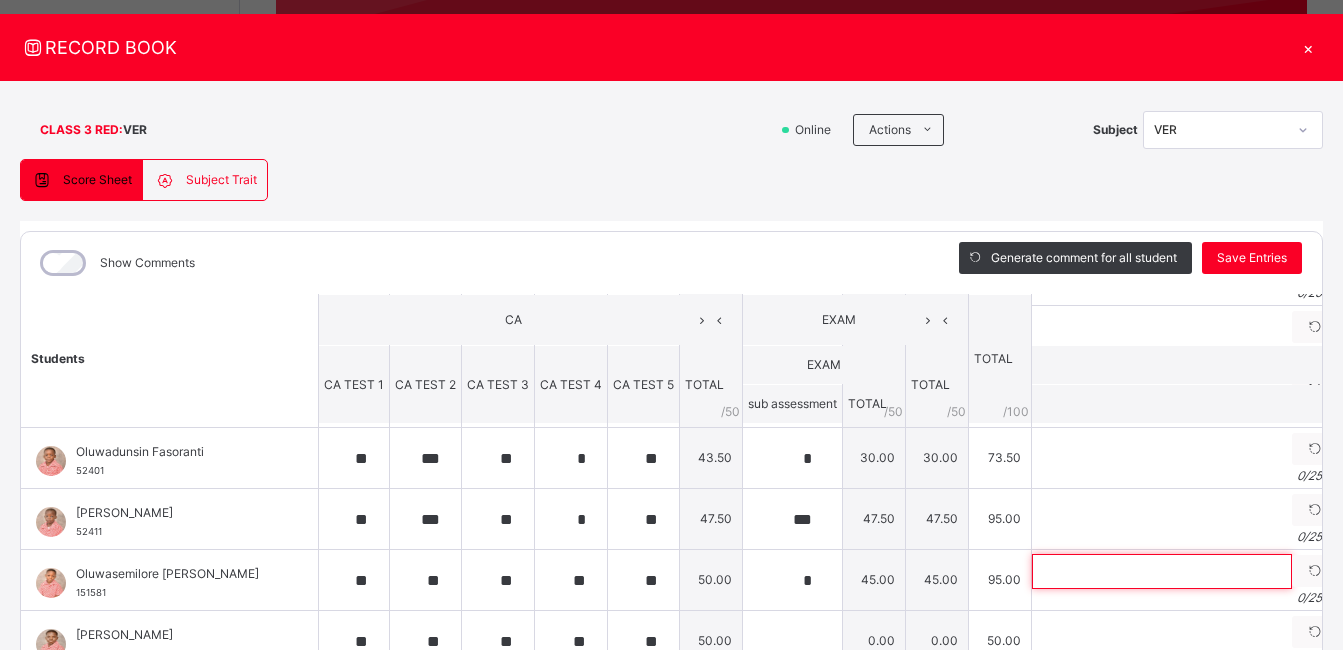 scroll, scrollTop: 624, scrollLeft: 0, axis: vertical 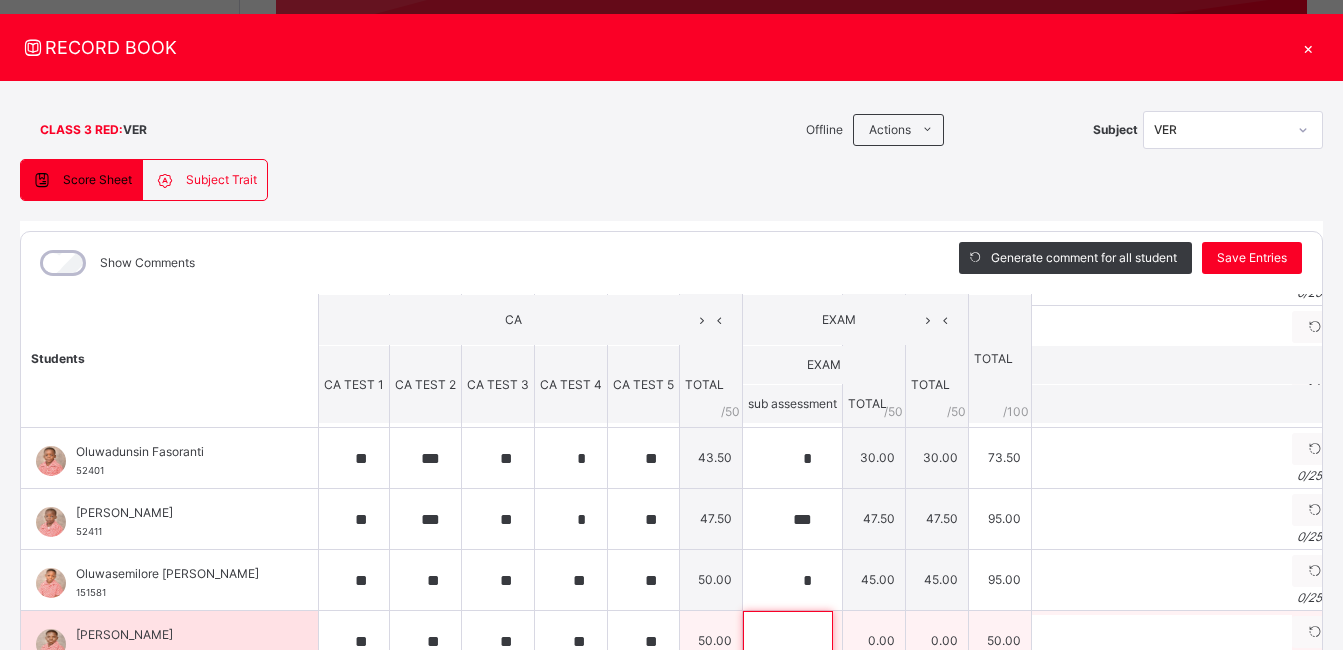 click at bounding box center [788, 641] 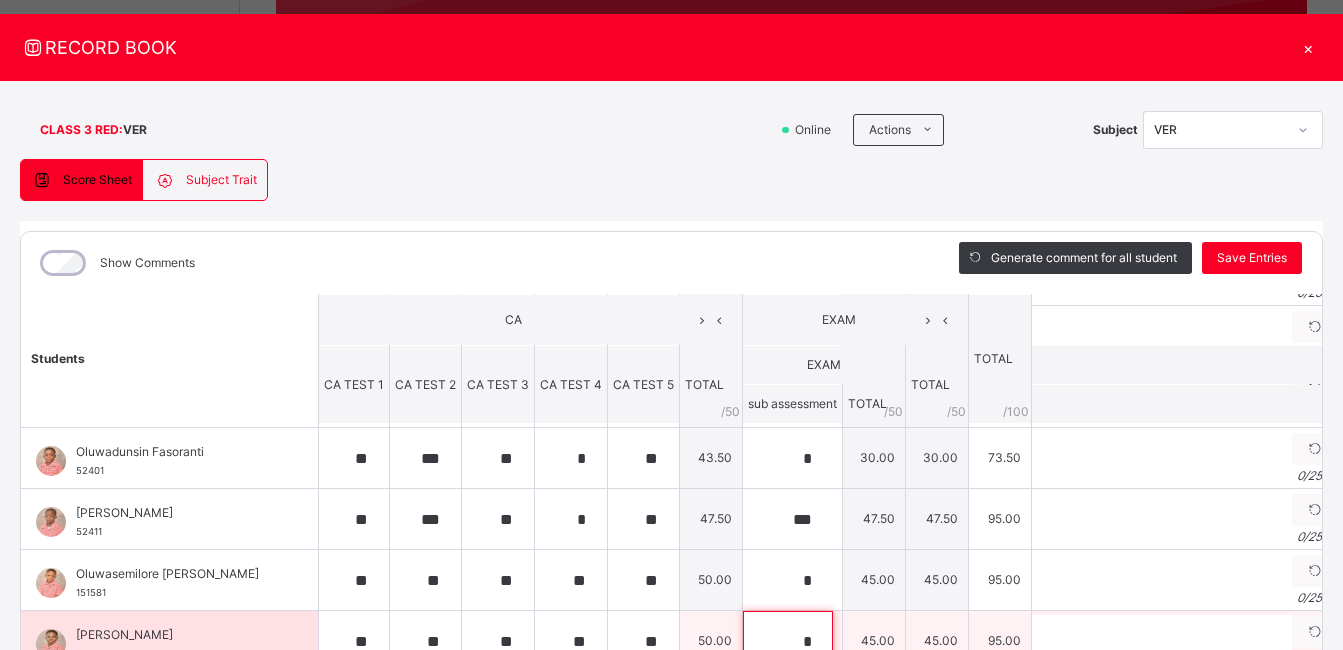 scroll, scrollTop: 37, scrollLeft: 0, axis: vertical 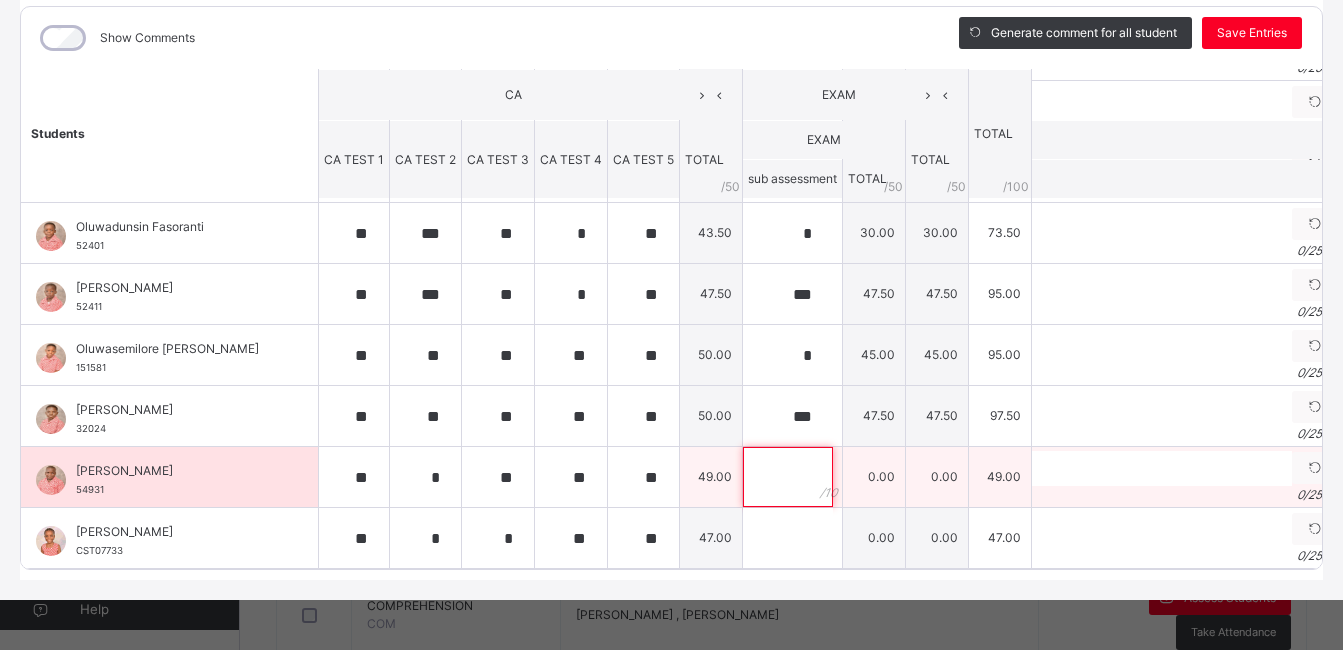 click at bounding box center [788, 477] 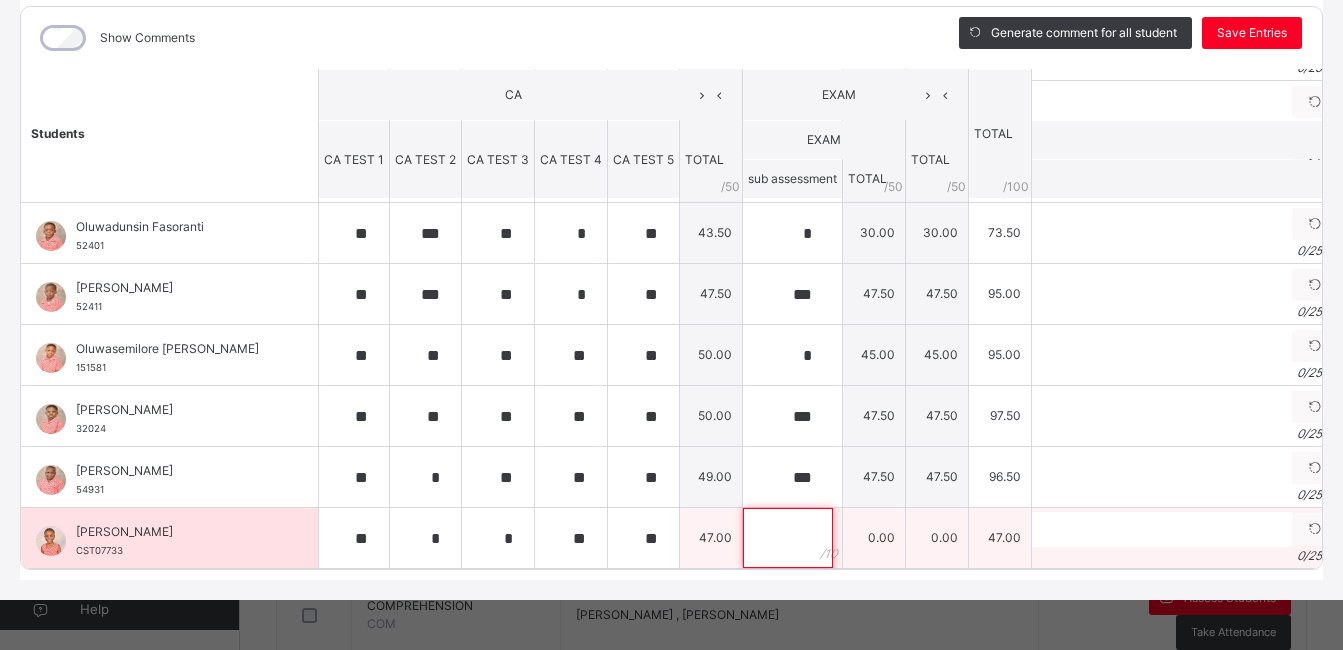 click at bounding box center [788, 538] 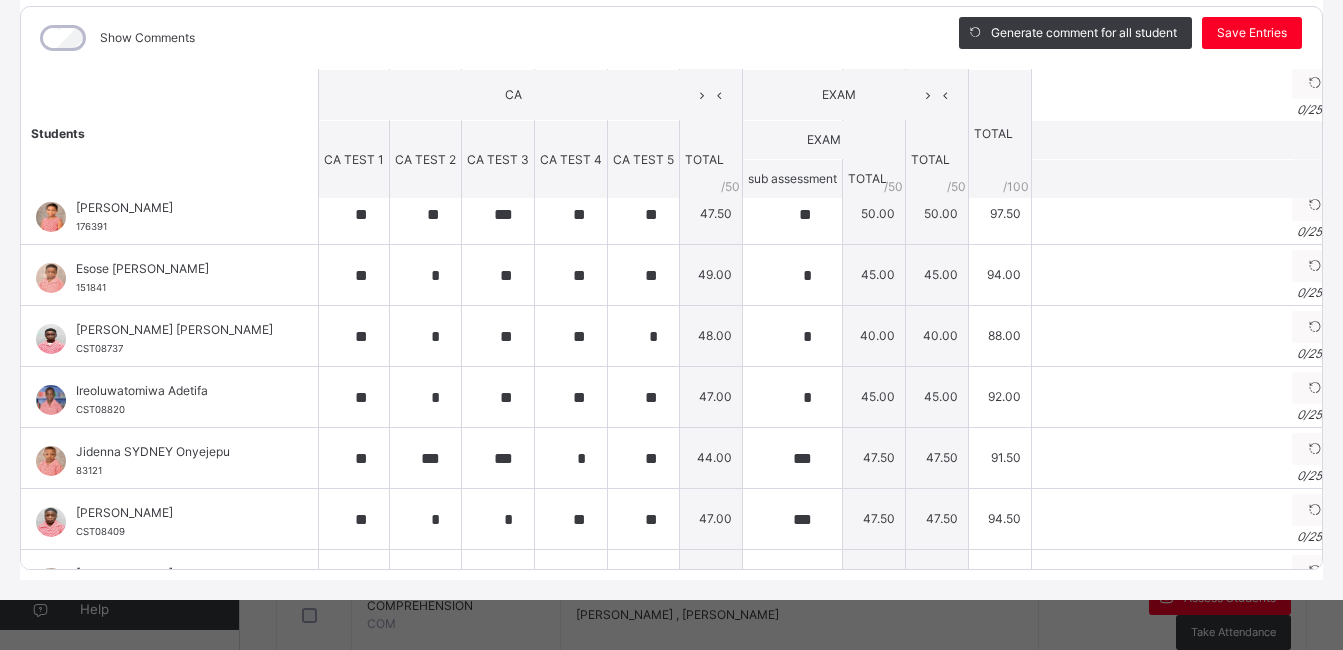 scroll, scrollTop: 0, scrollLeft: 0, axis: both 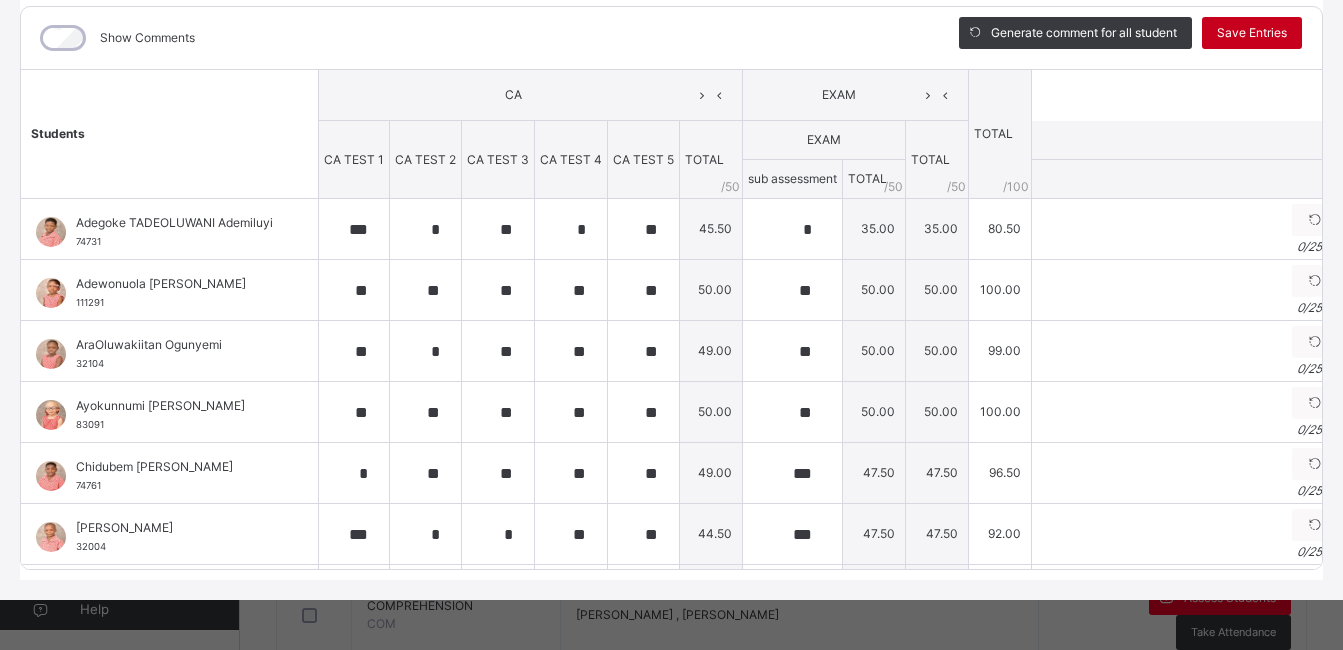 click on "Save Entries" at bounding box center [1252, 33] 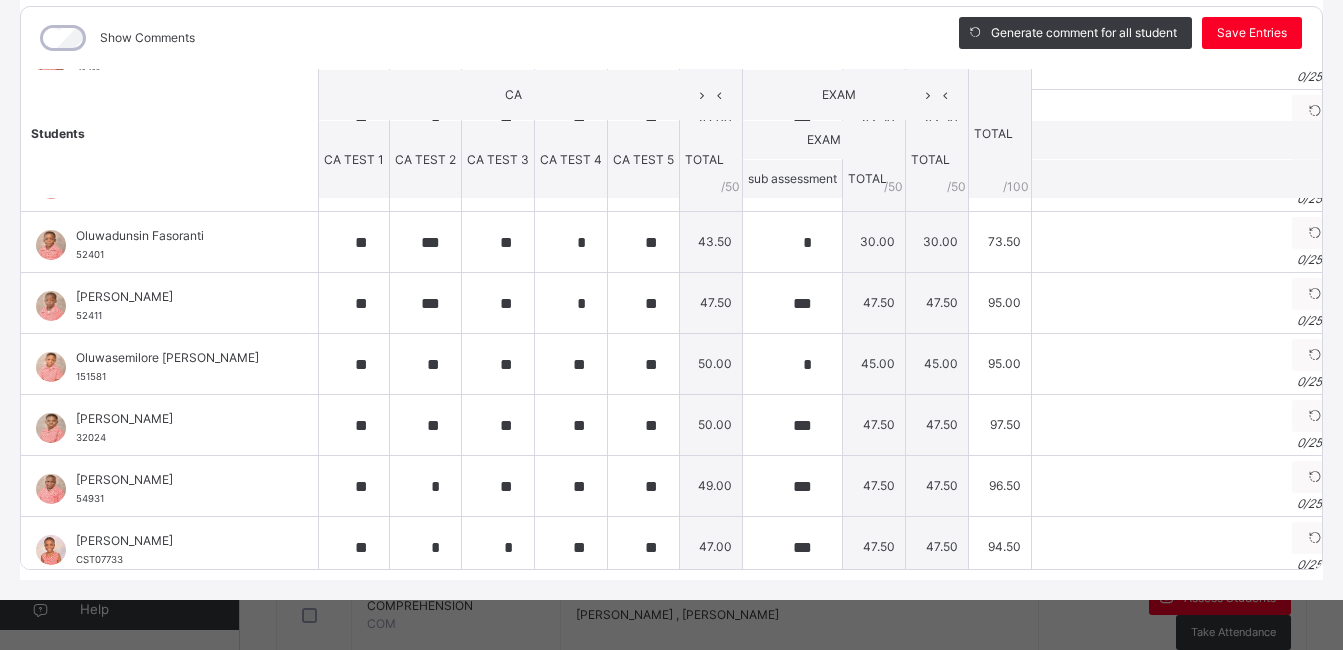scroll, scrollTop: 0, scrollLeft: 0, axis: both 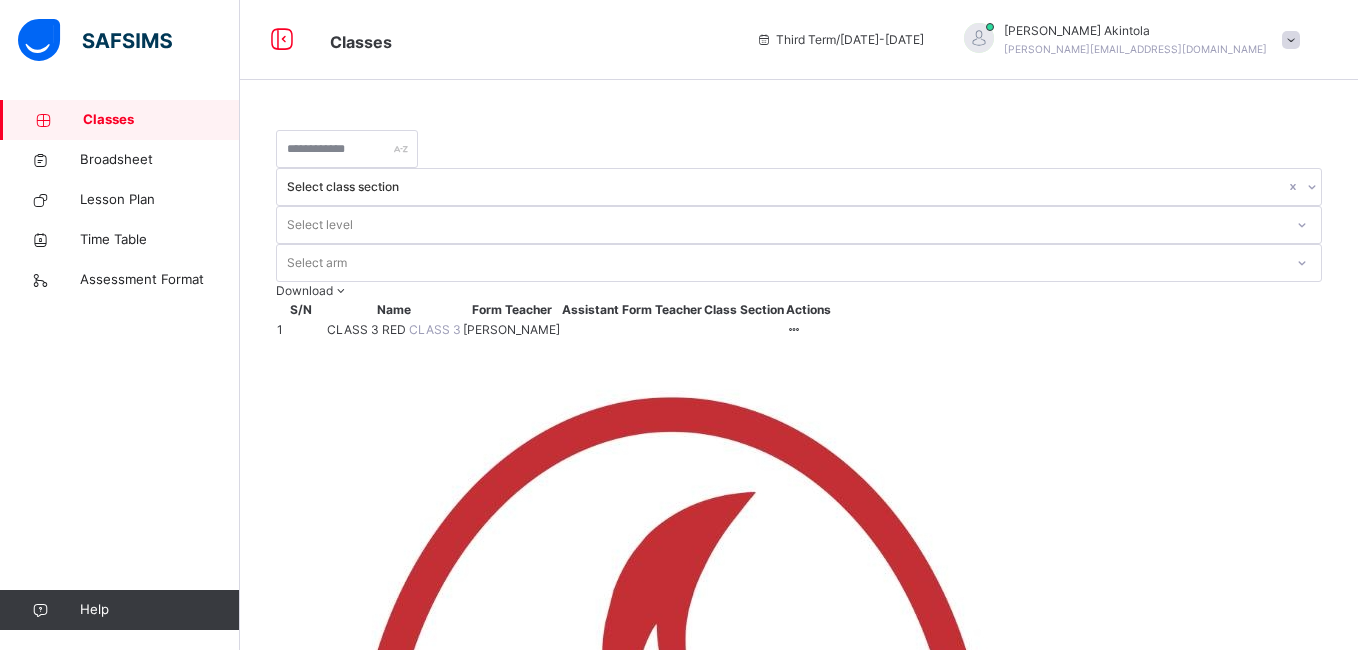 click on "CLASS 3   RED   CLASS 3" at bounding box center [394, 330] 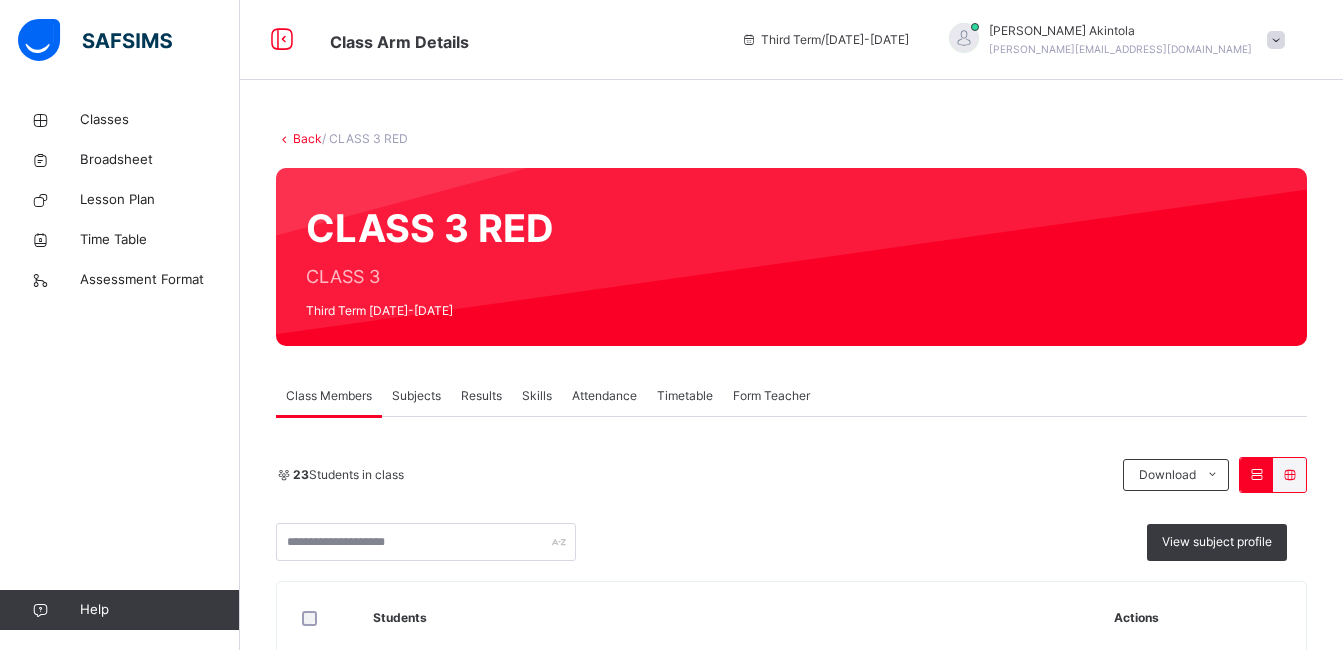 click on "Subjects" at bounding box center (416, 396) 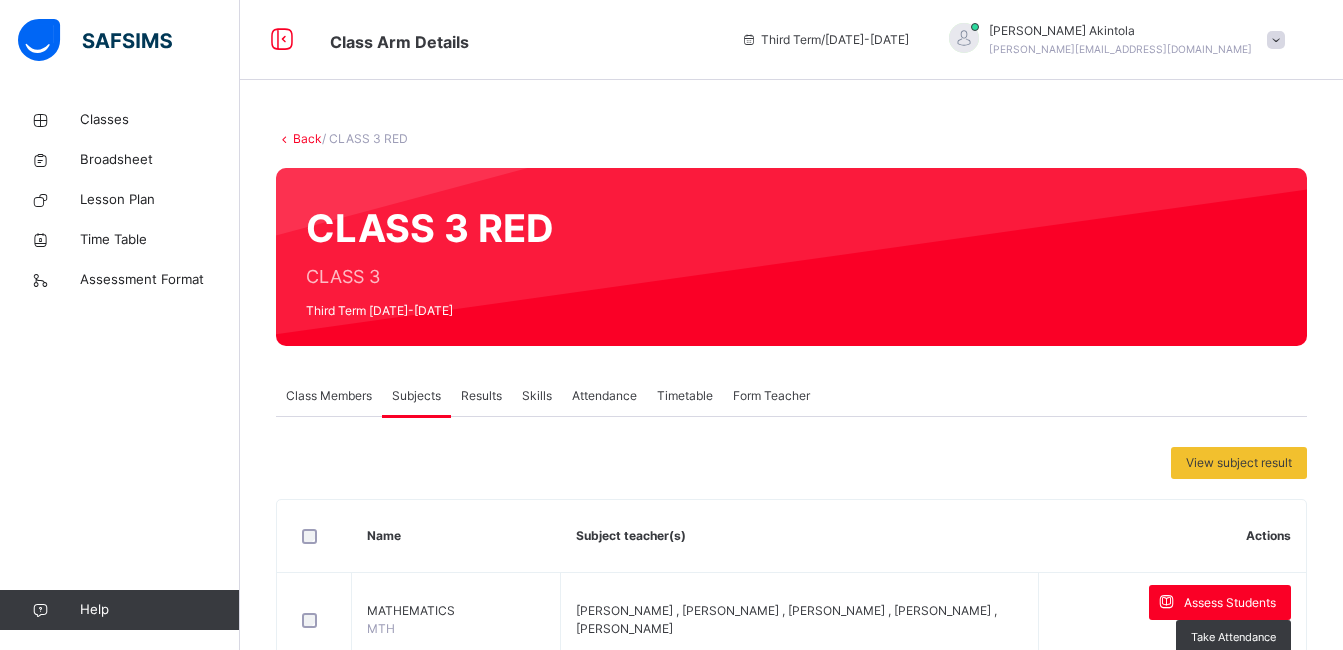 click on "Results" at bounding box center (481, 396) 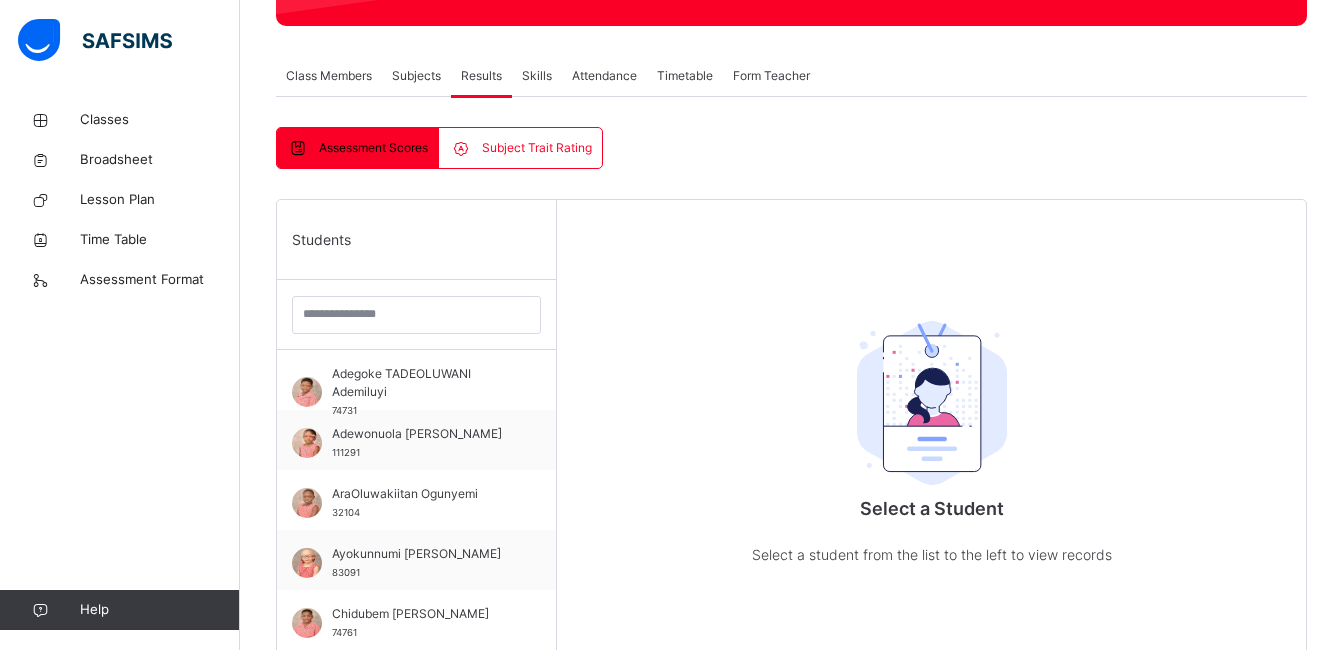 scroll, scrollTop: 347, scrollLeft: 0, axis: vertical 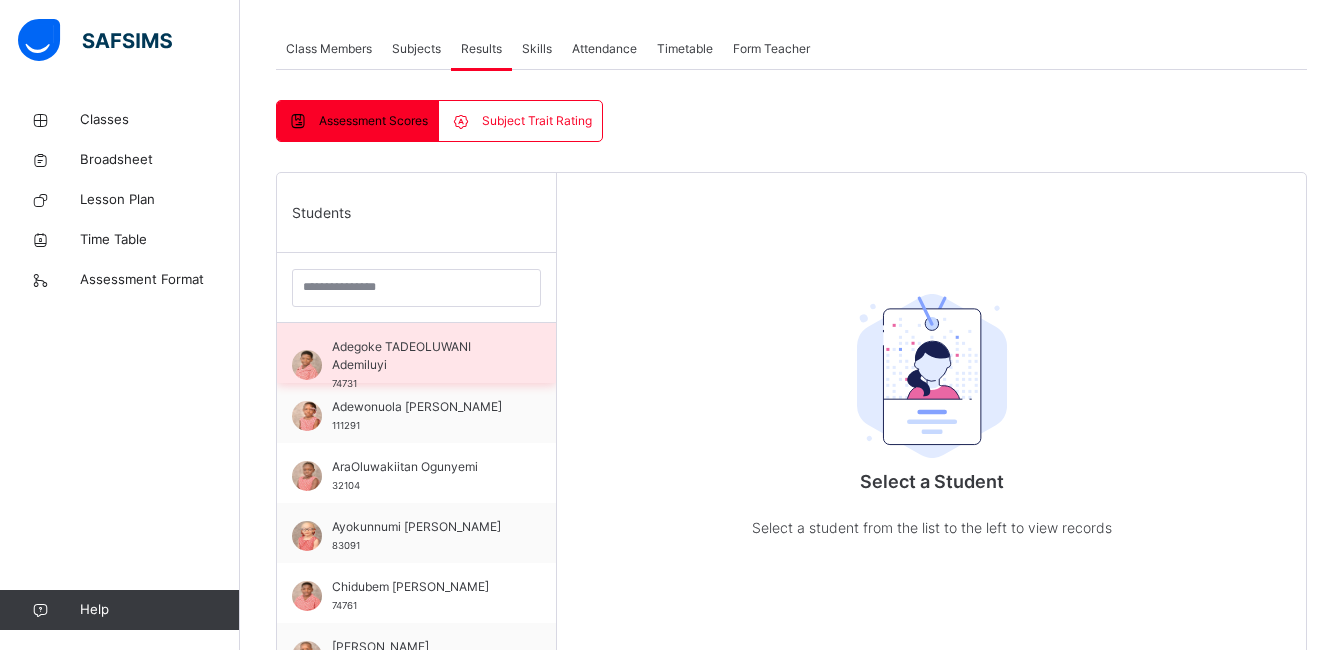 click on "Adegoke TADEOLUWANI Ademiluyi" at bounding box center (421, 356) 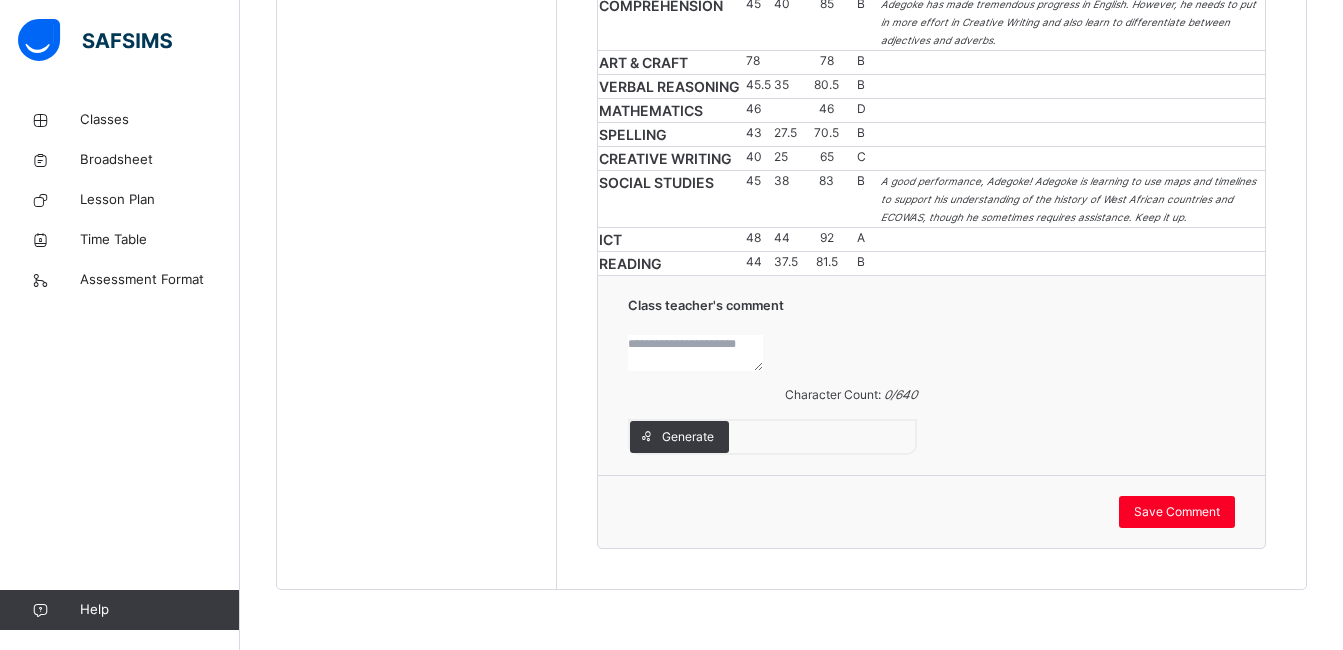 scroll, scrollTop: 1280, scrollLeft: 0, axis: vertical 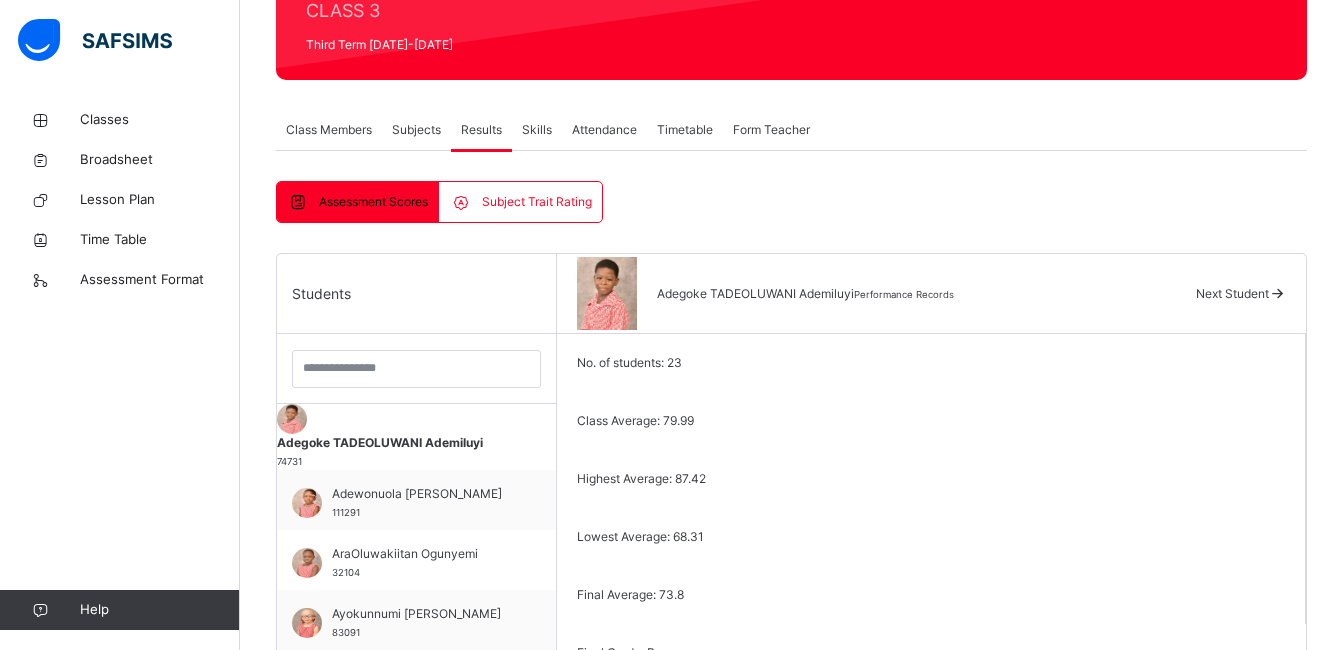 click on "Subject Trait Rating" at bounding box center (537, 202) 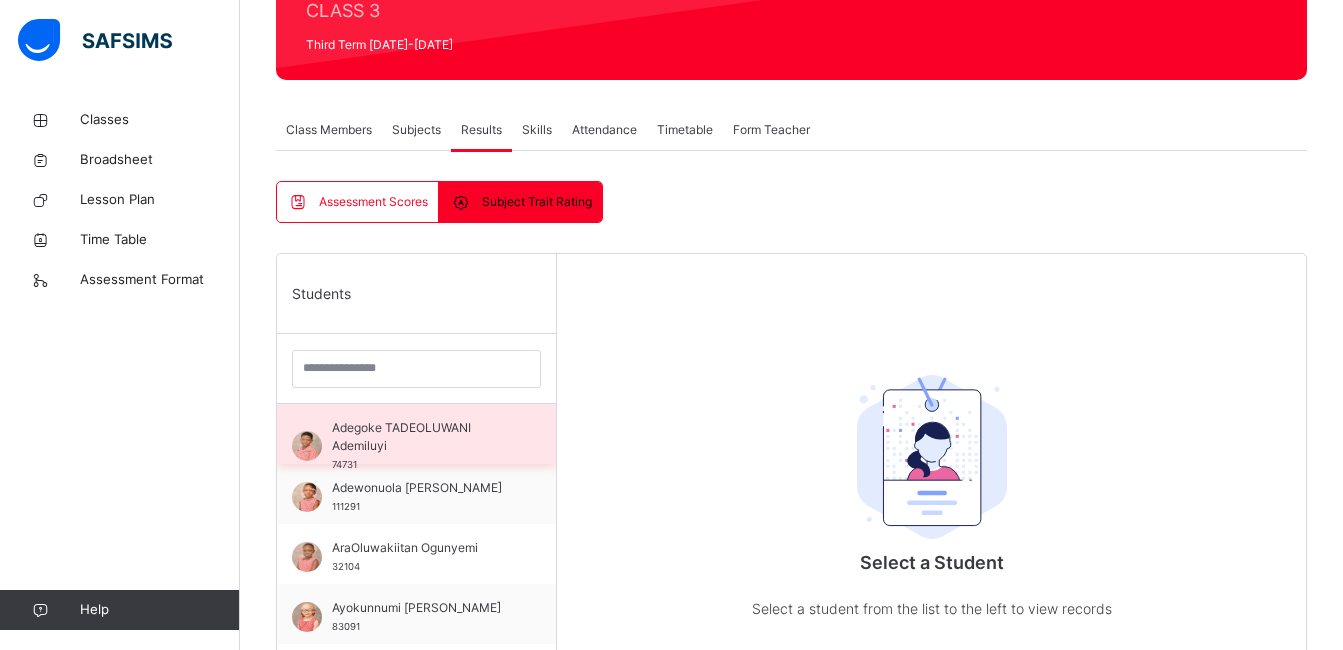 click on "Adegoke TADEOLUWANI Ademiluyi" at bounding box center (421, 437) 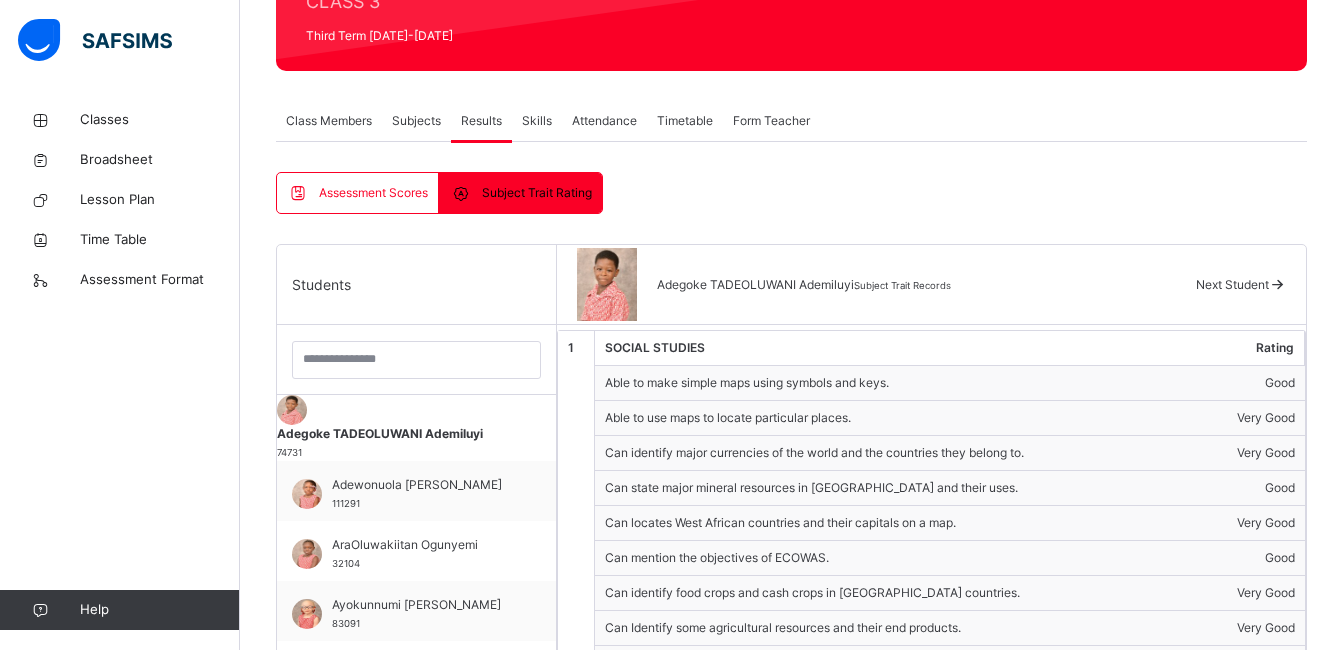 scroll, scrollTop: 0, scrollLeft: 0, axis: both 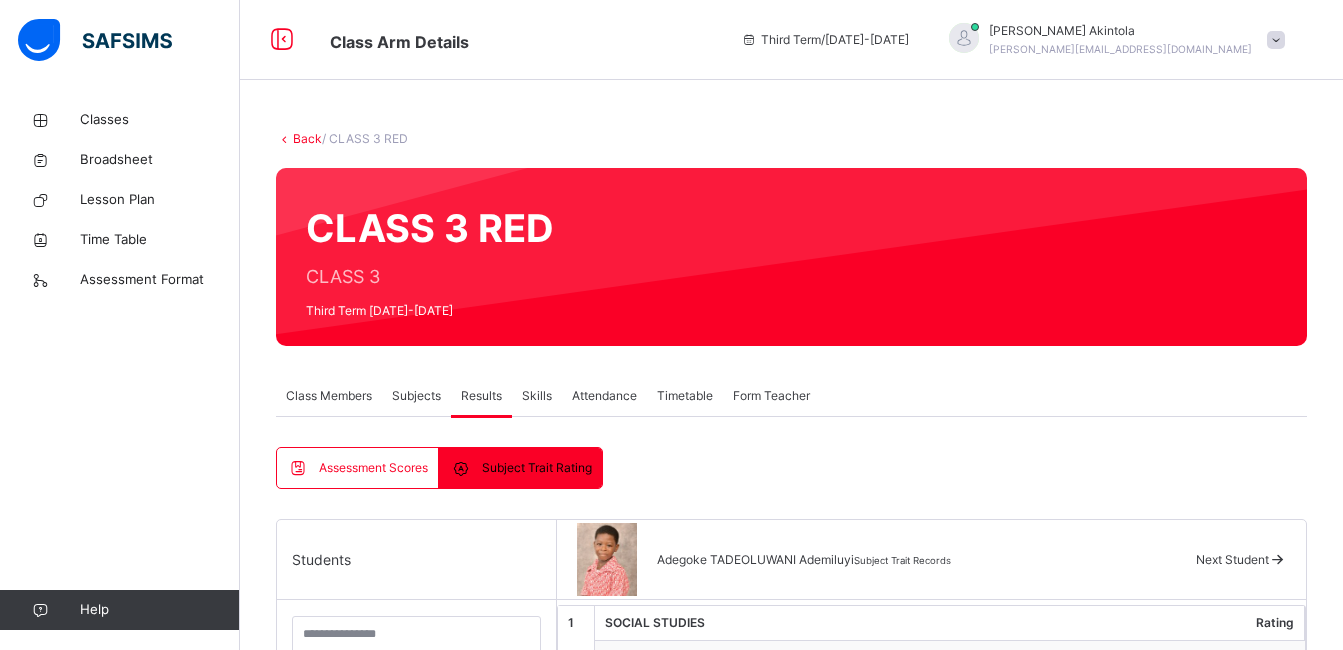 click on "Subjects" at bounding box center [416, 396] 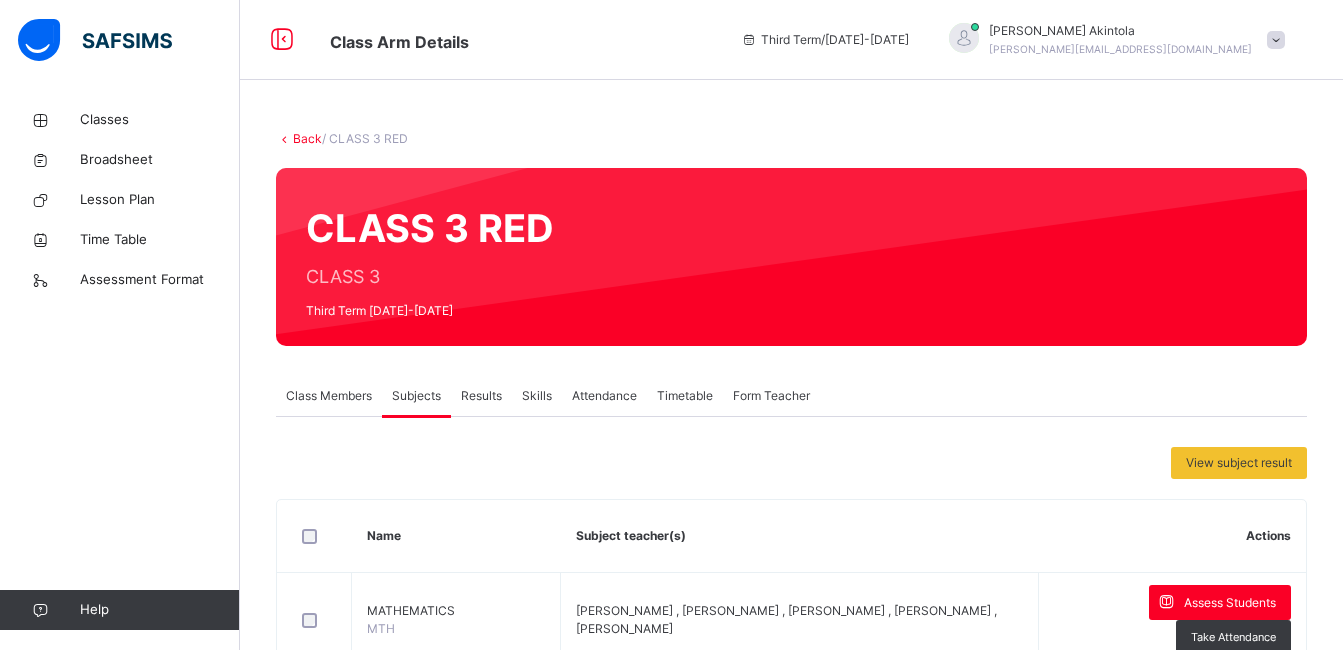 click on "Results" at bounding box center (481, 396) 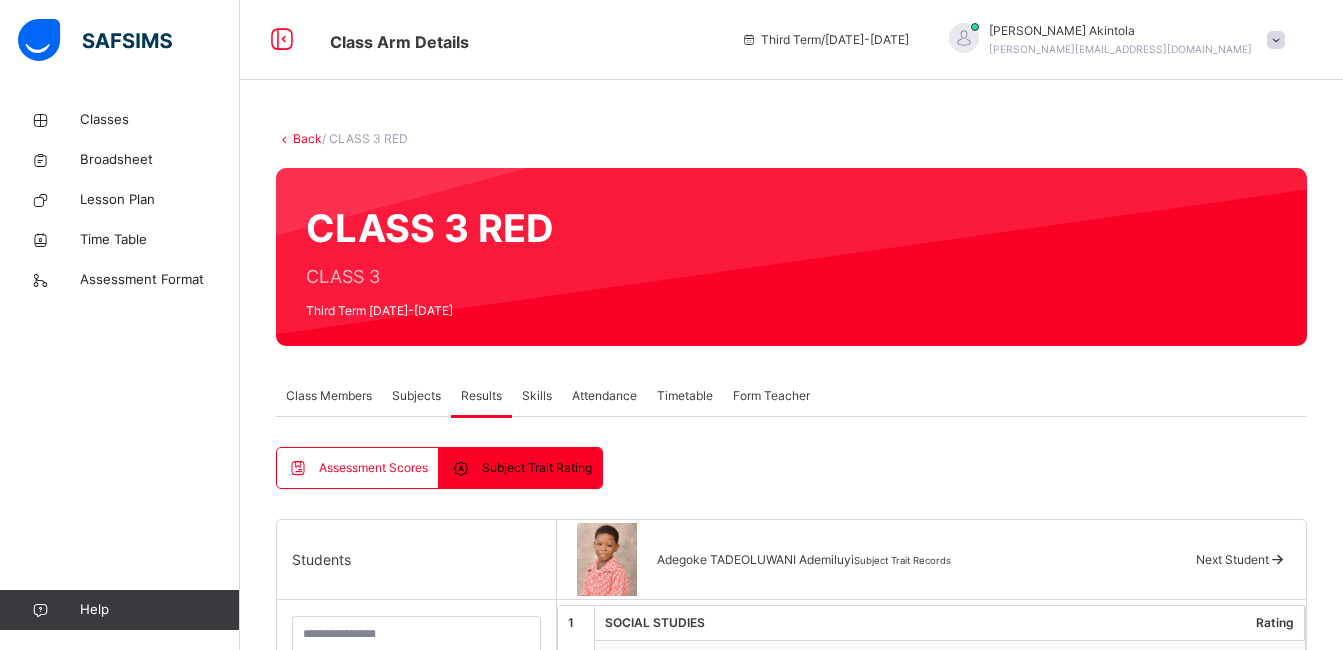 click on "Assessment Scores" at bounding box center (358, 468) 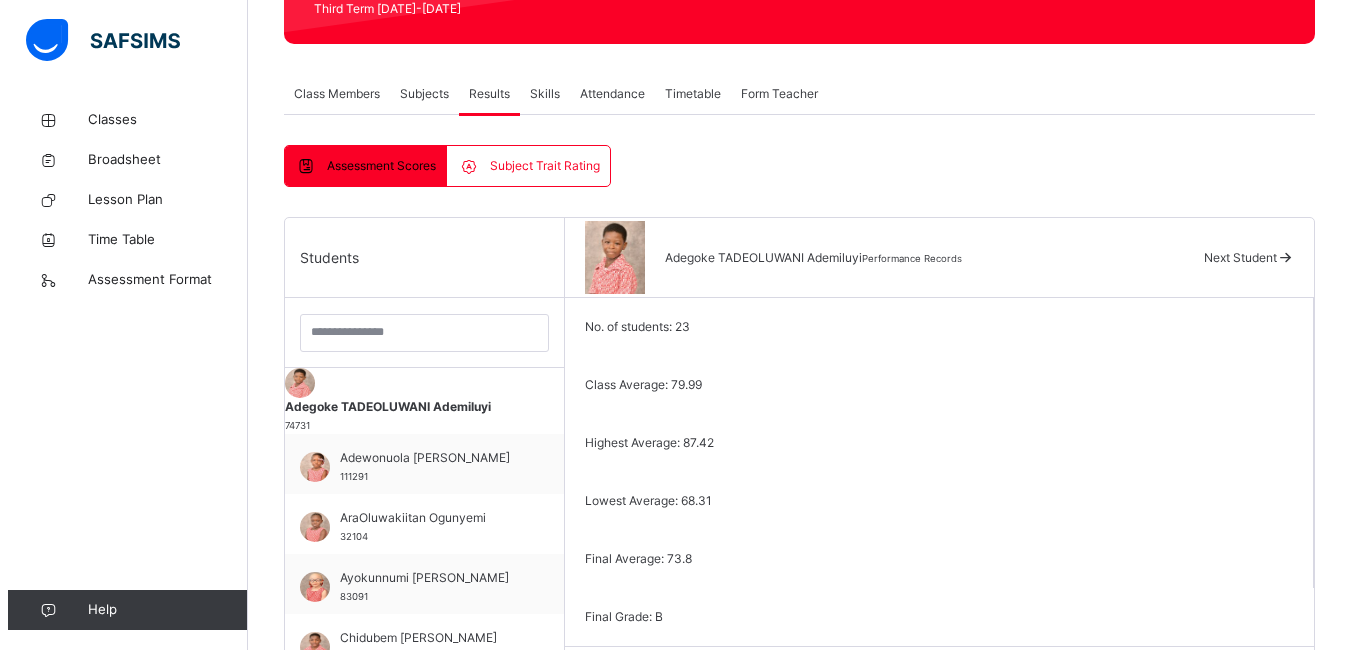scroll, scrollTop: 298, scrollLeft: 0, axis: vertical 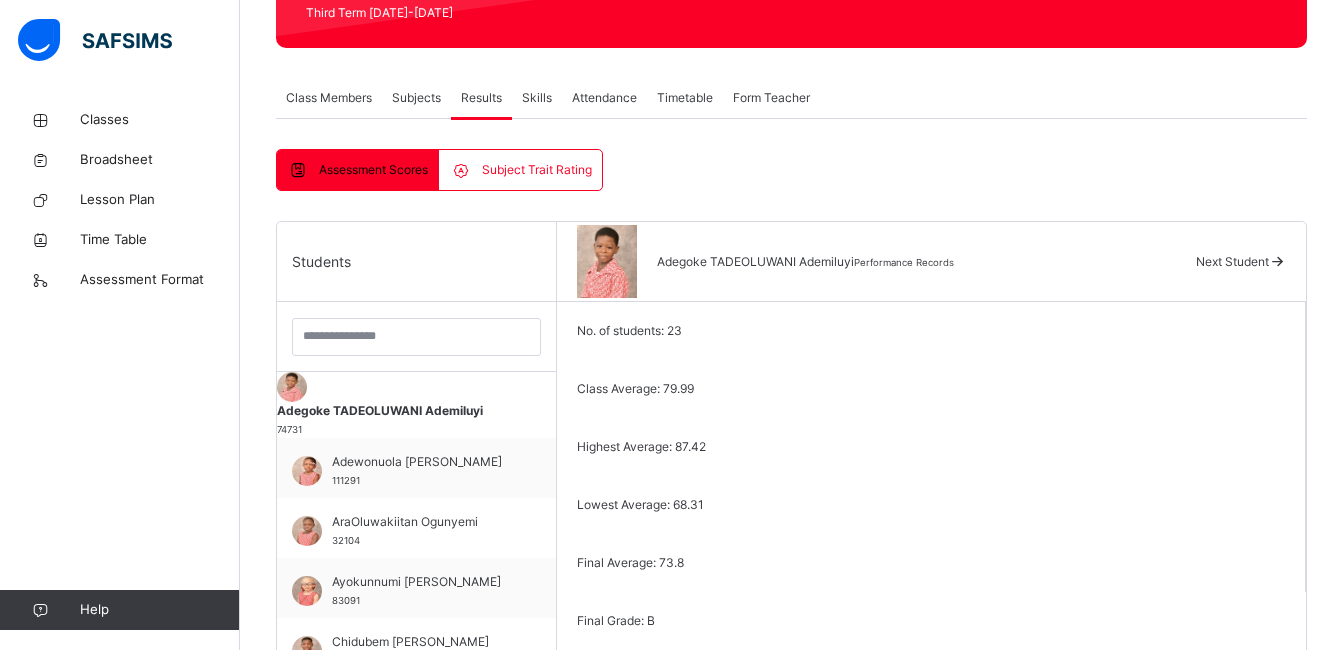 click on "Subjects" at bounding box center [416, 98] 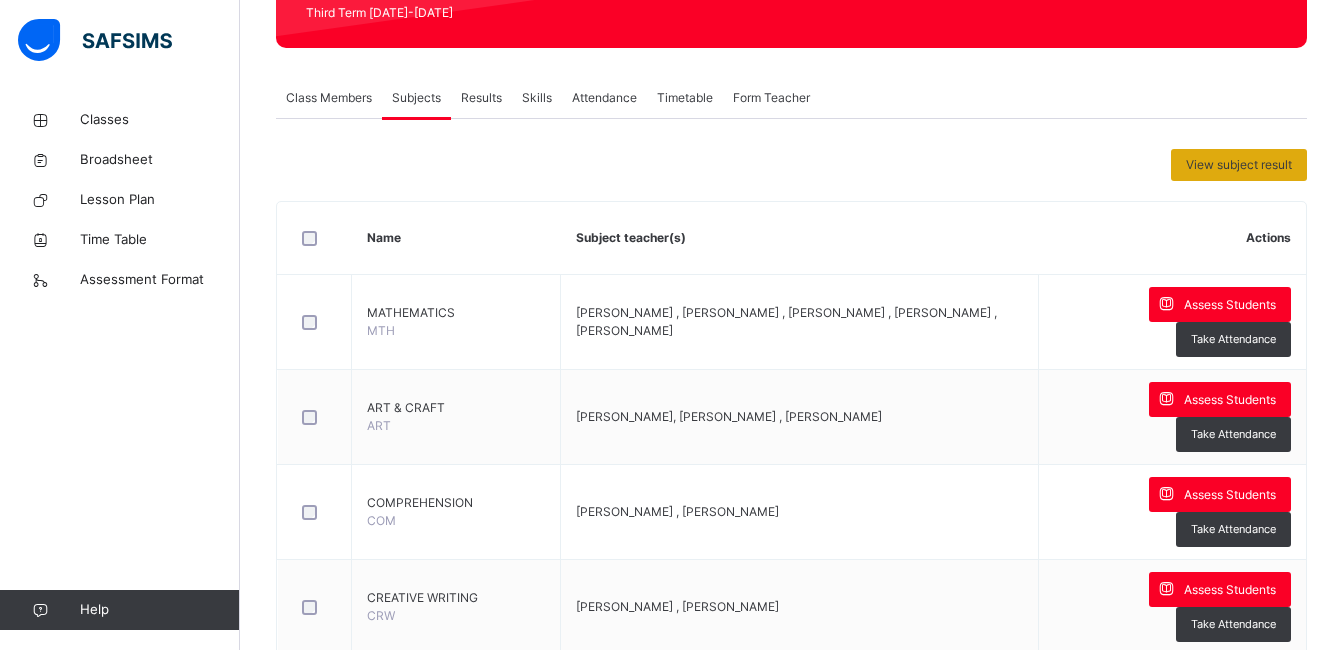 click on "View subject result" at bounding box center (1239, 165) 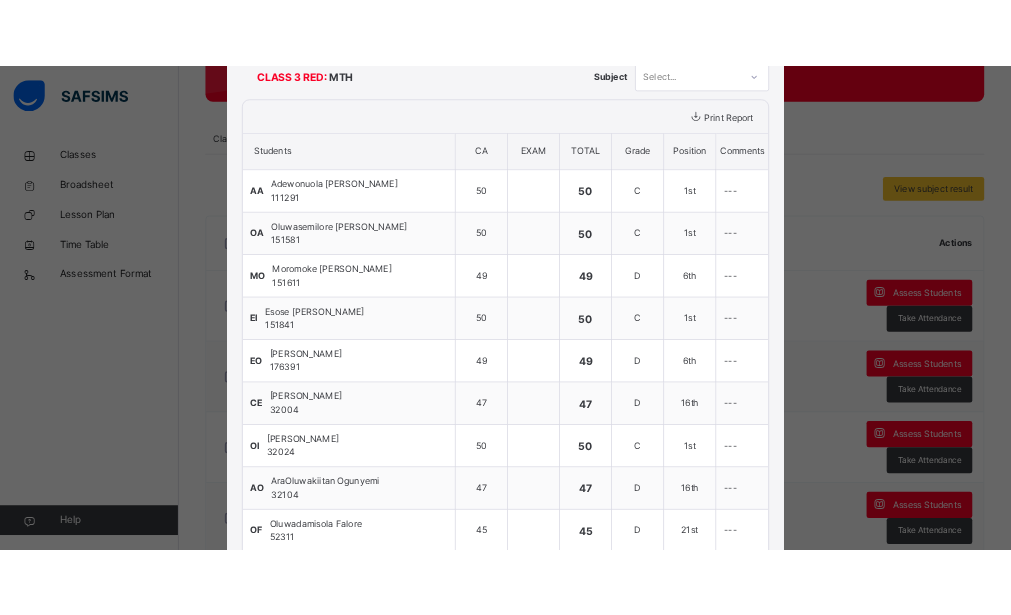 scroll, scrollTop: 142, scrollLeft: 0, axis: vertical 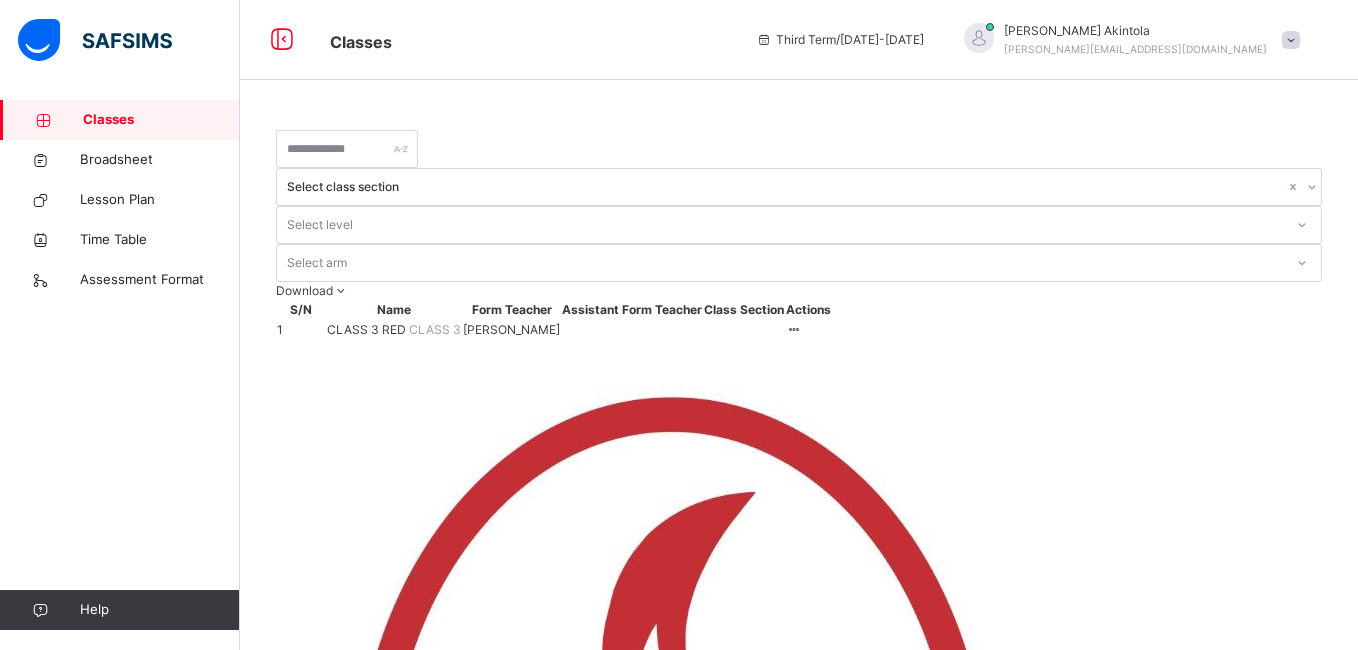 click on "CLASS 3   RED" at bounding box center [368, 329] 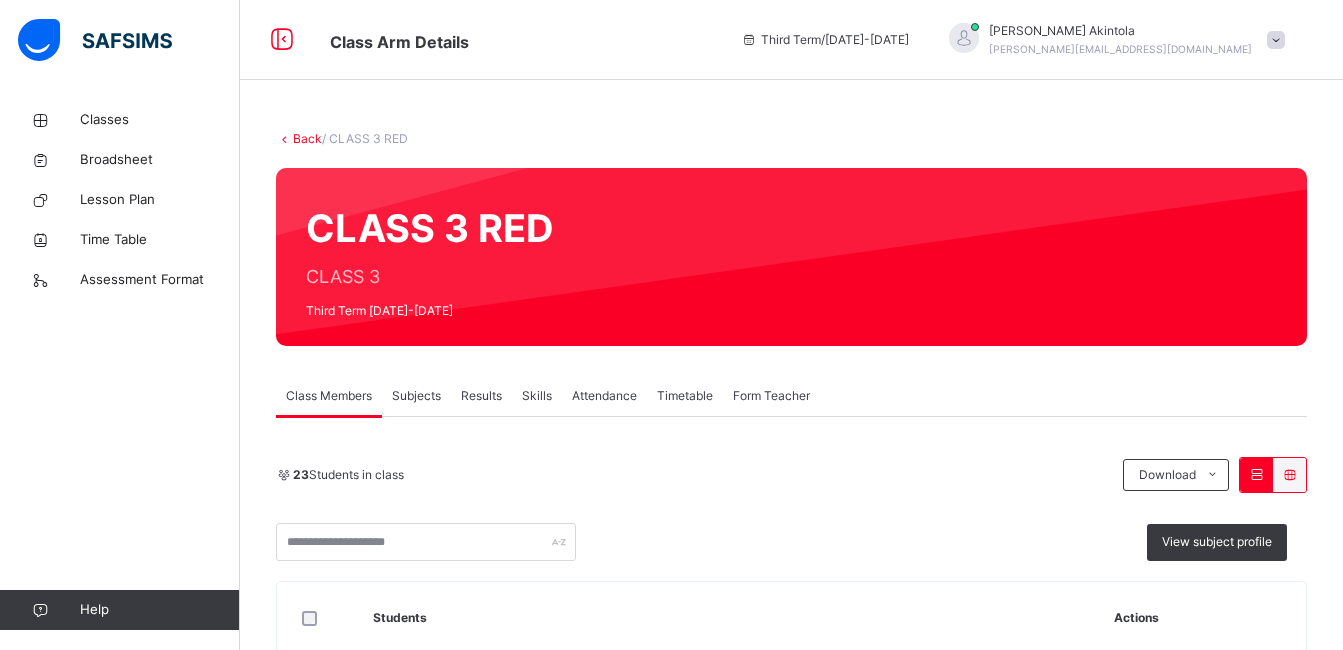 drag, startPoint x: 383, startPoint y: 256, endPoint x: 478, endPoint y: 393, distance: 166.71533 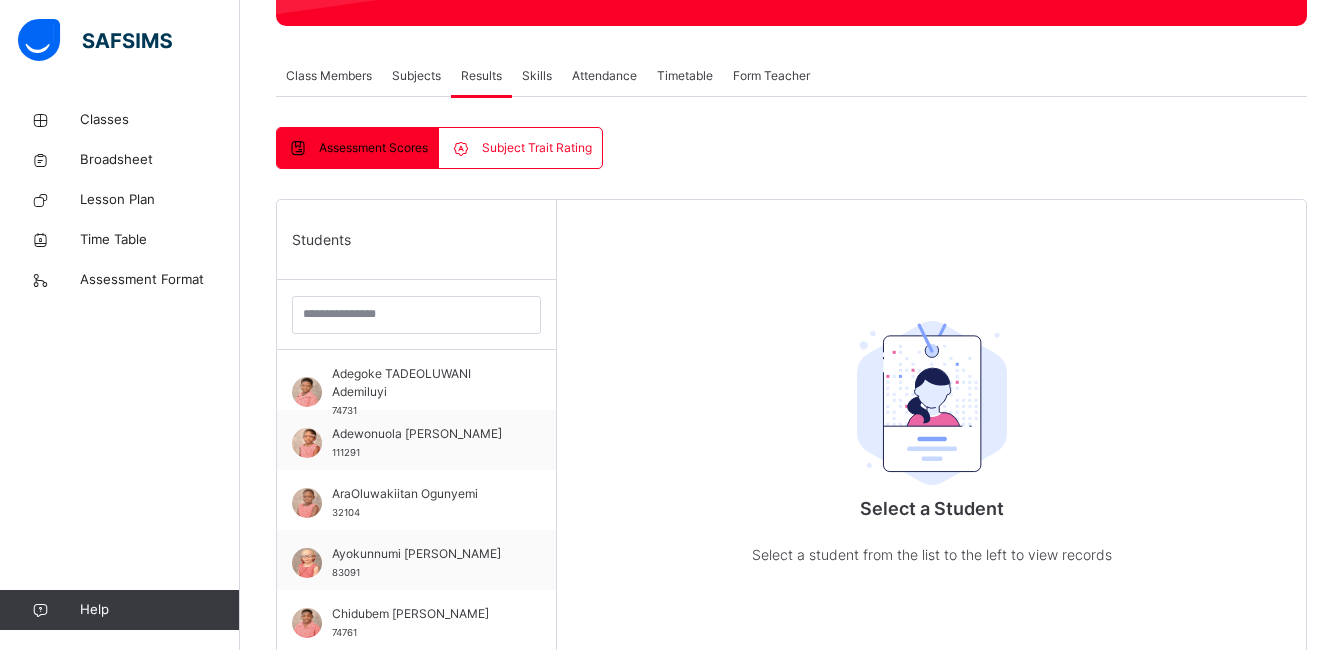scroll, scrollTop: 336, scrollLeft: 0, axis: vertical 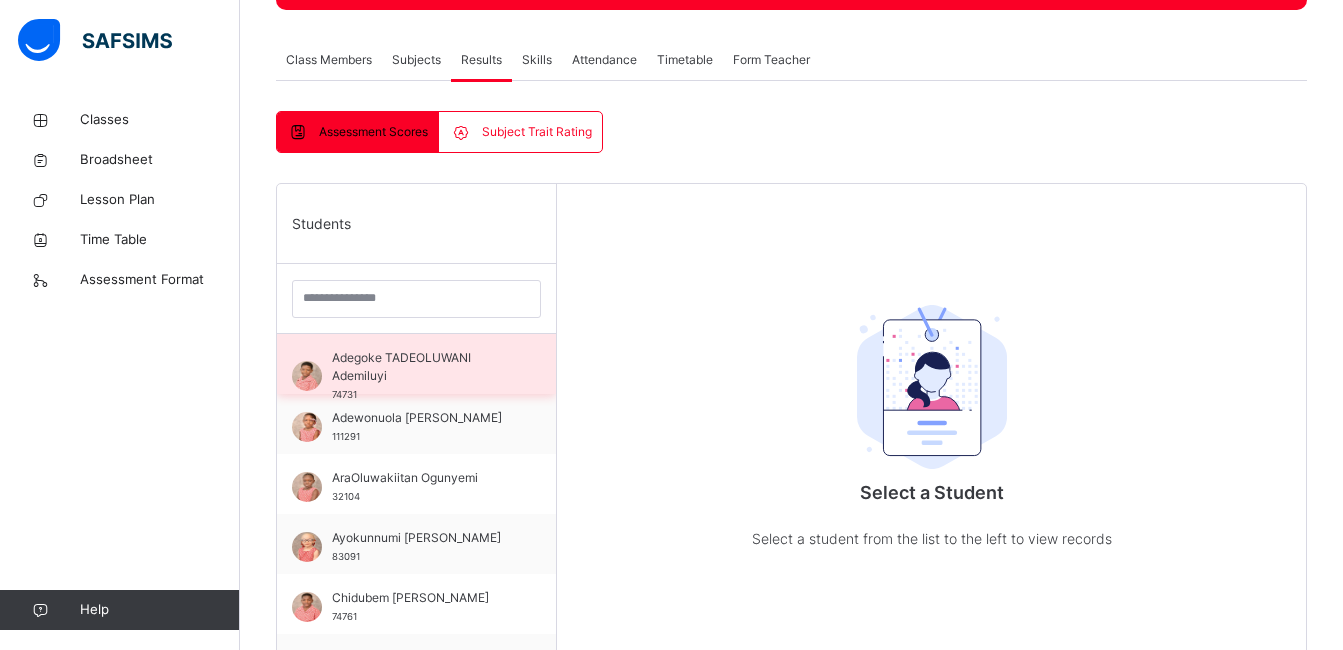 click on "Adegoke TADEOLUWANI Ademiluyi" at bounding box center (421, 367) 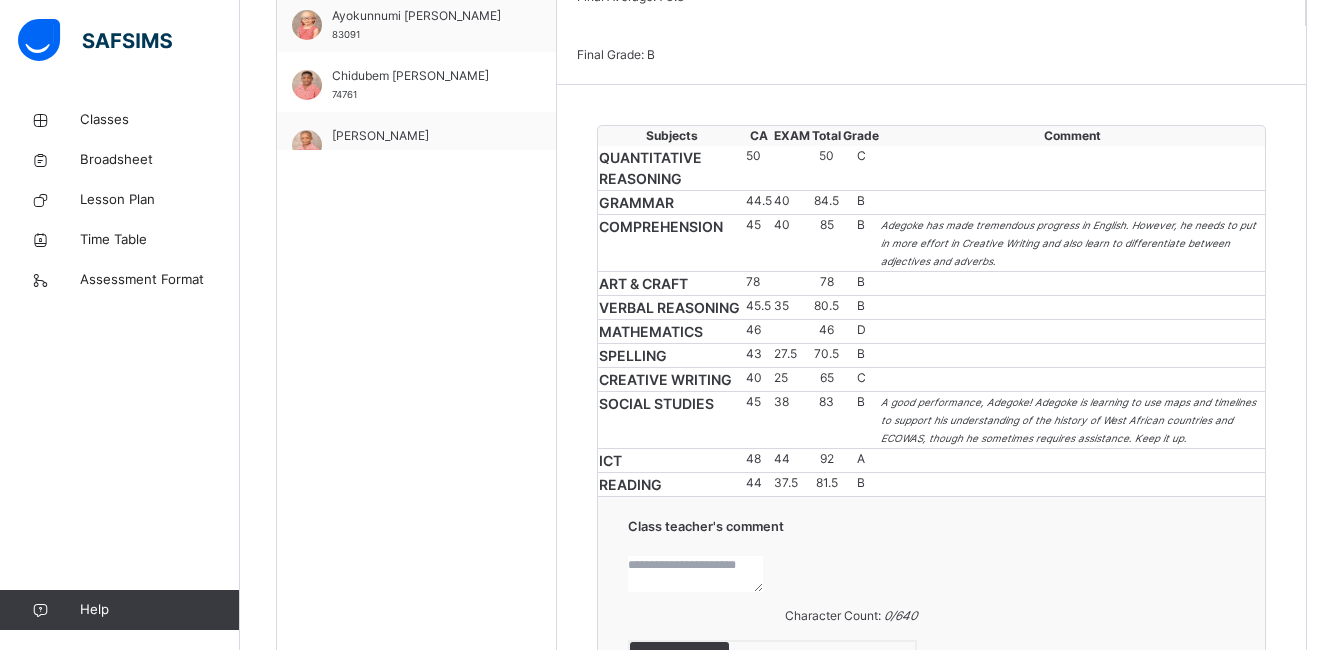 scroll, scrollTop: 867, scrollLeft: 0, axis: vertical 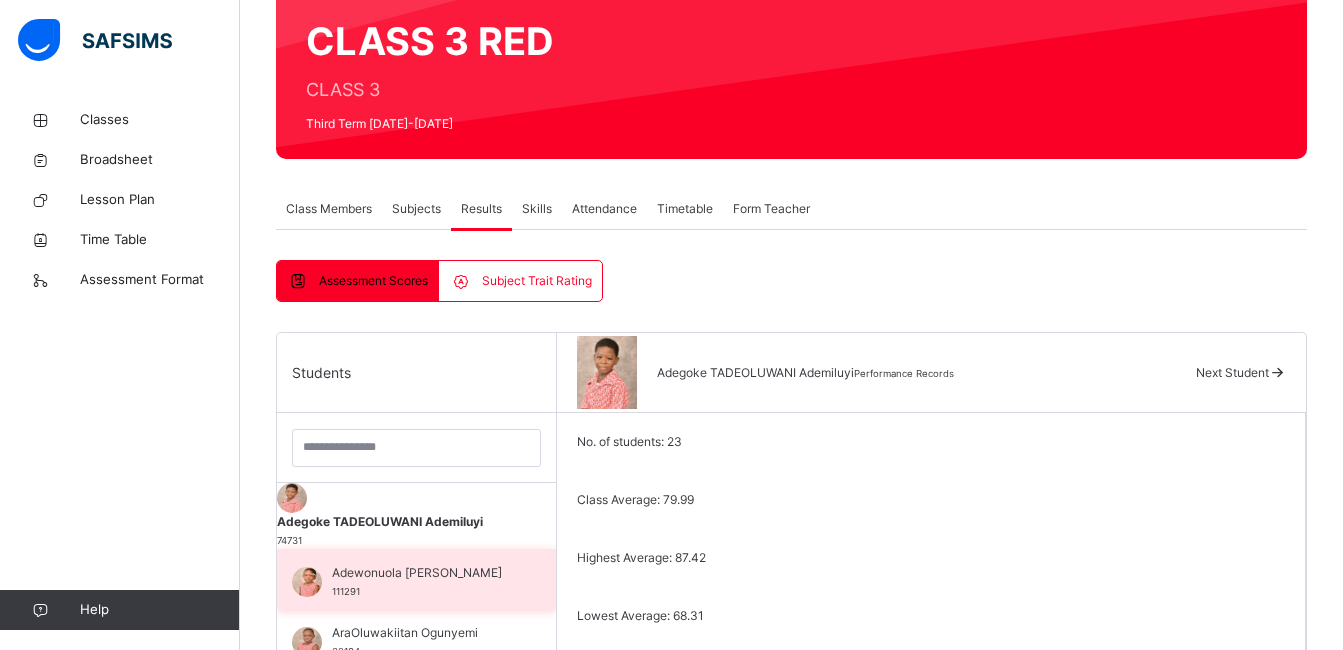 click on "Adewonuola [PERSON_NAME]" at bounding box center [421, 573] 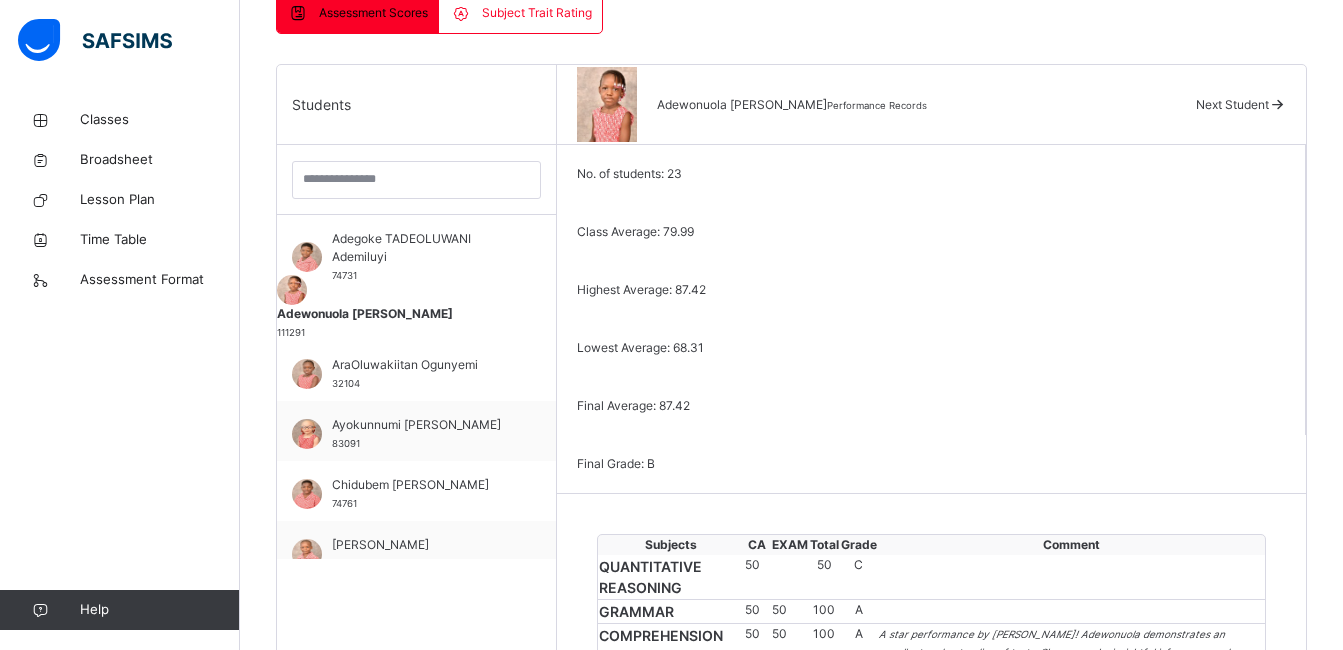 scroll, scrollTop: 433, scrollLeft: 0, axis: vertical 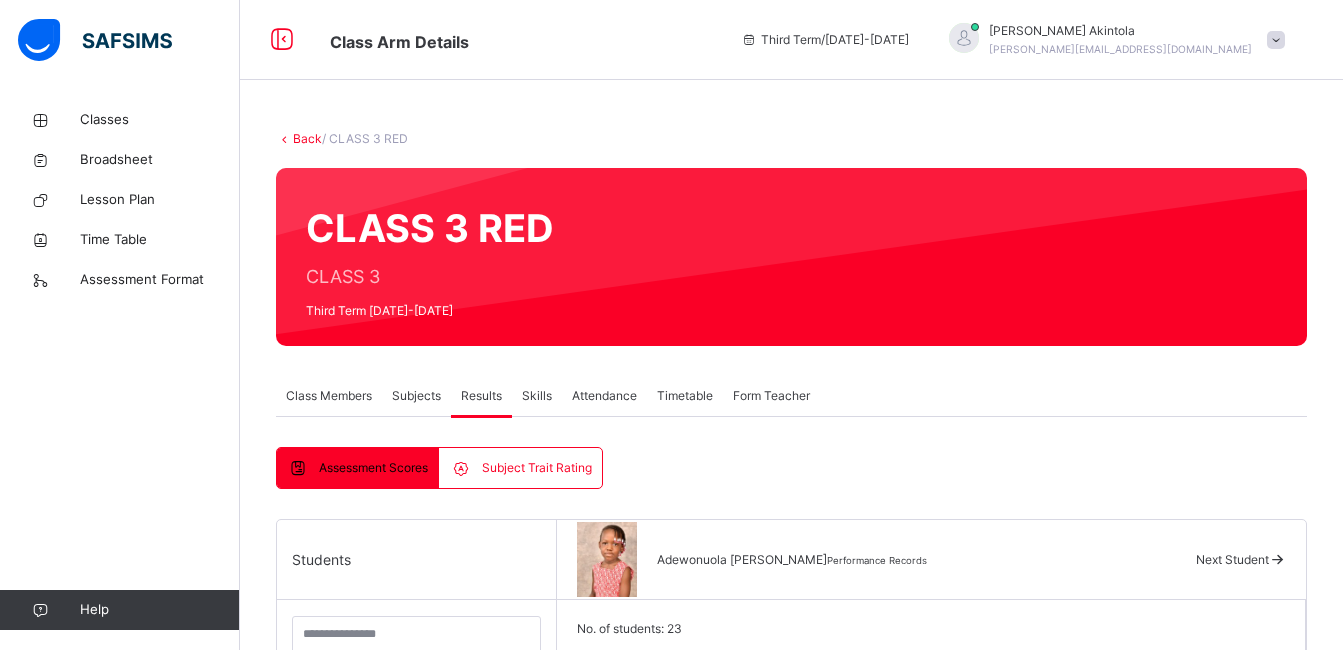 click on "Subjects" at bounding box center [416, 396] 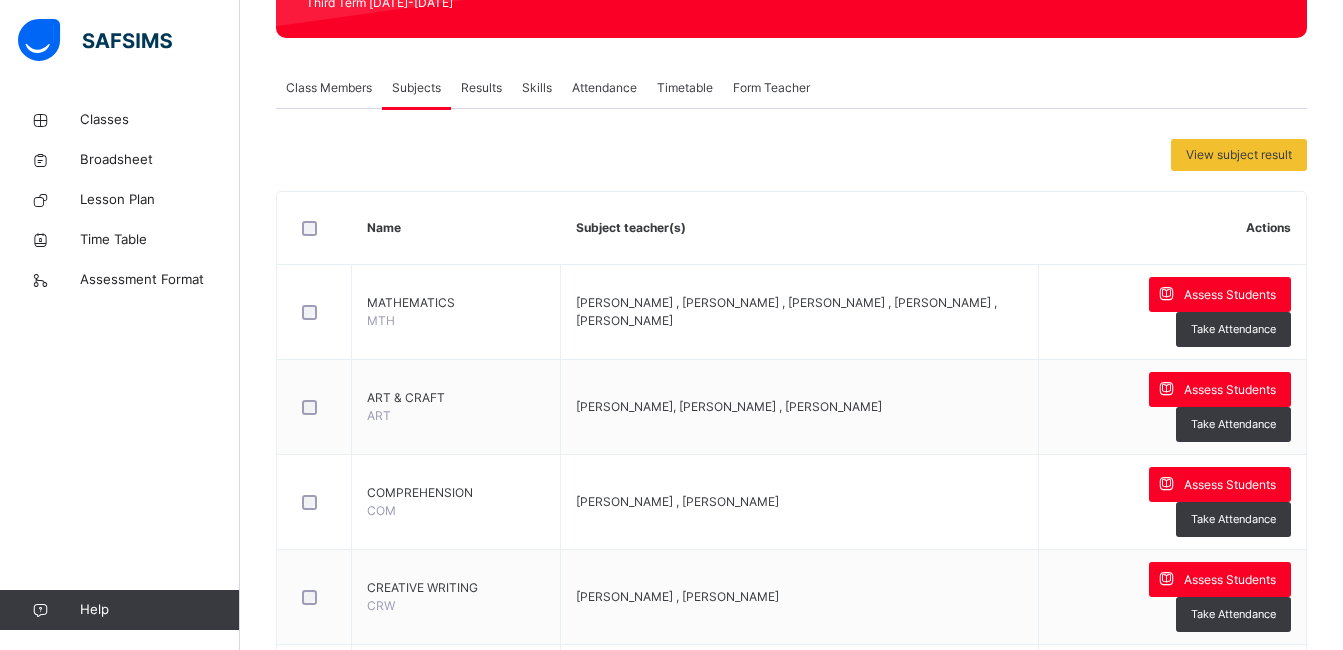 scroll, scrollTop: 106, scrollLeft: 0, axis: vertical 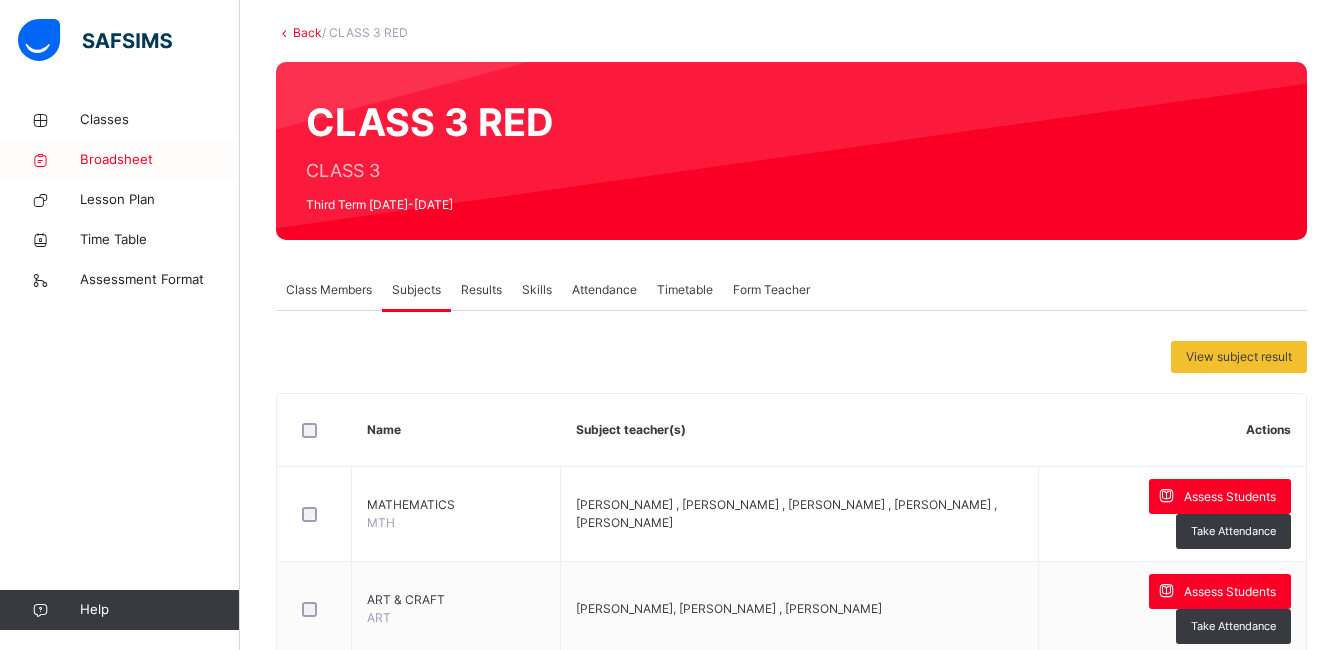 click on "Broadsheet" at bounding box center (160, 160) 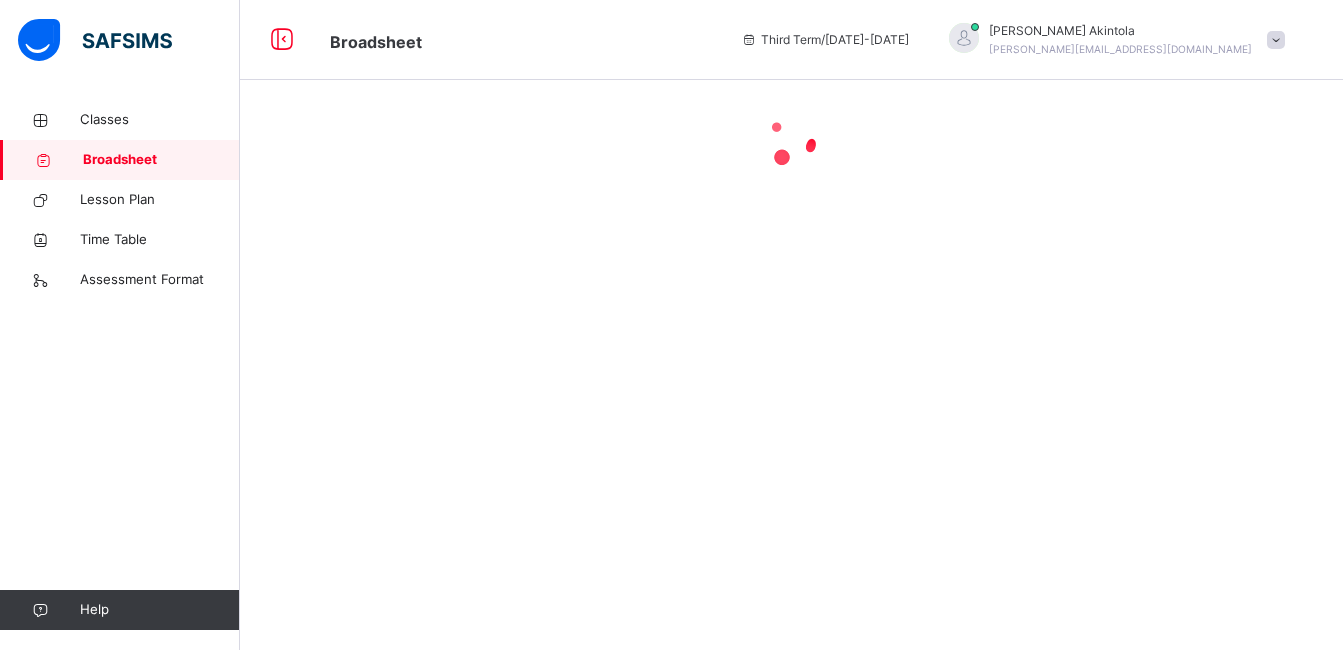 scroll, scrollTop: 0, scrollLeft: 0, axis: both 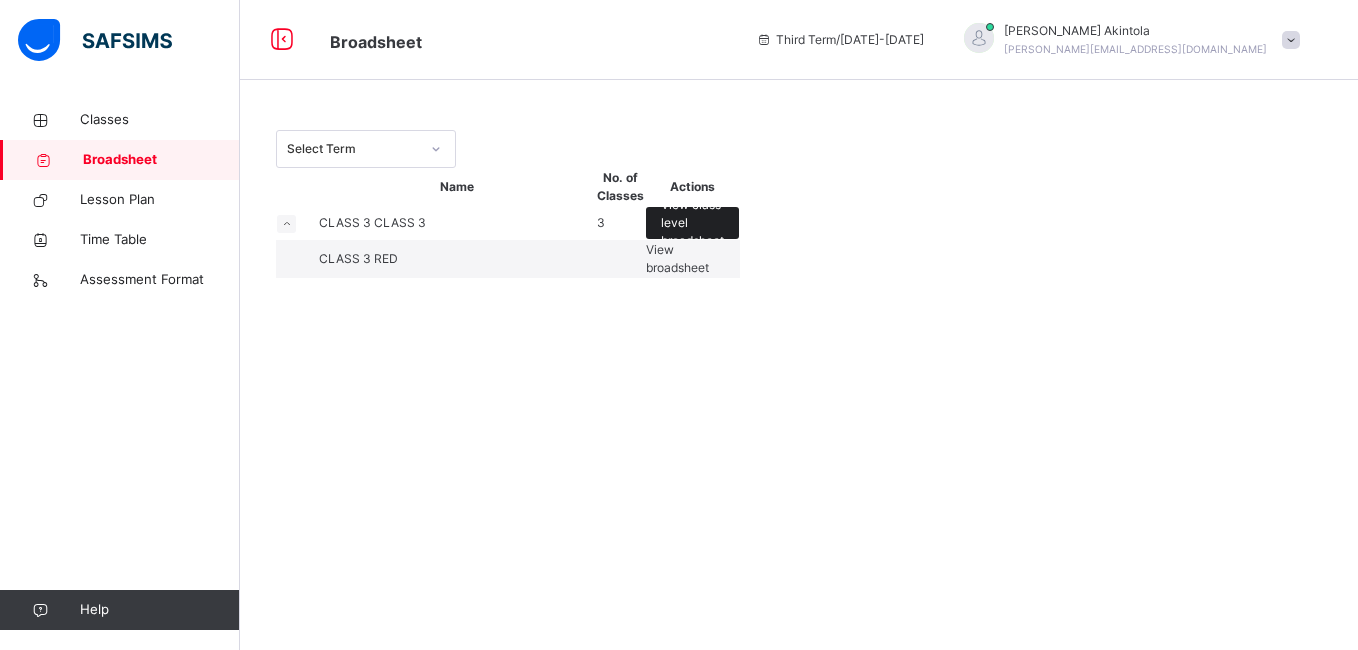 click on "View class level broadsheet" at bounding box center (692, 223) 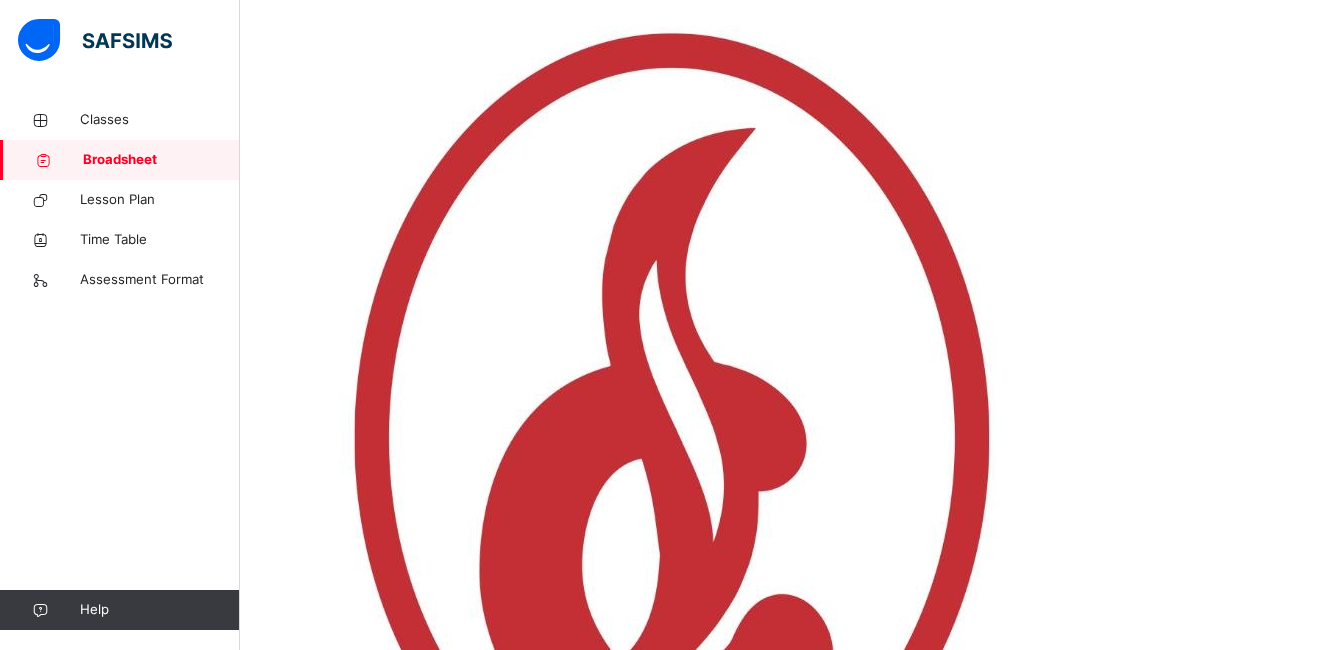 scroll, scrollTop: 0, scrollLeft: 0, axis: both 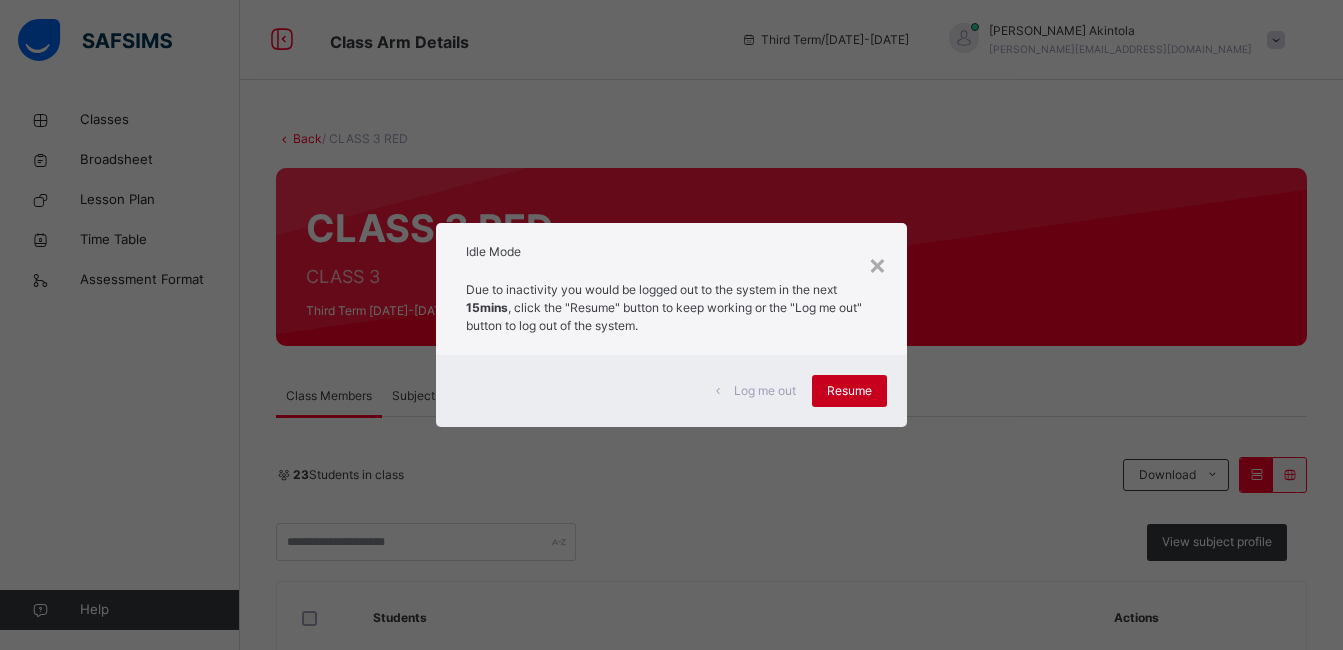 click on "Resume" at bounding box center [849, 391] 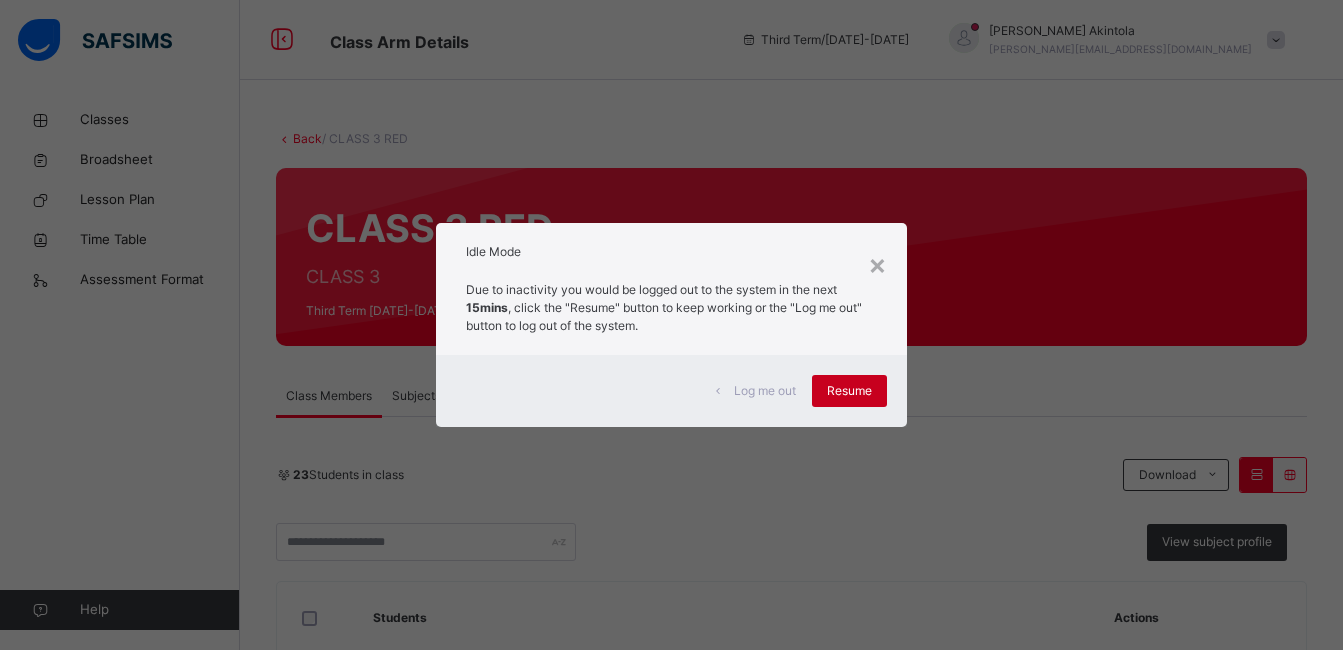 click on "Resume" at bounding box center [849, 391] 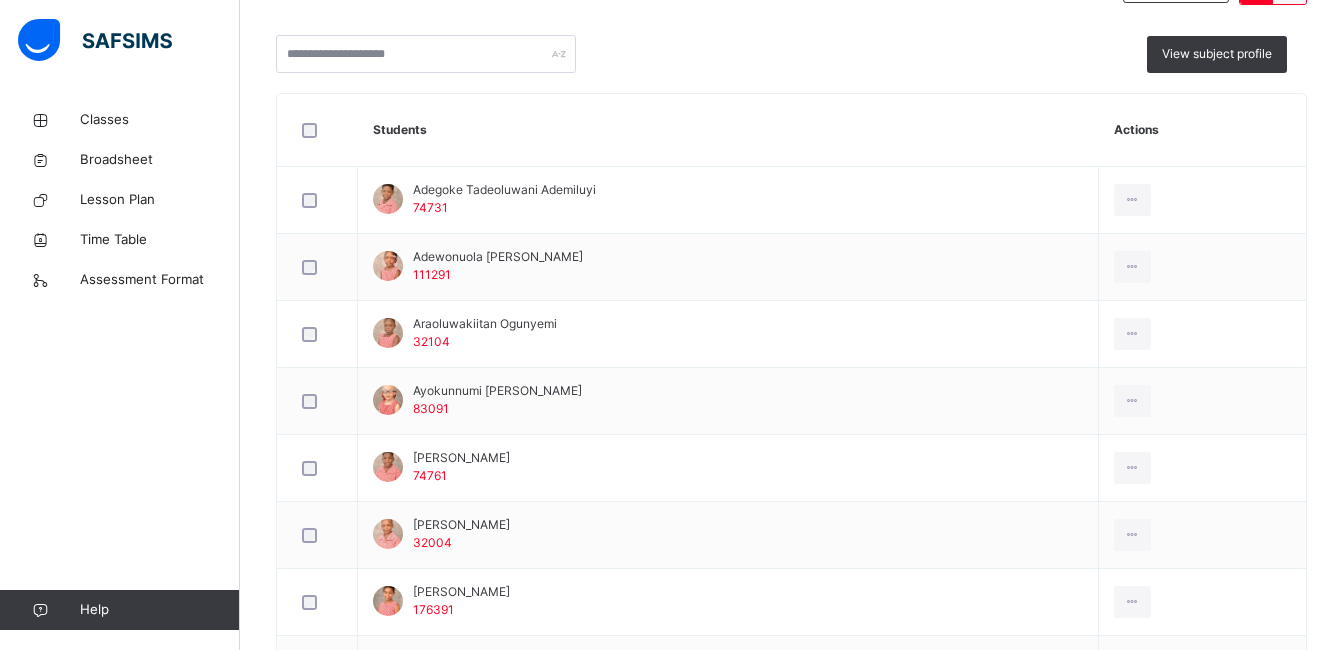 scroll, scrollTop: 496, scrollLeft: 0, axis: vertical 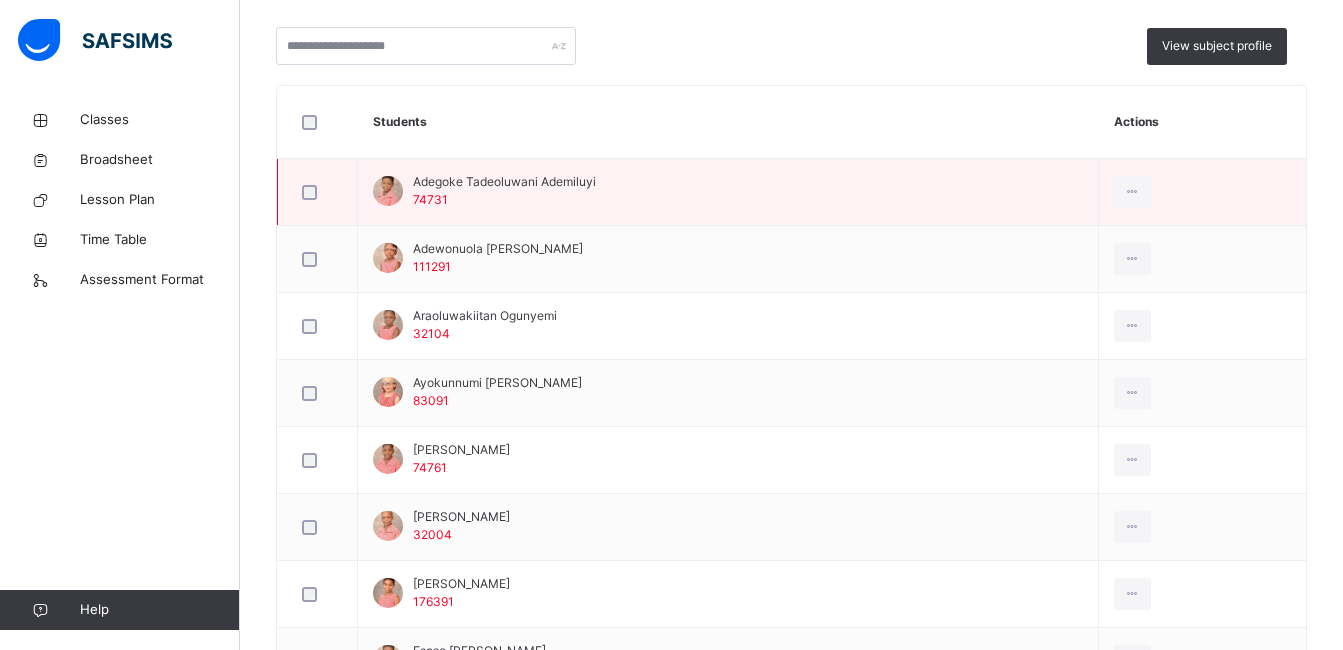 click on "Adegoke Tadeoluwani Ademiluyi 74731" at bounding box center (728, 192) 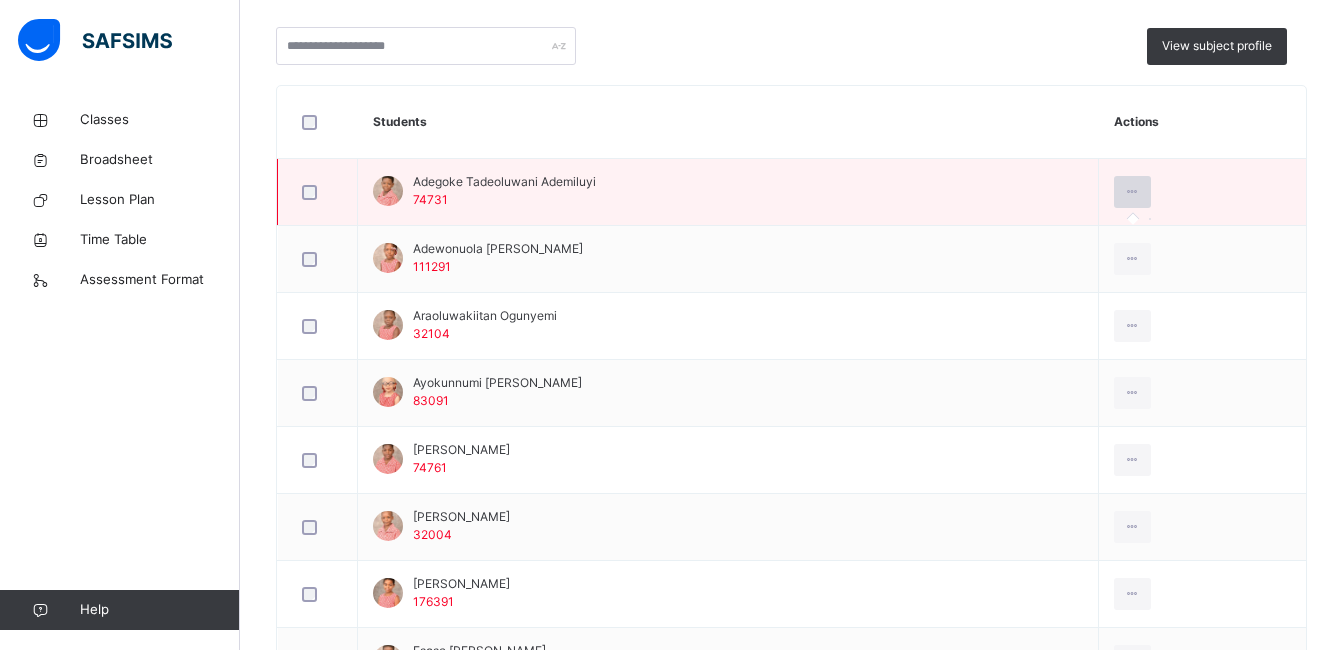 click at bounding box center [1132, 192] 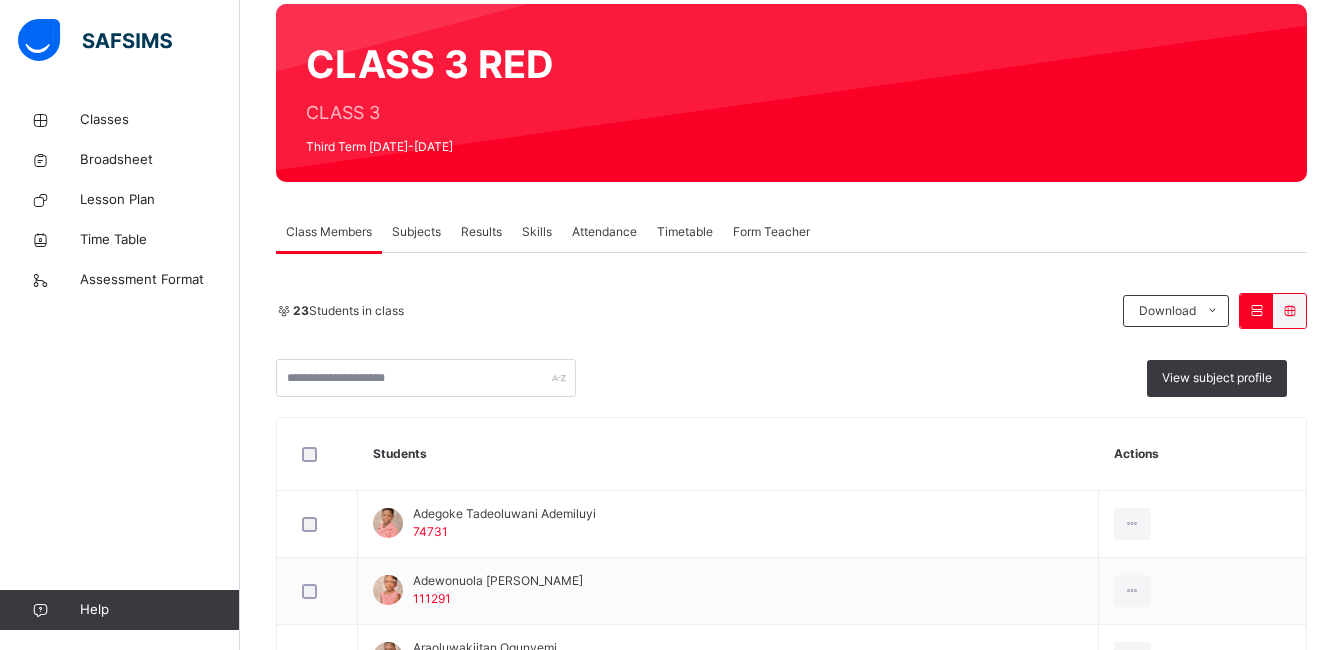 scroll, scrollTop: 126, scrollLeft: 0, axis: vertical 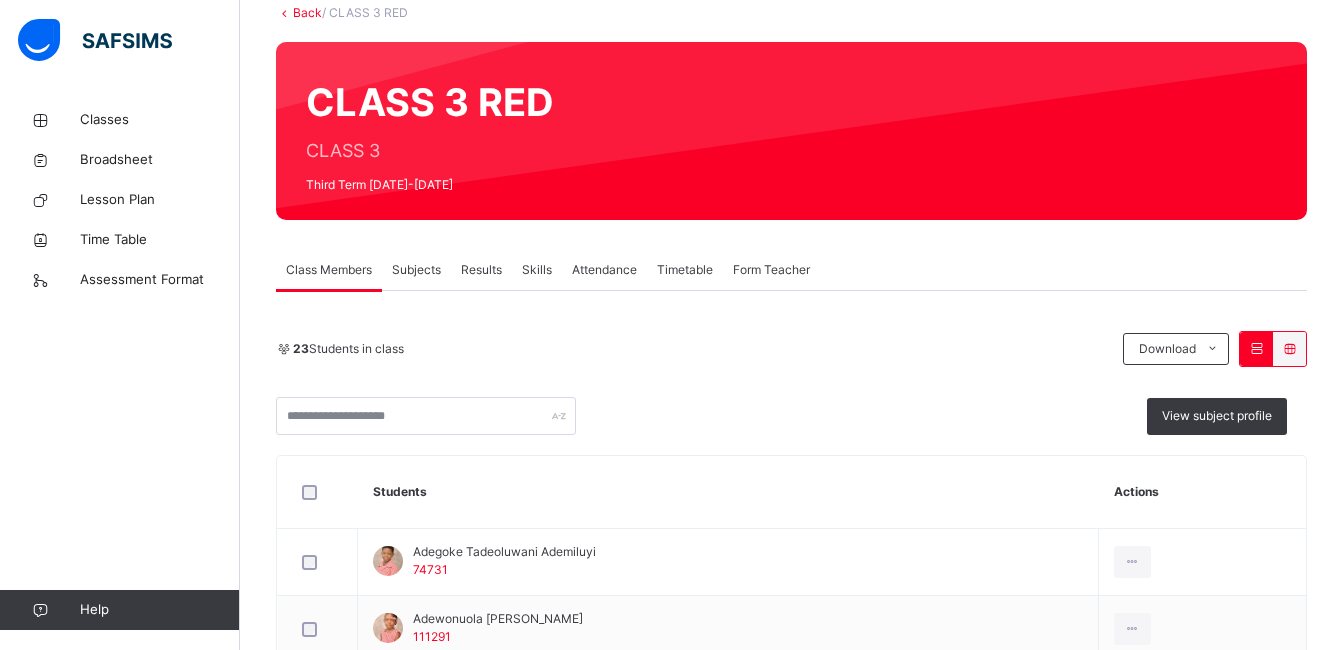 click on "Subjects" at bounding box center [416, 270] 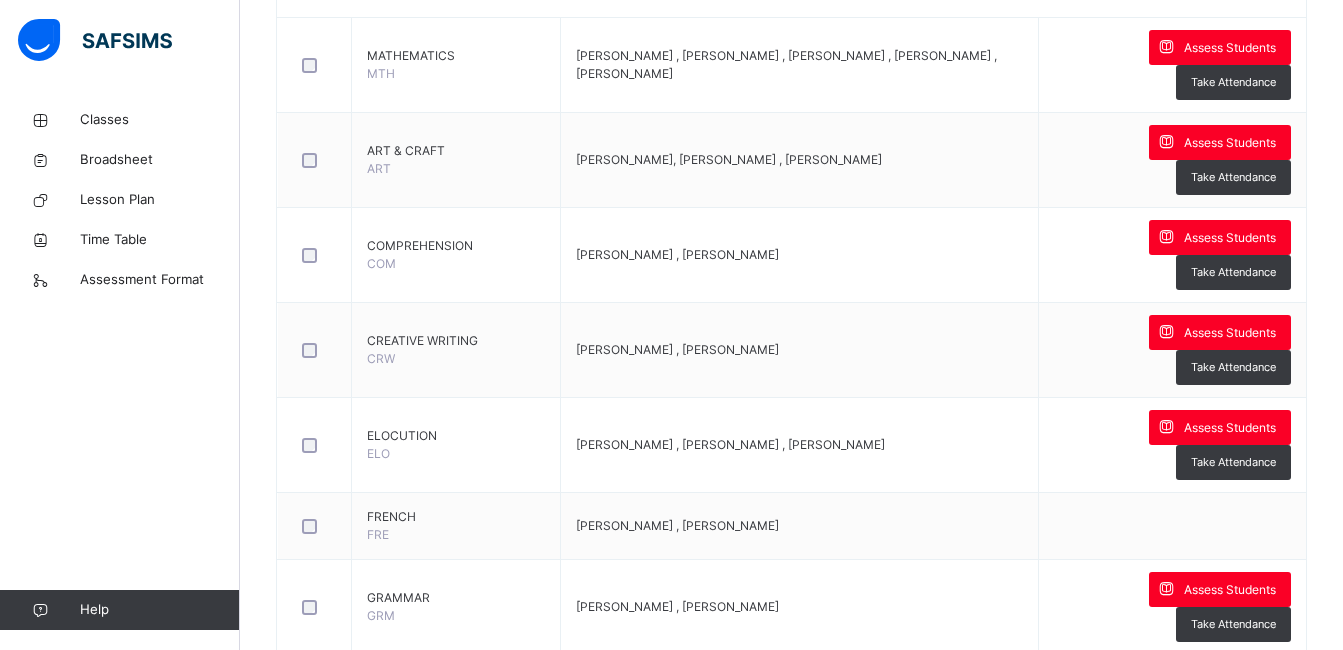 scroll, scrollTop: 566, scrollLeft: 0, axis: vertical 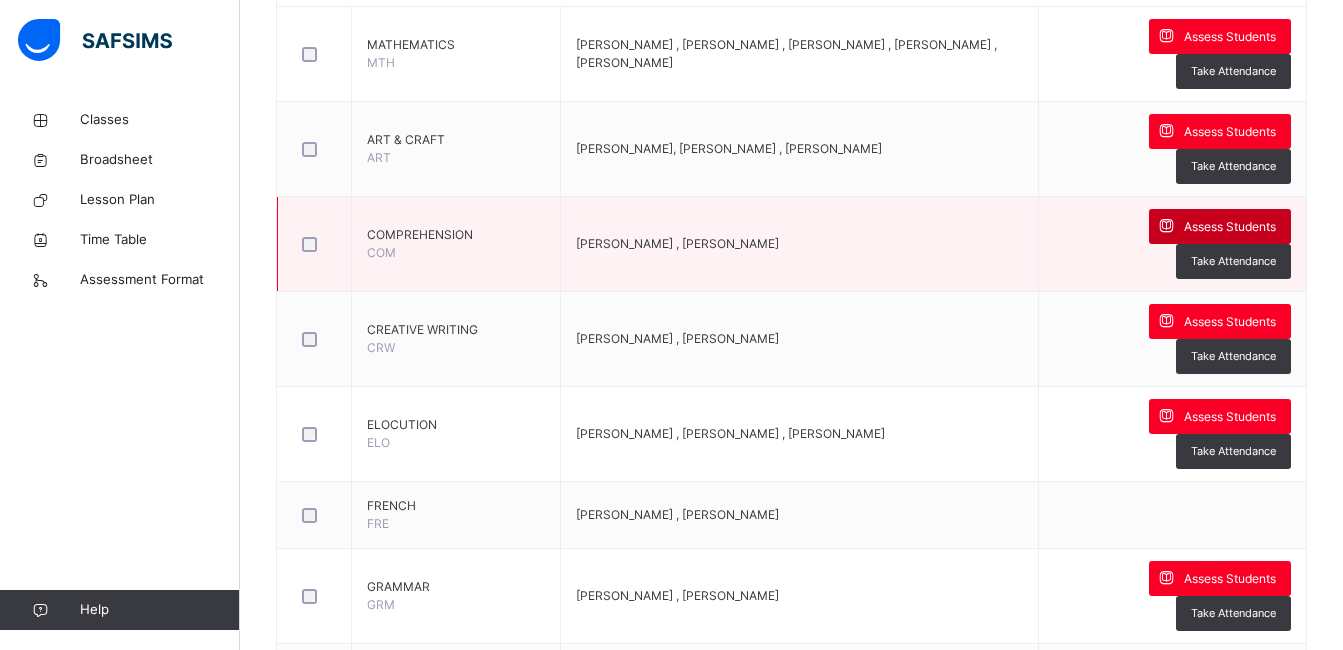 click on "Assess Students" at bounding box center (1230, 227) 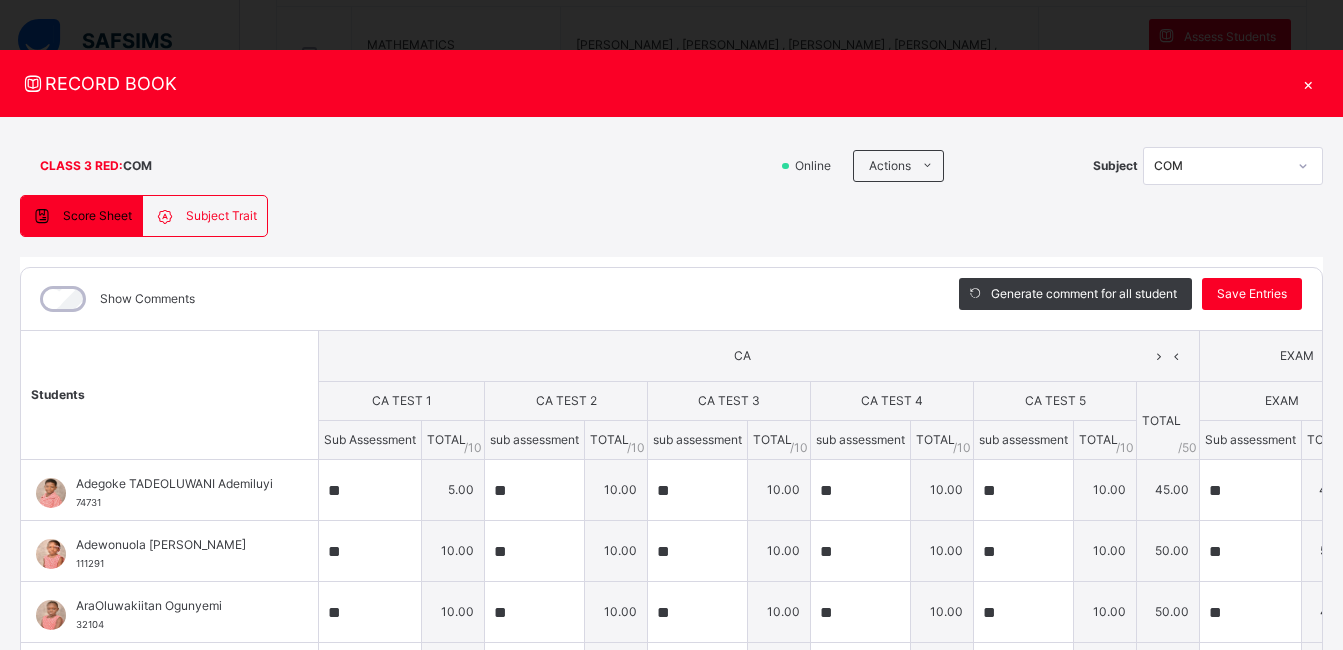 scroll, scrollTop: 1134, scrollLeft: 0, axis: vertical 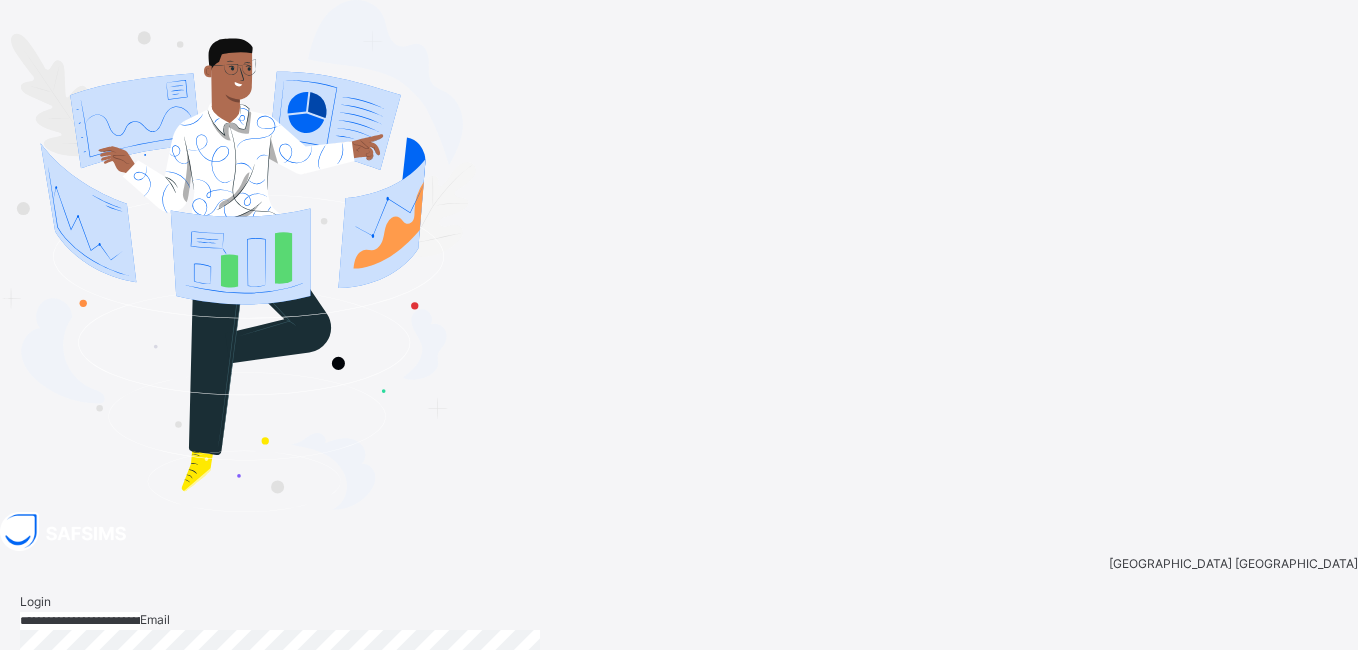 click on "Login" at bounding box center (1314, 801) 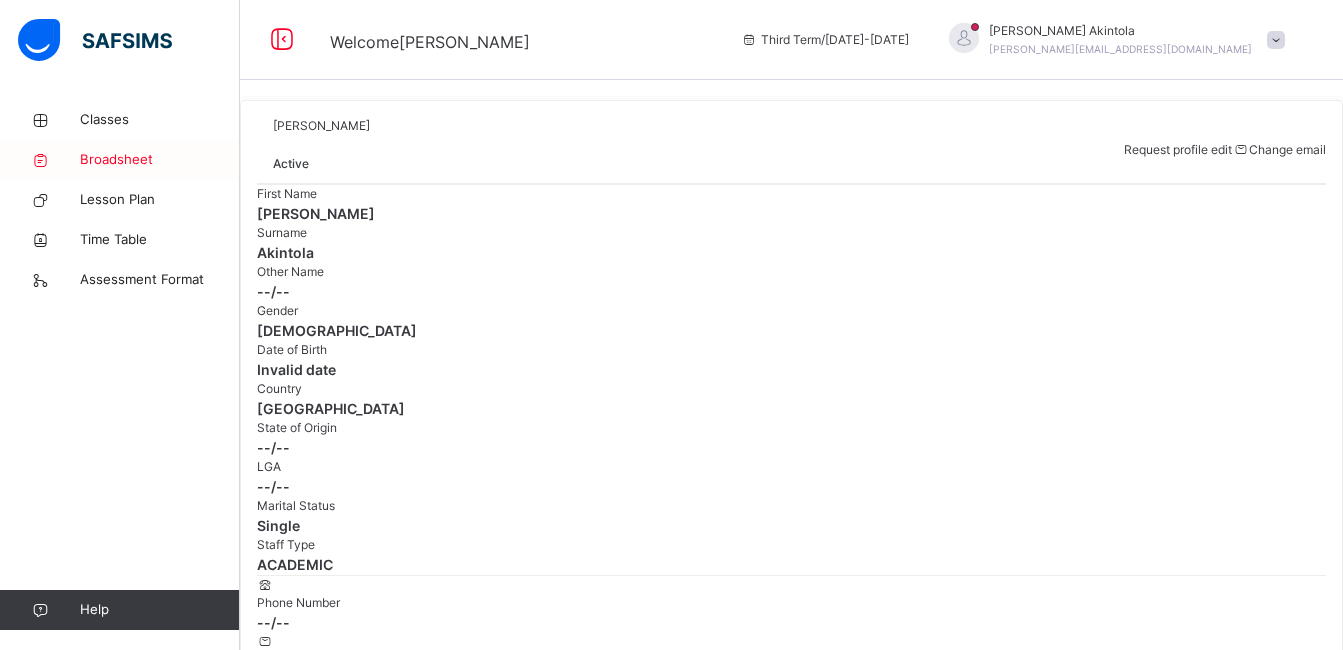 click on "Broadsheet" at bounding box center [160, 160] 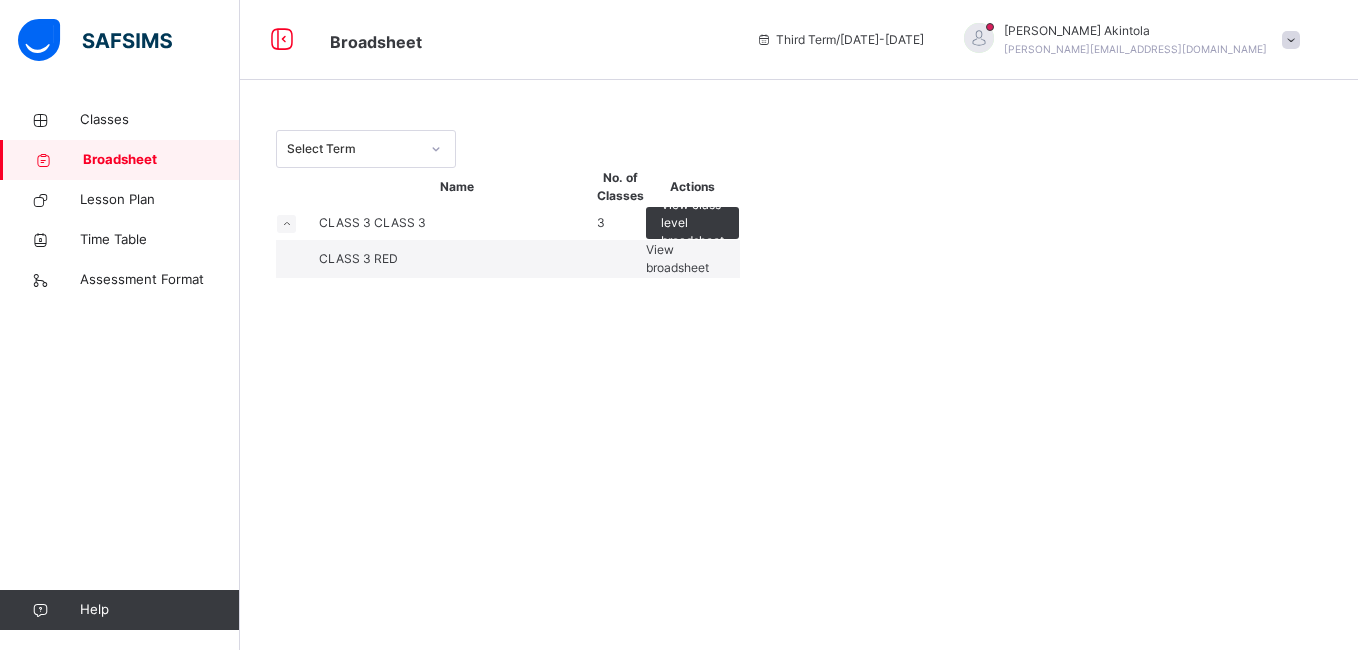 click on "View broadsheet" at bounding box center [677, 258] 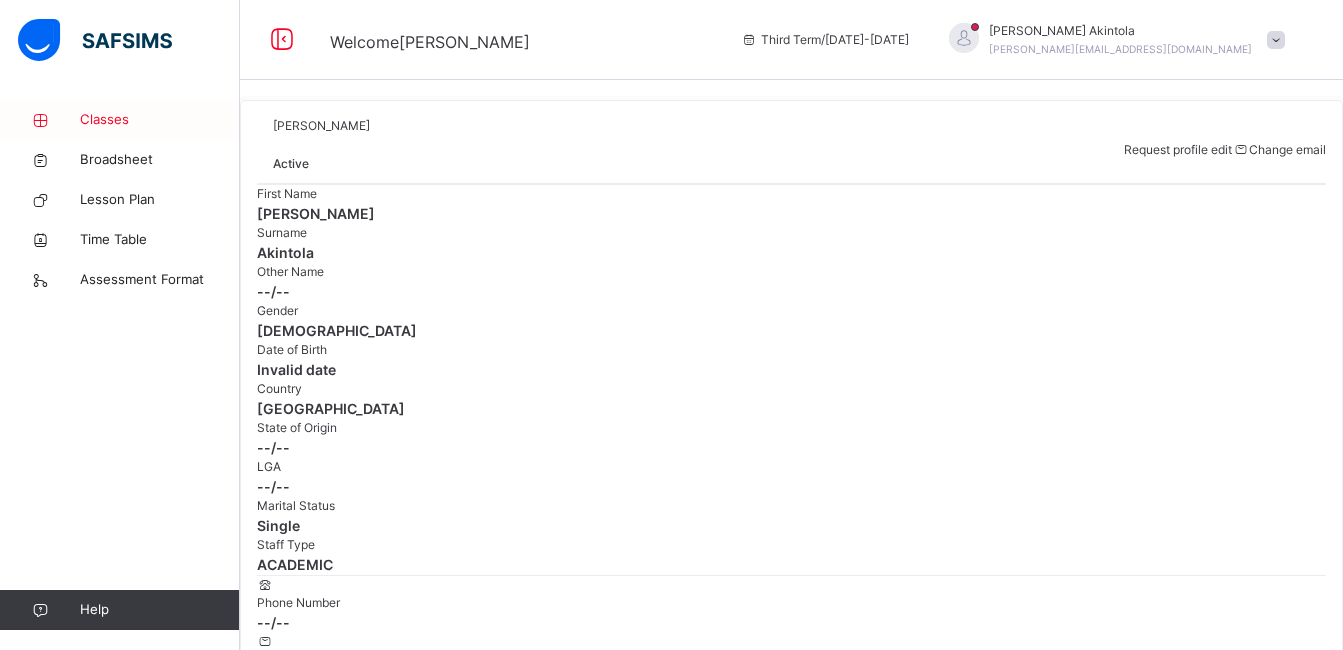 click on "Classes" at bounding box center [160, 120] 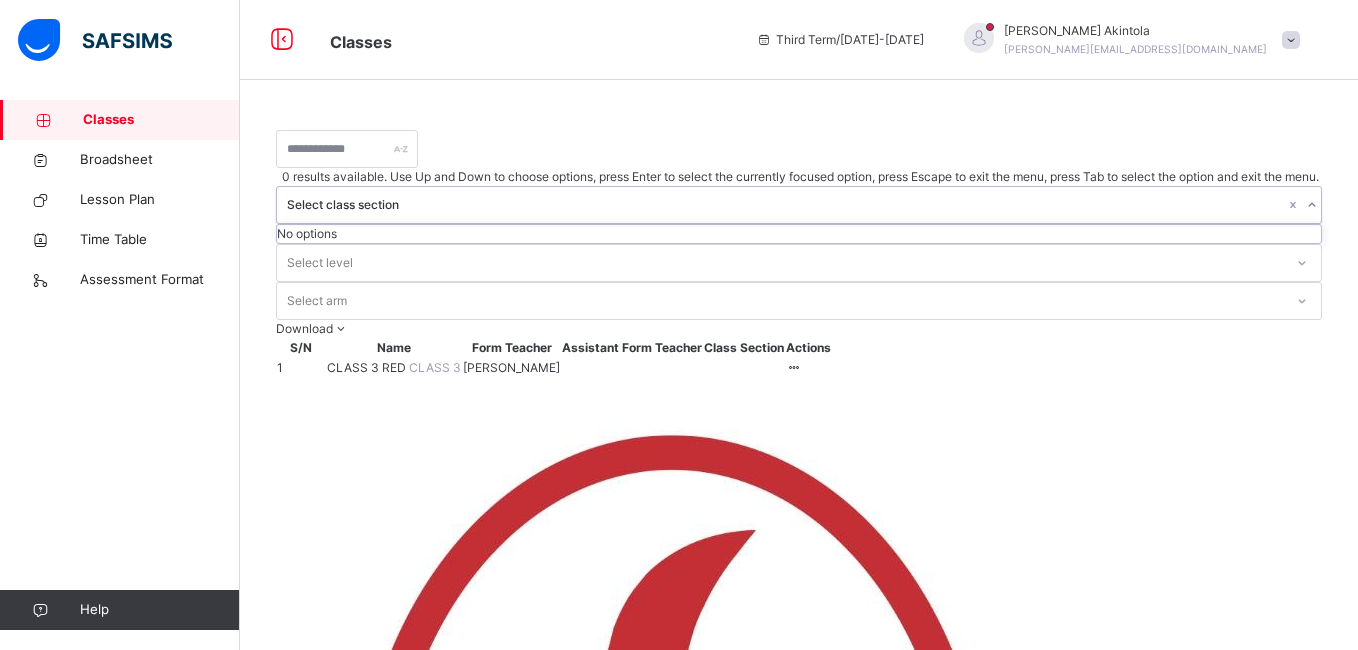 click 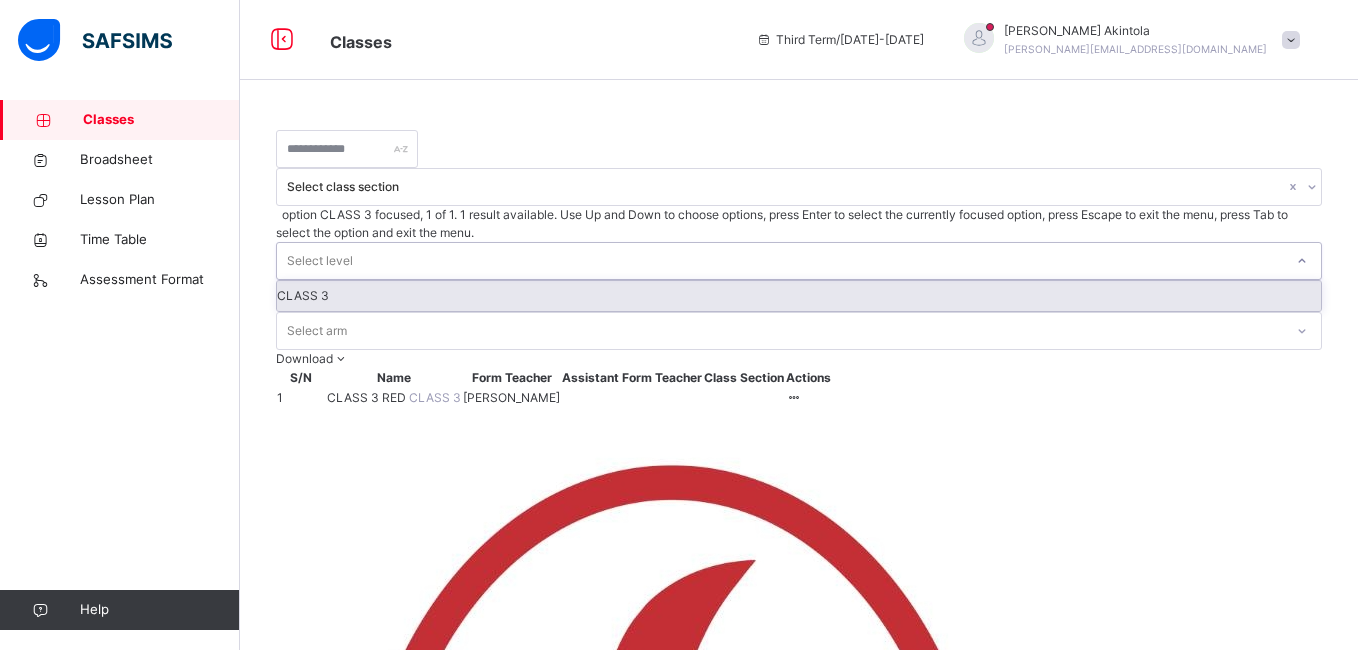 click 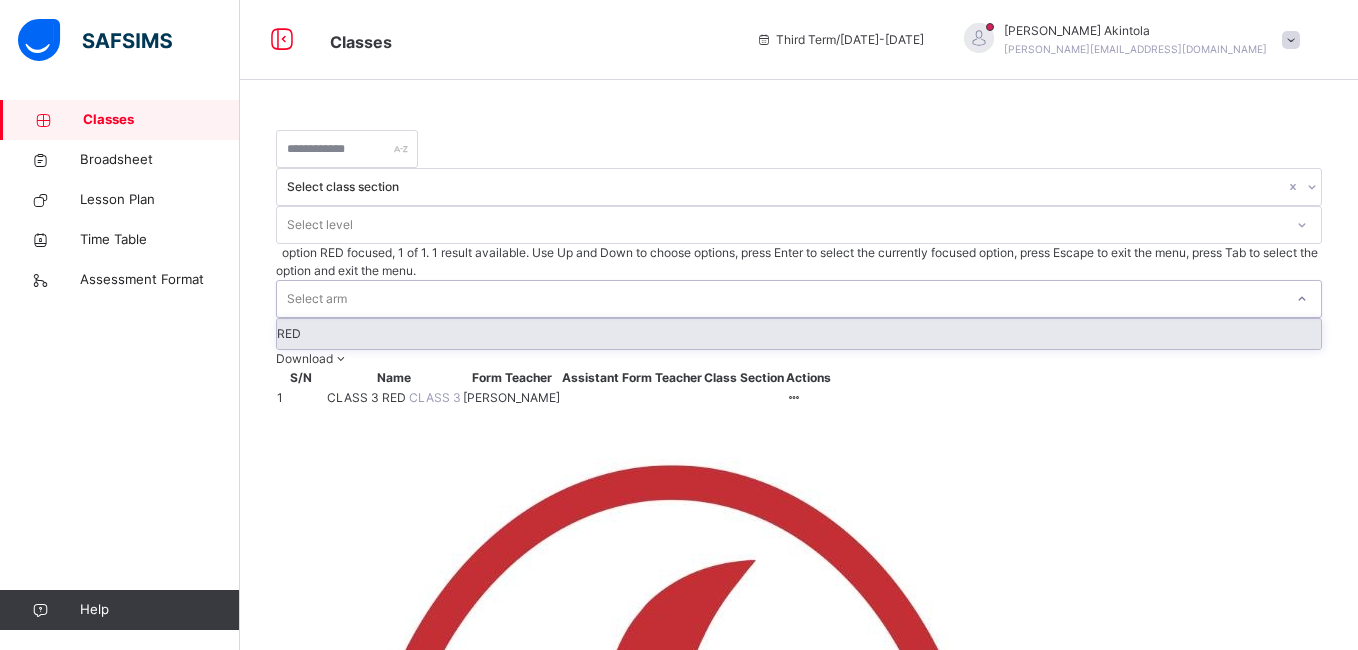 click 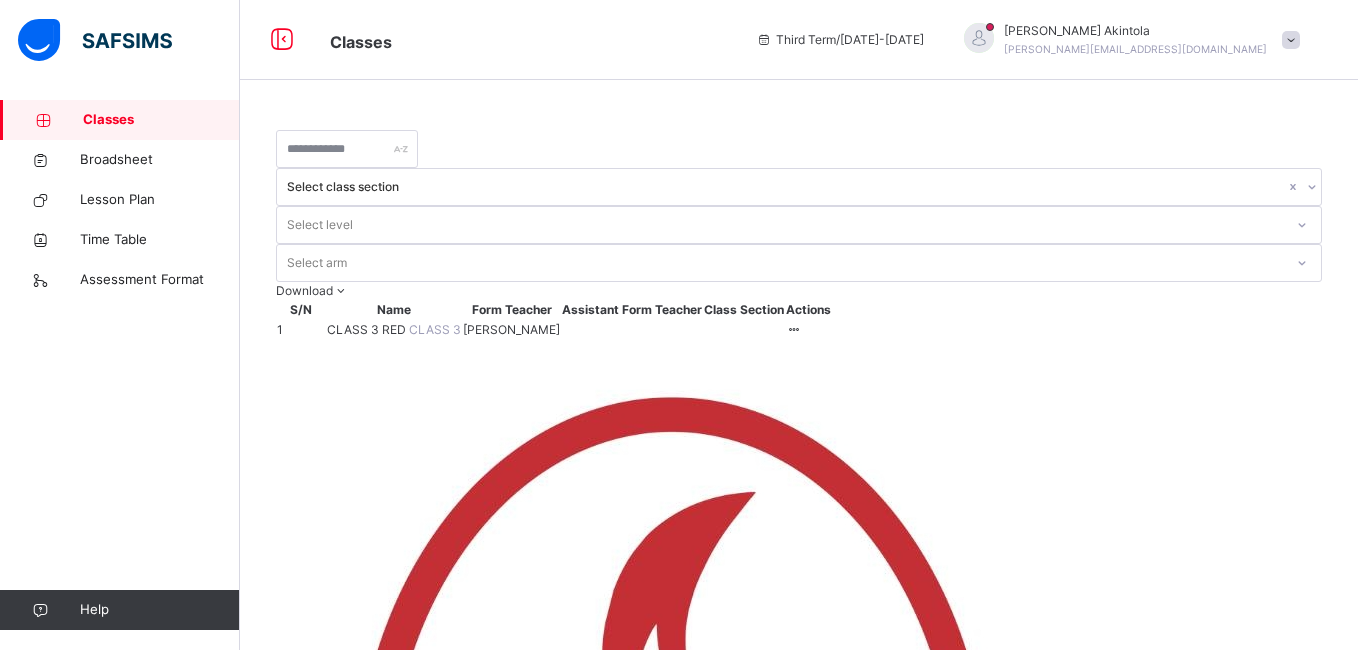 click on "CLASS 3   RED" at bounding box center [368, 329] 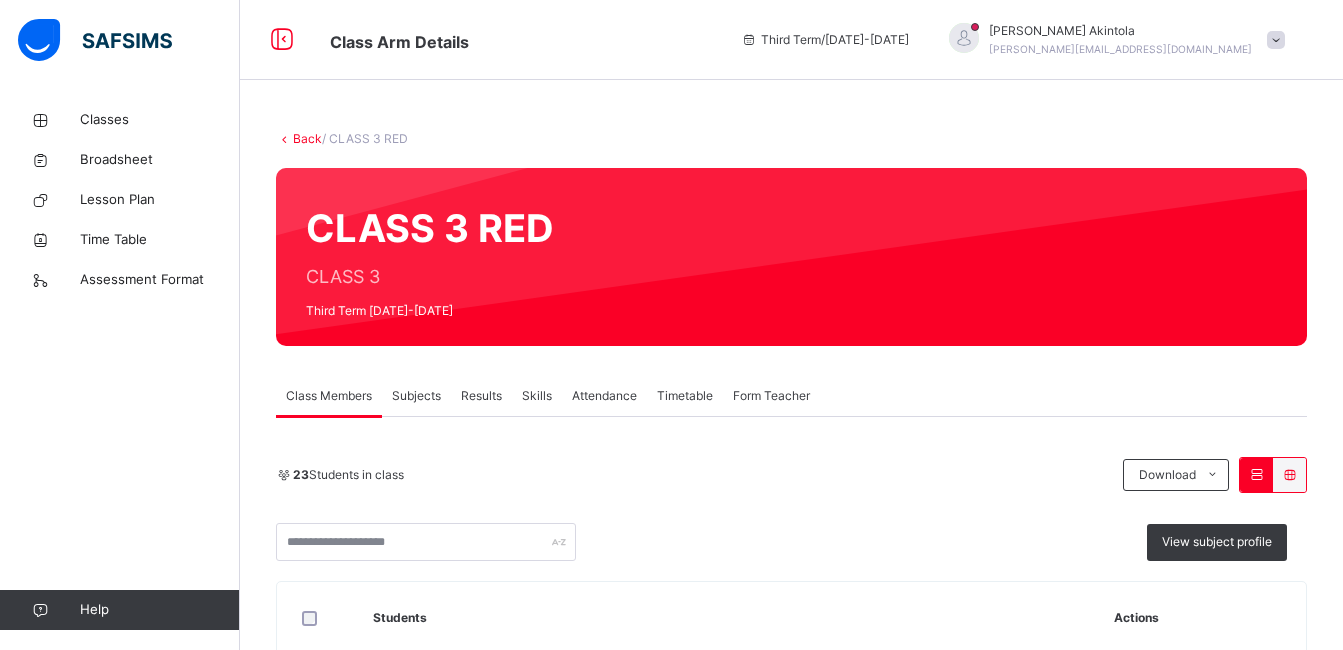 click on "Subjects" at bounding box center [416, 396] 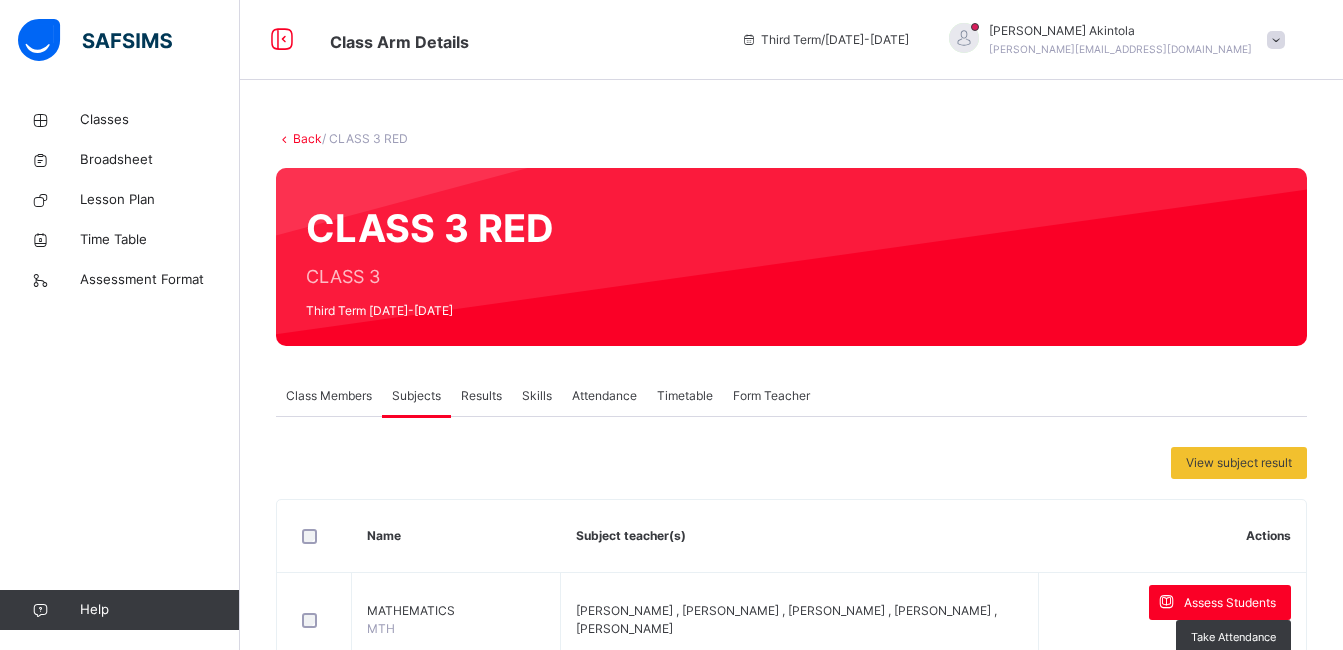 click on "Results" at bounding box center [481, 396] 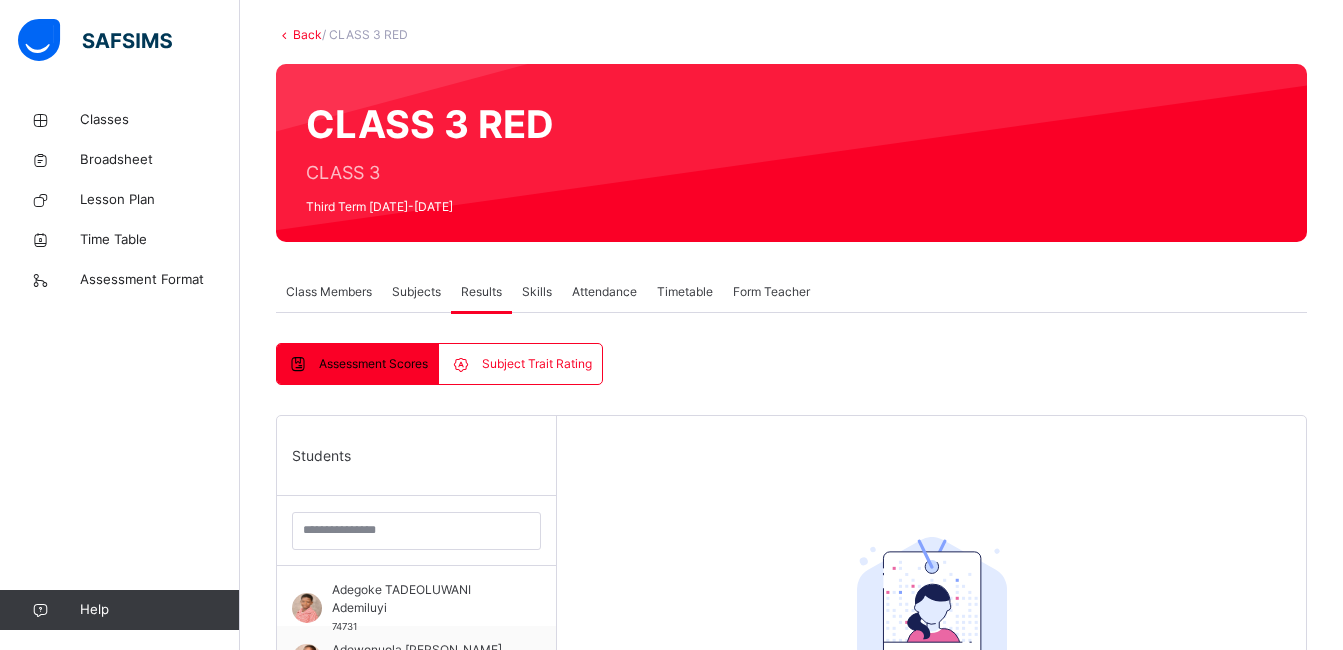 scroll, scrollTop: 0, scrollLeft: 0, axis: both 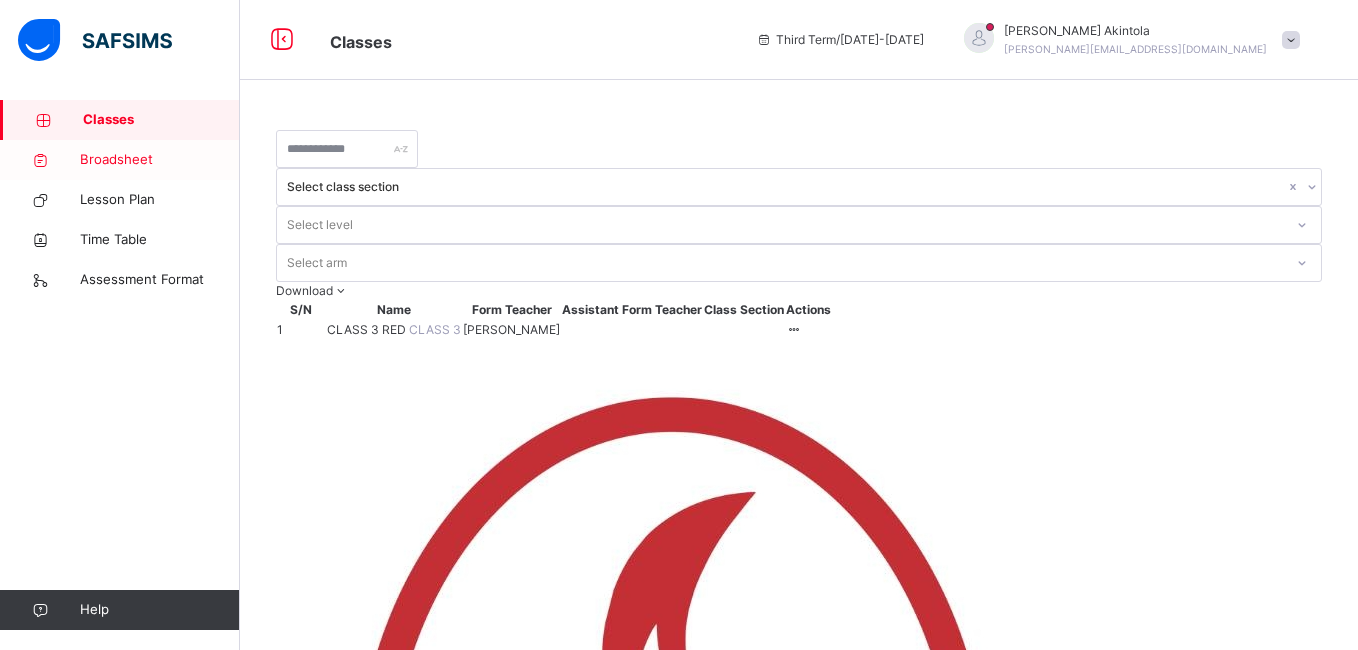 click on "Broadsheet" at bounding box center [160, 160] 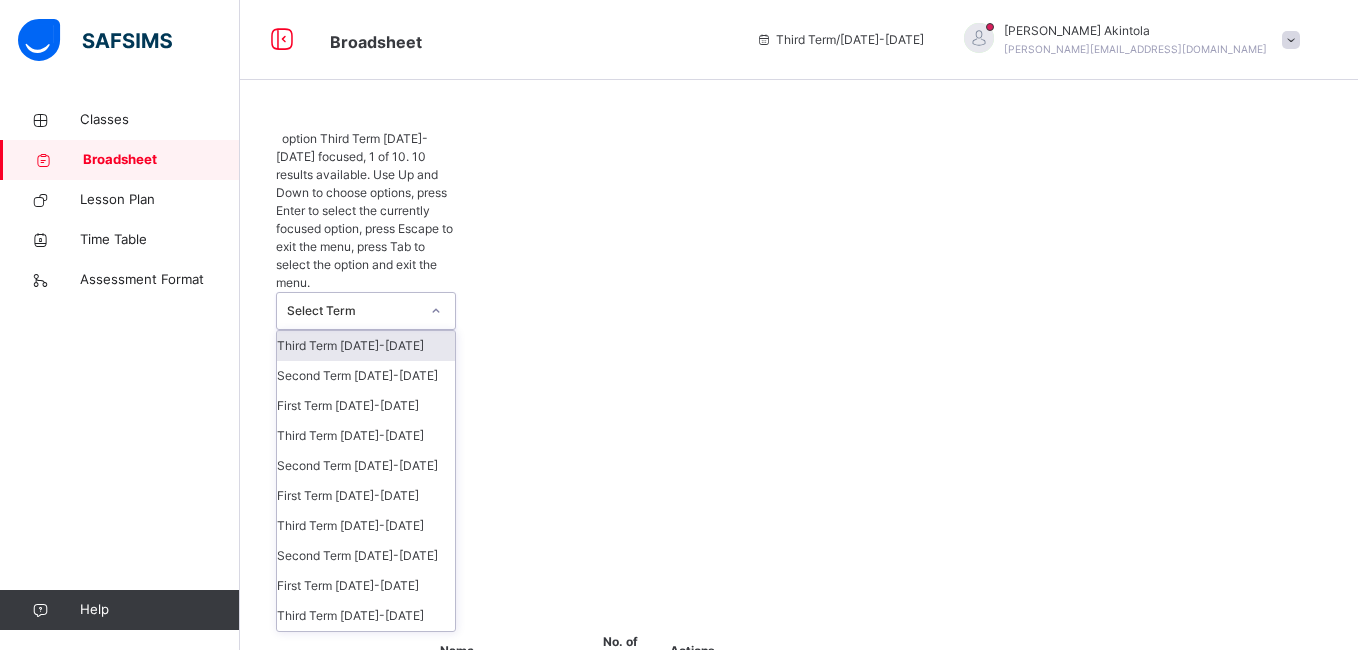 click 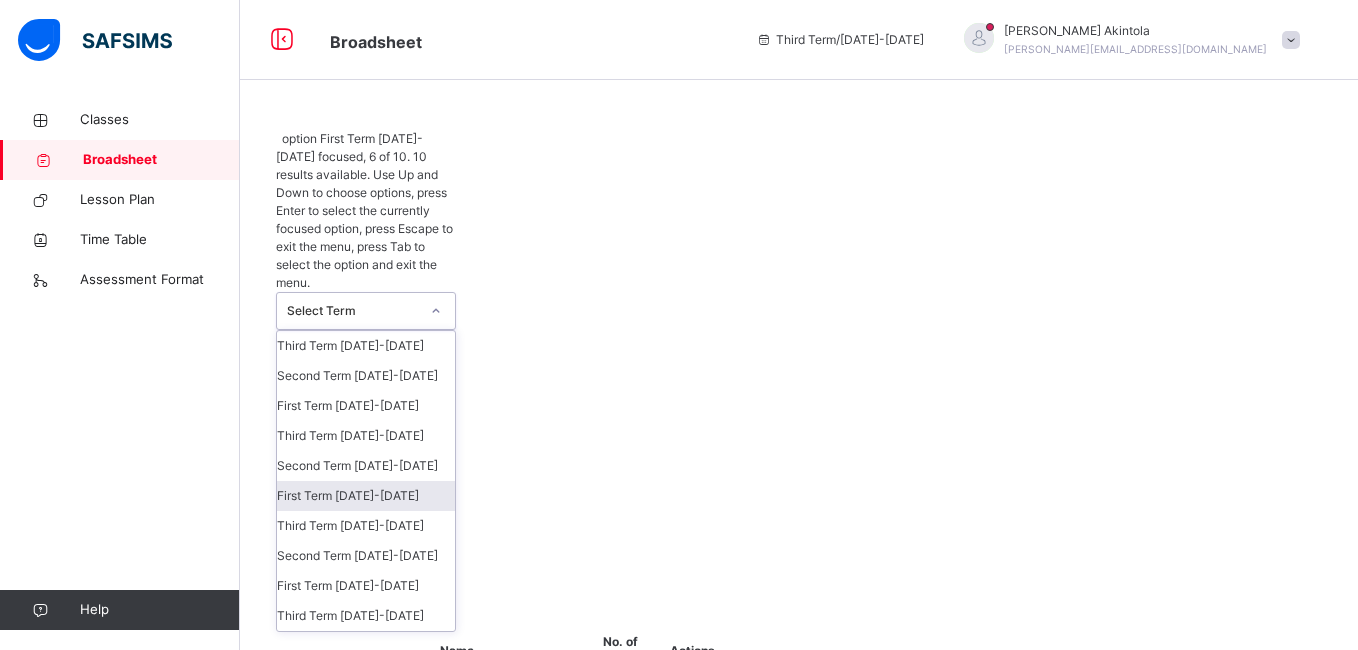click on "First Term 2024-2025" at bounding box center (366, 496) 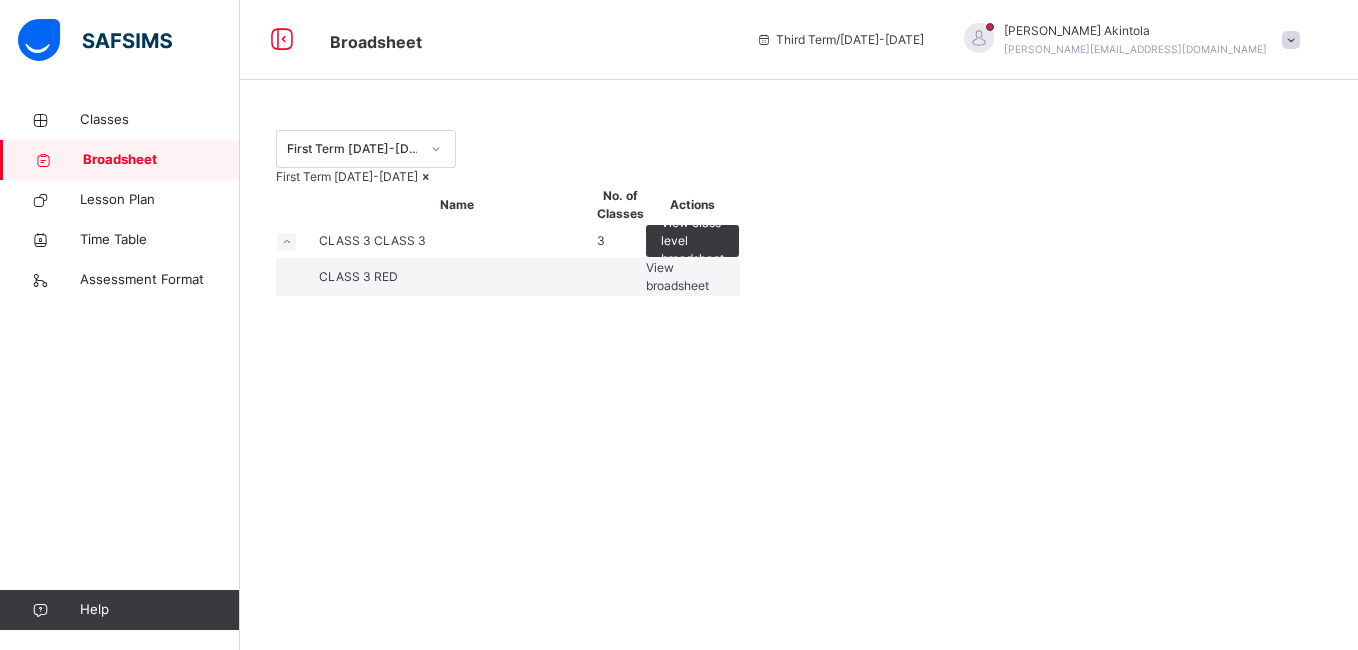 click on "View broadsheet" at bounding box center [677, 276] 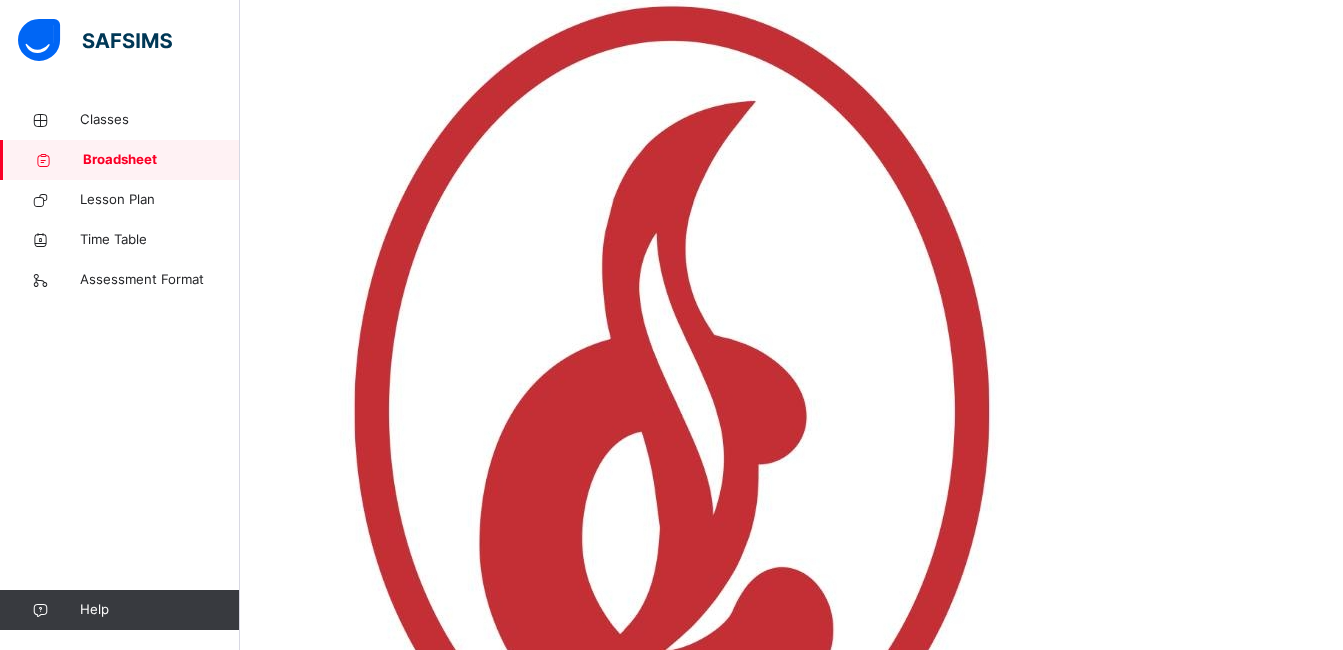 scroll, scrollTop: 449, scrollLeft: 0, axis: vertical 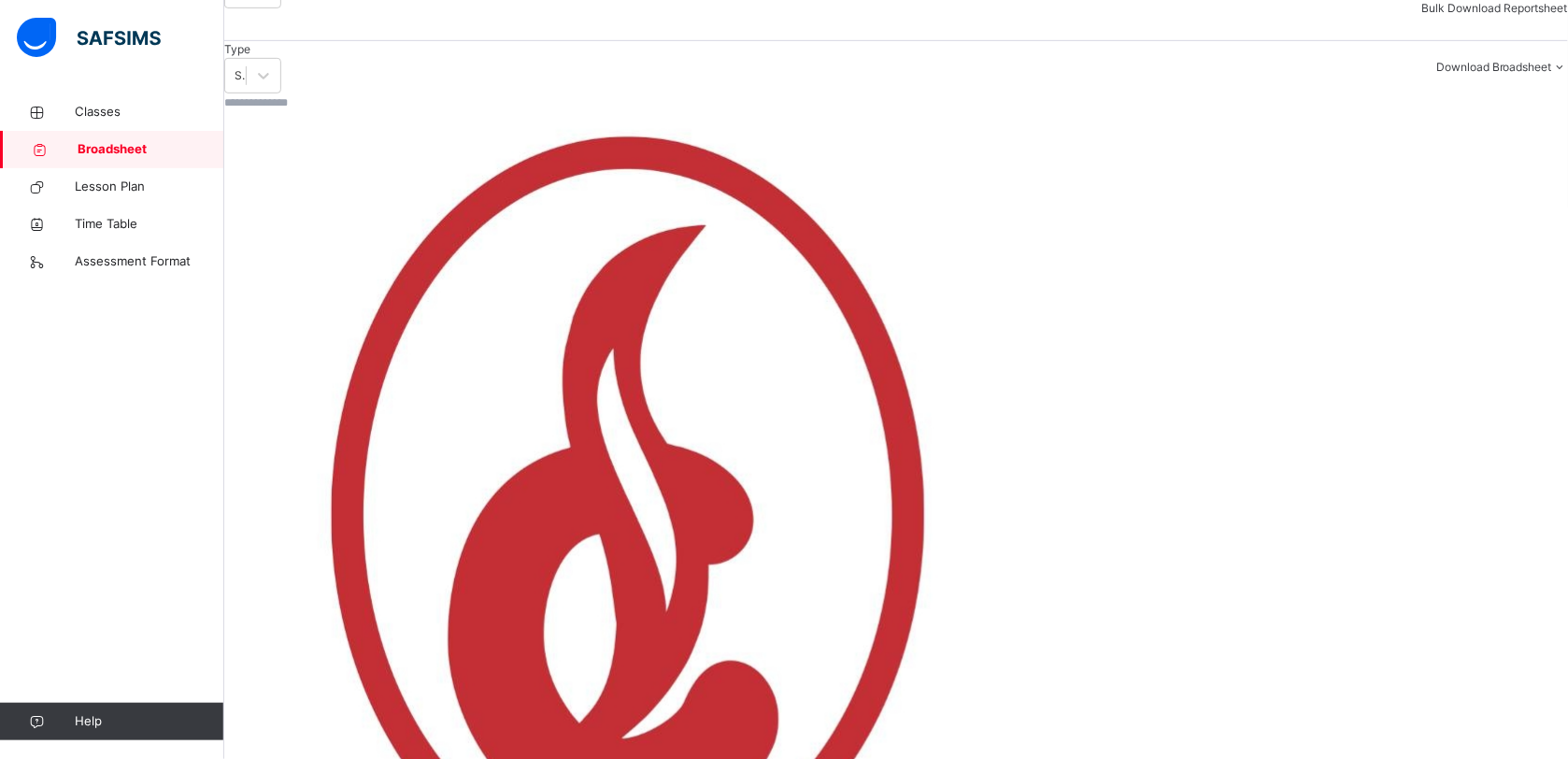 drag, startPoint x: 1251, startPoint y: 0, endPoint x: 1087, endPoint y: 166, distance: 233.3495 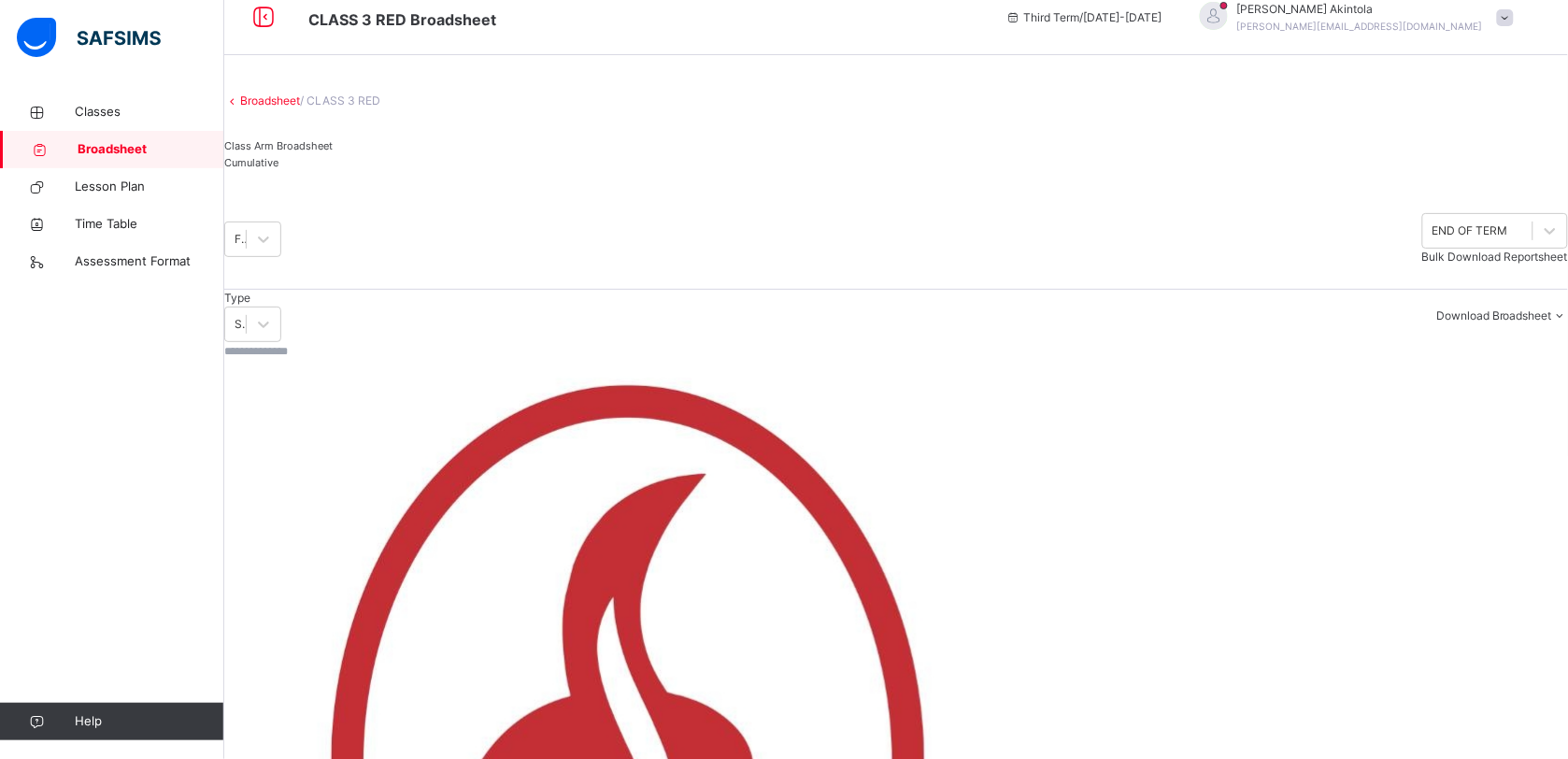 scroll, scrollTop: 15, scrollLeft: 0, axis: vertical 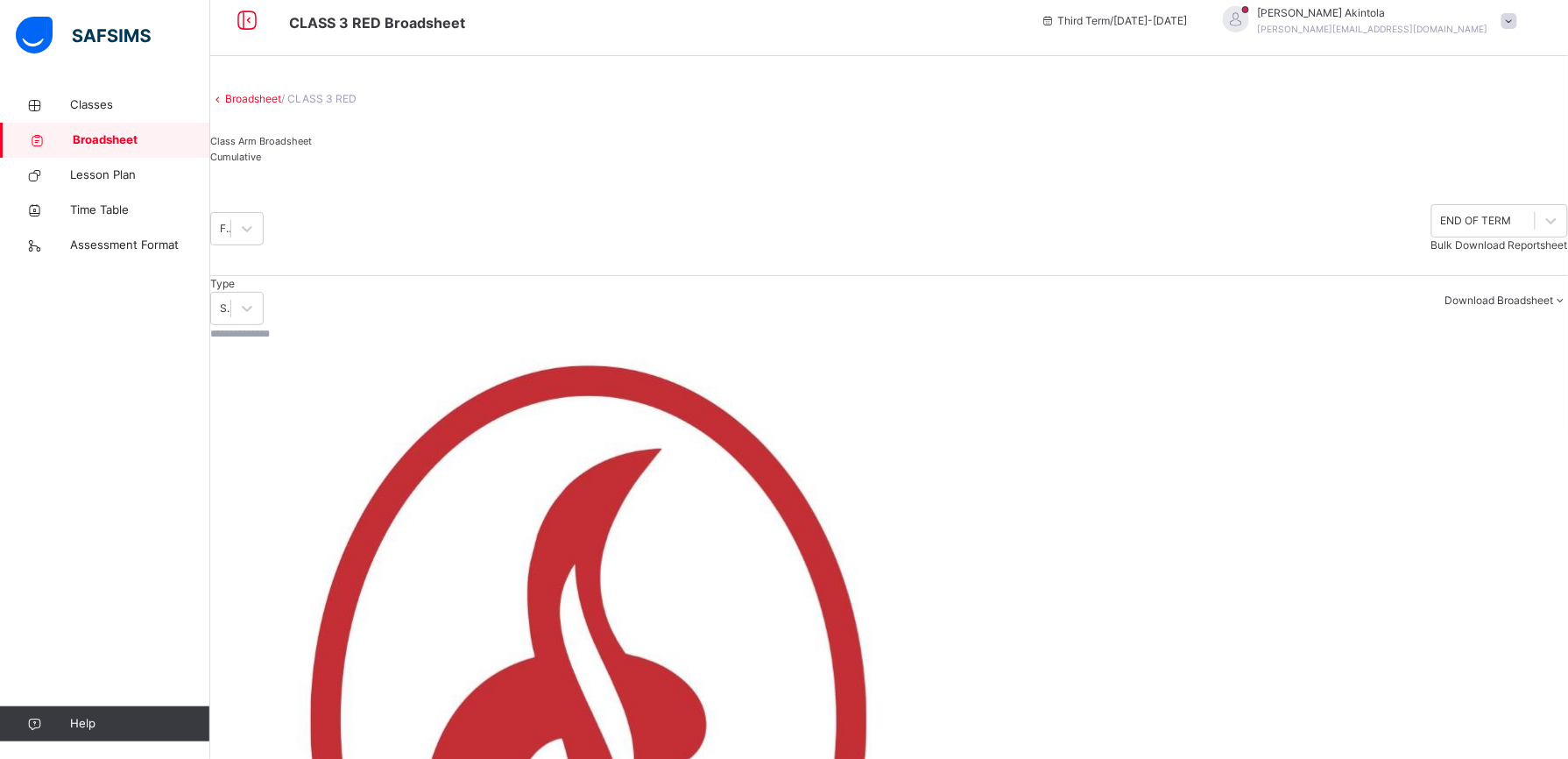 drag, startPoint x: 1426, startPoint y: 0, endPoint x: 971, endPoint y: 271, distance: 529.59 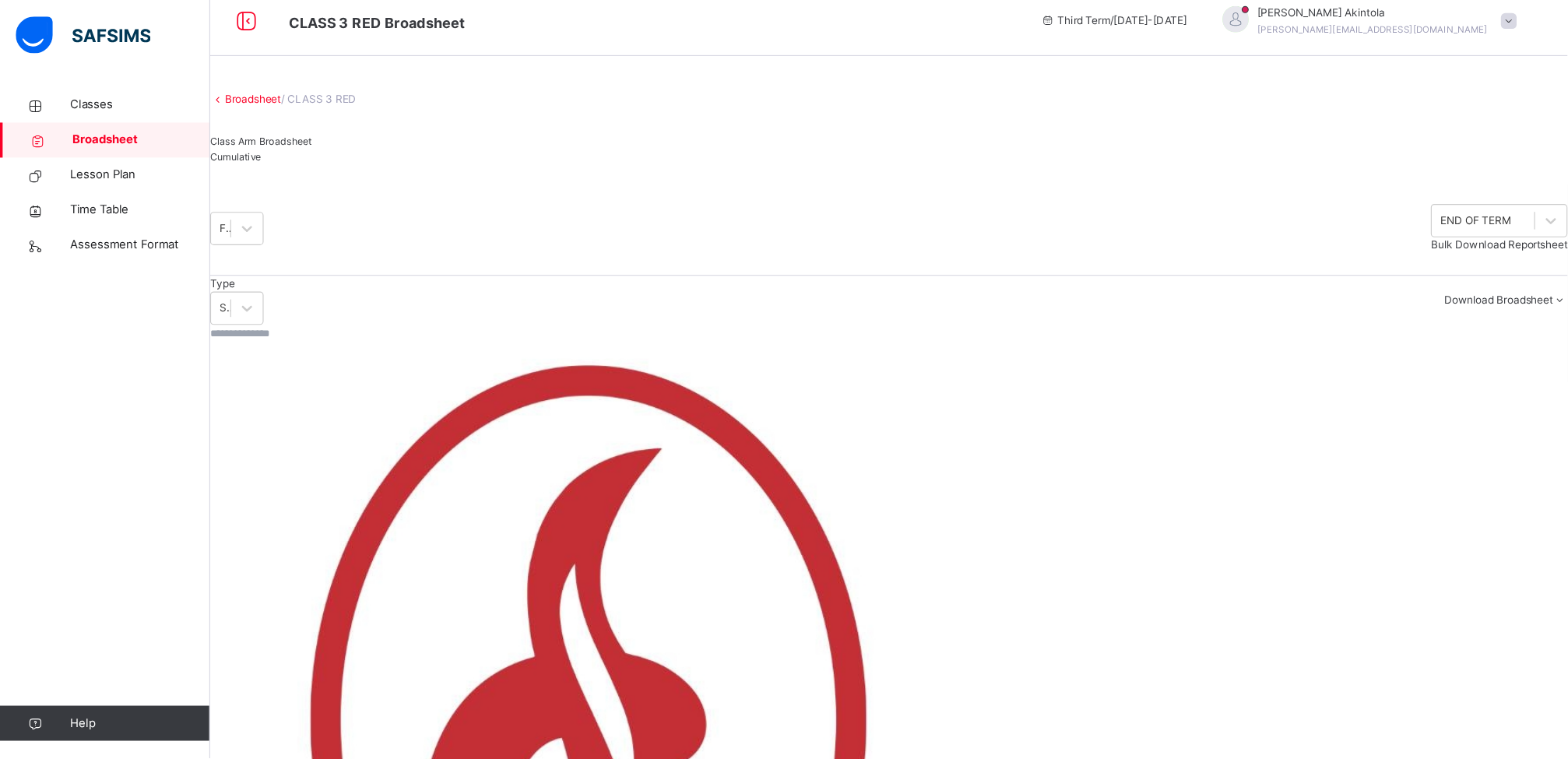 scroll, scrollTop: 12, scrollLeft: 0, axis: vertical 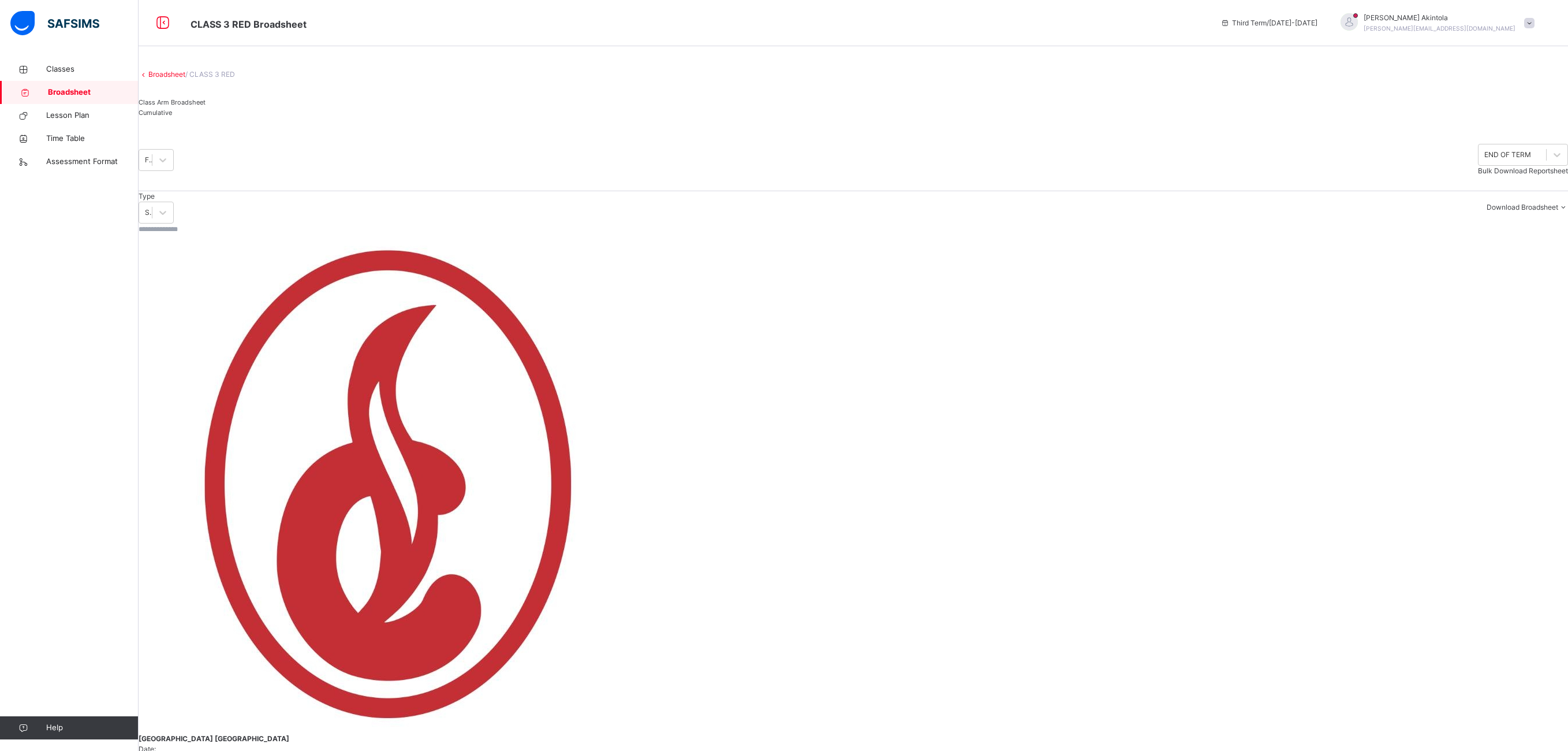 drag, startPoint x: 982, startPoint y: 0, endPoint x: 1058, endPoint y: 228, distance: 240.3331 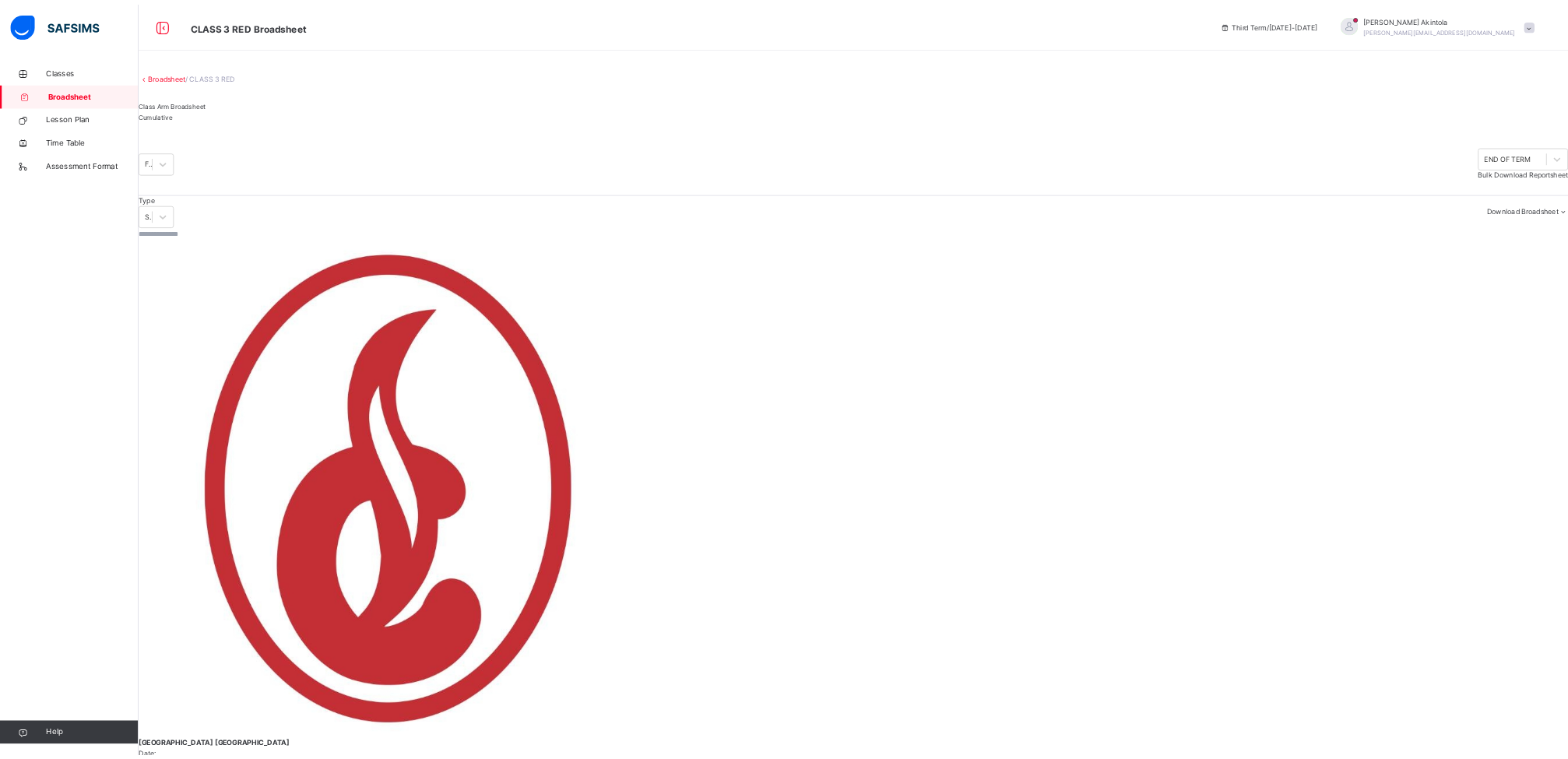 scroll, scrollTop: 125, scrollLeft: 0, axis: vertical 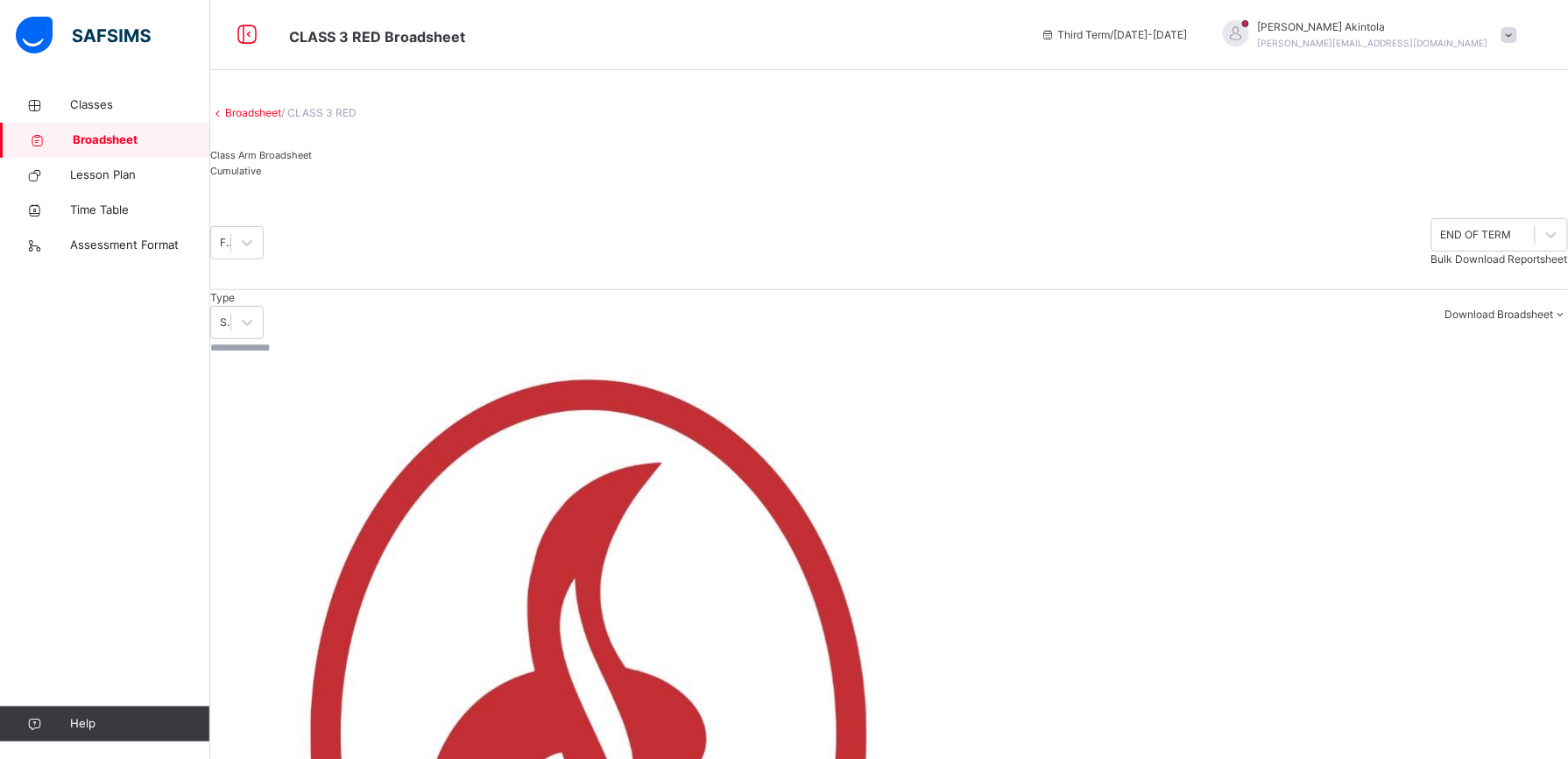 drag, startPoint x: 2314, startPoint y: 4, endPoint x: 915, endPoint y: 261, distance: 1422.4099 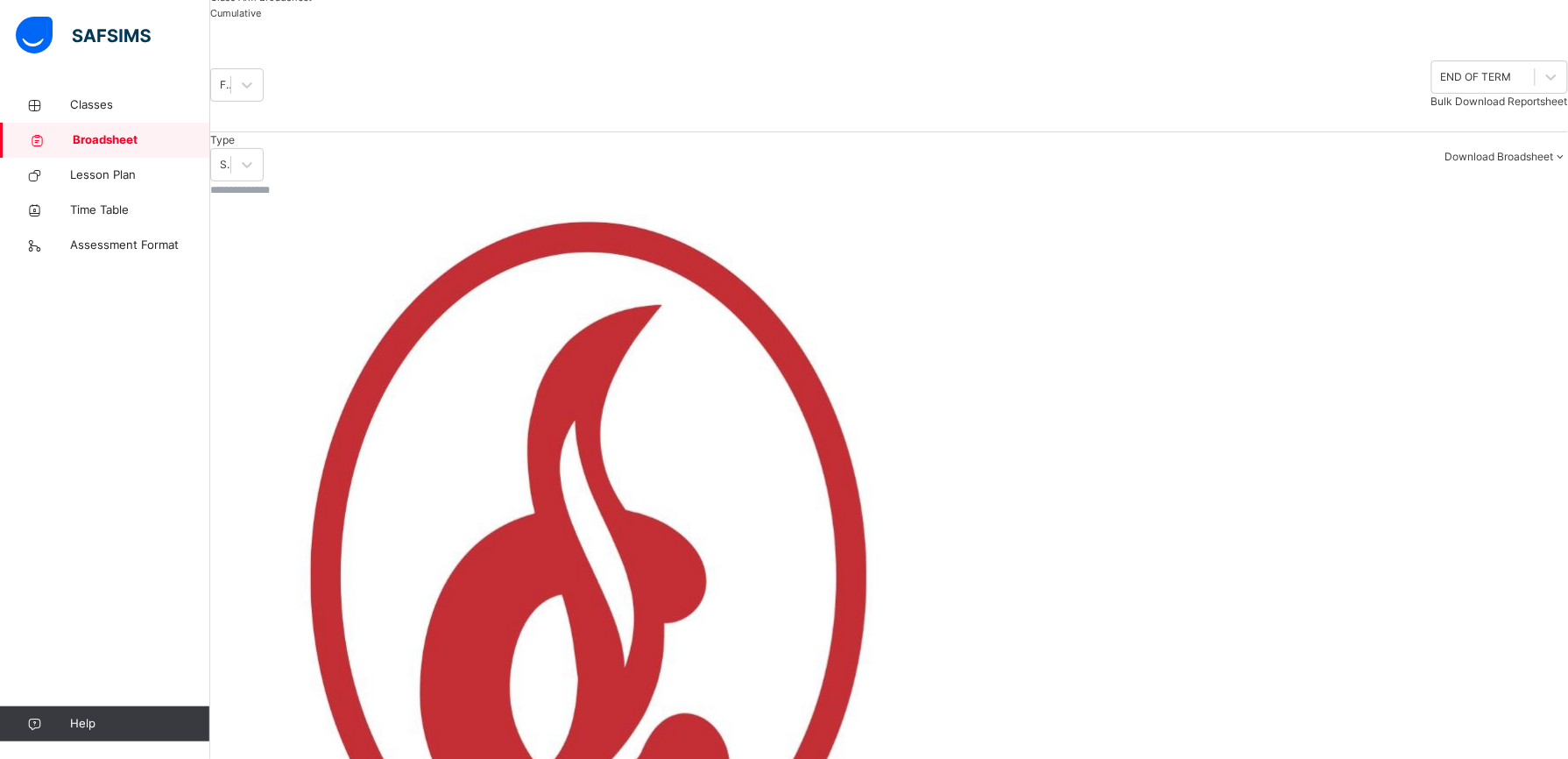 scroll, scrollTop: 204, scrollLeft: 0, axis: vertical 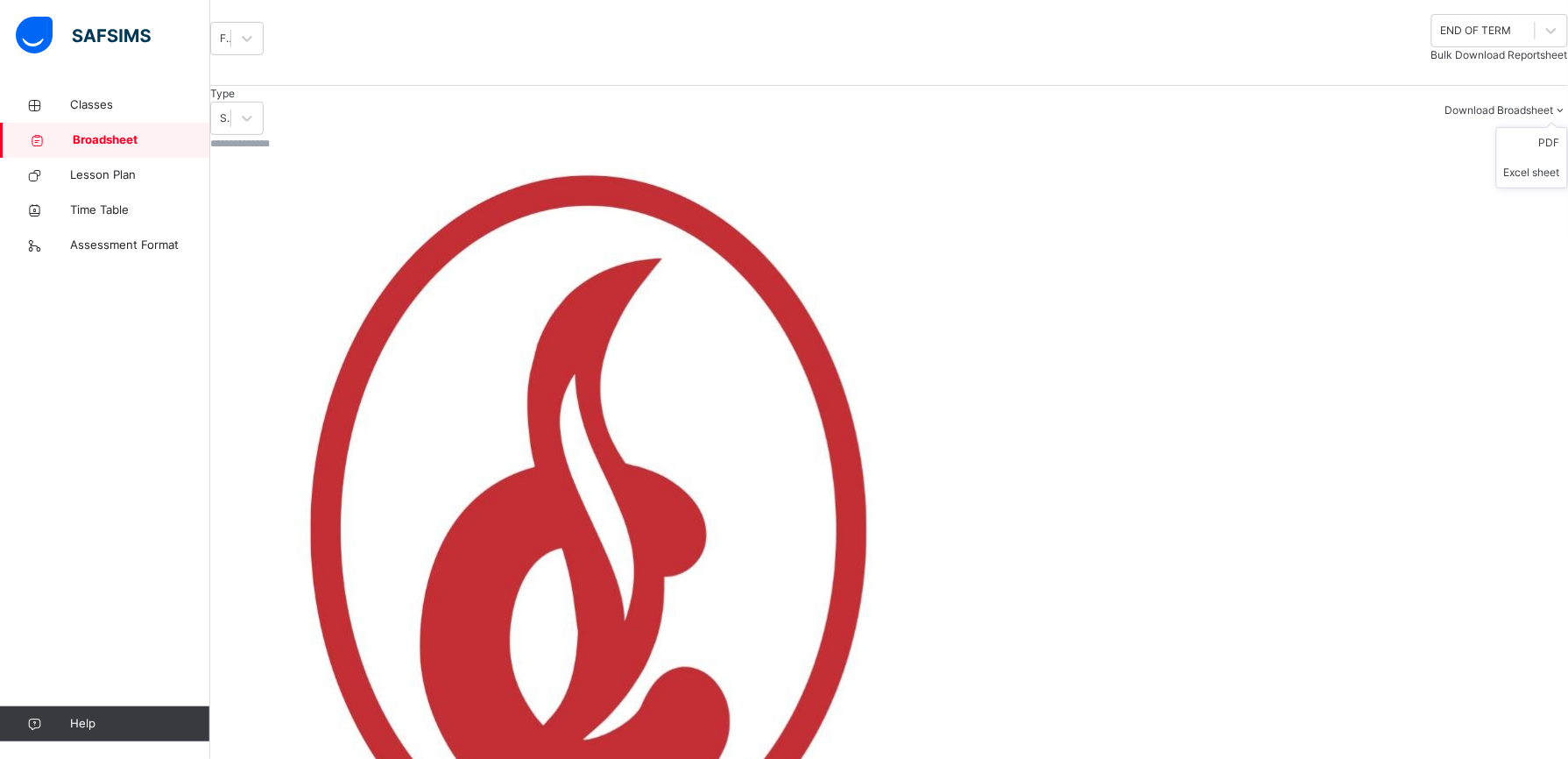 click on "Download Broadsheet" at bounding box center [1499, 110] 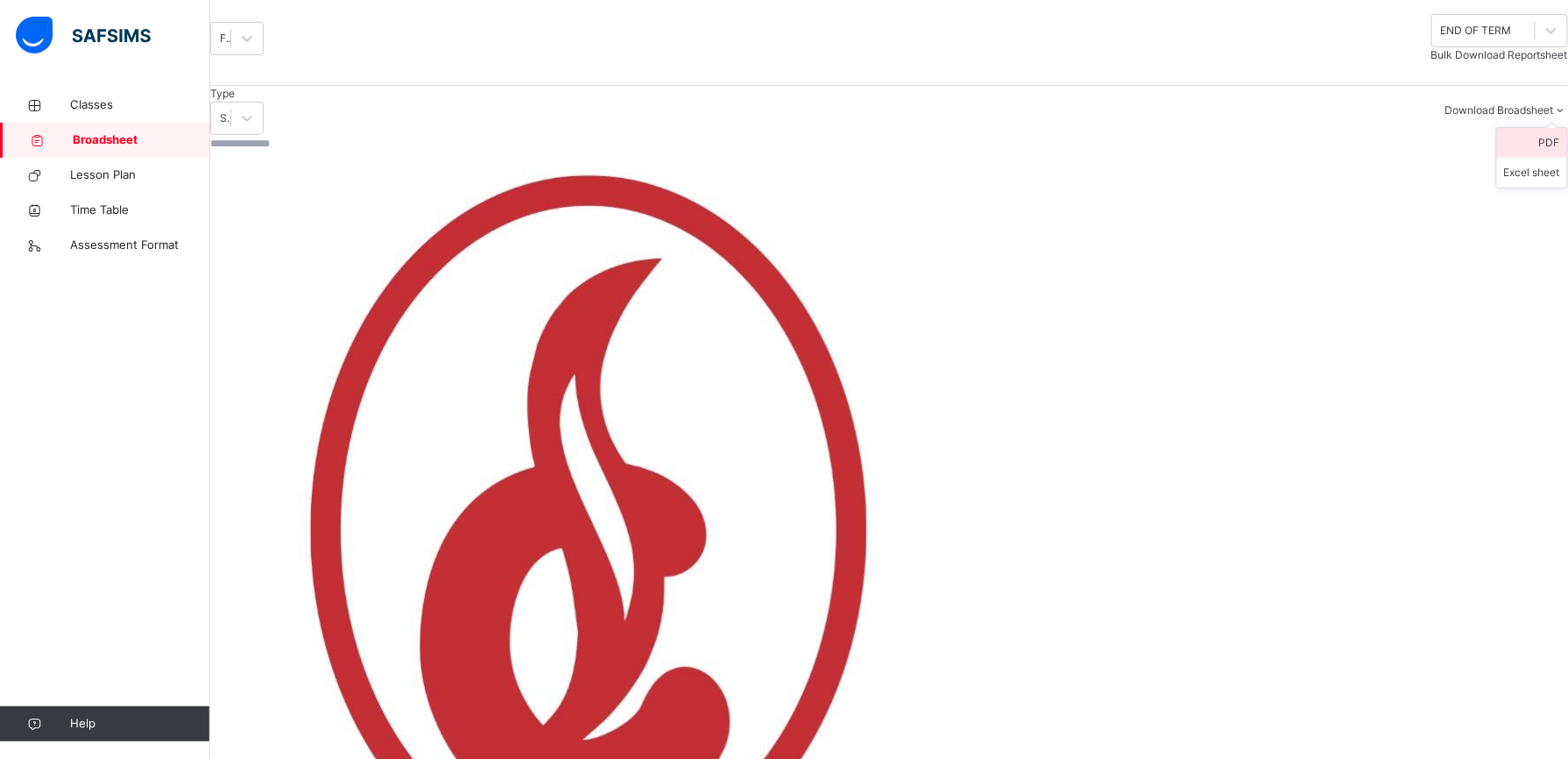 click on "PDF" at bounding box center (1532, 143) 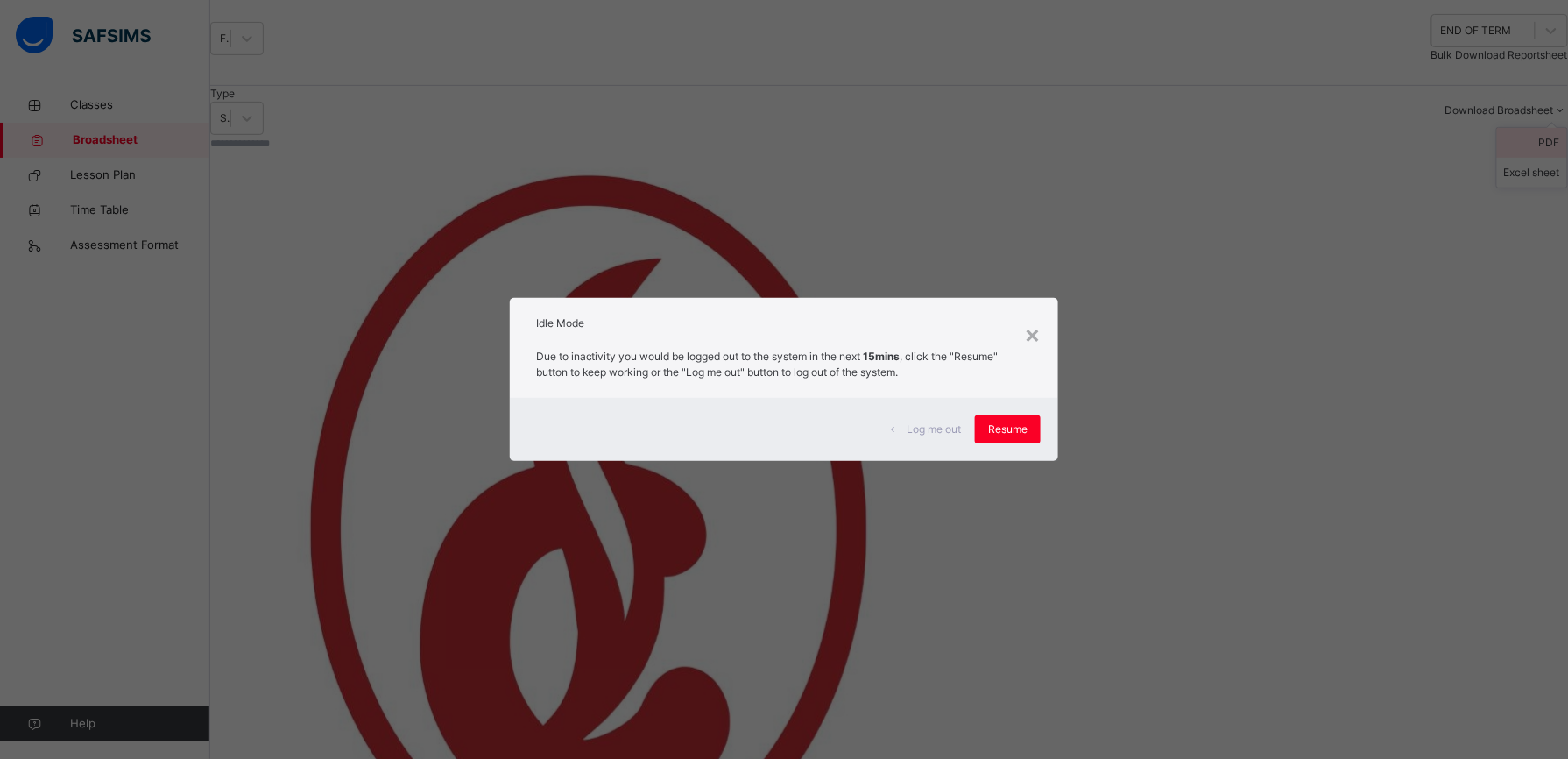 scroll, scrollTop: 0, scrollLeft: 0, axis: both 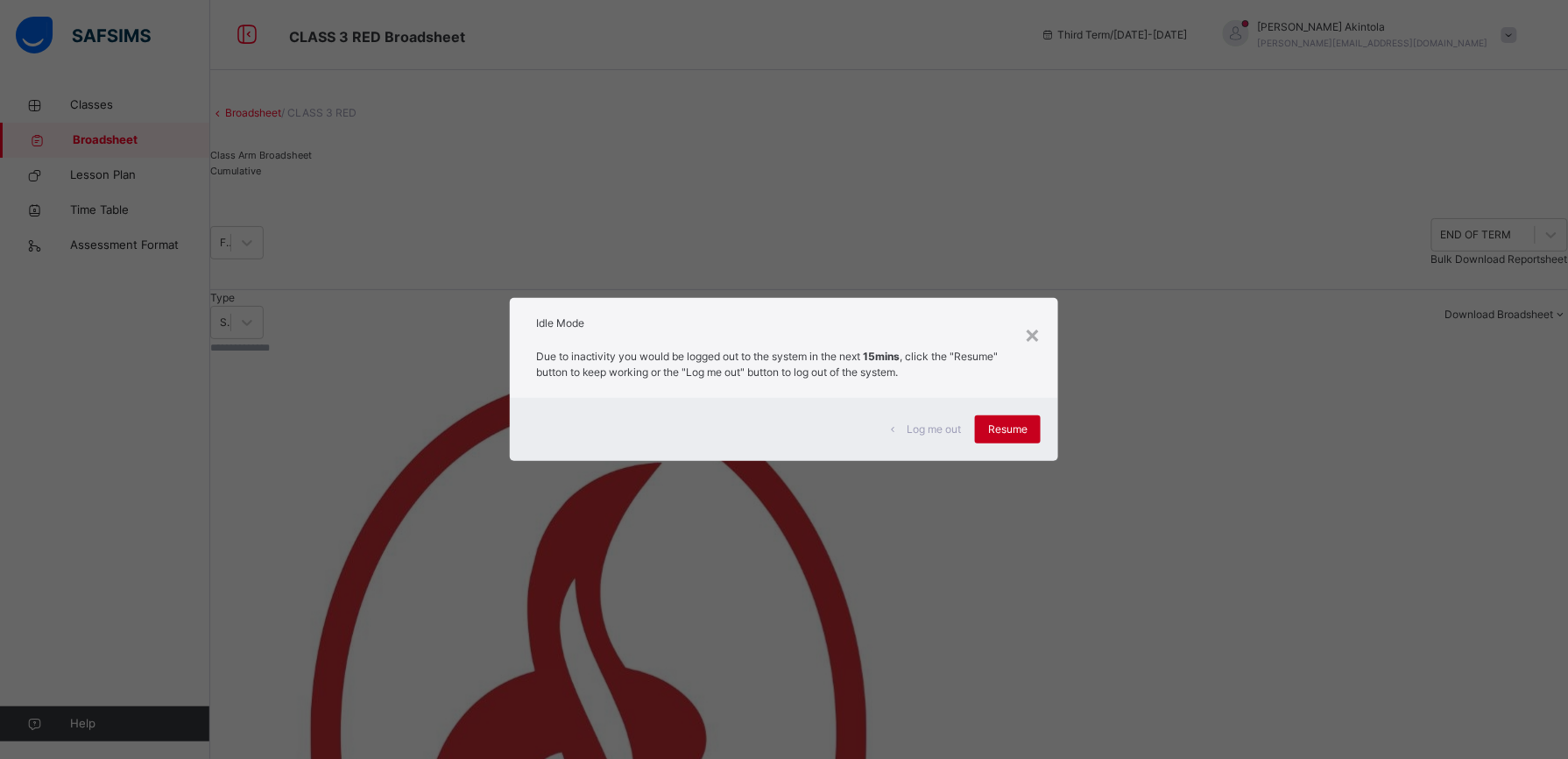 click on "Resume" at bounding box center (1007, 429) 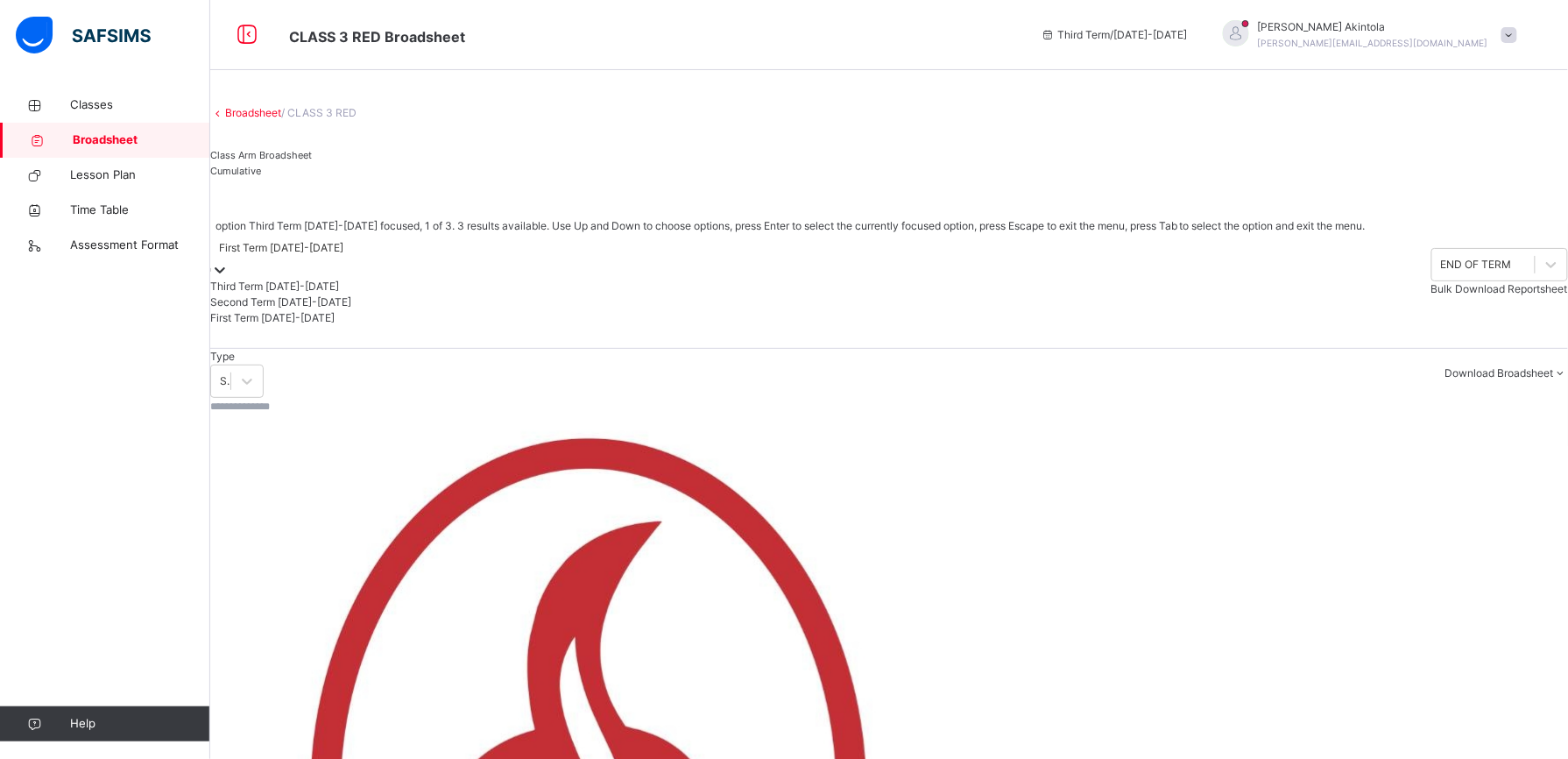 click 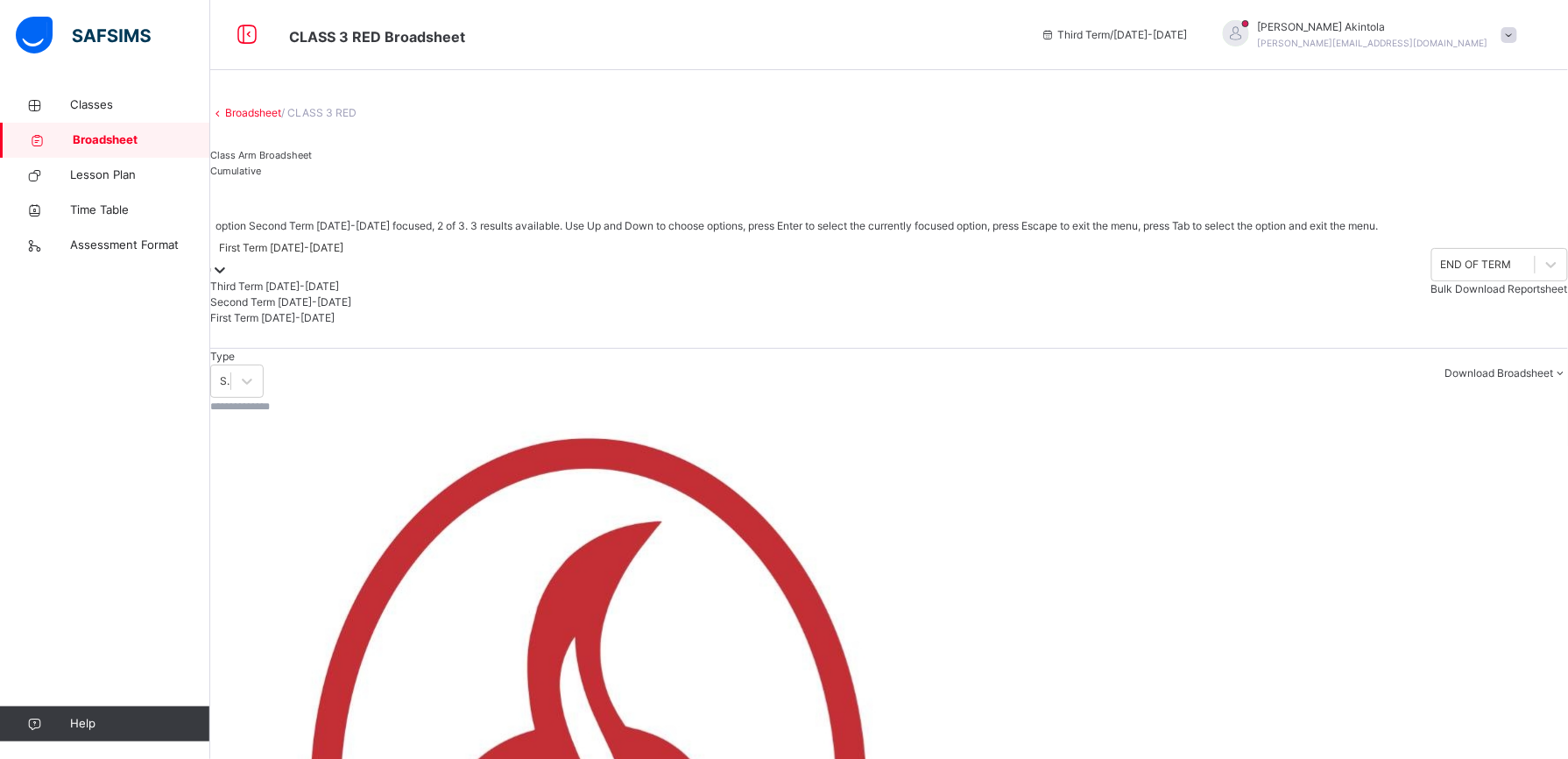 click on "Second Term 2024-2025" at bounding box center [795, 302] 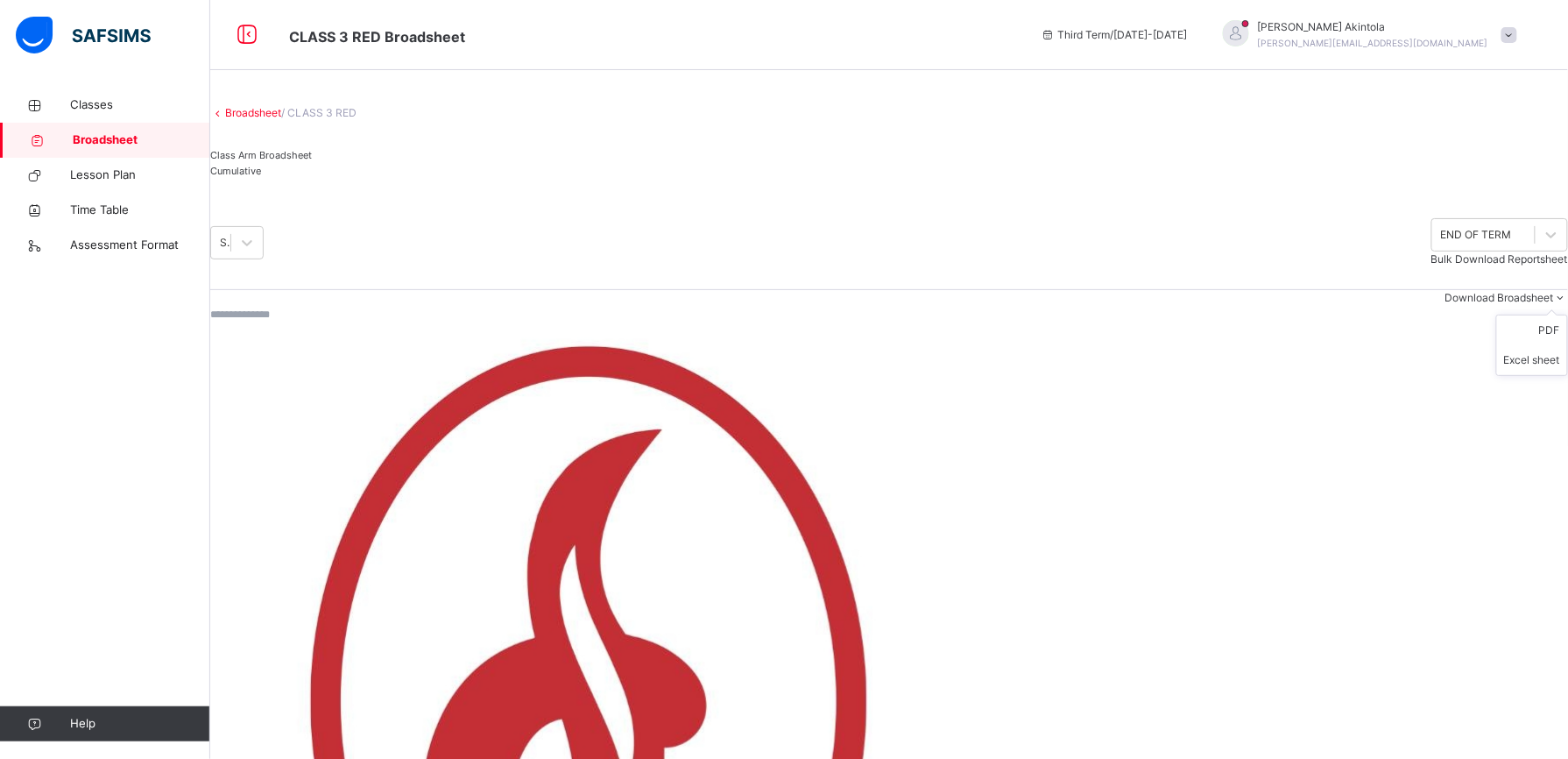 click on "Download Broadsheet" at bounding box center [1499, 297] 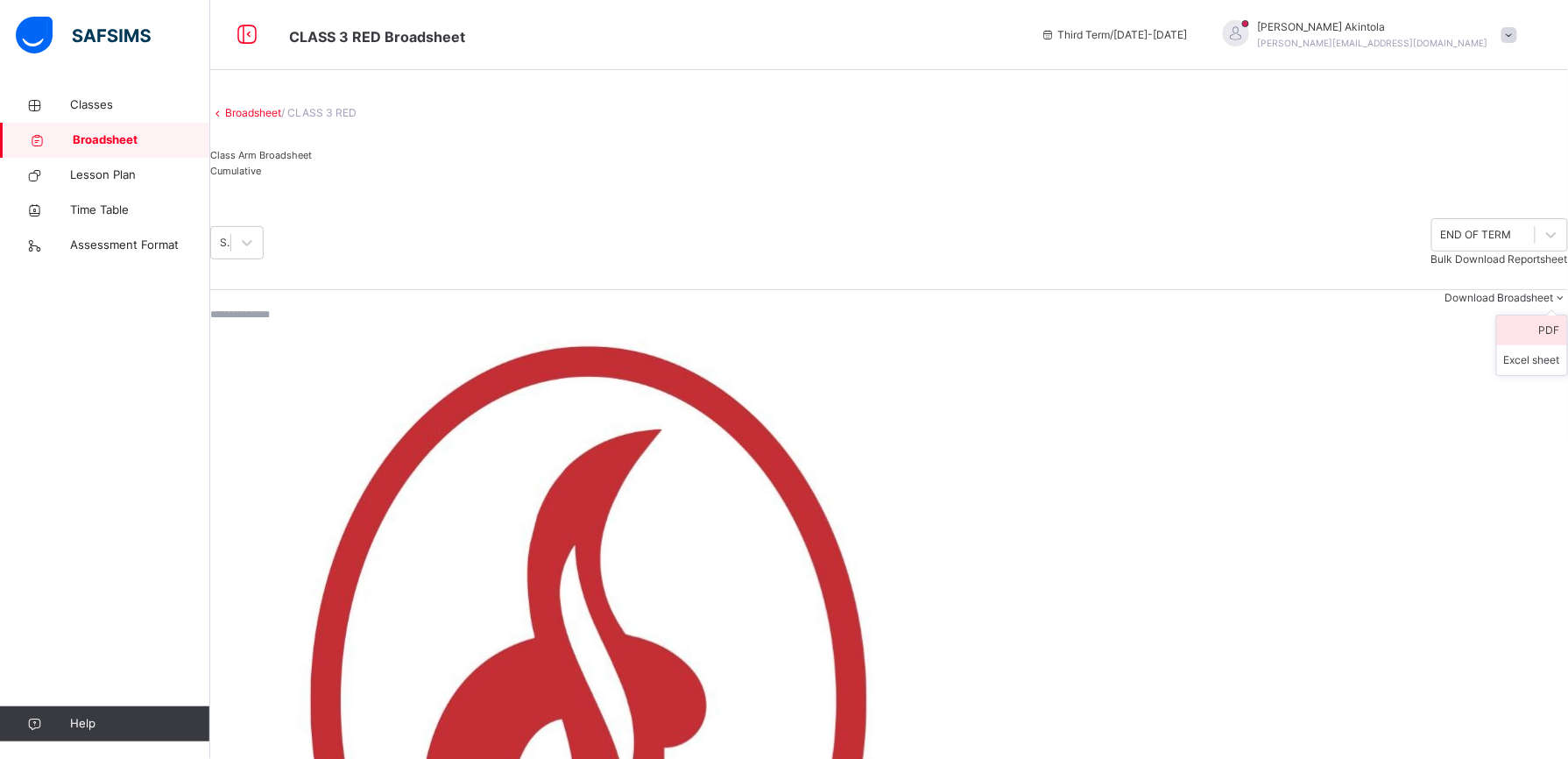 click on "PDF" at bounding box center (1532, 330) 